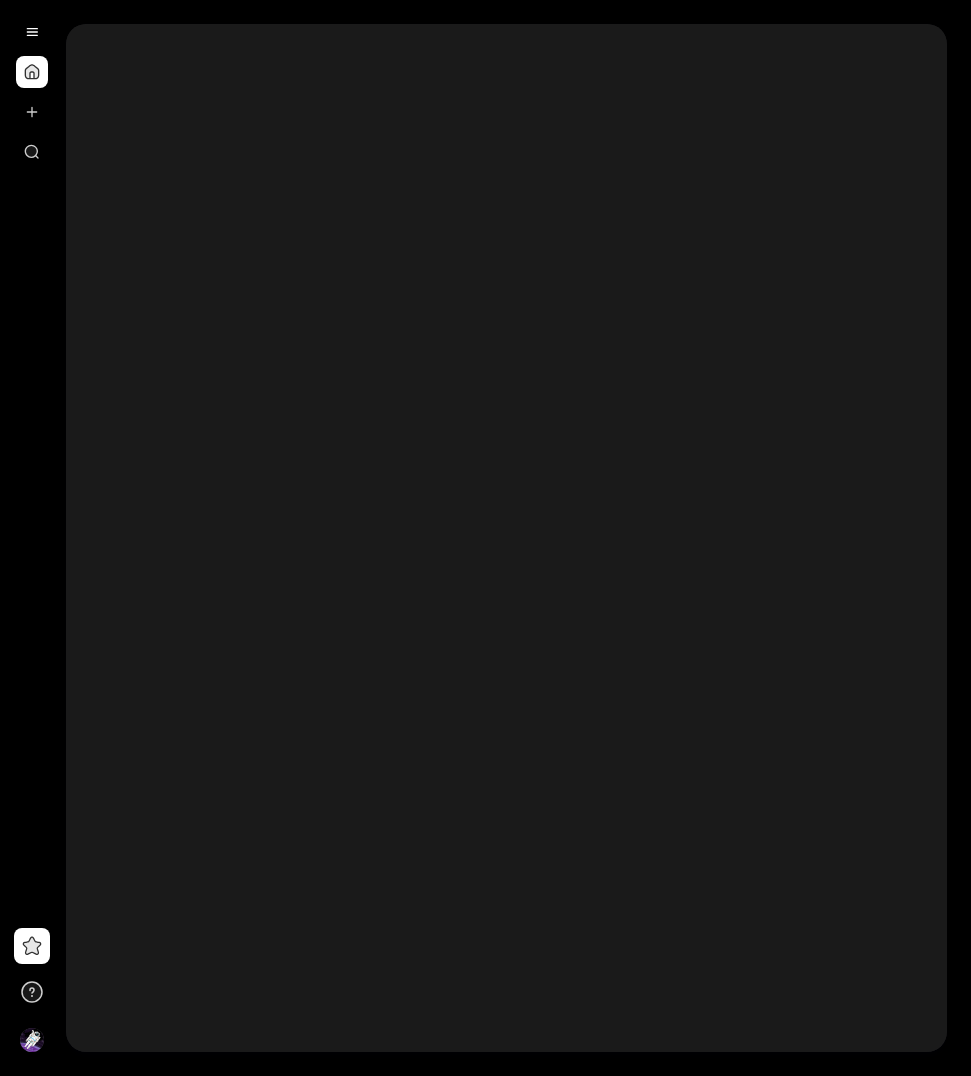 scroll, scrollTop: 0, scrollLeft: 0, axis: both 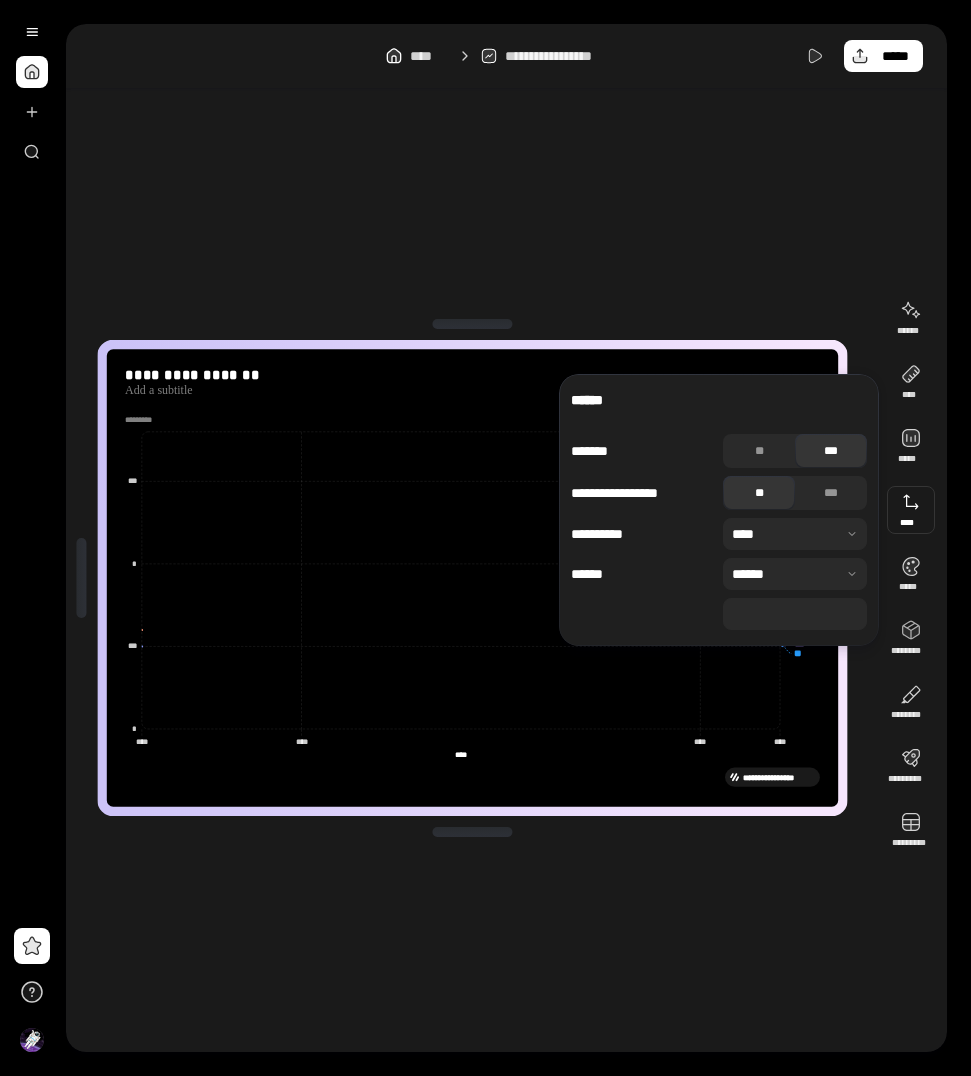 click at bounding box center [911, 510] 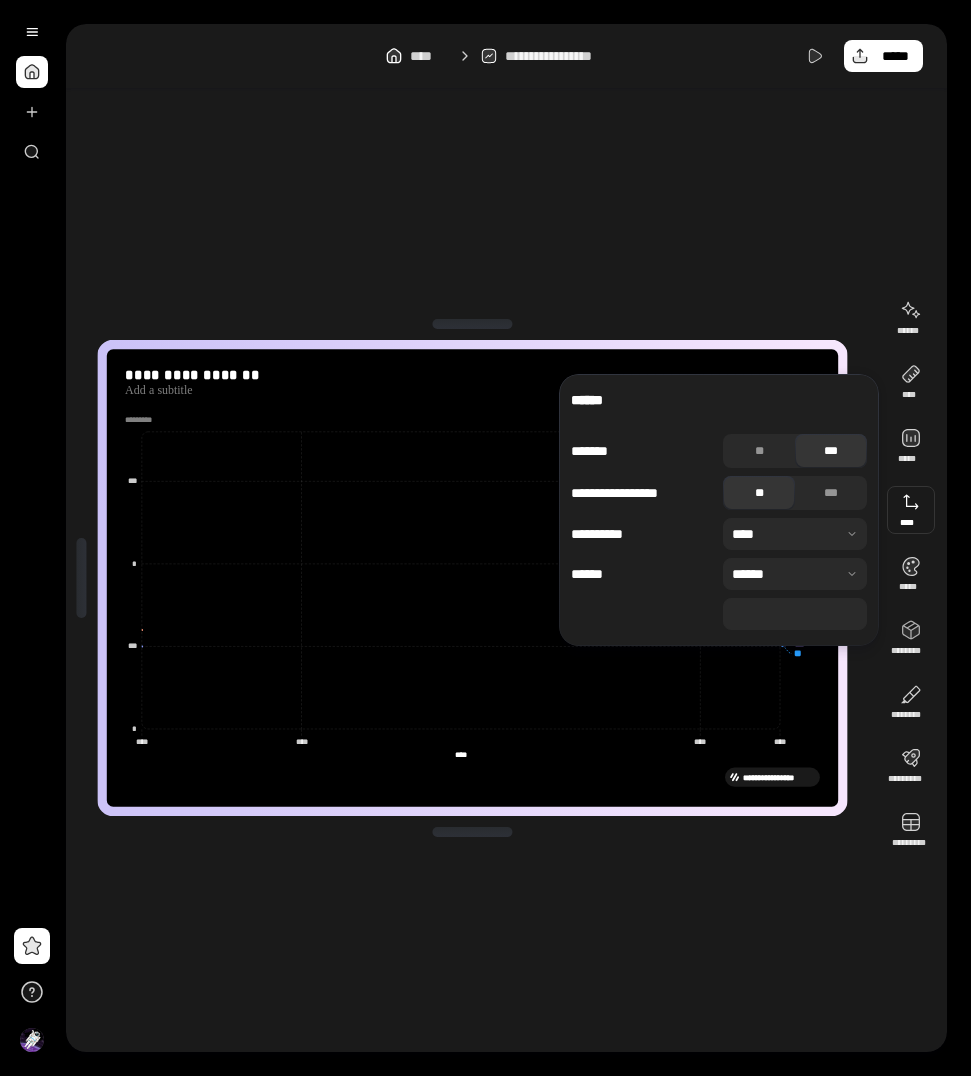 click on "[FIRST] [LAST] [PHONE] [EMAIL] [DOB] [GENDER] [AGE] [MARITAL_STATUS] [OCCUPATION] [EMPLOYER] [SALARY] [CREDIT_SCORE] [ACCOUNT_NUMBER] [ROUTING_NUMBER] [CARD_NUMBER] [EXPIRY_DATE] [CVV] [SSN]" at bounding box center (472, 578) 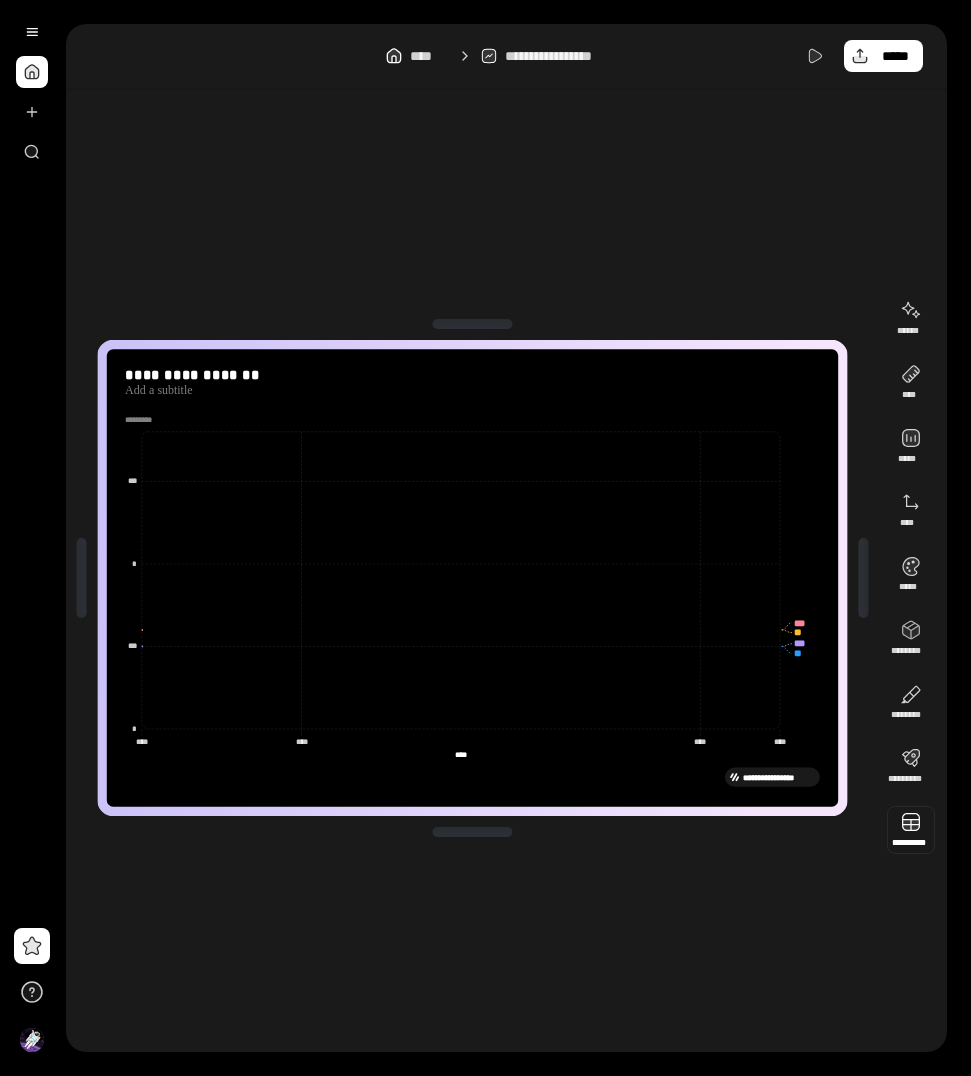 click at bounding box center [911, 830] 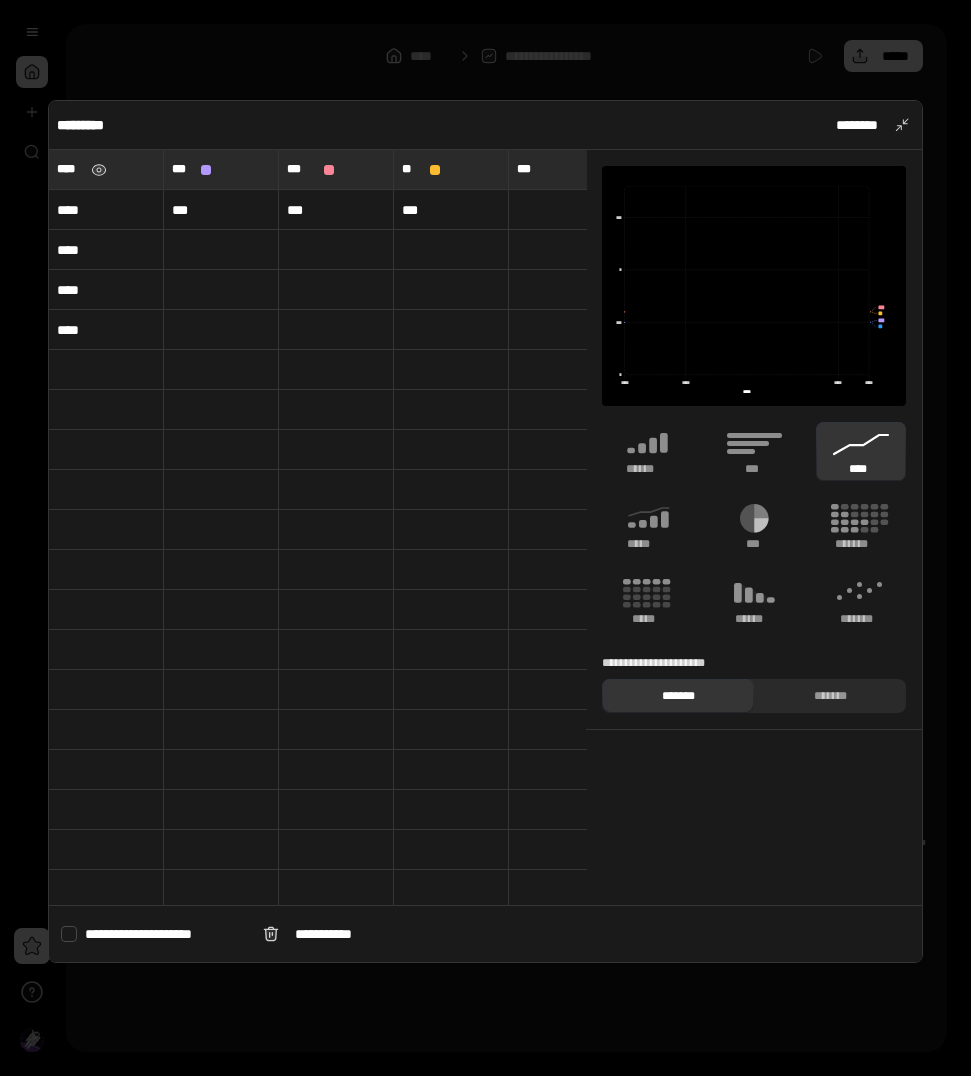 click on "****" at bounding box center (70, 169) 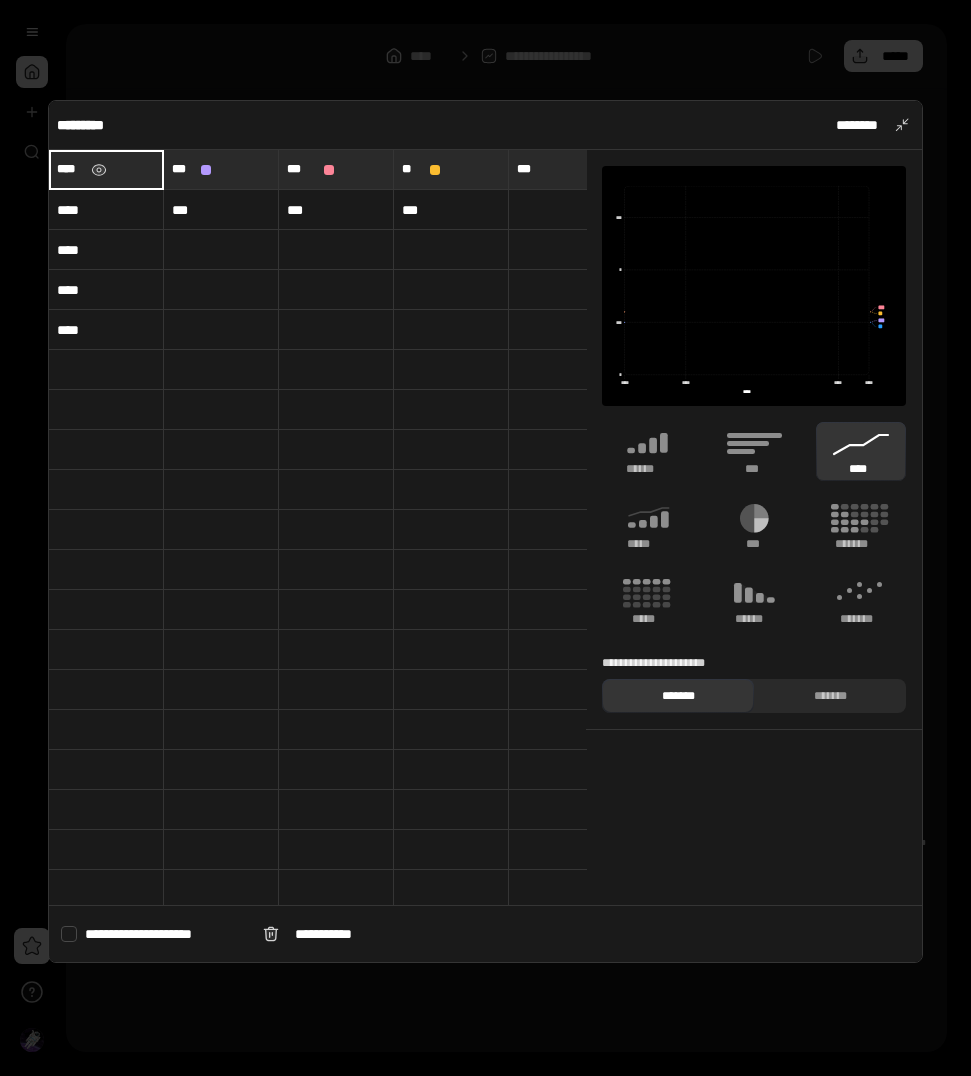 click on "****" at bounding box center [106, 169] 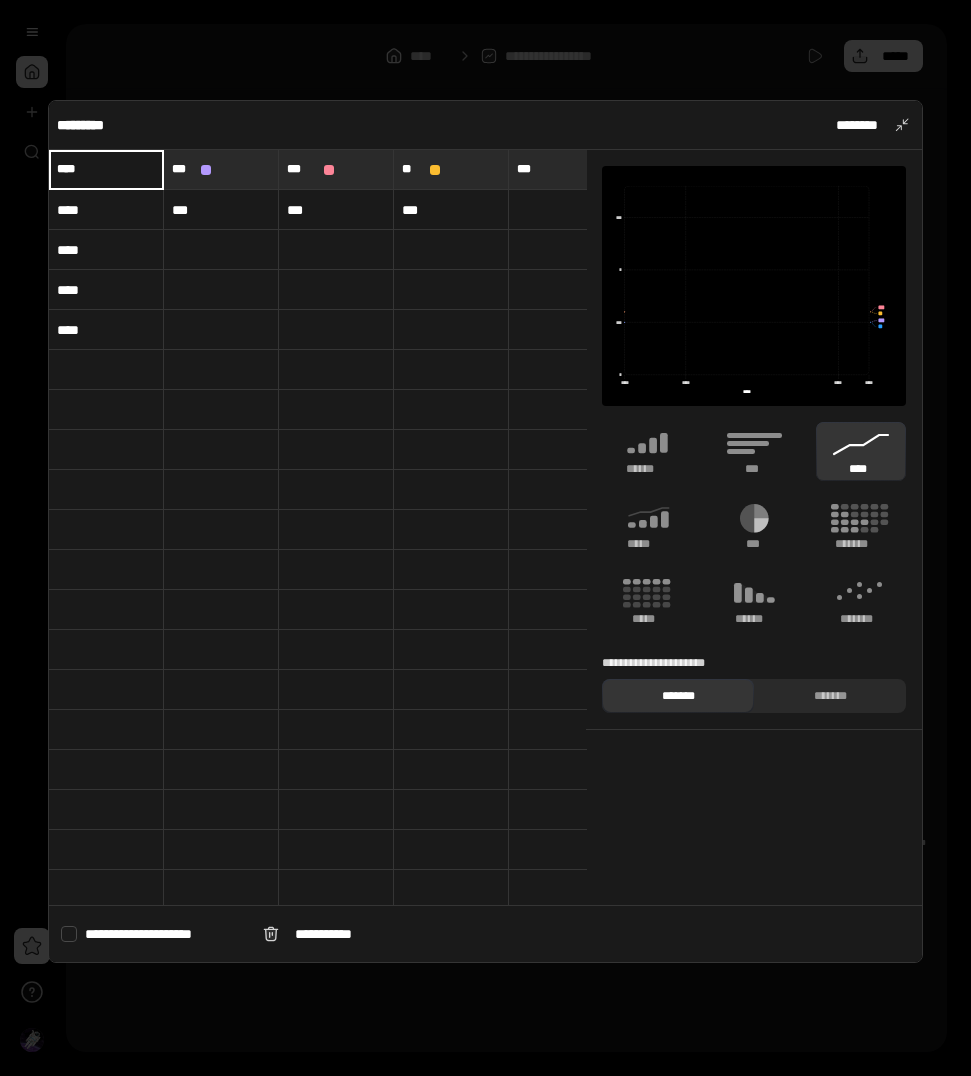 click on "****" at bounding box center [106, 169] 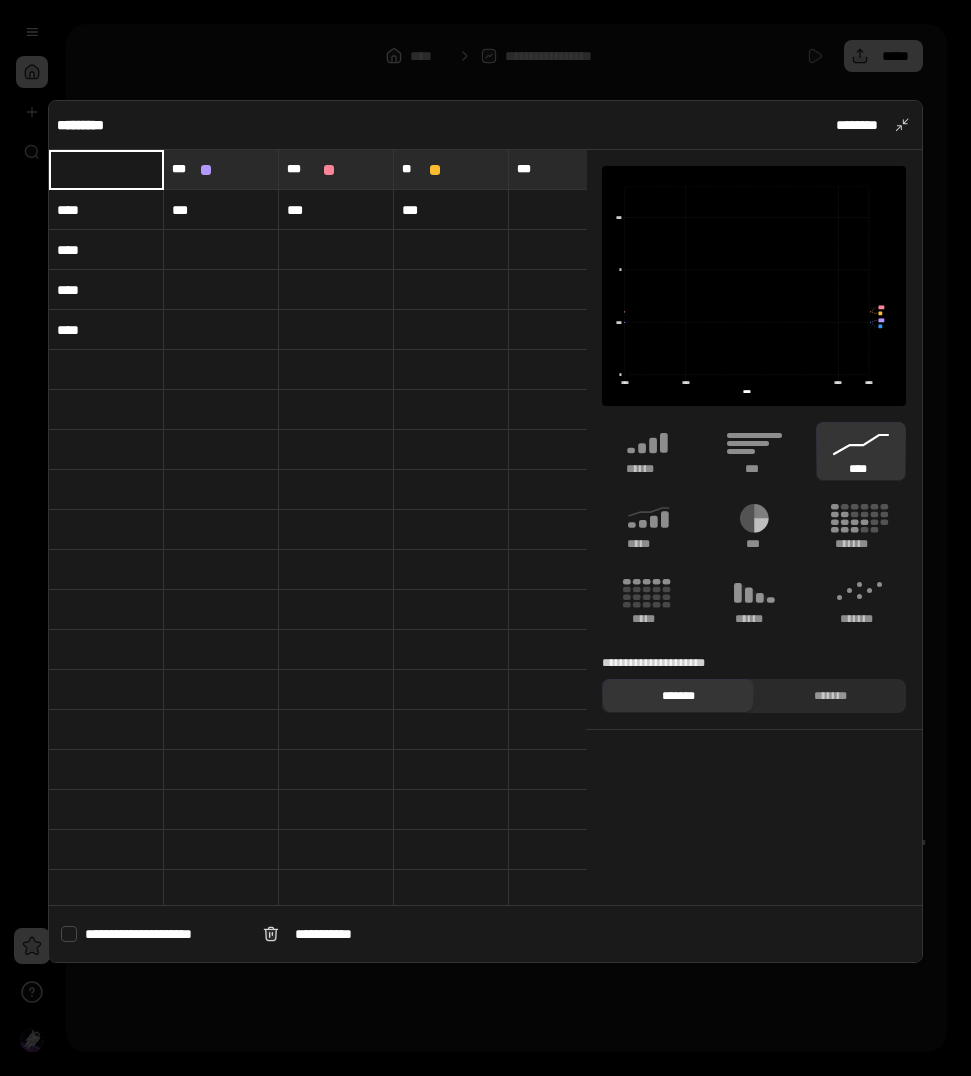 type 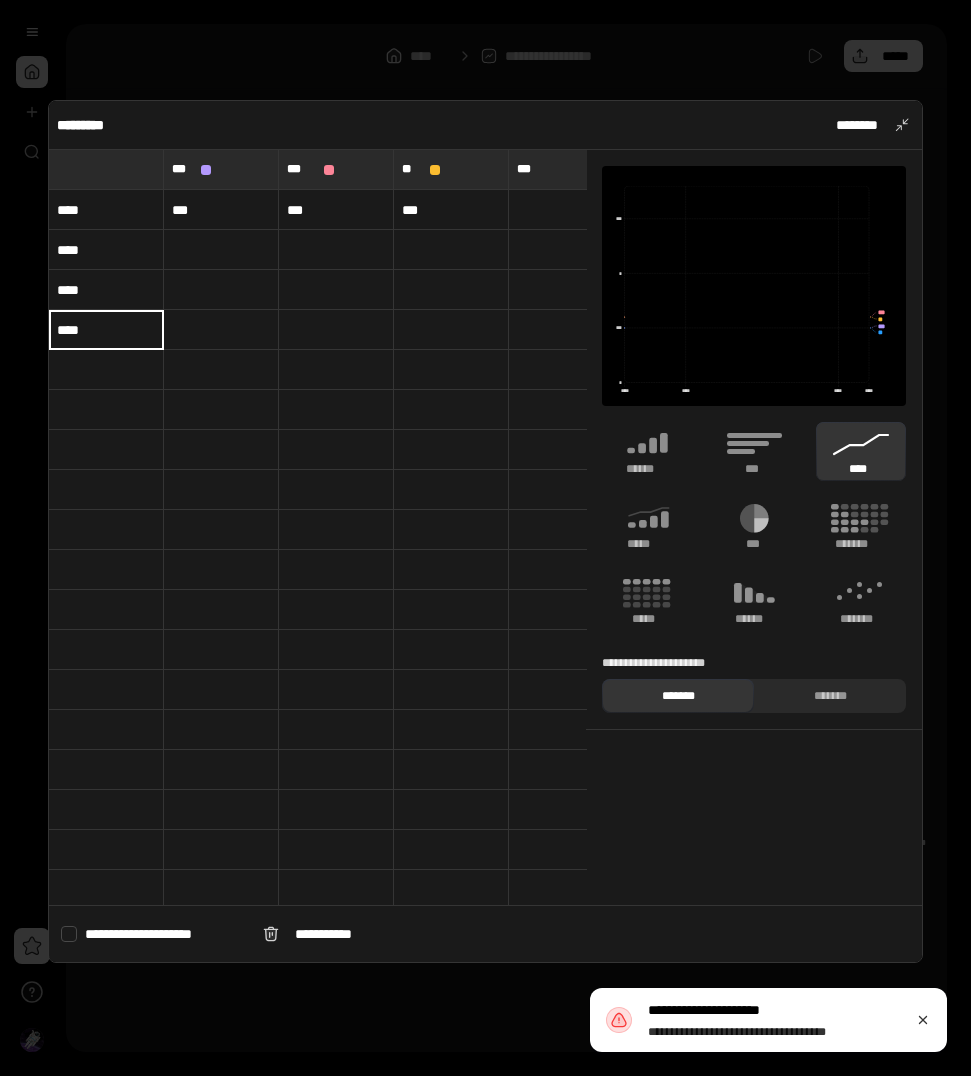 click at bounding box center [106, 169] 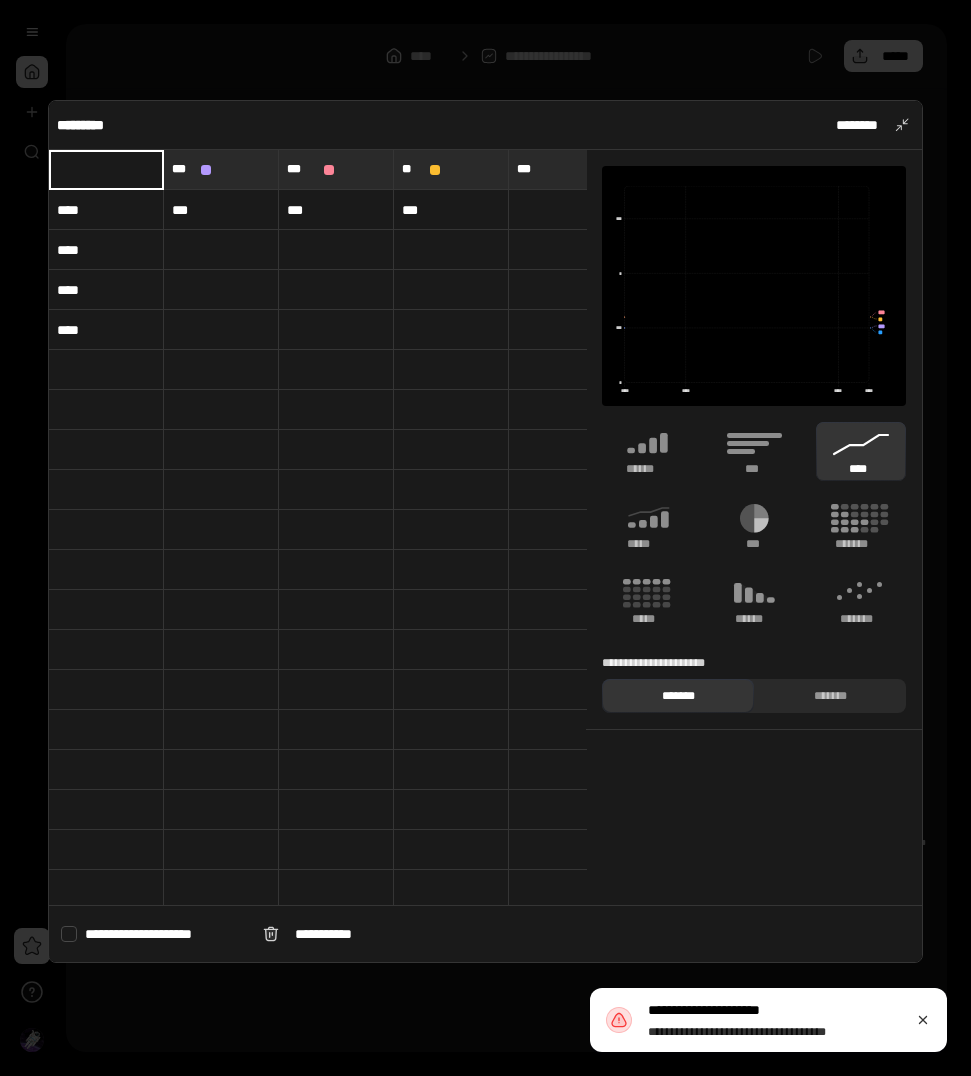 click at bounding box center [106, 169] 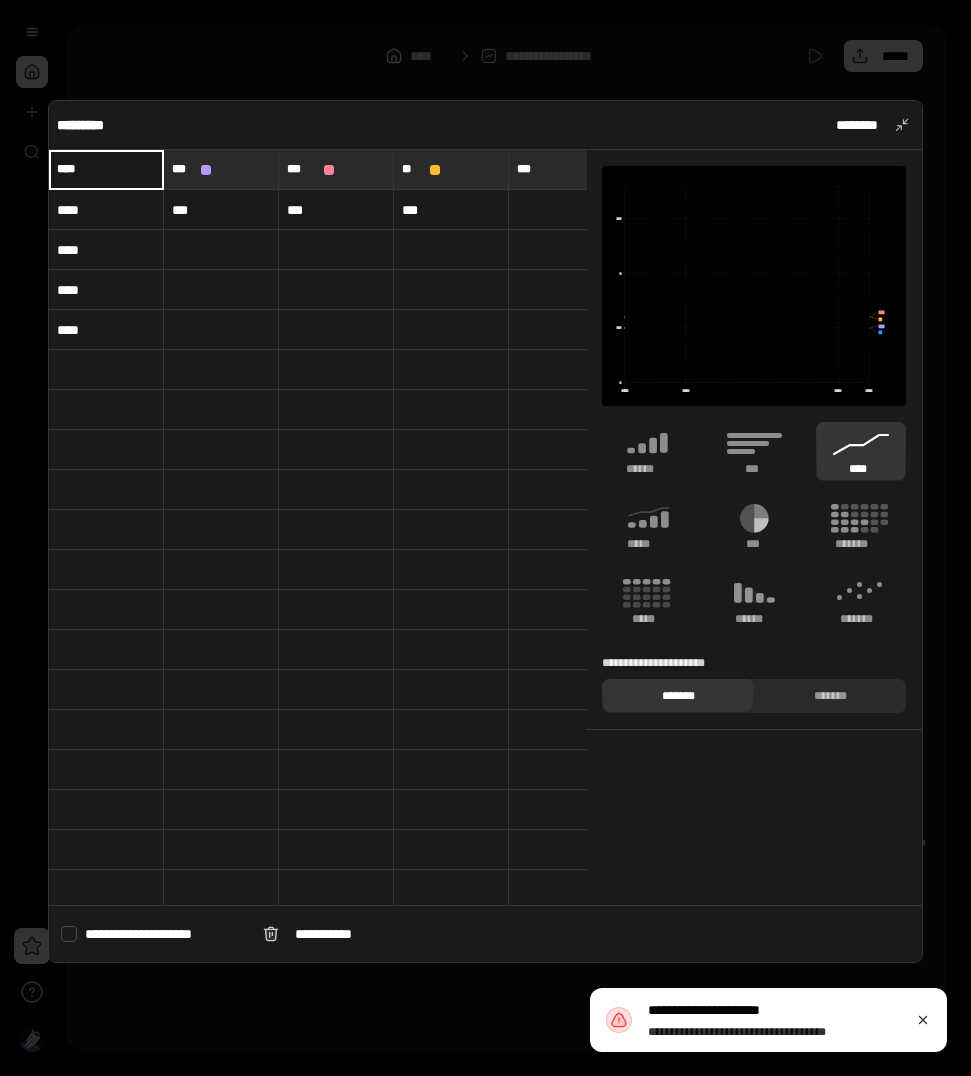 type on "****" 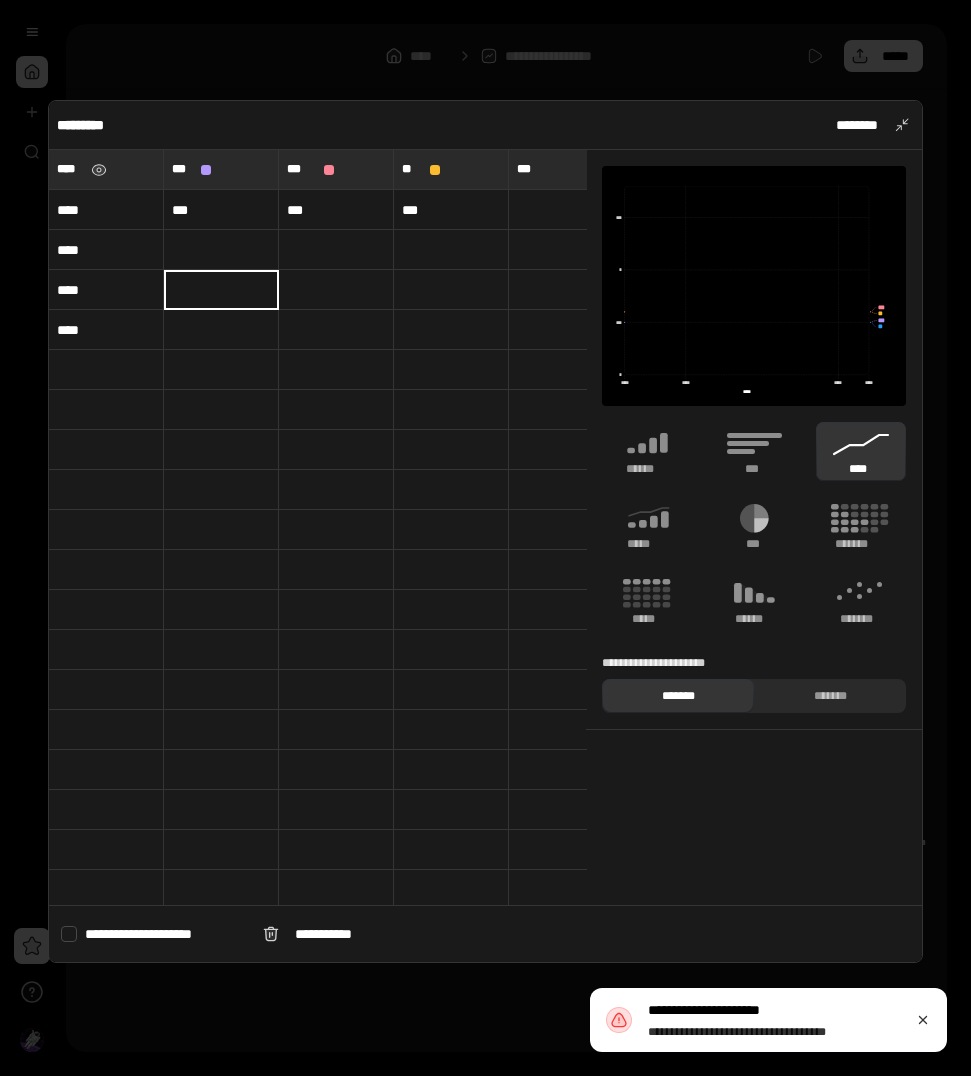 click on "****" at bounding box center (106, 250) 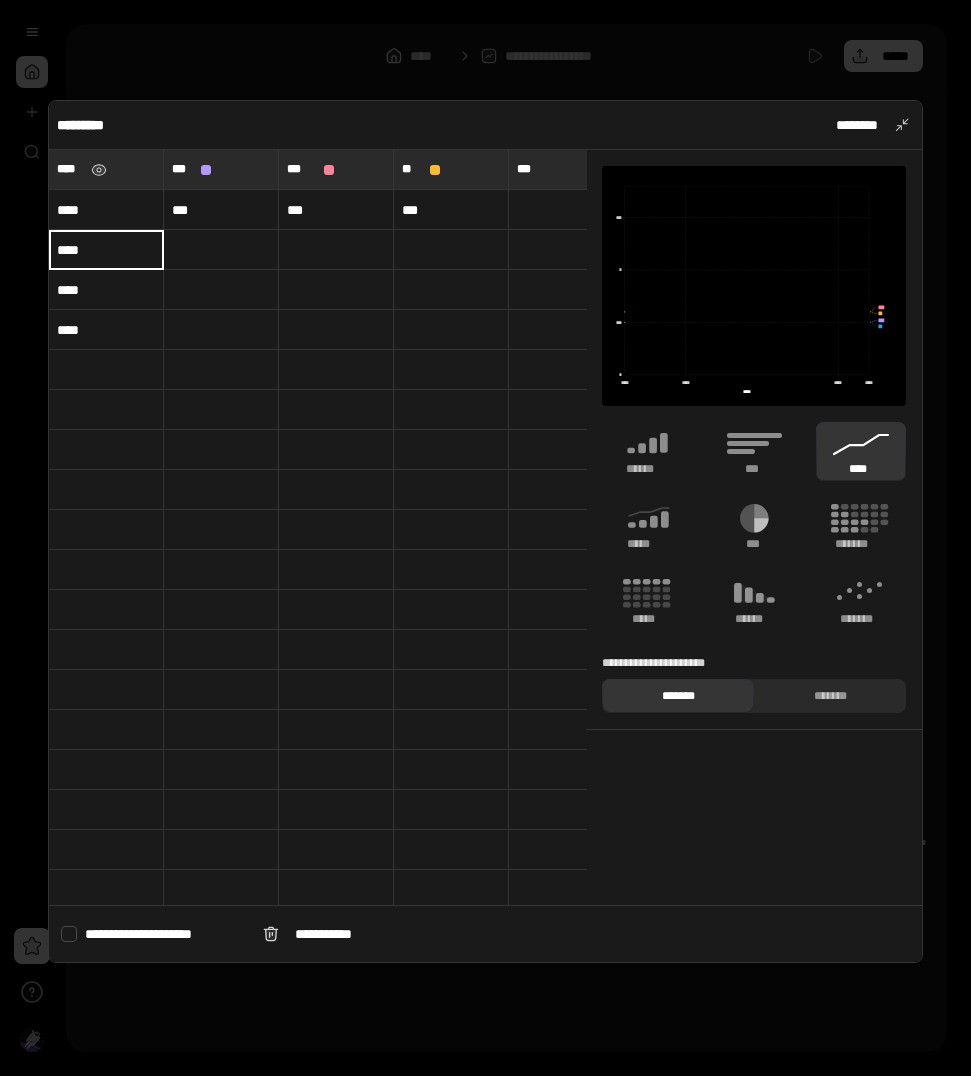 click at bounding box center [69, 934] 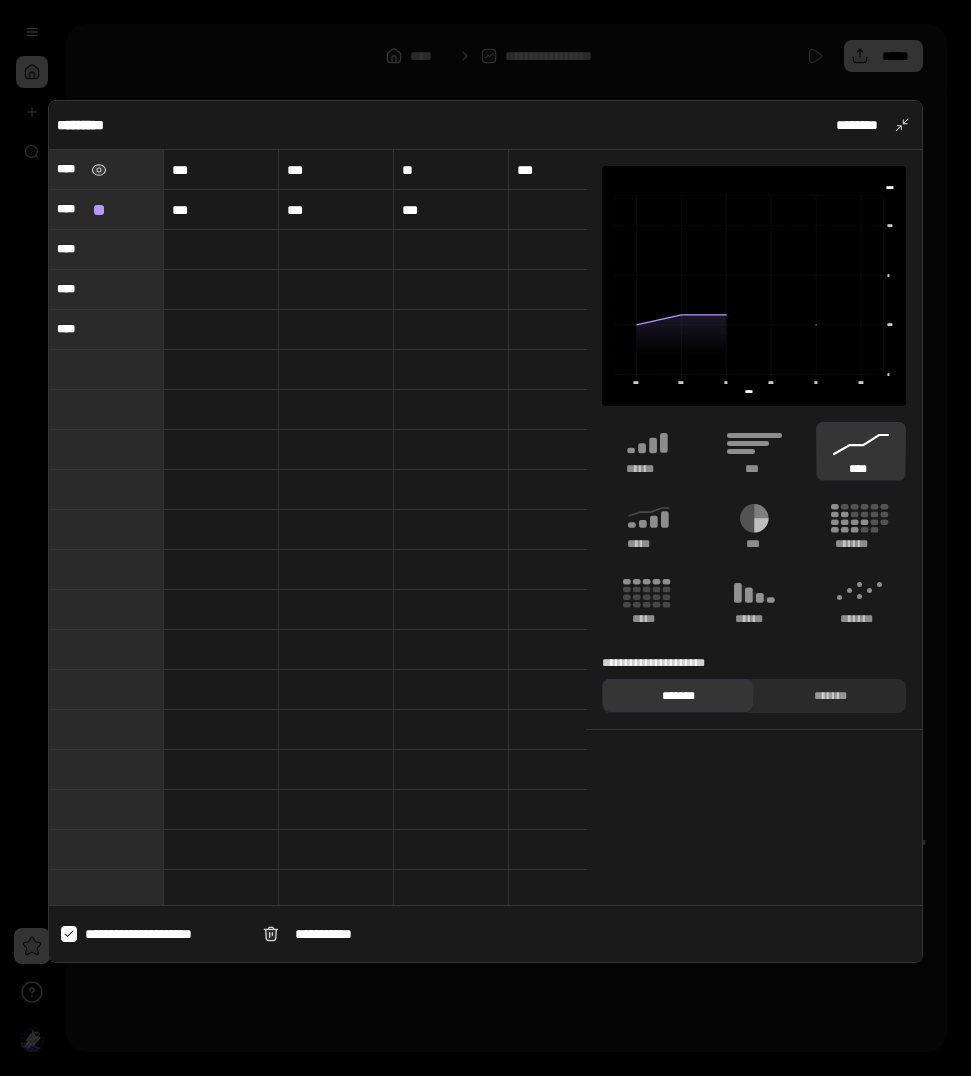 click 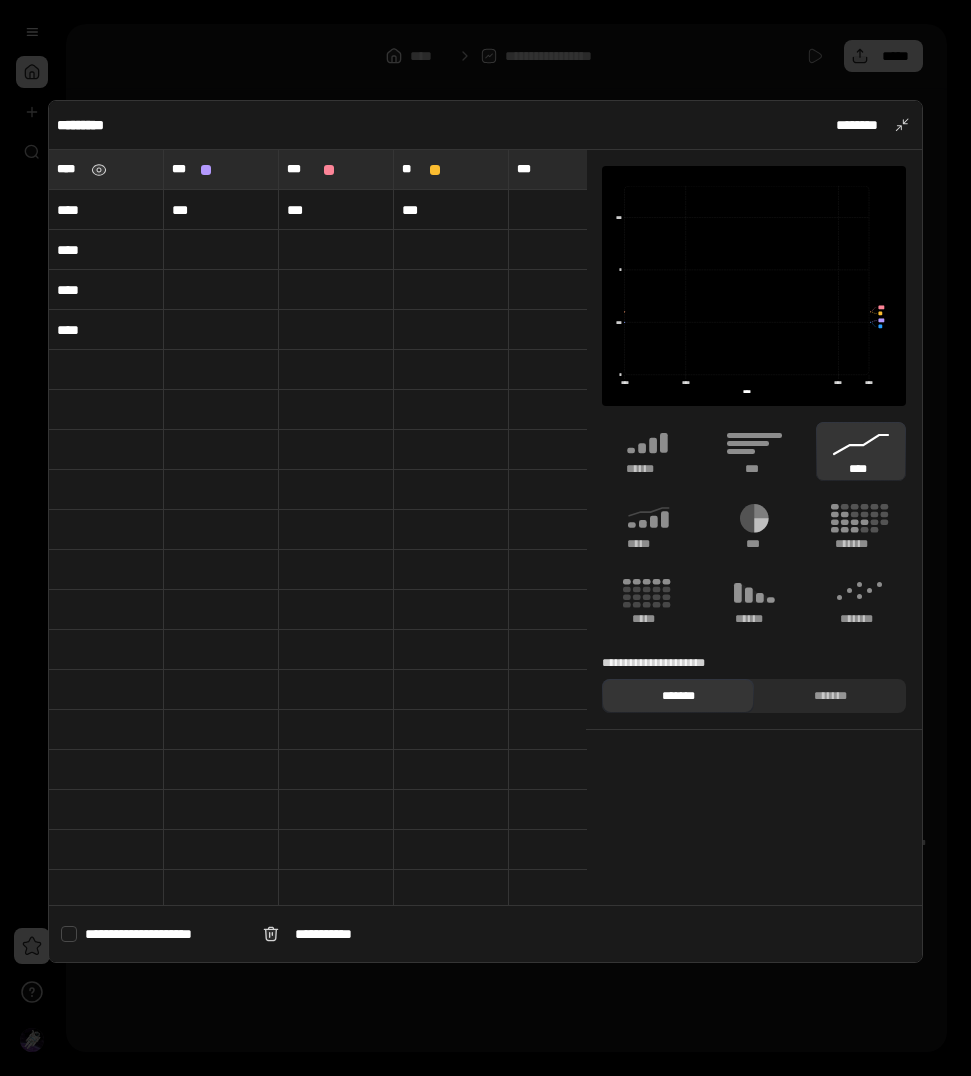 click at bounding box center [69, 934] 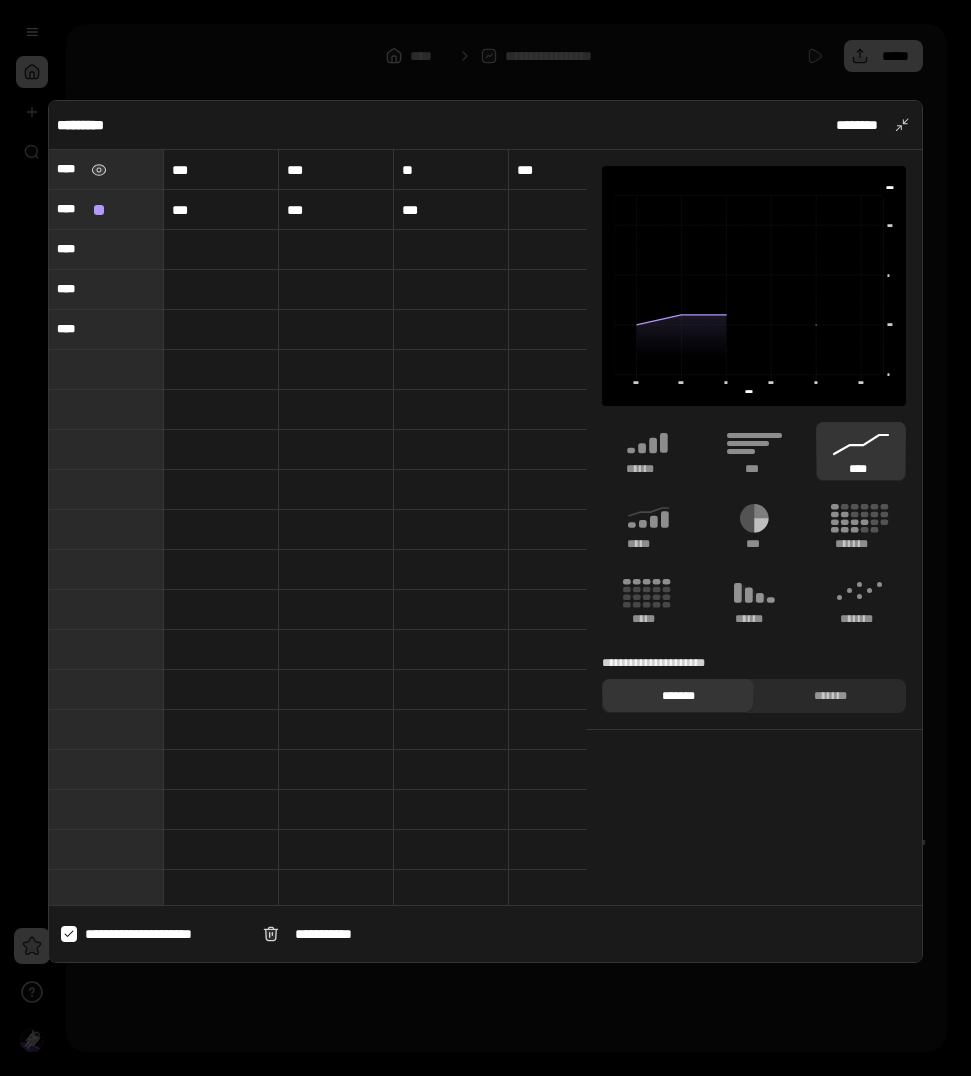 click 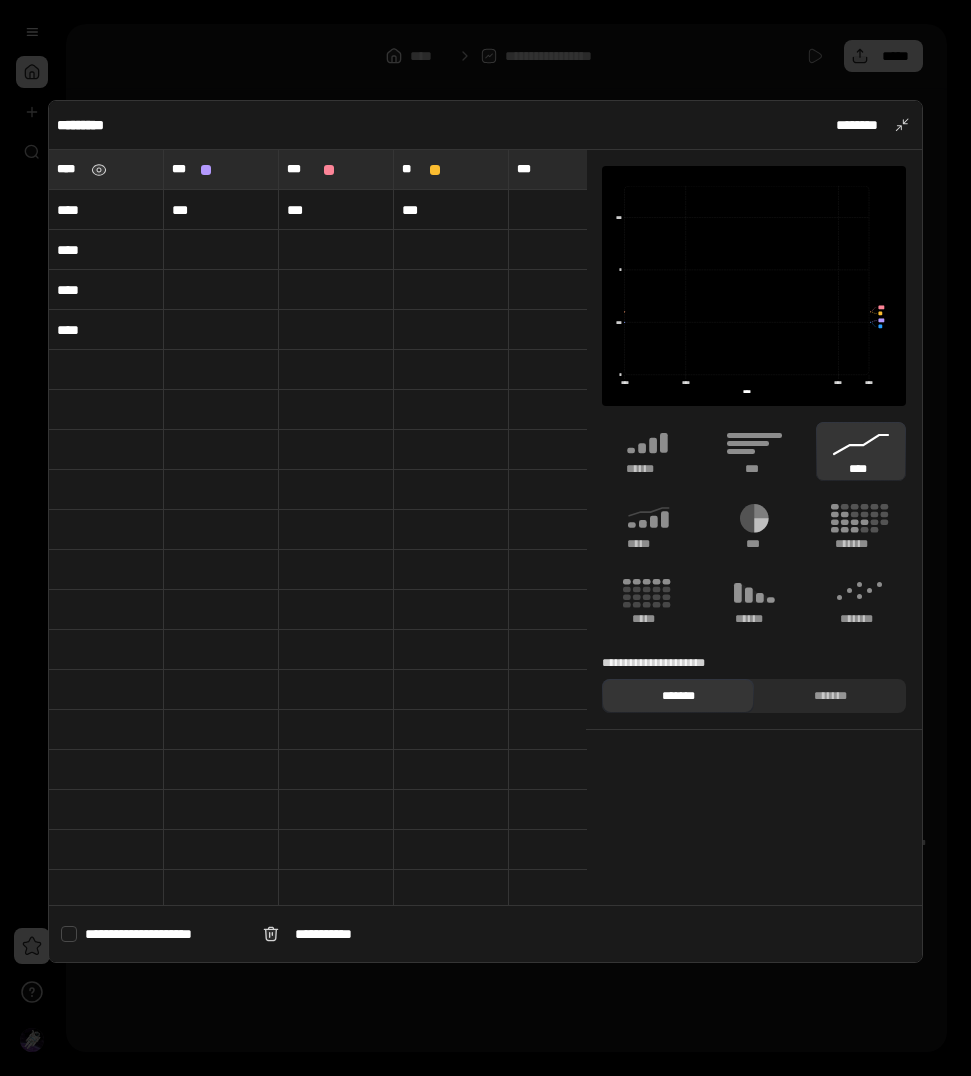 click at bounding box center (69, 934) 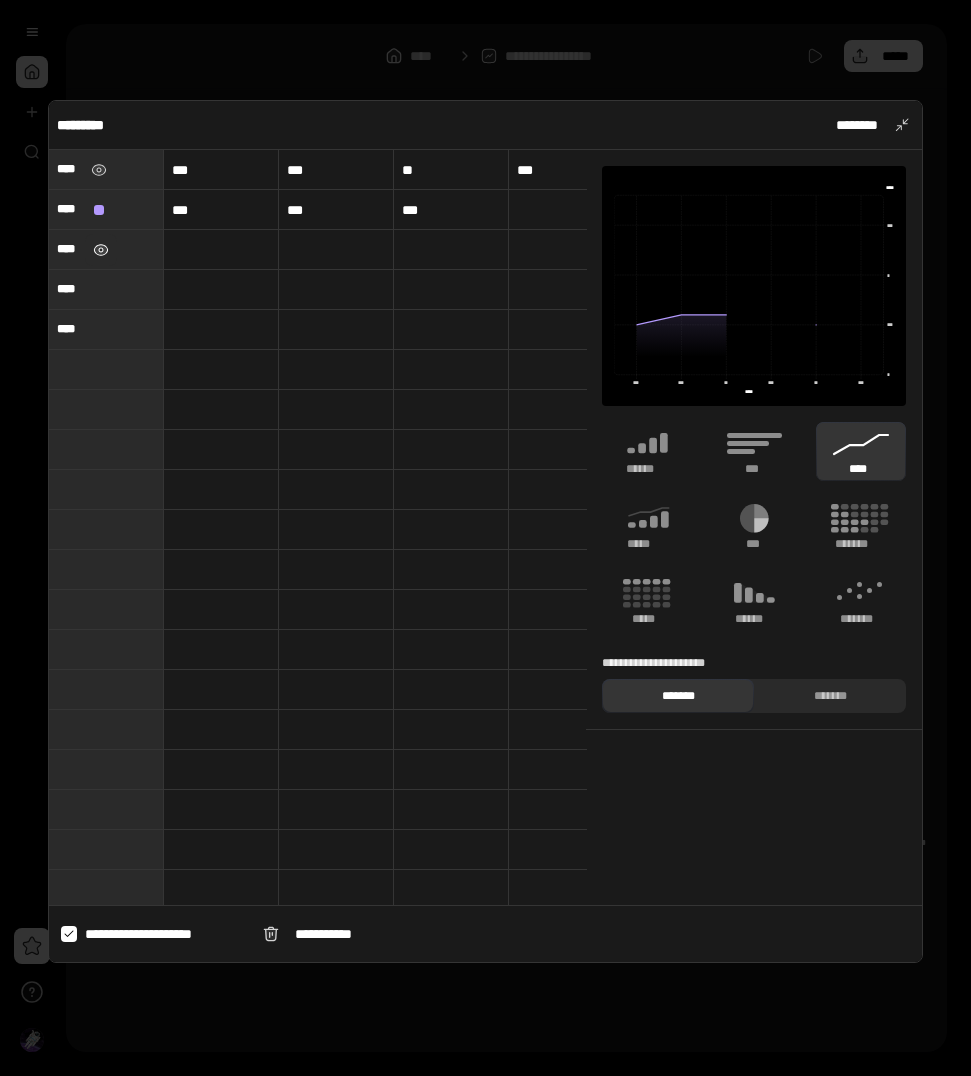 click at bounding box center (101, 250) 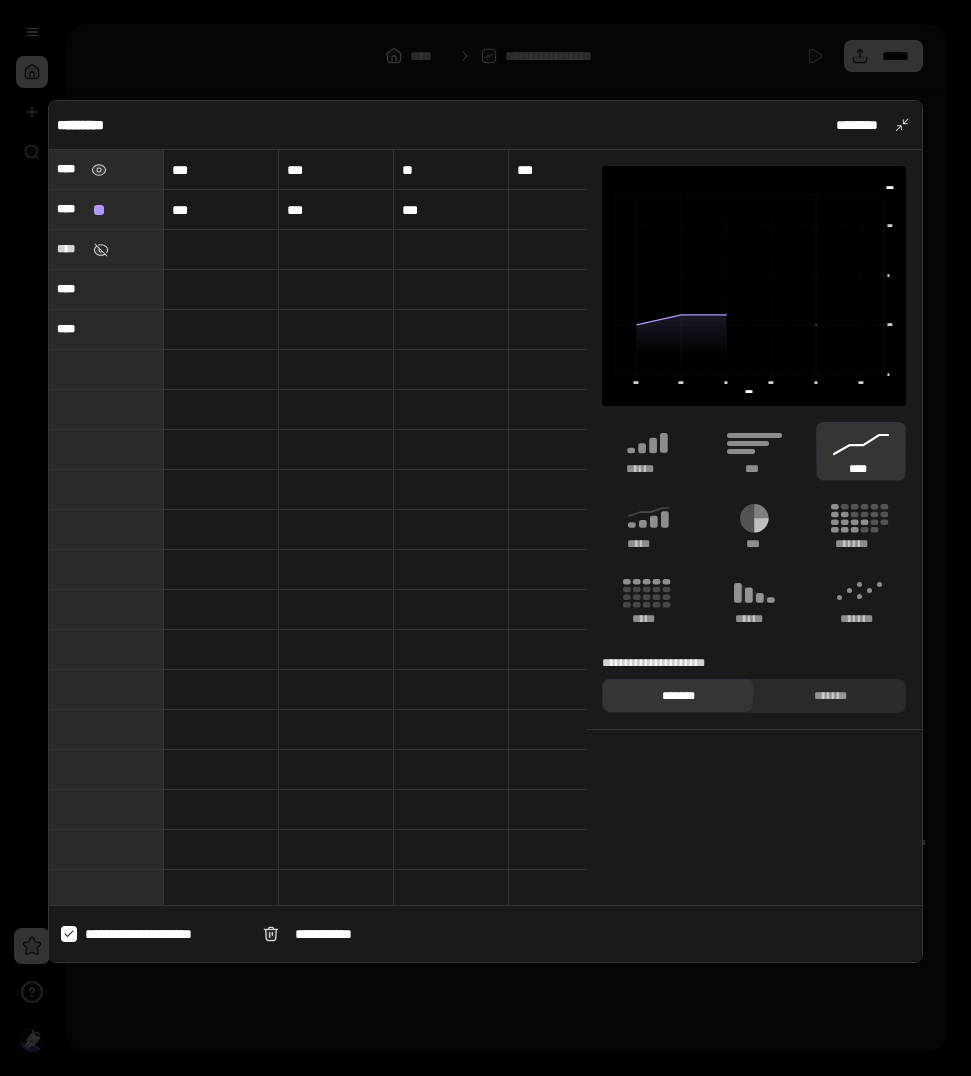 click on "****" at bounding box center [71, 249] 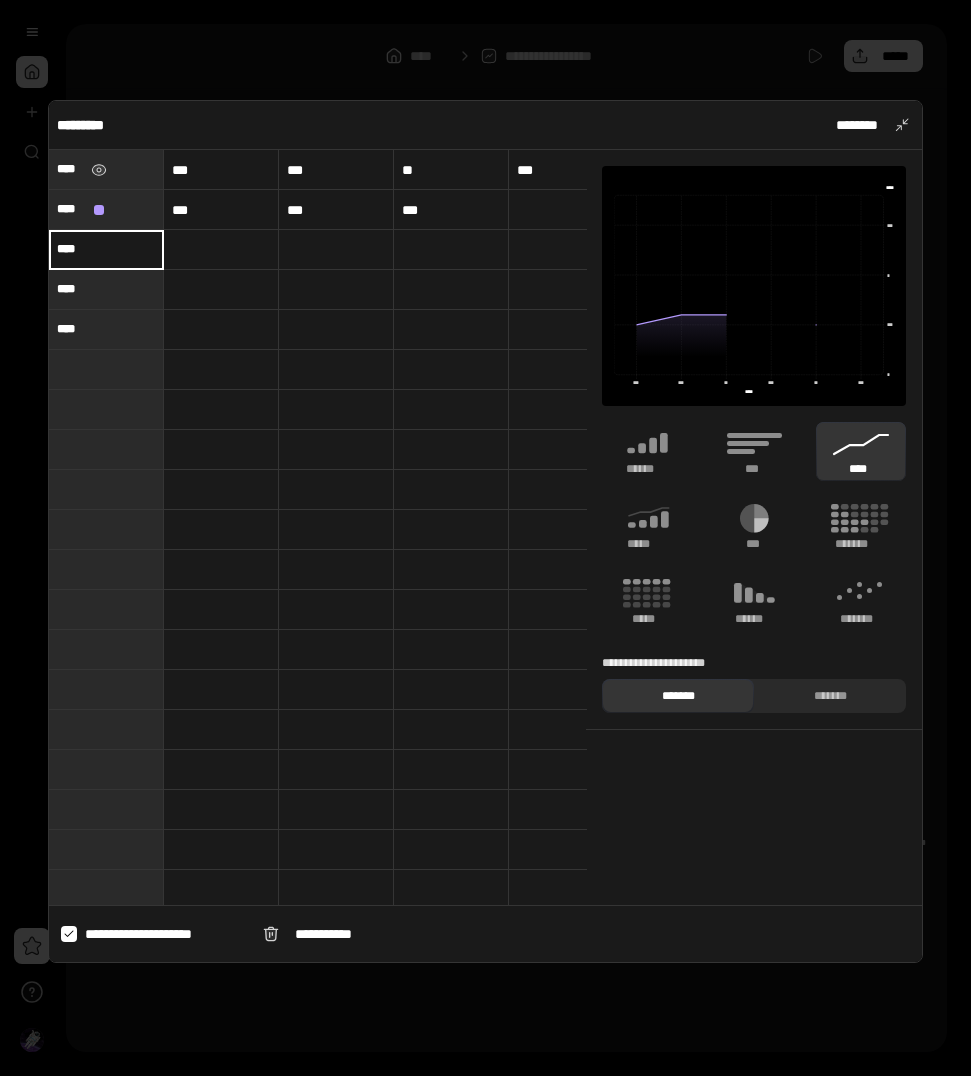click on "****" at bounding box center (106, 249) 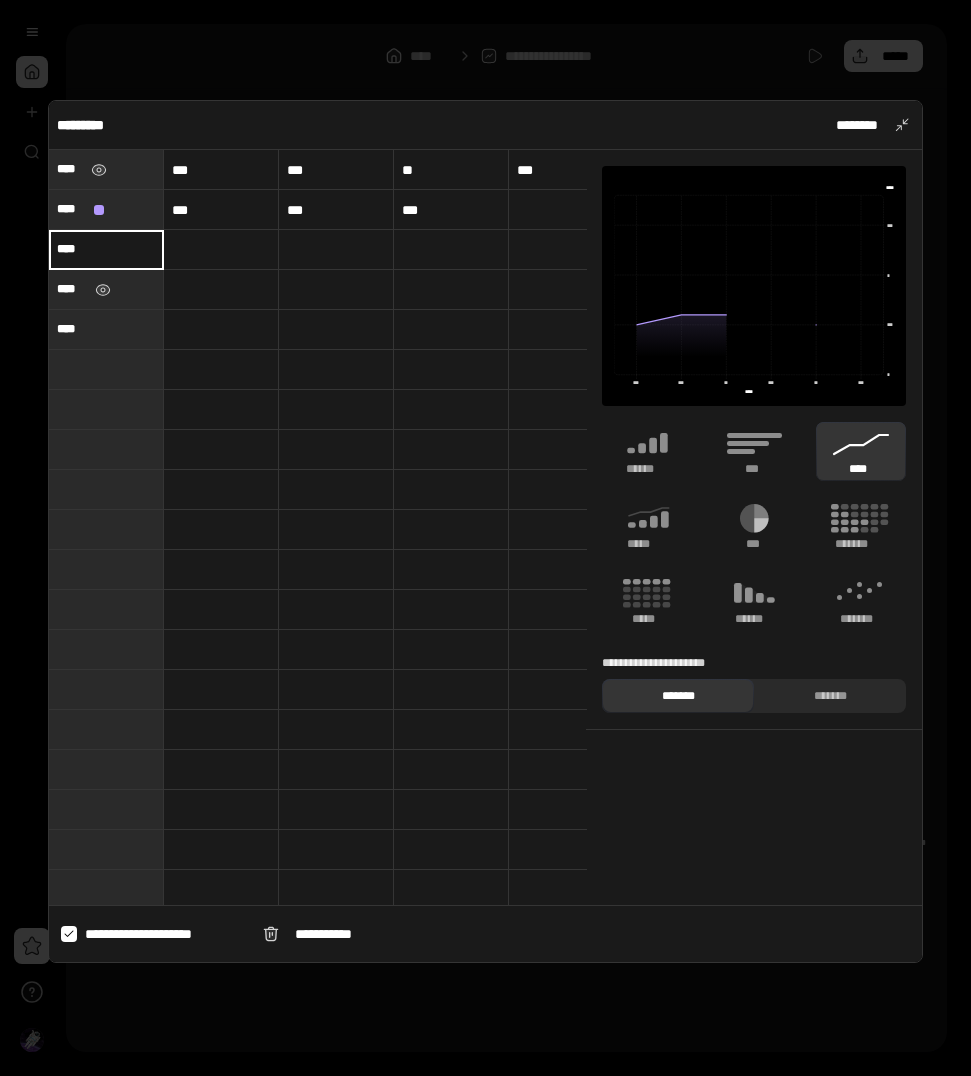 click on "****" at bounding box center (106, 289) 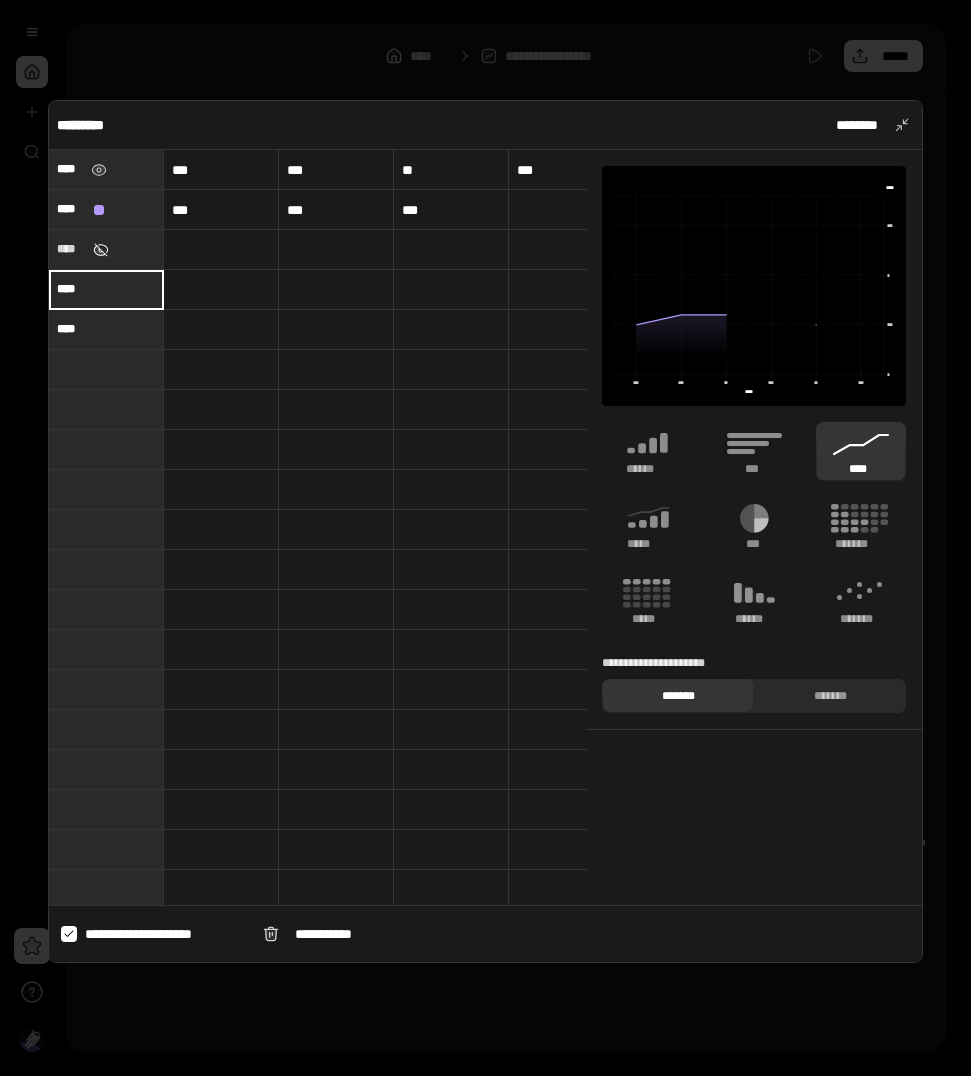 click at bounding box center (101, 250) 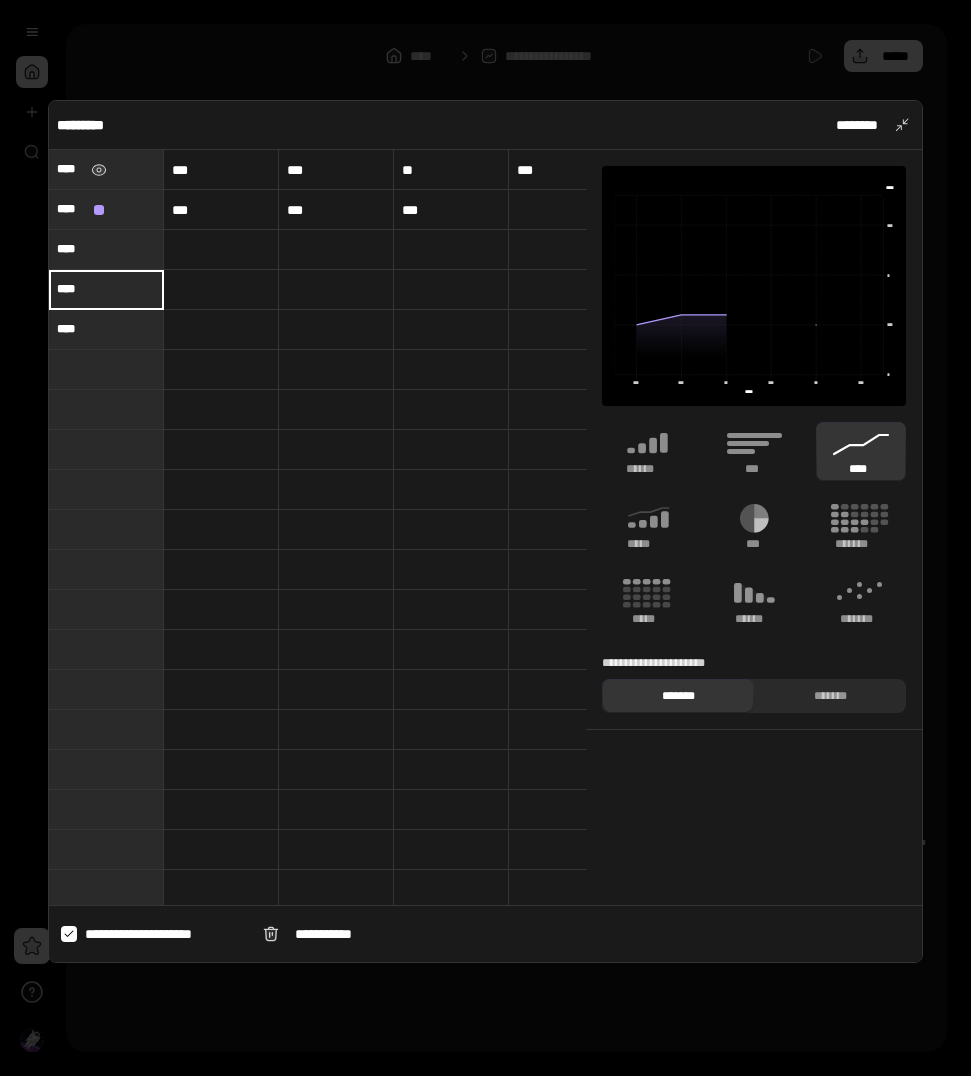 click at bounding box center [221, 250] 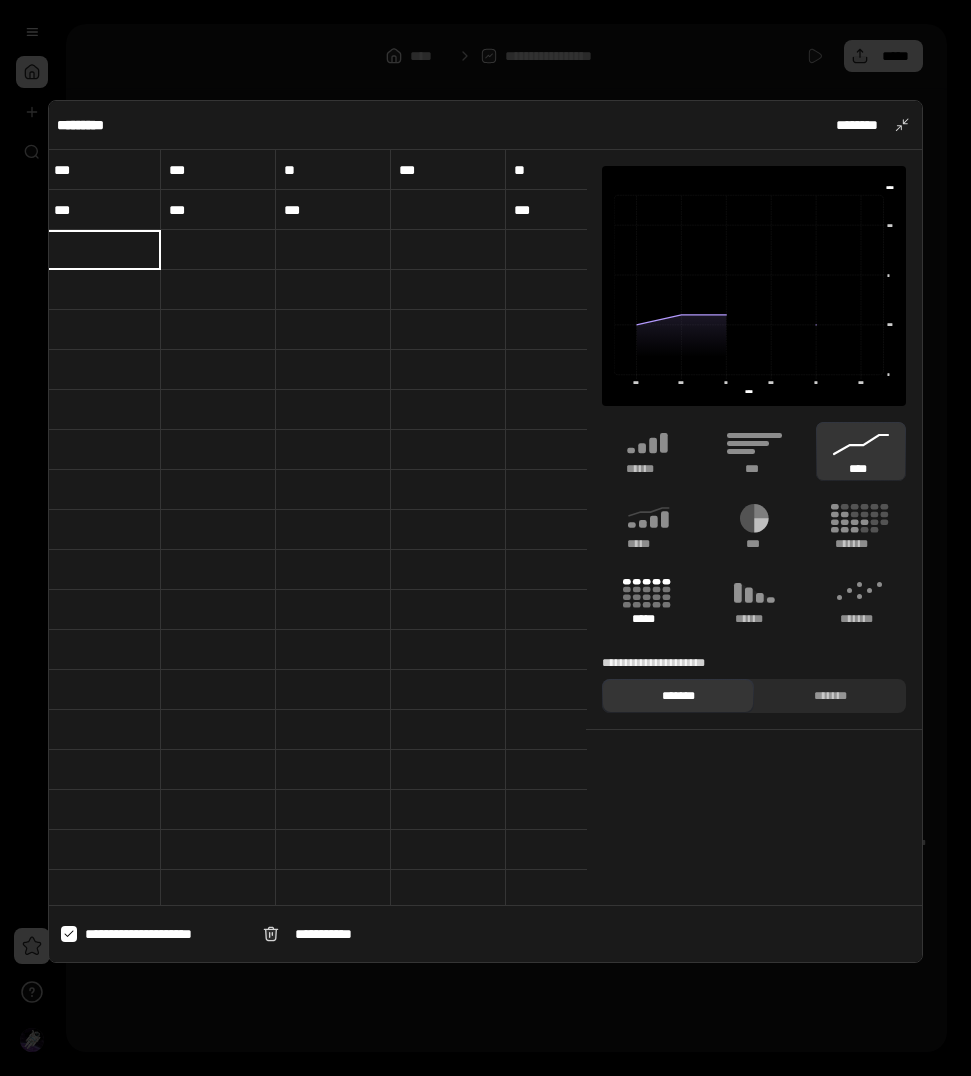 scroll, scrollTop: 0, scrollLeft: 163, axis: horizontal 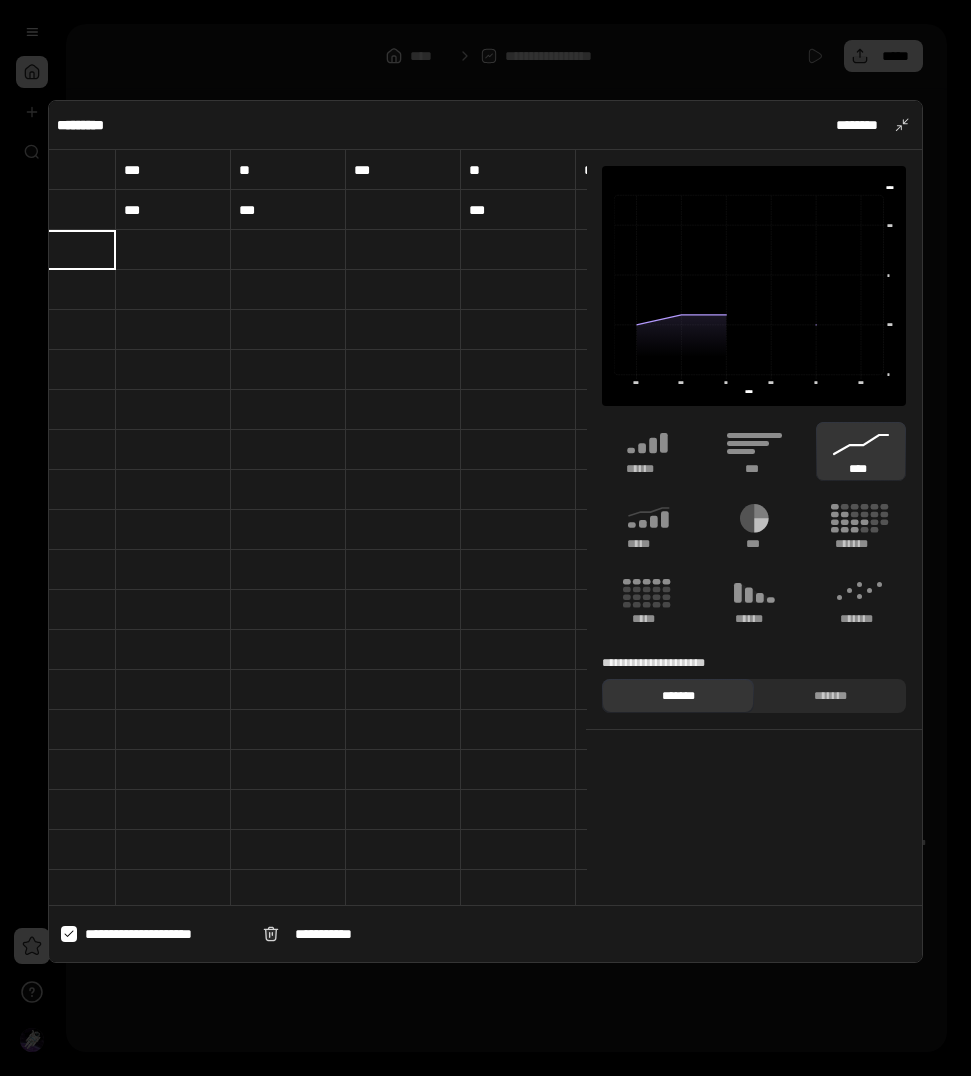 click at bounding box center (518, 250) 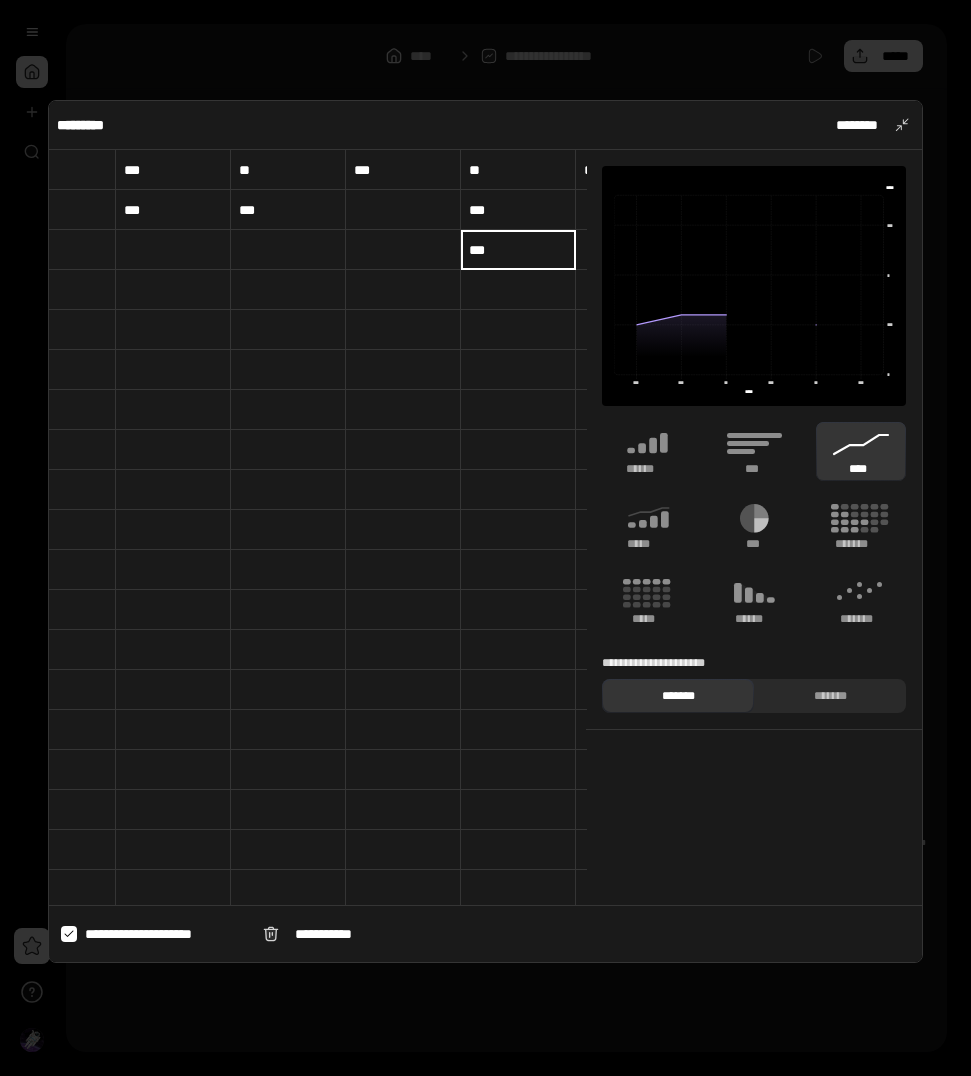 type on "***" 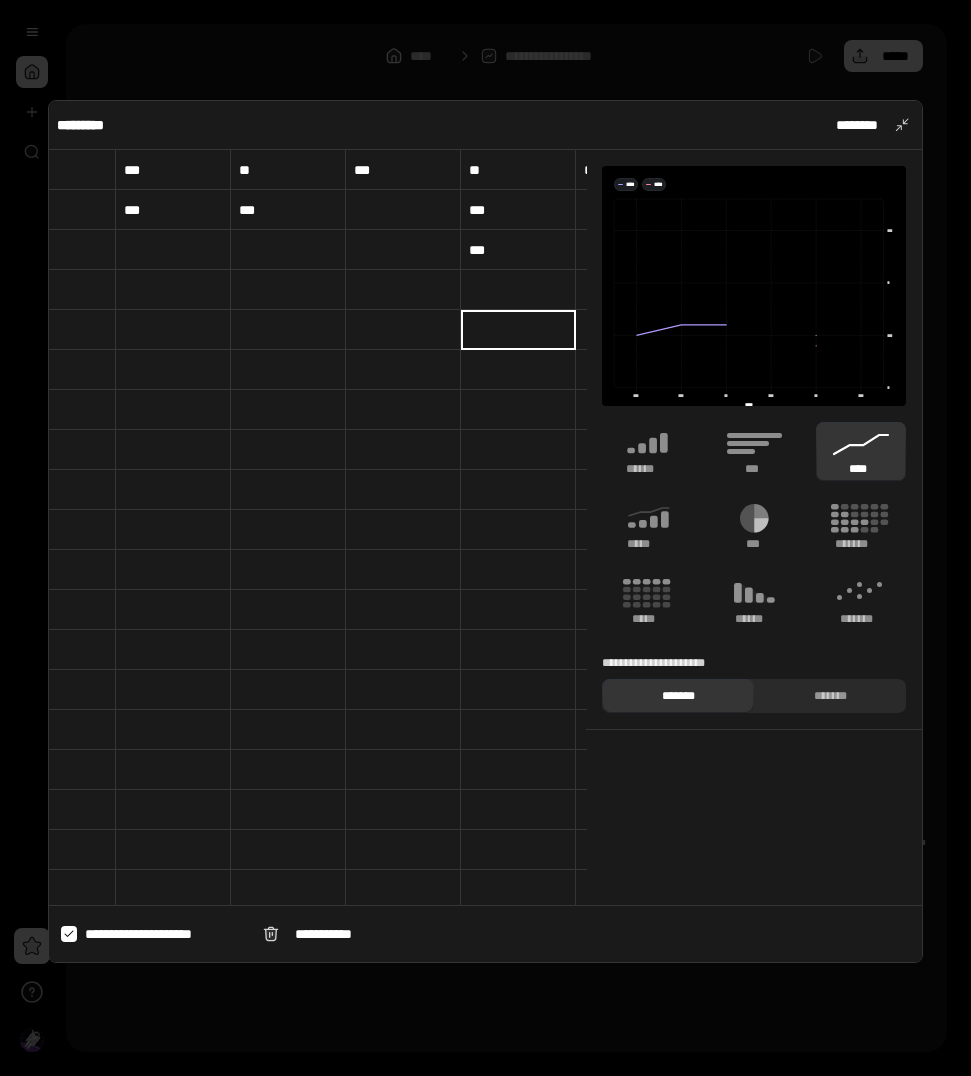 type 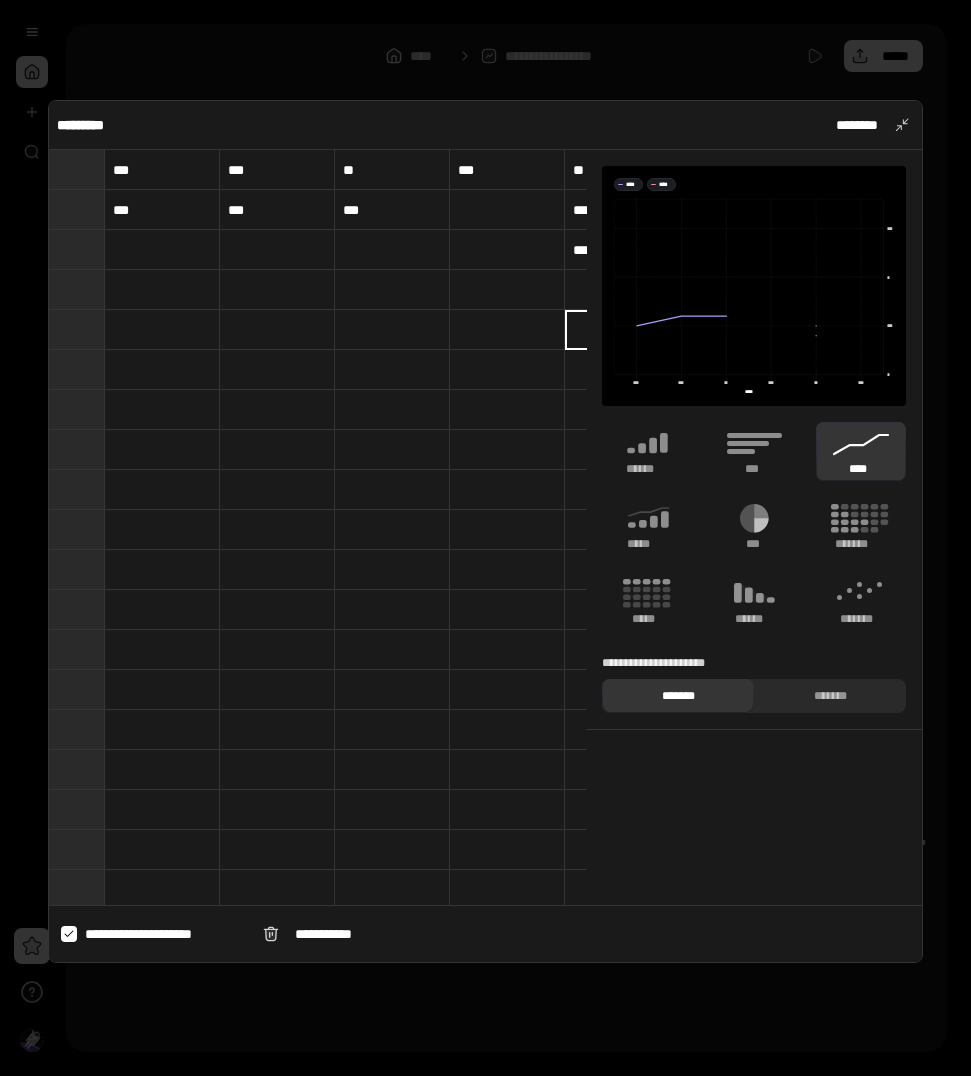 scroll, scrollTop: 0, scrollLeft: 0, axis: both 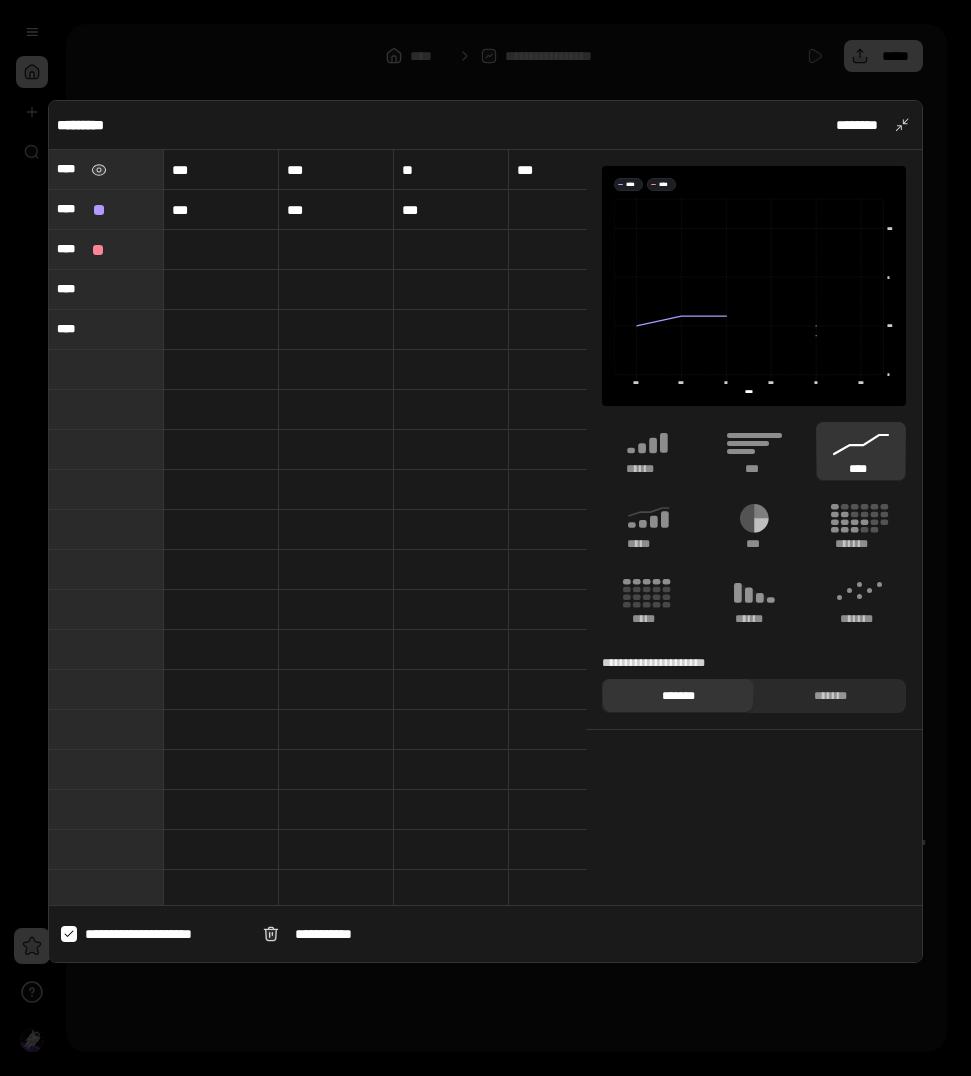 click at bounding box center (221, 250) 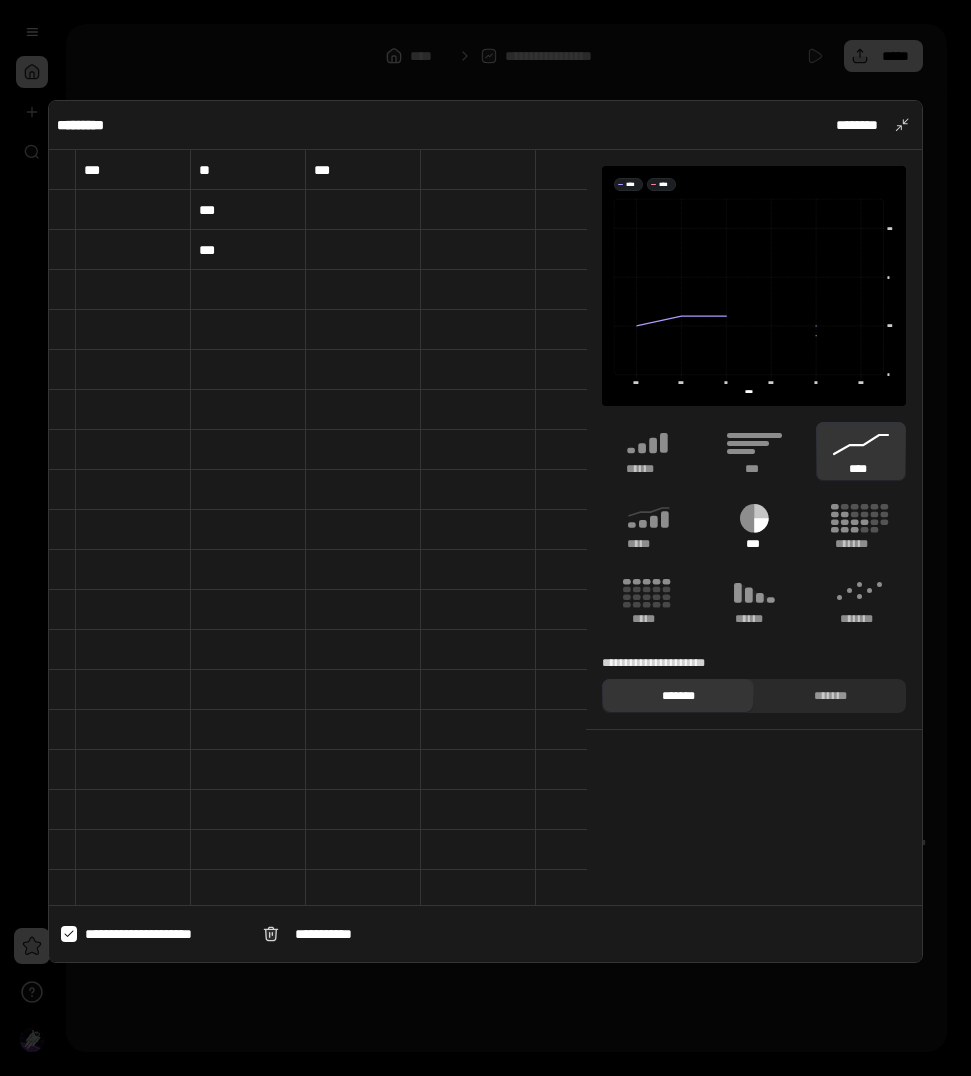 scroll, scrollTop: 0, scrollLeft: 435, axis: horizontal 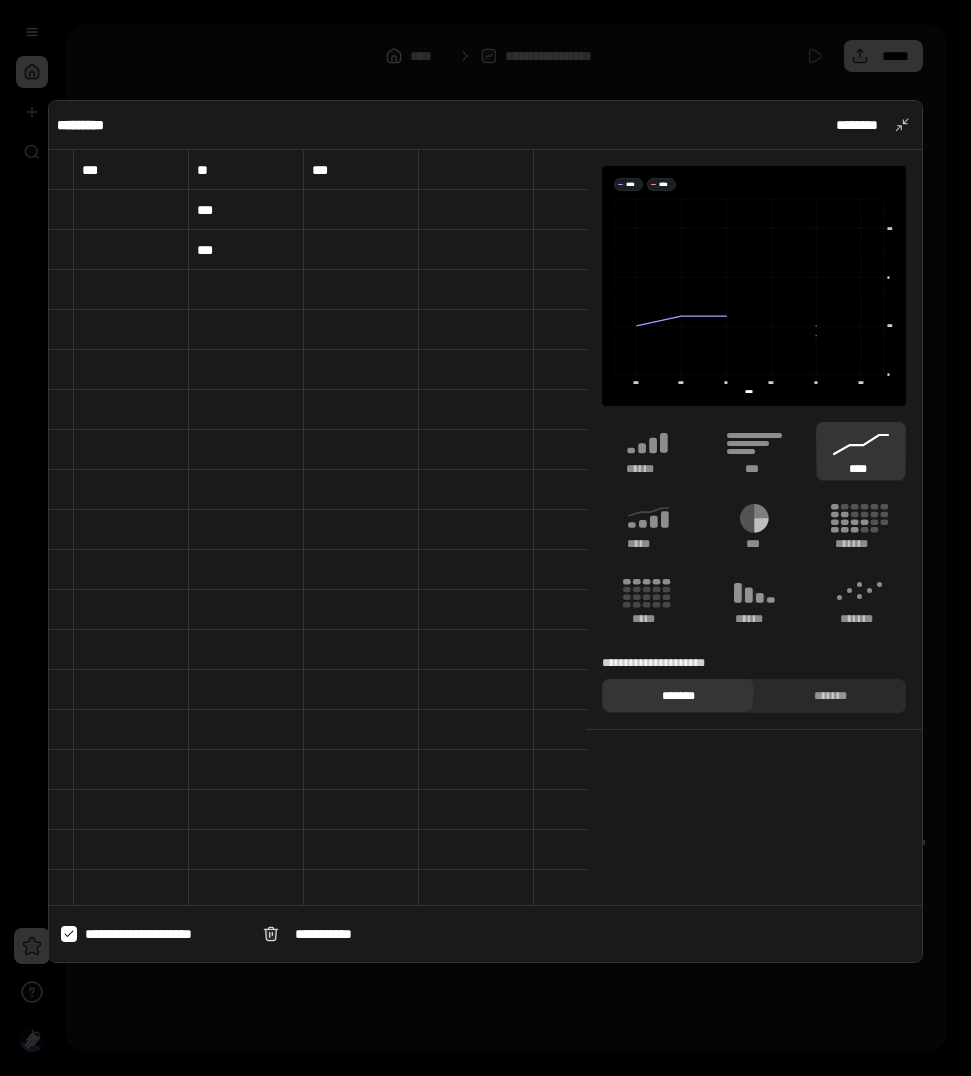 click at bounding box center [361, 250] 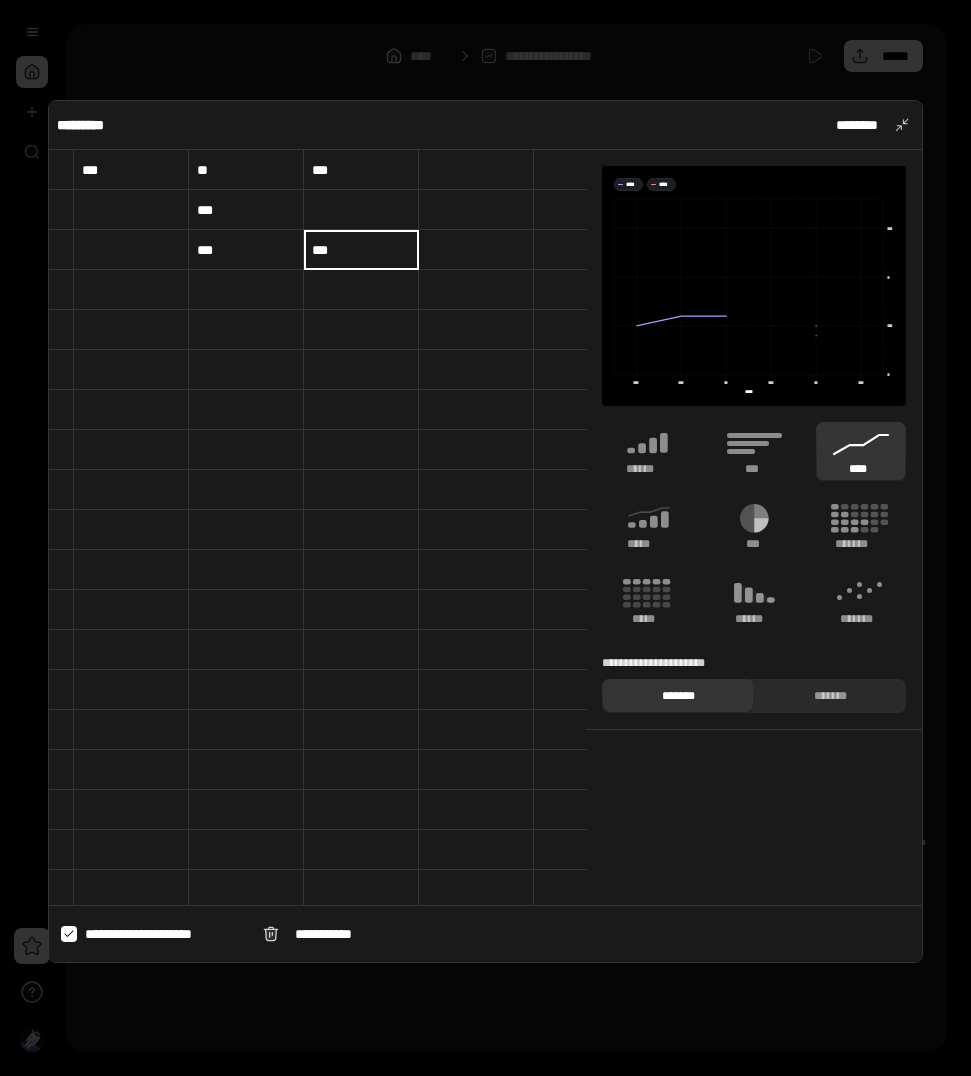 type on "***" 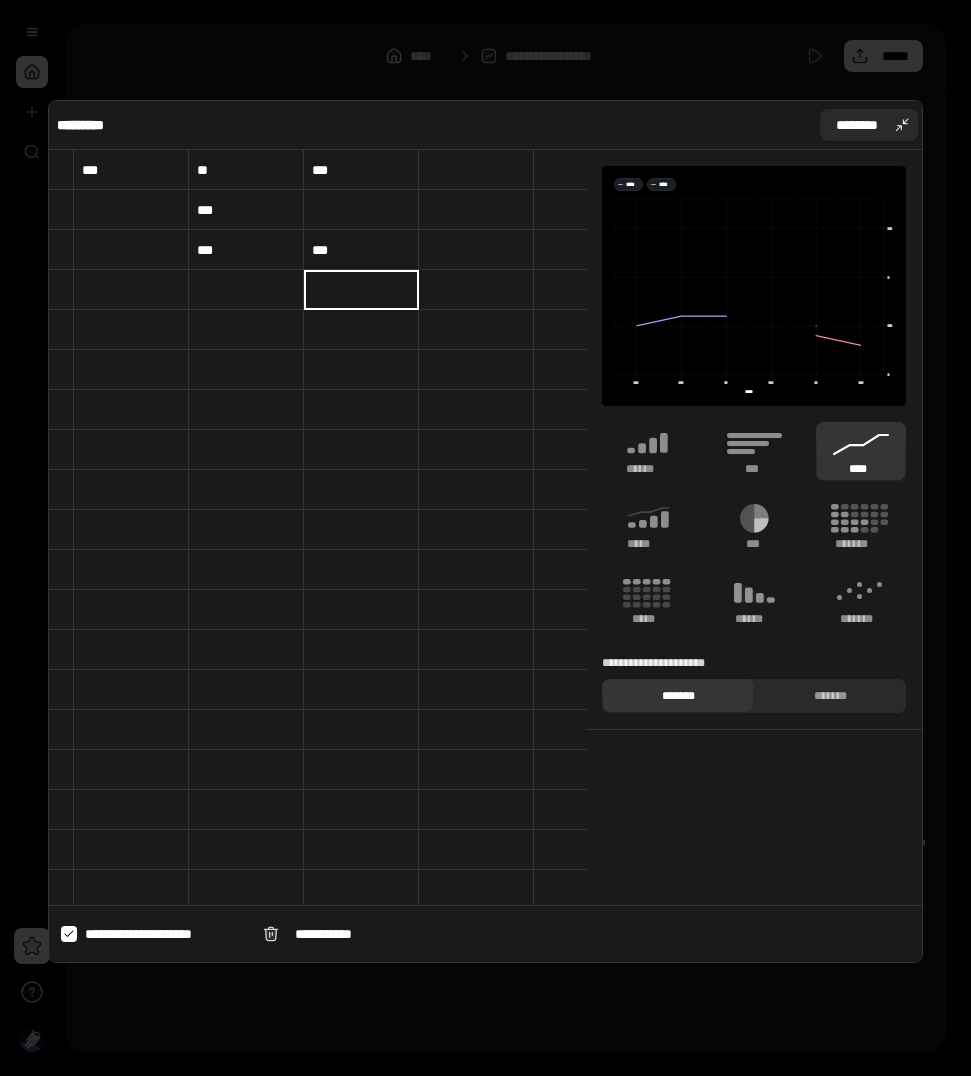 click on "********" at bounding box center (857, 125) 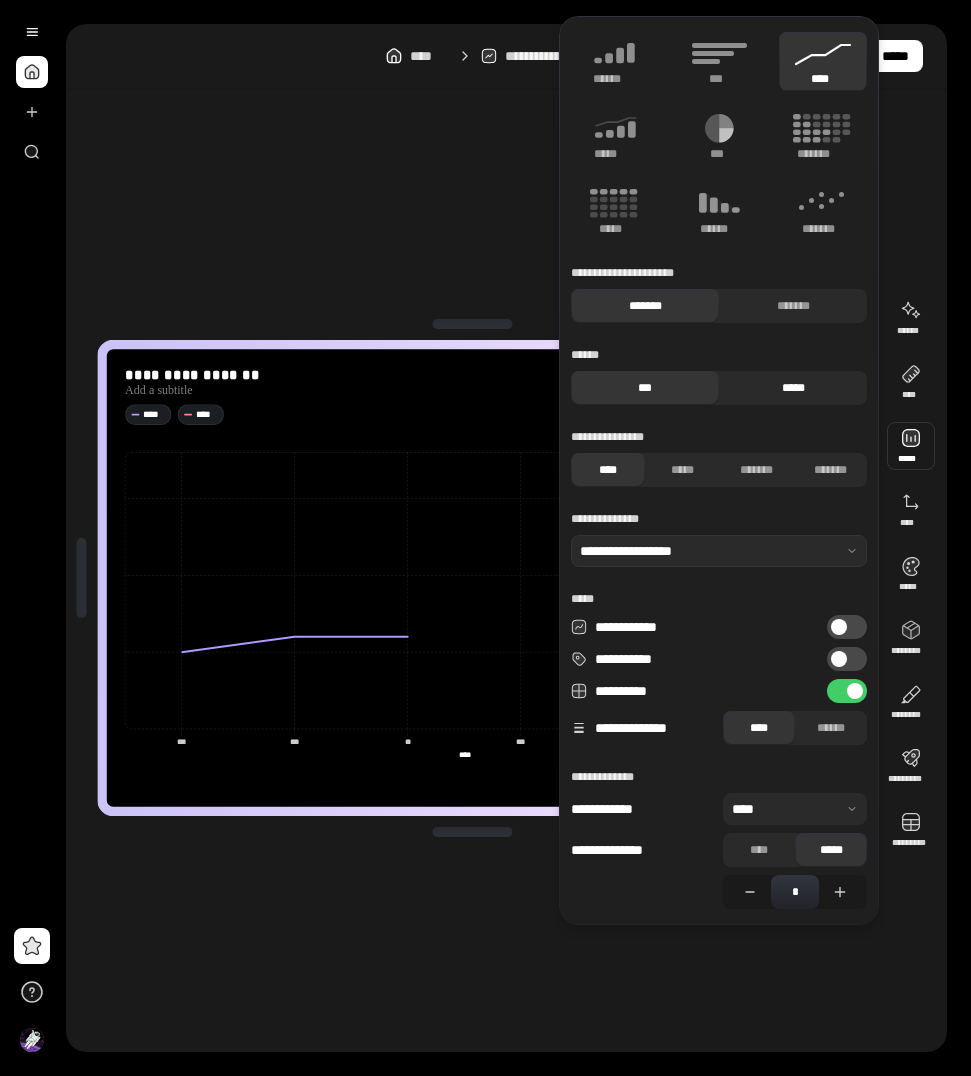 click on "*****" at bounding box center [793, 388] 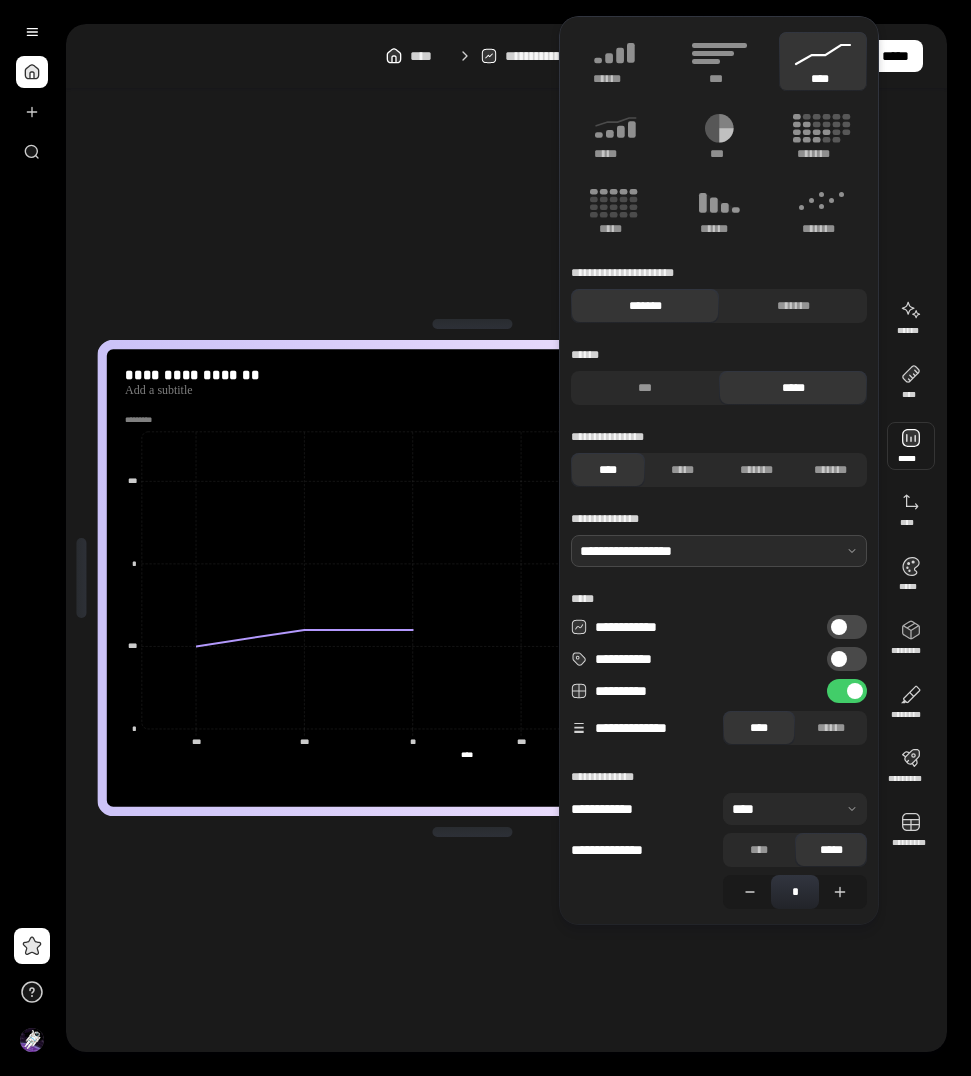 click at bounding box center (719, 551) 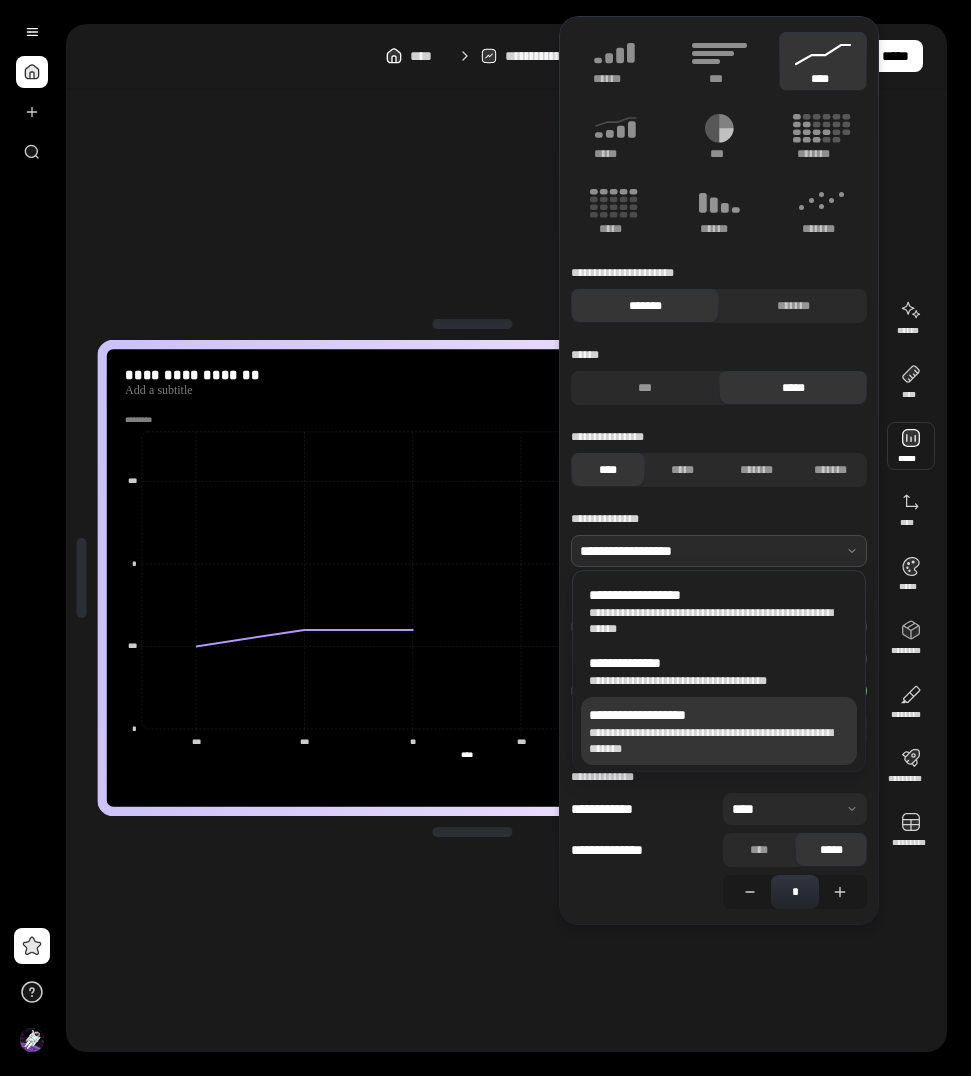 click on "[FULL_NAME]" at bounding box center [719, 741] 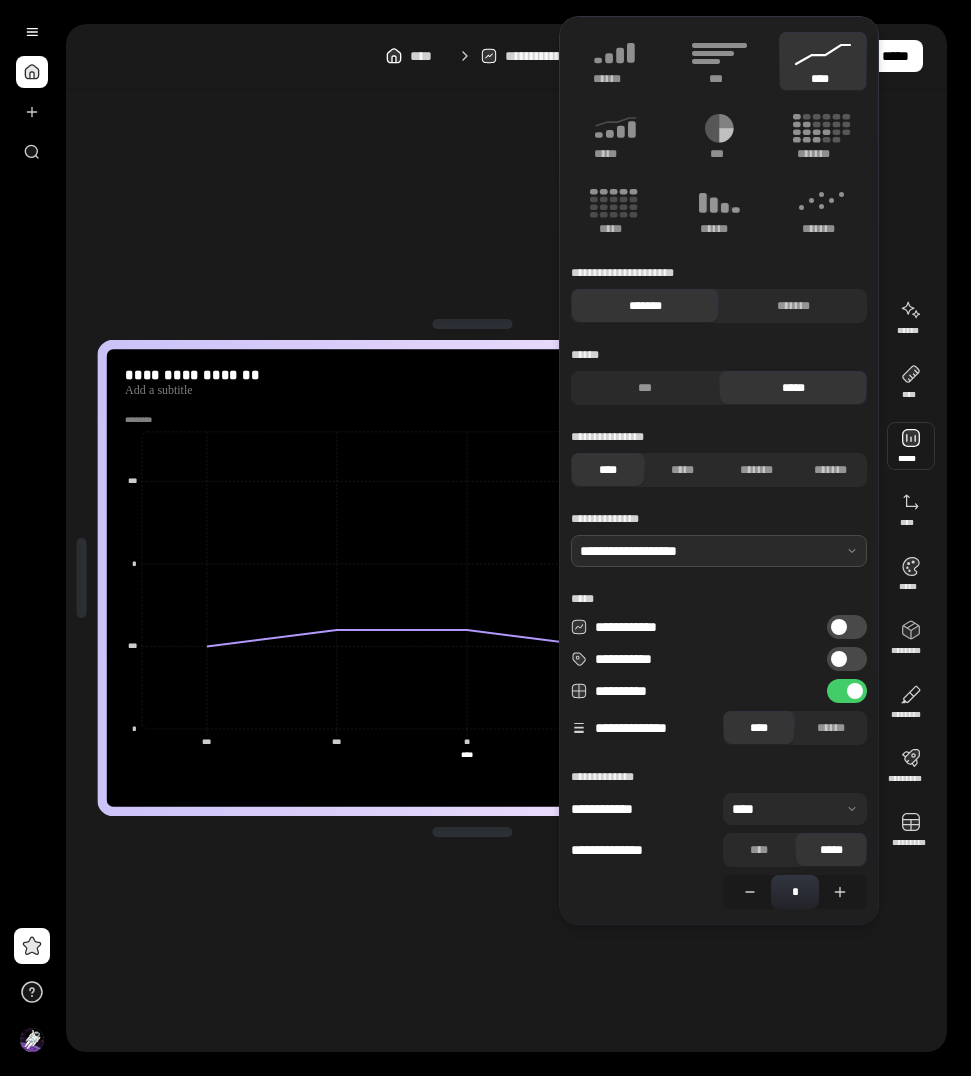click on "[FIRST] [LAST] [PHONE] [EMAIL] [DOB] [GENDER] [AGE] [MARITAL_STATUS] [OCCUPATION] [EMPLOYER] [SALARY] [CREDIT_SCORE] [ACCOUNT_NUMBER] [ROUTING_NUMBER] [CARD_NUMBER] [EXPIRY_DATE] [CVV] [SSN] [COMPANY] [ADDRESS] [PHONE] [EMAIL]" at bounding box center [506, 578] 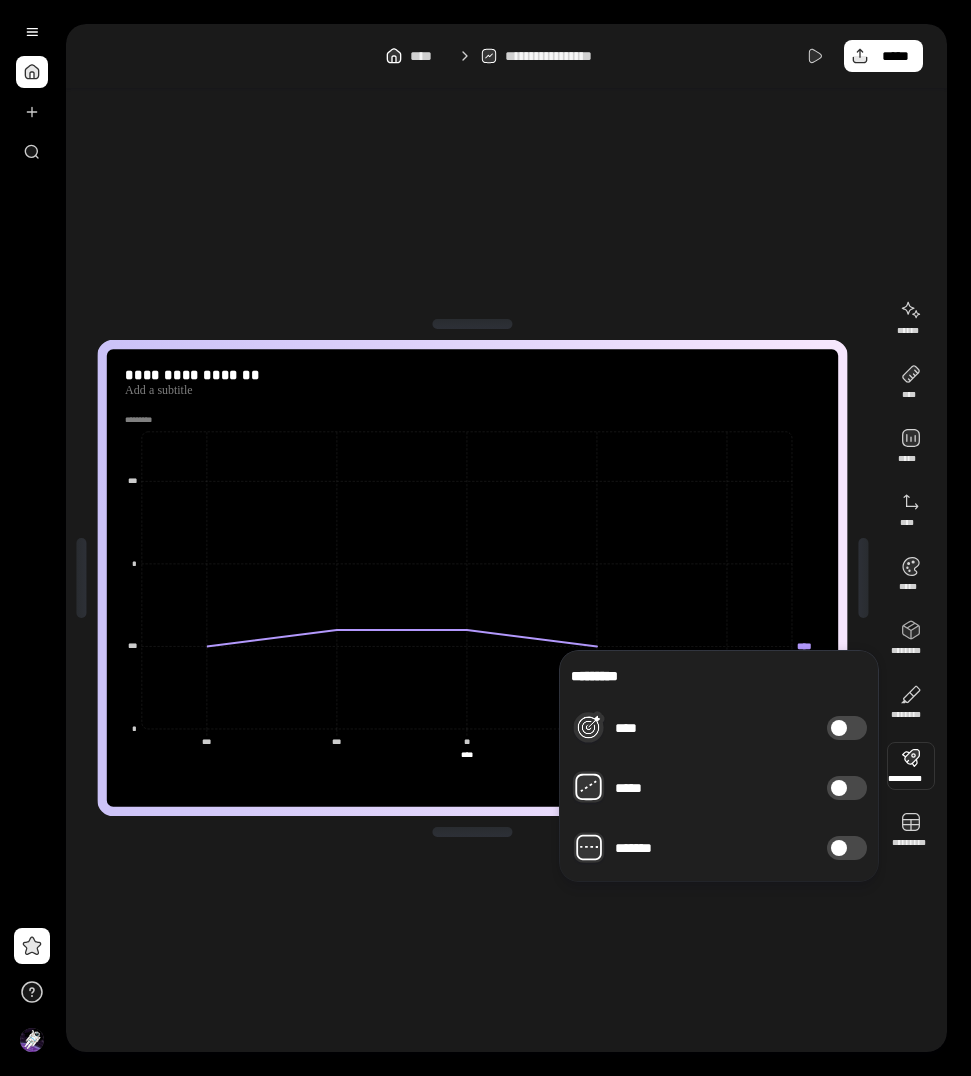 click at bounding box center (839, 788) 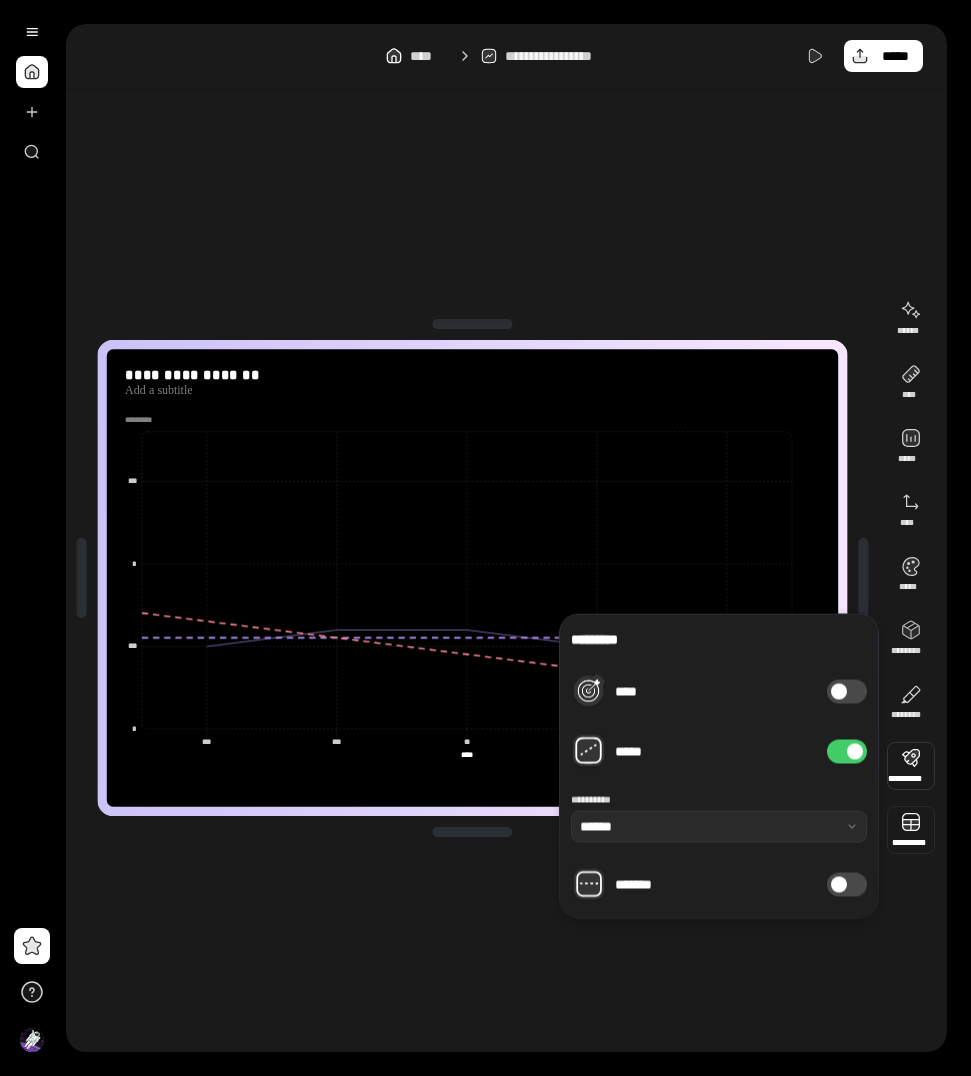 click at bounding box center (911, 830) 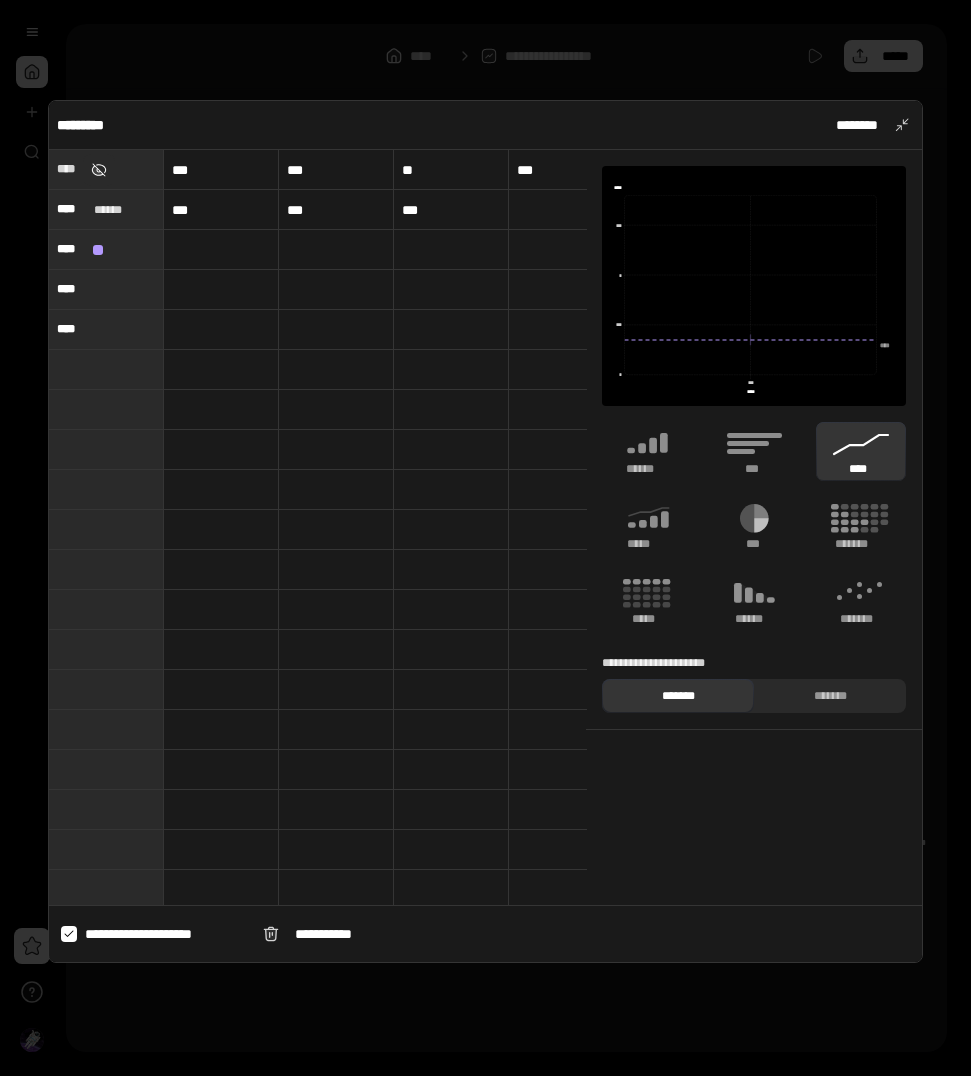 type on "****" 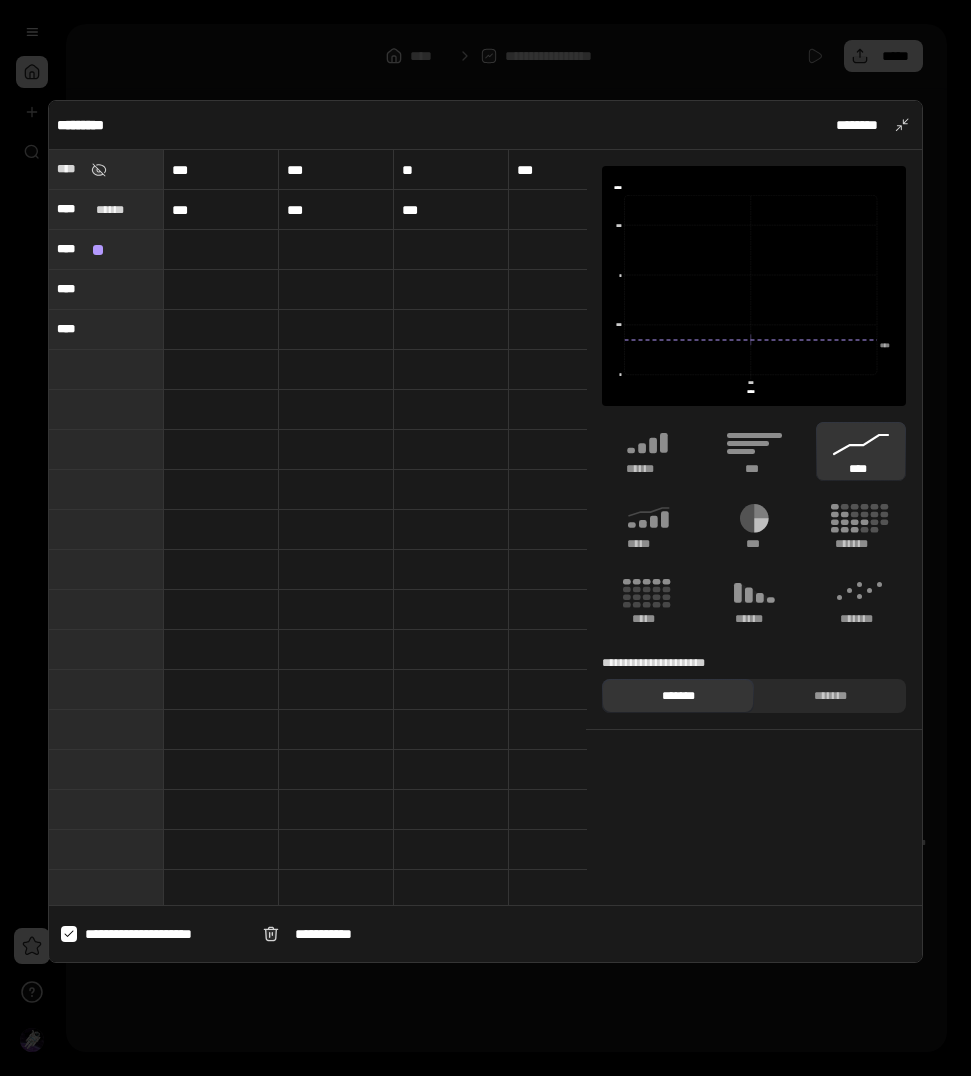 click on "*********" at bounding box center [87, 125] 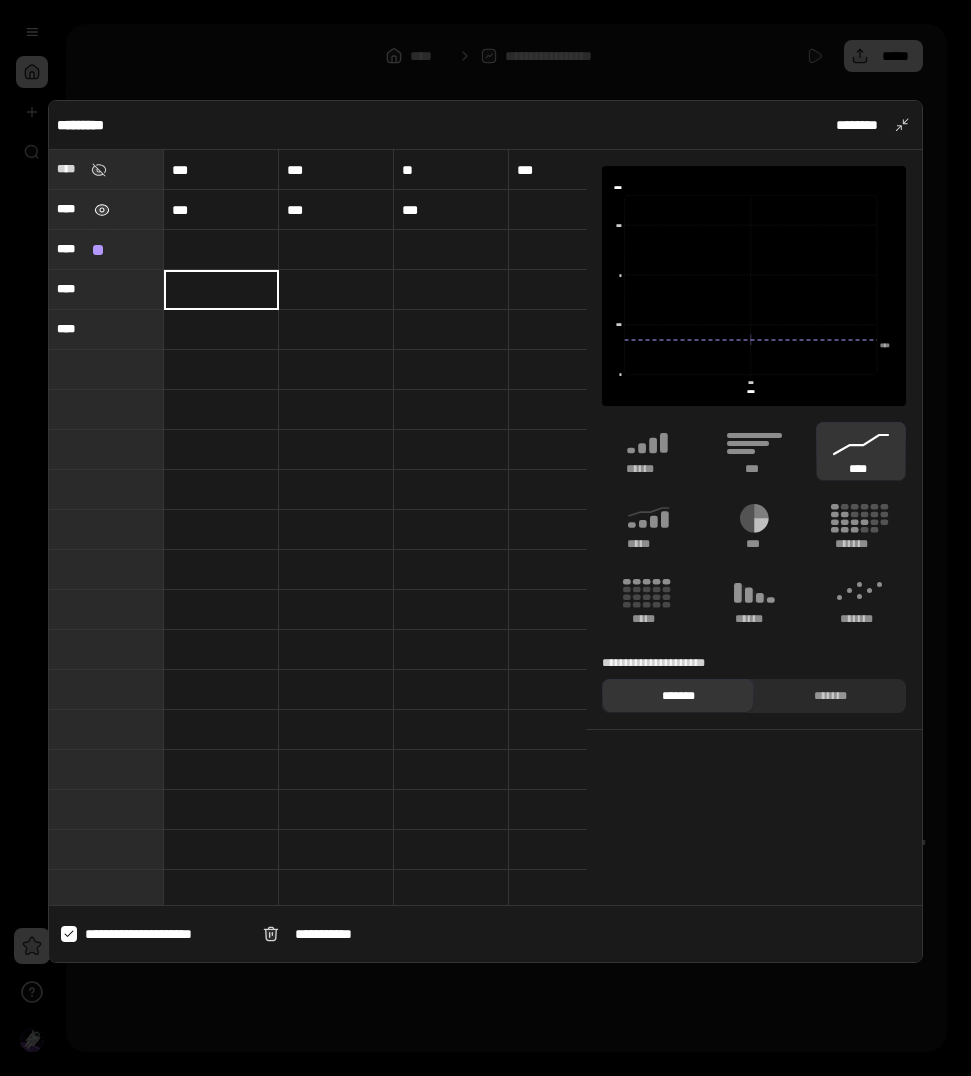 click at bounding box center (101, 210) 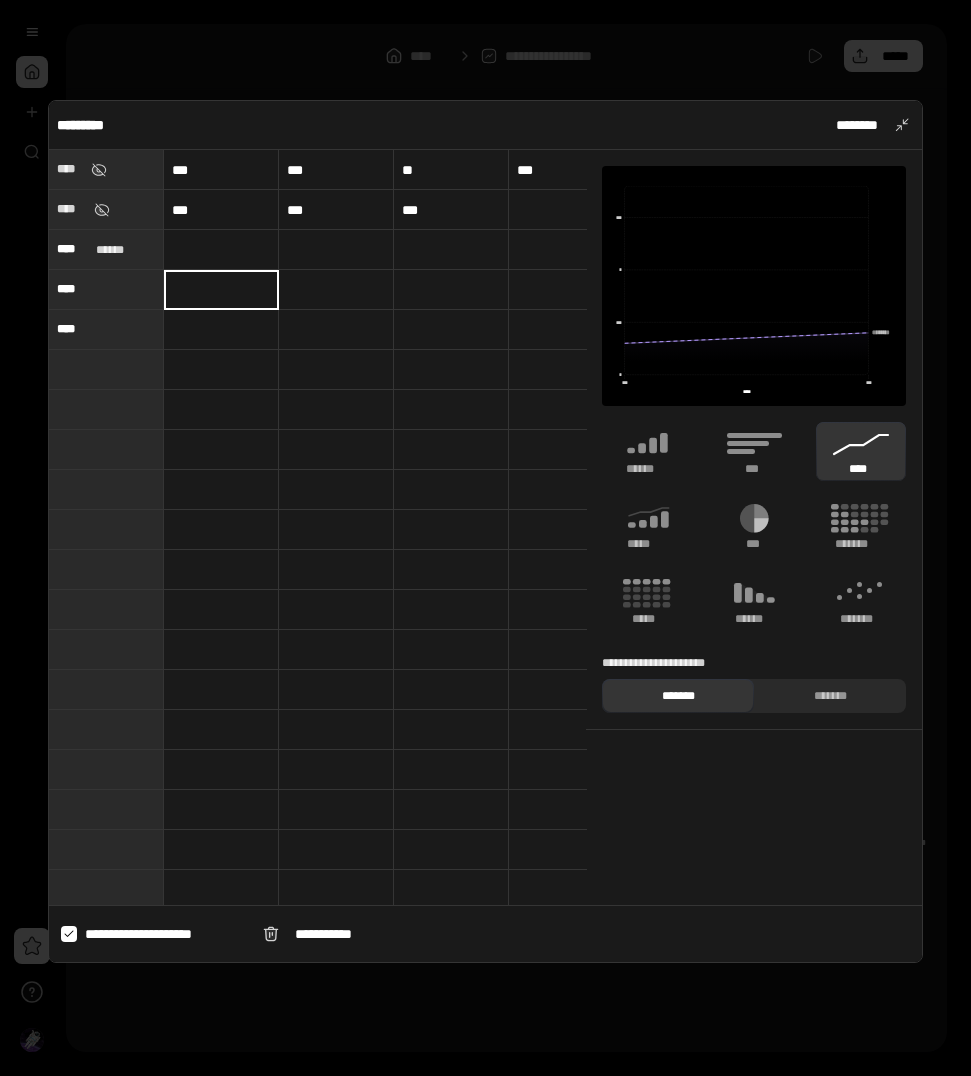 click on "****" at bounding box center [106, 209] 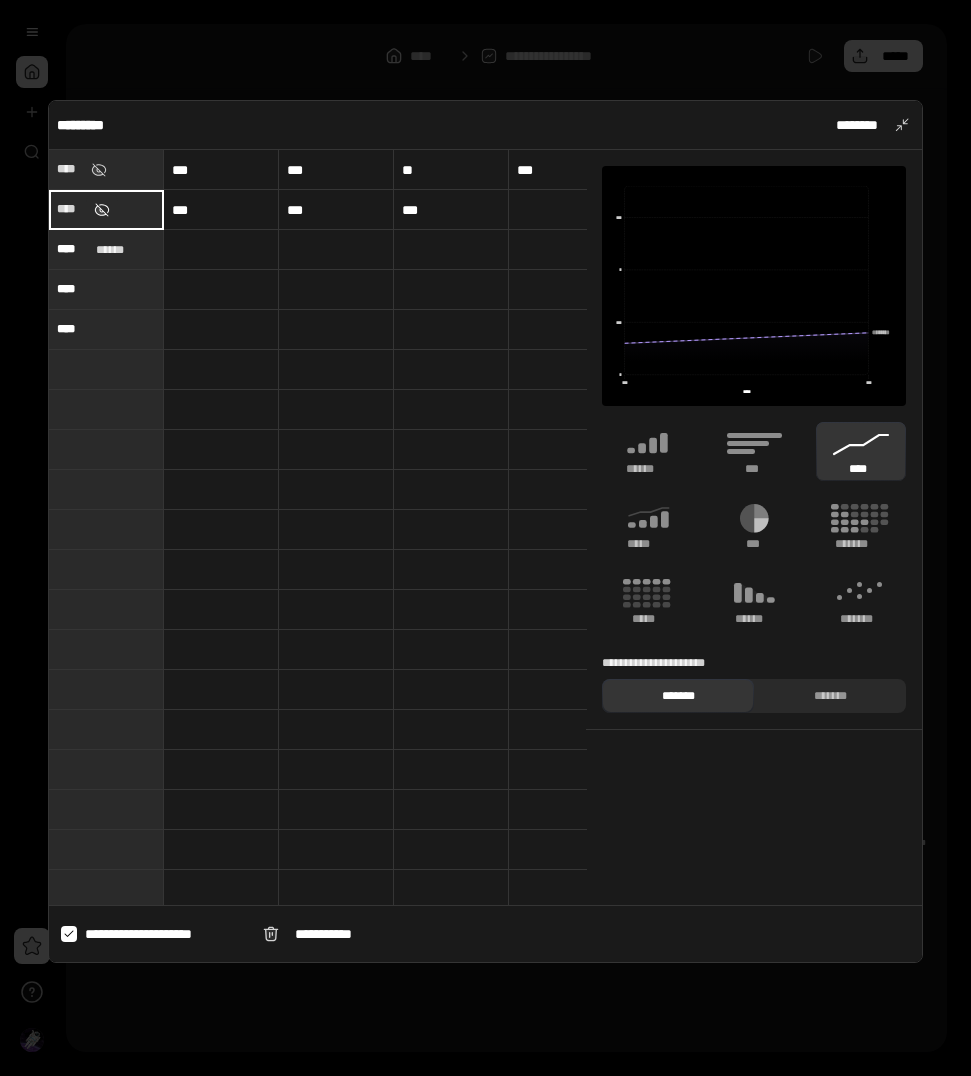 click at bounding box center [101, 210] 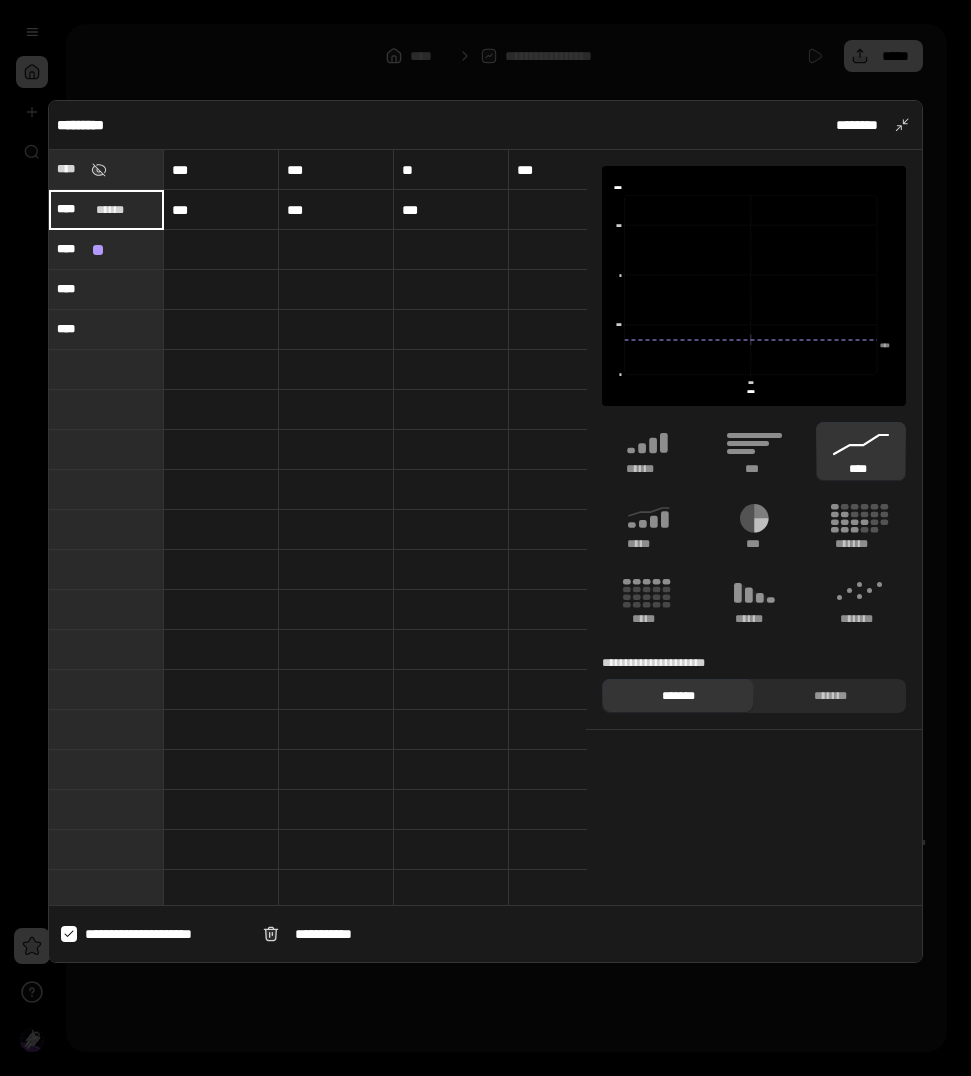 click at bounding box center (221, 250) 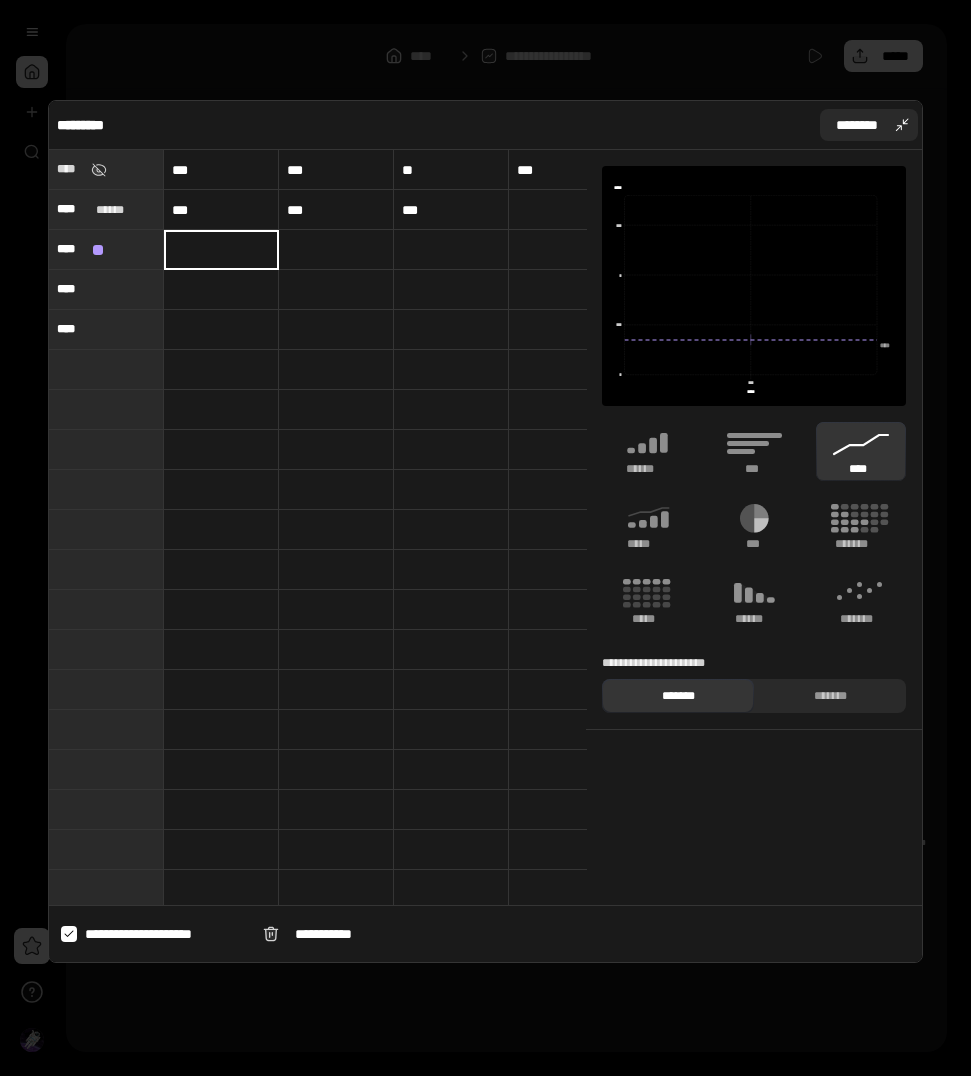 click on "********" at bounding box center (869, 125) 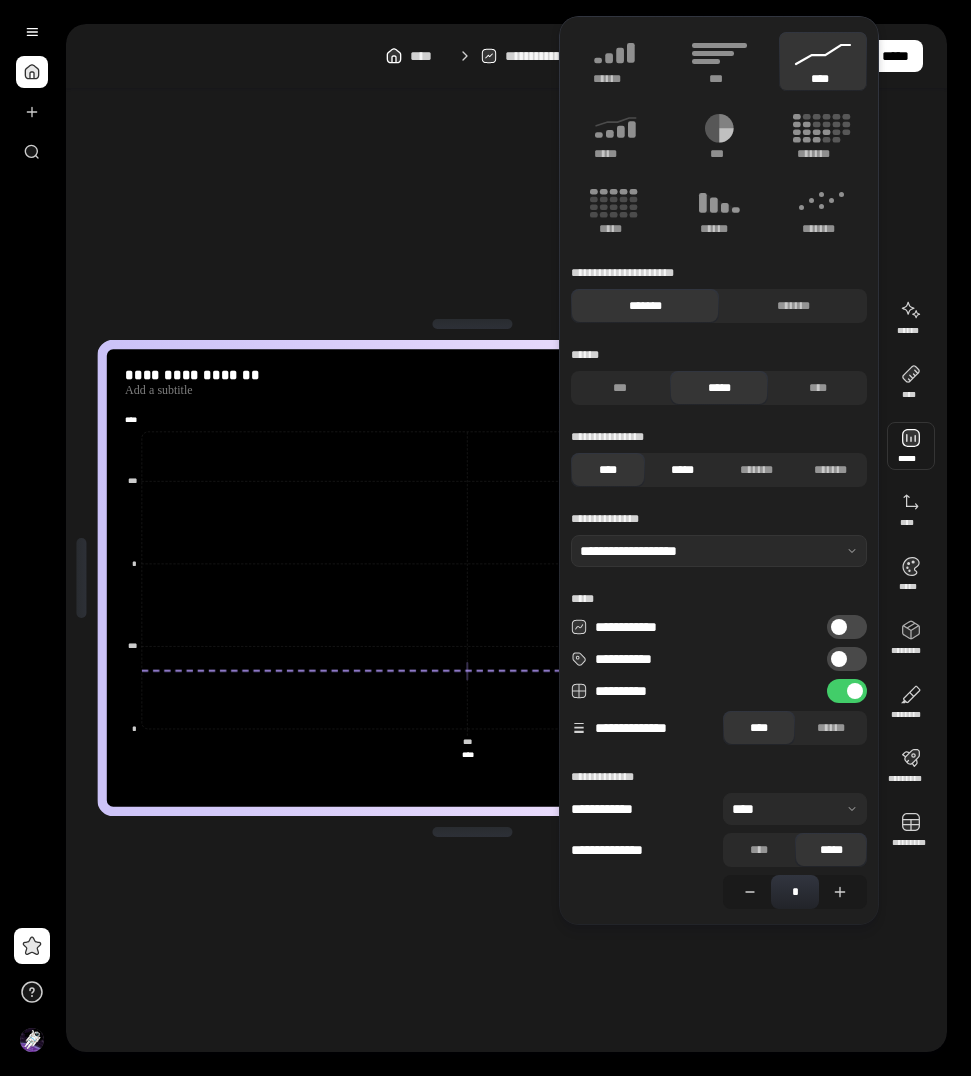 click on "*****" at bounding box center (682, 470) 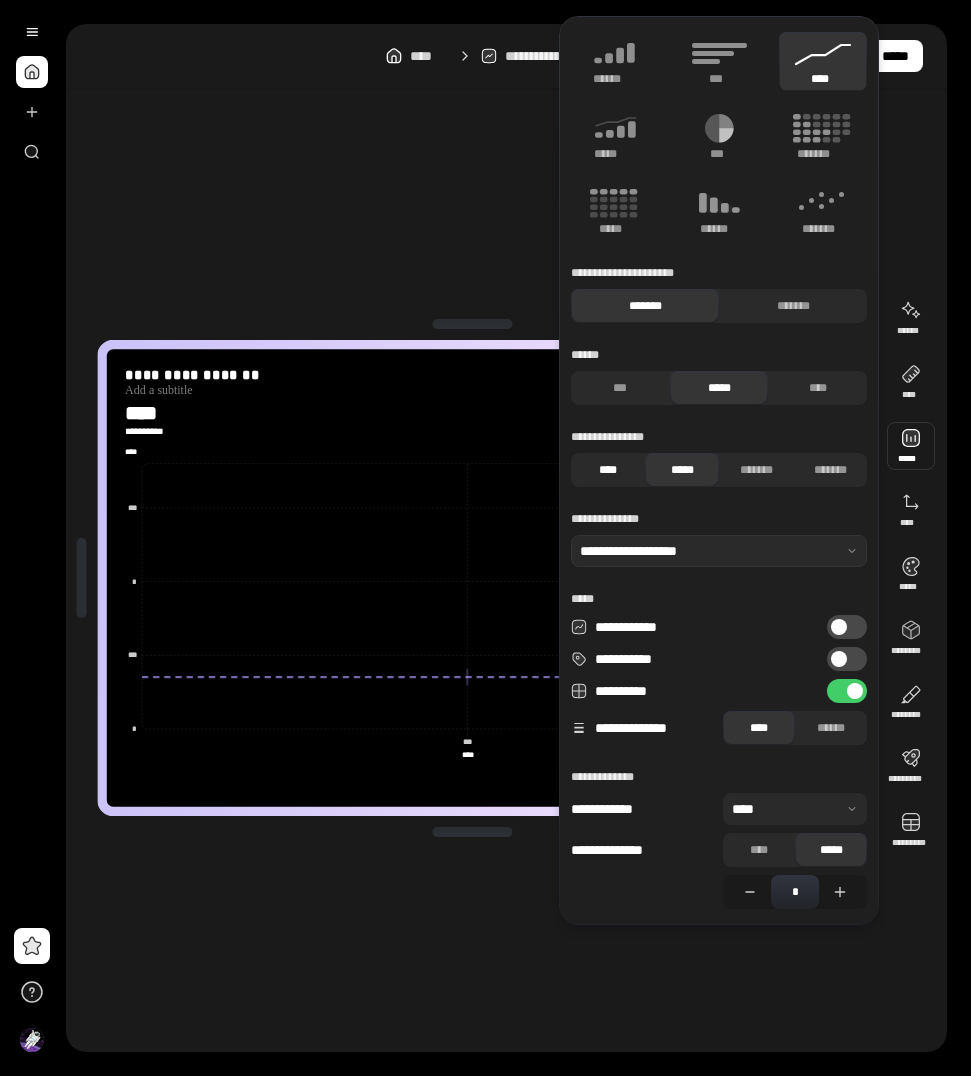 click on "****" at bounding box center (608, 470) 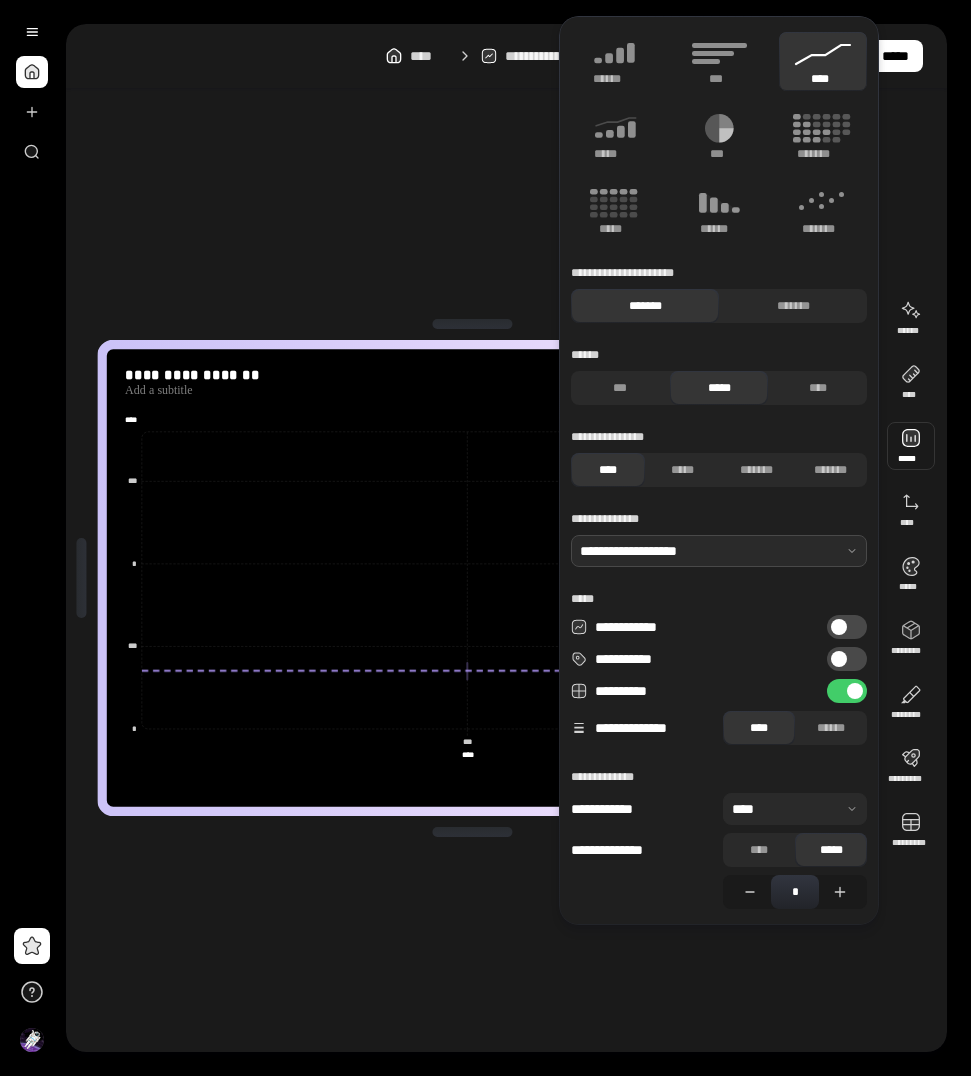 click at bounding box center (719, 551) 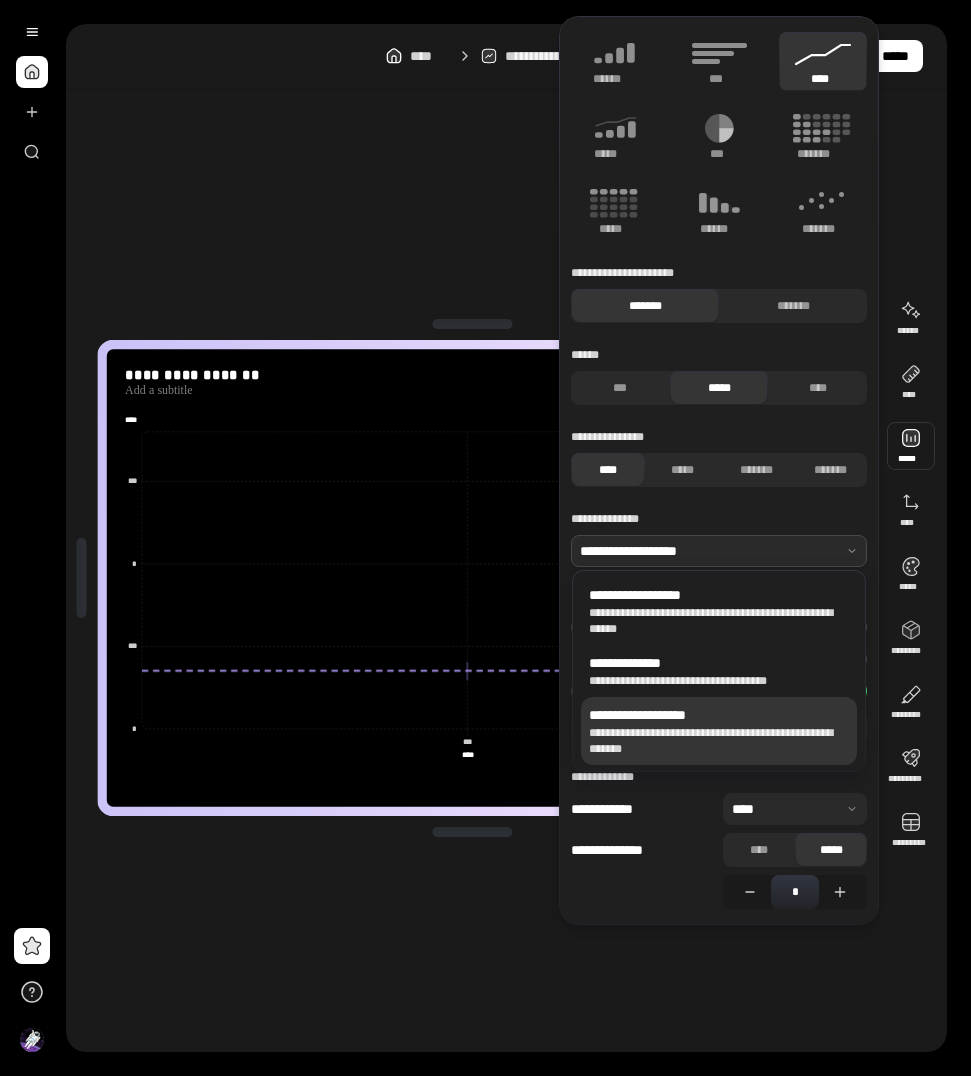 click on "**********" at bounding box center [719, 715] 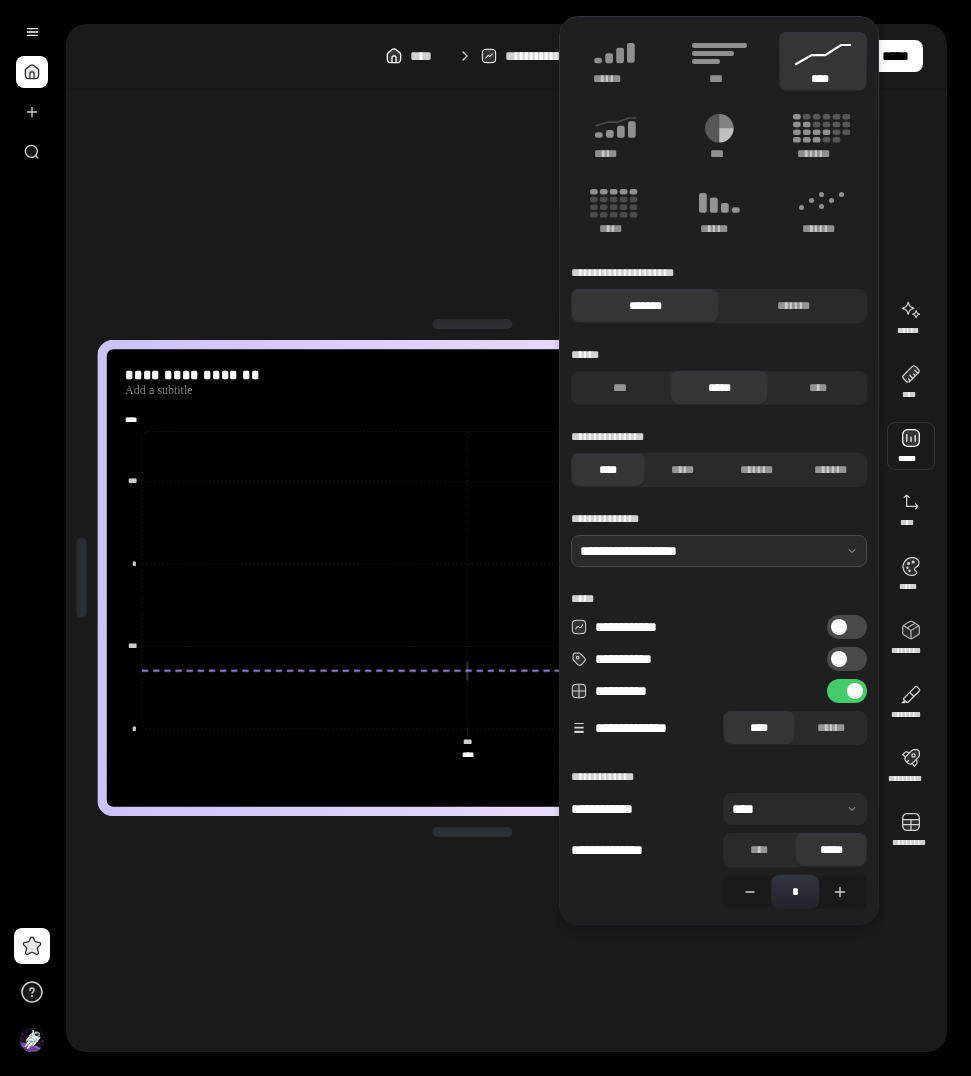 click at bounding box center (795, 809) 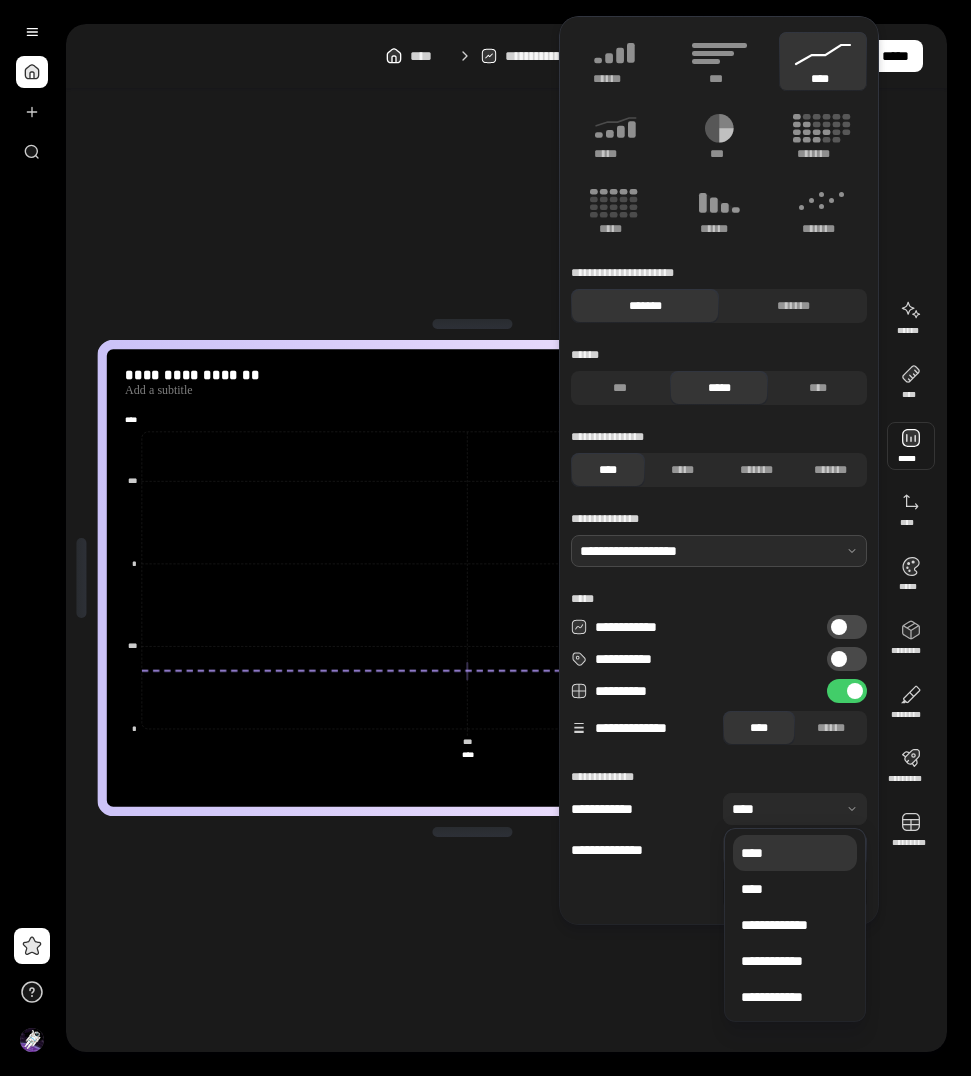 click on "**********" at bounding box center (719, 777) 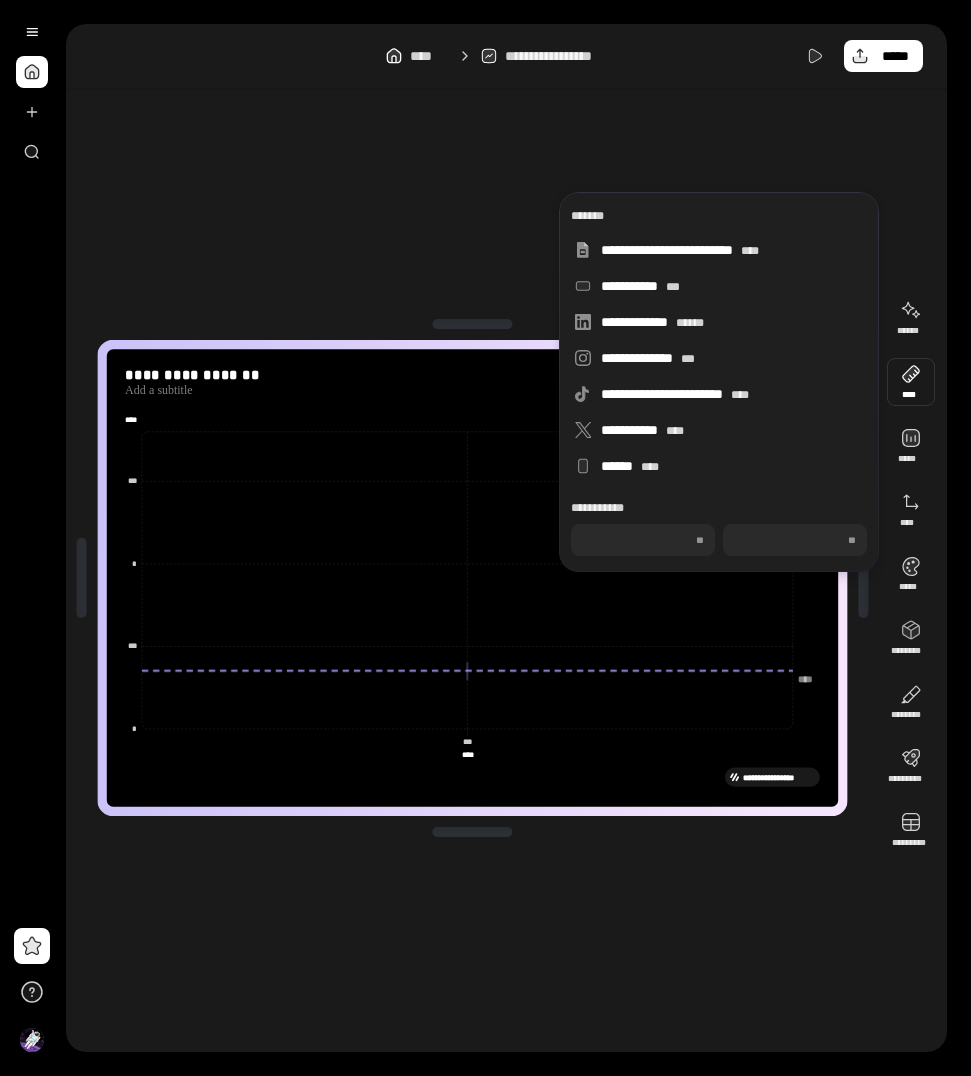 click at bounding box center (911, 382) 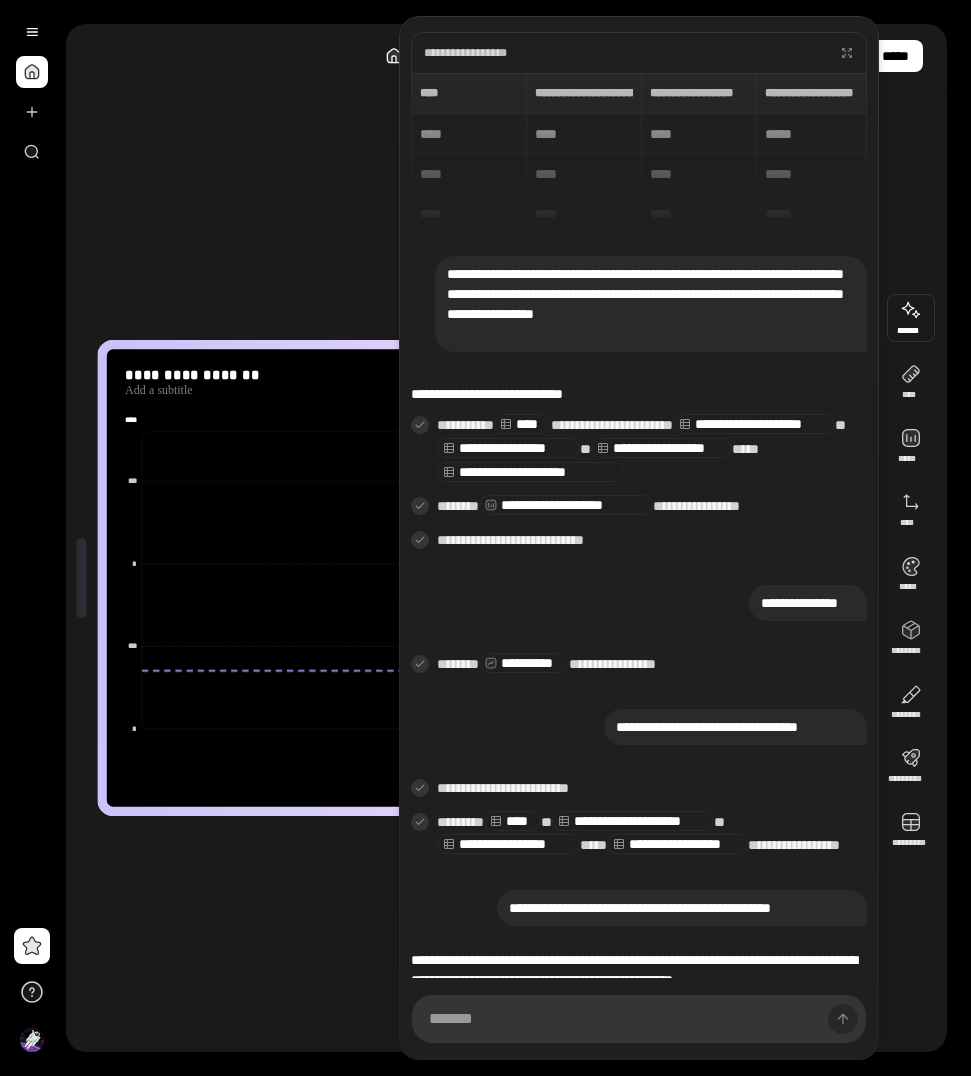 scroll, scrollTop: 77, scrollLeft: 0, axis: vertical 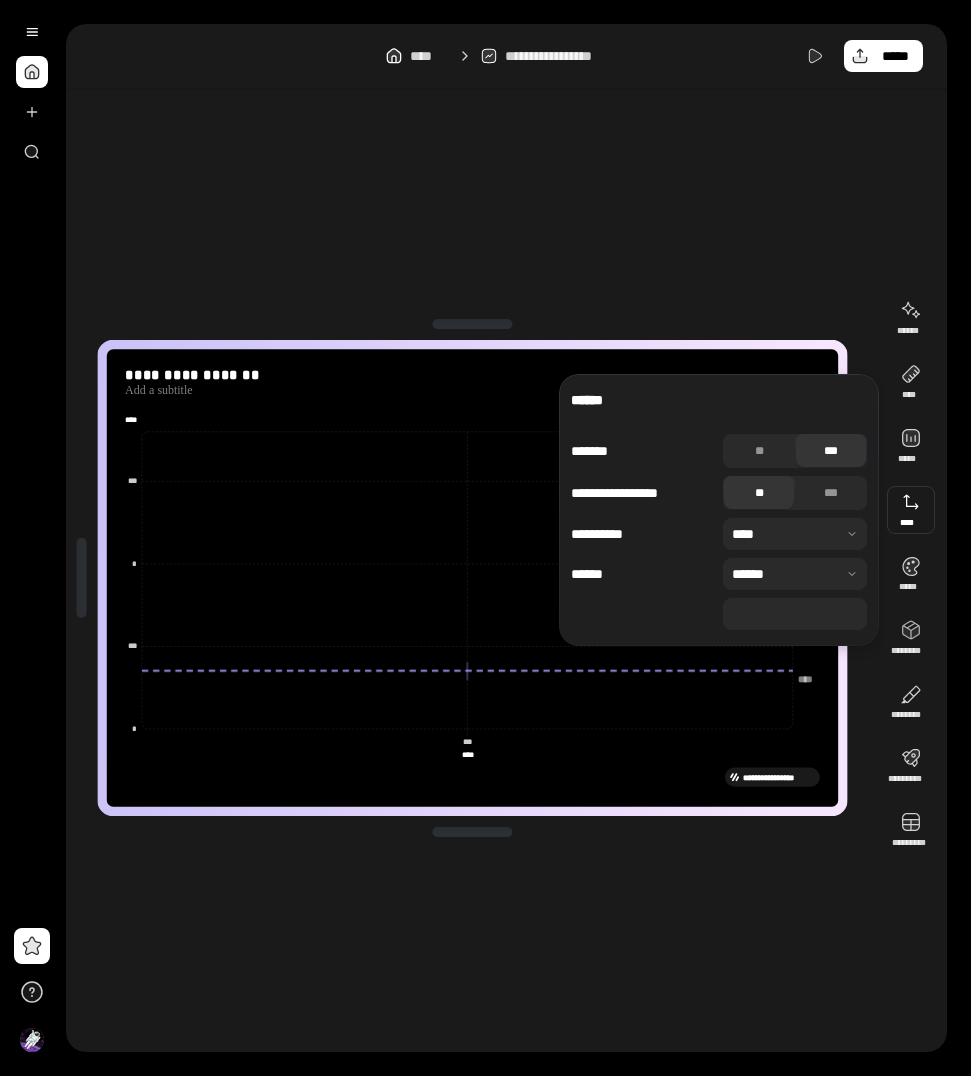 click at bounding box center (911, 510) 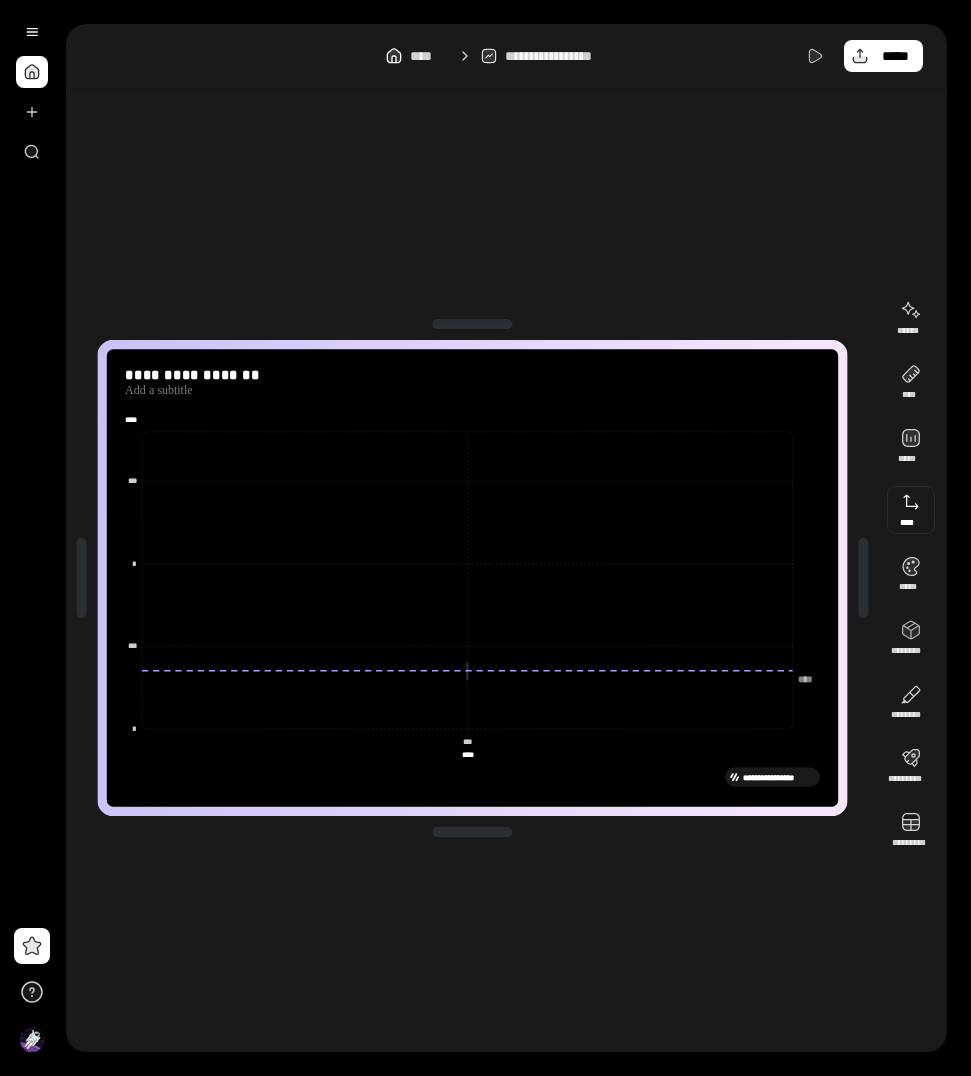 click at bounding box center (911, 510) 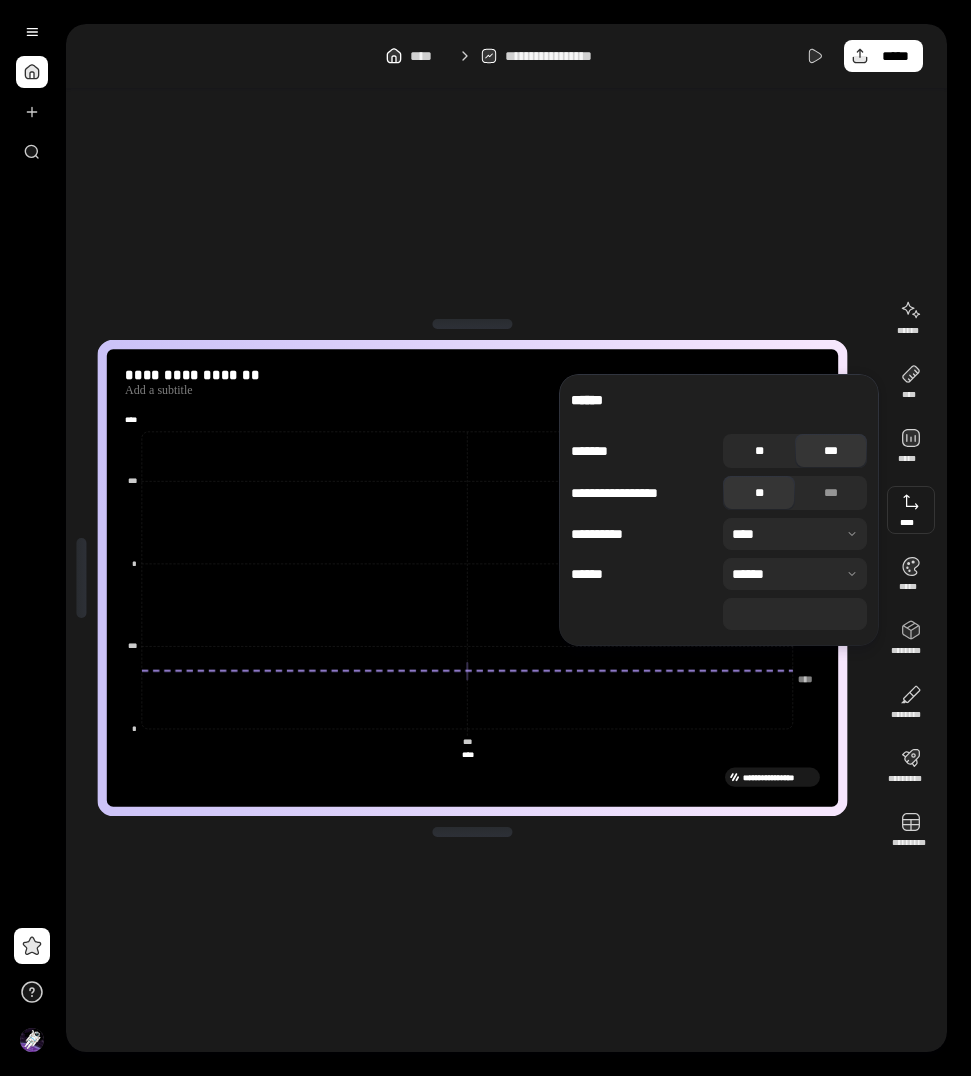 click on "**" at bounding box center (759, 451) 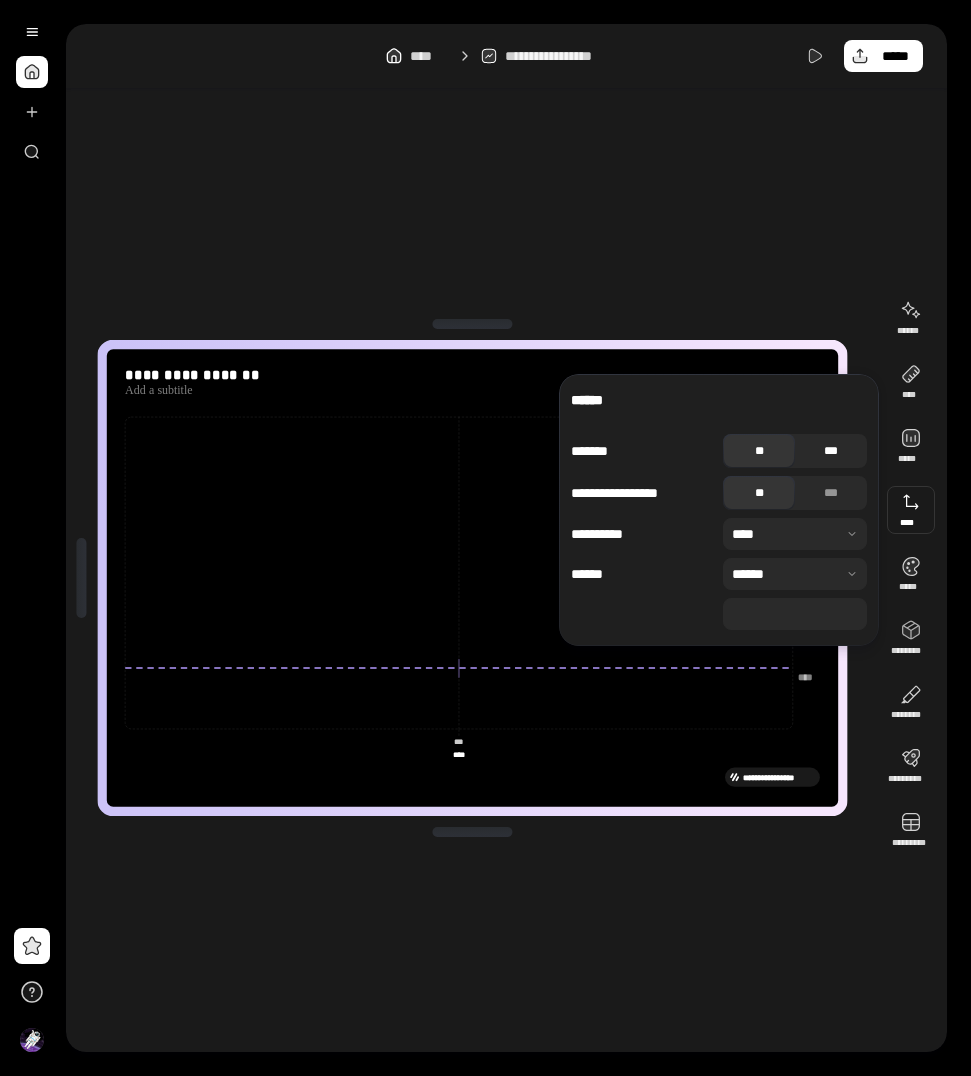 click on "***" at bounding box center (831, 451) 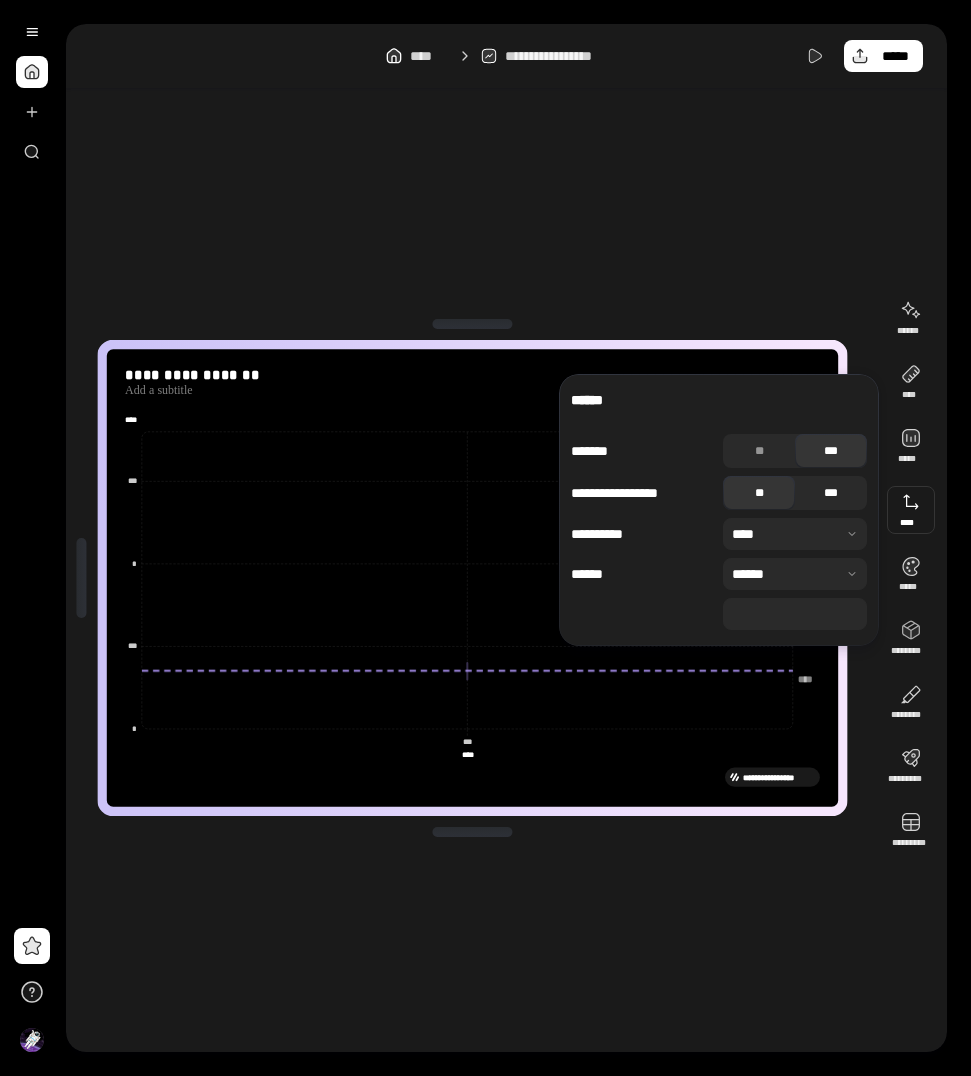 click on "***" at bounding box center (831, 493) 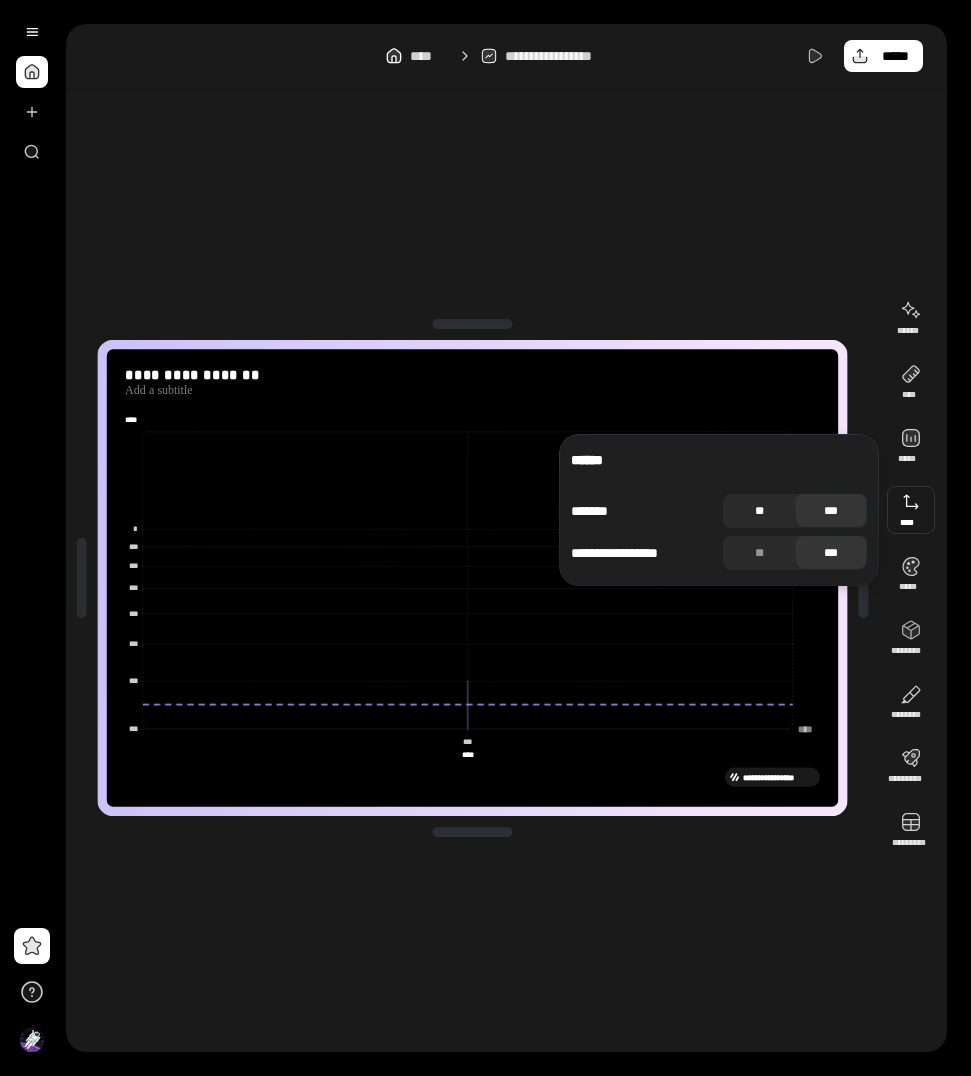 click on "**" at bounding box center (759, 511) 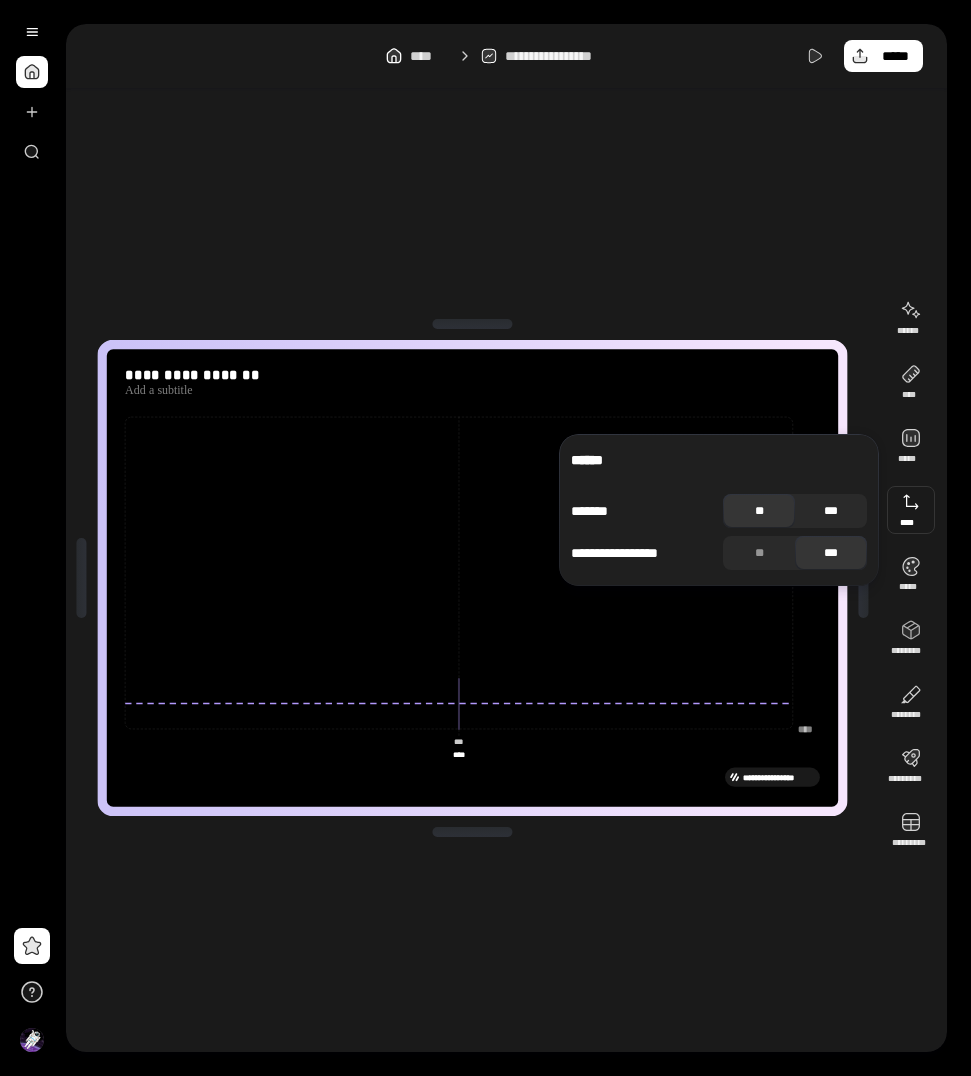 click on "***" at bounding box center (831, 511) 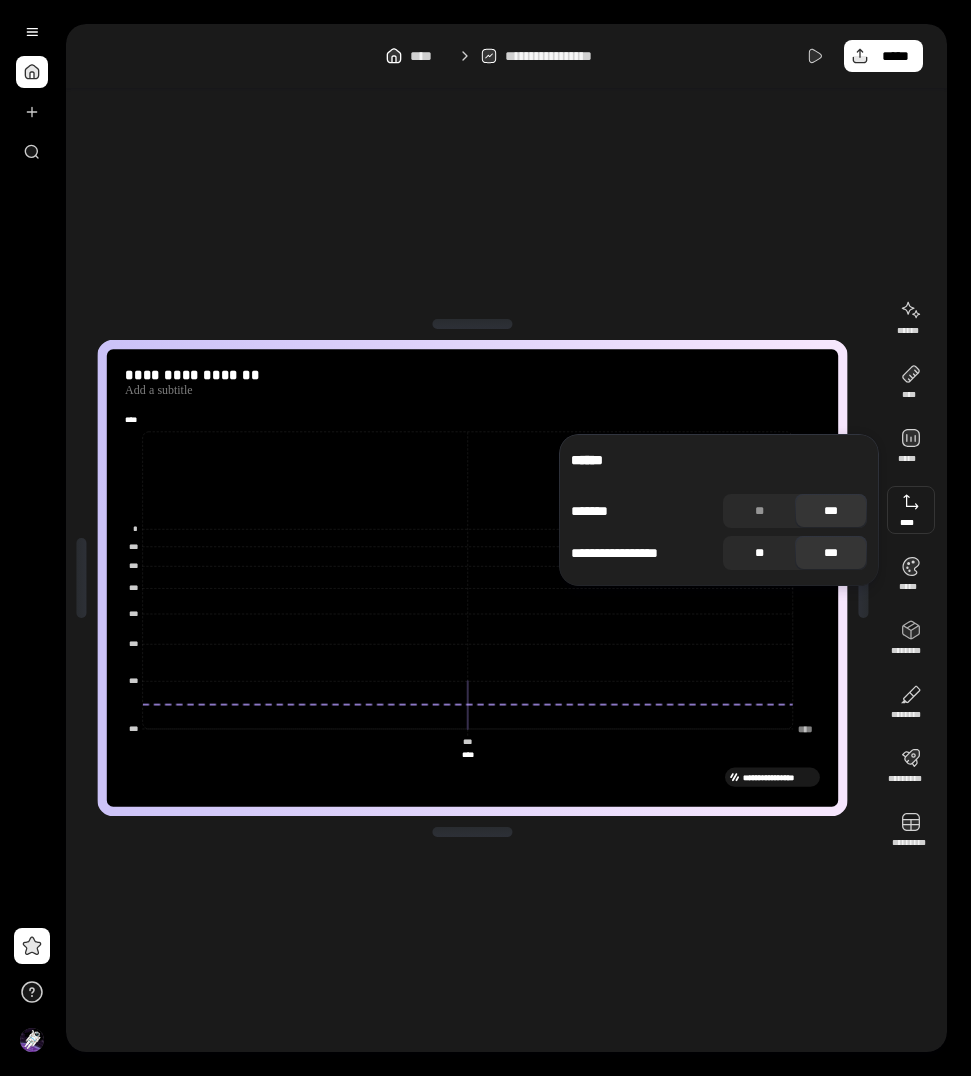 click on "**" at bounding box center [759, 553] 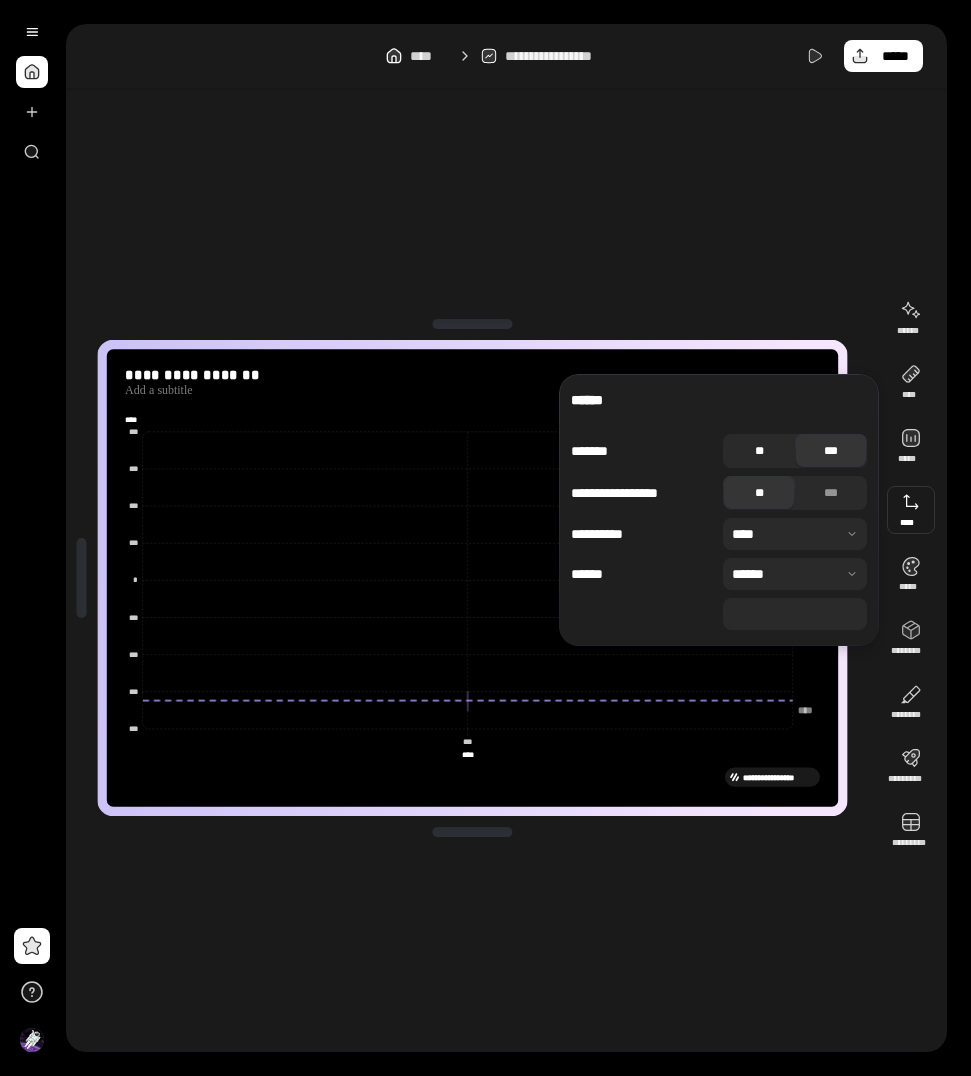 click on "**" at bounding box center [759, 451] 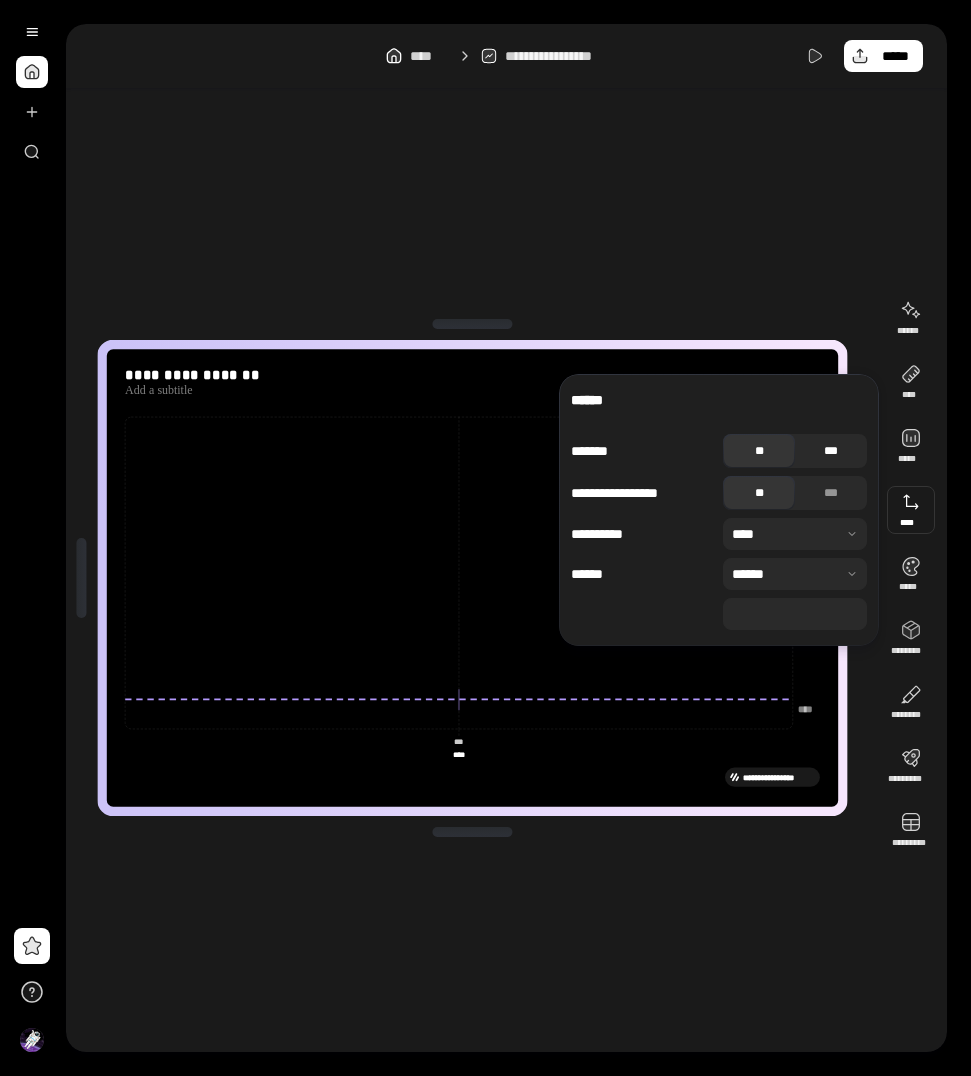 click on "***" at bounding box center [831, 451] 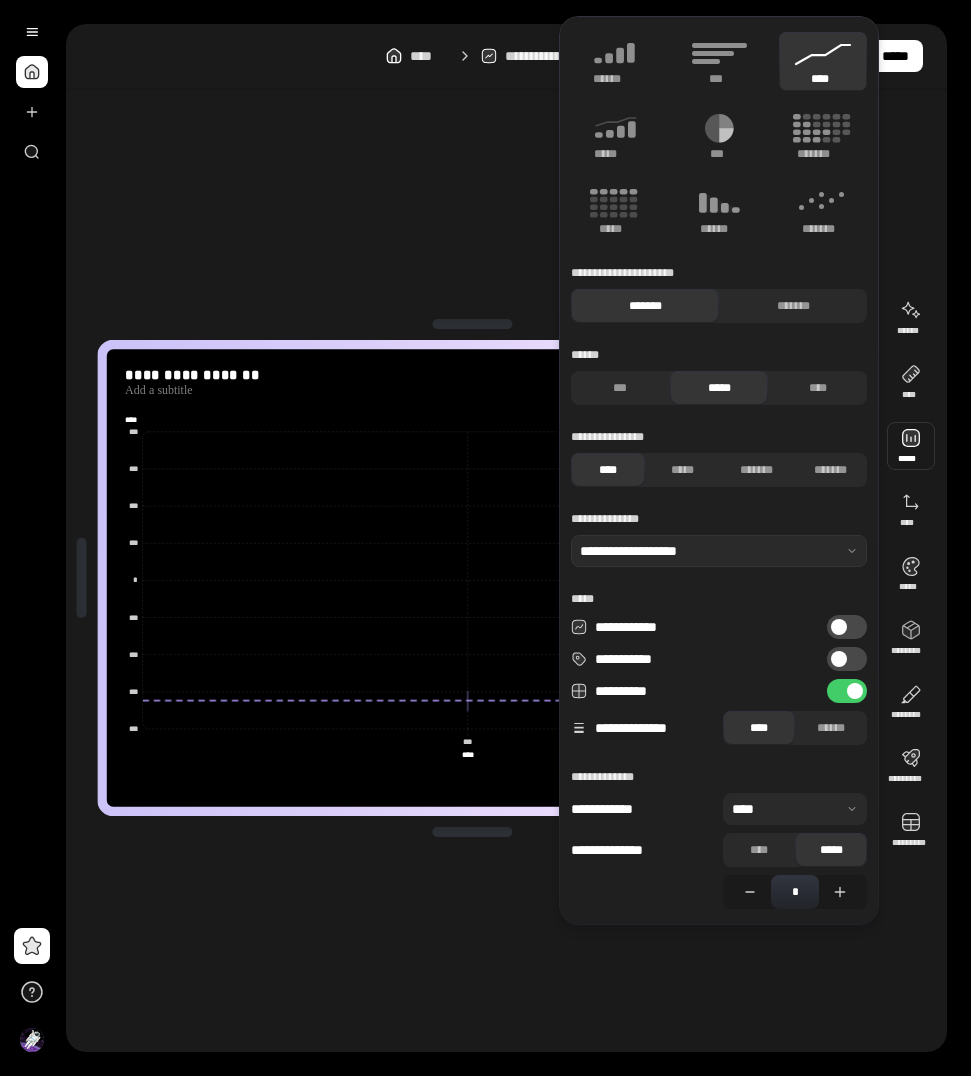 click at bounding box center [911, 446] 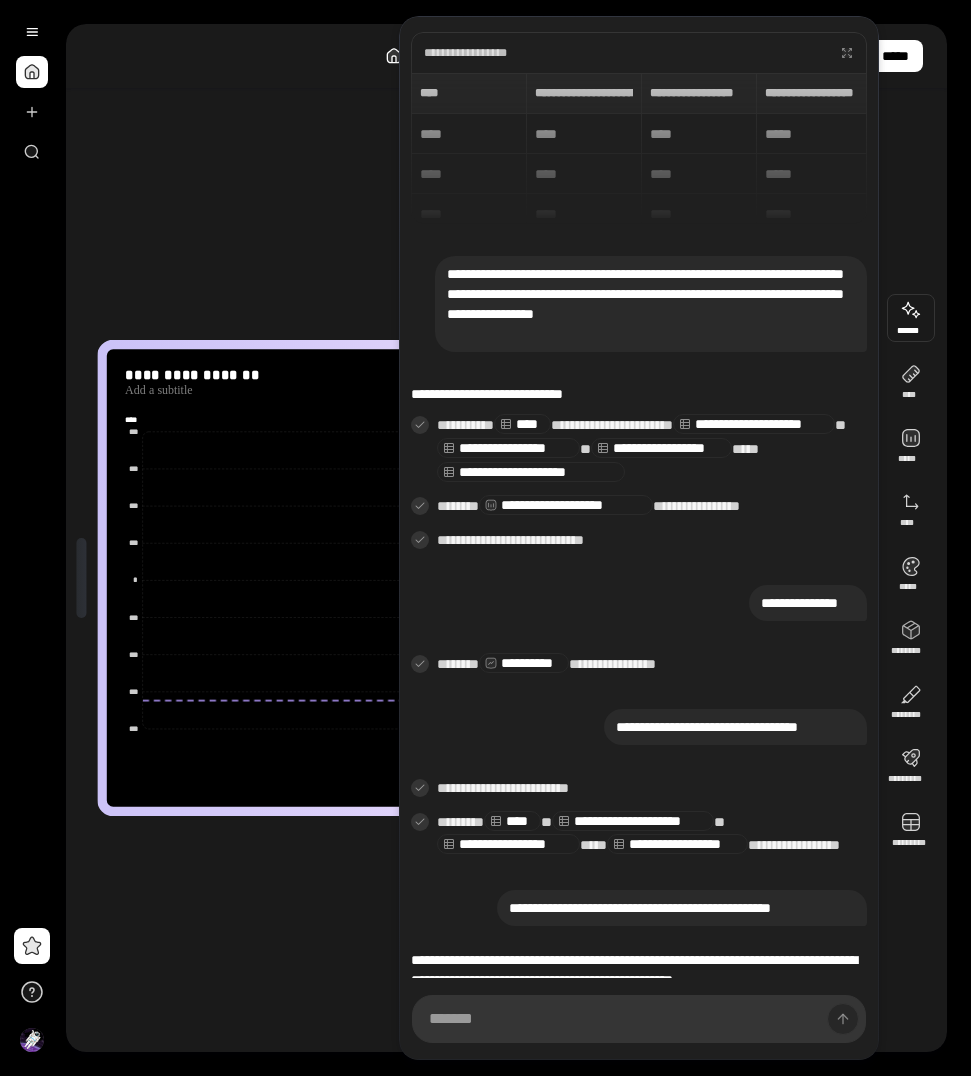 scroll, scrollTop: 77, scrollLeft: 0, axis: vertical 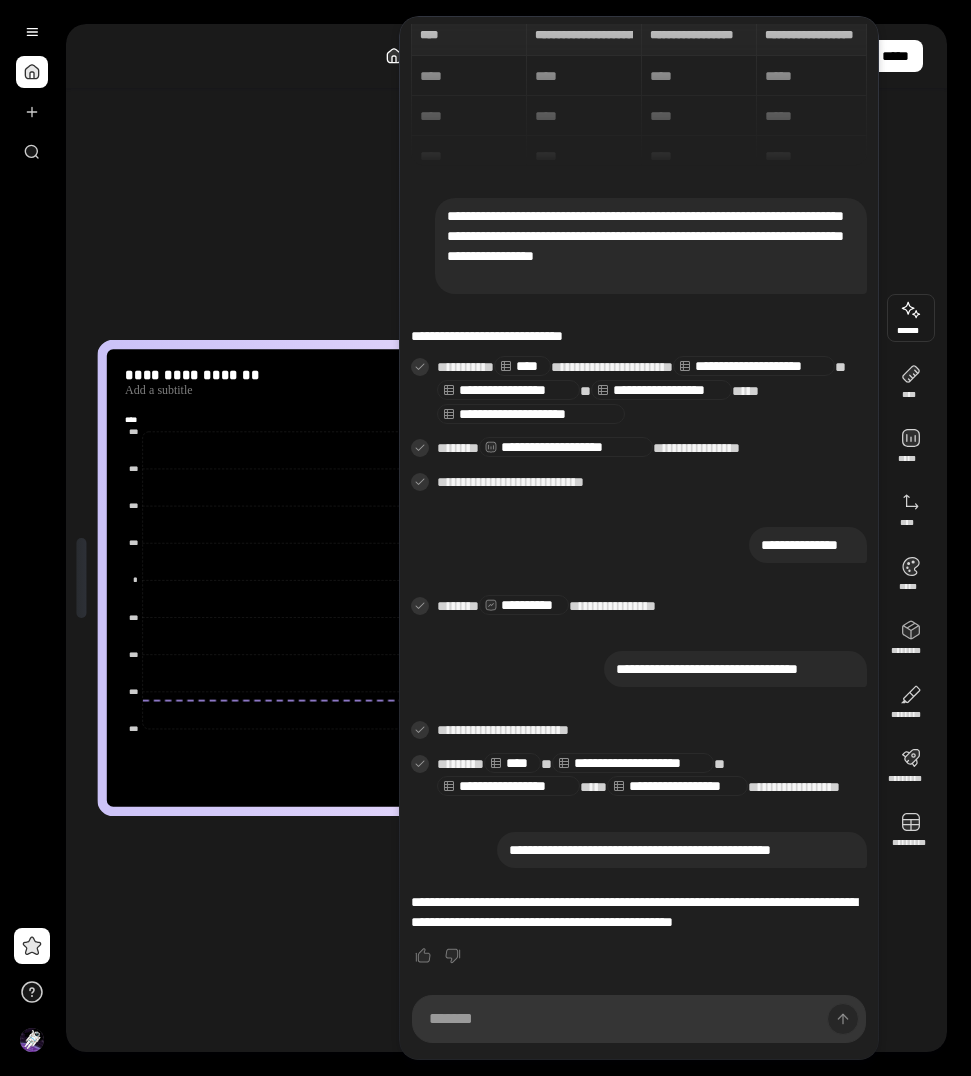 click at bounding box center [911, 318] 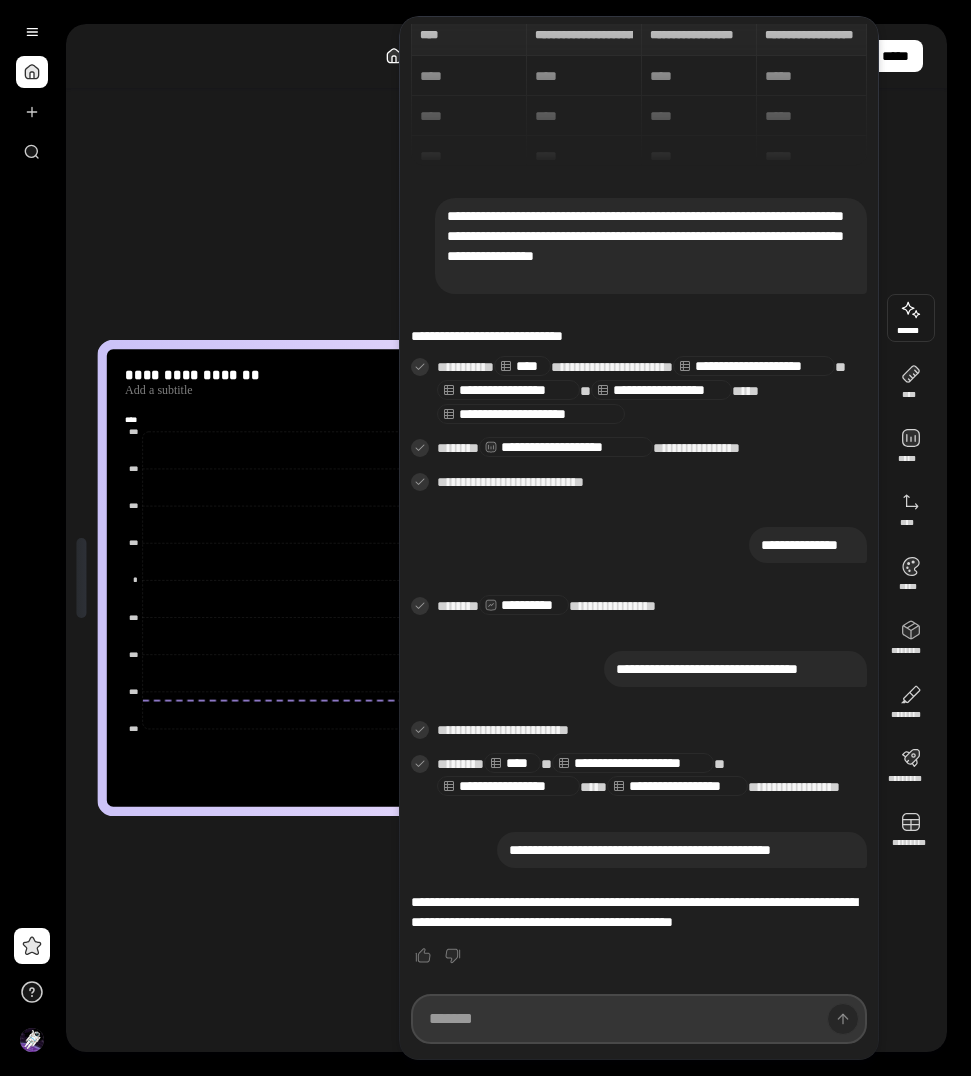 click at bounding box center [639, 1019] 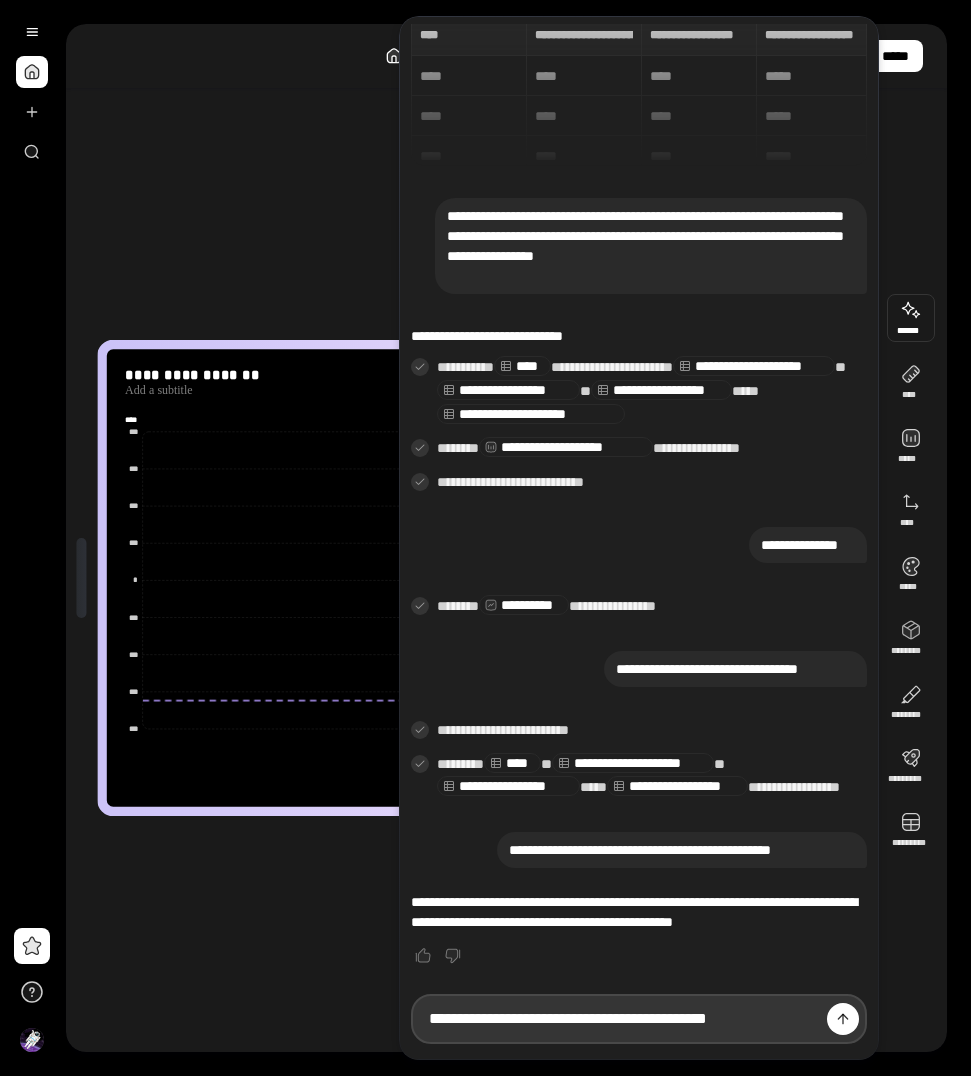 type on "**********" 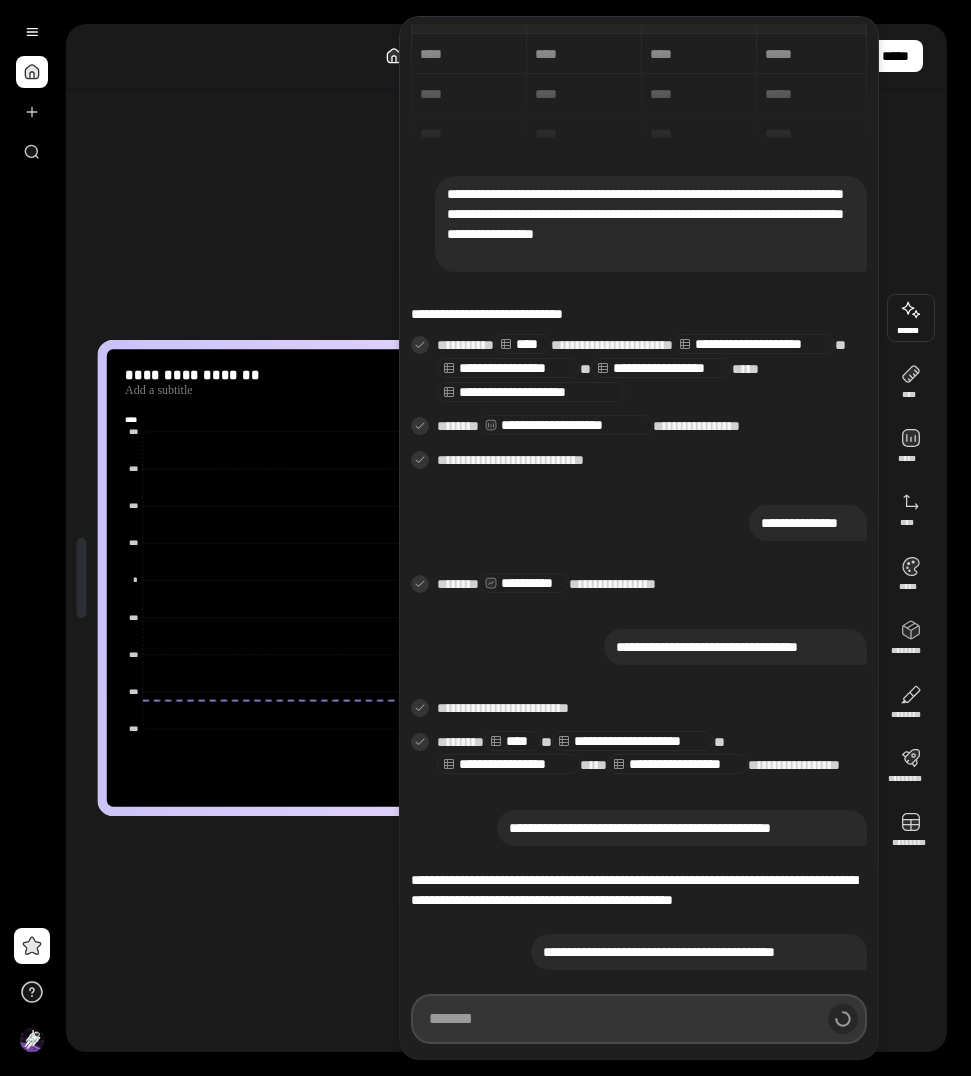 scroll, scrollTop: 100, scrollLeft: 0, axis: vertical 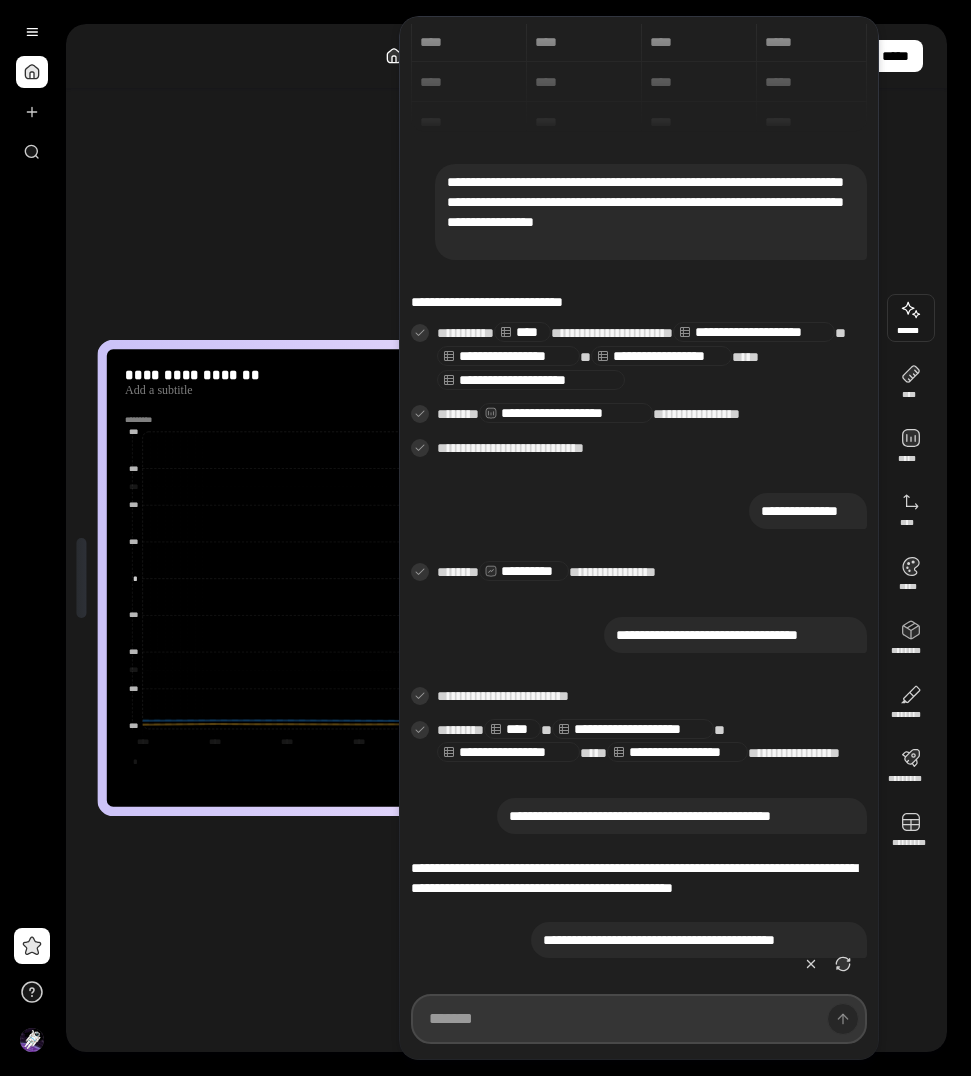 type on "****" 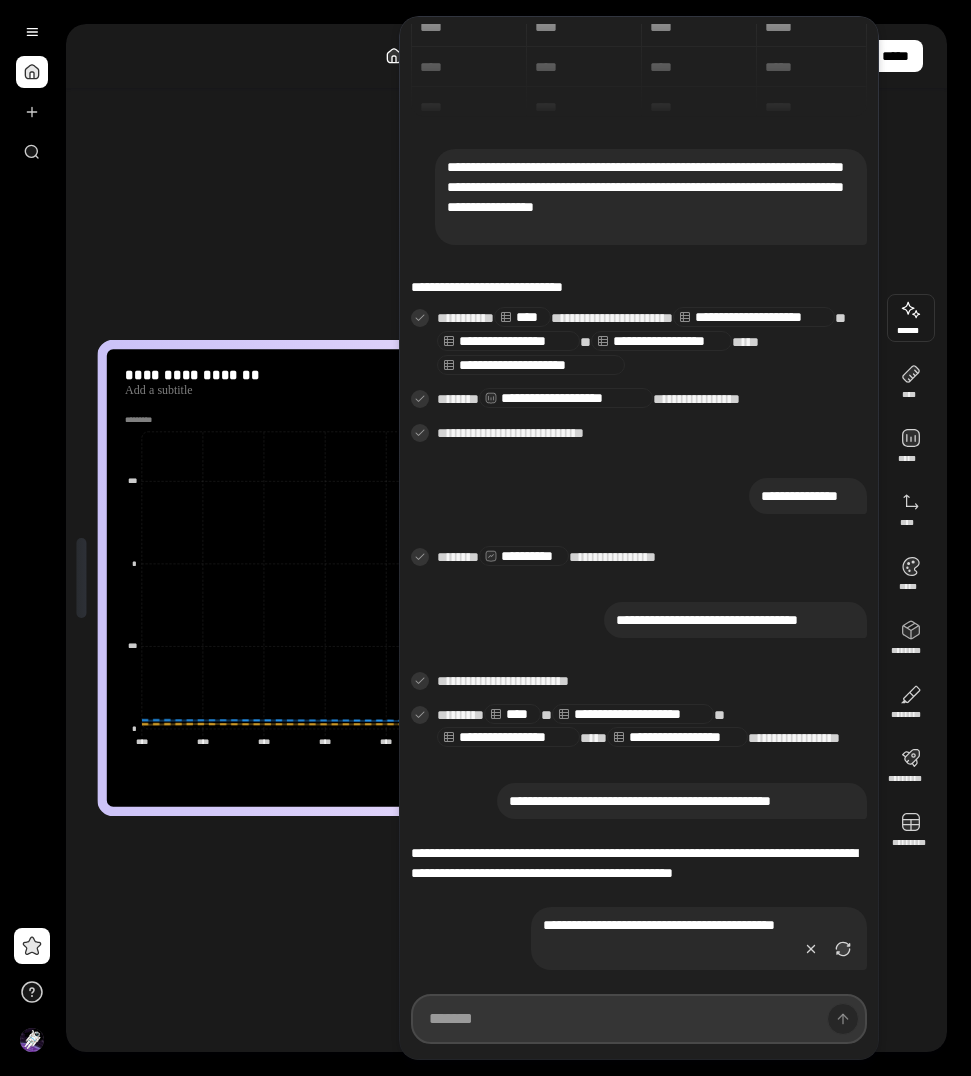 click at bounding box center [639, 1019] 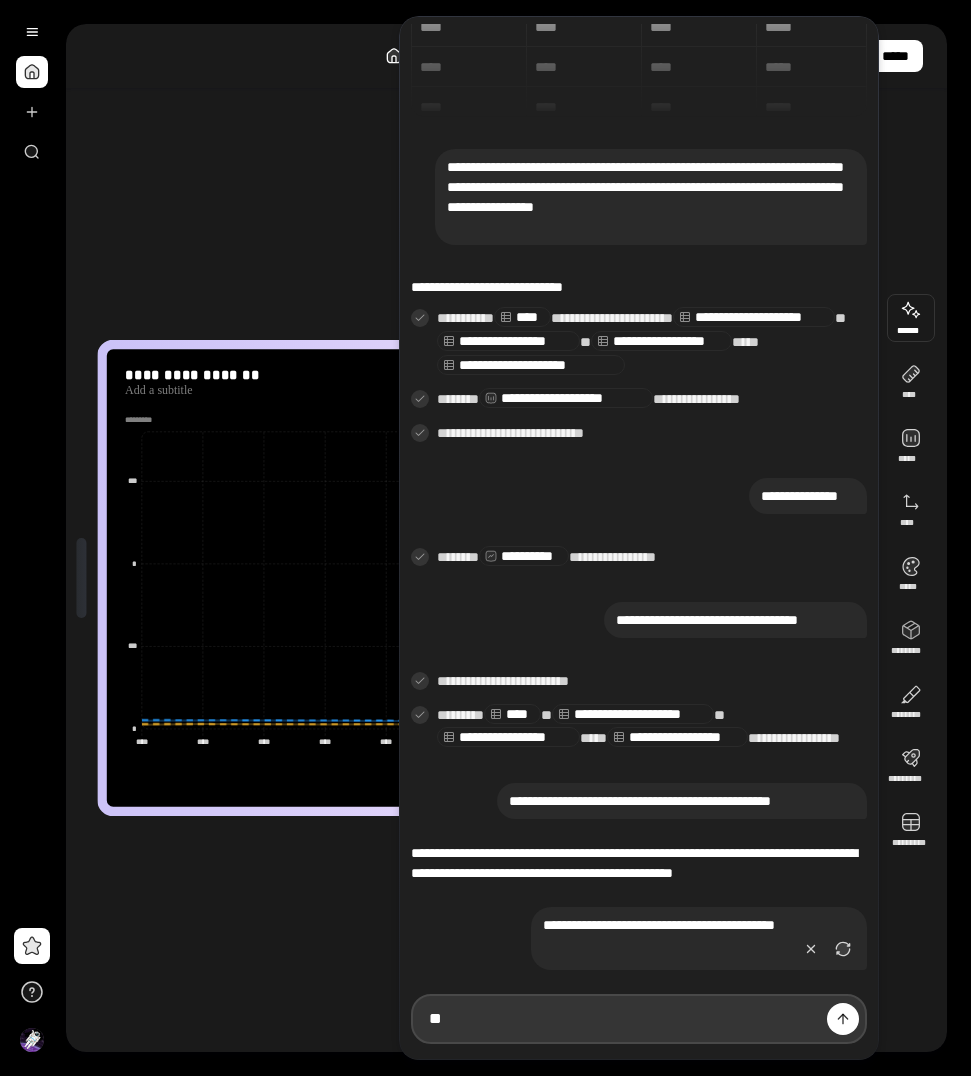 type on "*" 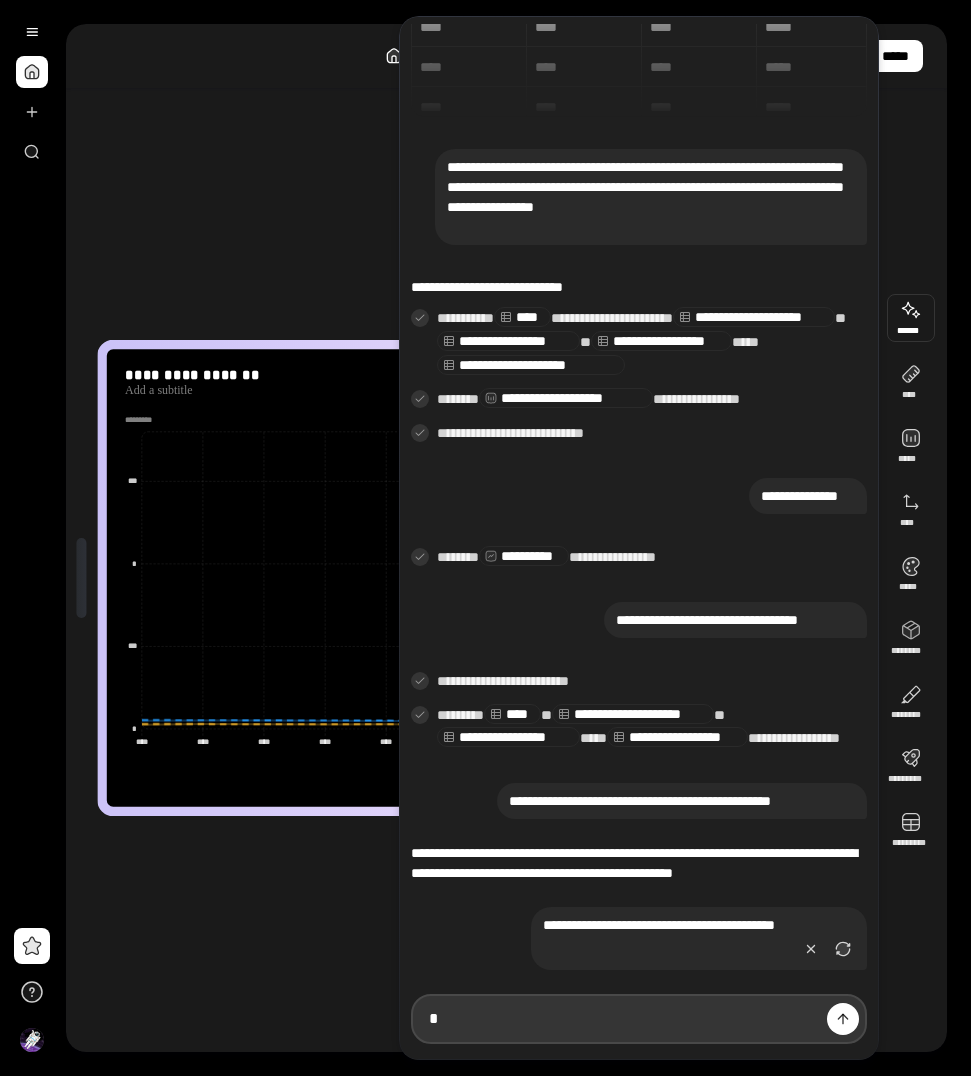 type 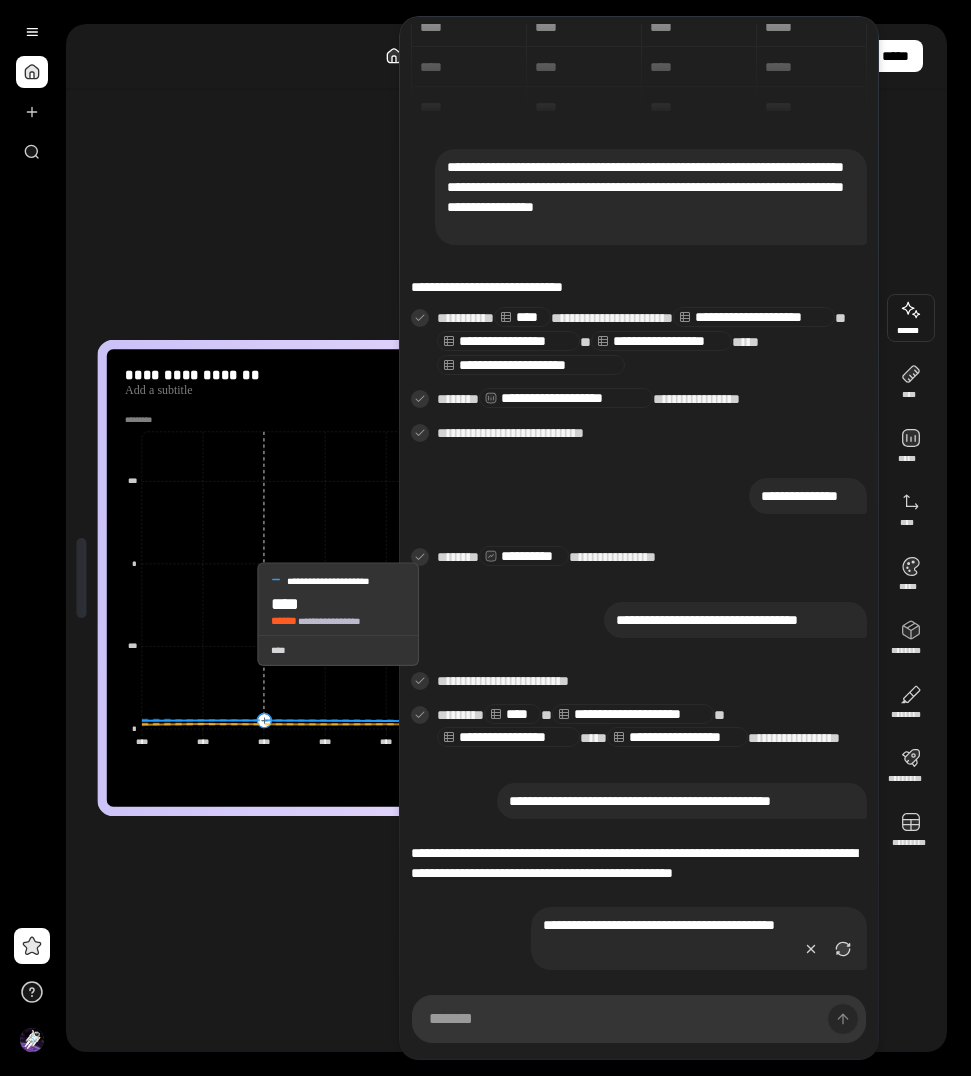 click 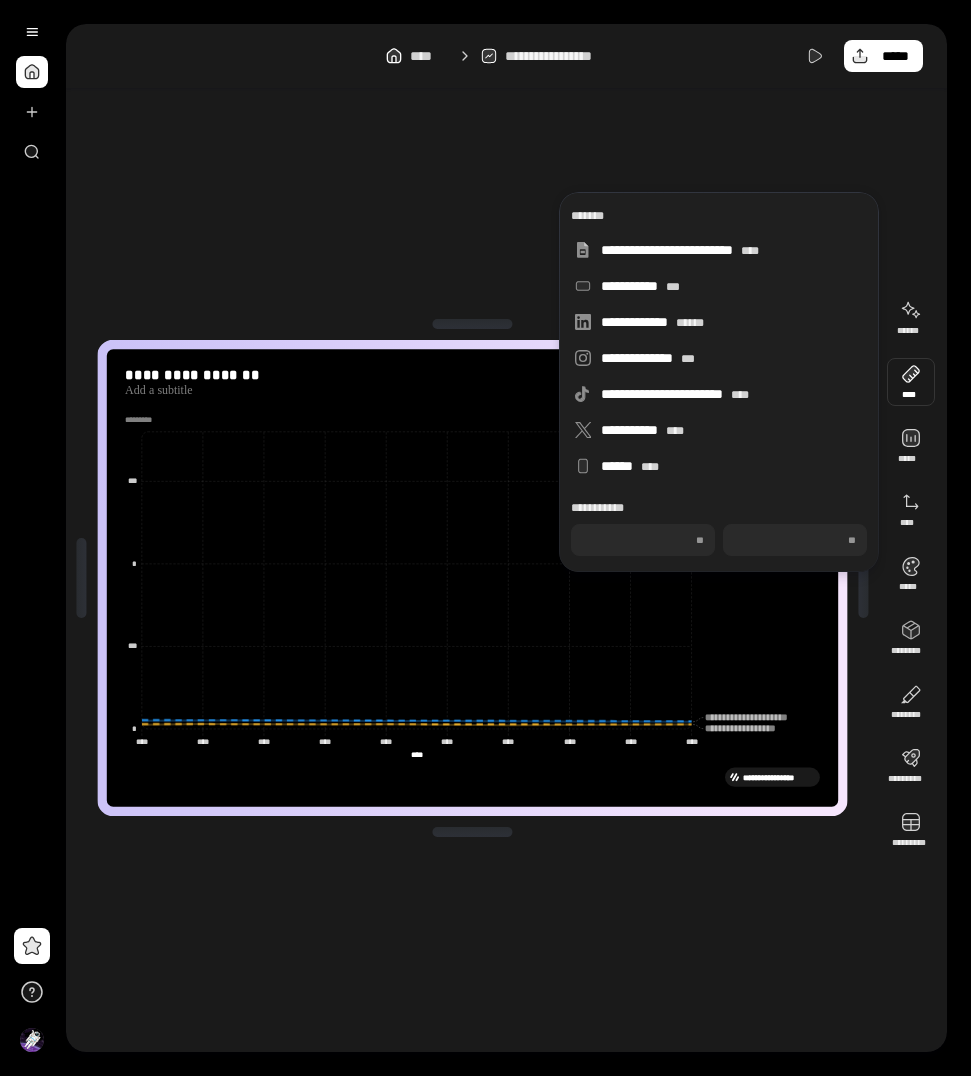 click on "**********" at bounding box center [719, 382] 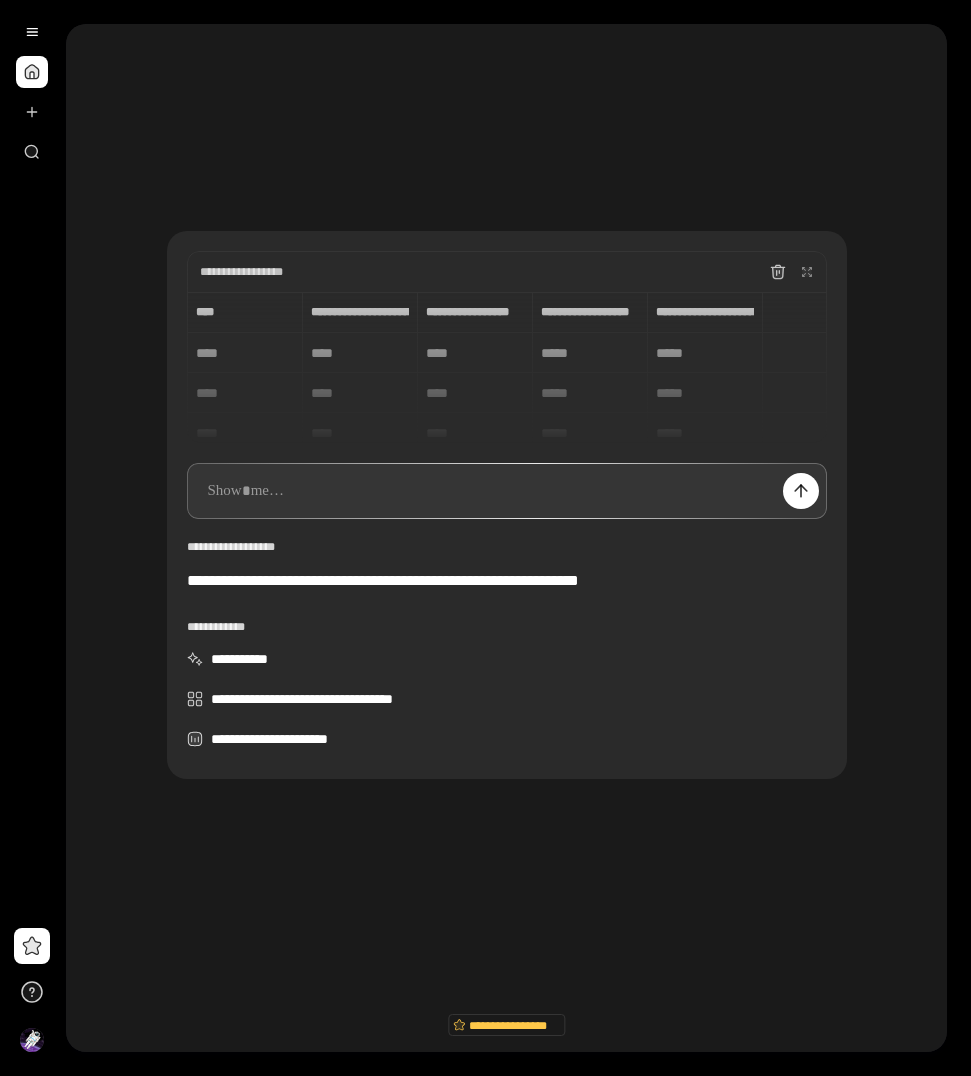 click on "[NUMBER] [STREET], [CITY], [STATE]" at bounding box center (506, 417) 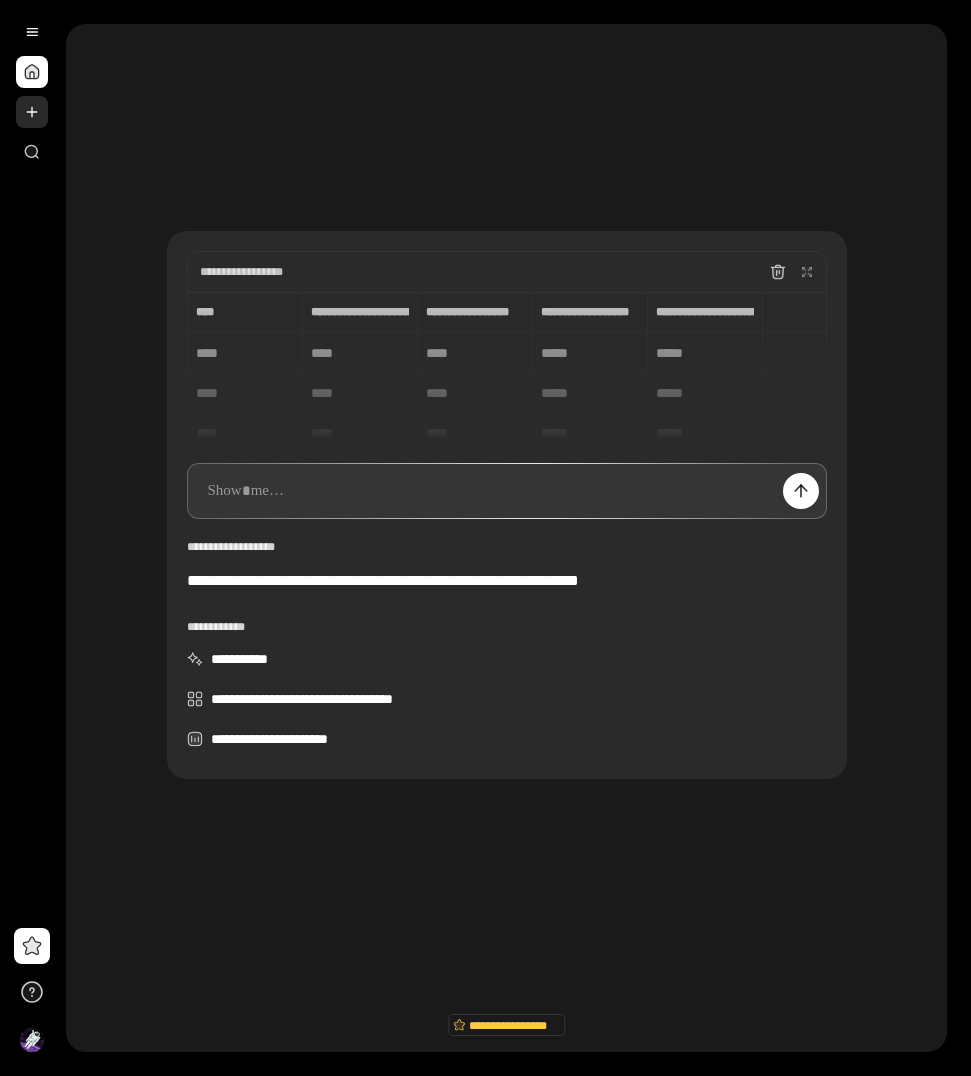 click at bounding box center (32, 112) 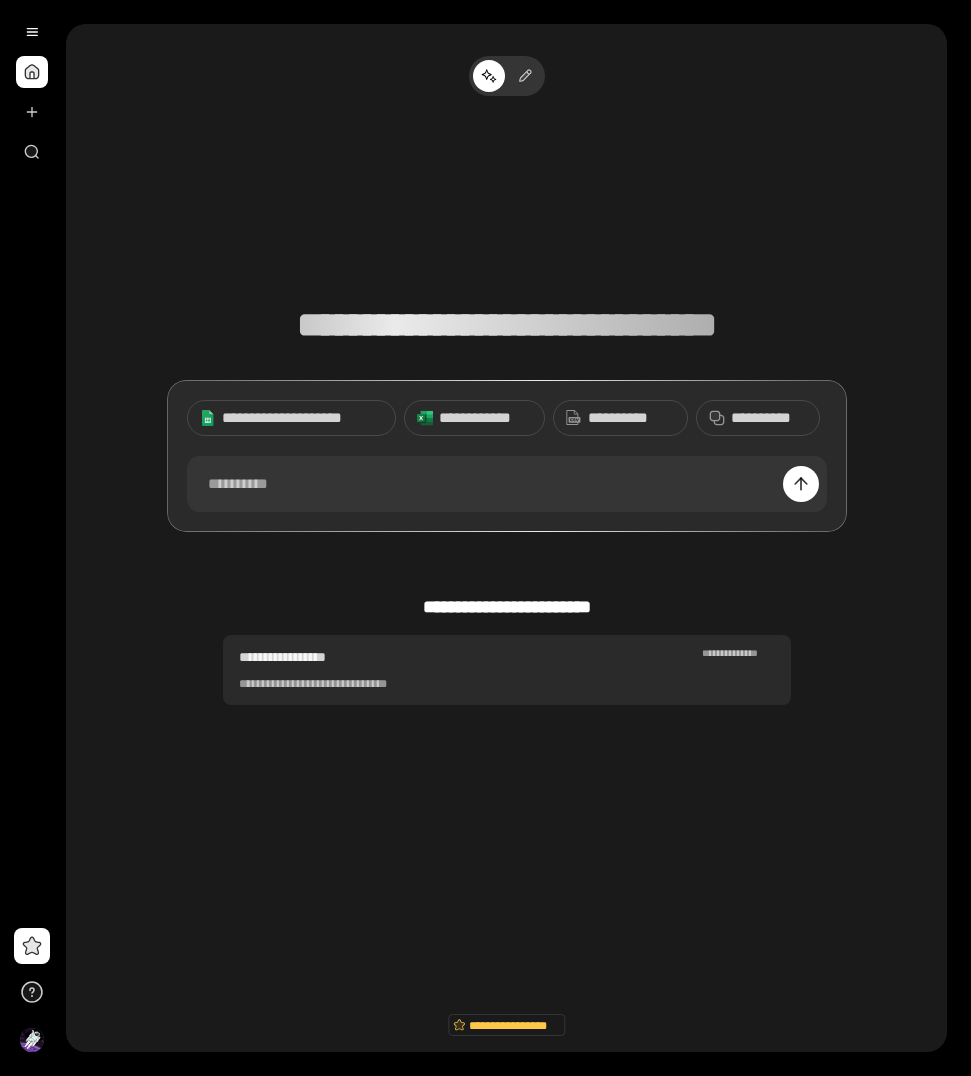 click on "**********" at bounding box center (469, 657) 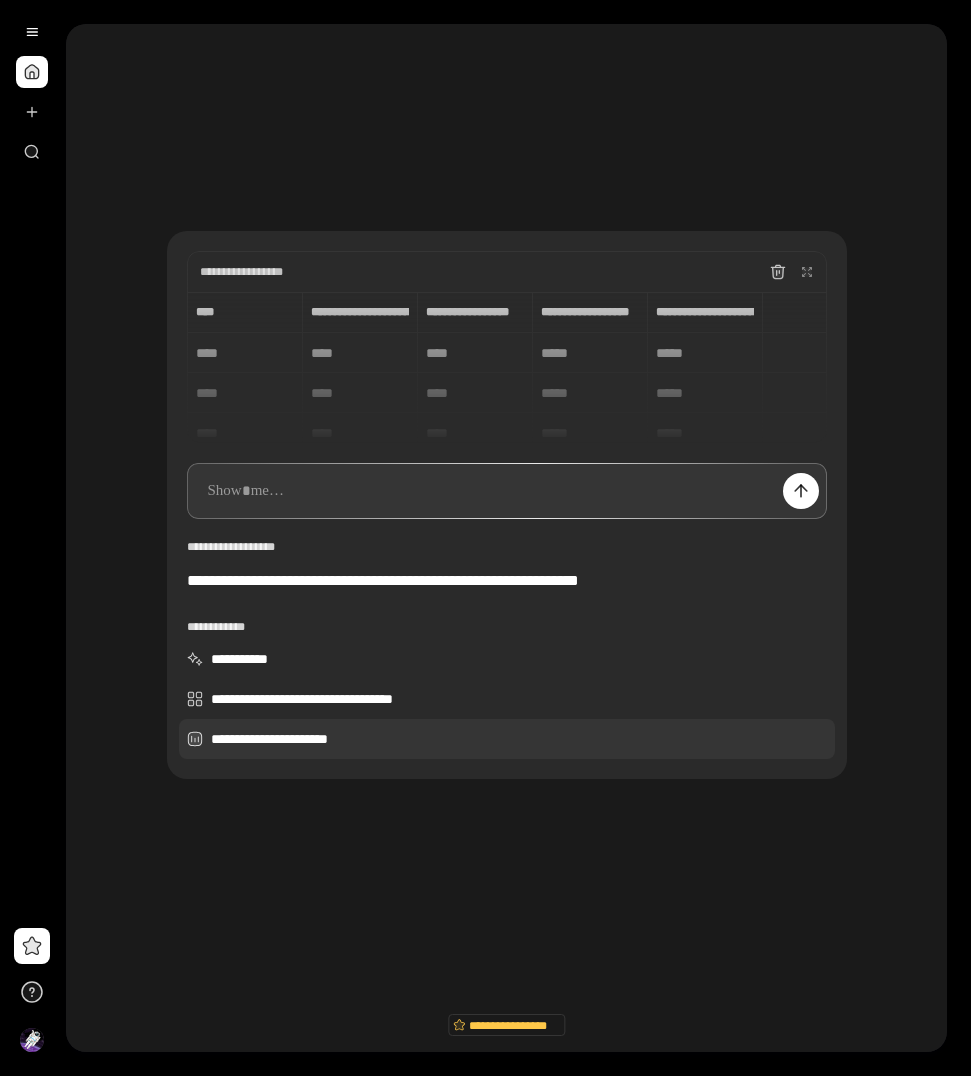 click on "**********" at bounding box center [507, 739] 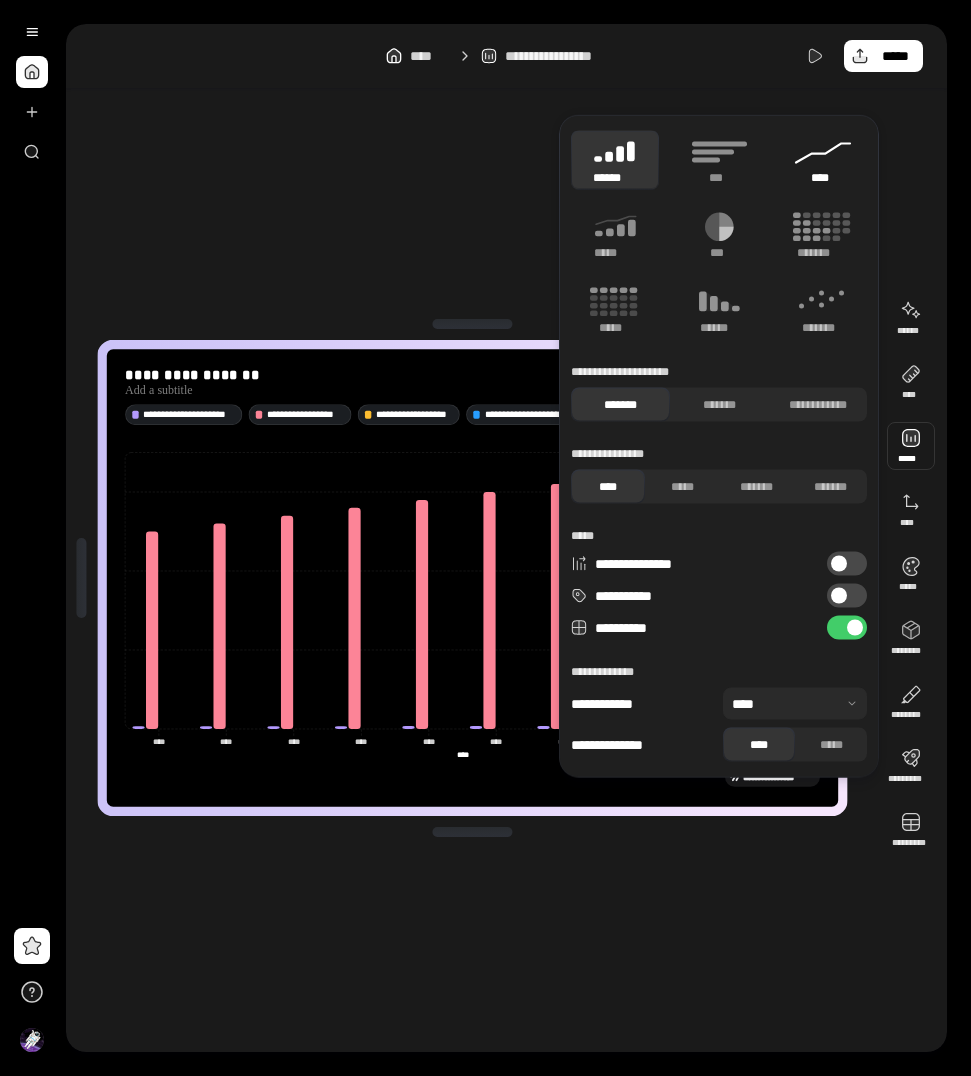 click 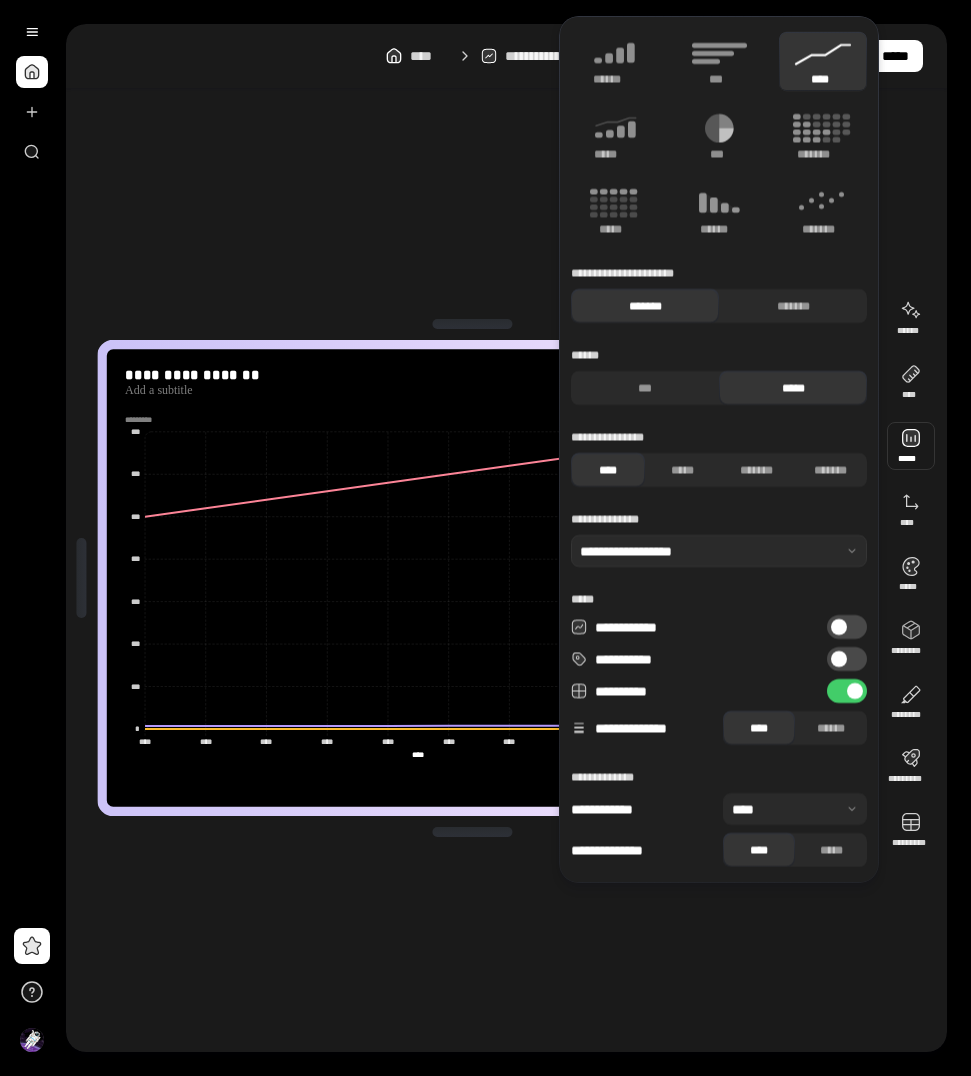 click at bounding box center [143, 420] 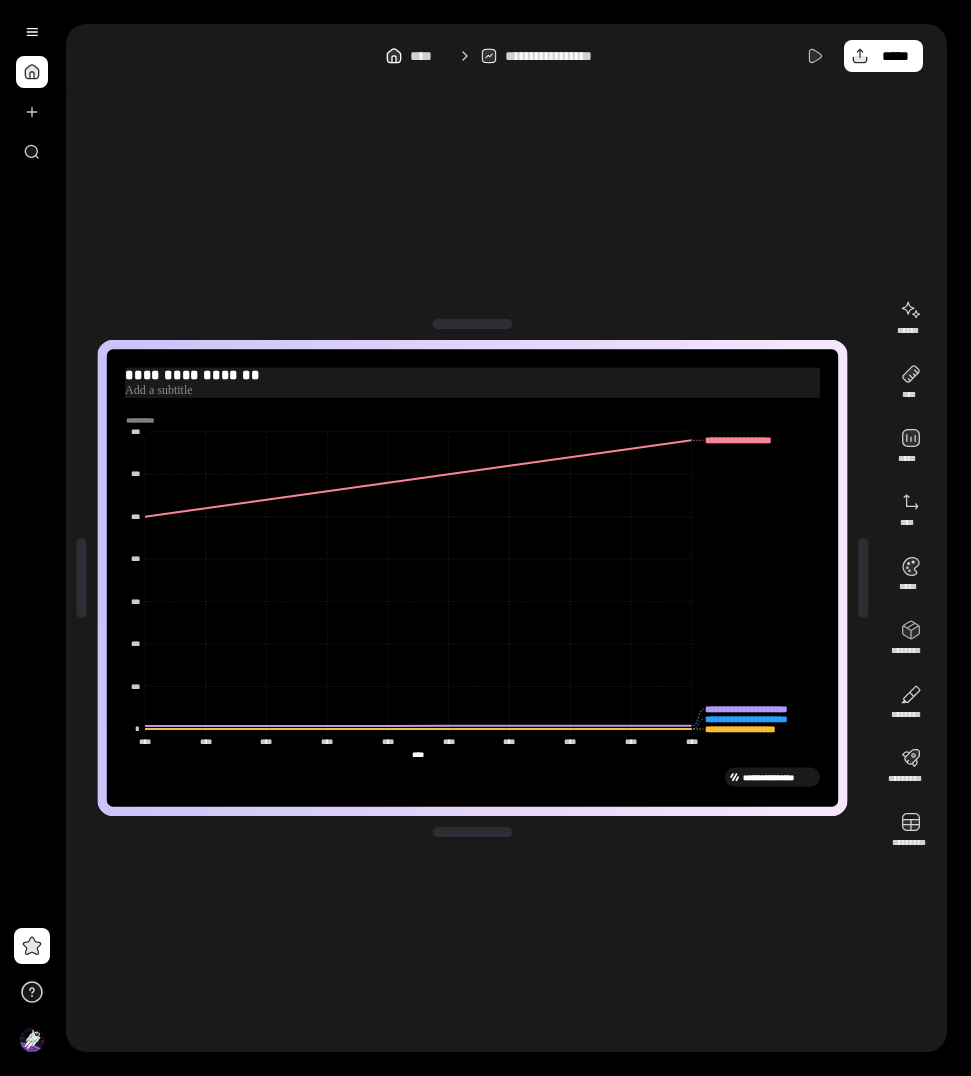 click at bounding box center (472, 390) 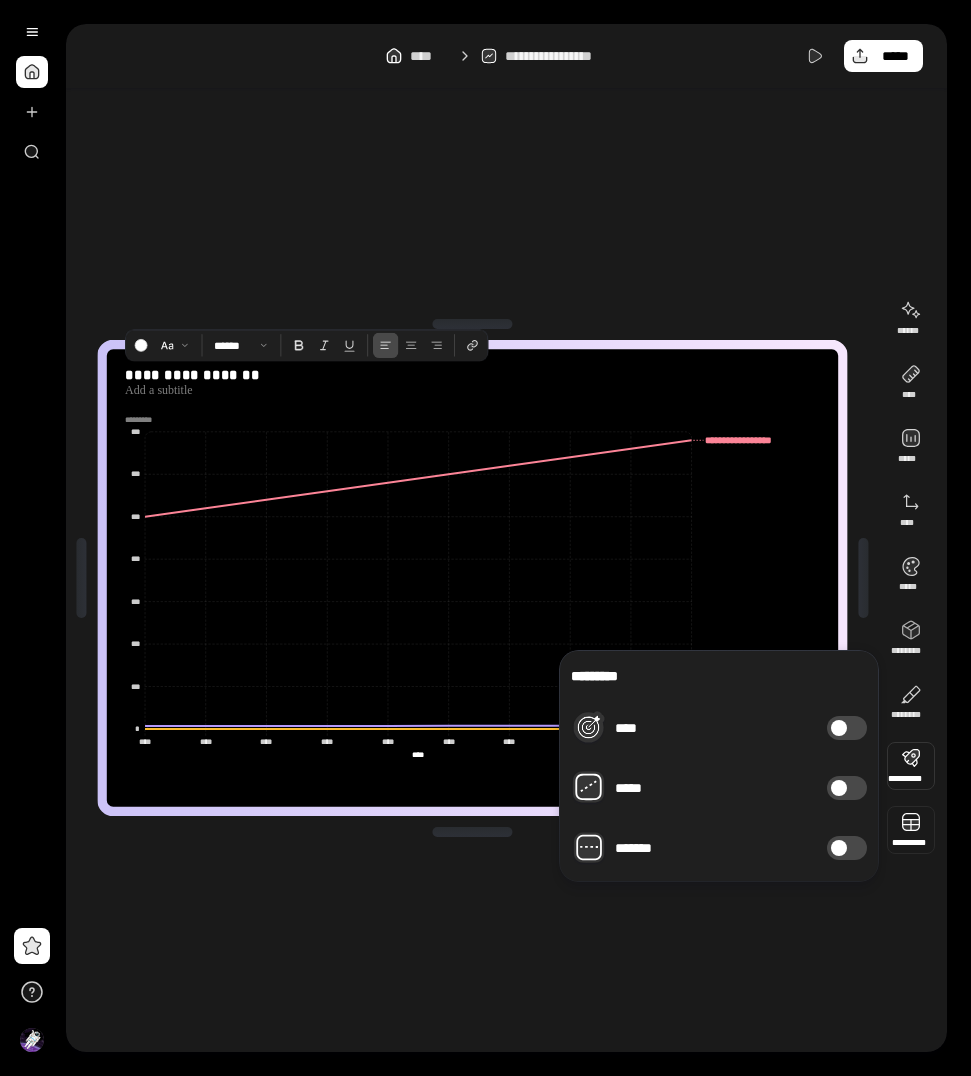click at bounding box center (911, 830) 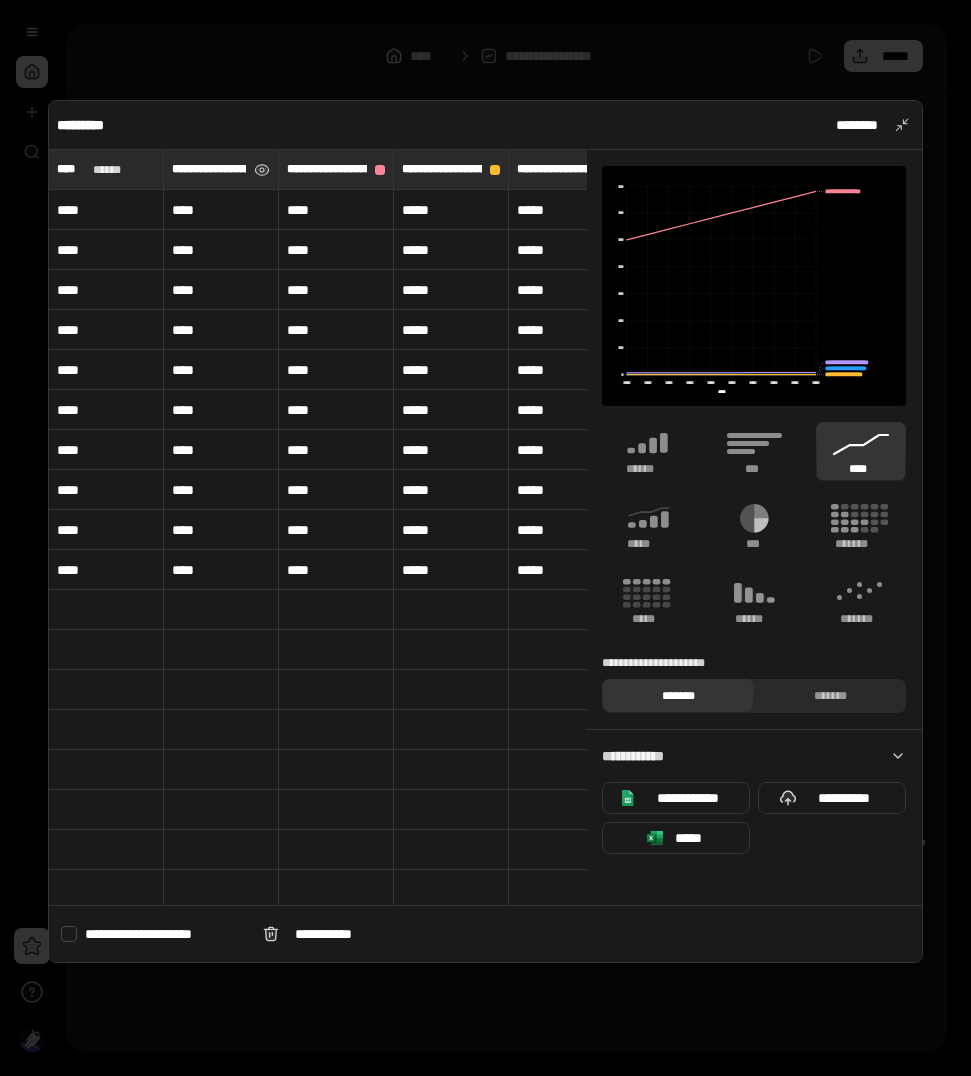 click on "**********" at bounding box center [209, 169] 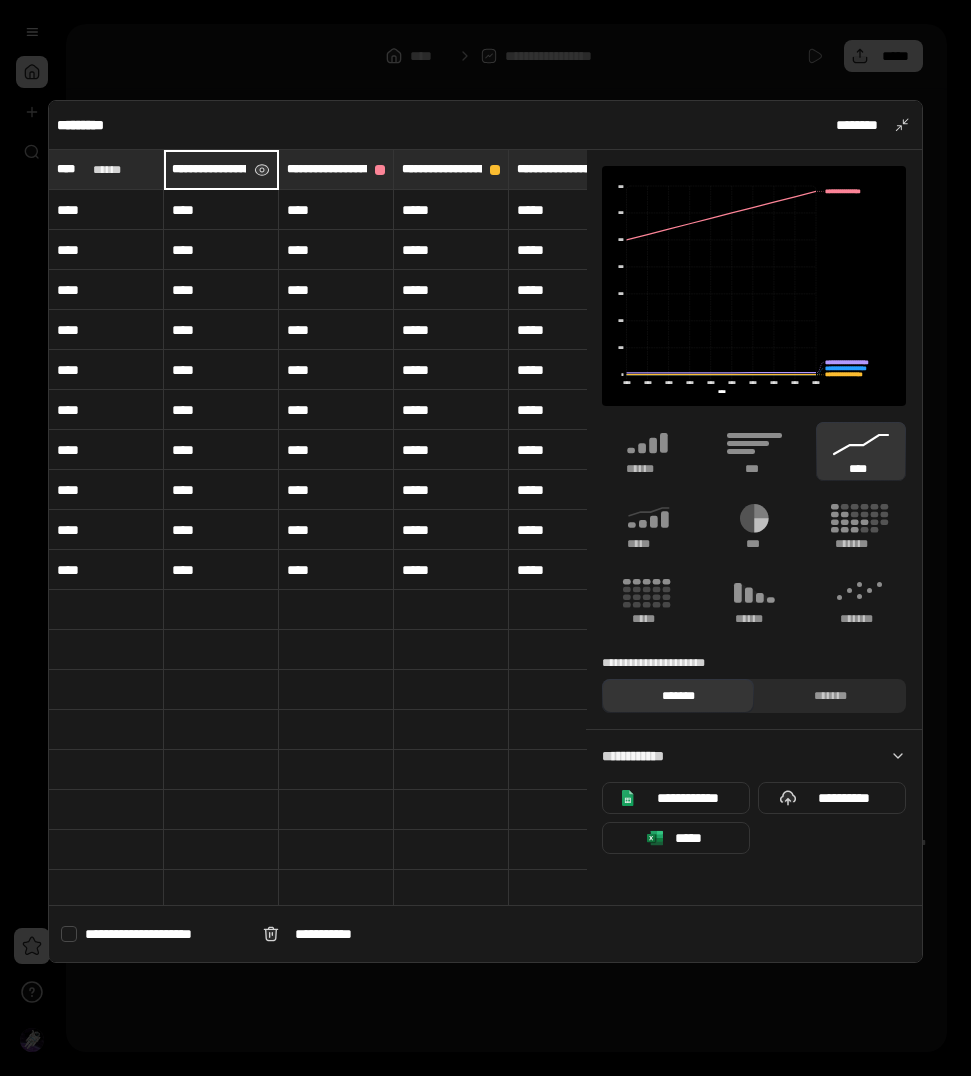 scroll, scrollTop: 0, scrollLeft: 24, axis: horizontal 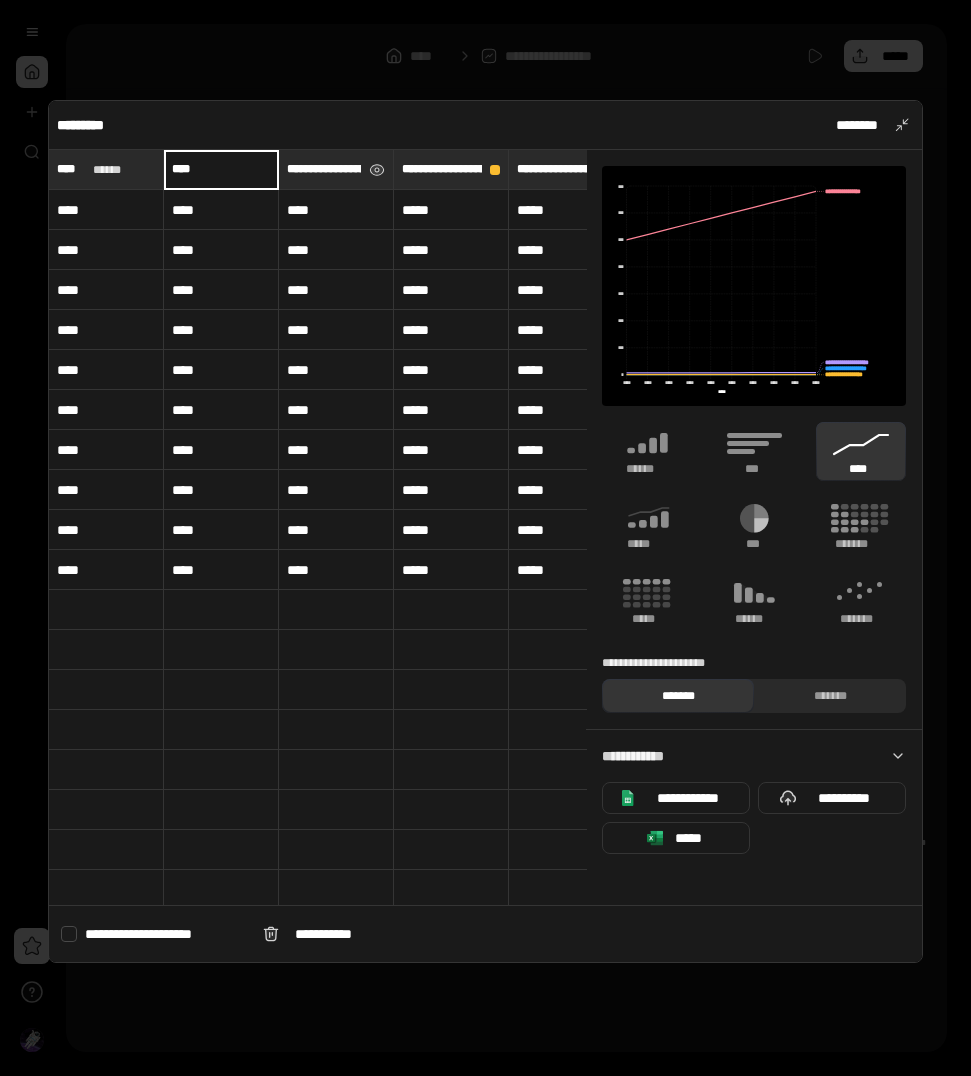 type on "****" 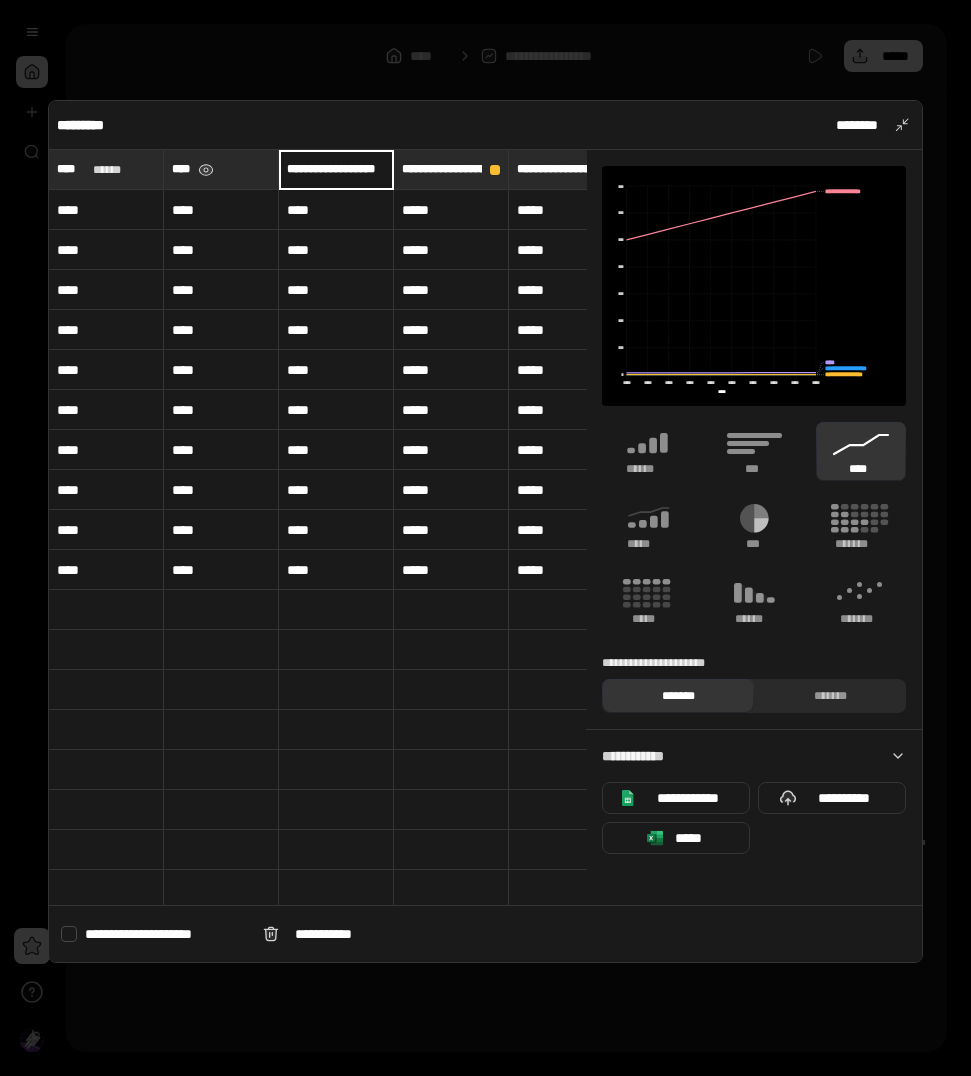 scroll, scrollTop: 0, scrollLeft: 6, axis: horizontal 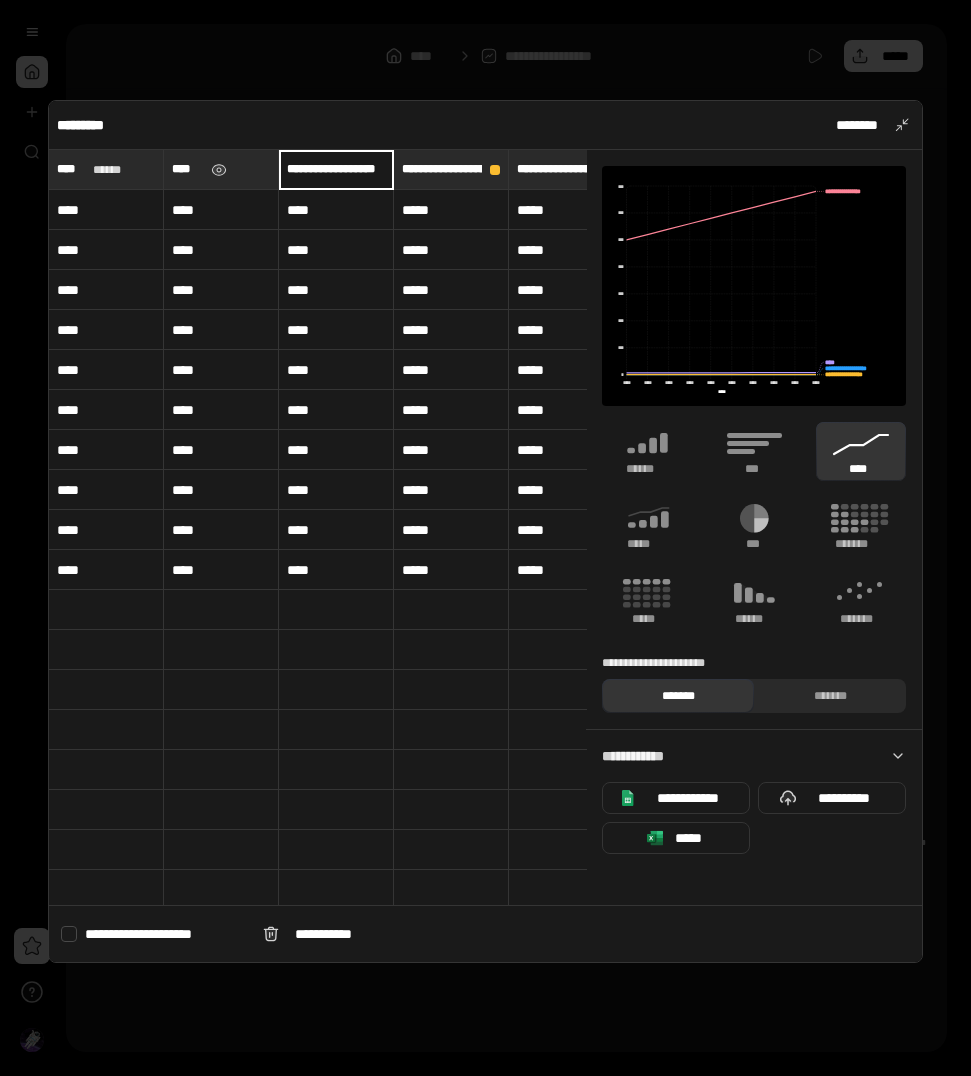 click on "**********" at bounding box center [336, 169] 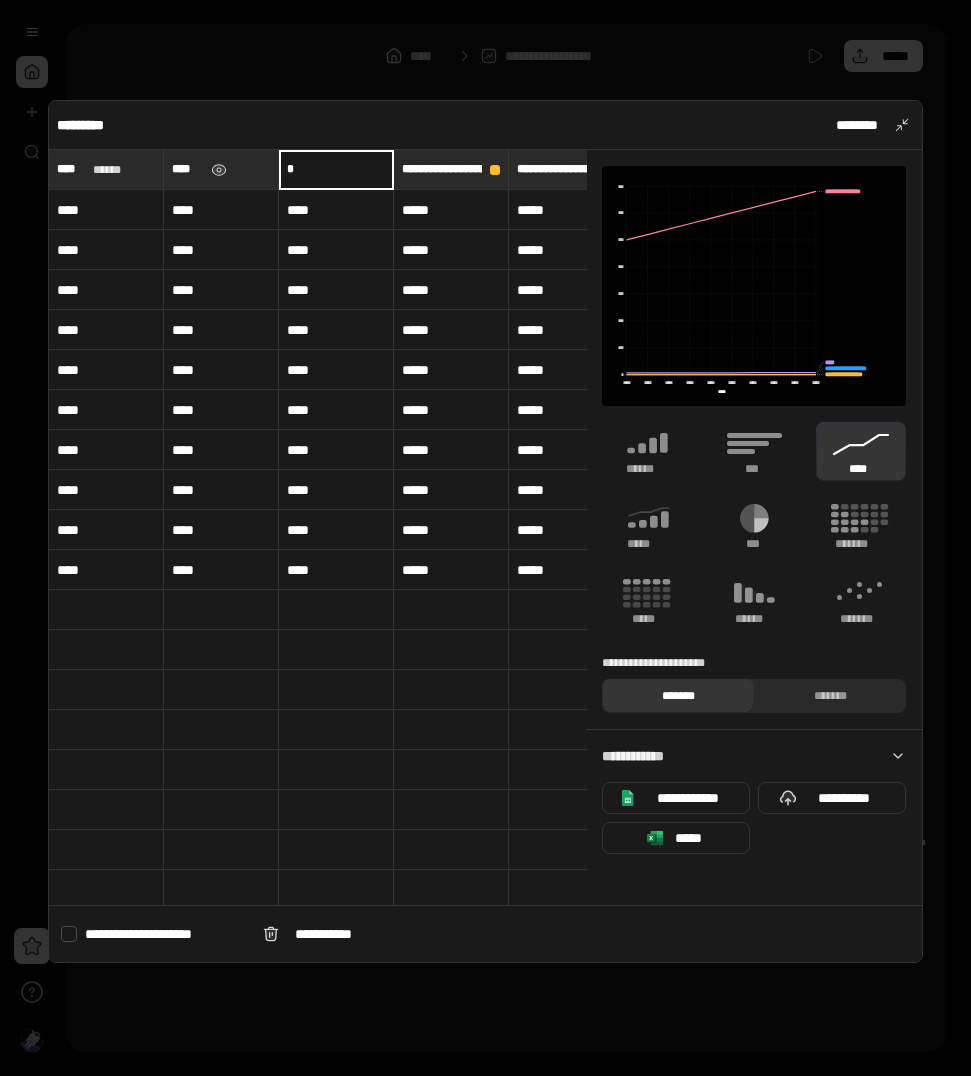 scroll, scrollTop: 0, scrollLeft: 0, axis: both 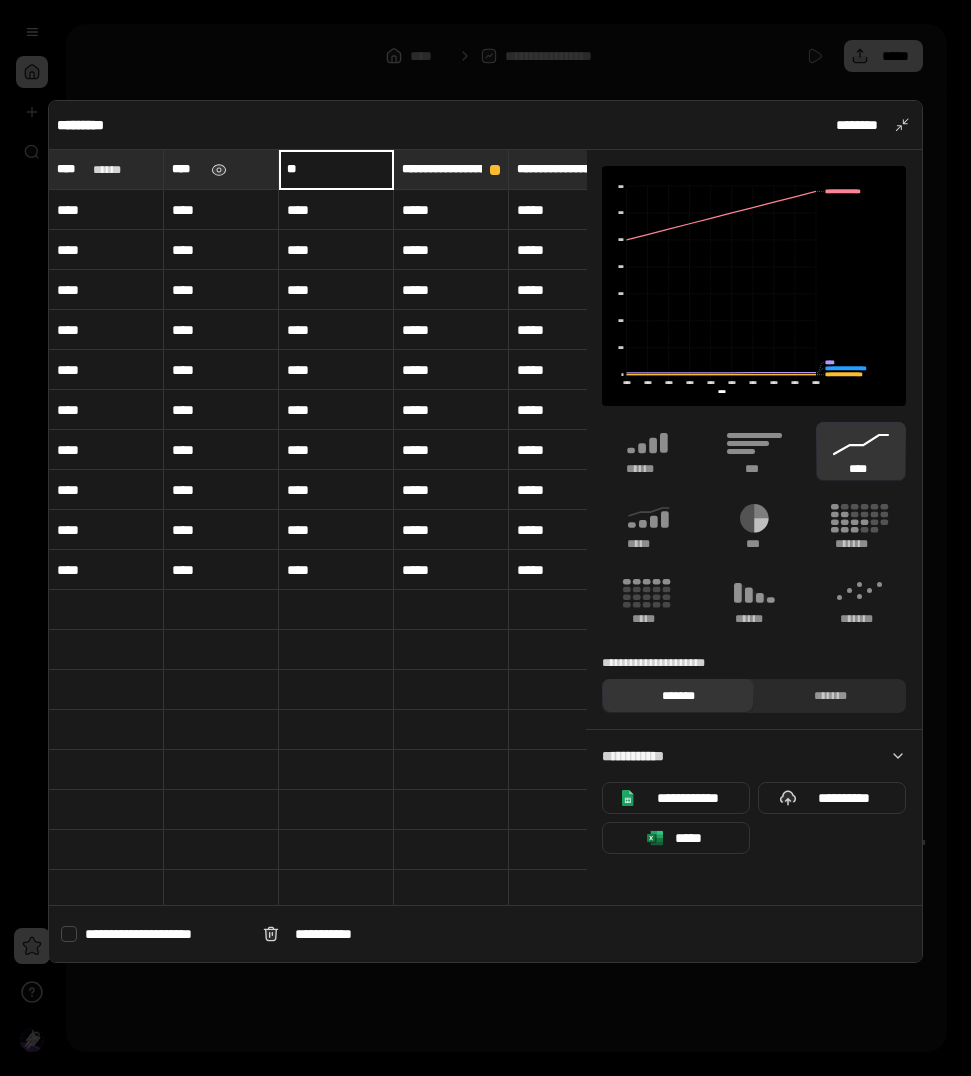 type on "*" 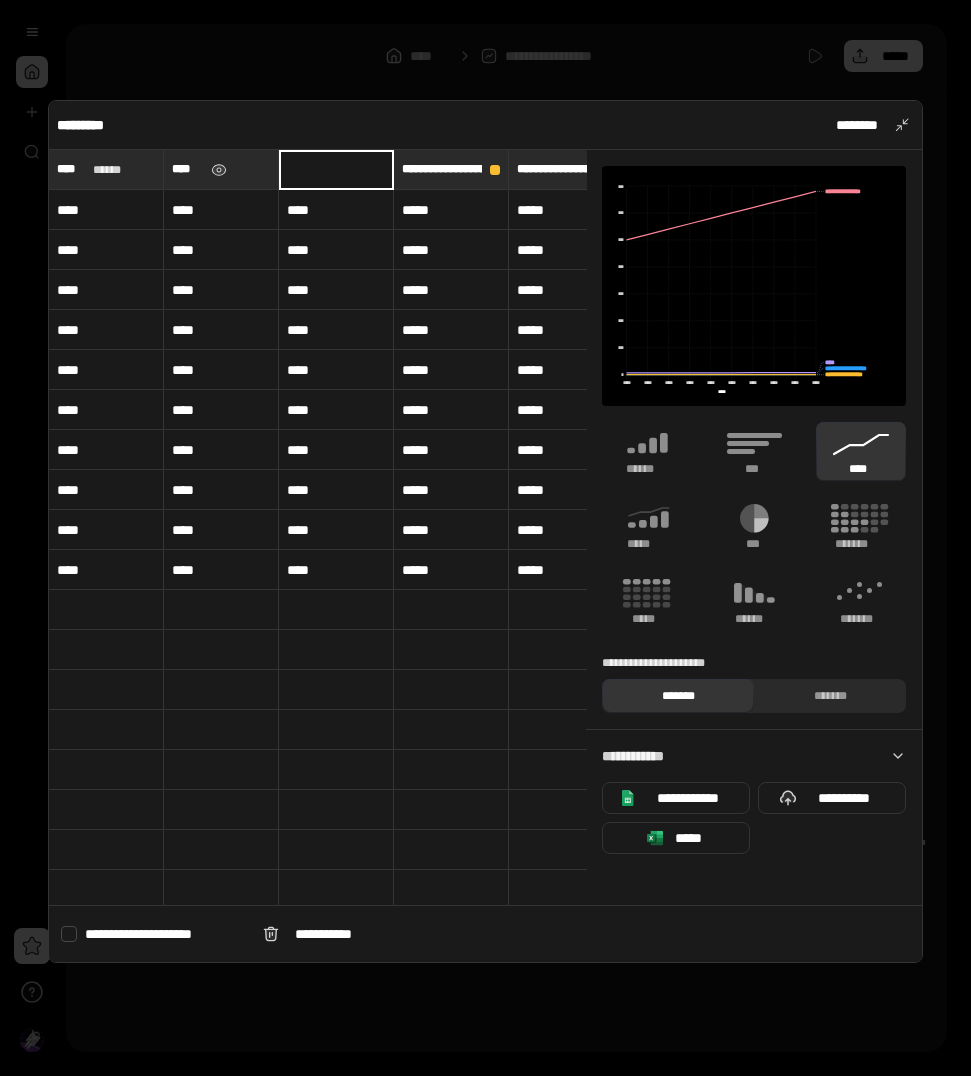 type 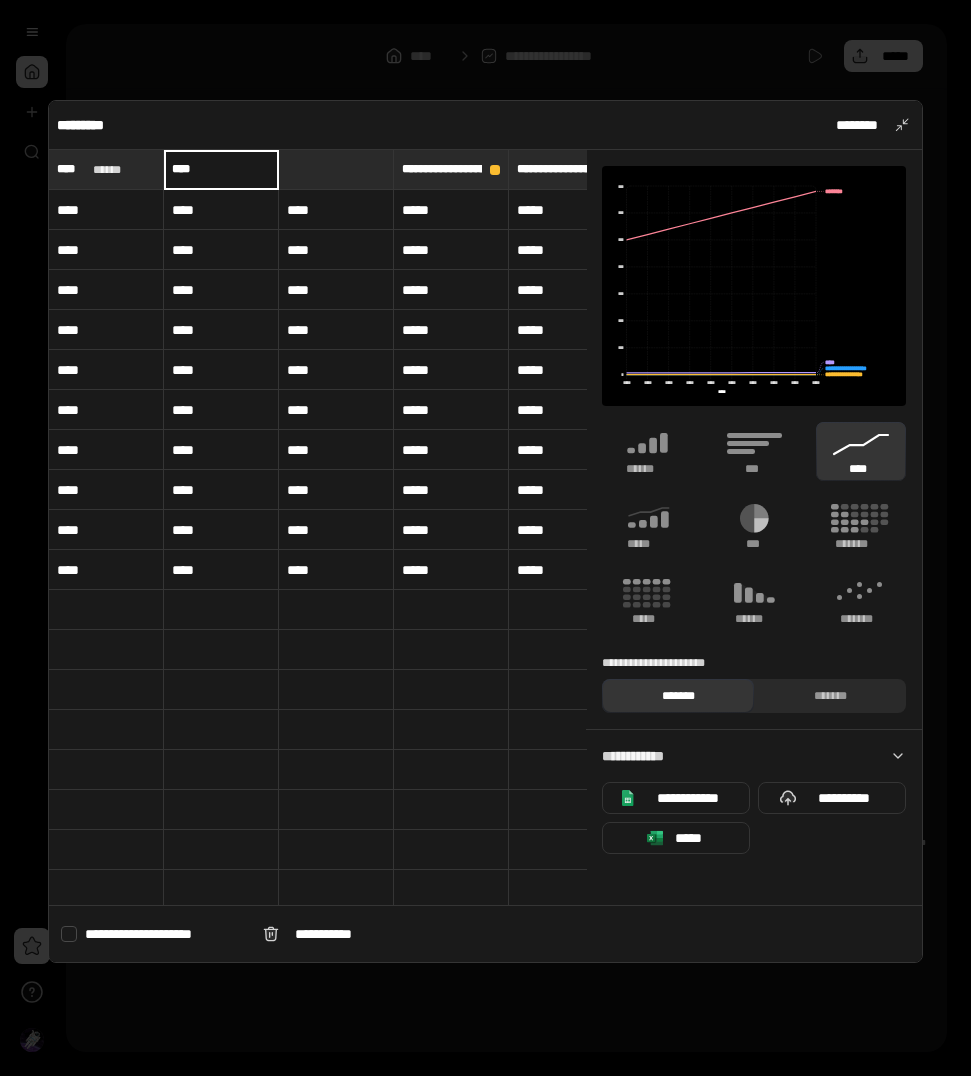 click on "****" at bounding box center (221, 169) 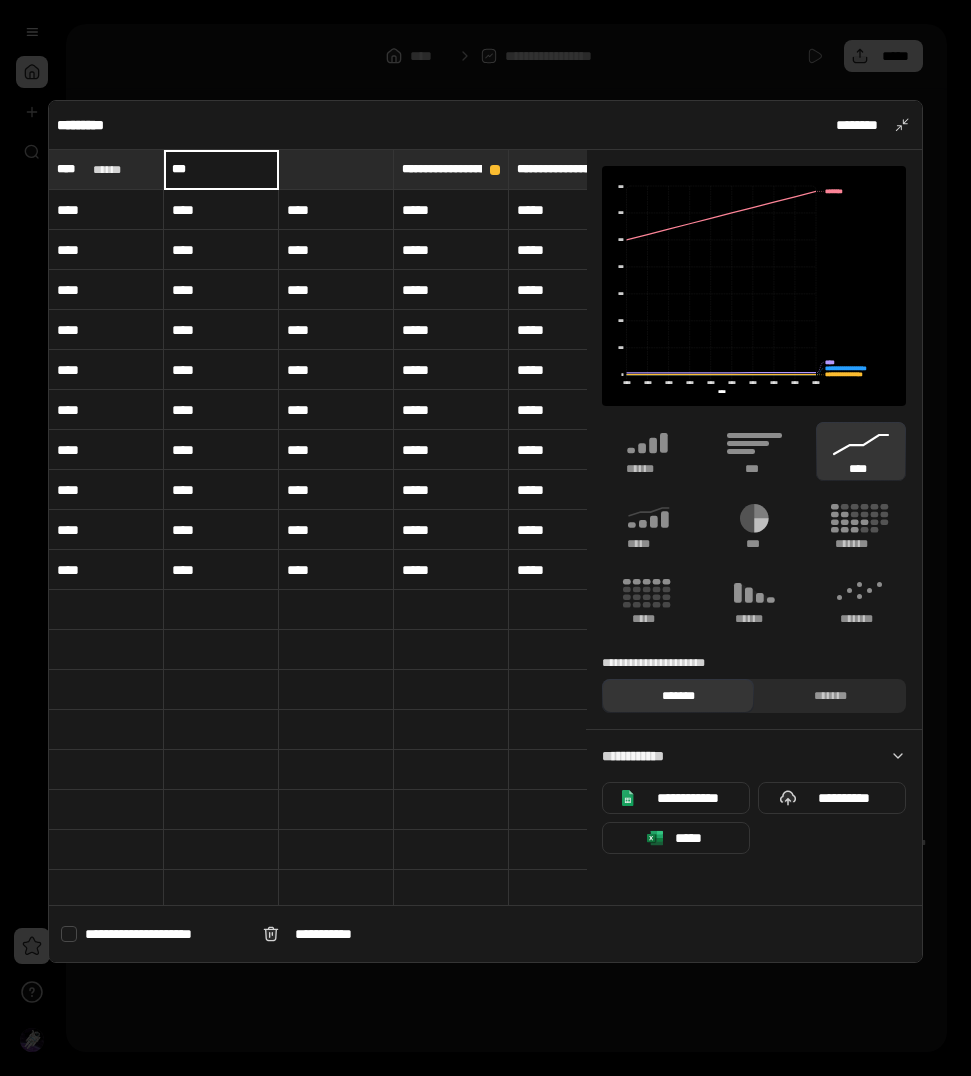 type on "***" 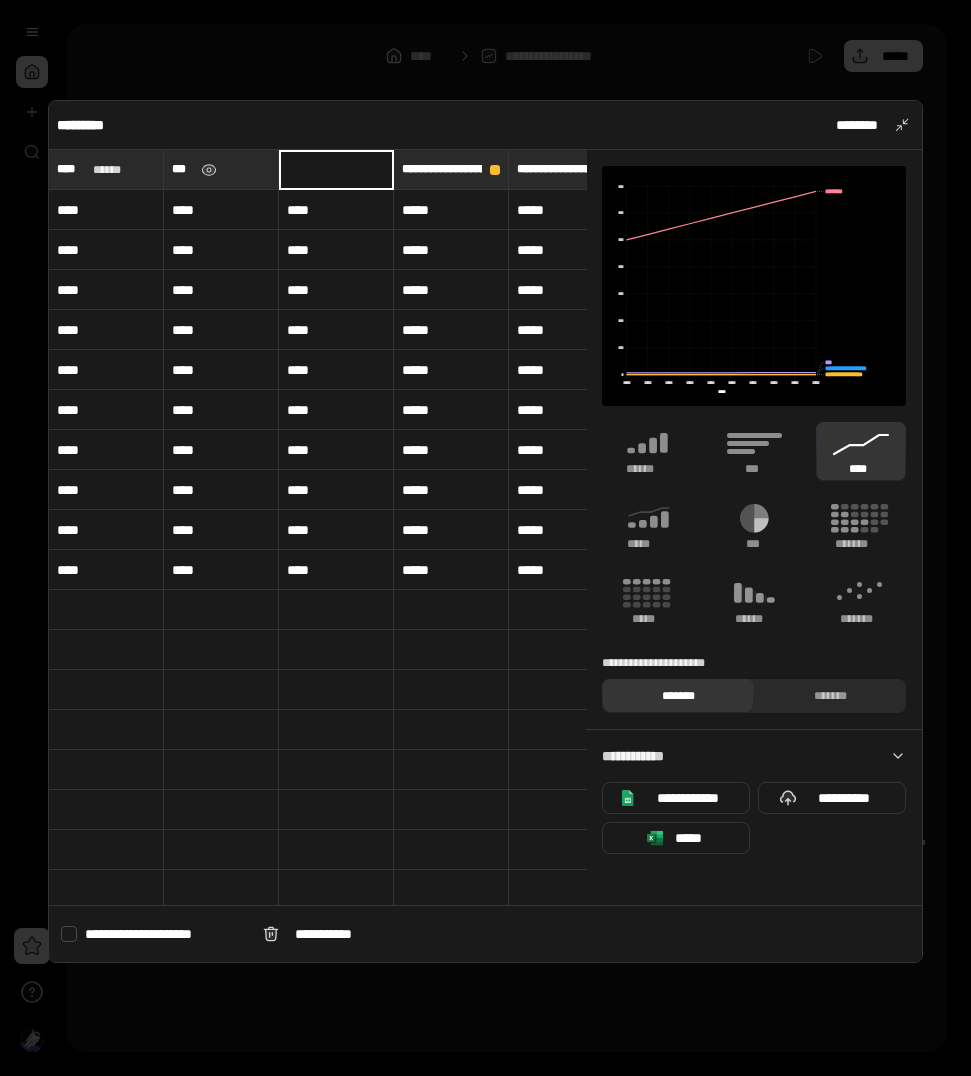 click at bounding box center [336, 169] 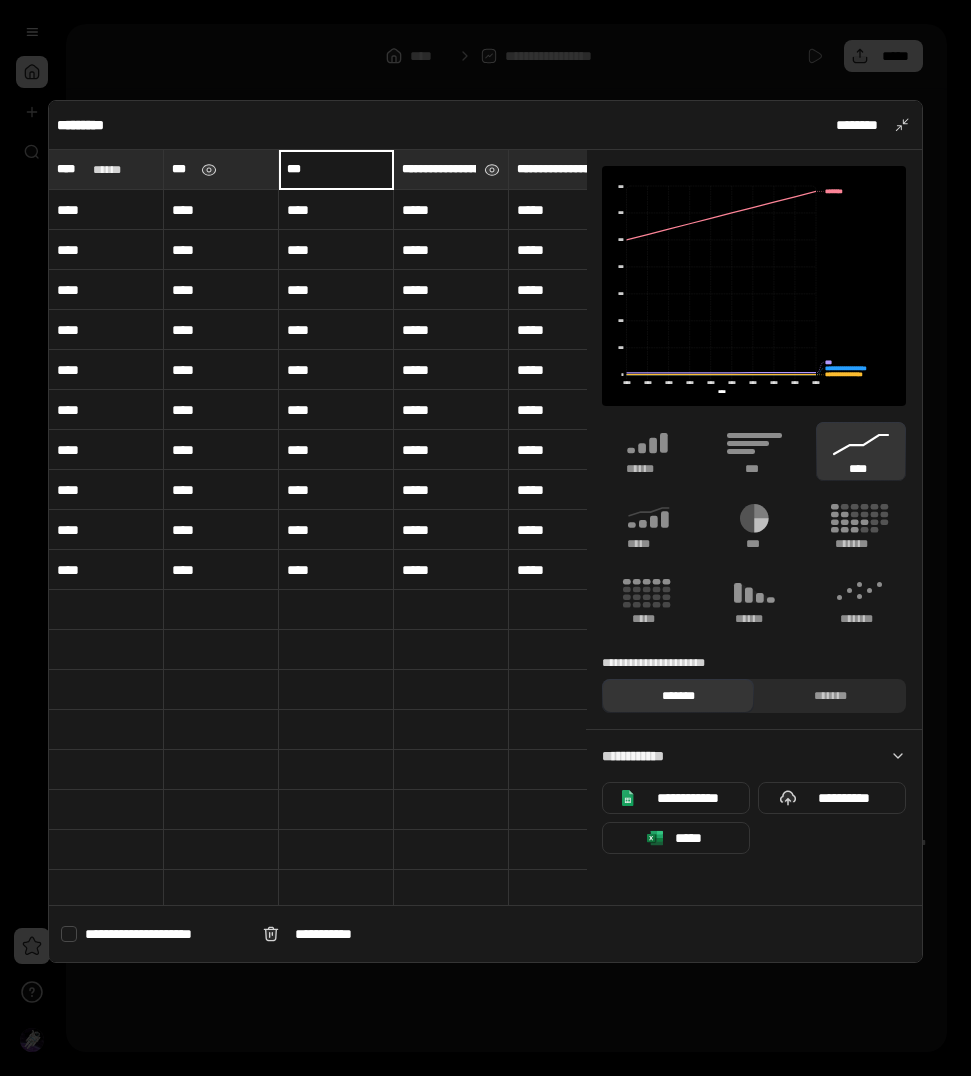 type on "***" 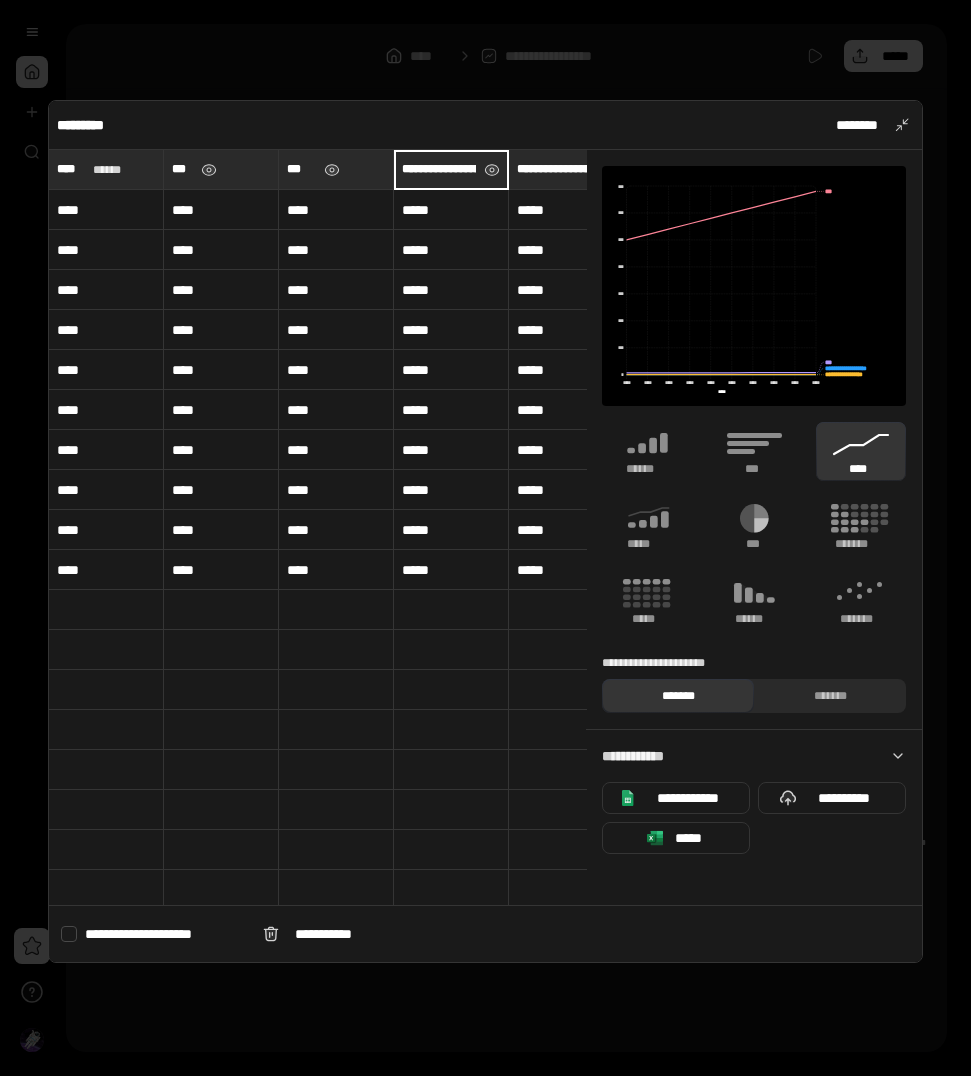 scroll, scrollTop: 0, scrollLeft: 4, axis: horizontal 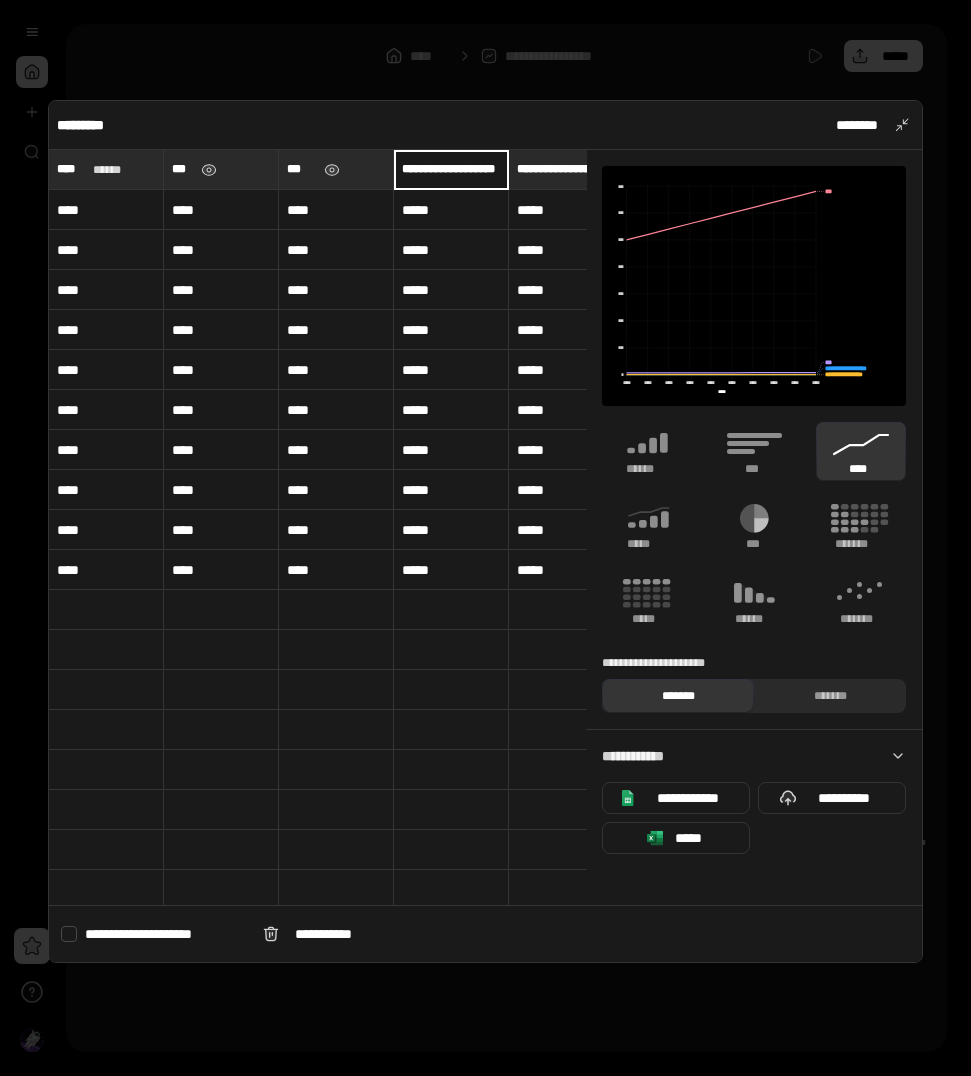 click on "**********" at bounding box center (451, 169) 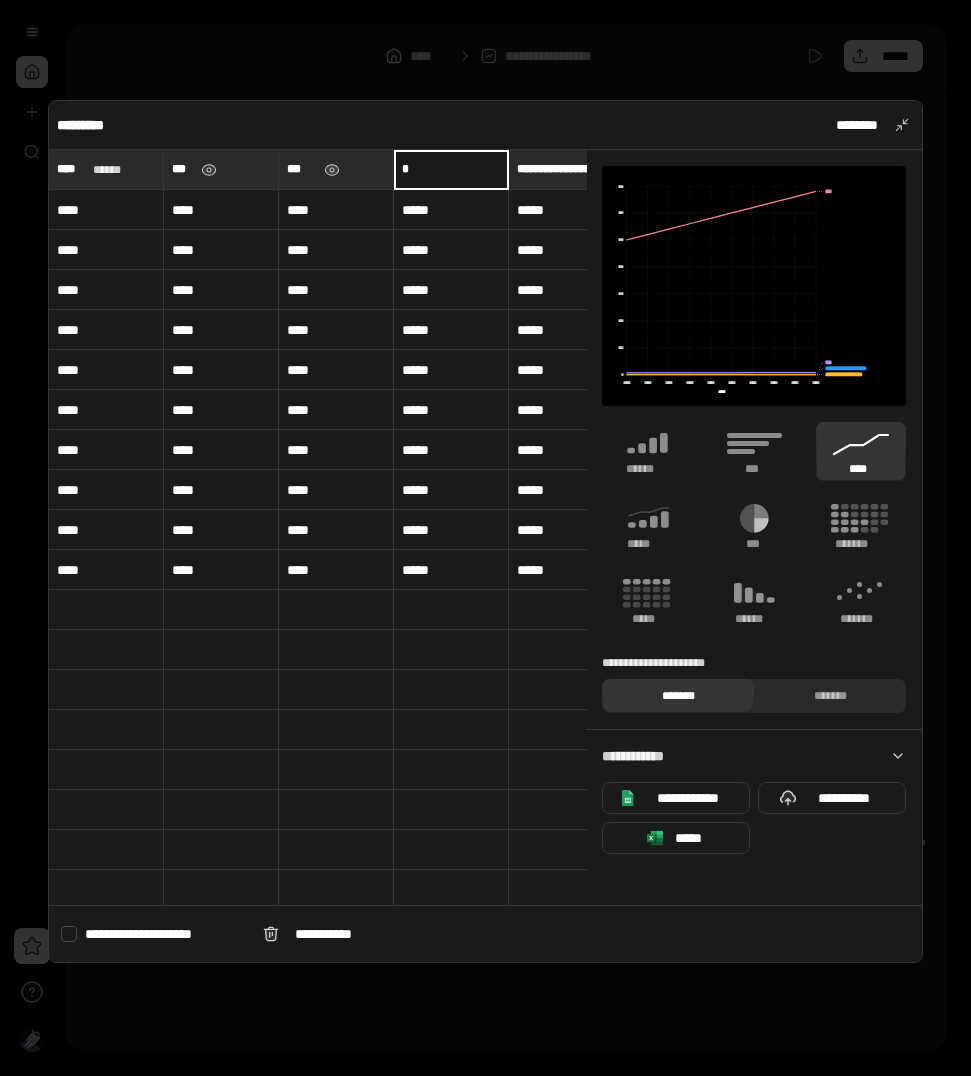 scroll, scrollTop: 0, scrollLeft: 0, axis: both 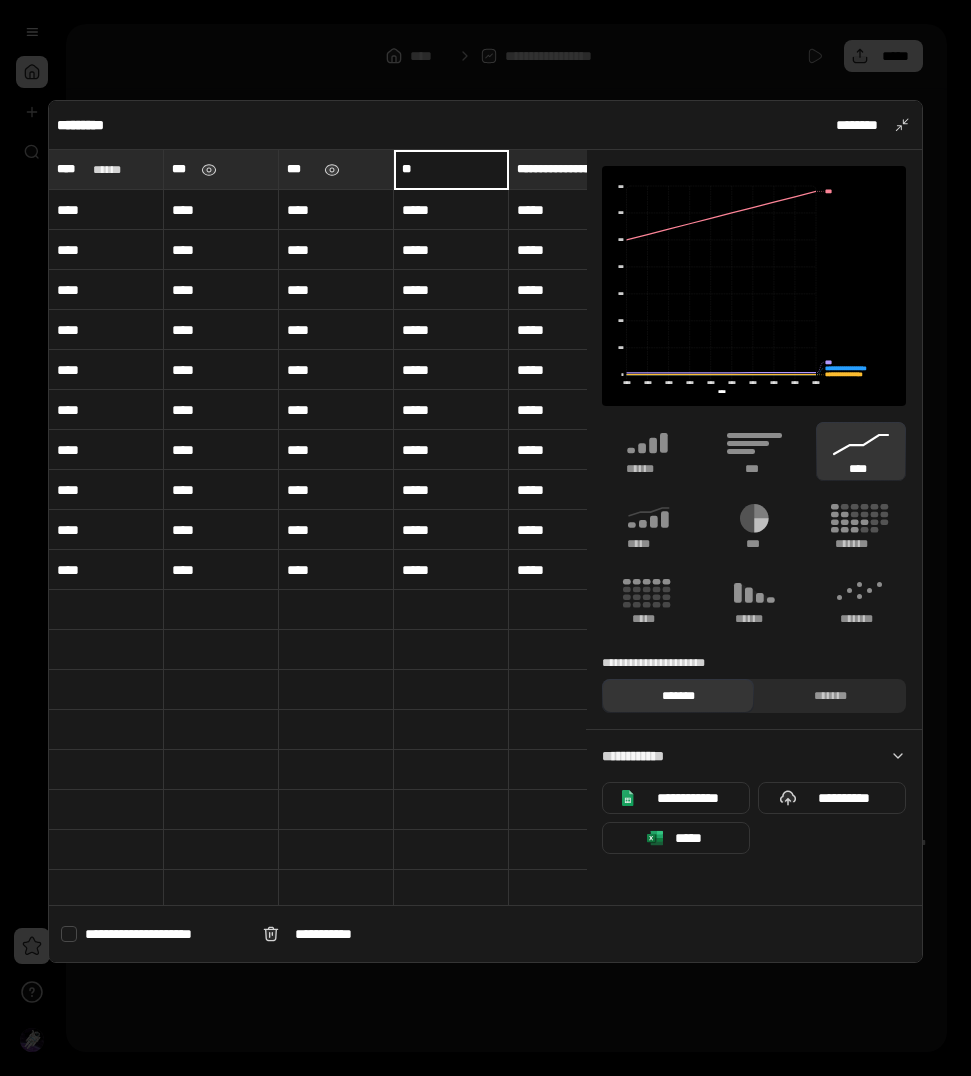 type on "**" 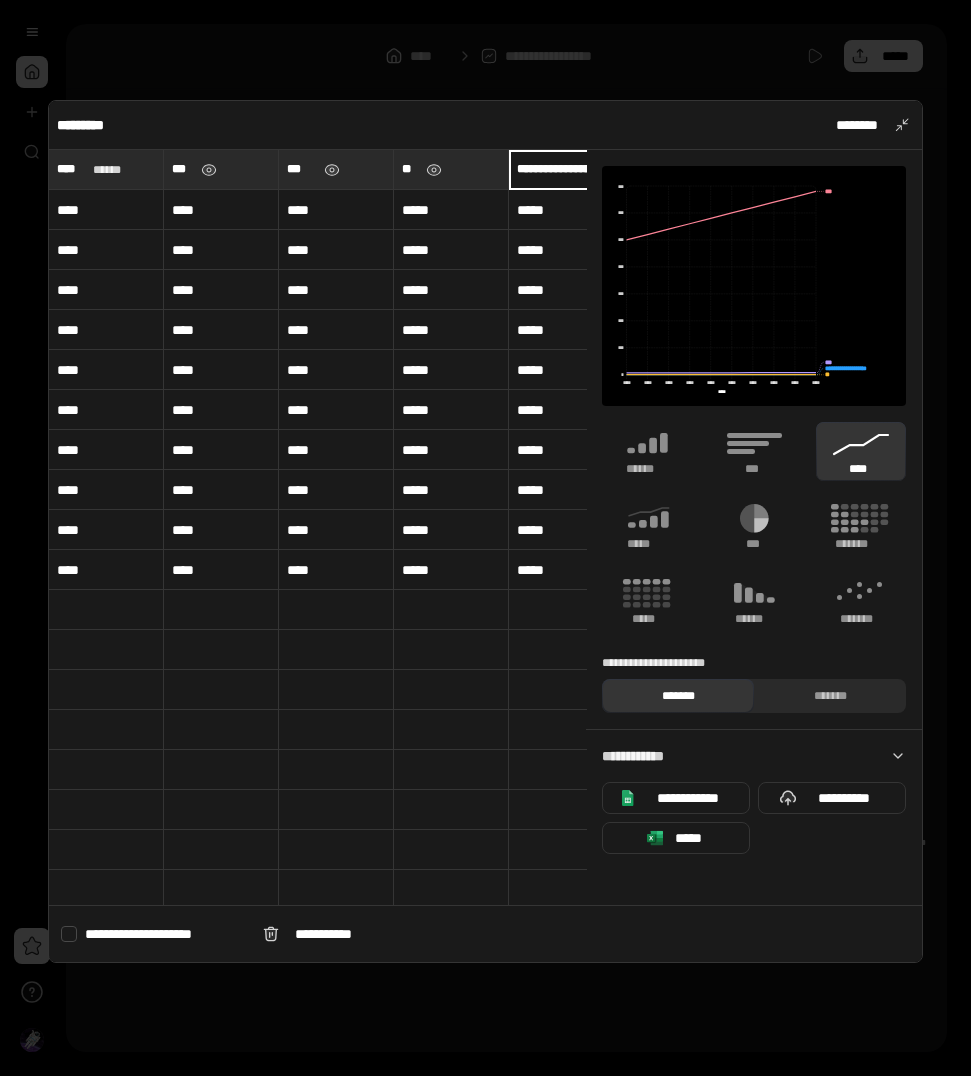 scroll, scrollTop: 0, scrollLeft: 36, axis: horizontal 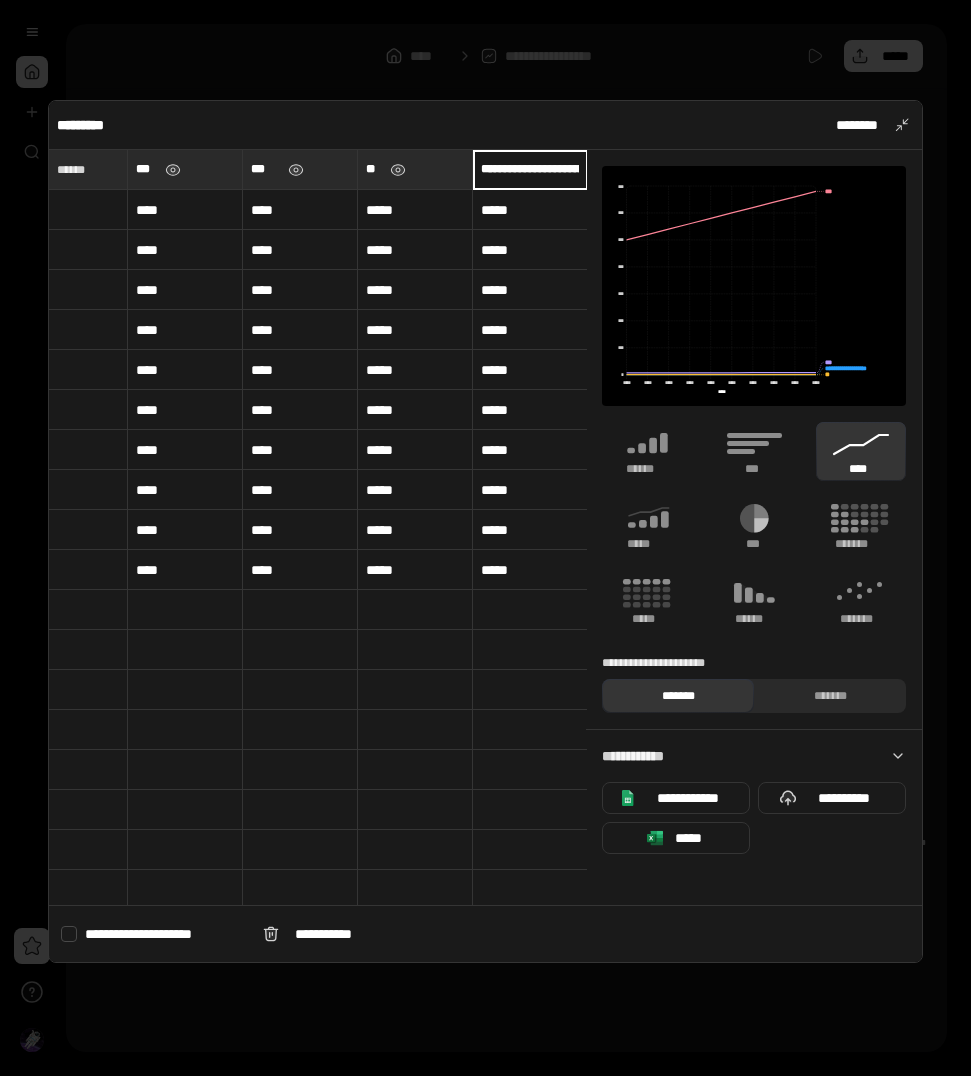 click on "**********" at bounding box center [530, 169] 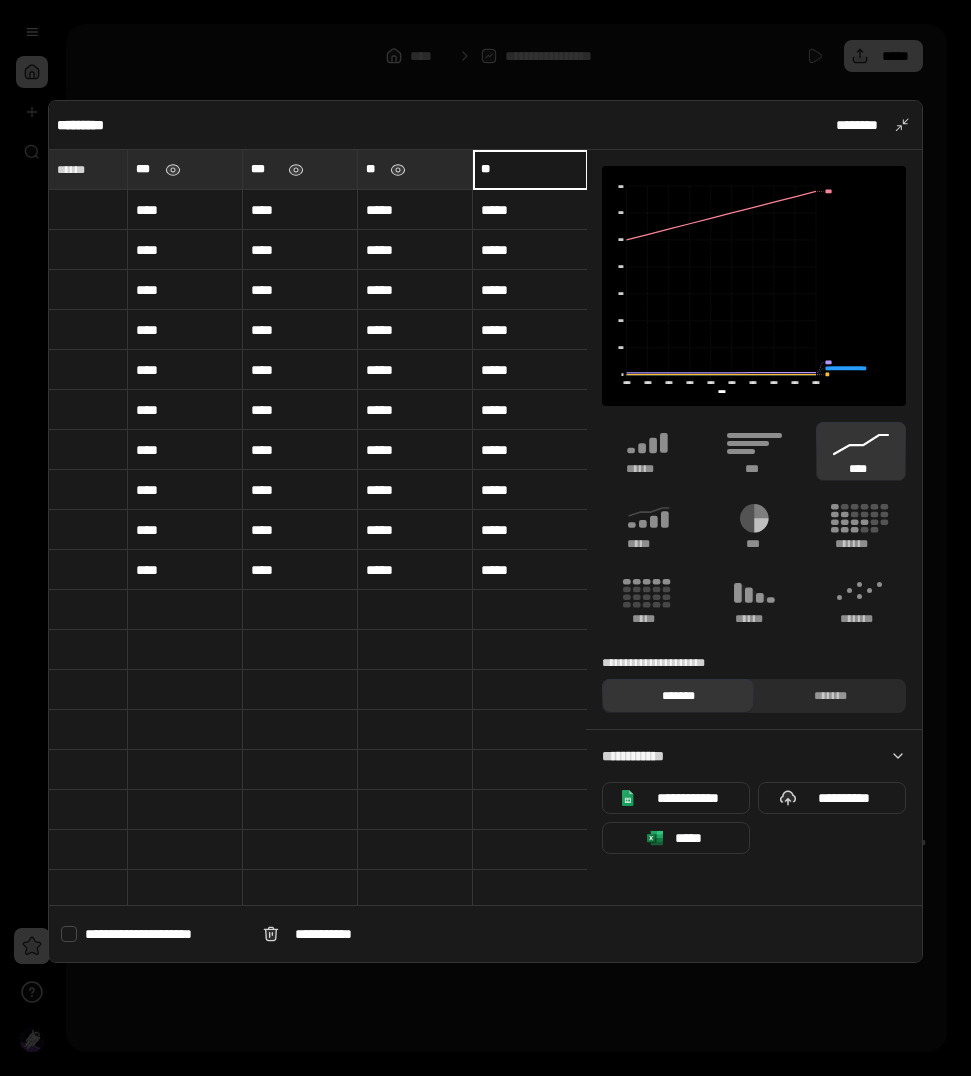 scroll, scrollTop: 0, scrollLeft: 0, axis: both 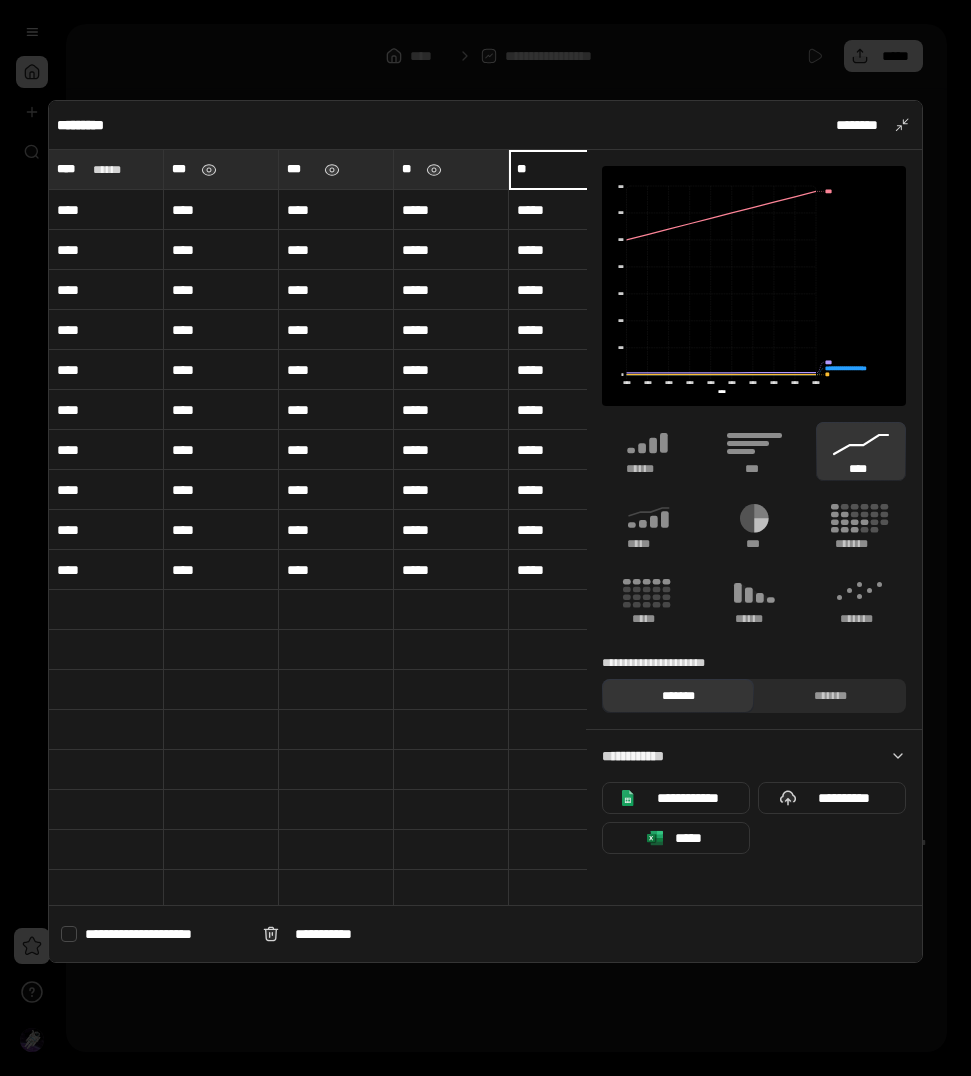type on "**" 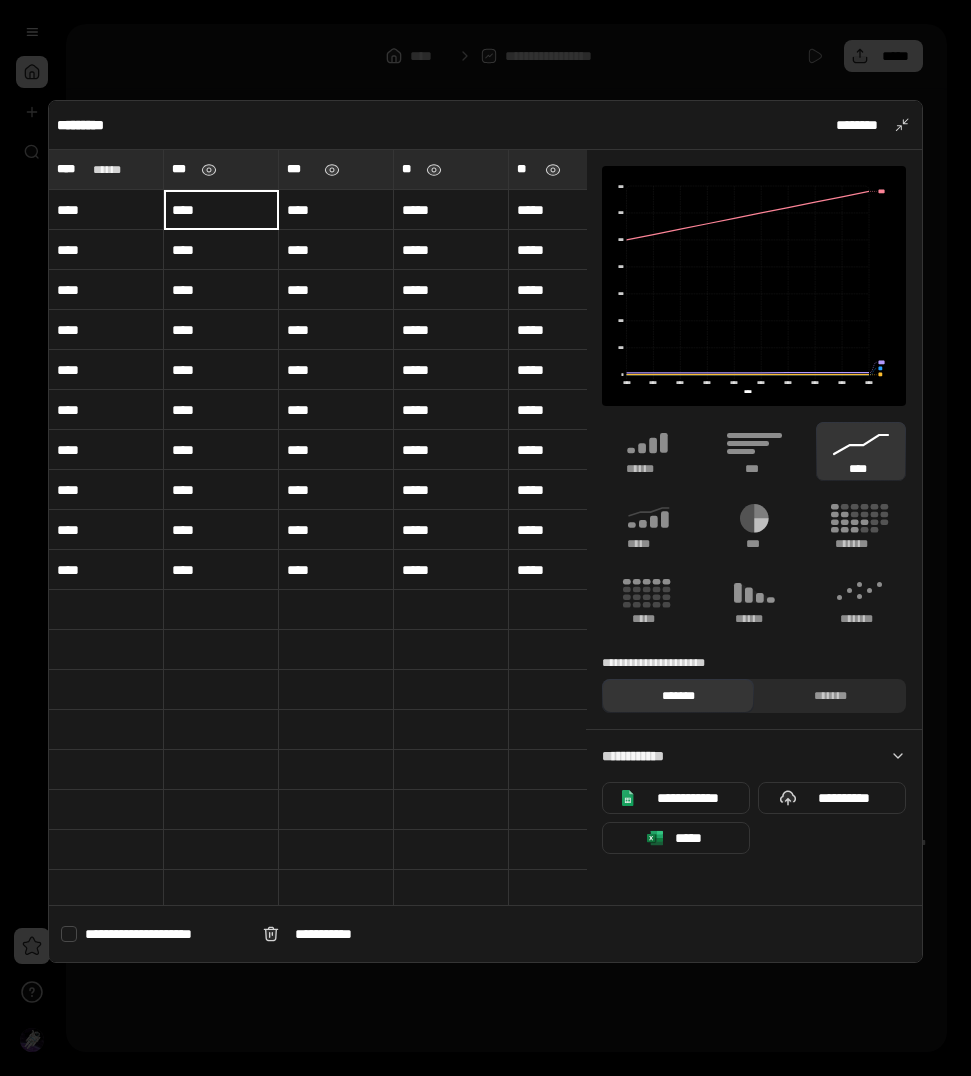 click on "****" at bounding box center (106, 210) 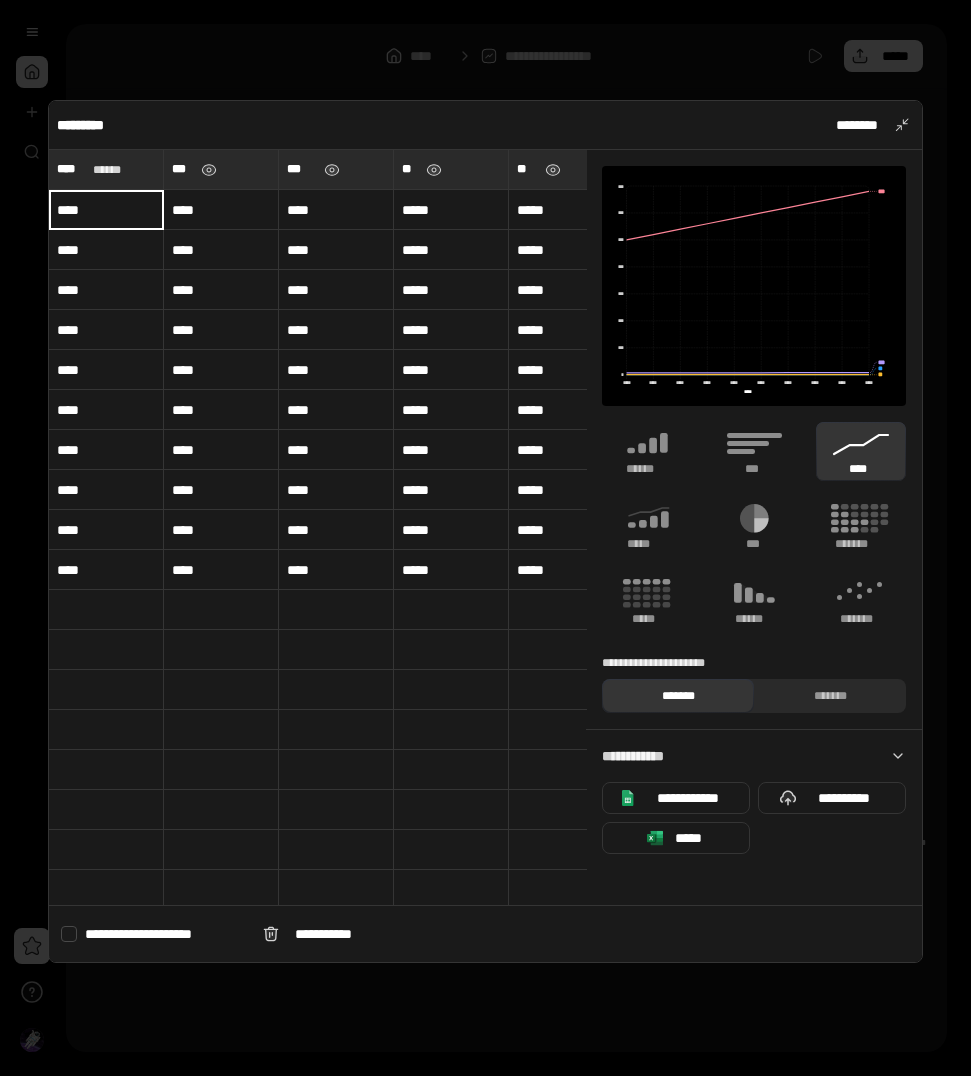 click on "****" at bounding box center (106, 210) 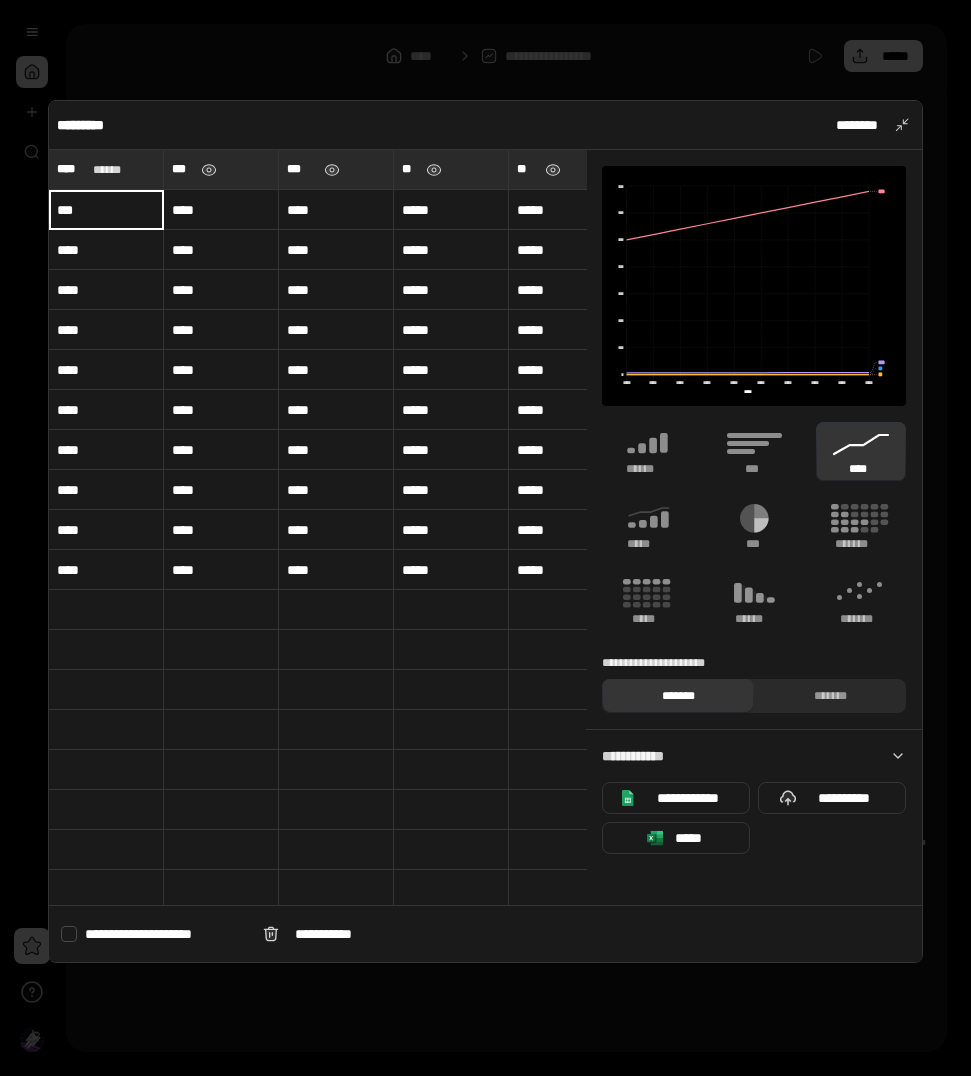 type on "***" 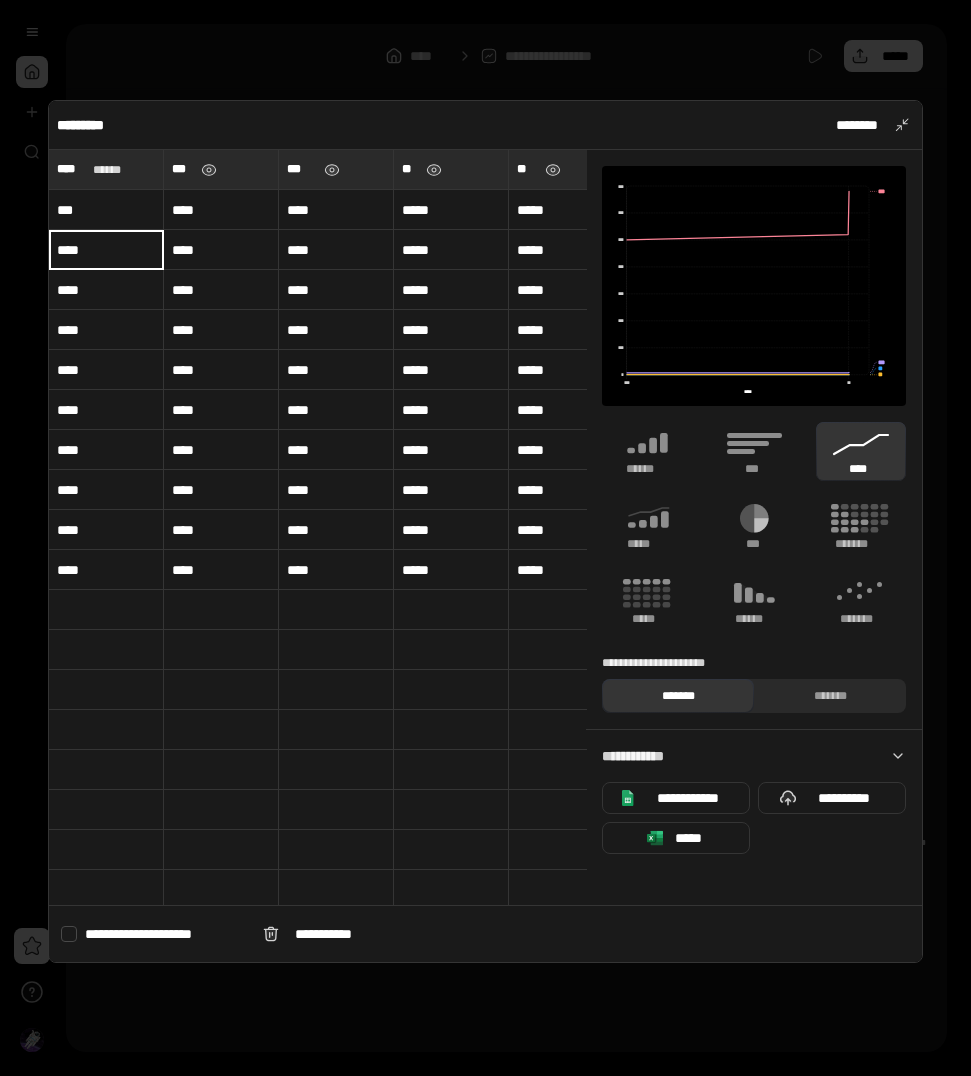 click on "****" at bounding box center [106, 250] 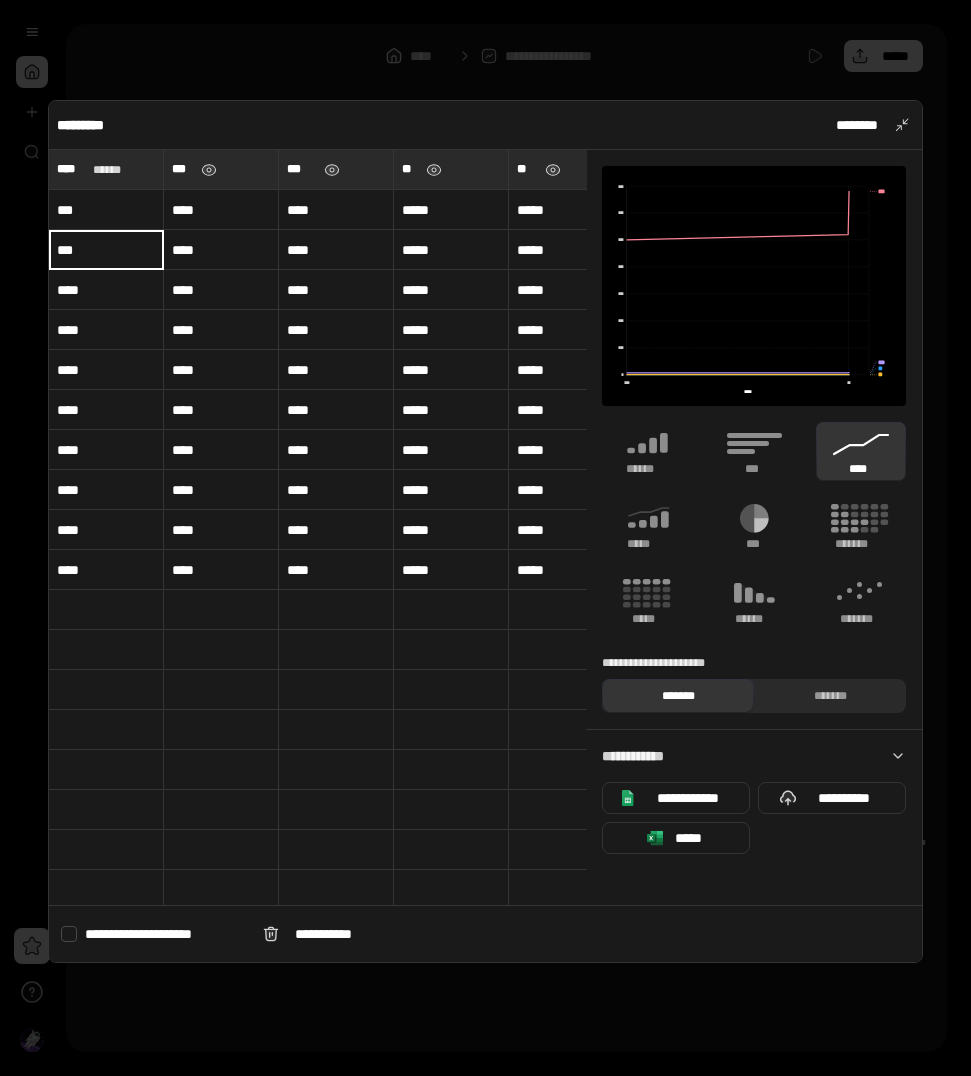 type on "***" 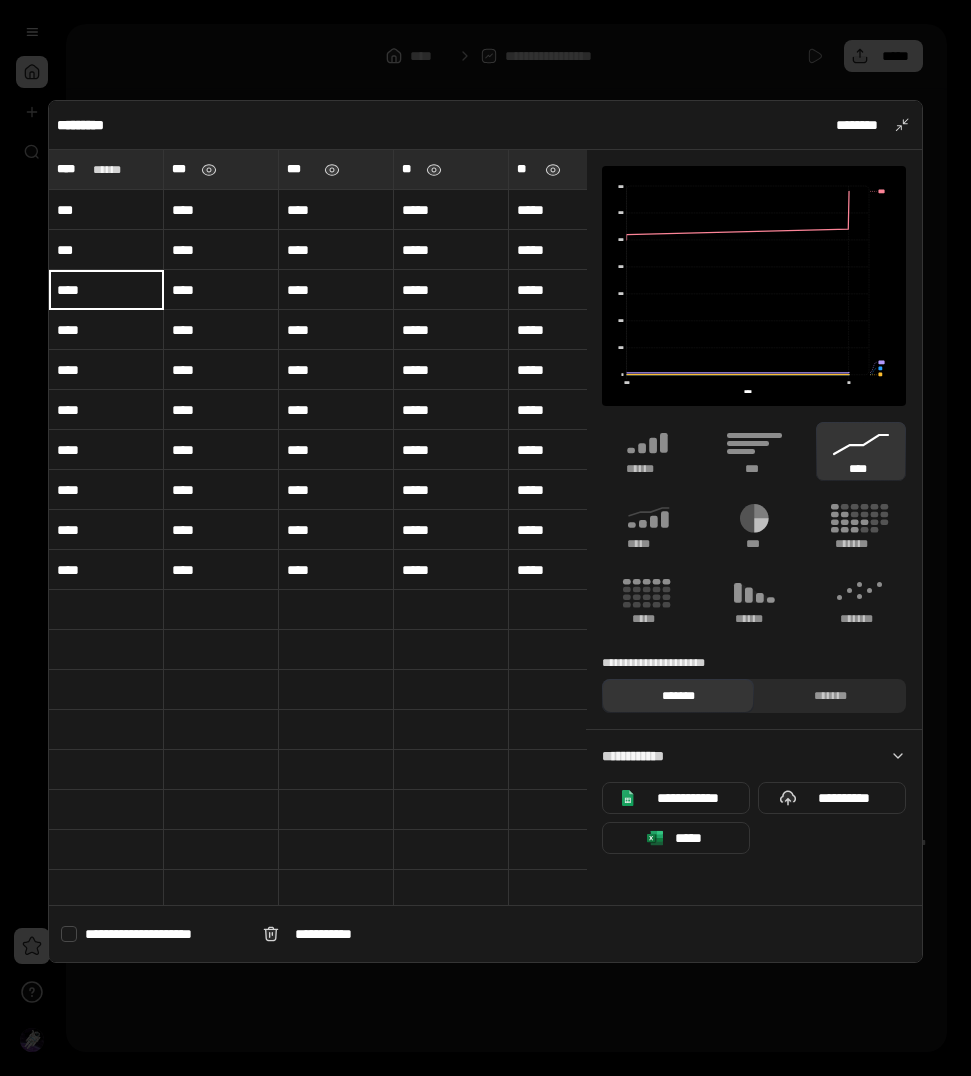 click on "****" at bounding box center (106, 290) 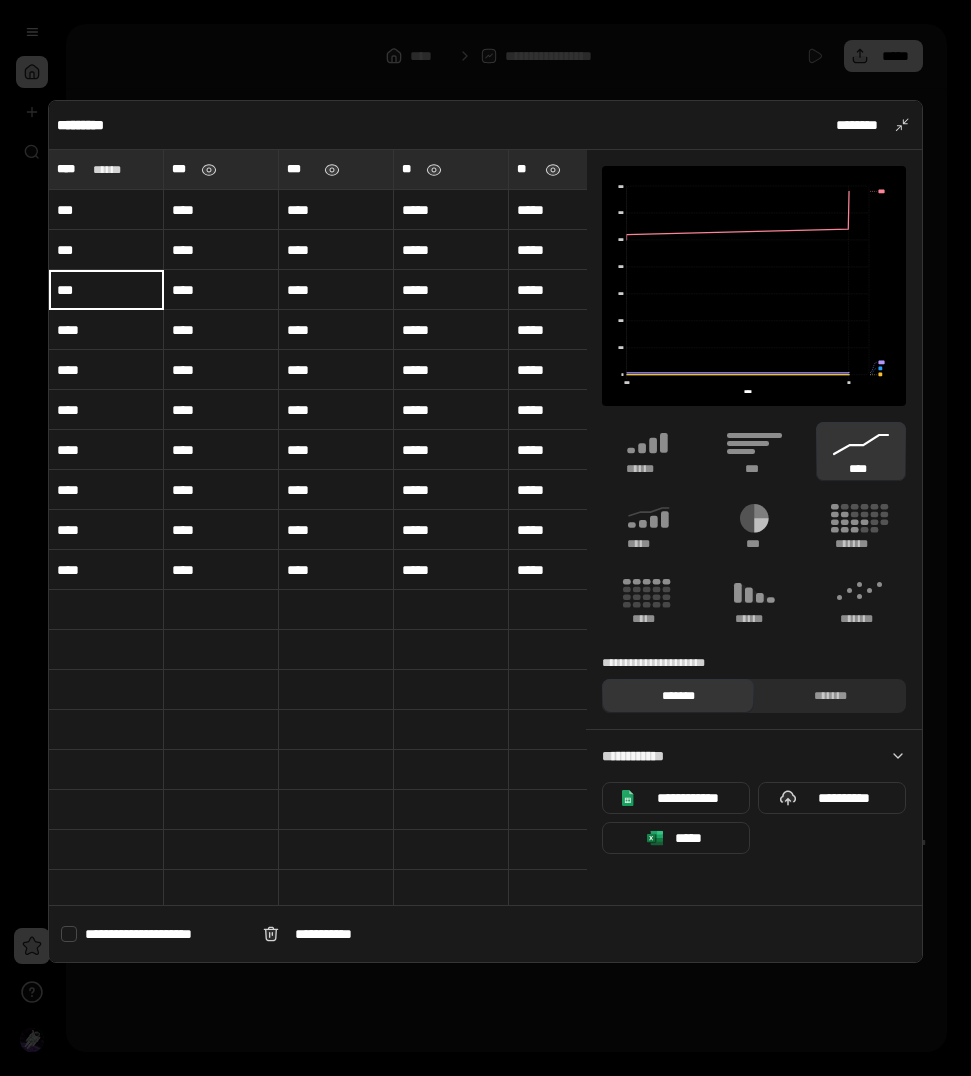 type on "***" 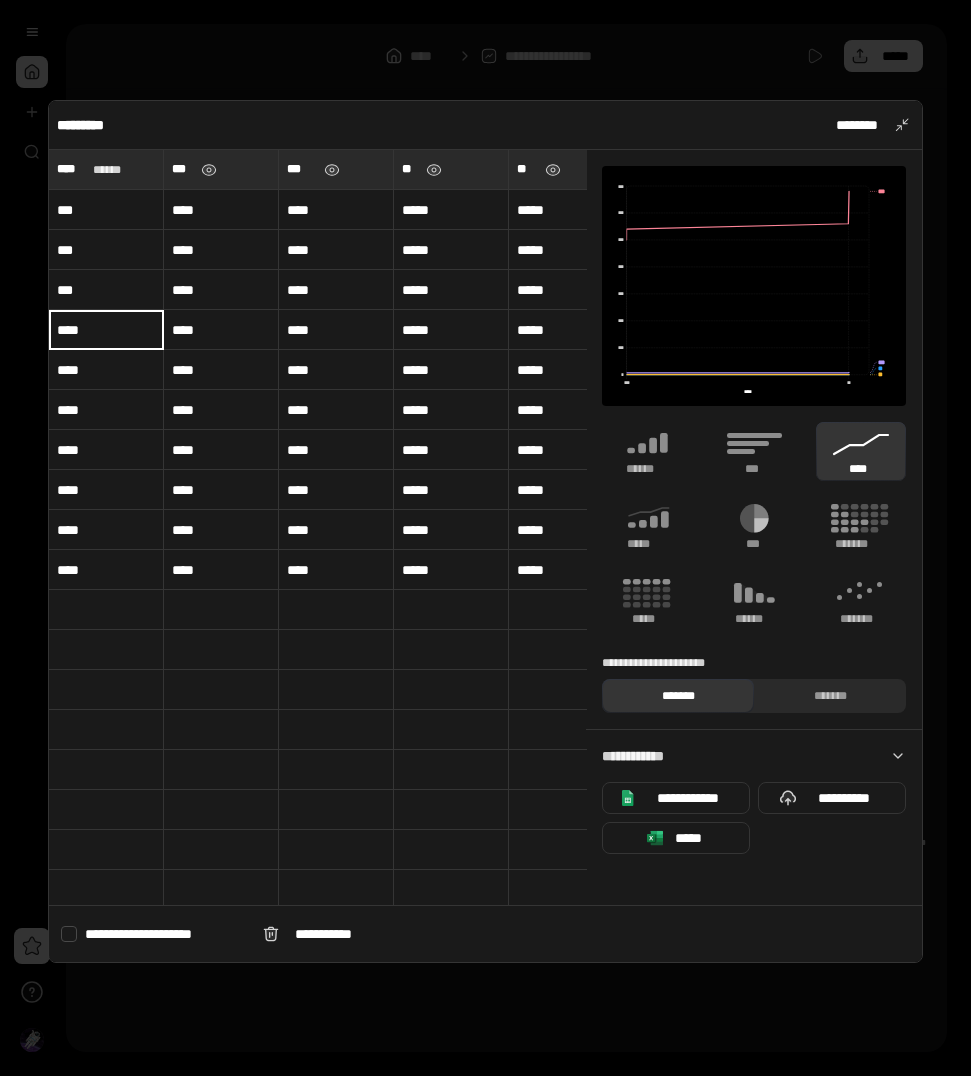 click on "****" at bounding box center [106, 330] 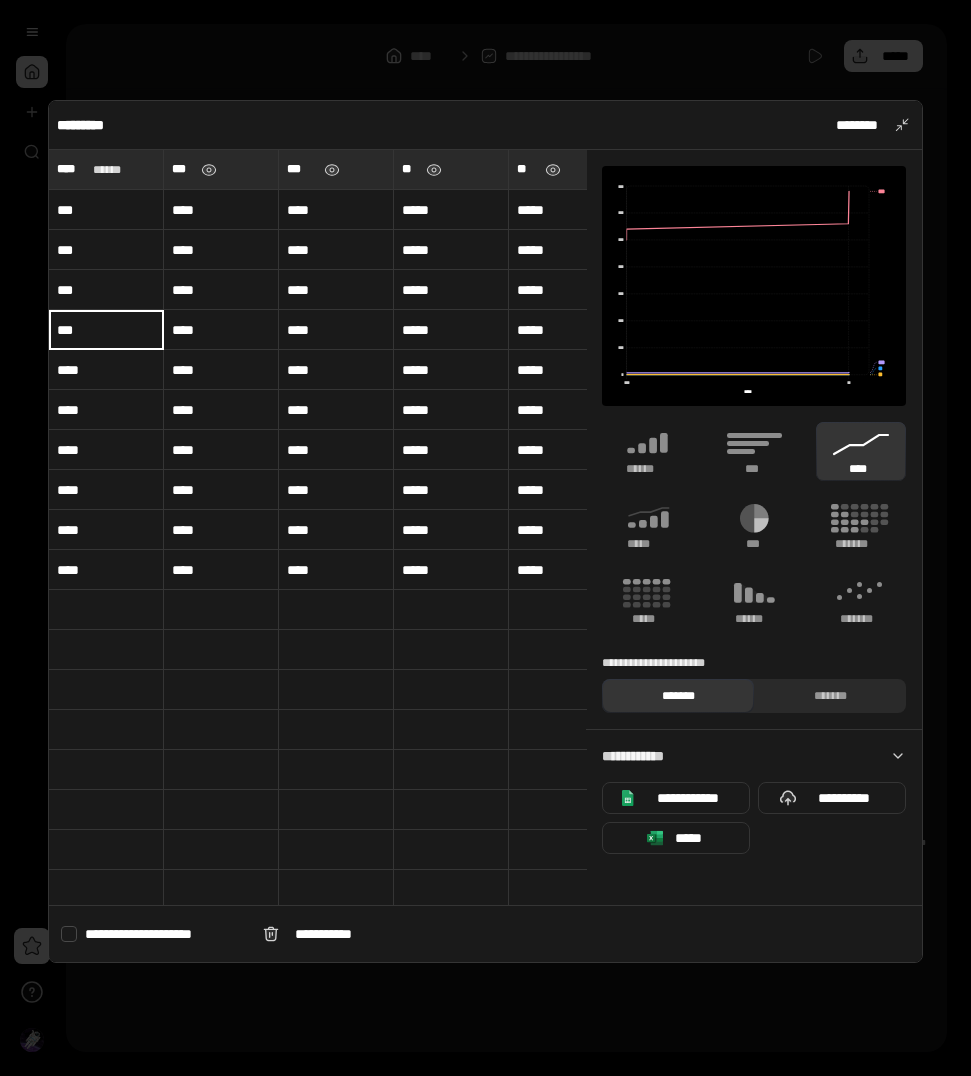 type on "***" 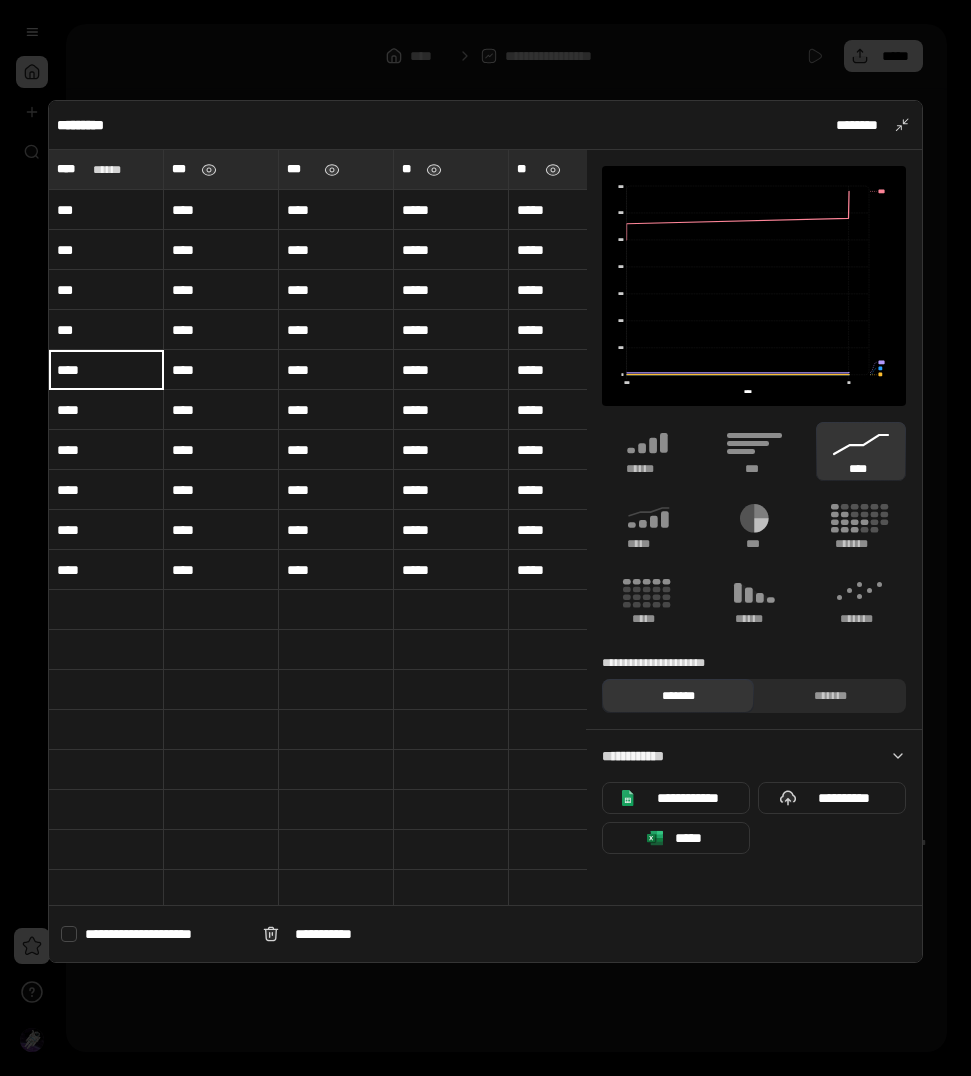 click on "****" at bounding box center (106, 370) 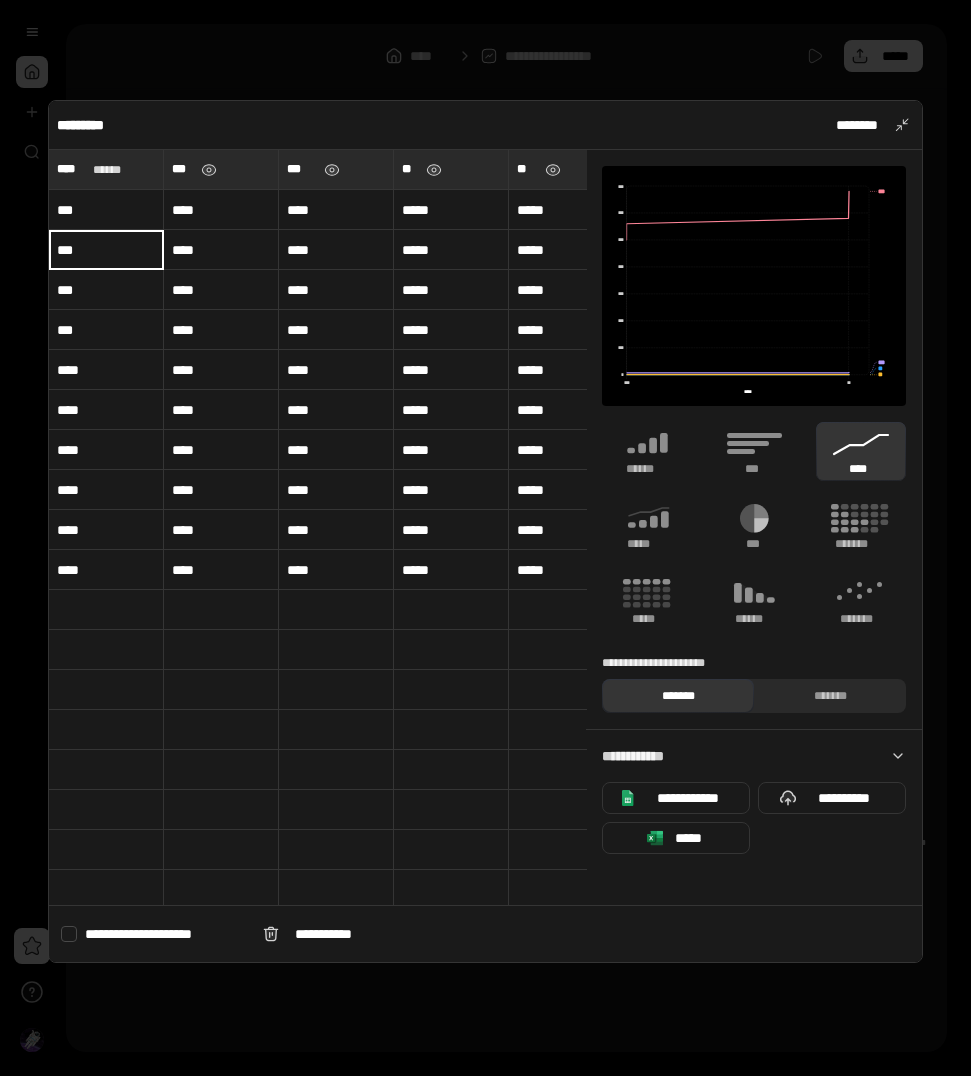 click on "***" at bounding box center [106, 250] 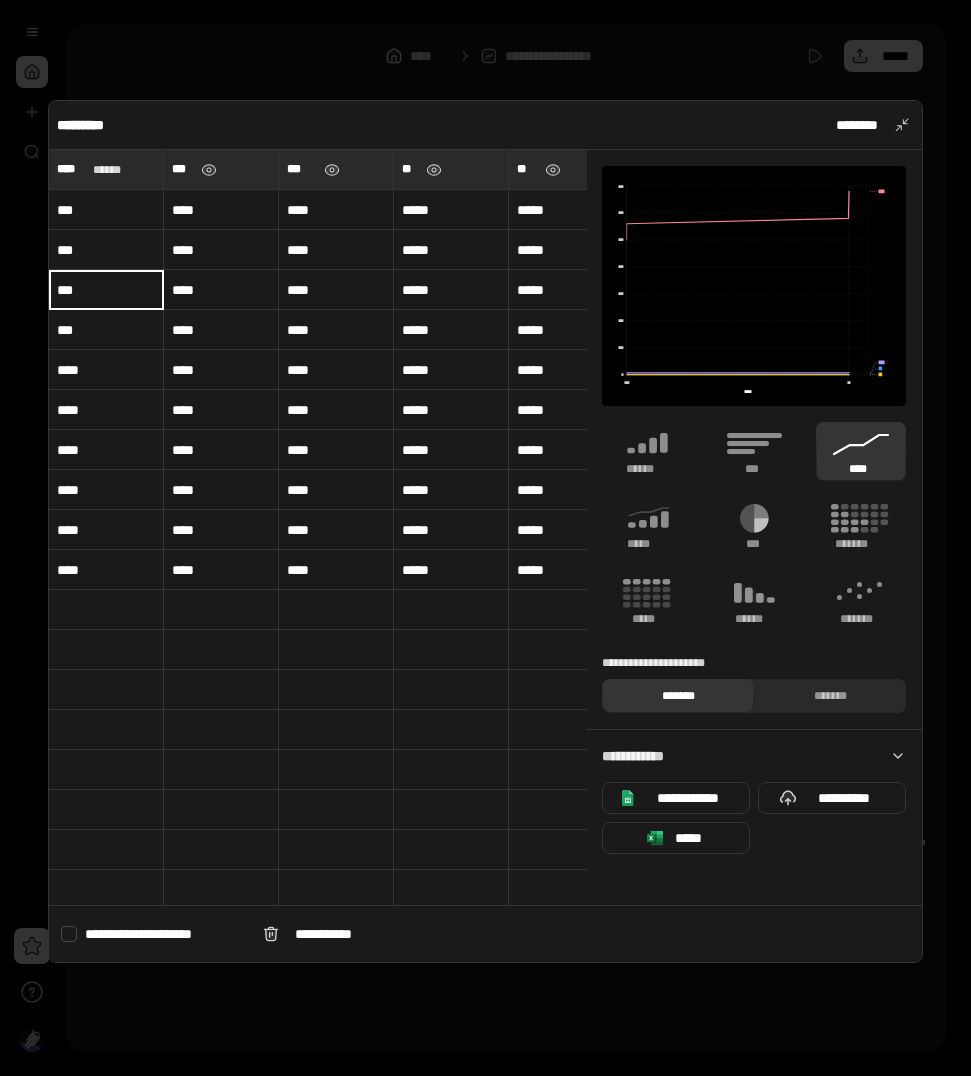 click on "***" at bounding box center [106, 290] 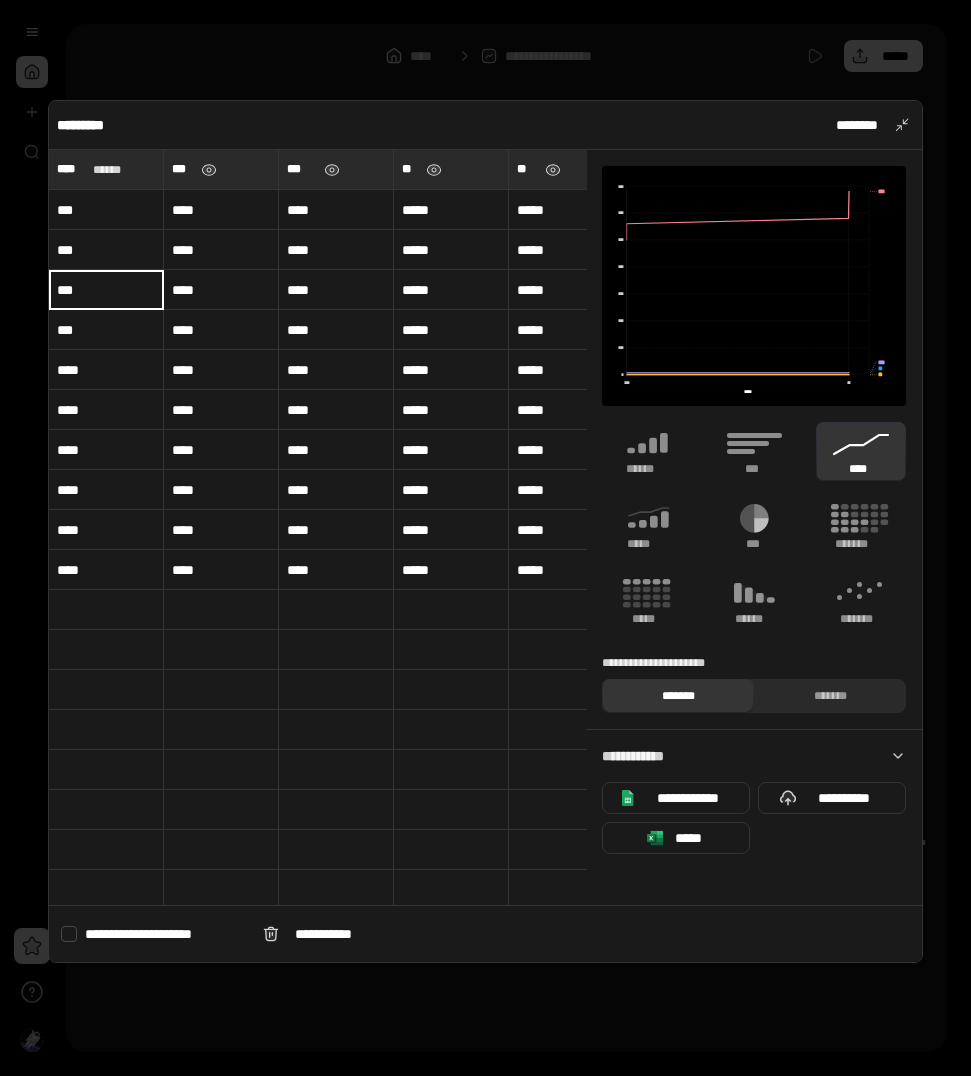 type on "***" 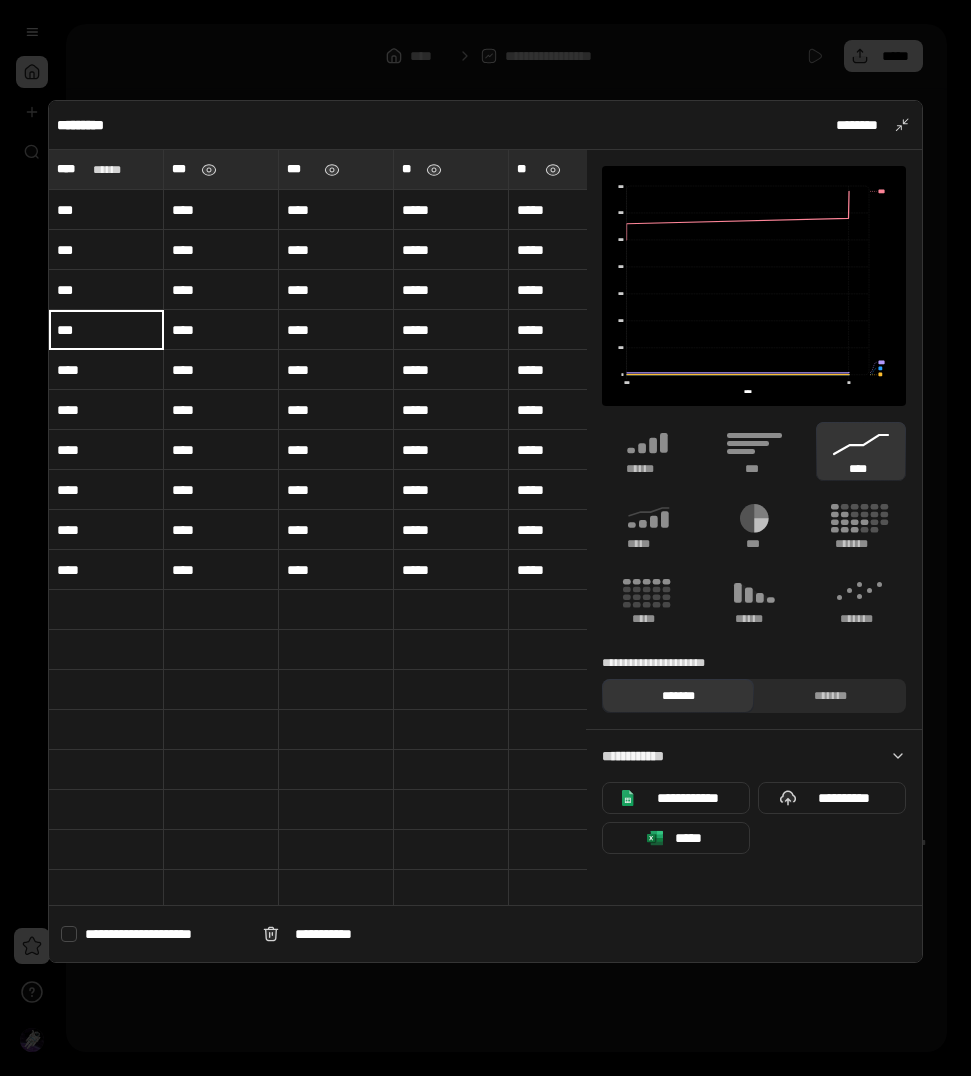 type on "***" 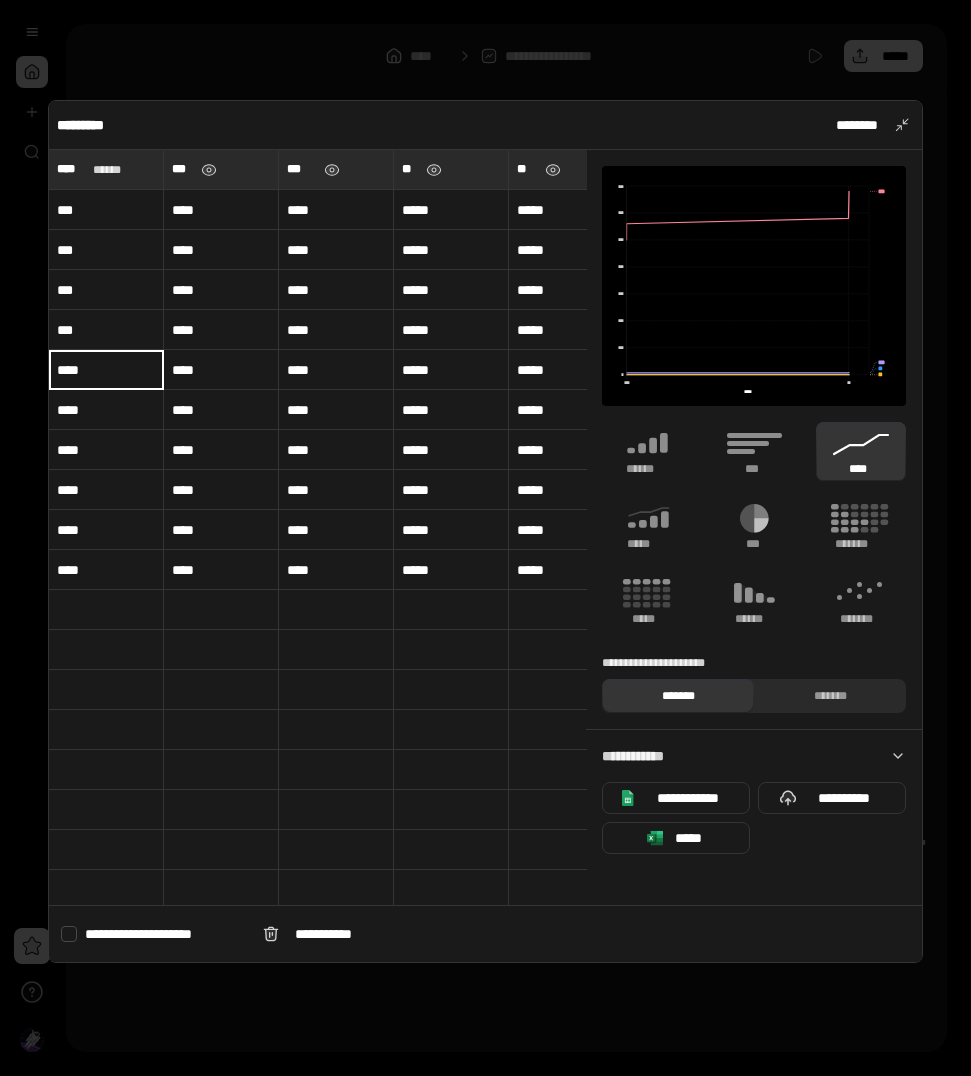 click on "****" at bounding box center (106, 370) 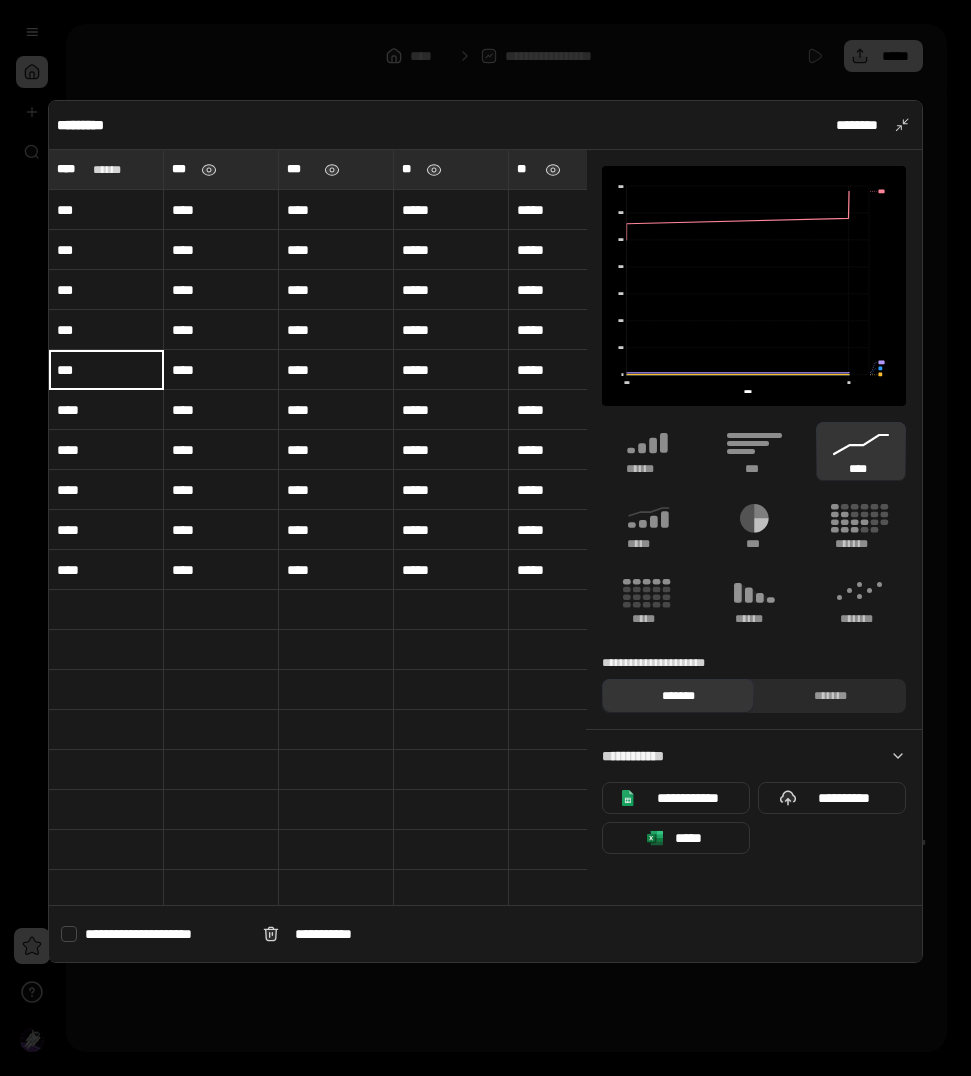 type on "***" 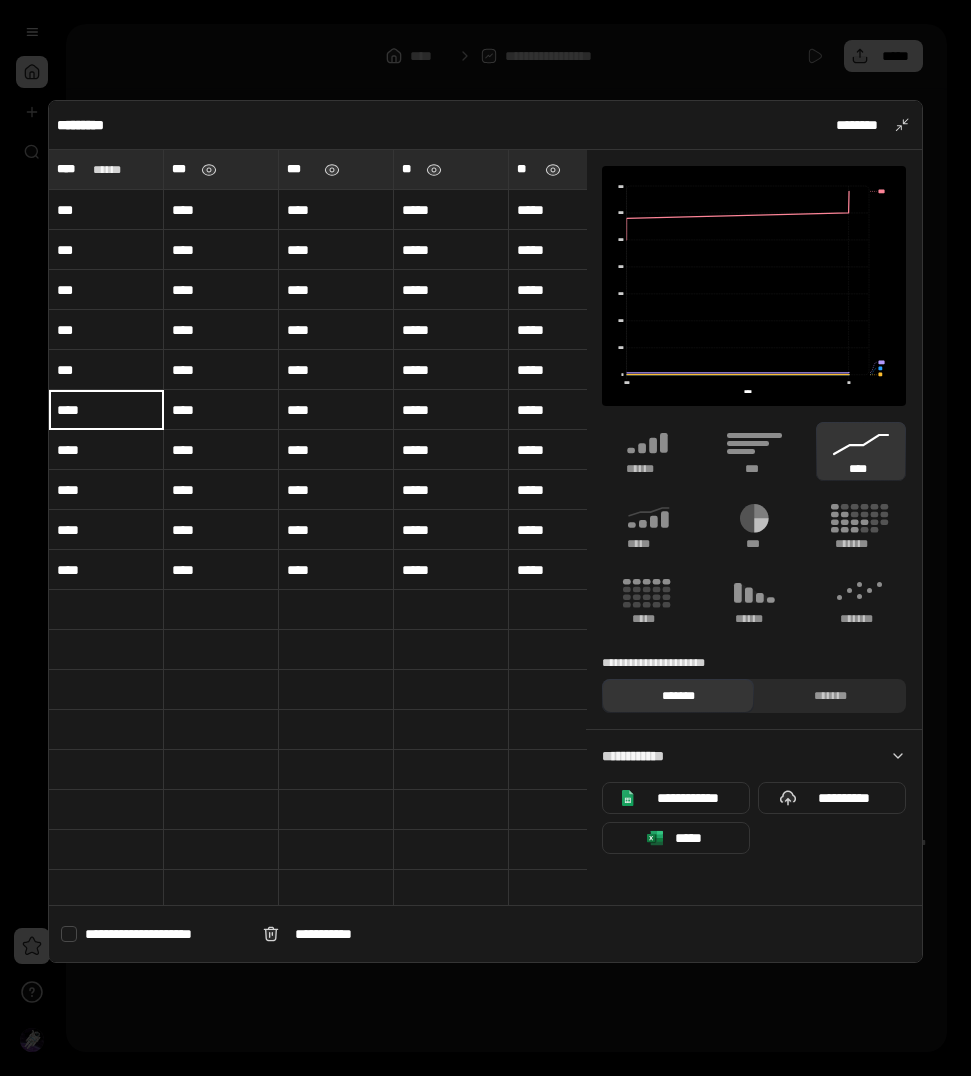 click on "****" at bounding box center (106, 410) 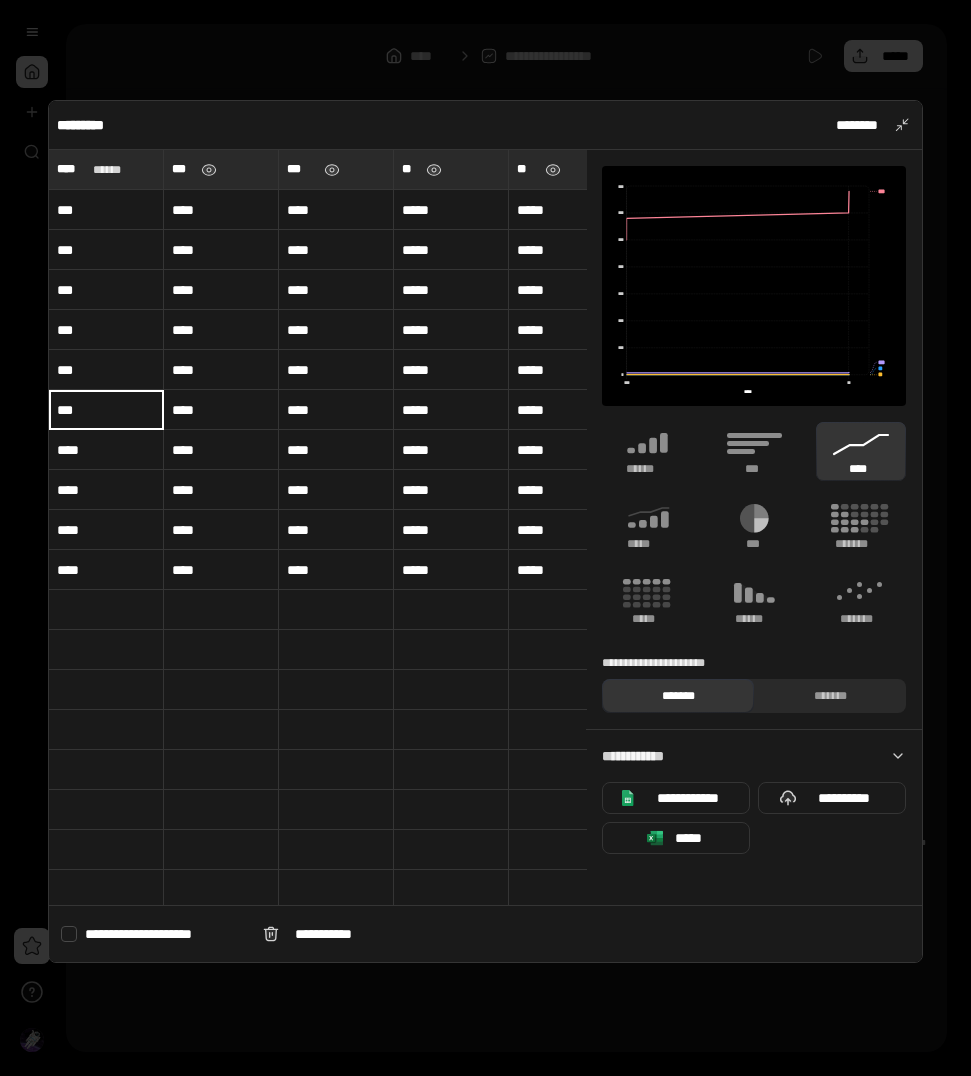 type on "***" 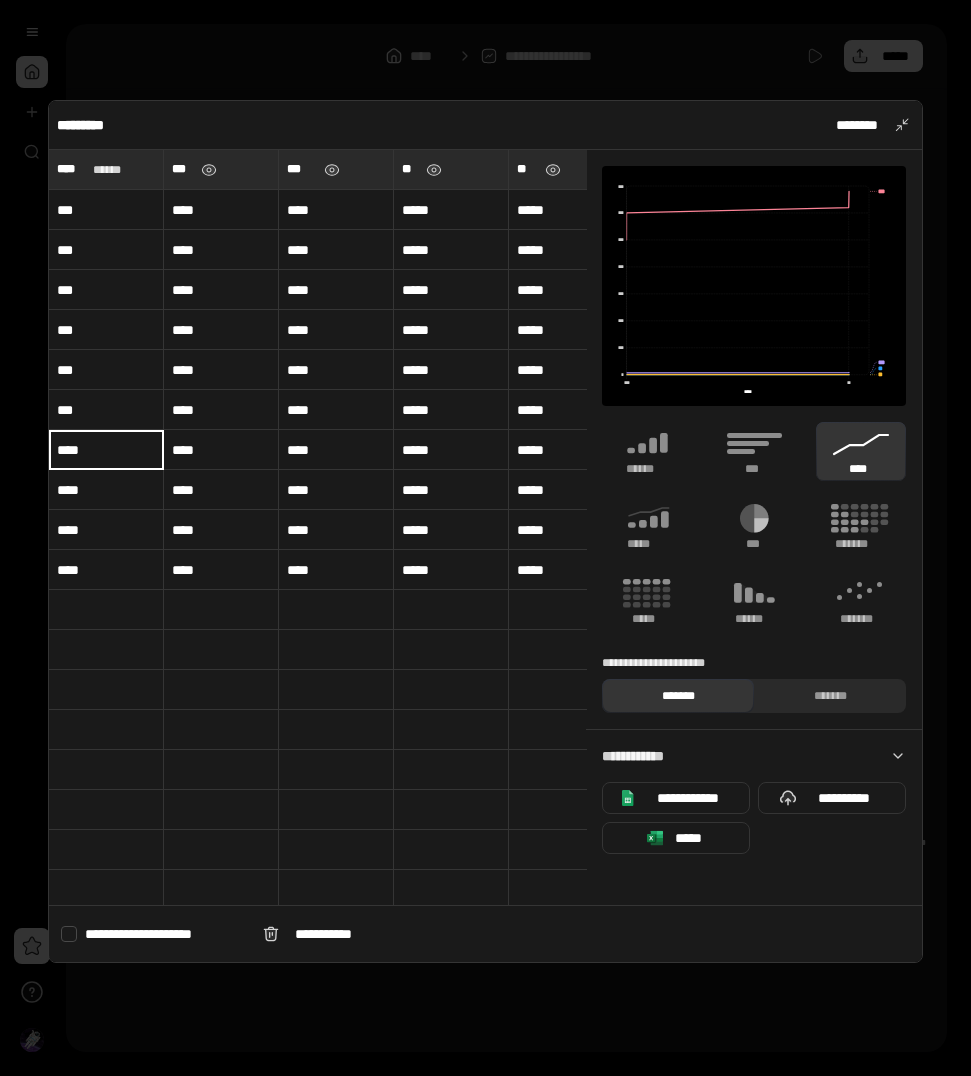 click on "****" at bounding box center [106, 449] 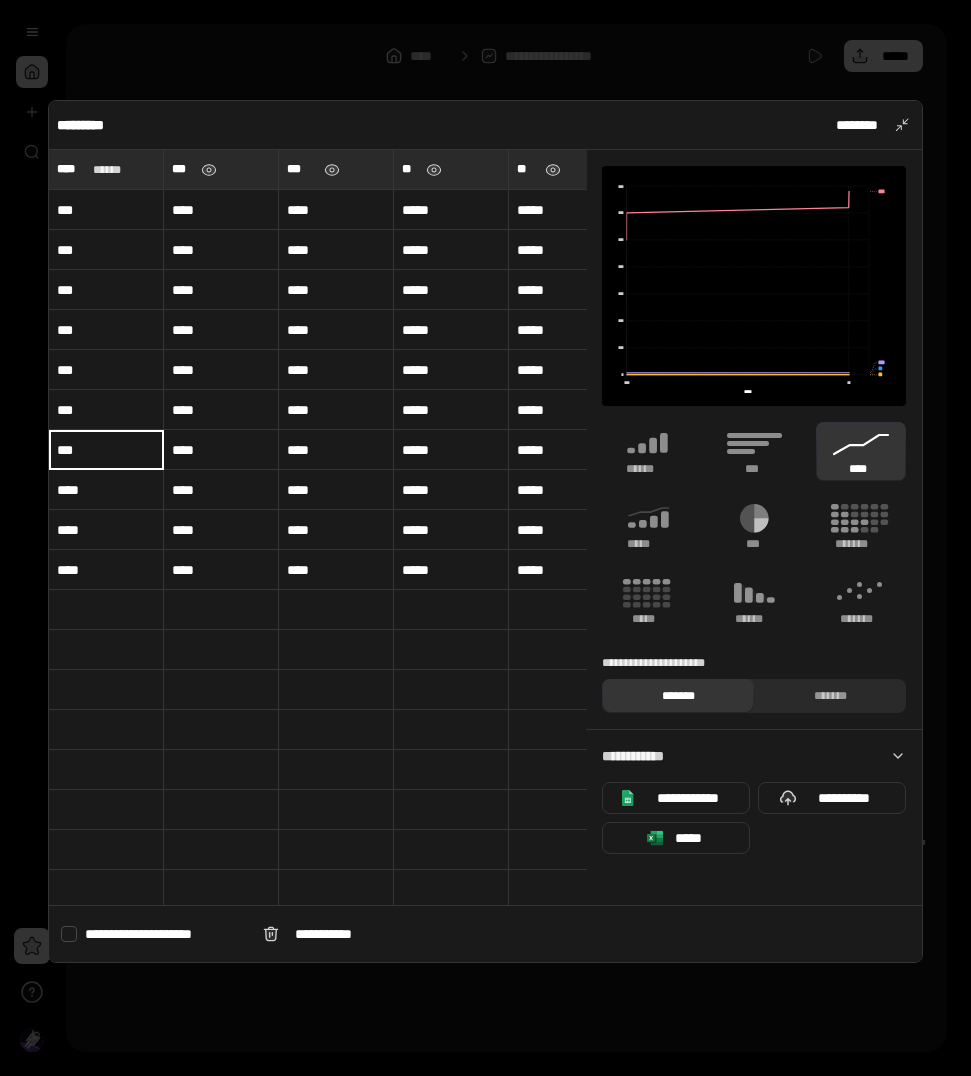type on "***" 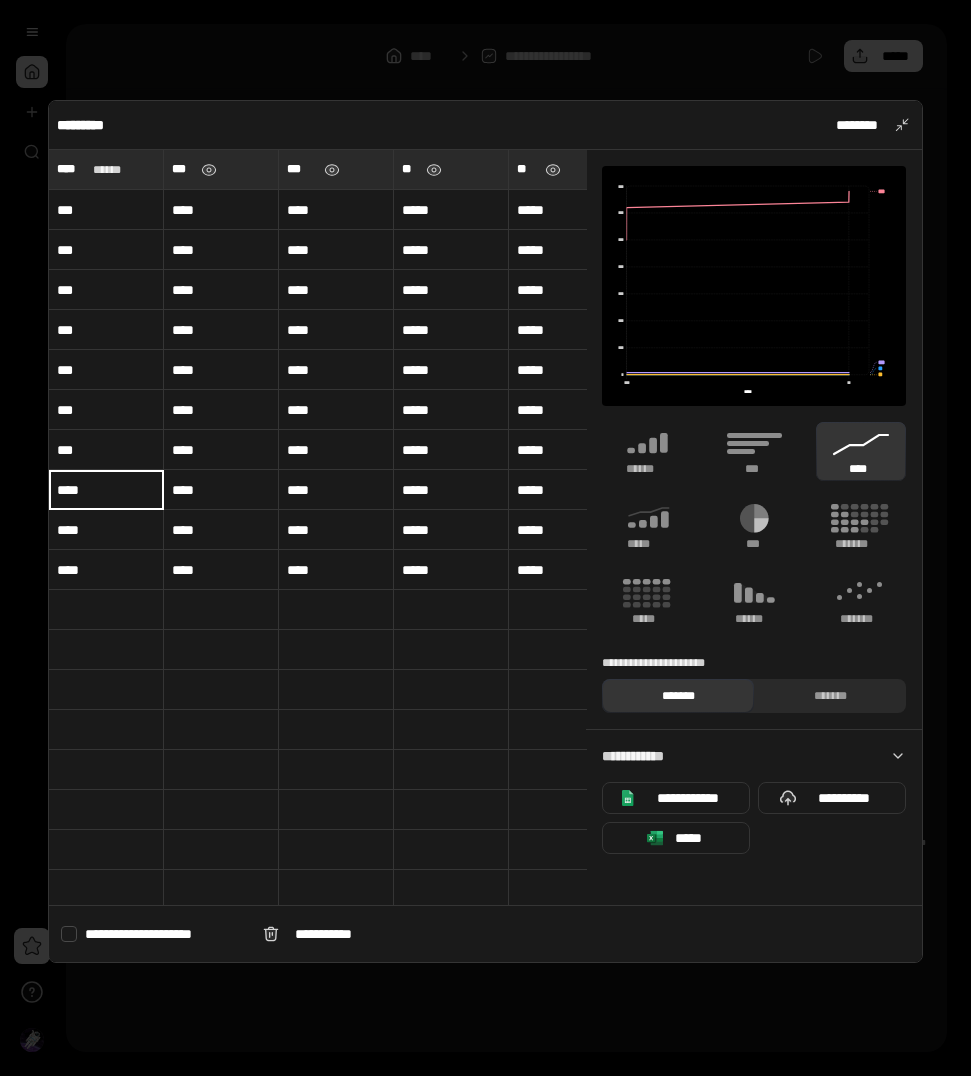 click on "****" at bounding box center [106, 490] 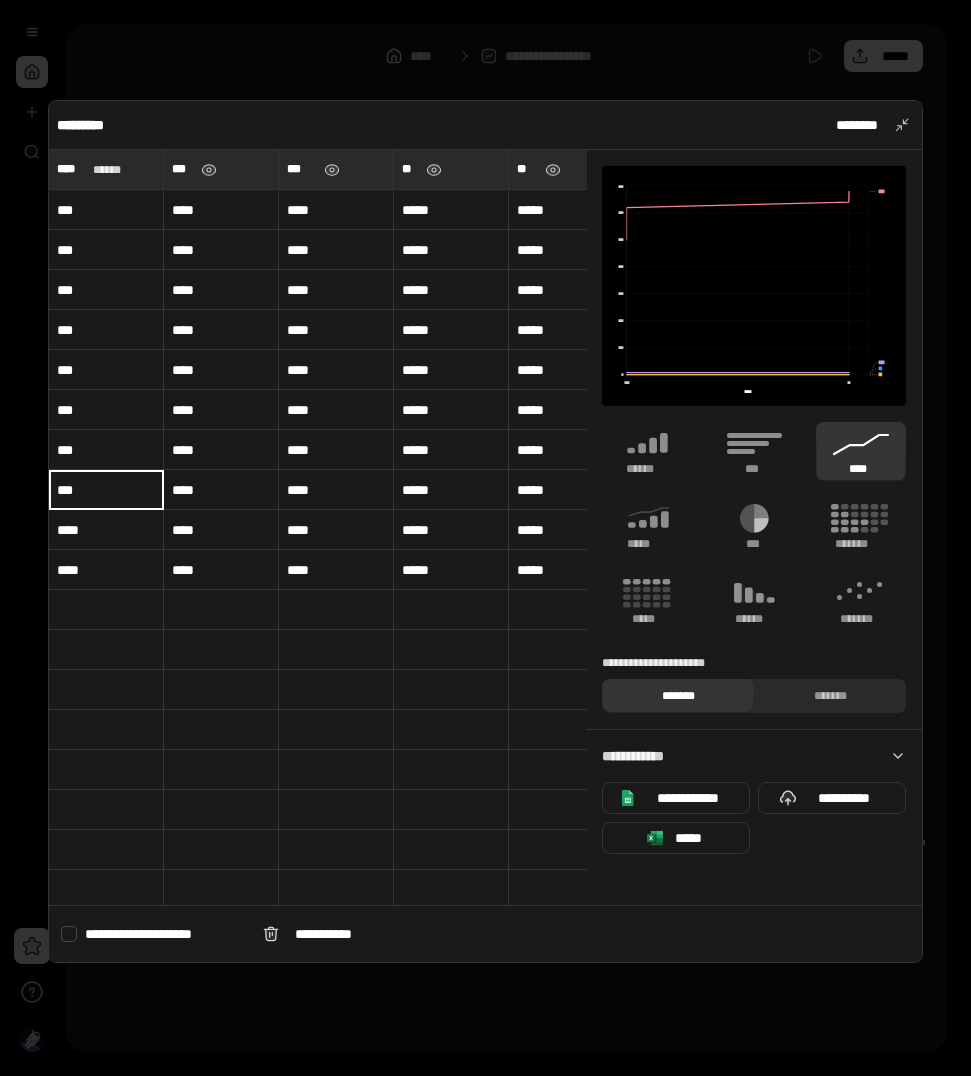 type on "***" 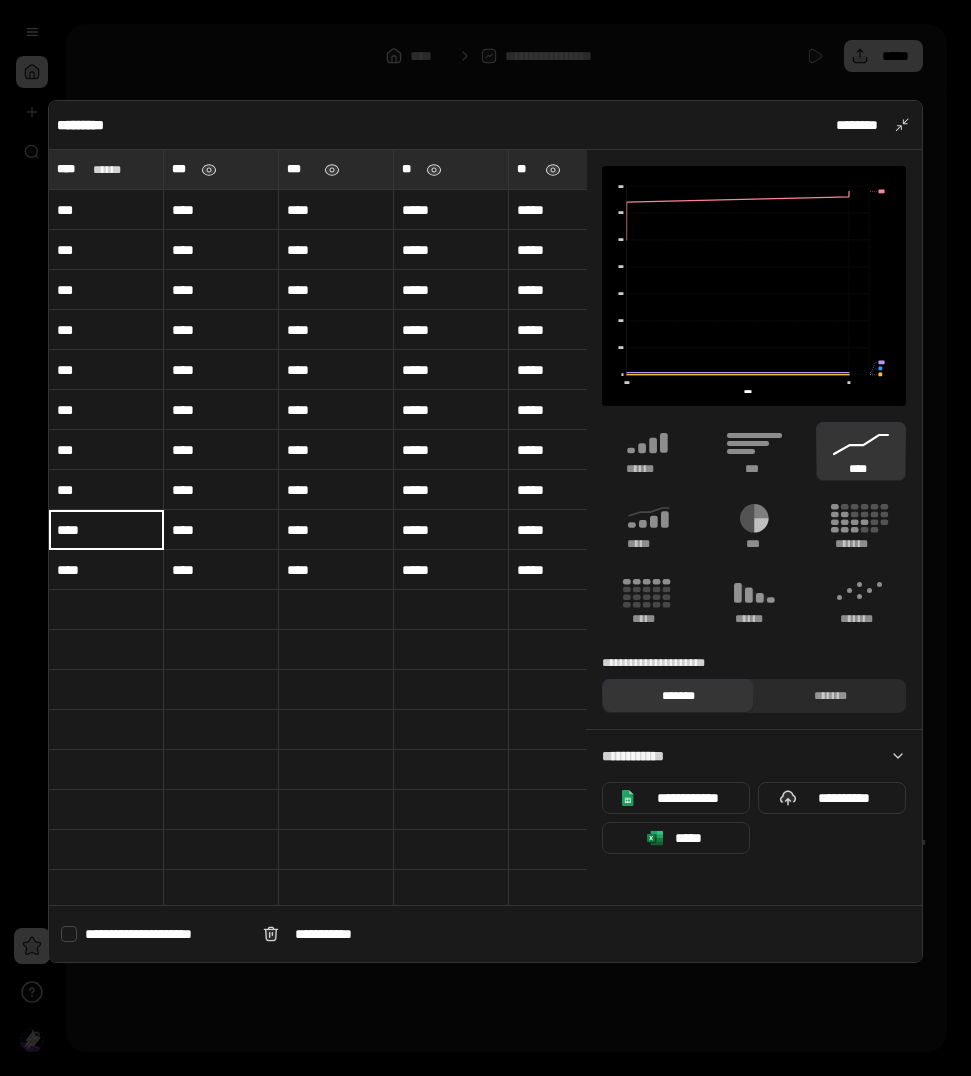click on "****" at bounding box center (106, 530) 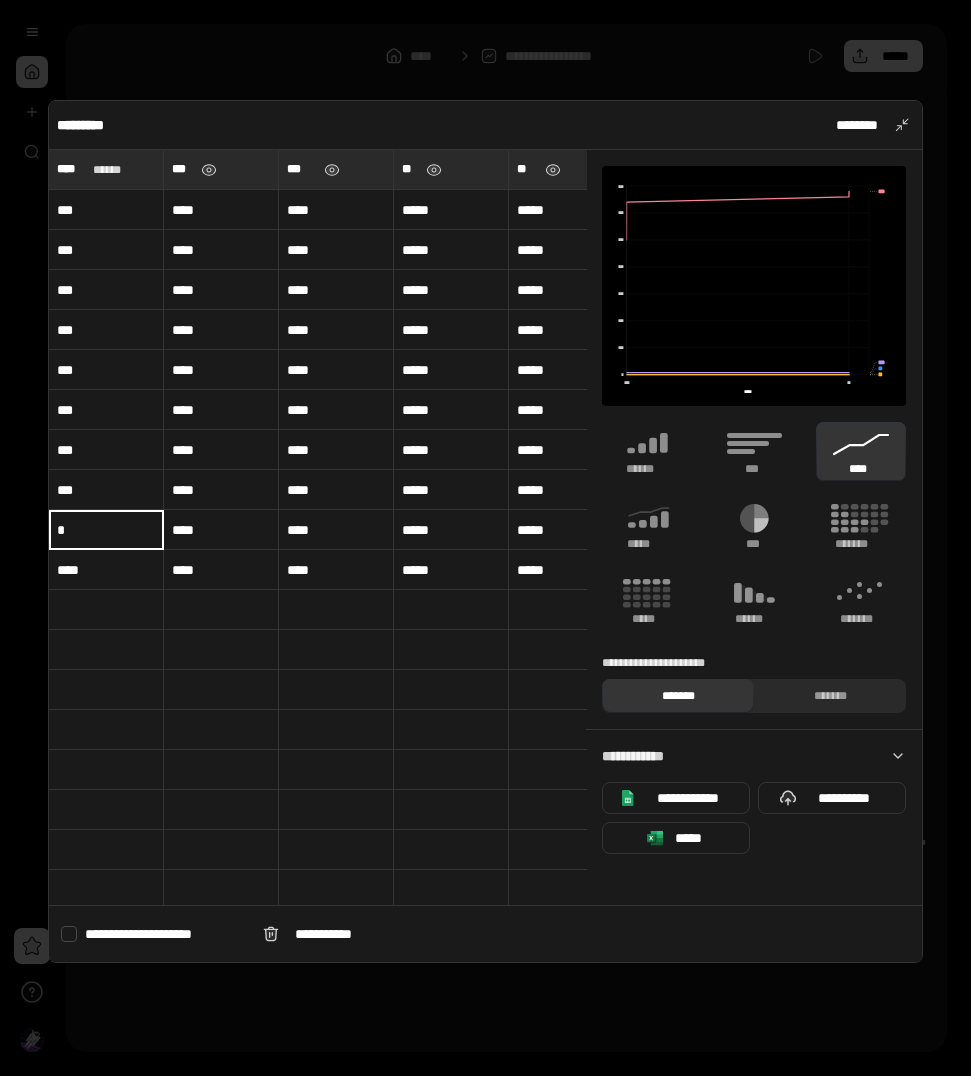 type on "*" 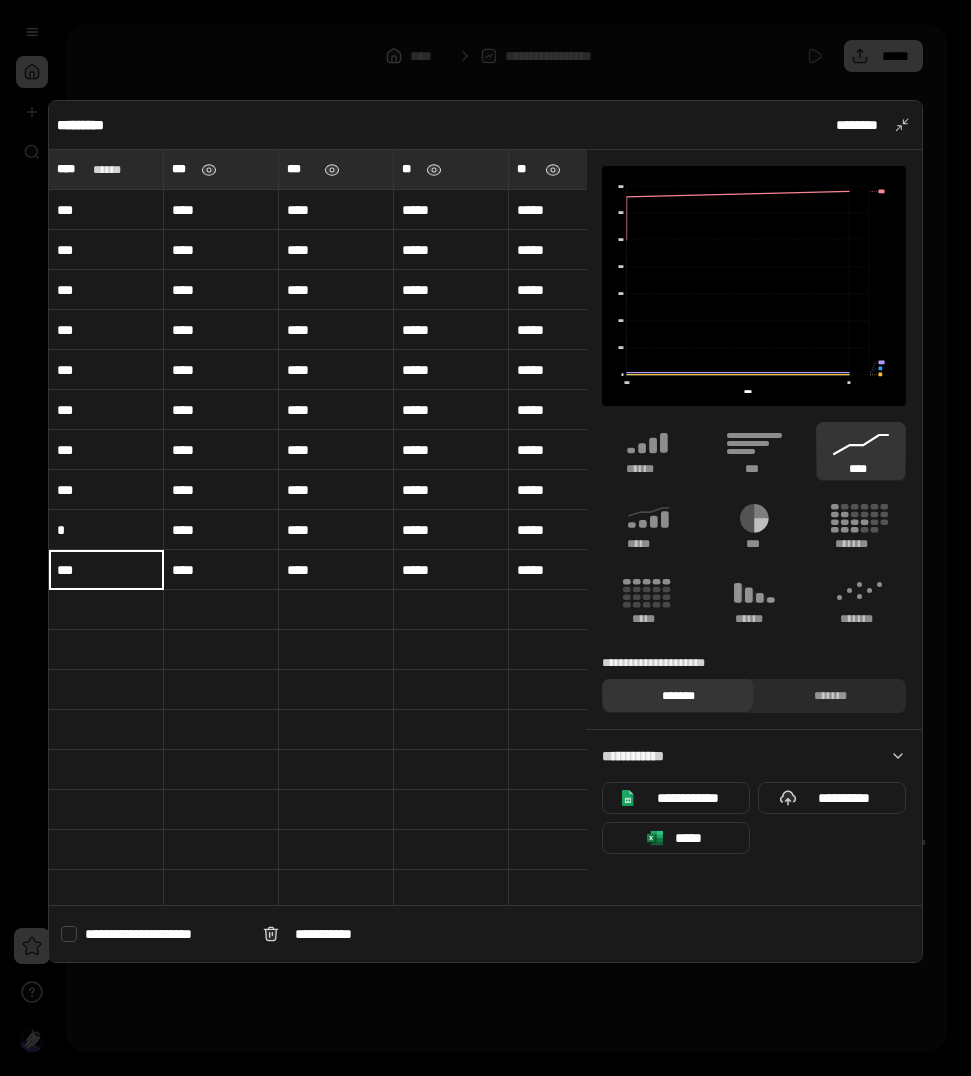 type on "***" 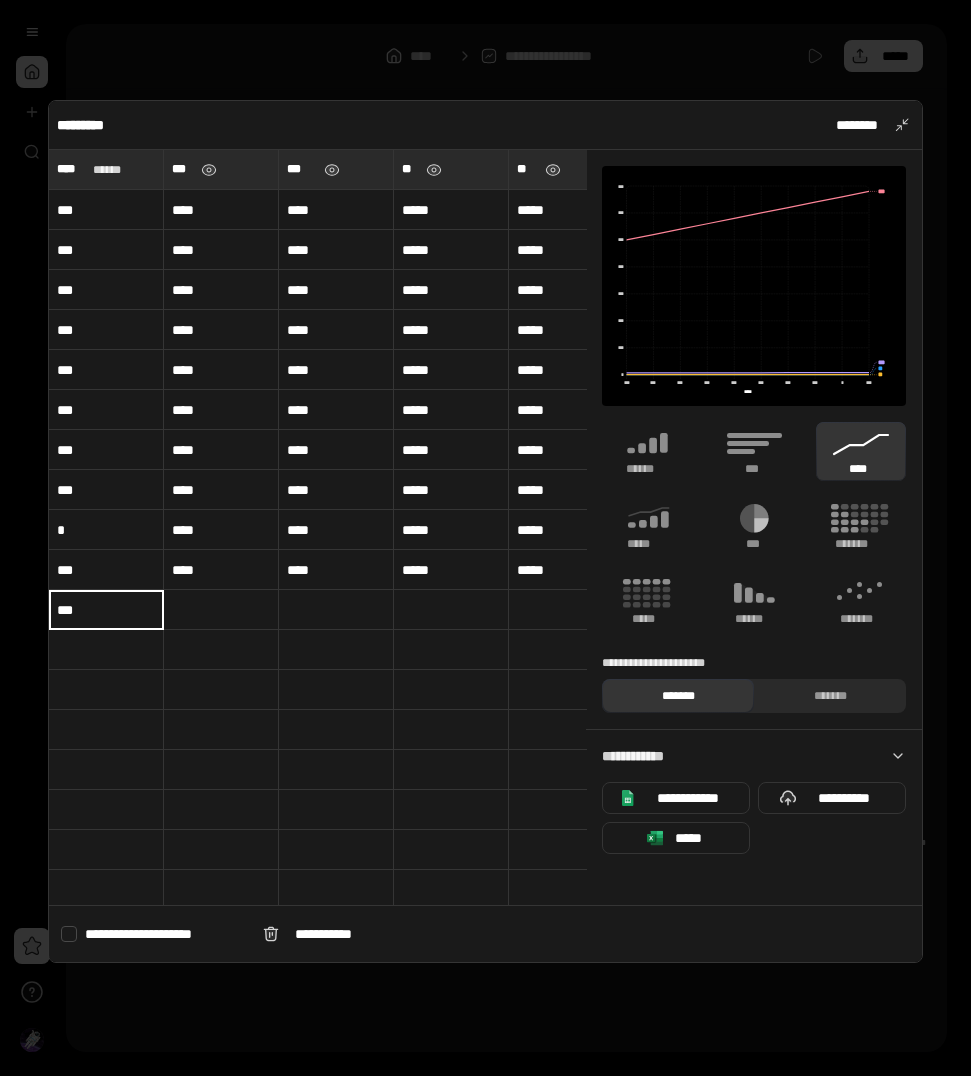 type on "***" 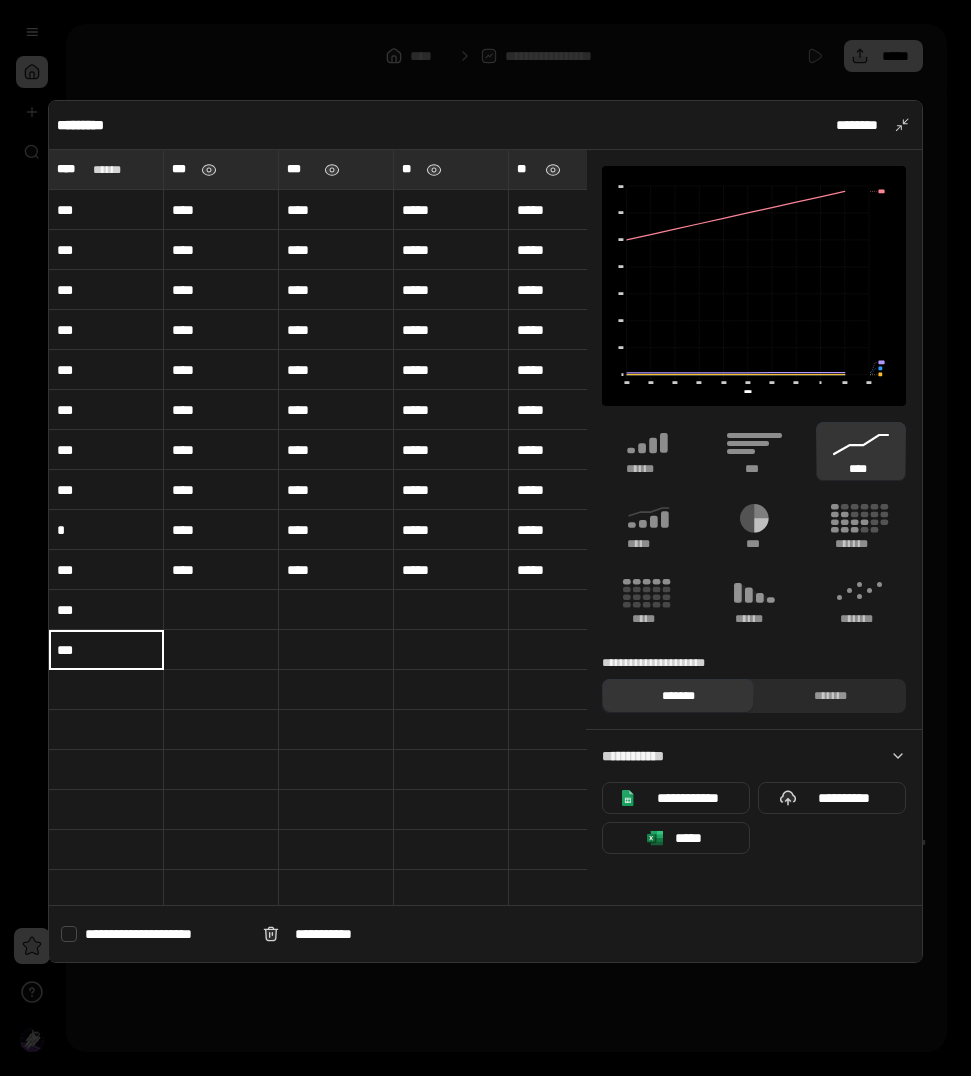 type on "***" 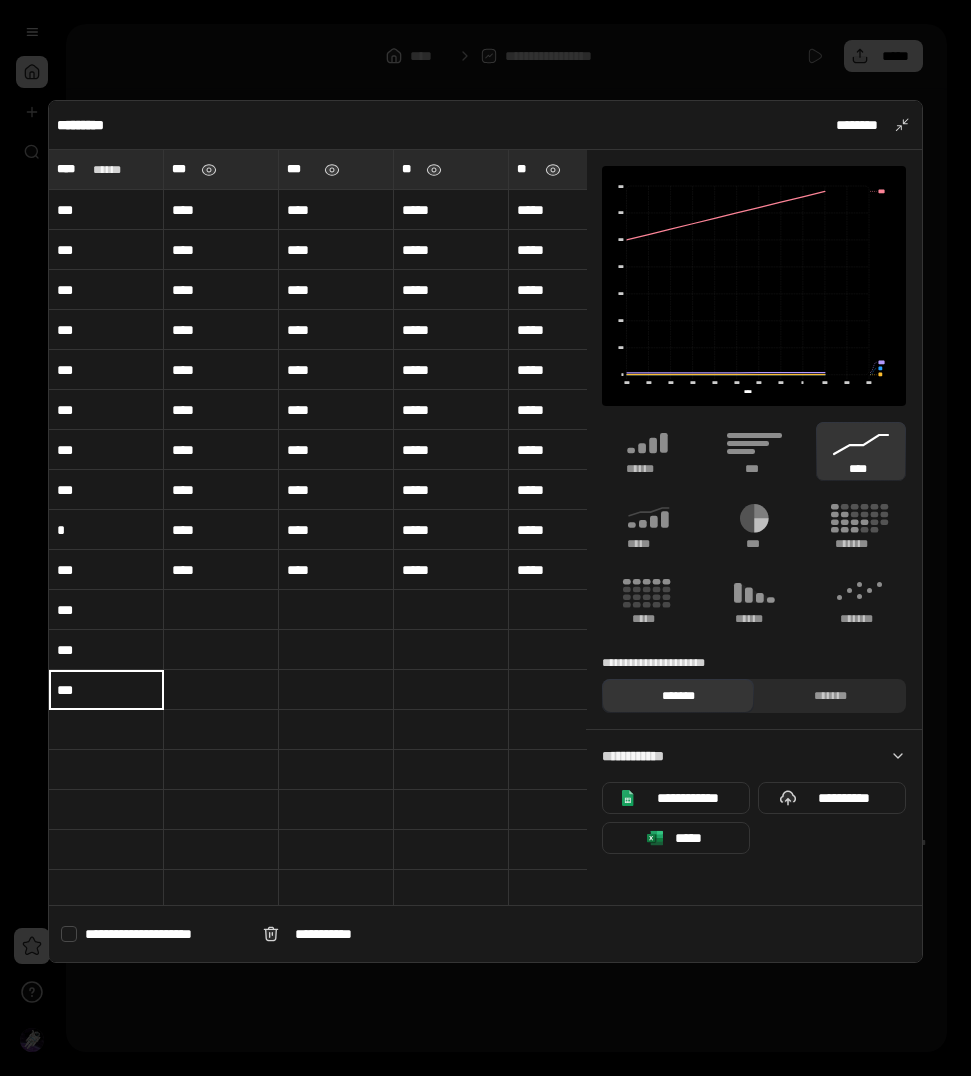 type on "***" 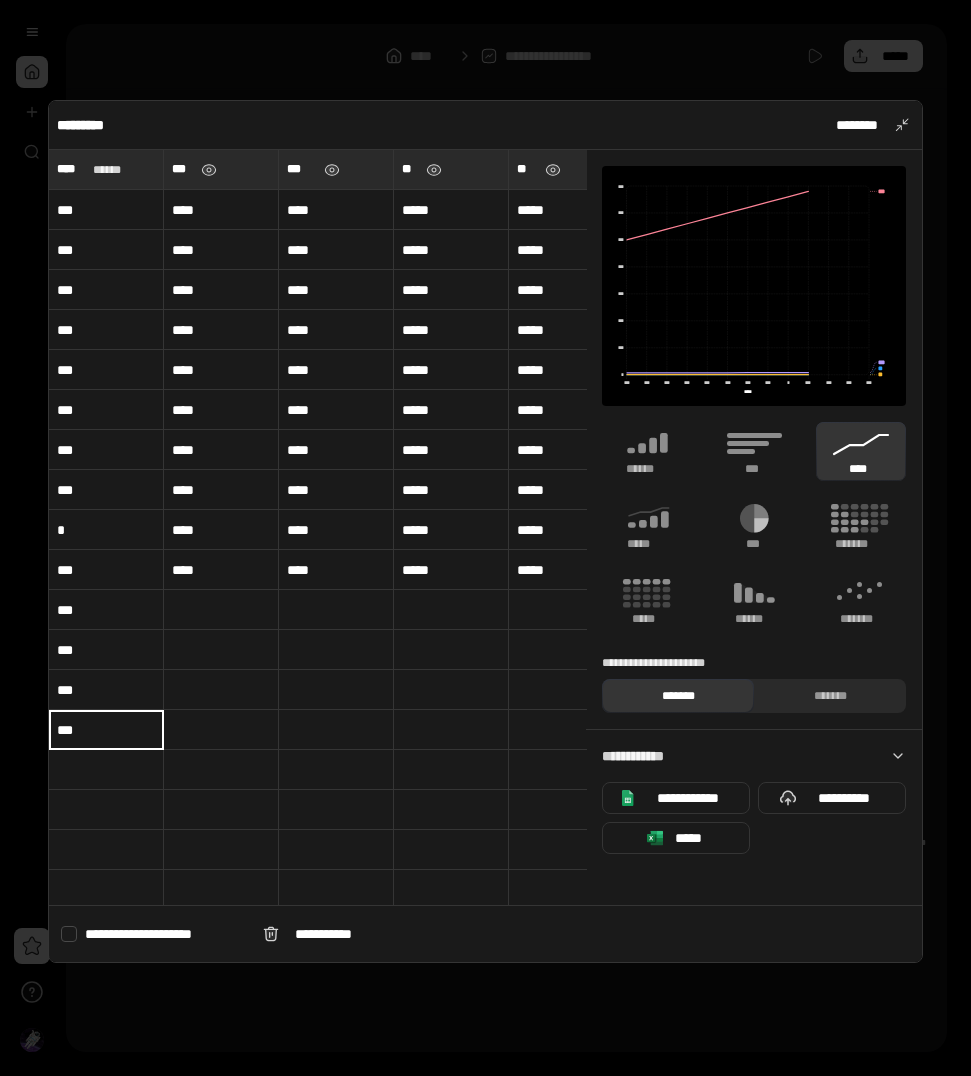 type on "***" 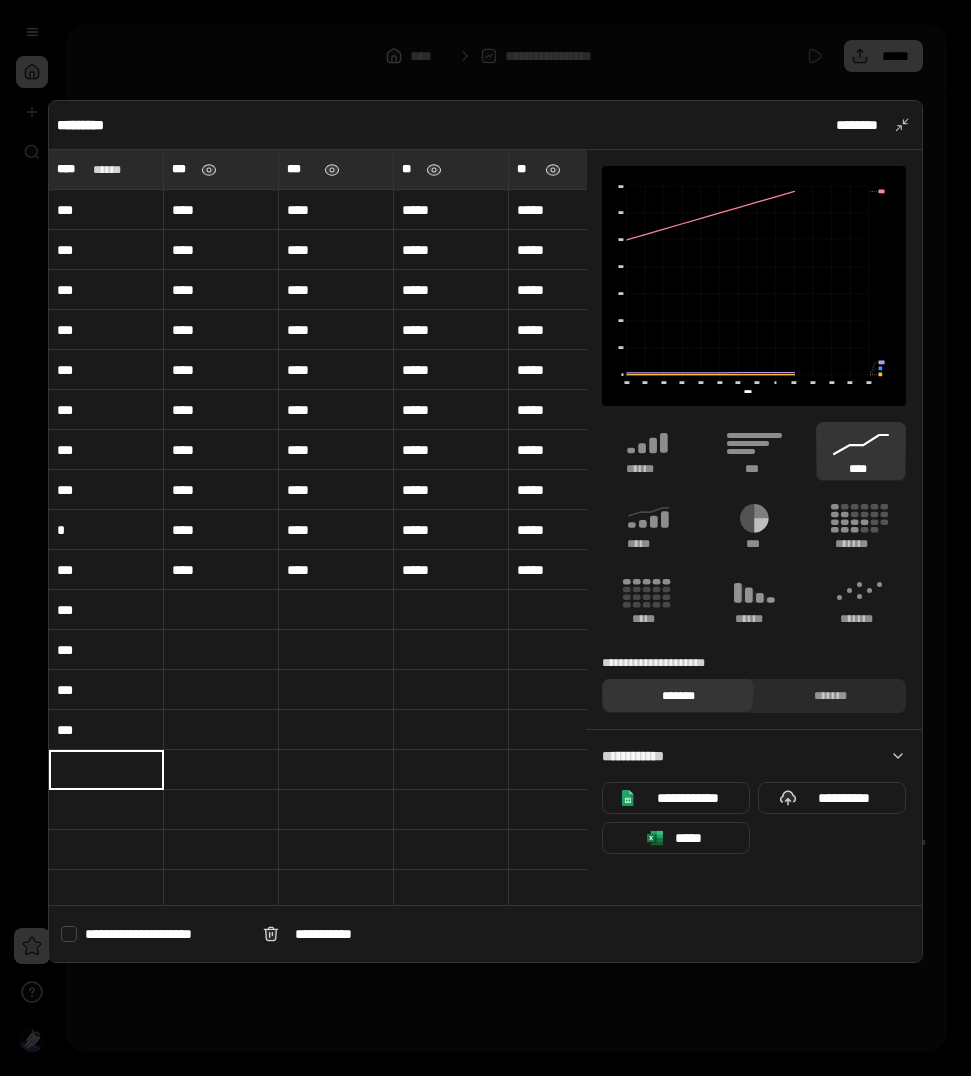 click at bounding box center (221, 690) 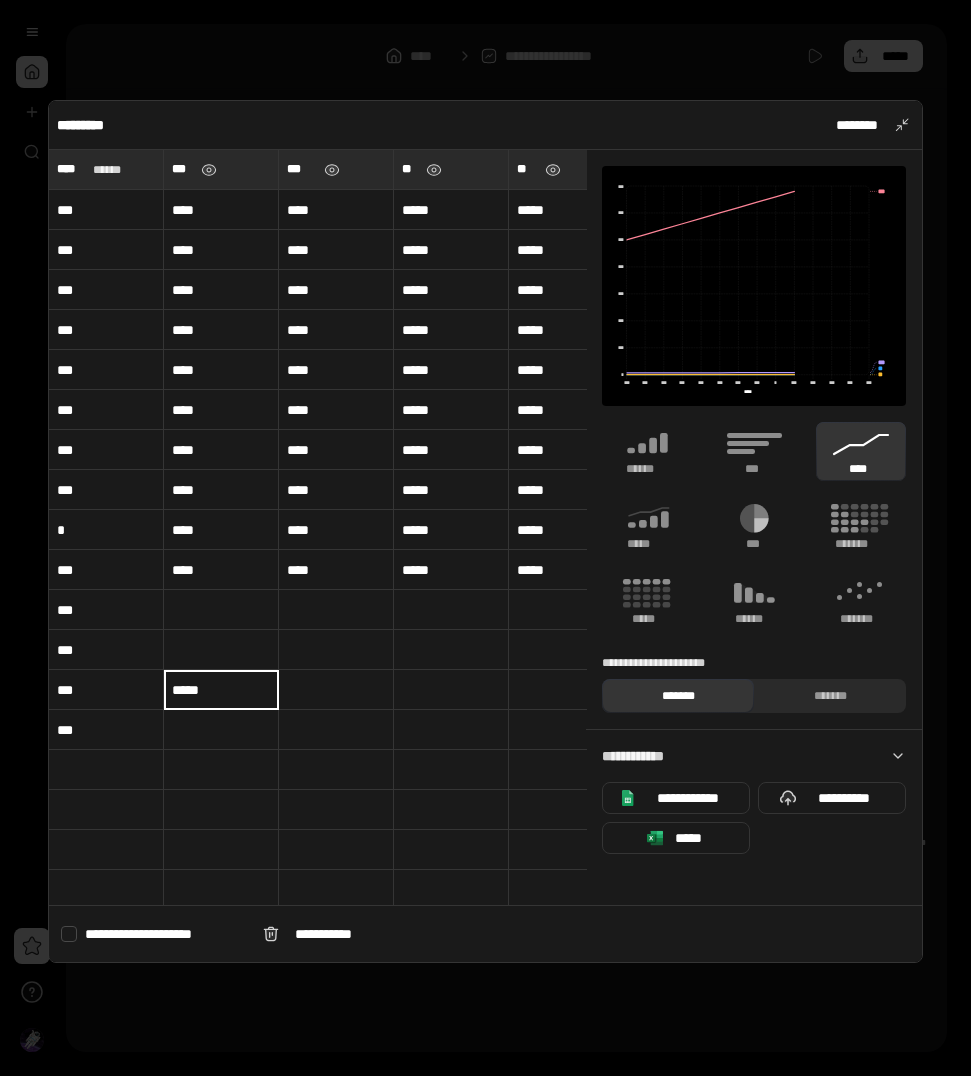 click at bounding box center [336, 770] 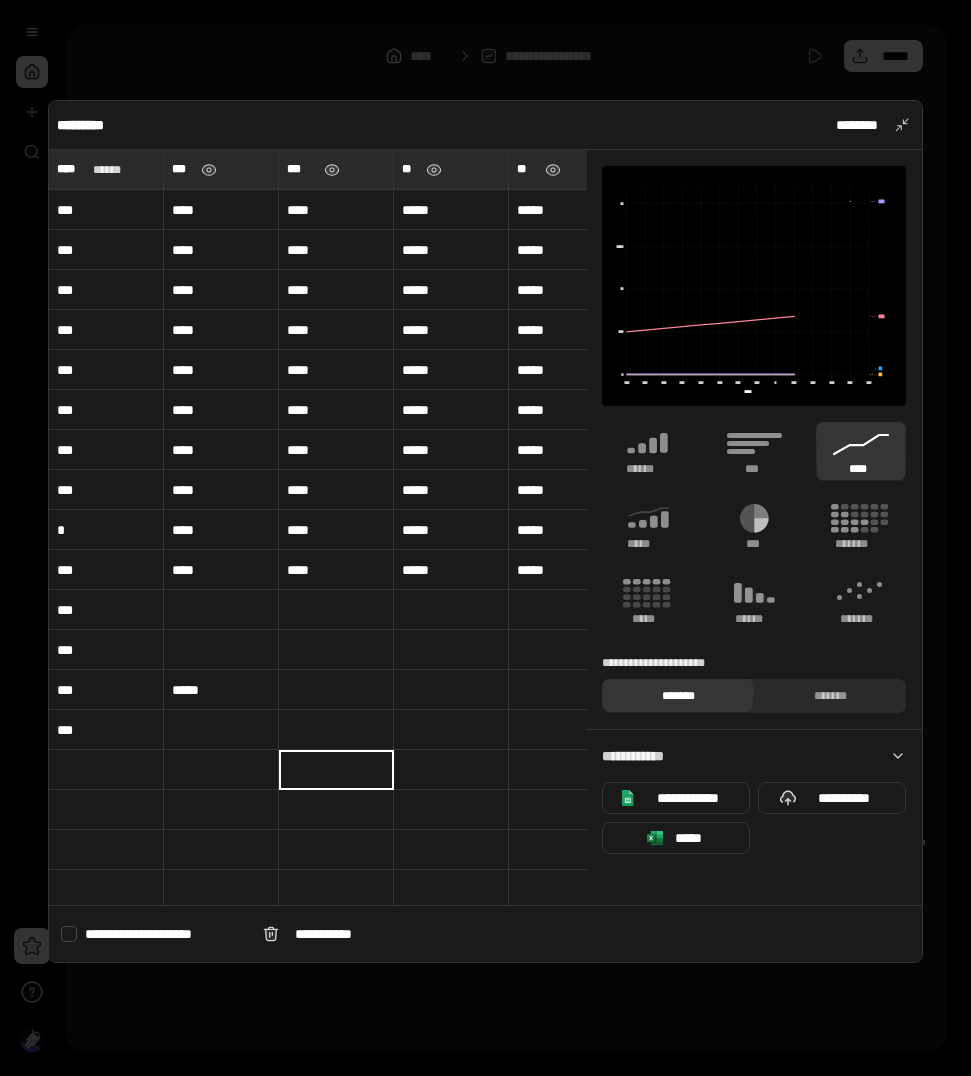 click on "****" at bounding box center [221, 690] 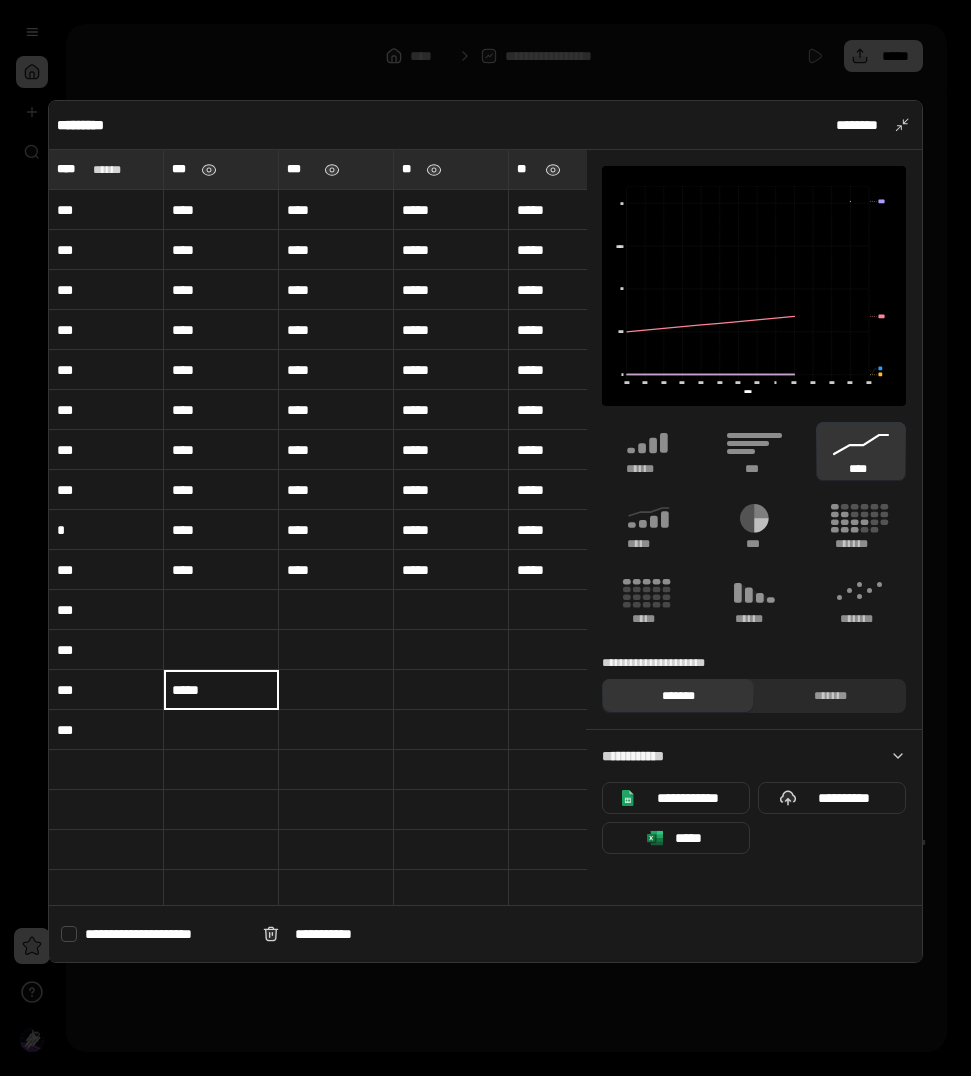 type on "*" 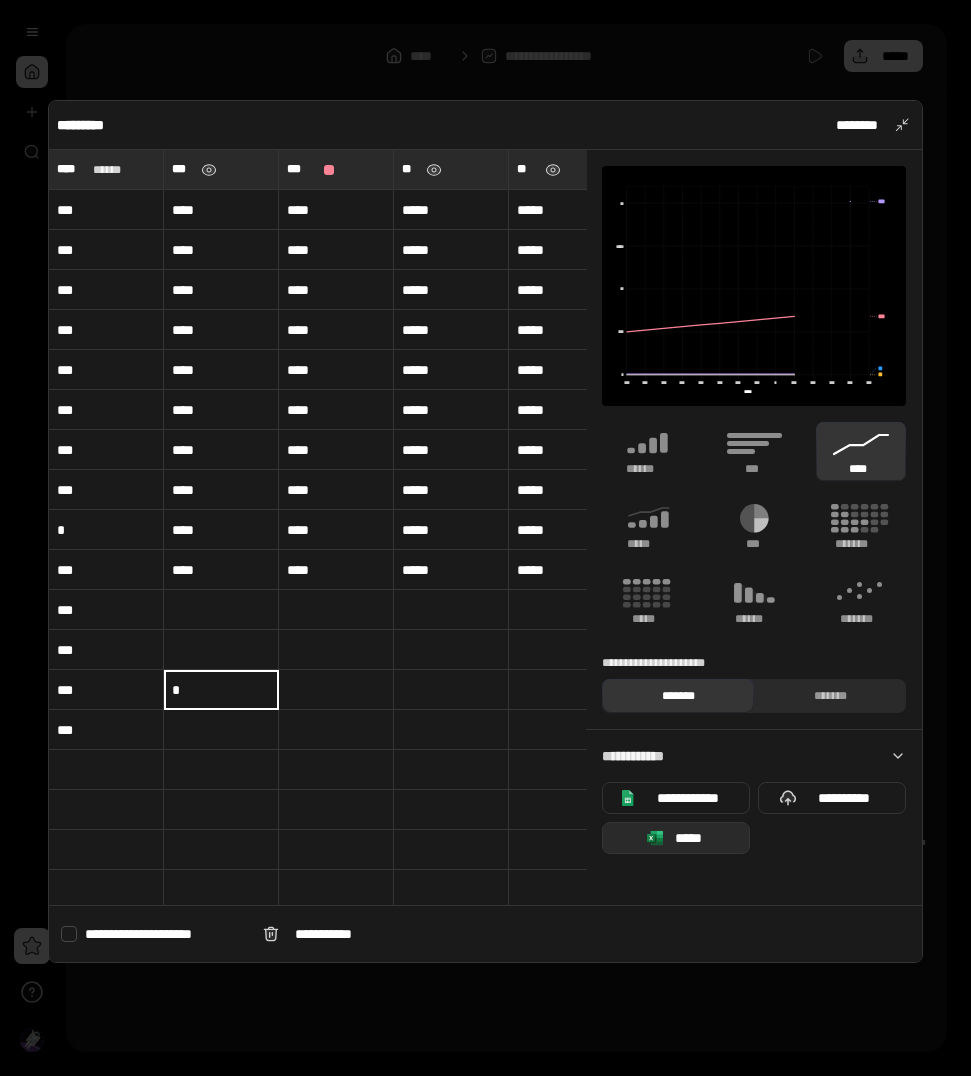 click on "*****" at bounding box center [689, 838] 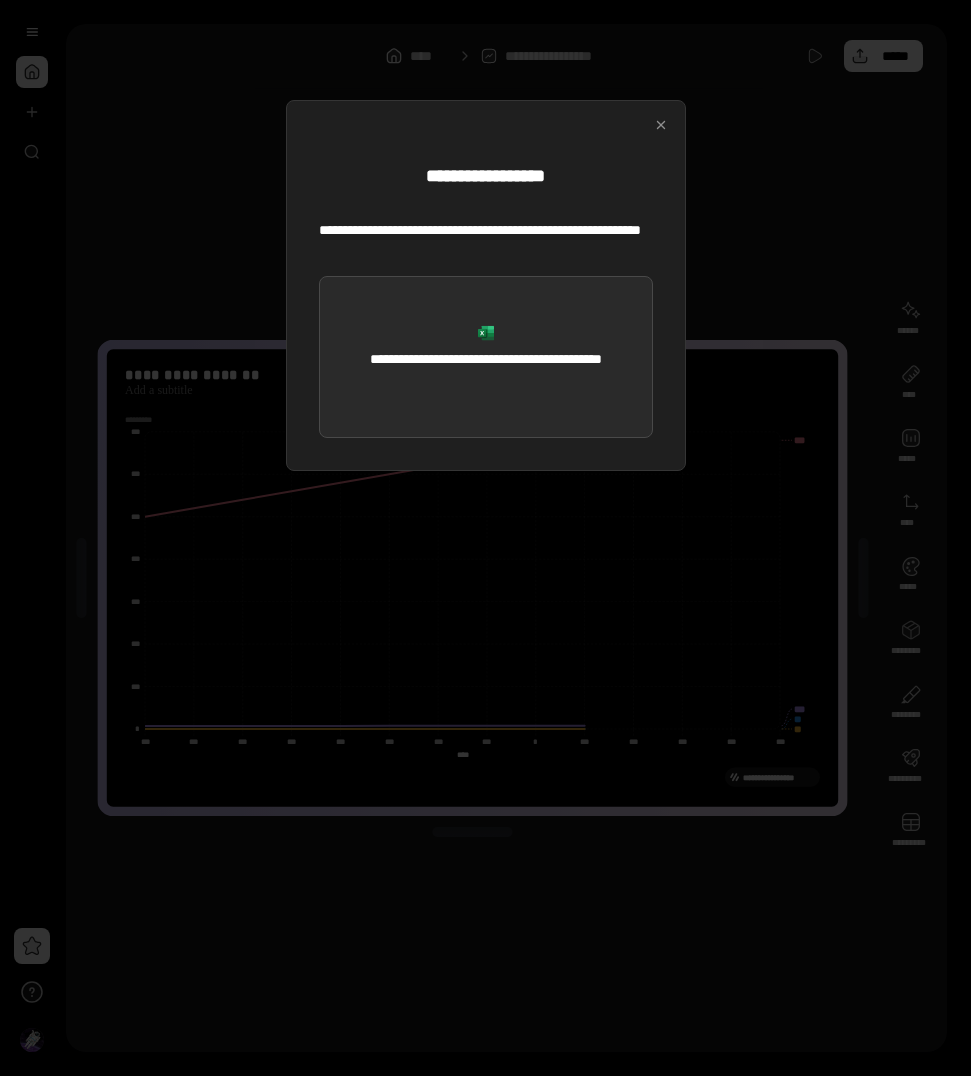 click on "**********" at bounding box center [486, 357] 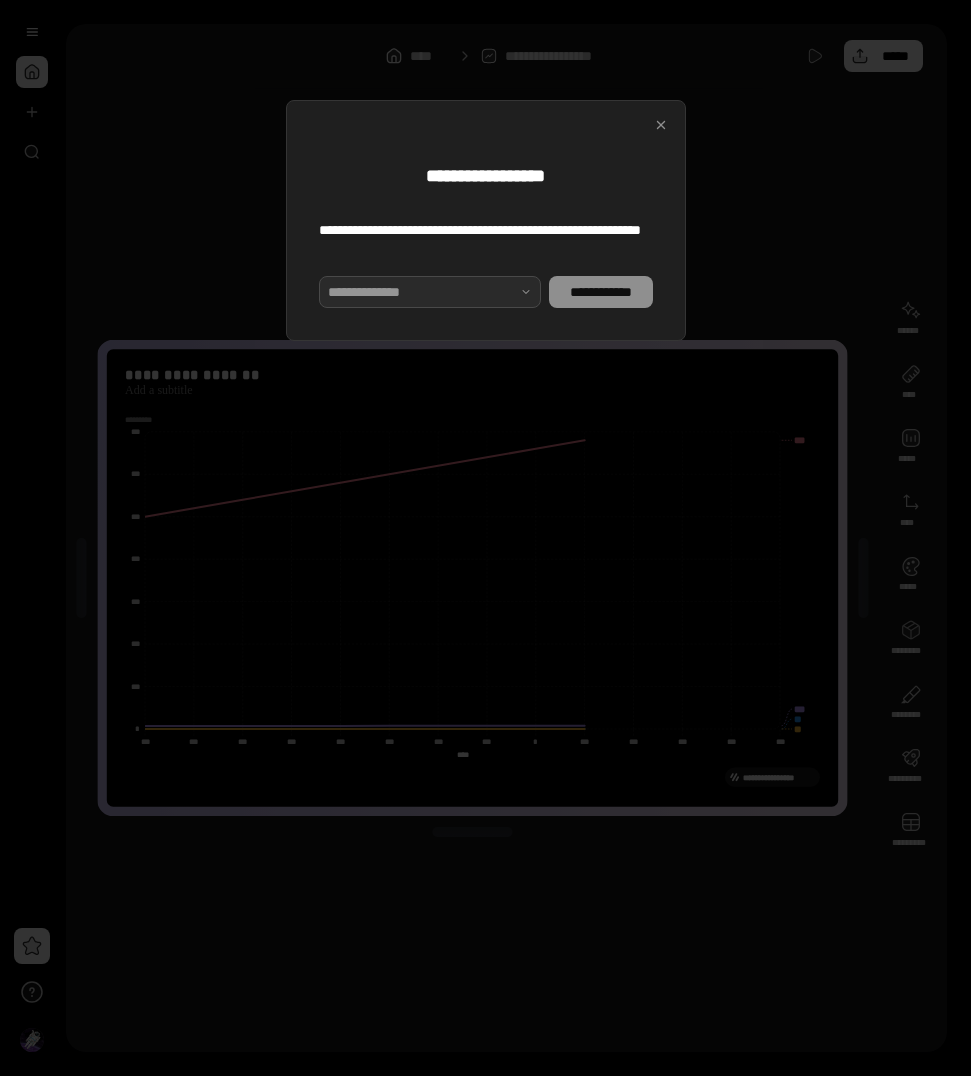 click on "**********" at bounding box center (430, 292) 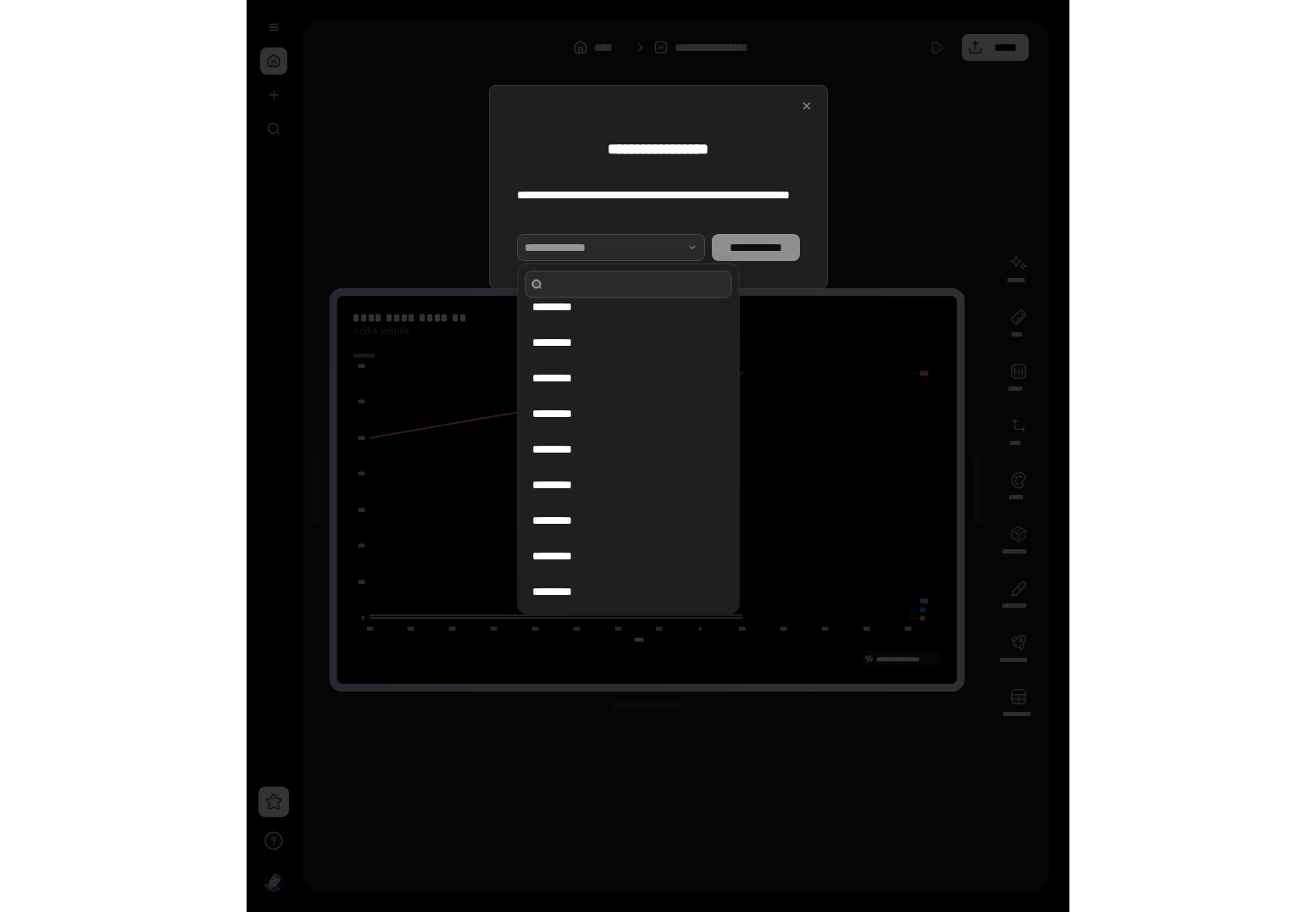 scroll, scrollTop: 376, scrollLeft: 0, axis: vertical 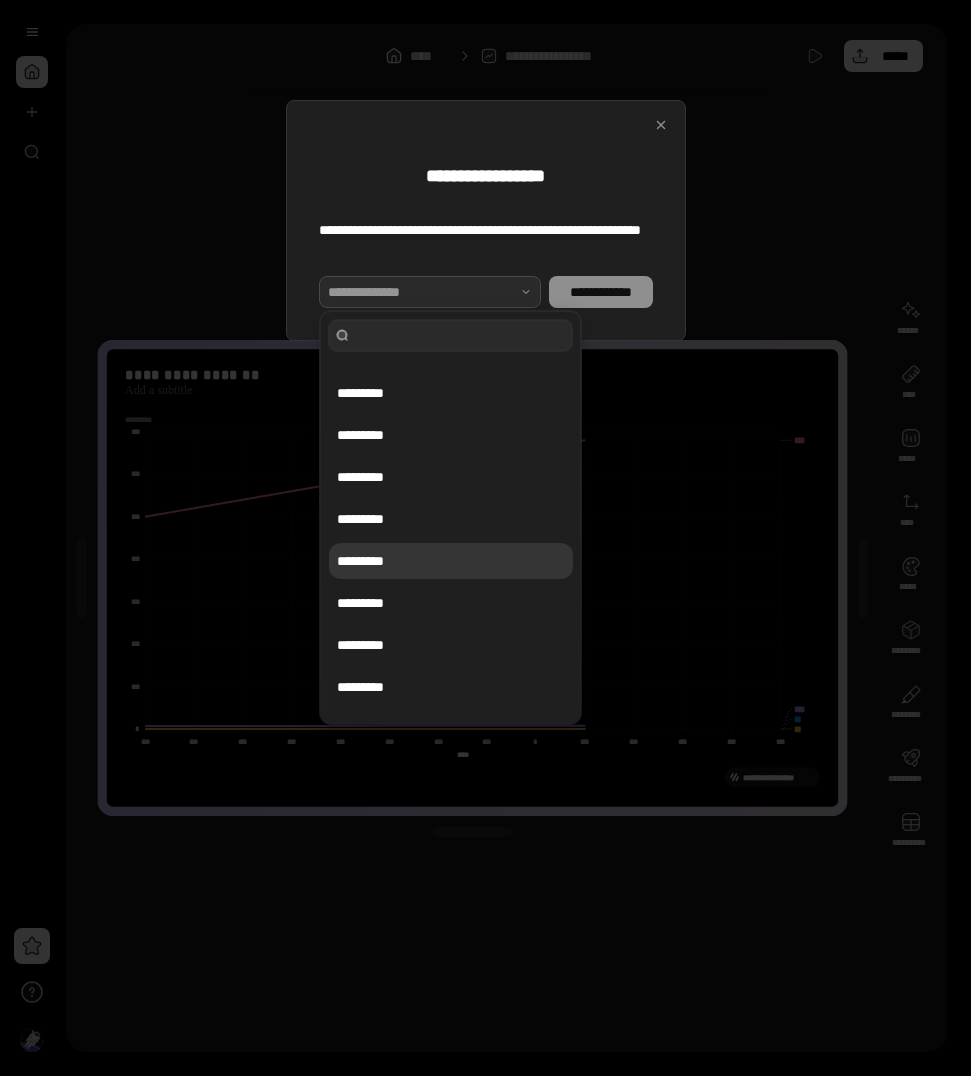 click on "*********" at bounding box center [451, 562] 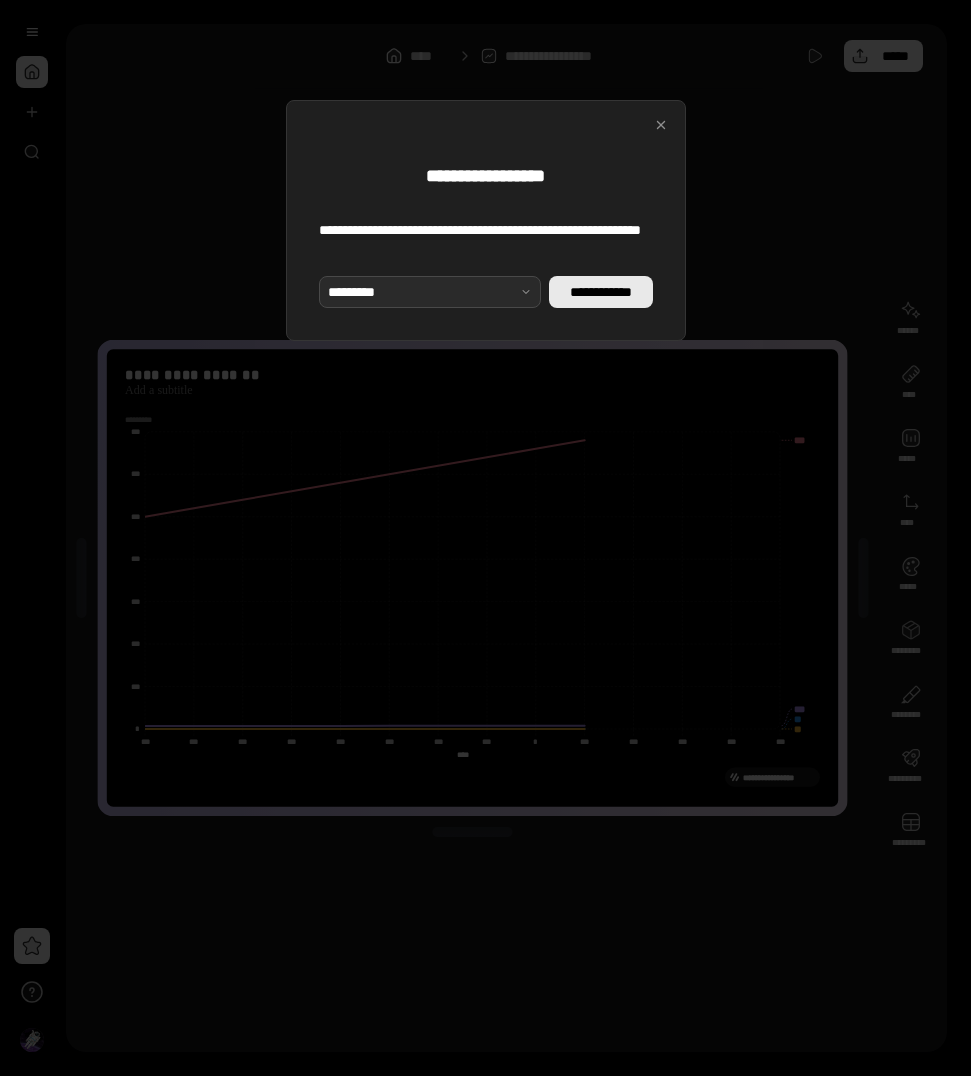 click on "**********" at bounding box center (600, 292) 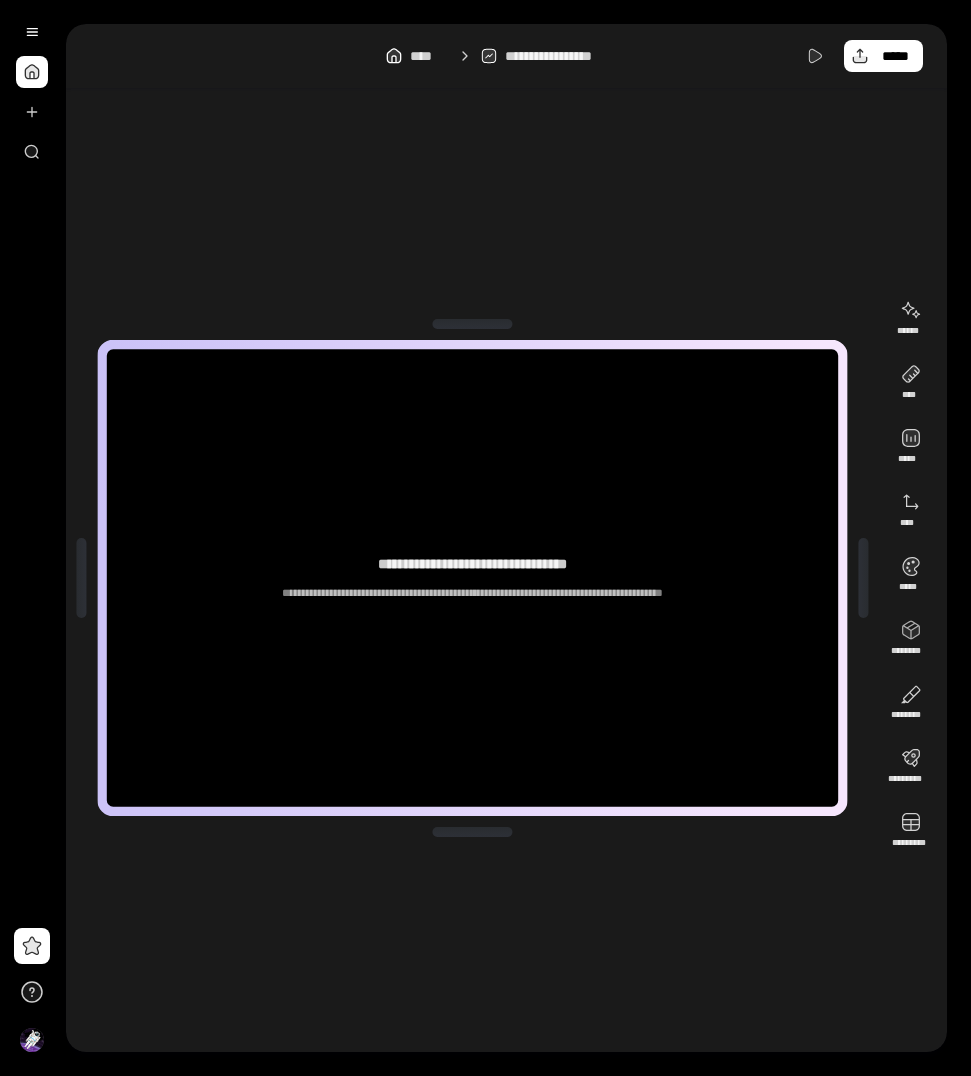click on "[FULL_NAME] [ADDRESS]" at bounding box center (472, 578) 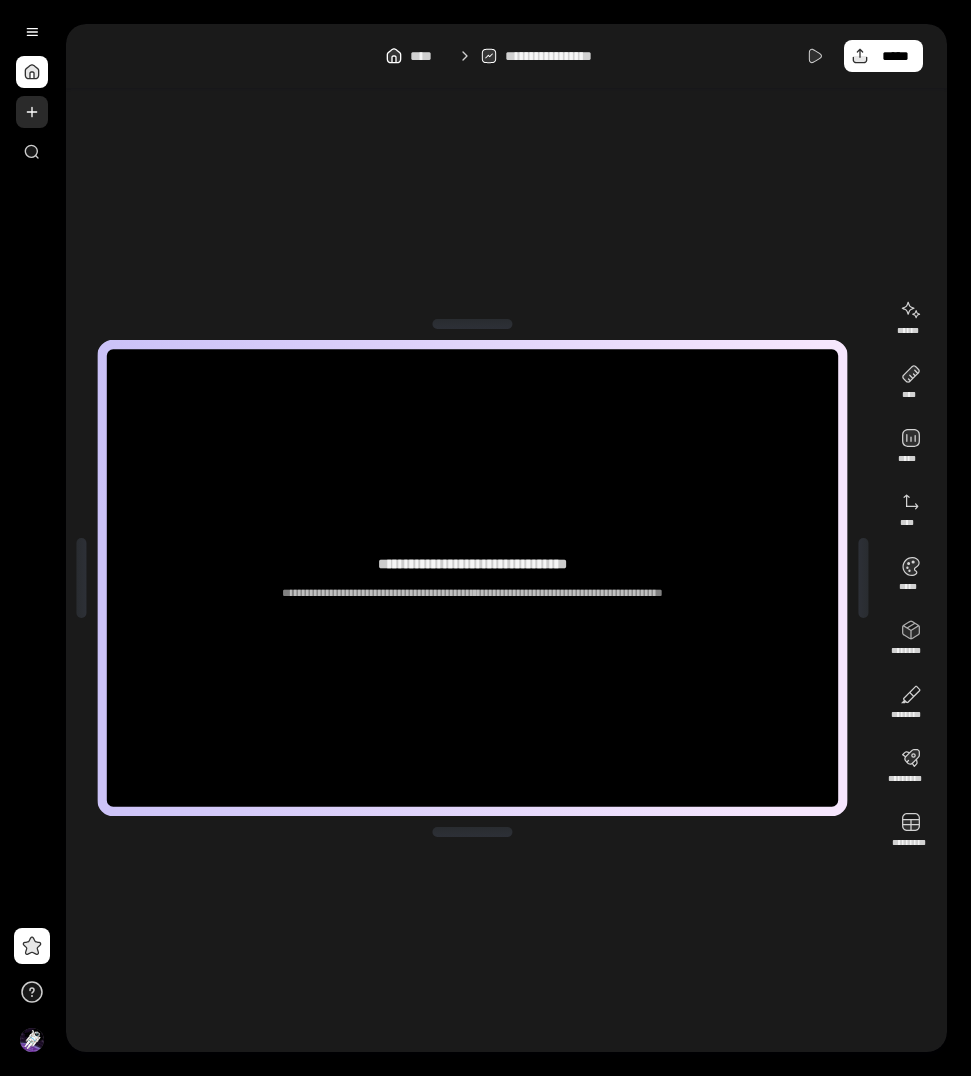 click at bounding box center (32, 112) 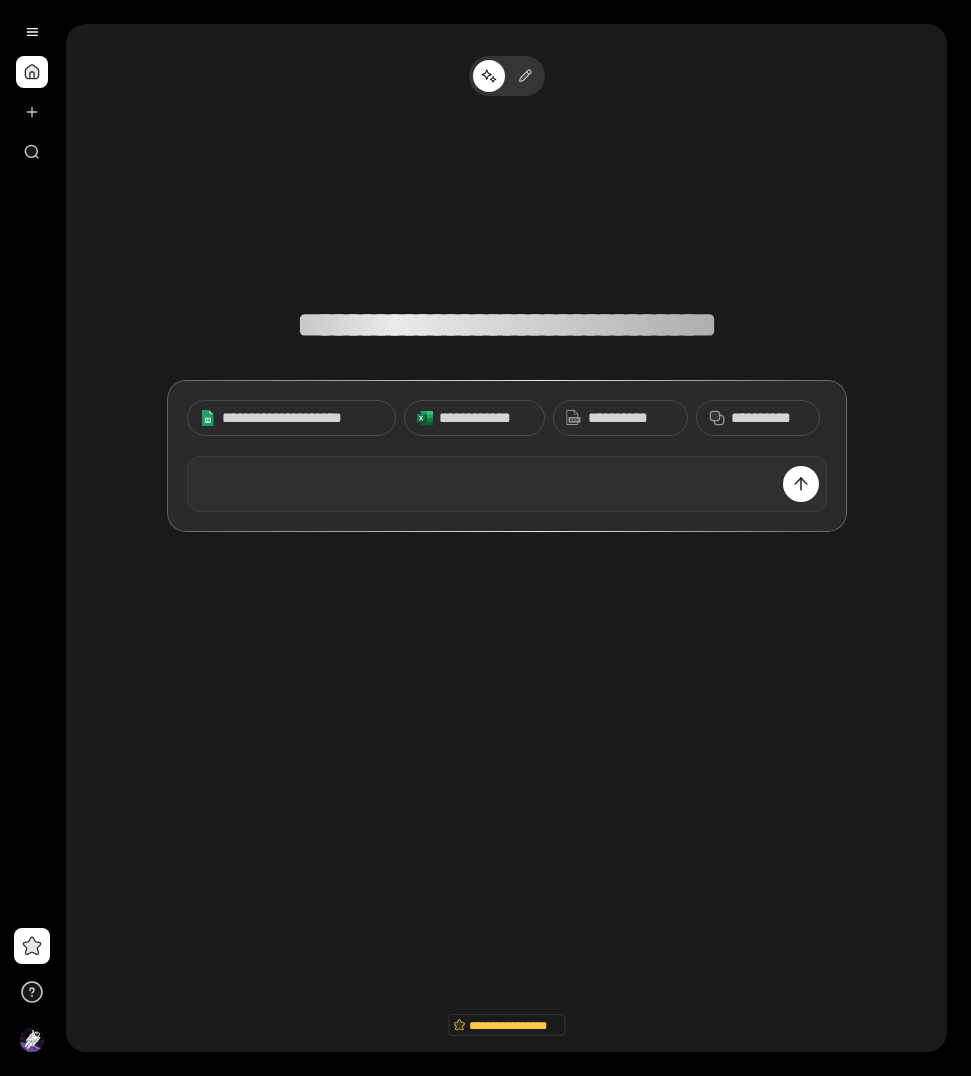 click at bounding box center [507, 484] 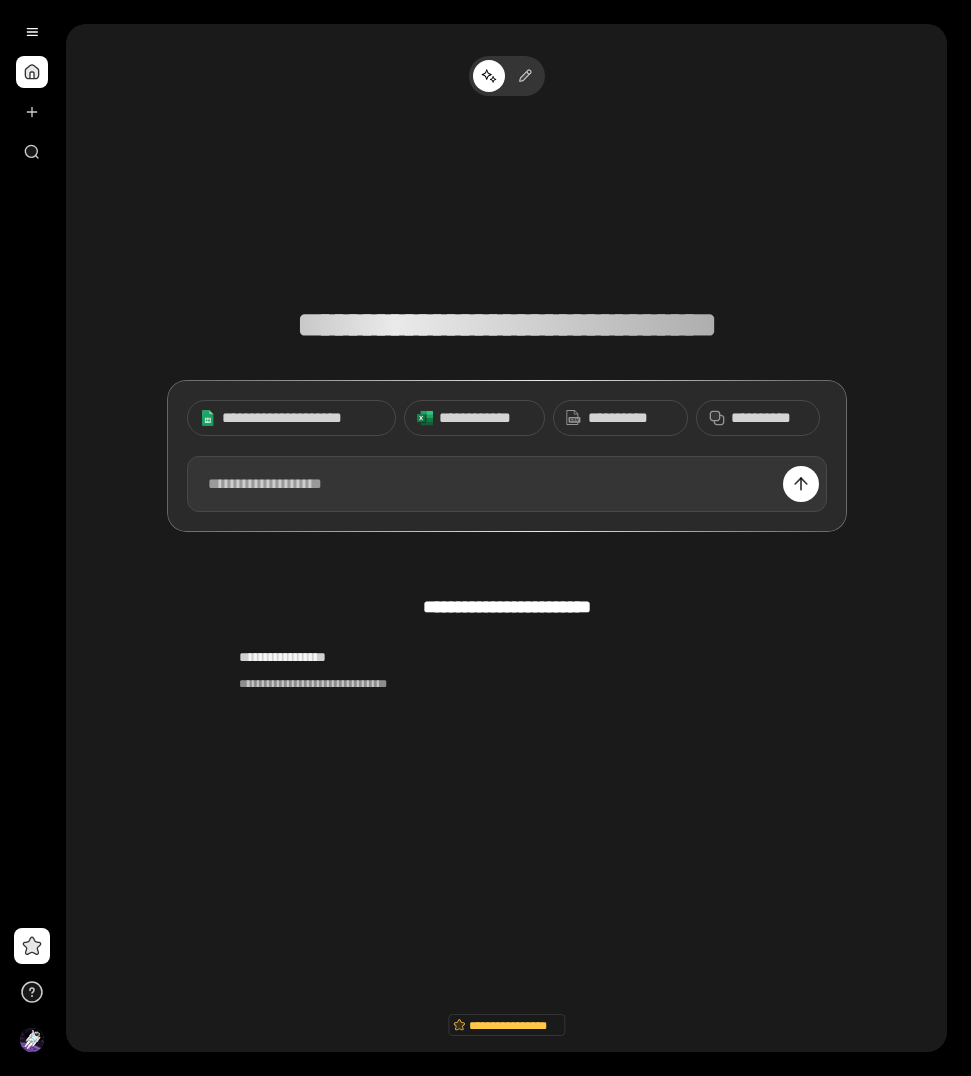 click at bounding box center (507, 484) 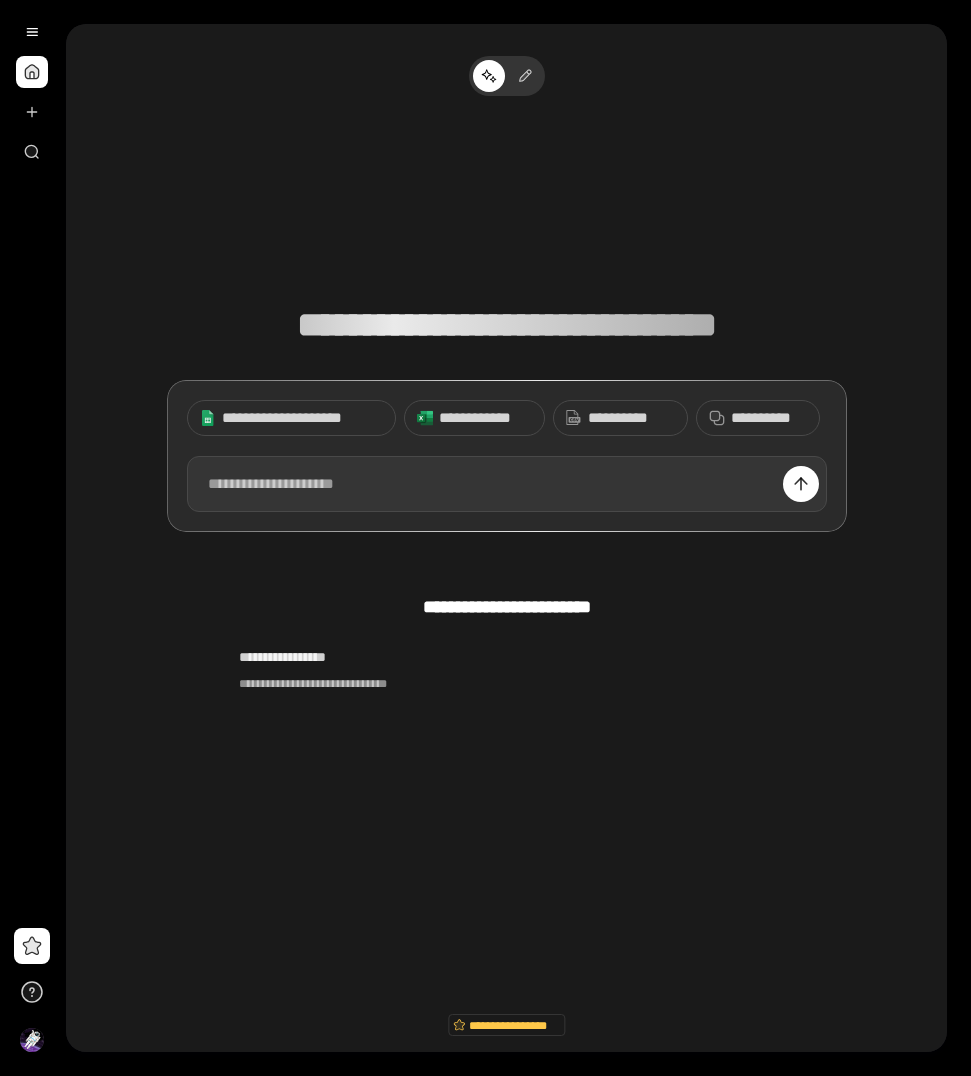 click at bounding box center [507, 484] 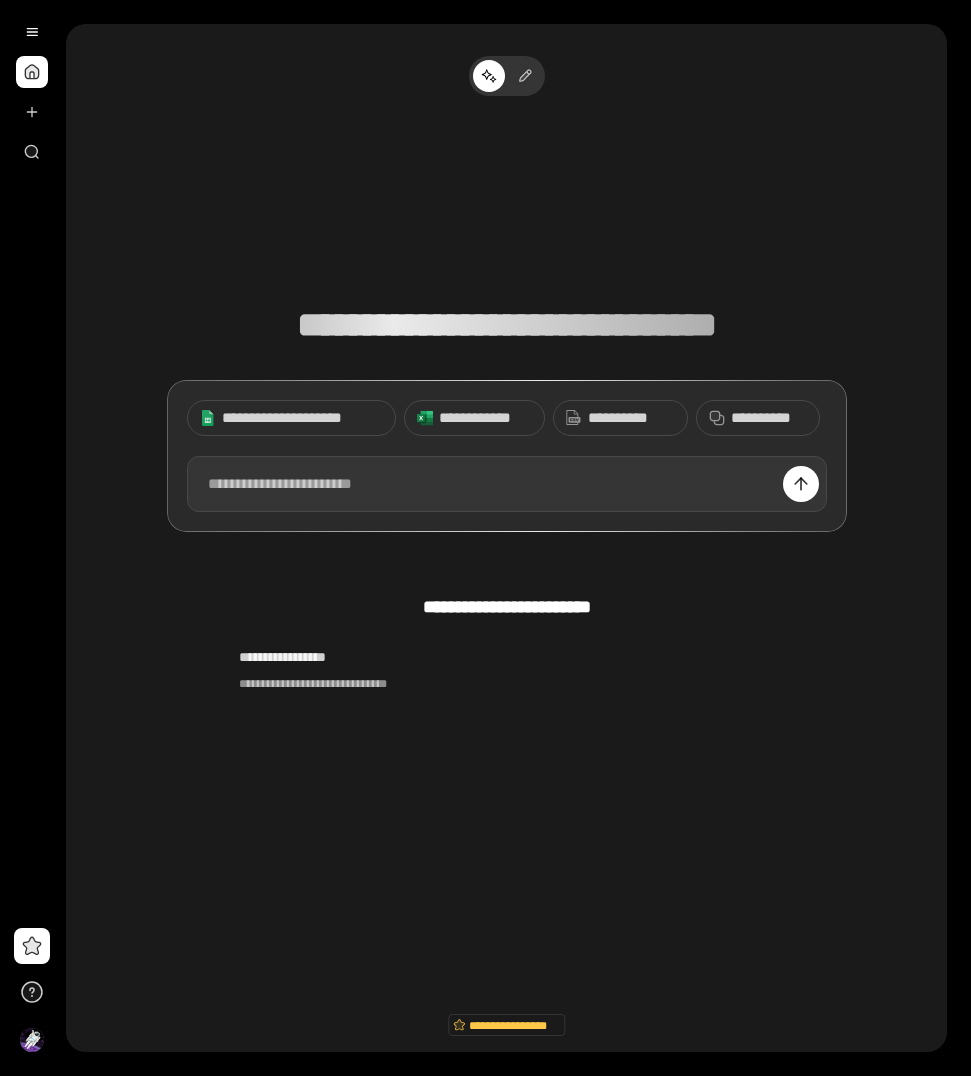 click at bounding box center [507, 484] 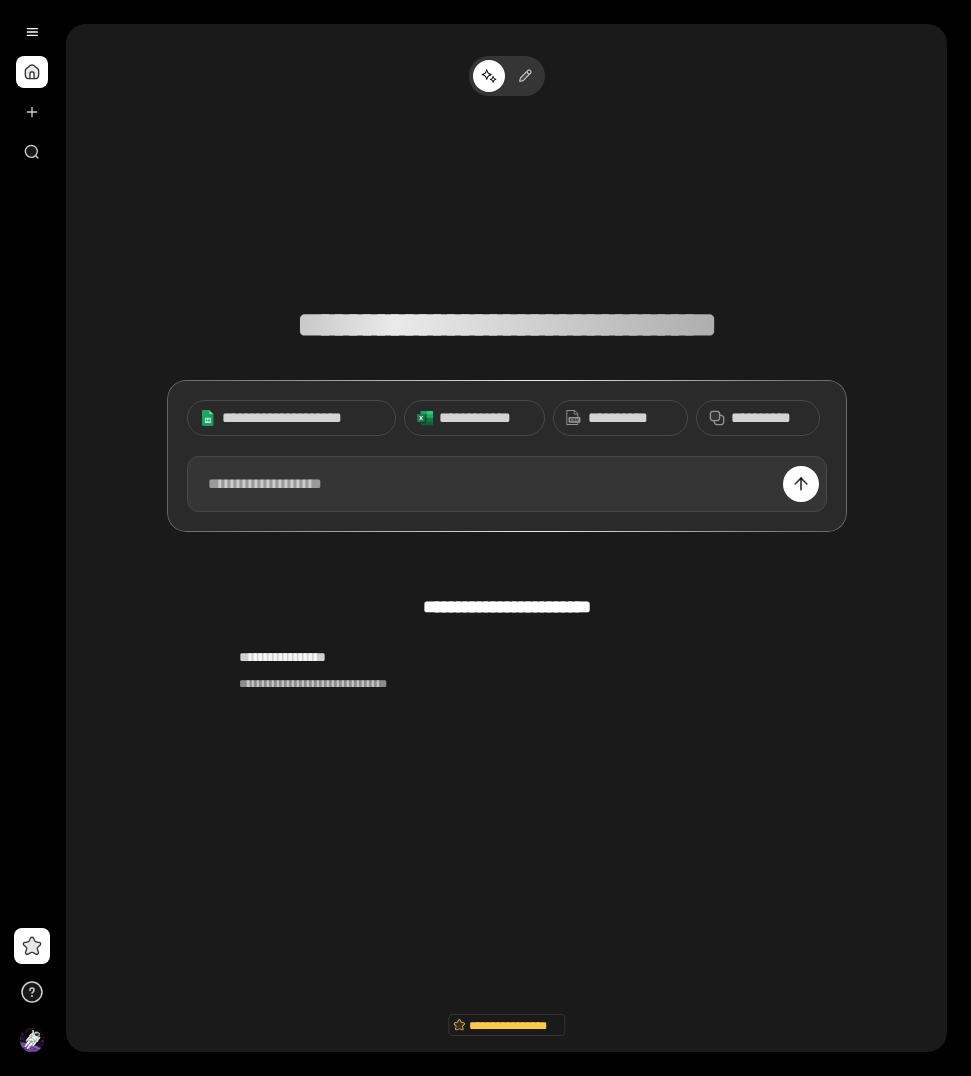 type 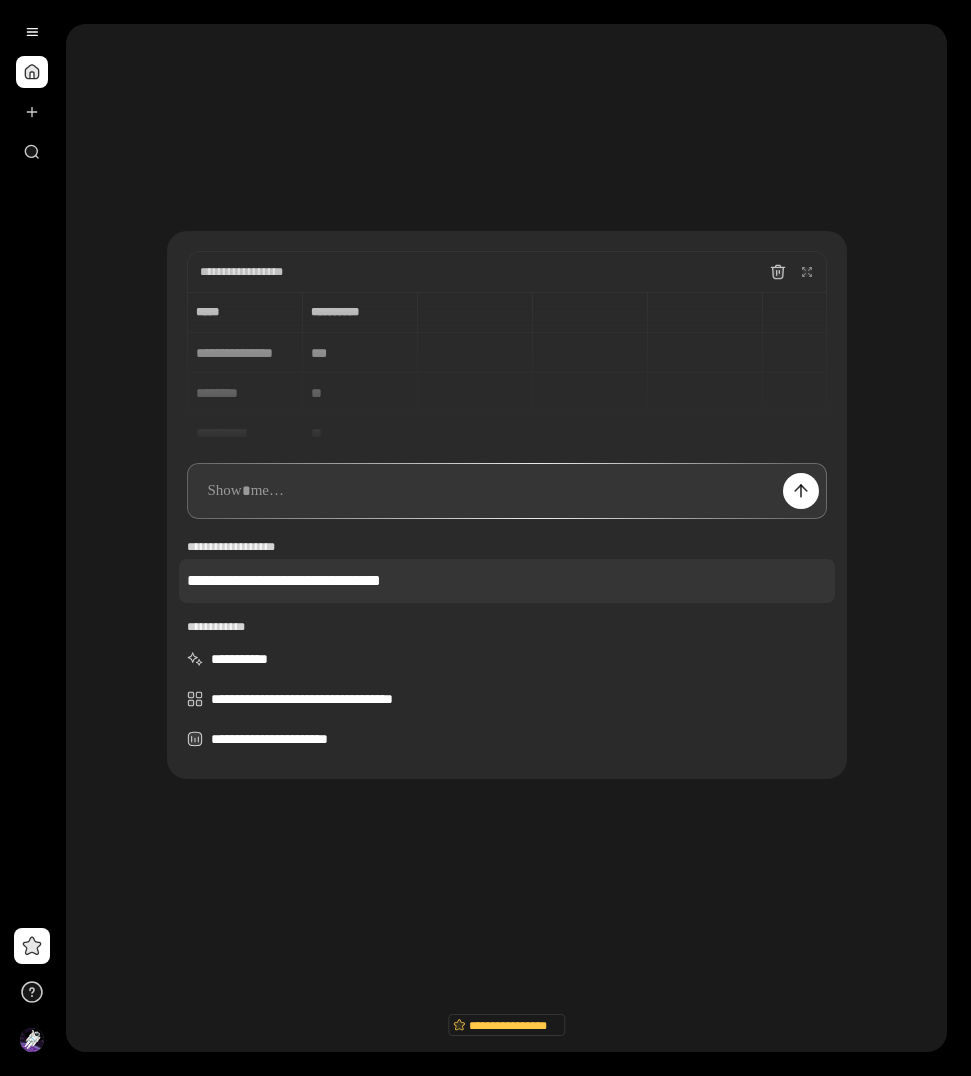 click on "[FULL_NAME]" at bounding box center (507, 581) 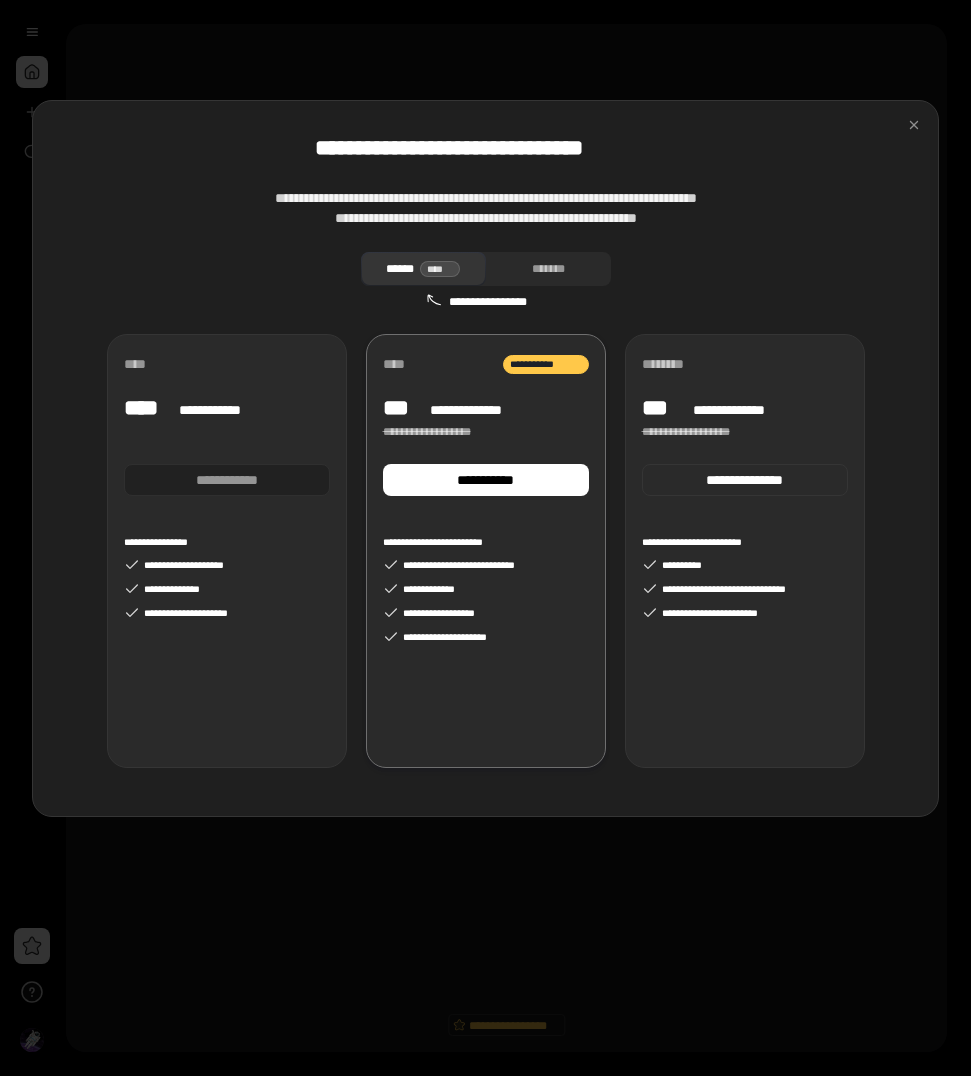 click on "**********" at bounding box center [227, 480] 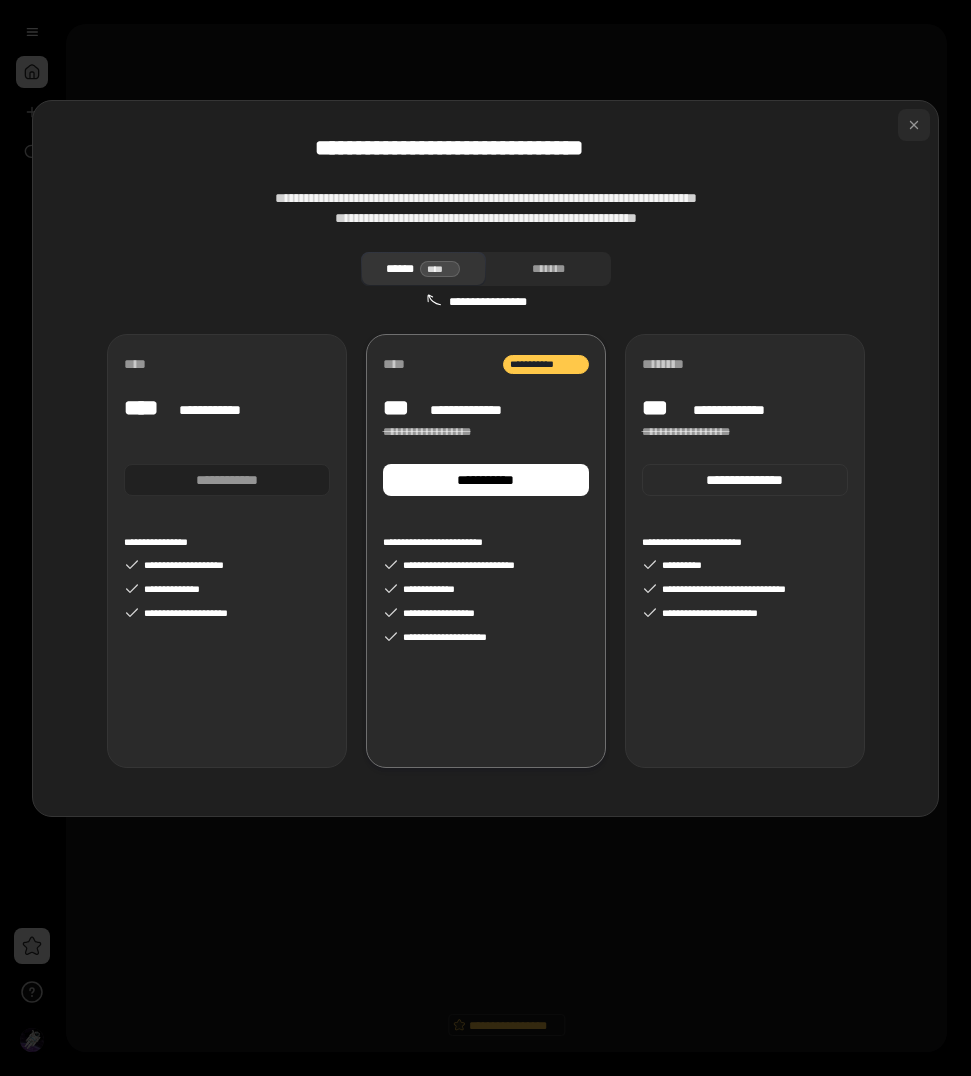 click at bounding box center (914, 125) 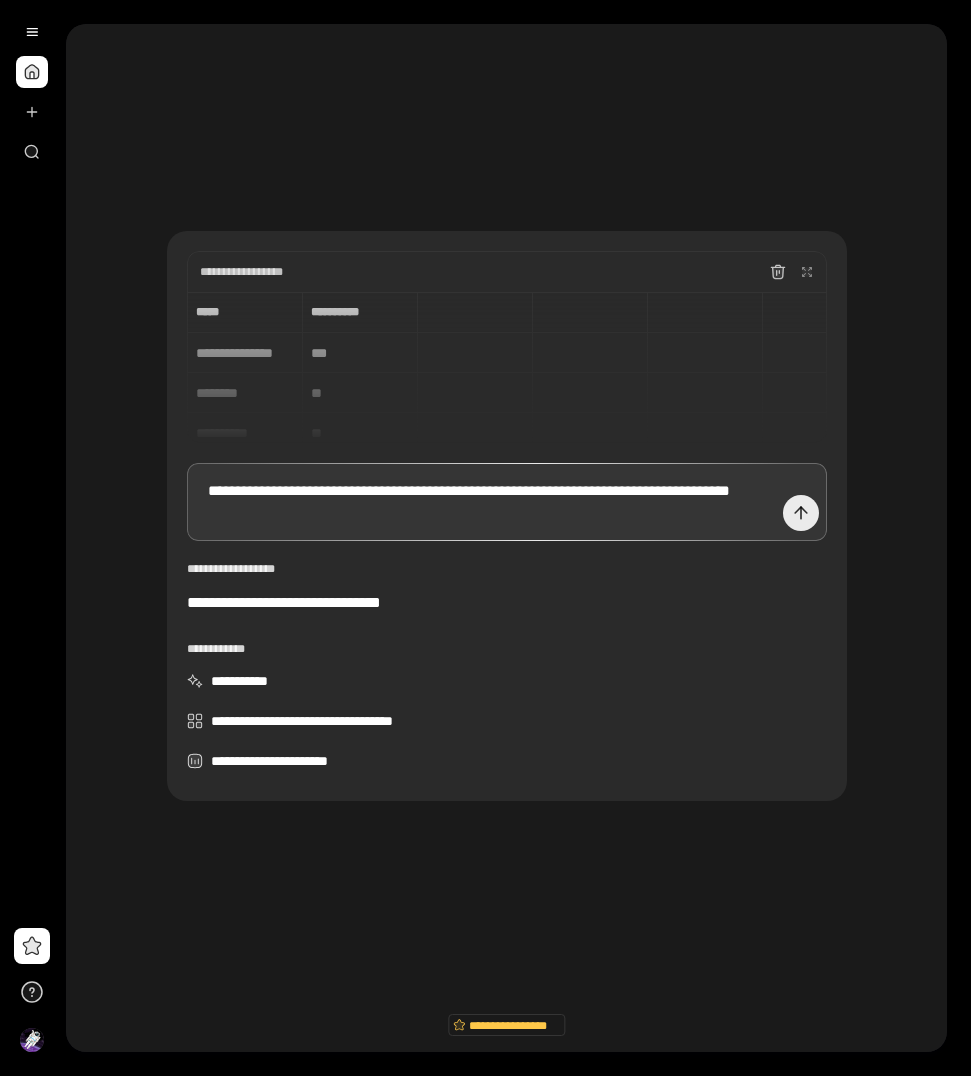 click at bounding box center [801, 513] 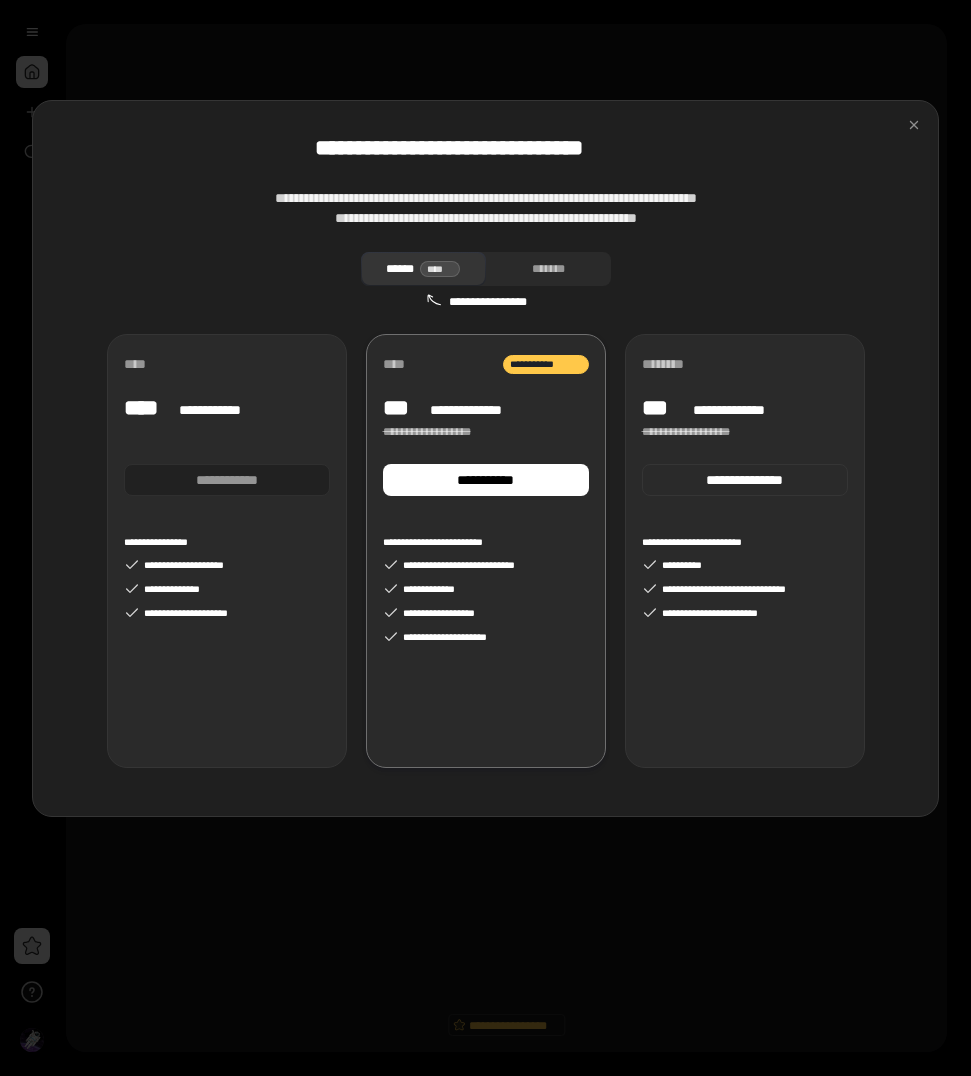 click on "[PRODUCT] [VERSION] [PRODUCT] [VERSION] [PRODUCT]" at bounding box center (227, 551) 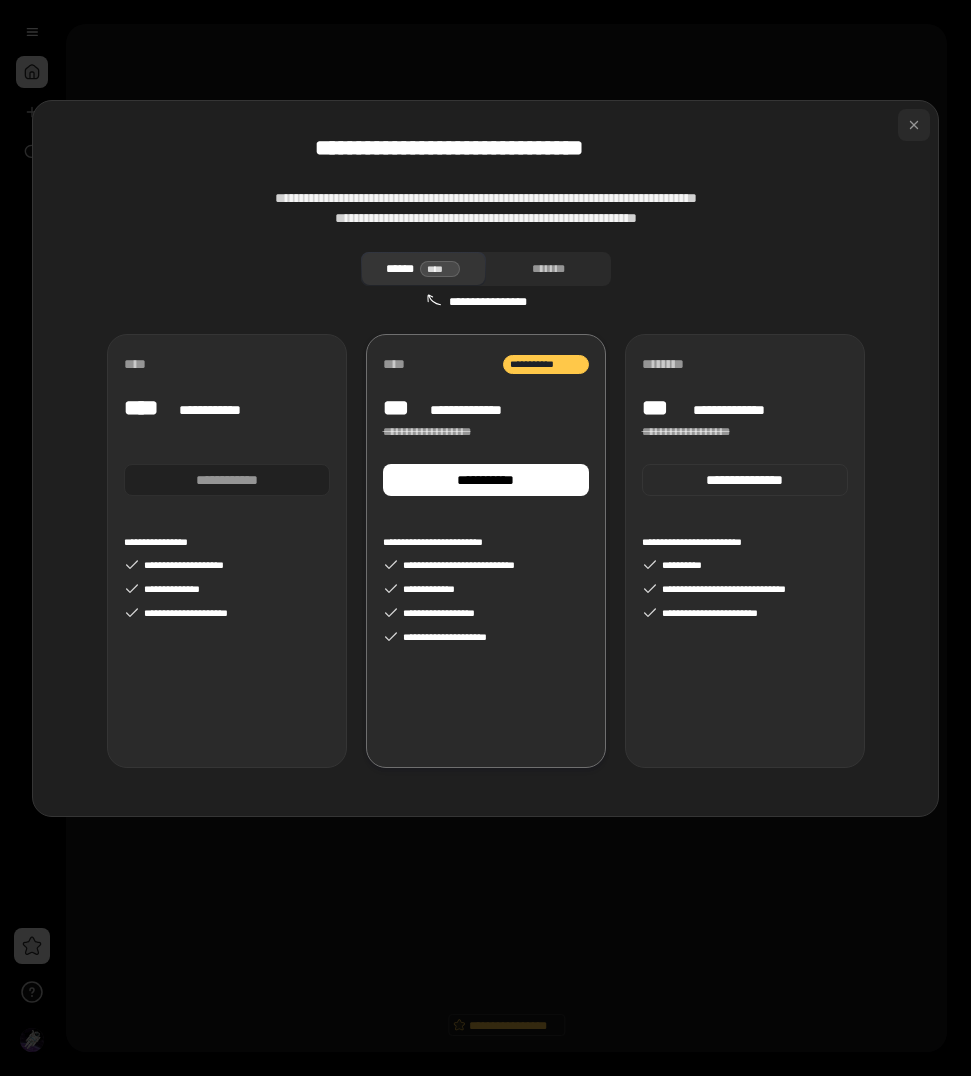 click at bounding box center [914, 125] 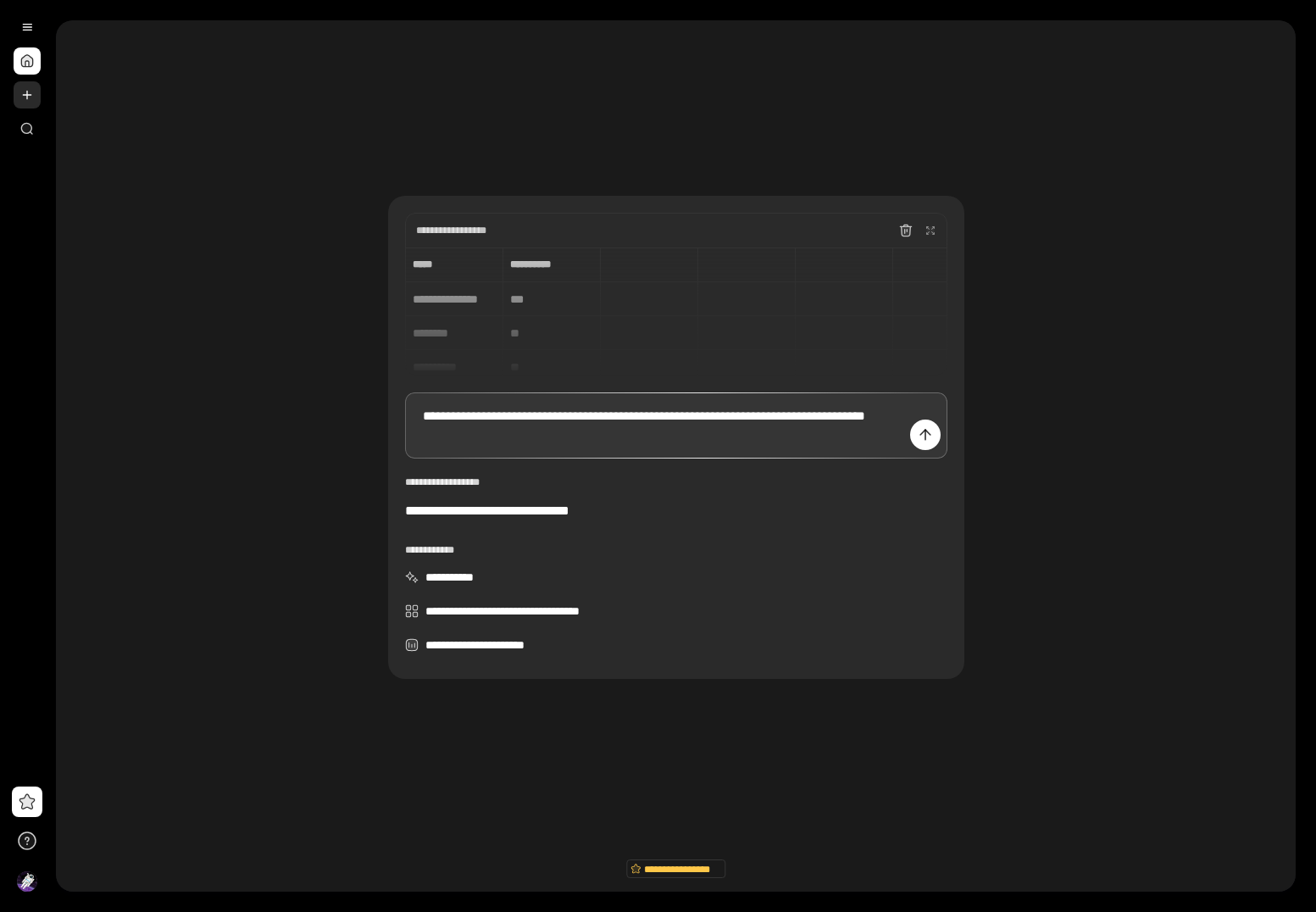 click at bounding box center (27, 95) 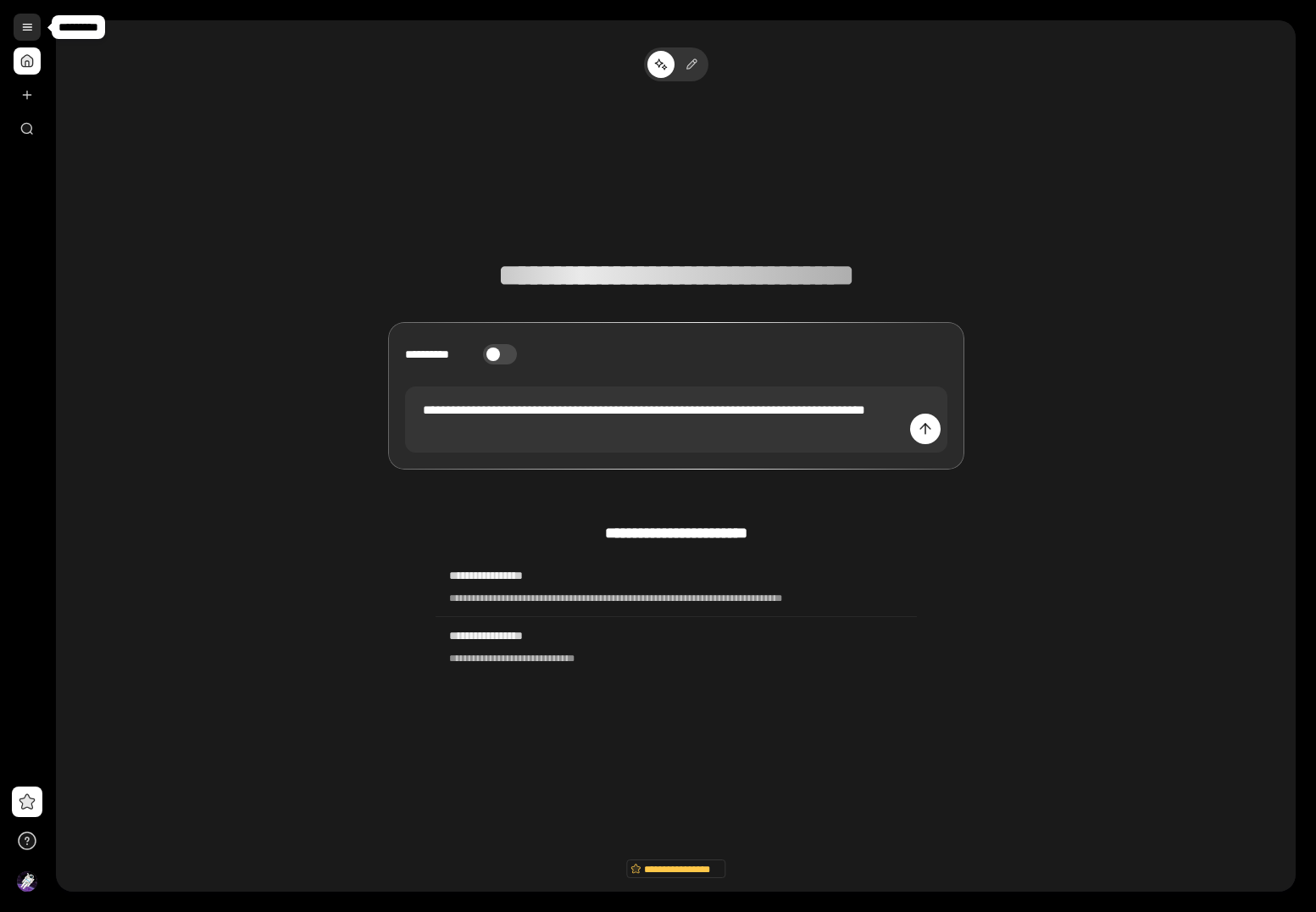 click at bounding box center [27, 27] 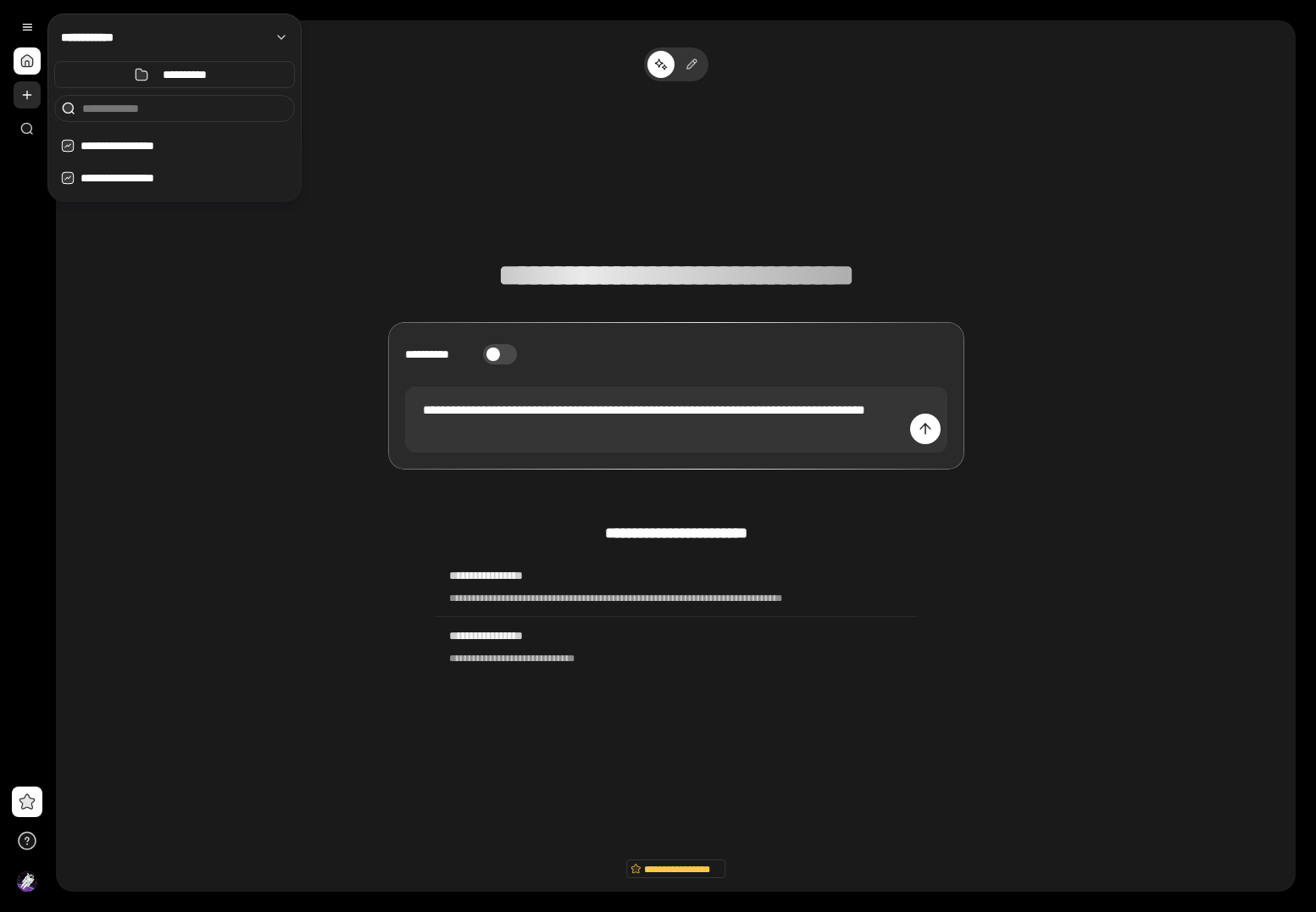 click at bounding box center (27, 95) 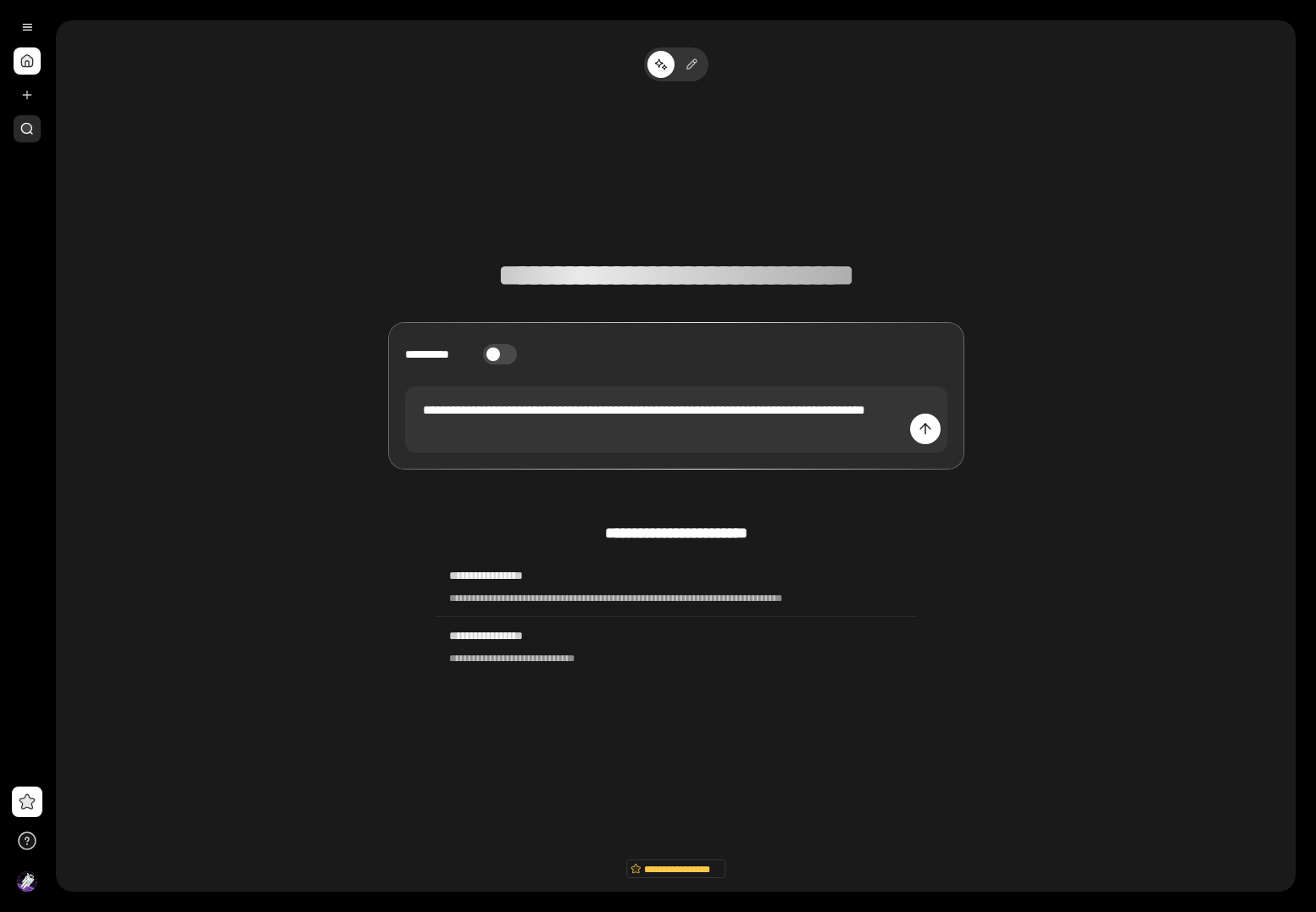 click at bounding box center (27, 129) 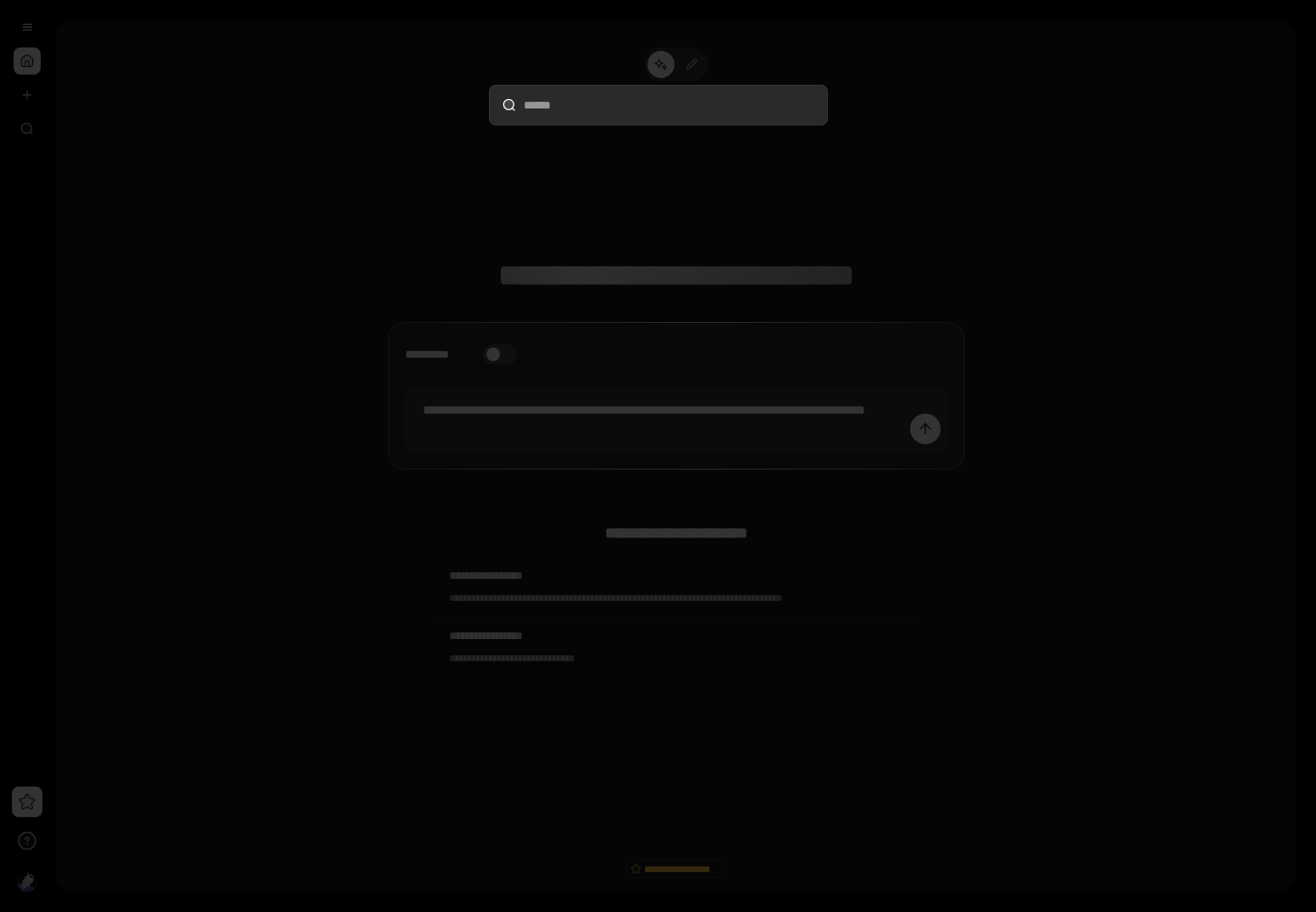 click at bounding box center (658, 456) 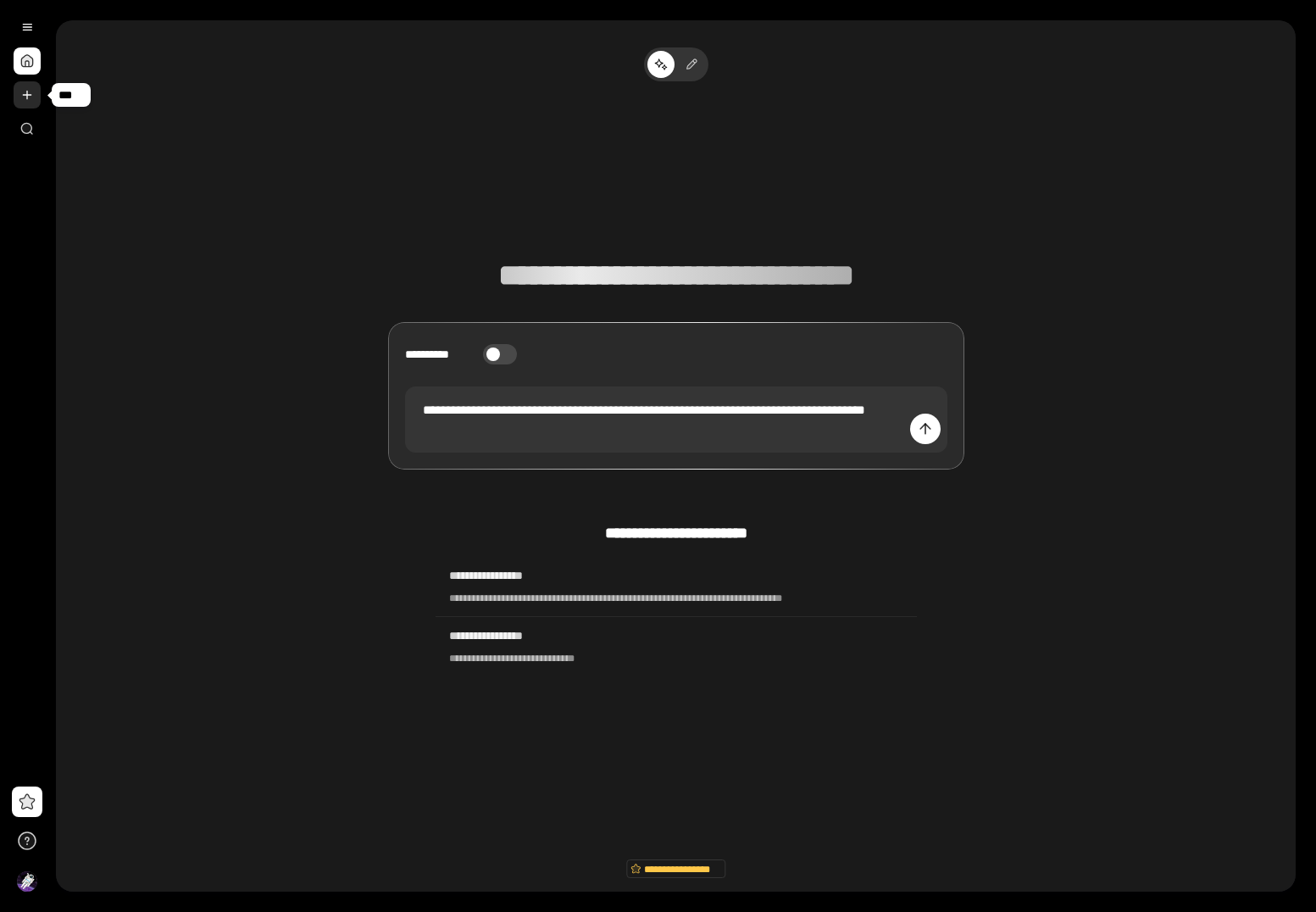 click at bounding box center [27, 95] 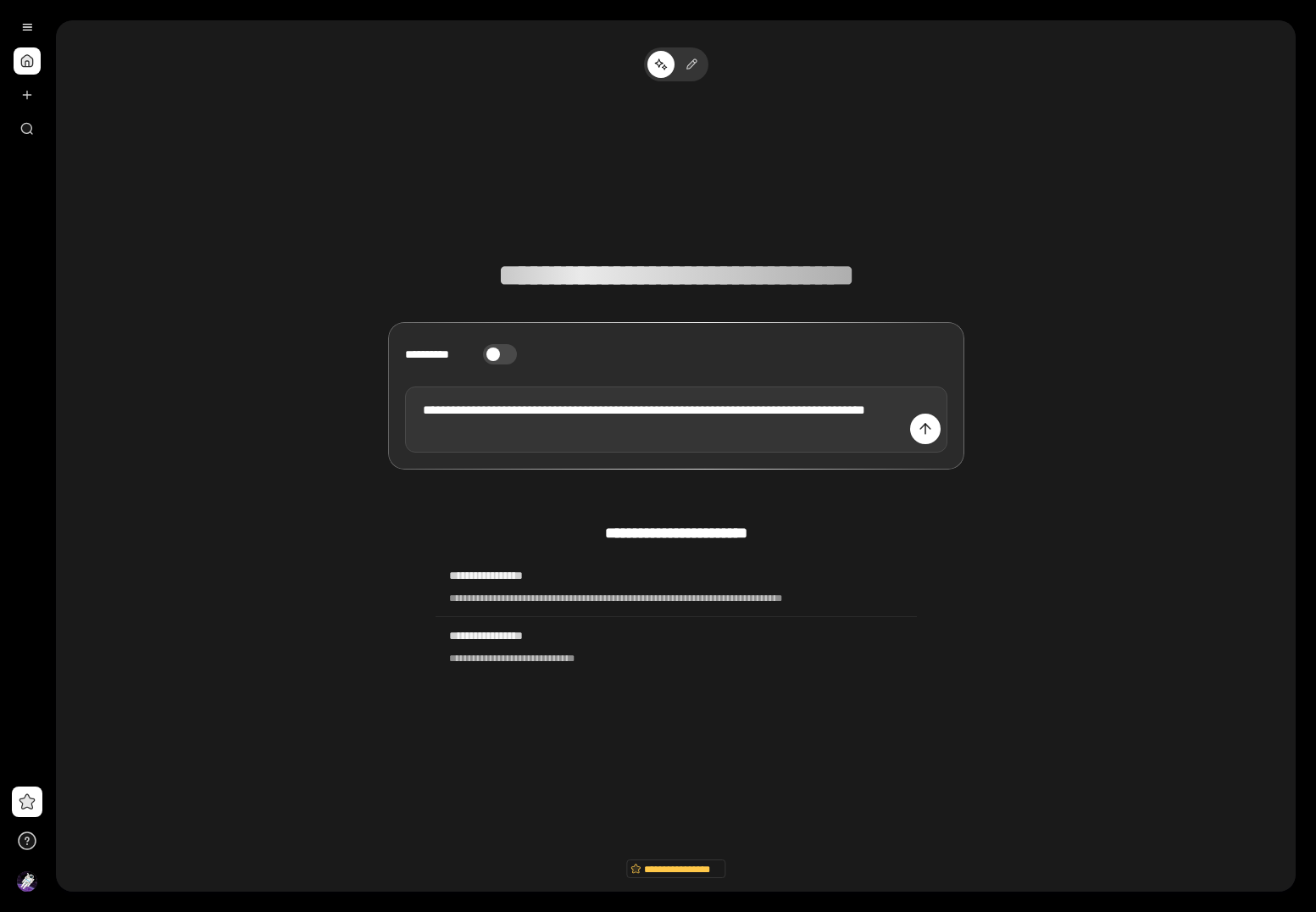 click on "[FULL_NAME]" at bounding box center [676, 420] 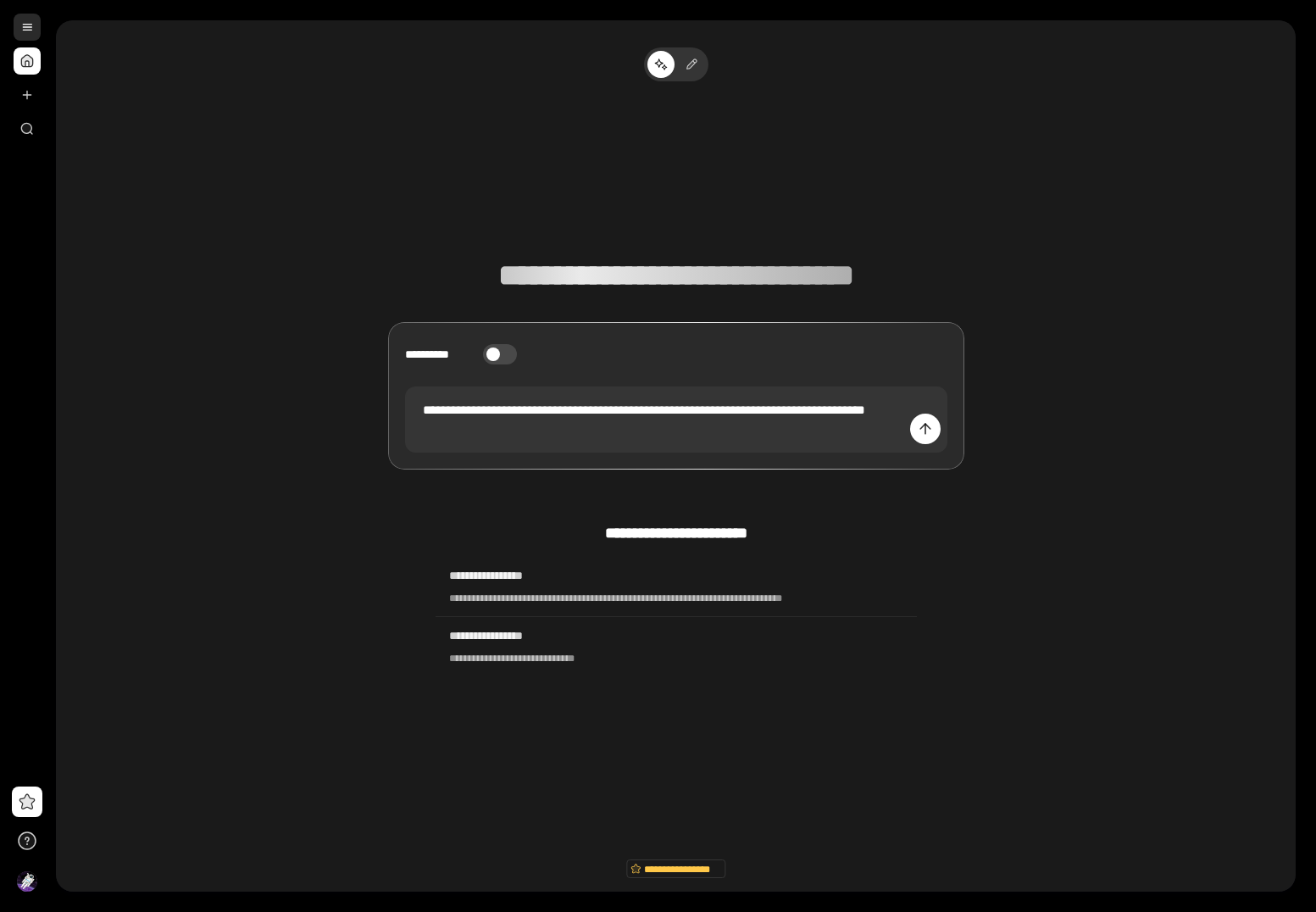 click at bounding box center (27, 27) 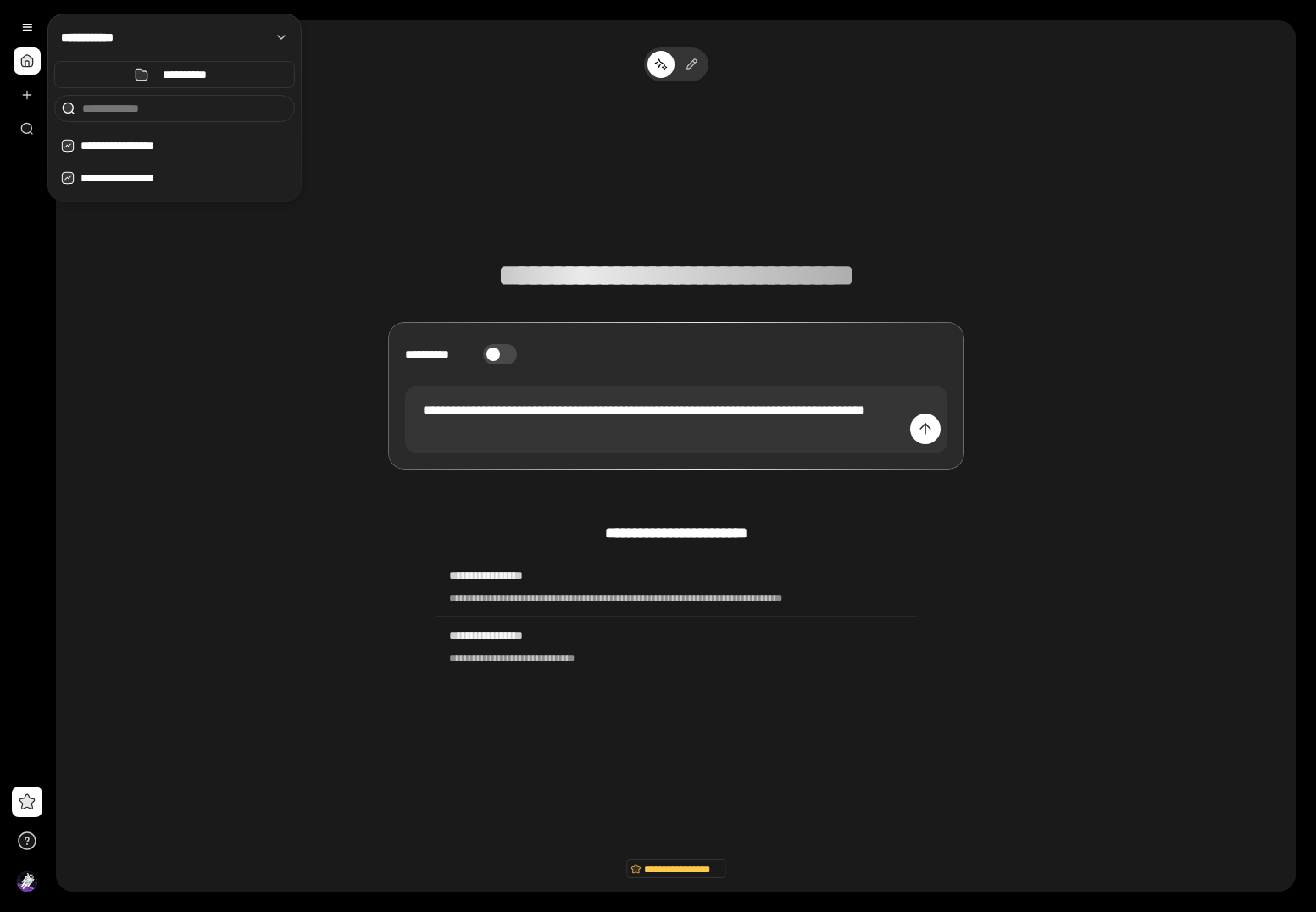 click at bounding box center (185, 108) 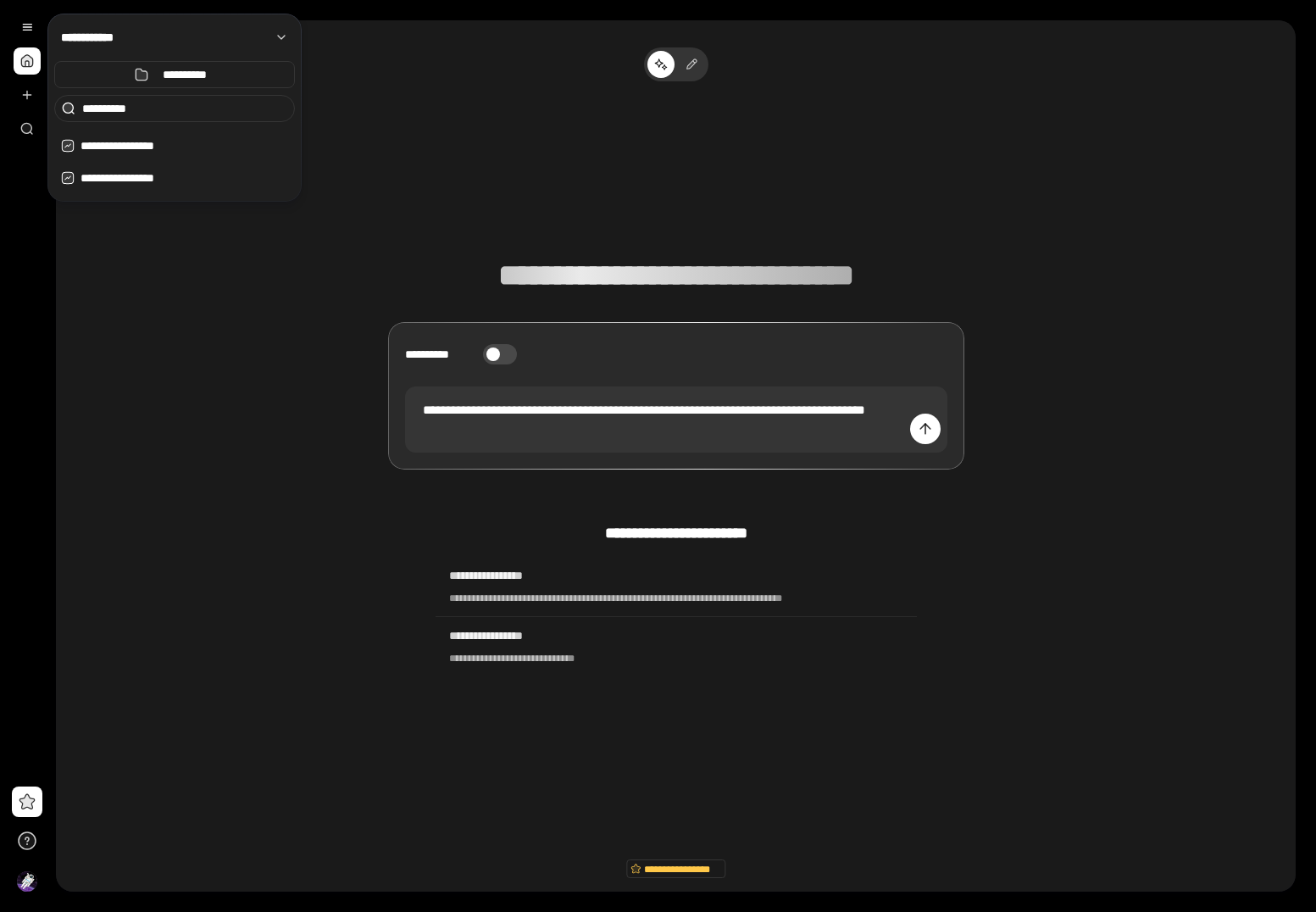 type on "**********" 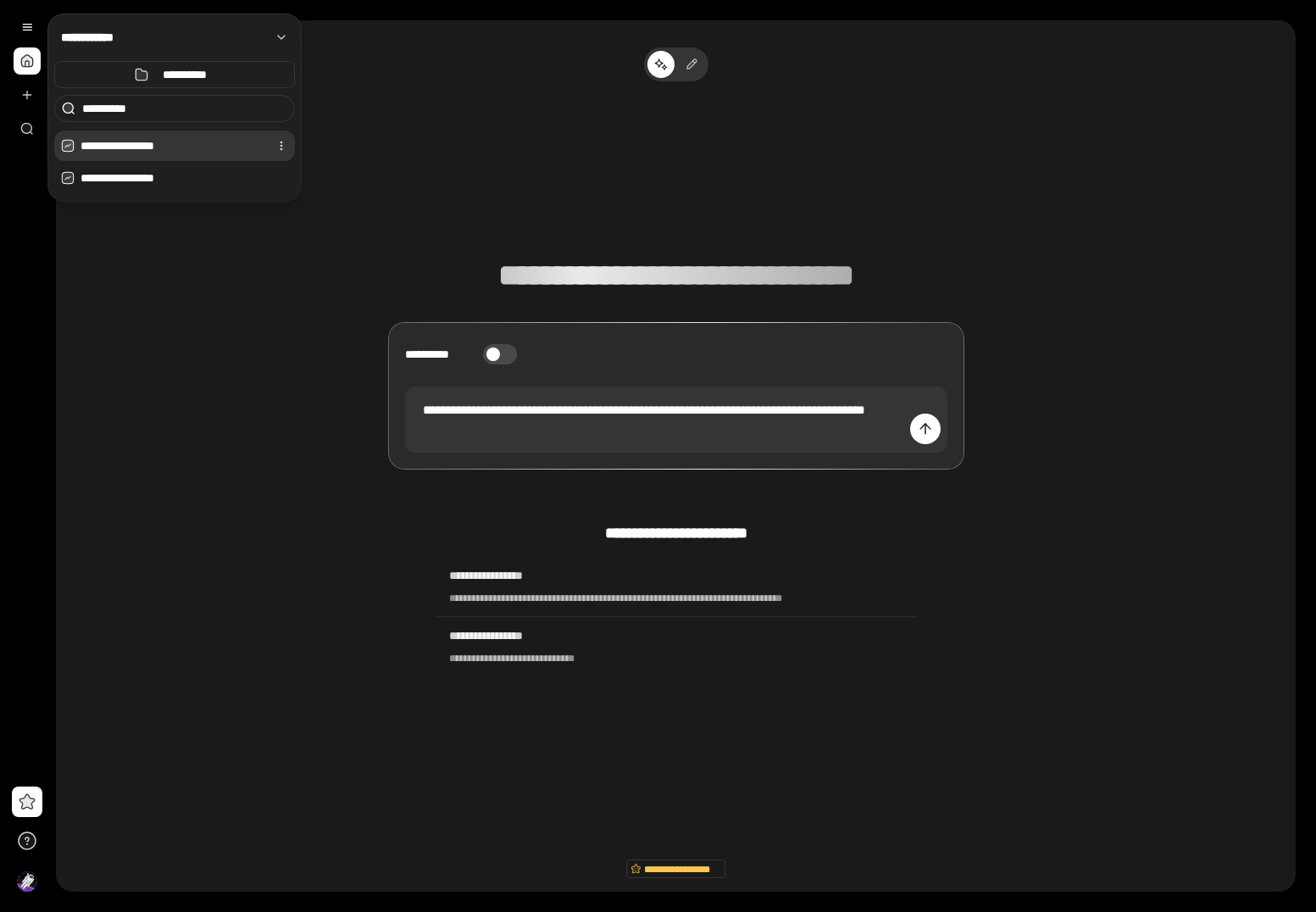 click on "**********" at bounding box center [171, 146] 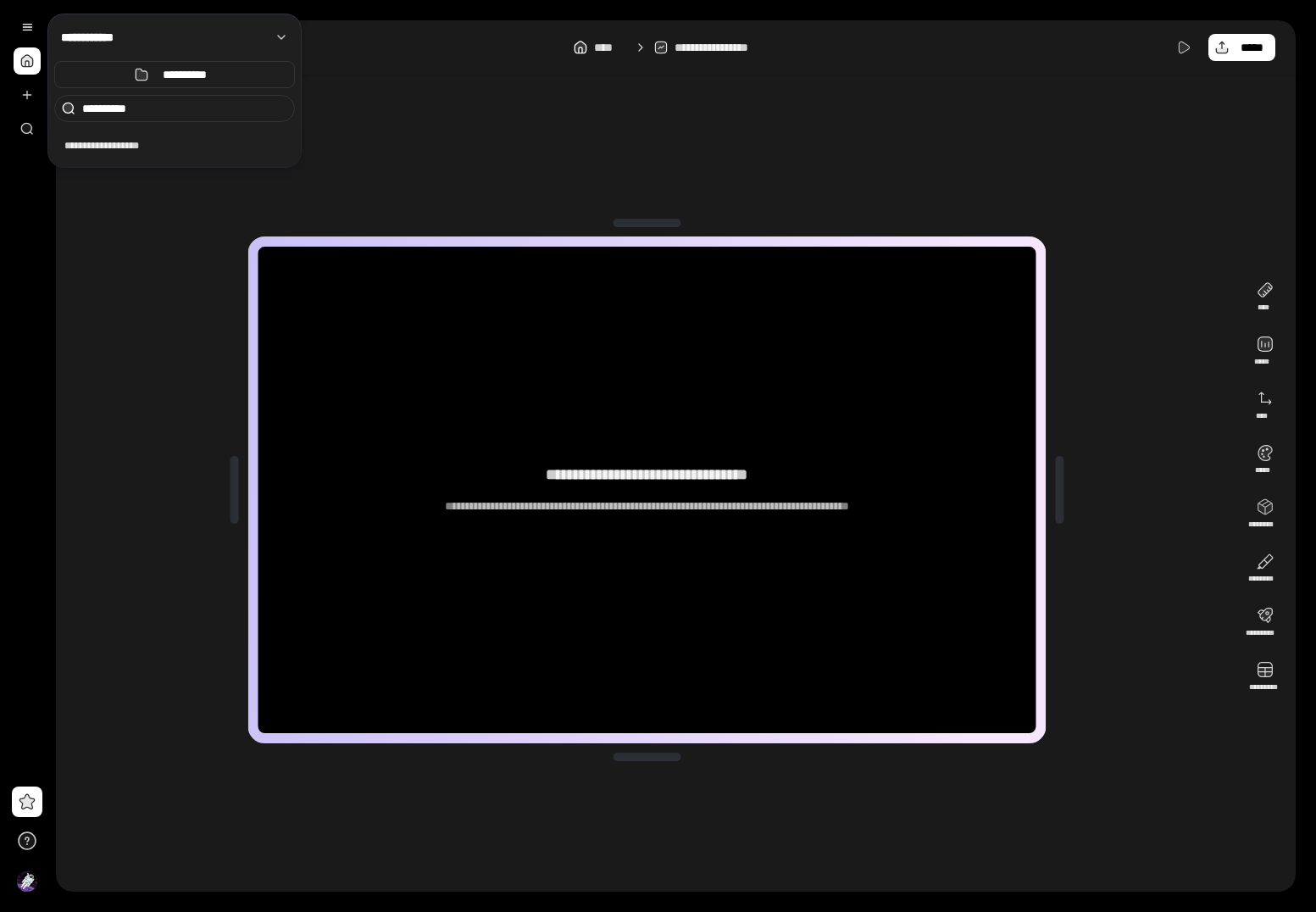 click on "[FULL_NAME] [ADDRESS]" at bounding box center [647, 490] 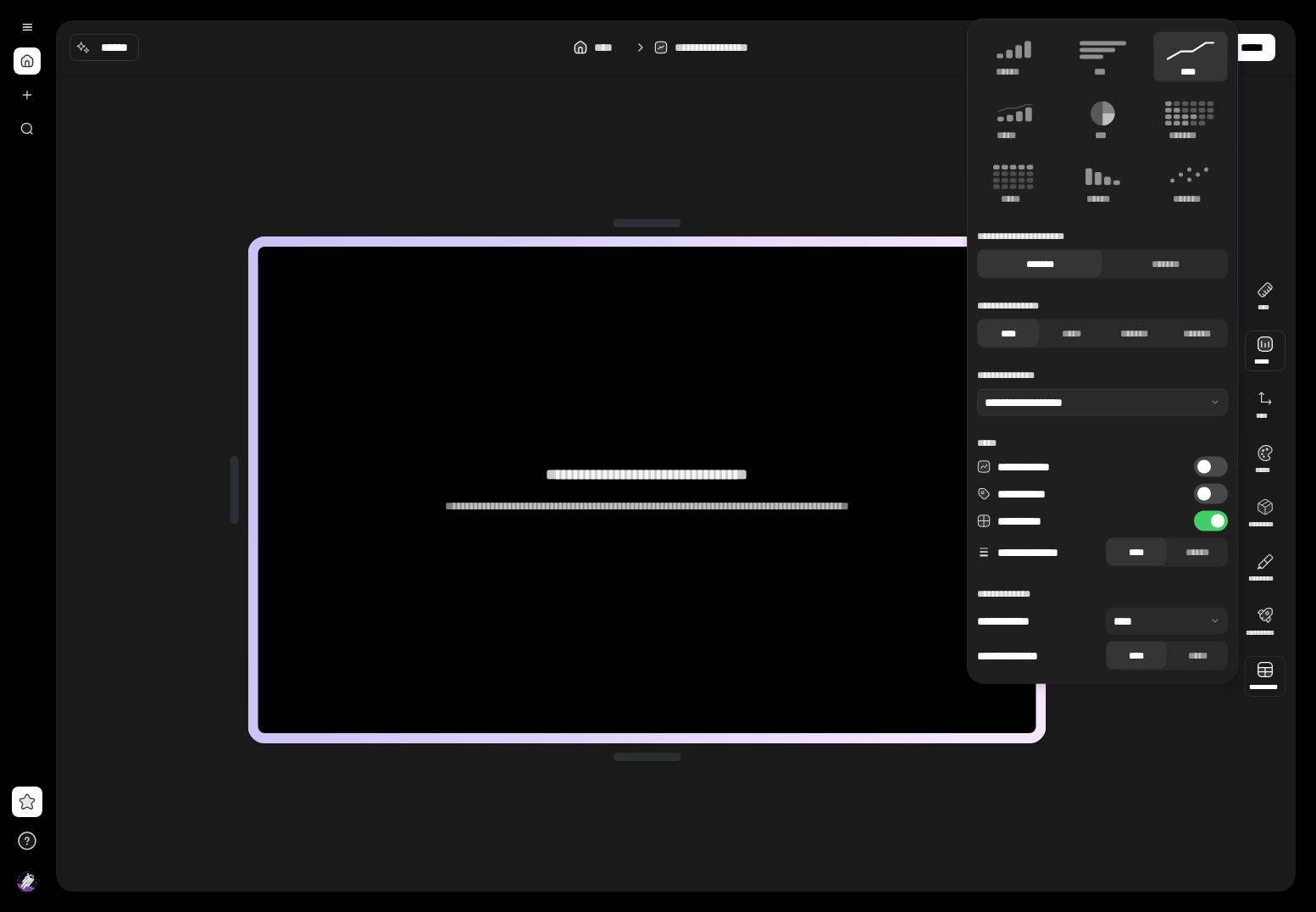 click at bounding box center (1265, 676) 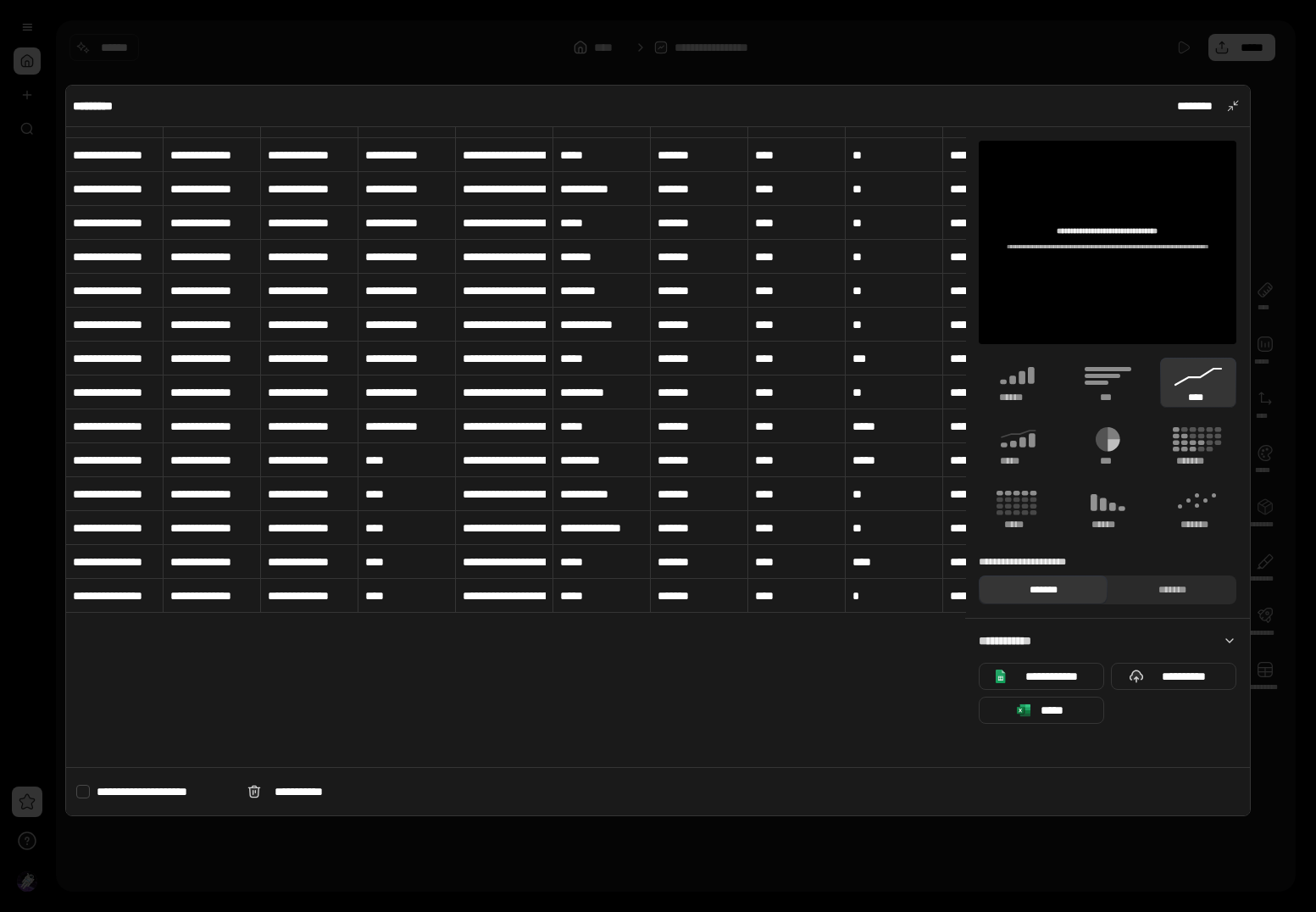 scroll, scrollTop: 398, scrollLeft: 0, axis: vertical 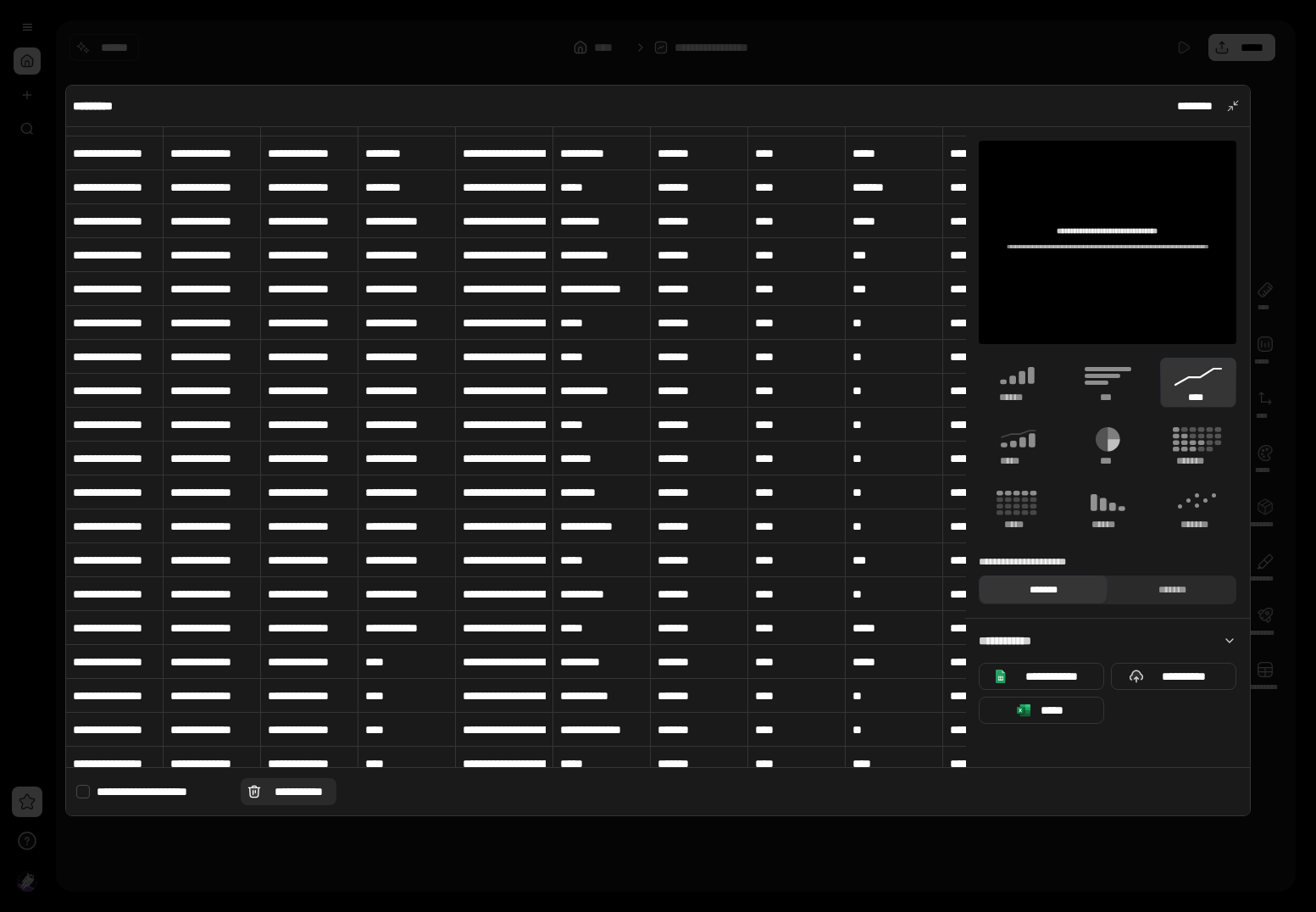 click on "**********" at bounding box center (298, 792) 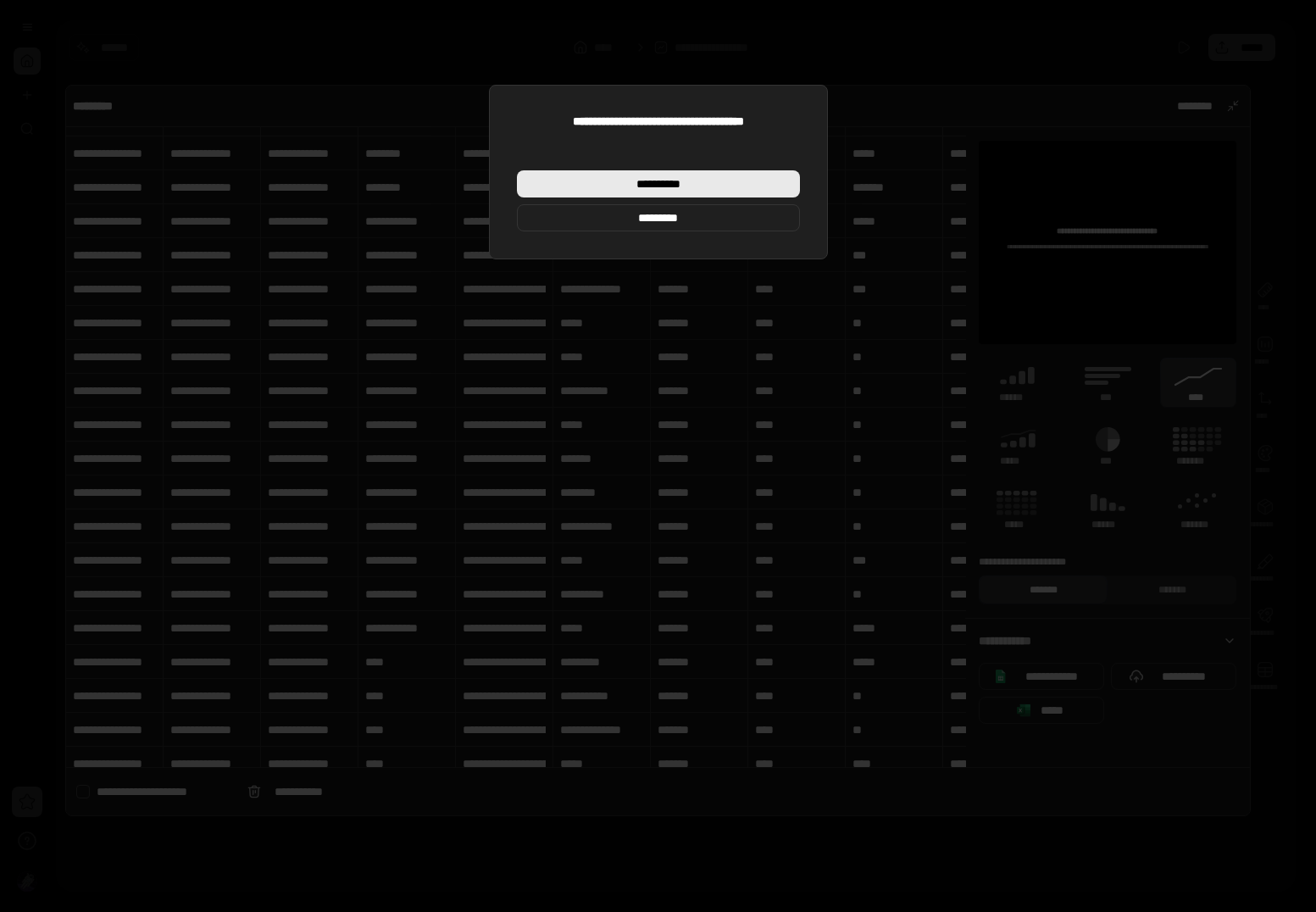 click on "**********" at bounding box center [658, 184] 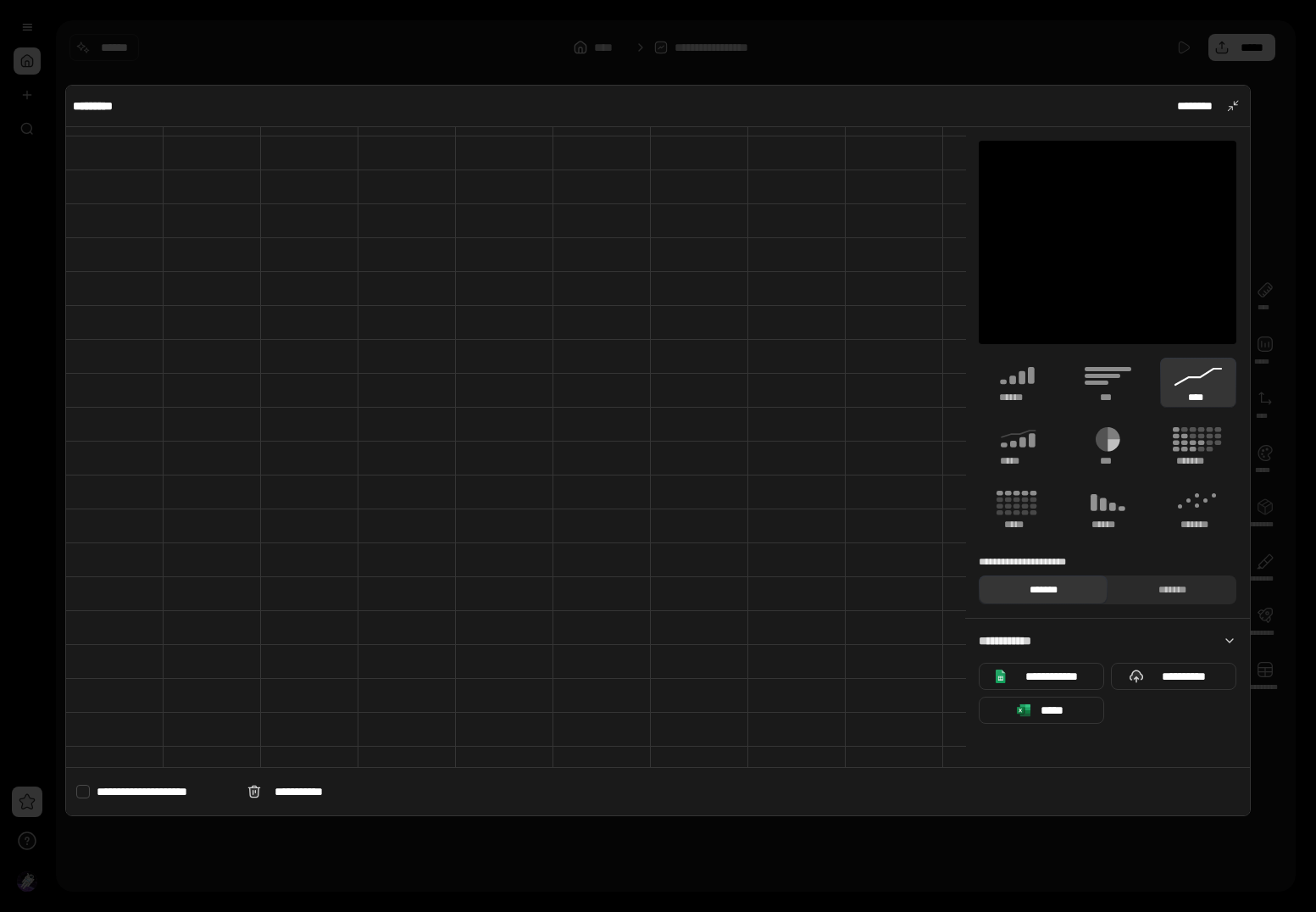 type 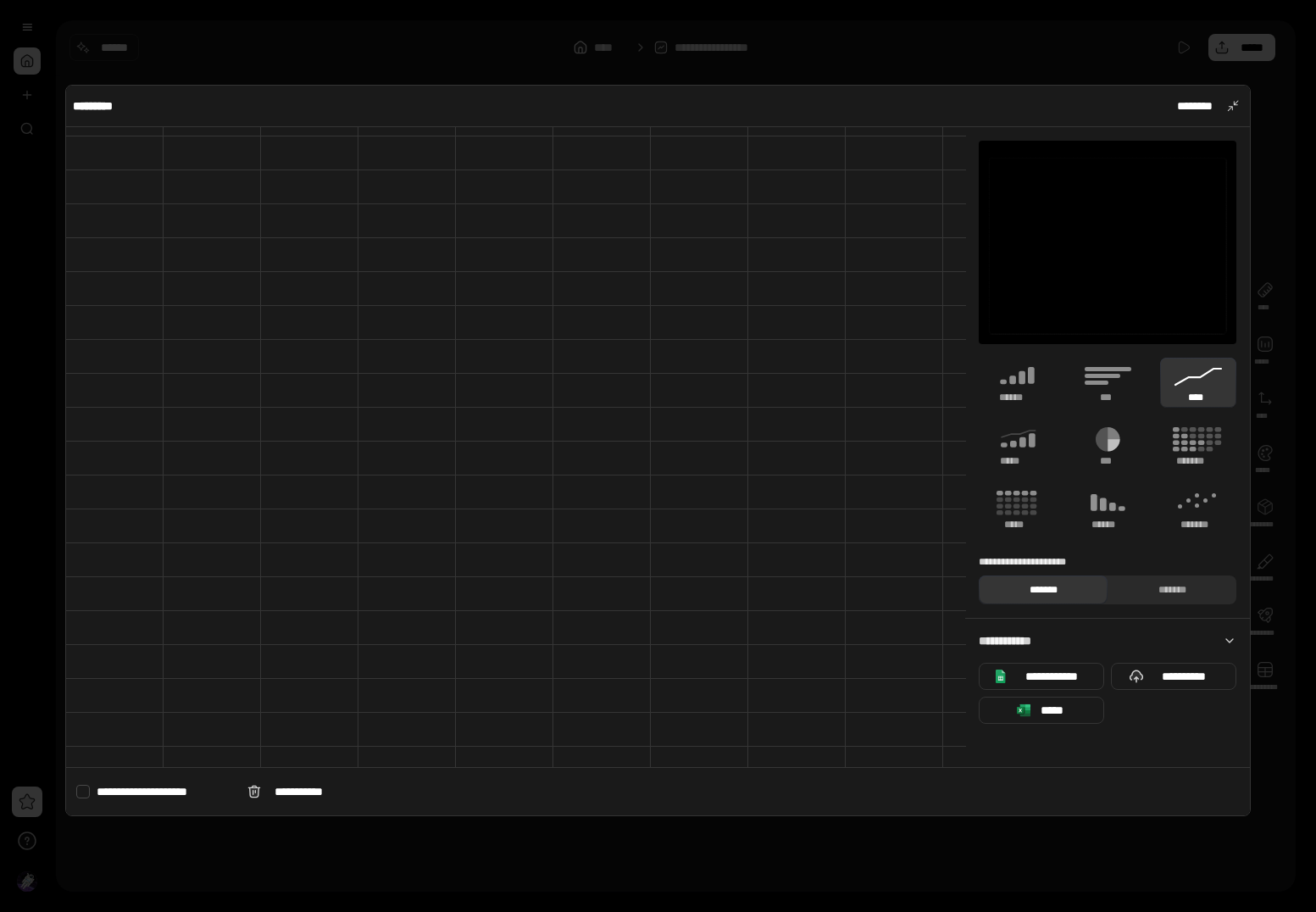 click at bounding box center (212, 187) 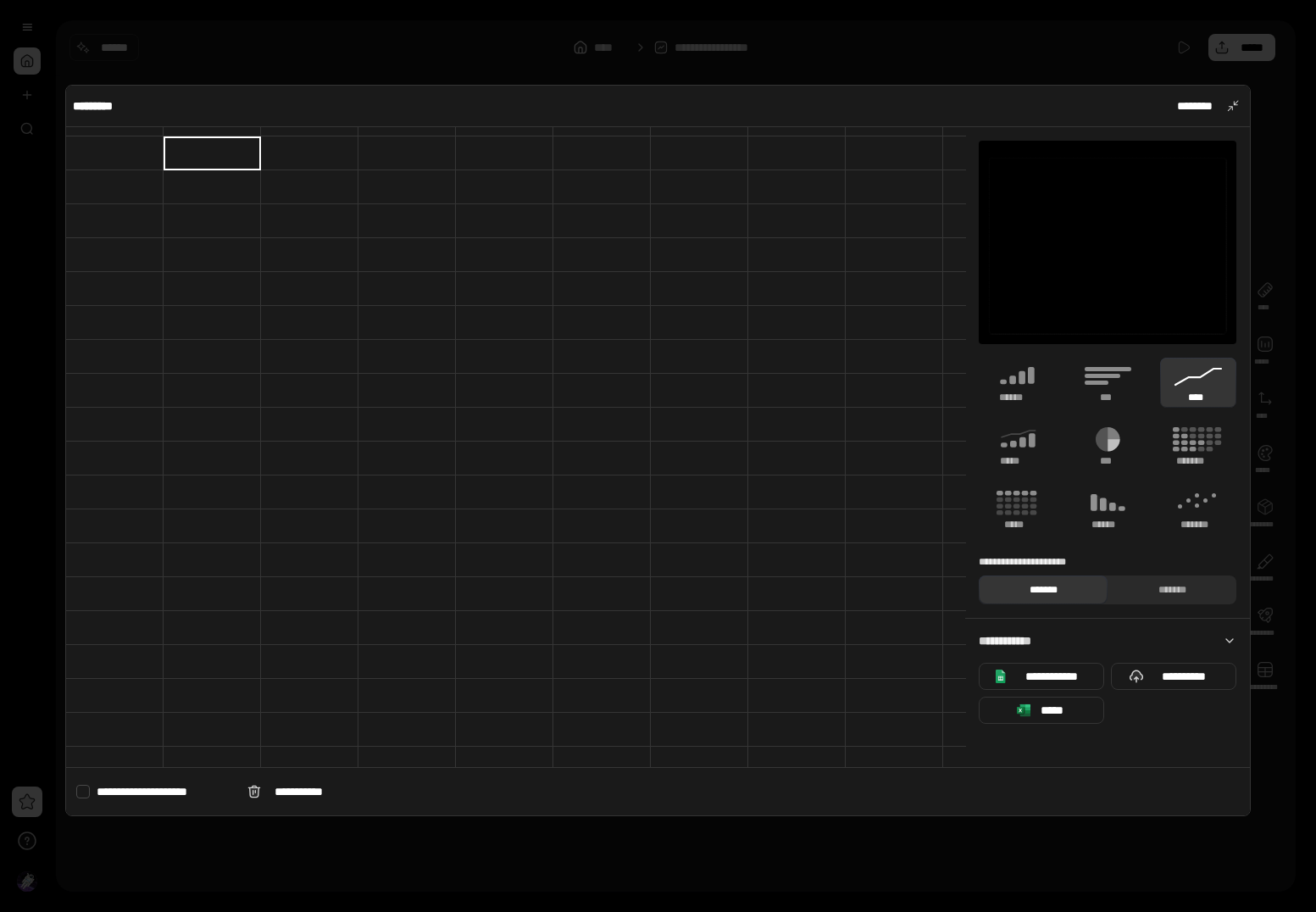 click at bounding box center [114, 153] 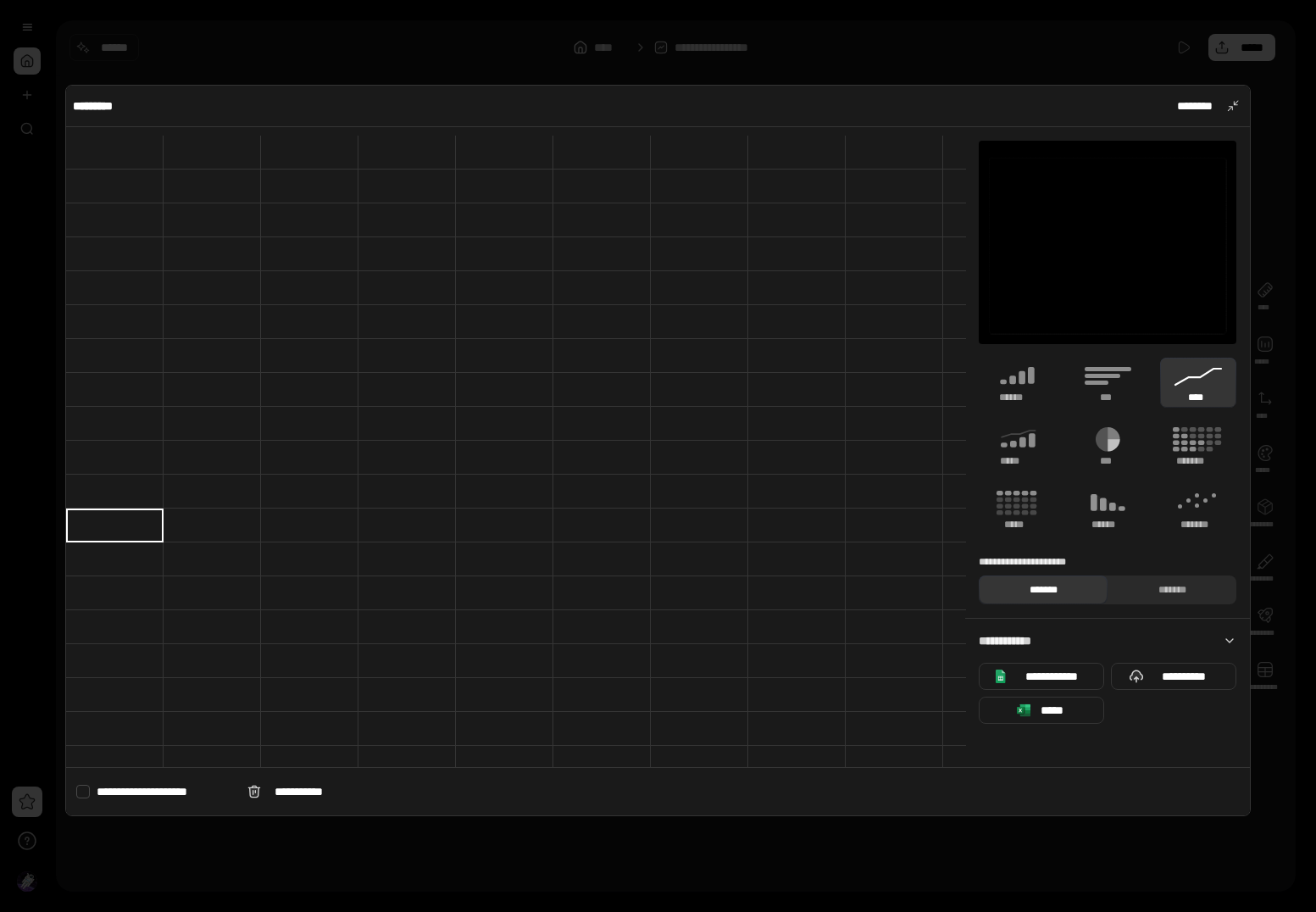 scroll, scrollTop: 0, scrollLeft: 0, axis: both 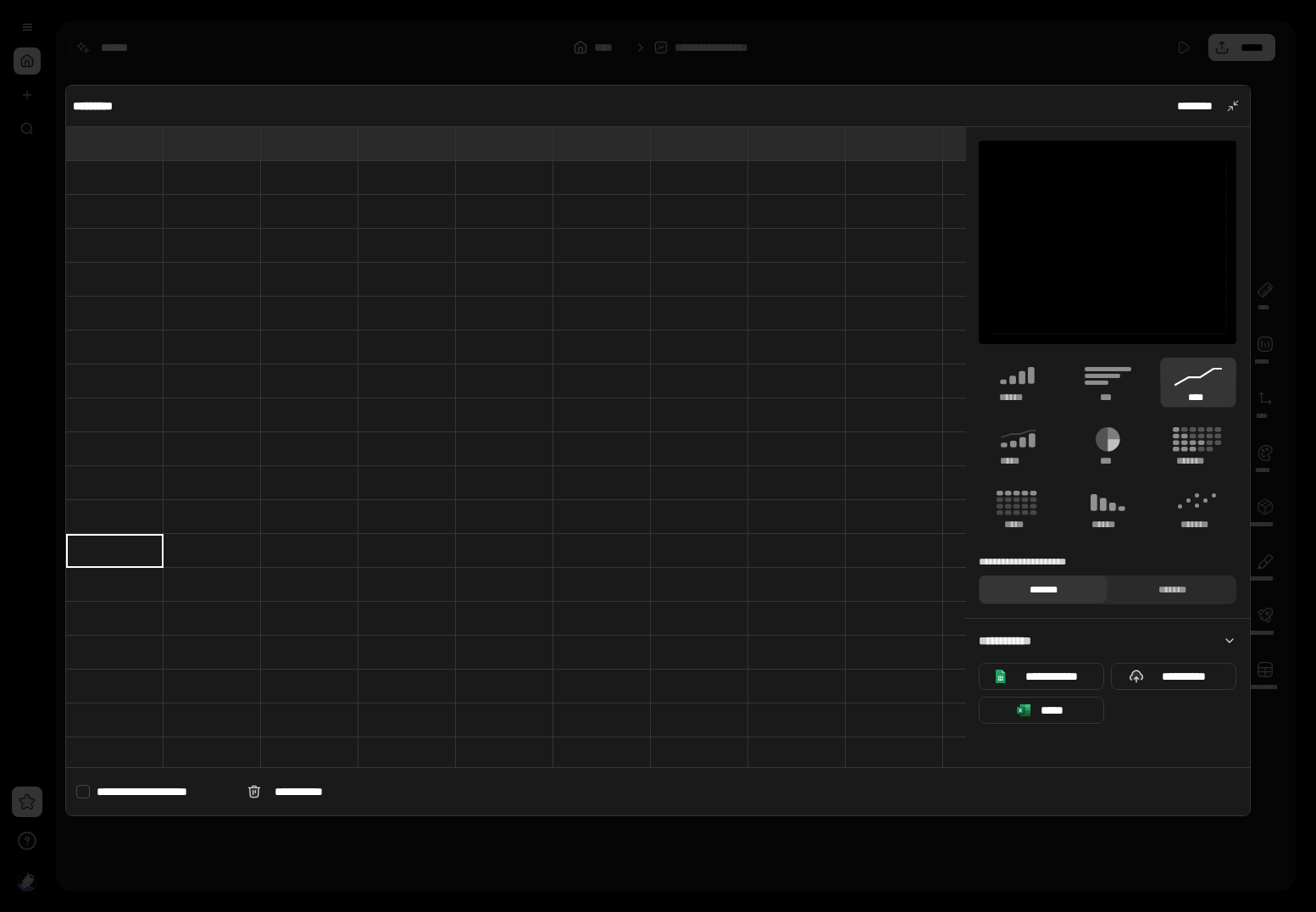 click at bounding box center [114, 143] 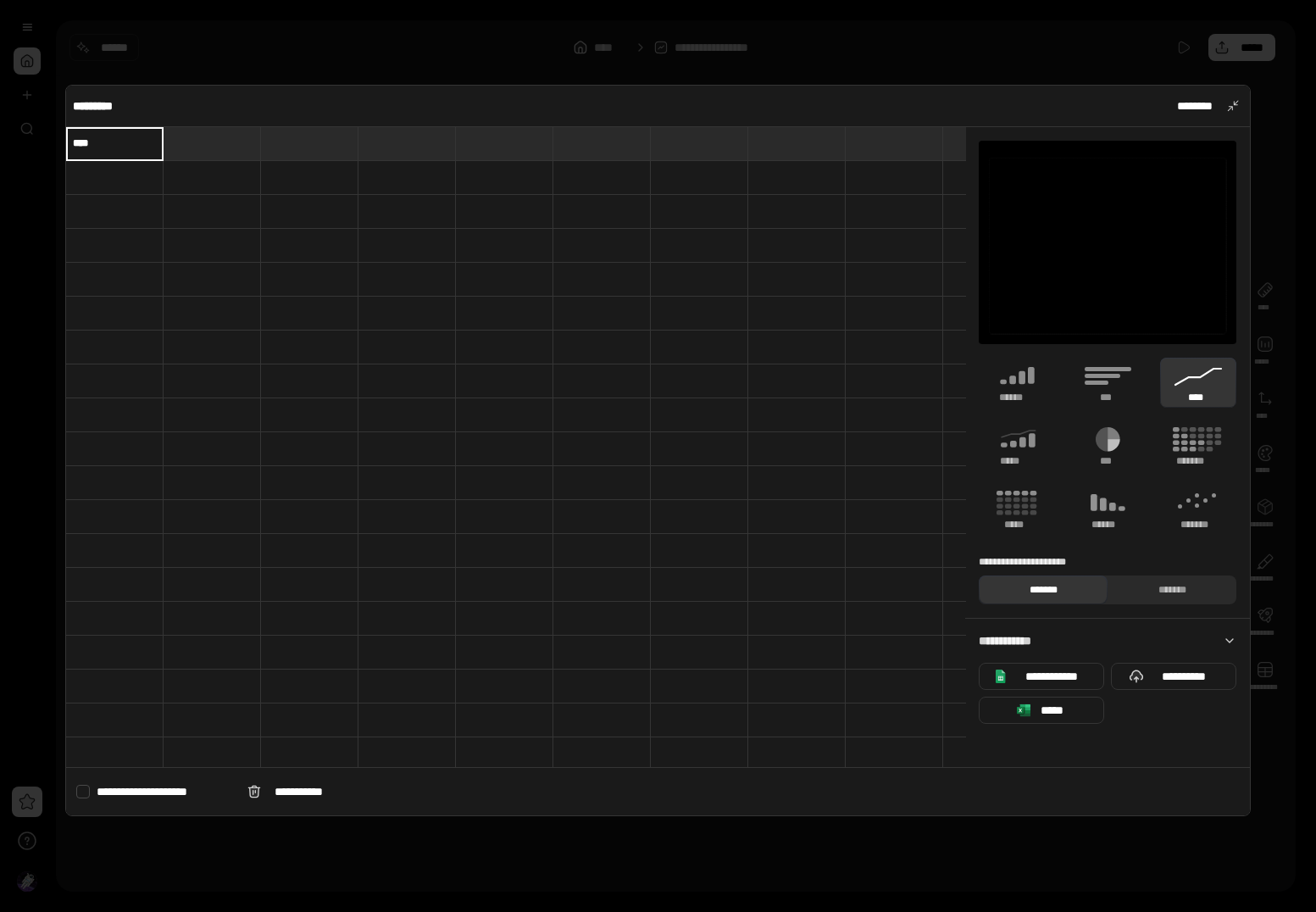 click at bounding box center (212, 143) 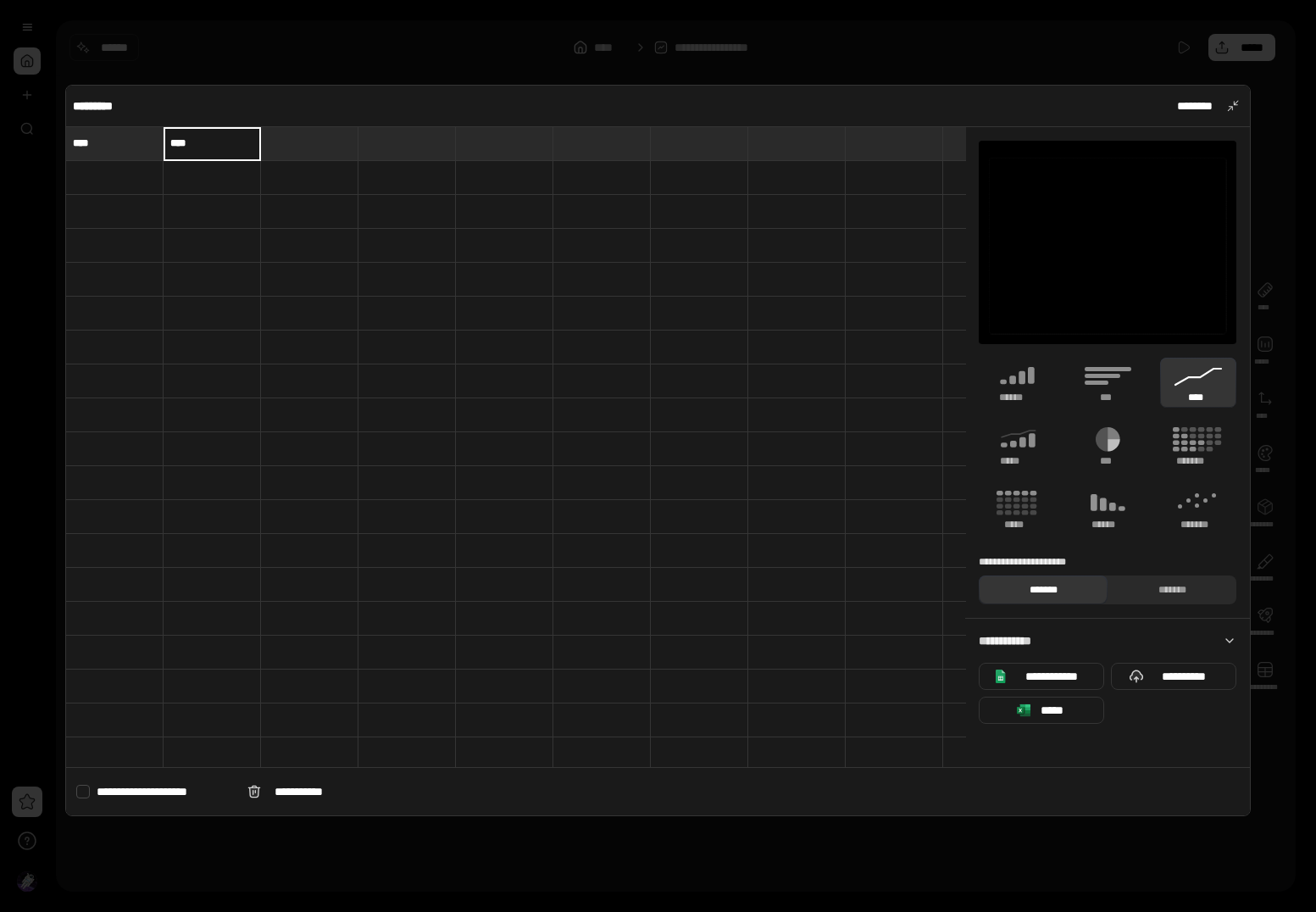 click at bounding box center (212, 178) 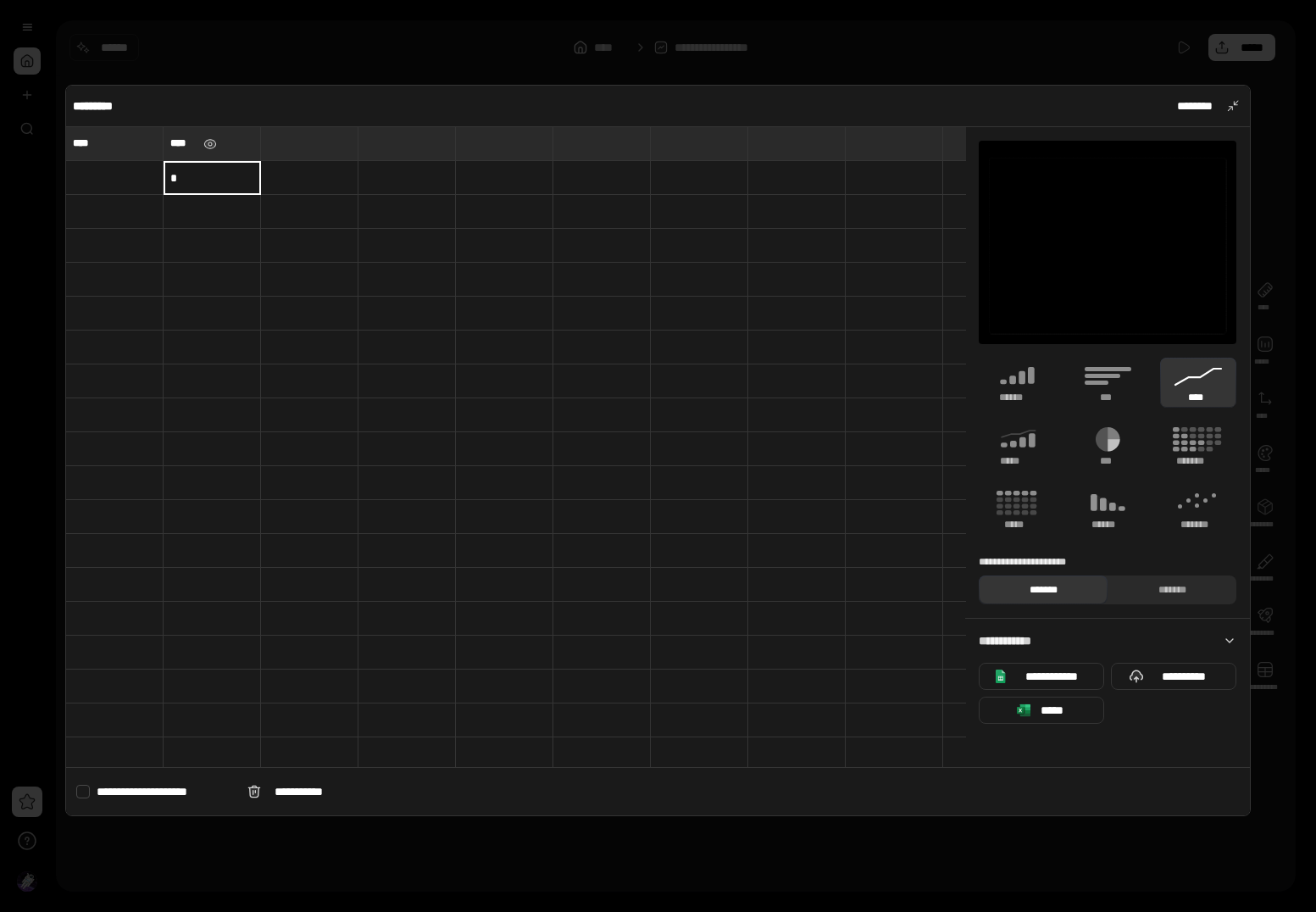 click at bounding box center [212, 246] 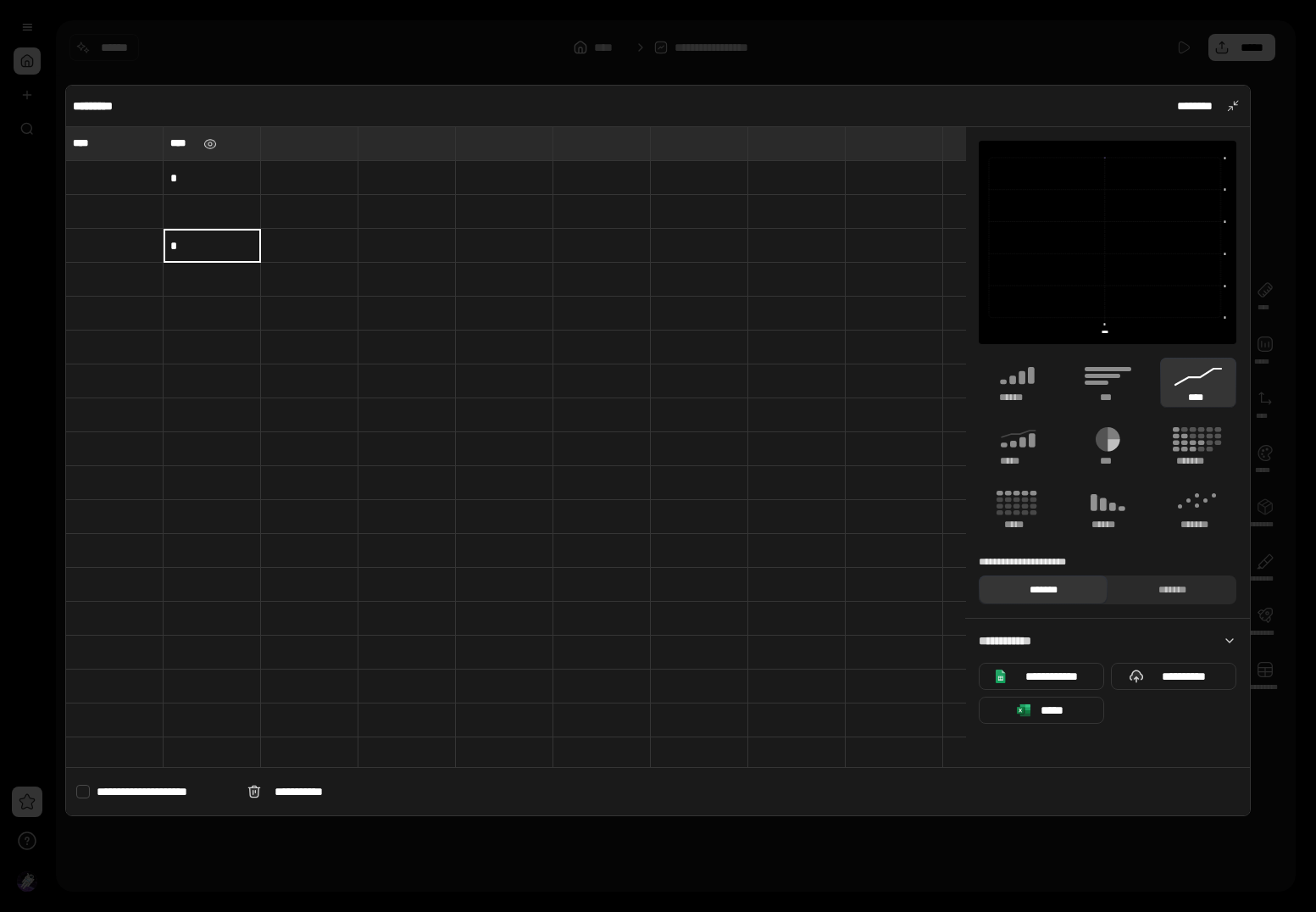 click on "[FIRST] [LAST]" at bounding box center (658, 791) 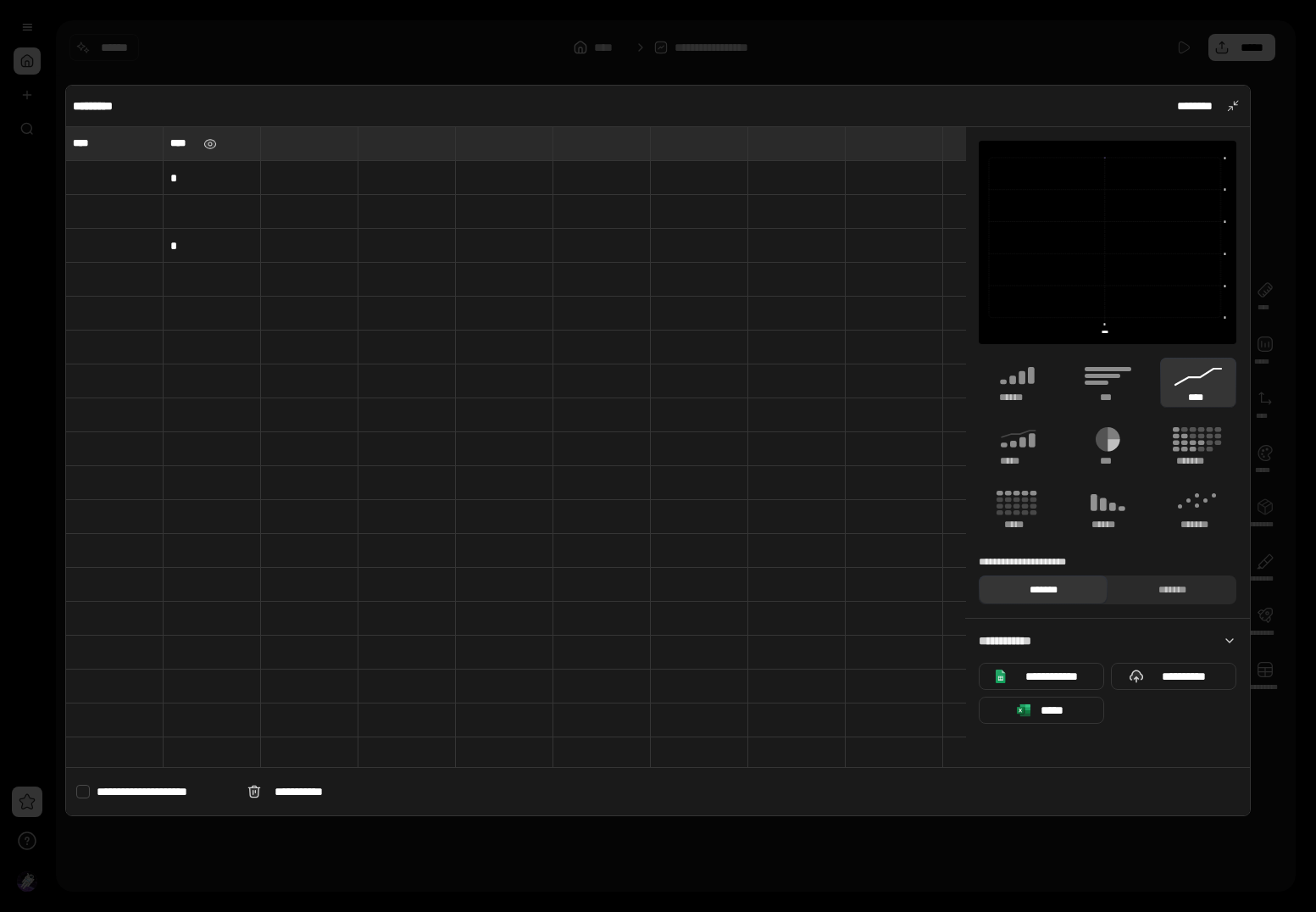 click on "[FIRST] [LAST]" at bounding box center (658, 791) 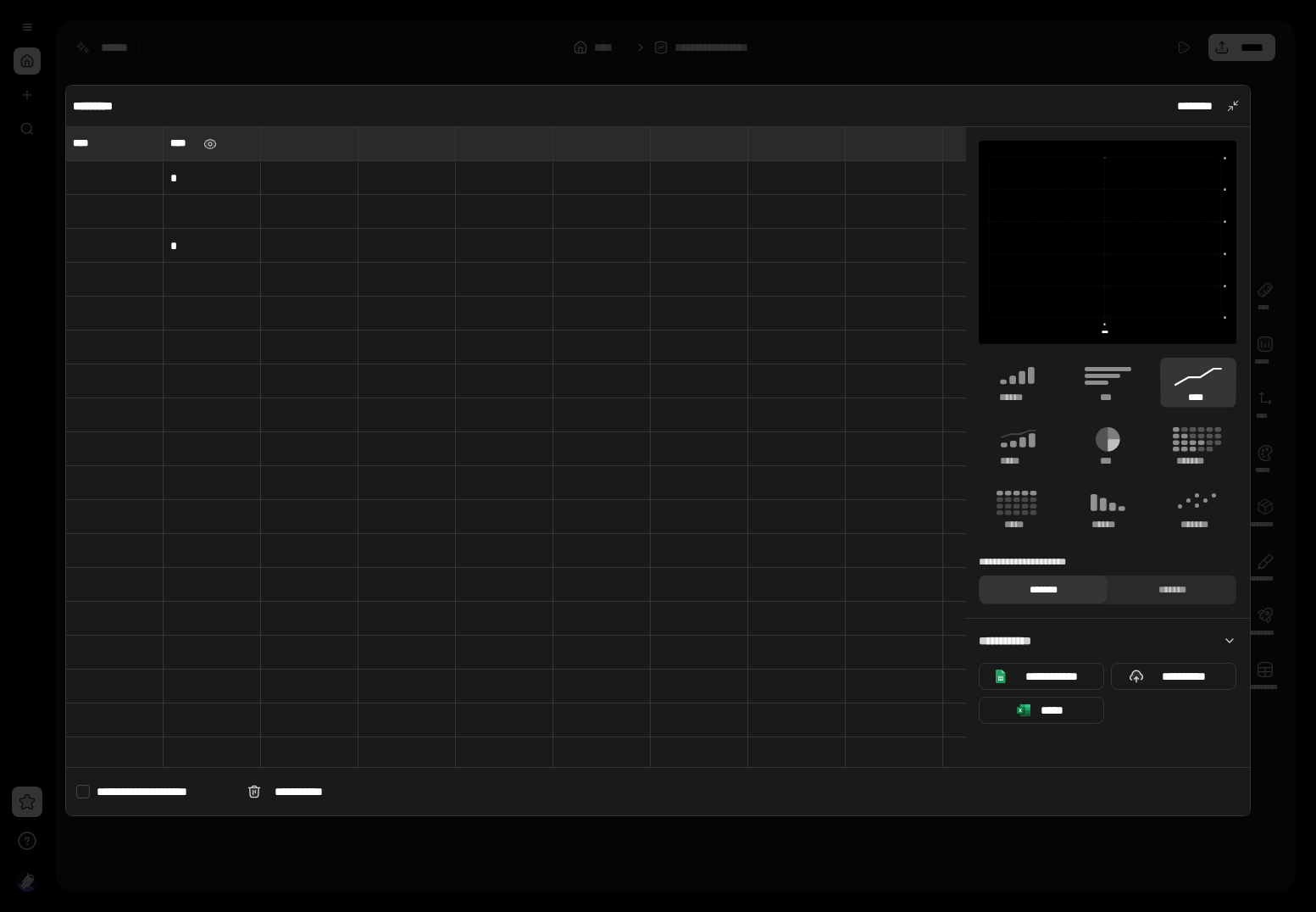 click at bounding box center (83, 792) 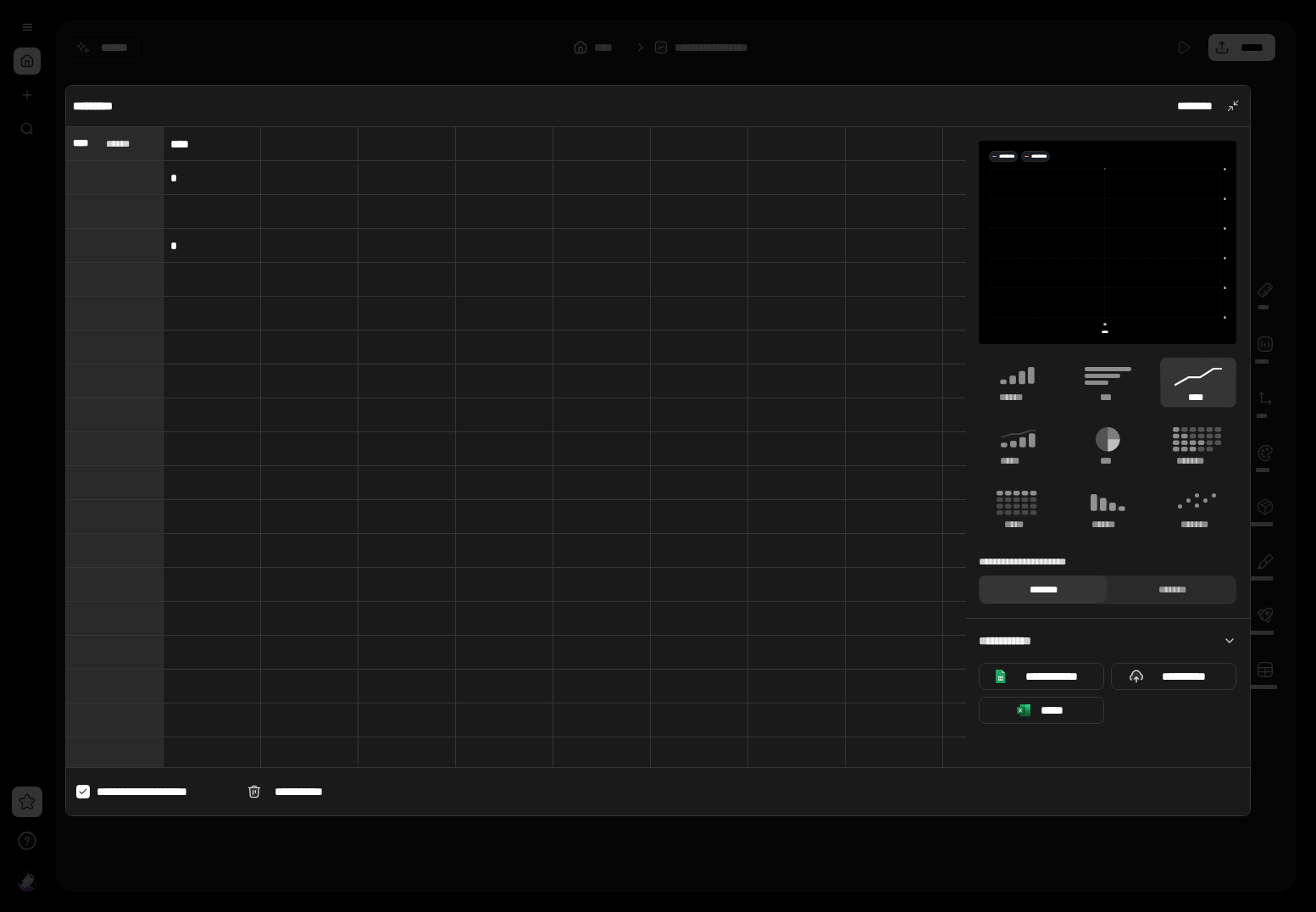 click at bounding box center (83, 792) 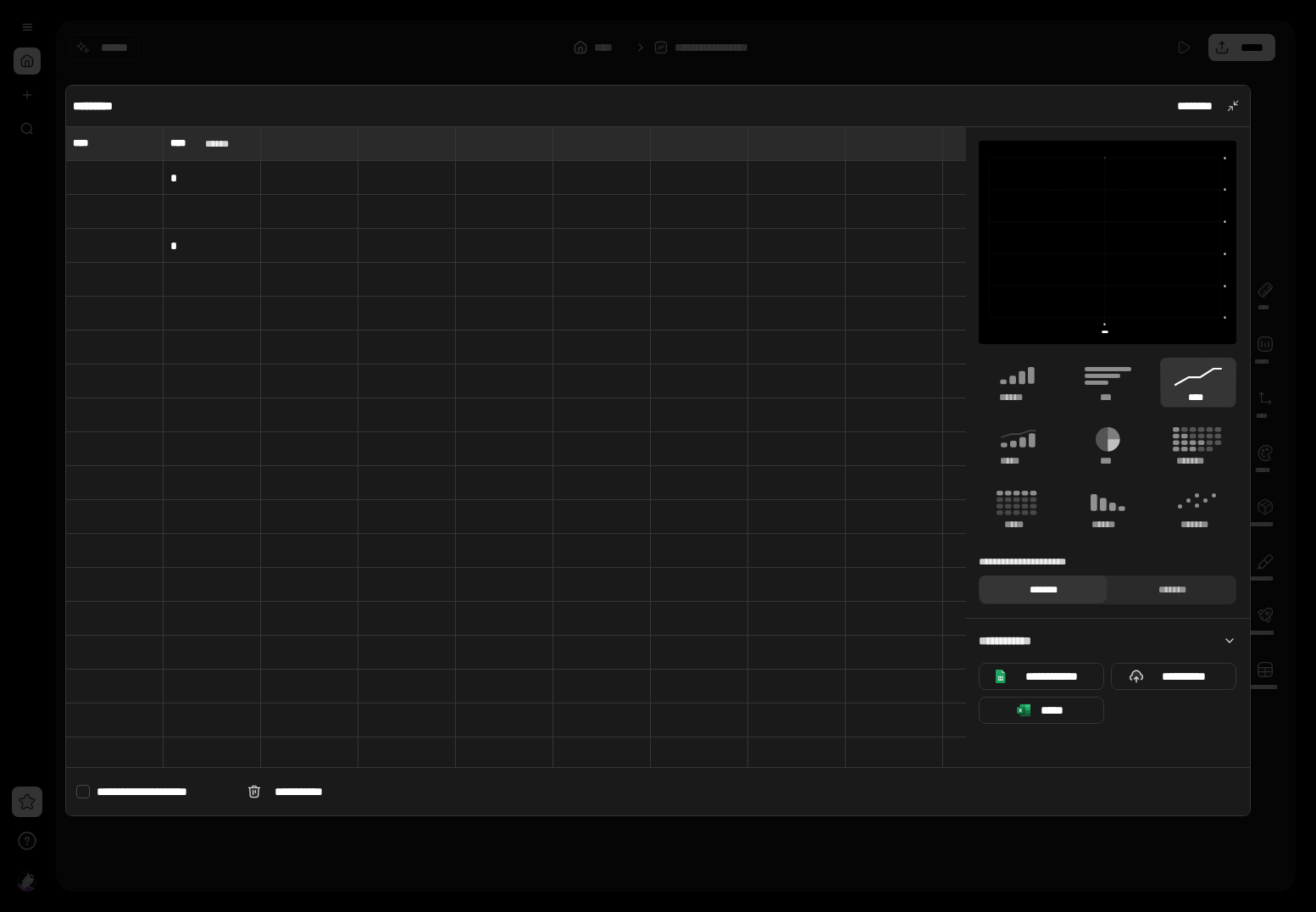 click at bounding box center (83, 792) 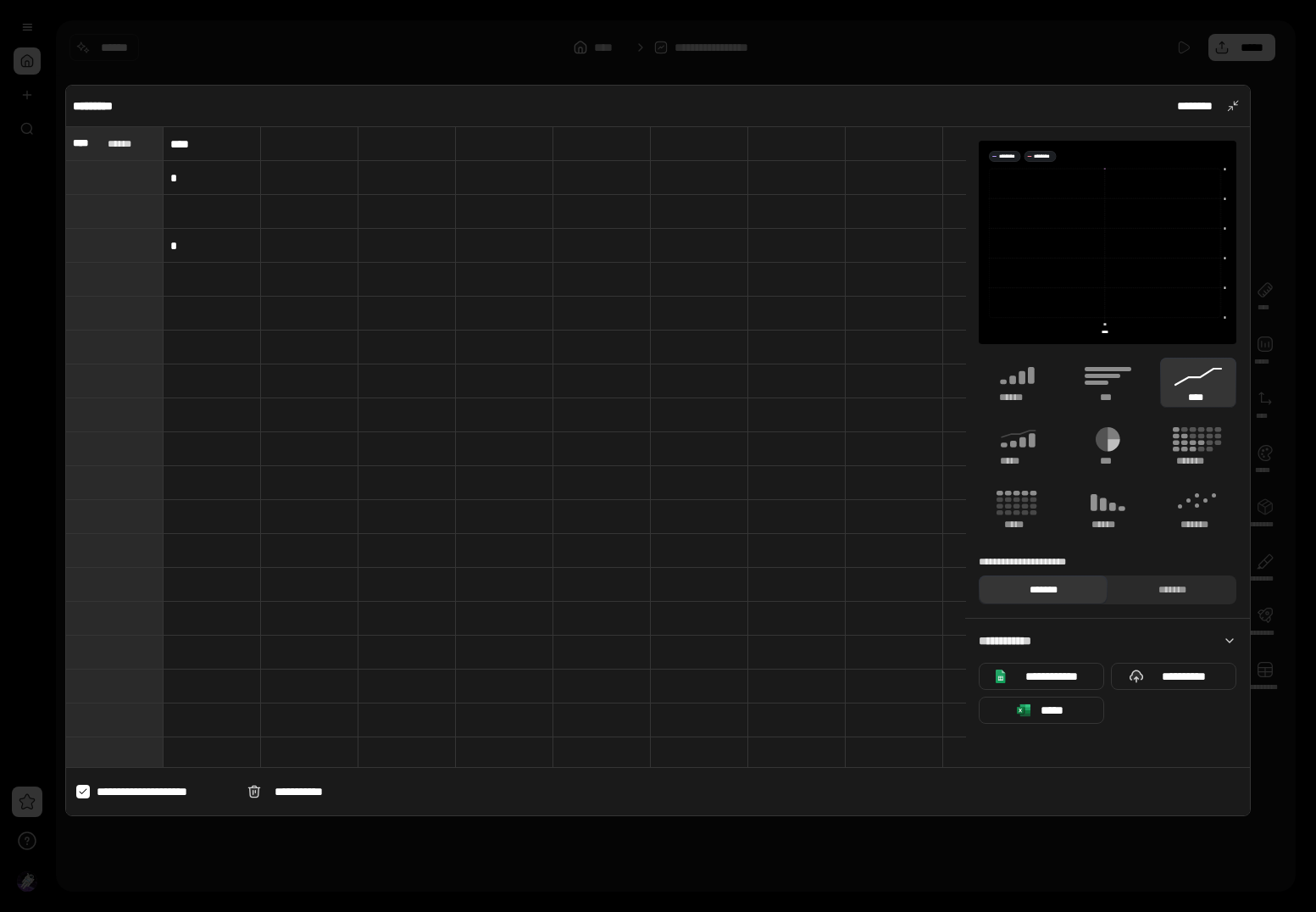 click at bounding box center (83, 792) 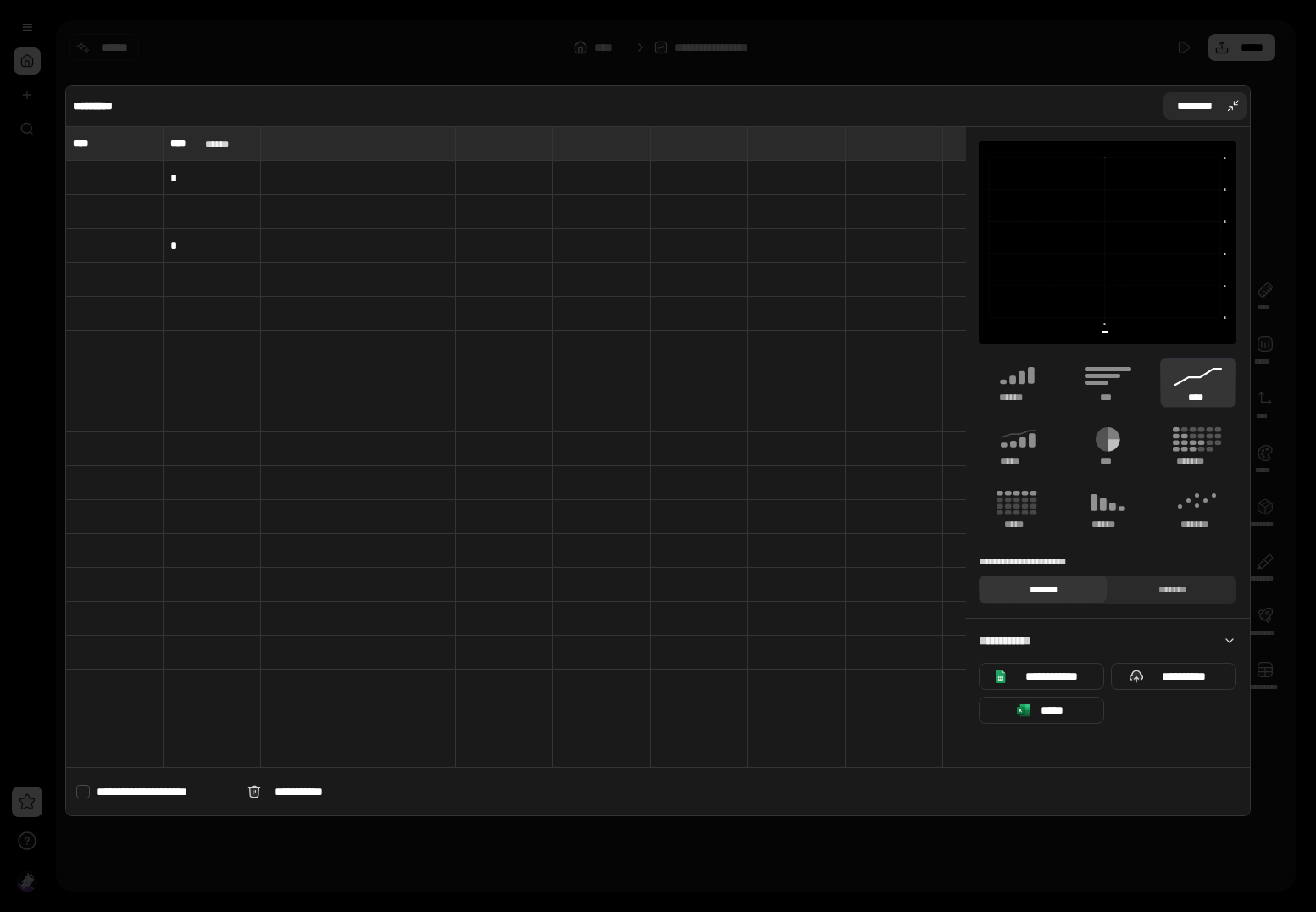 click on "********" at bounding box center (1195, 106) 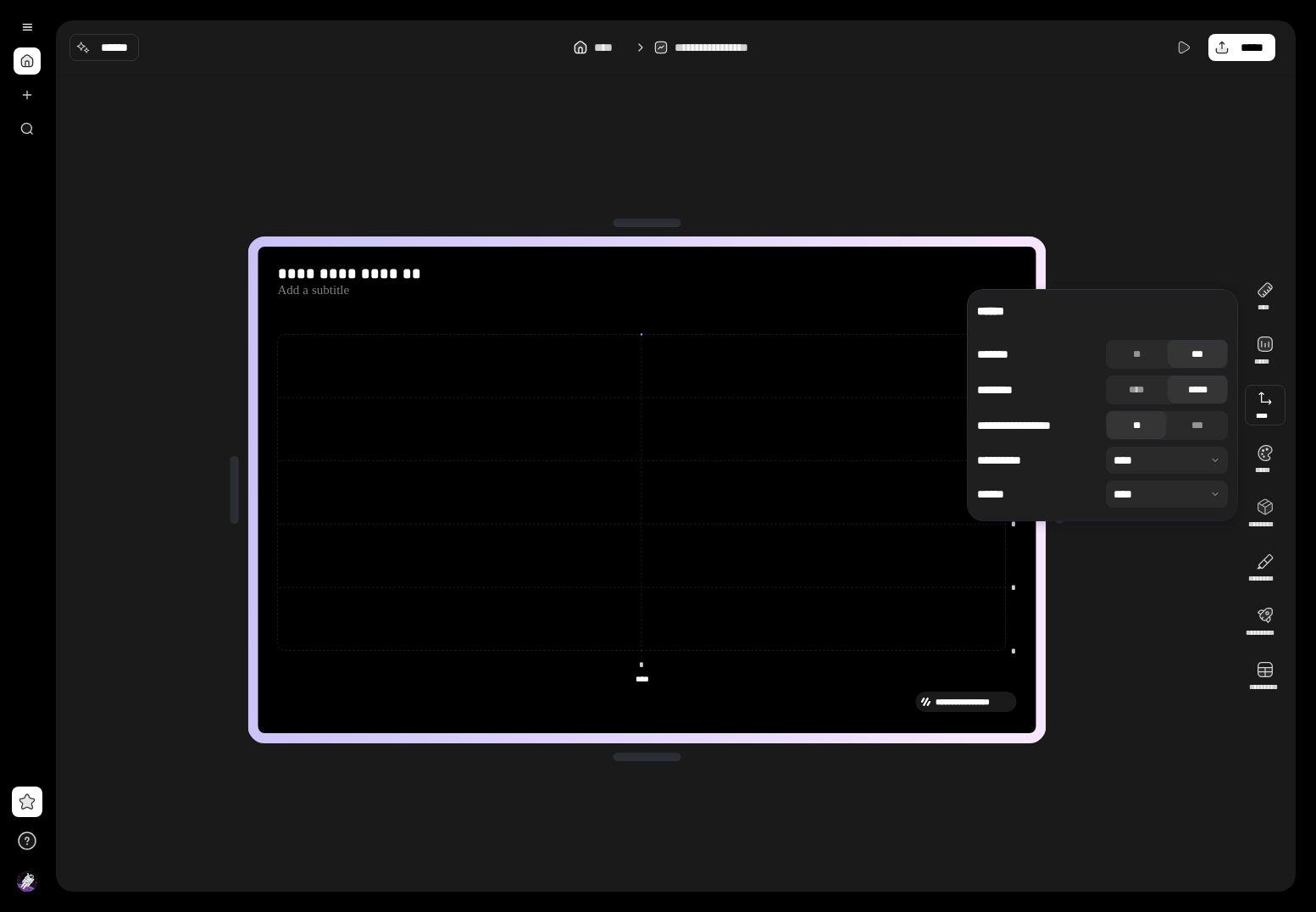click at bounding box center [1265, 405] 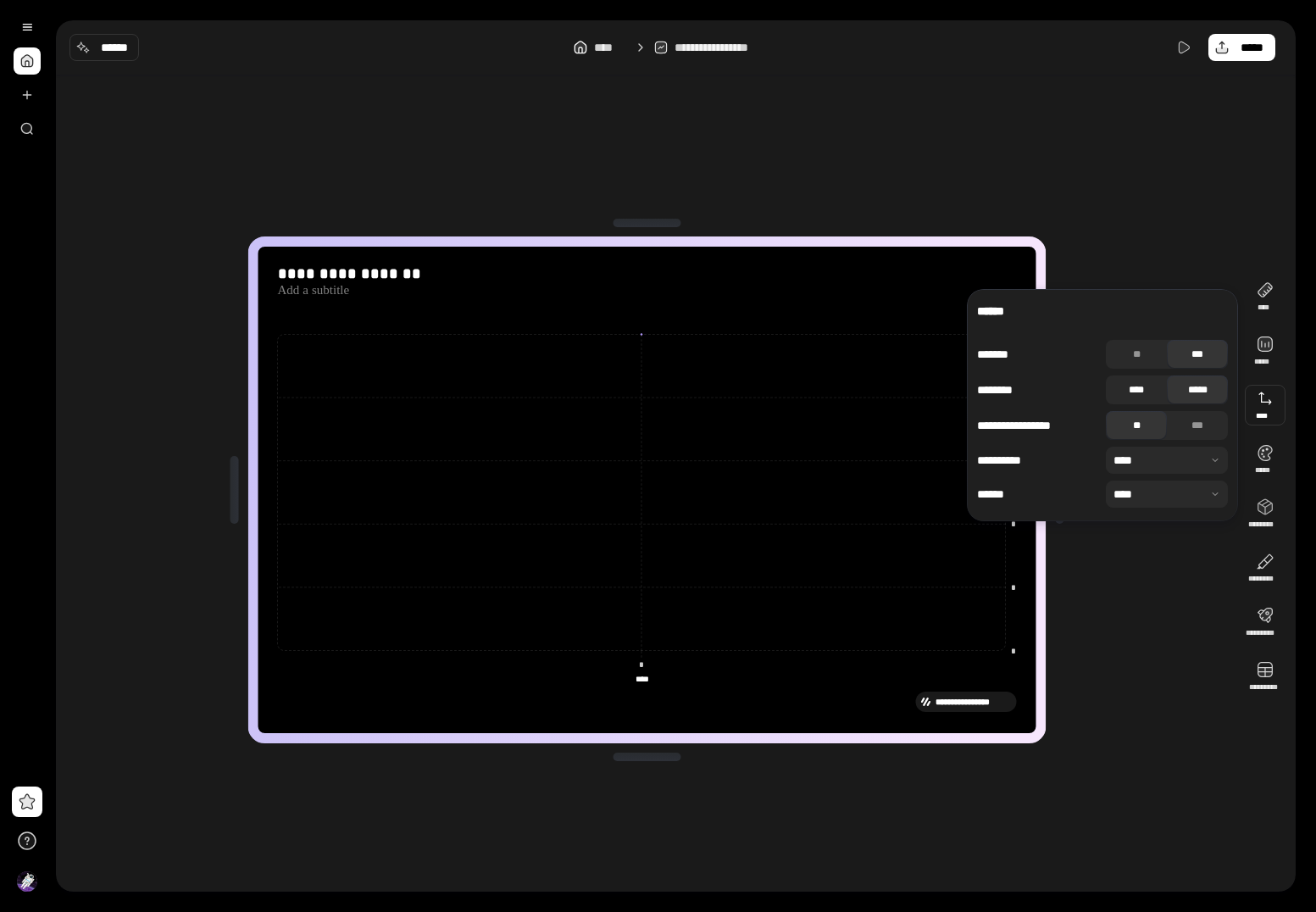 click on "****" at bounding box center [1136, 390] 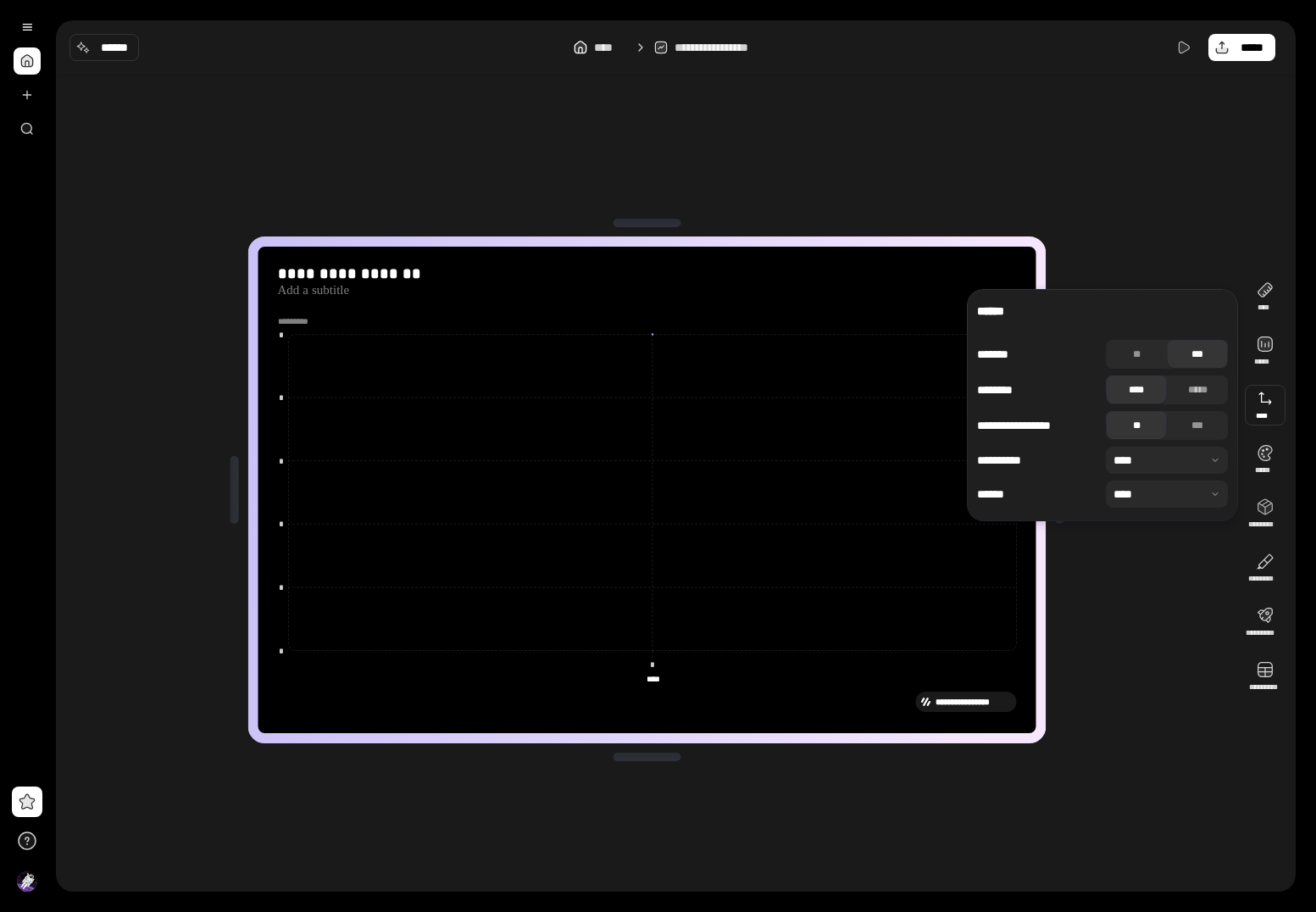 click at bounding box center [1167, 460] 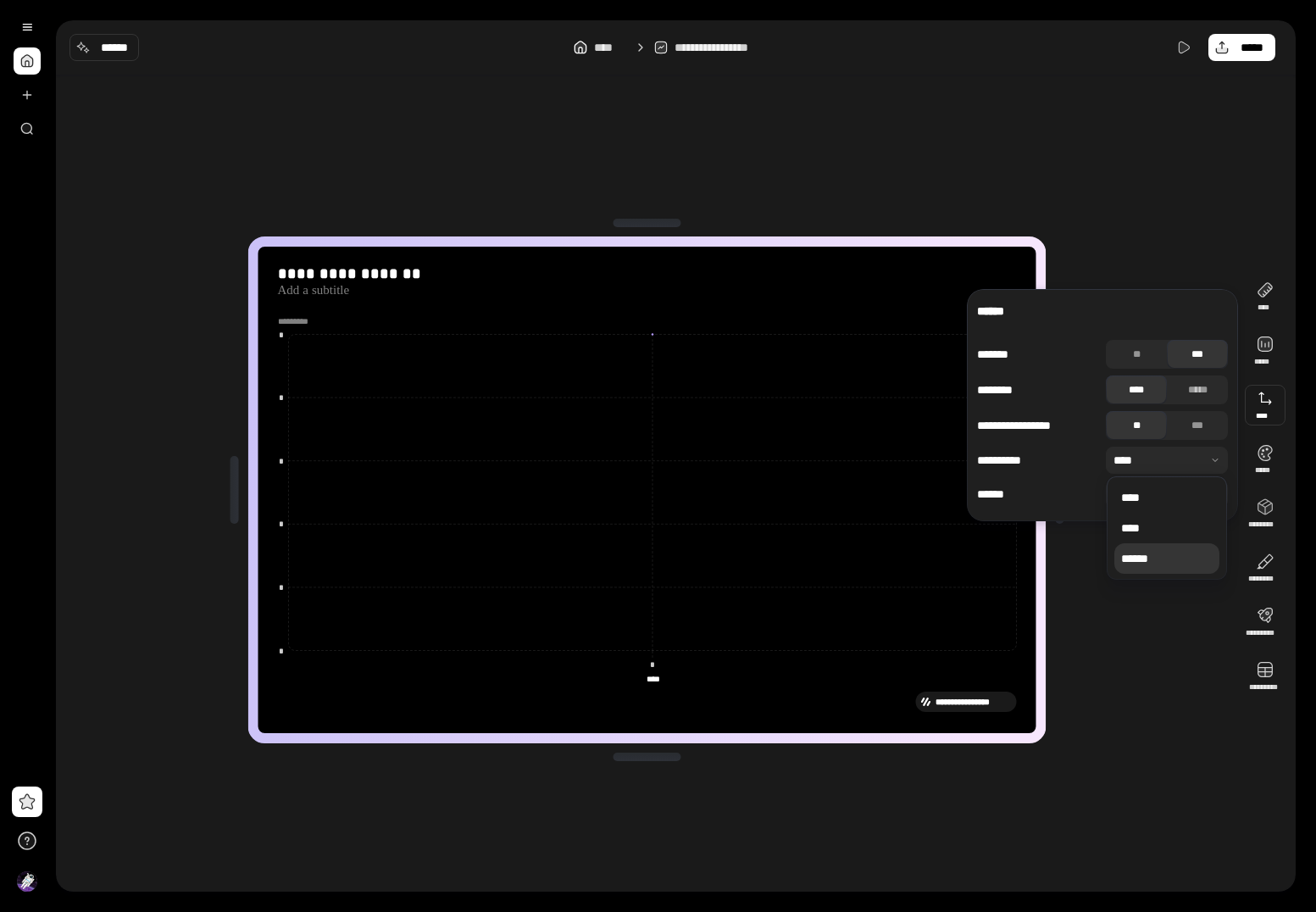 click on "******" at bounding box center [1167, 559] 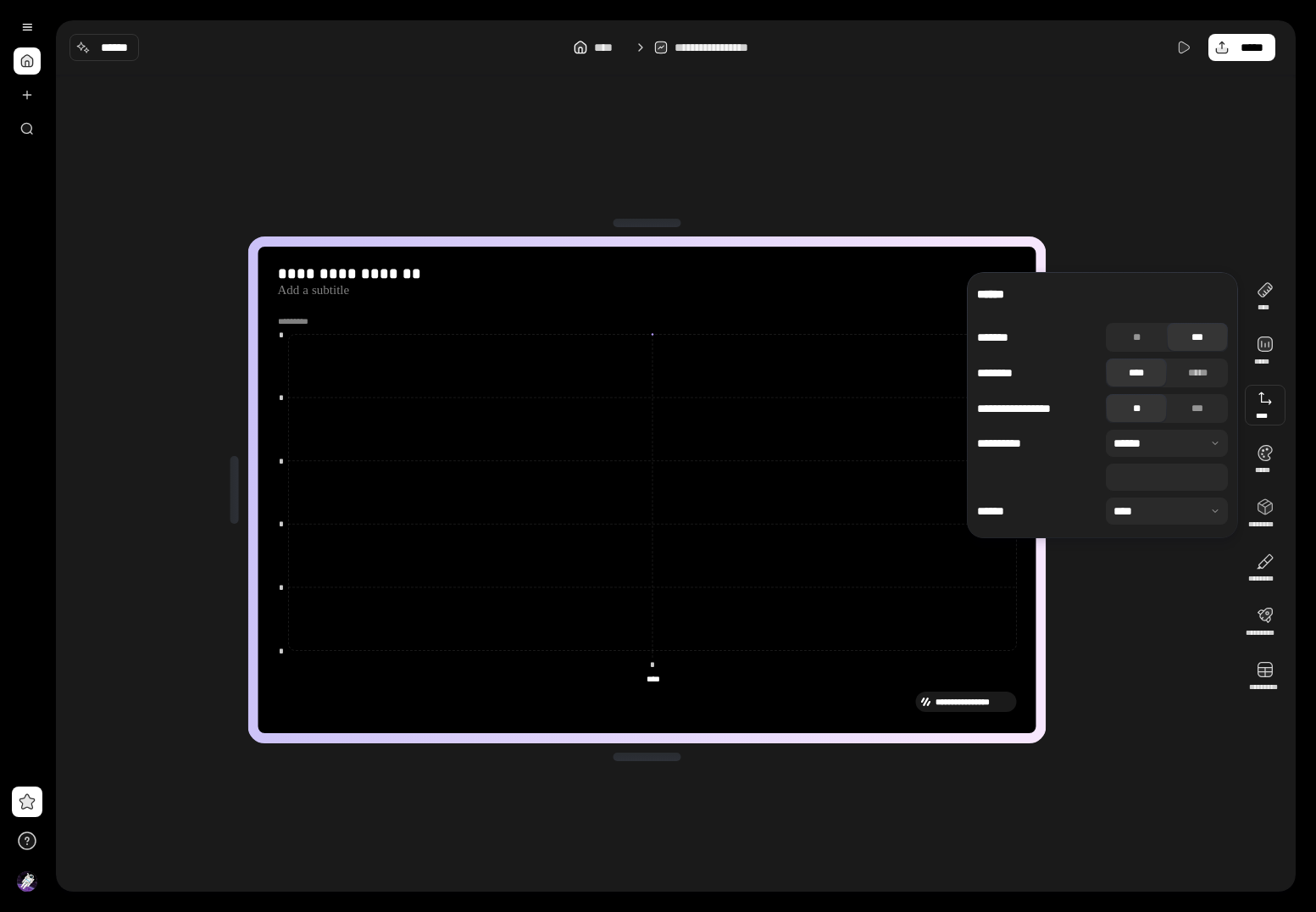 click at bounding box center (1167, 511) 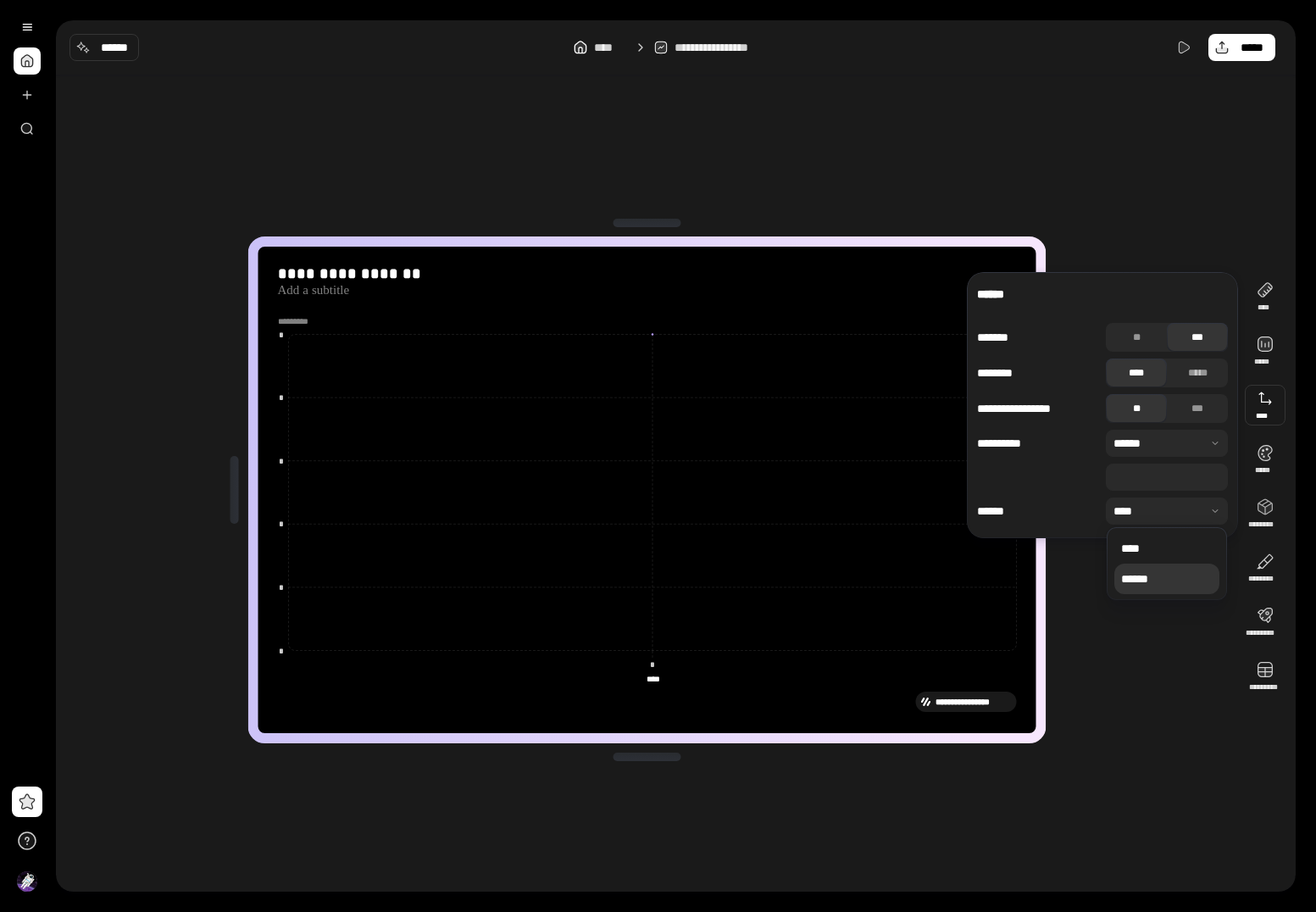 click on "******" at bounding box center (1167, 579) 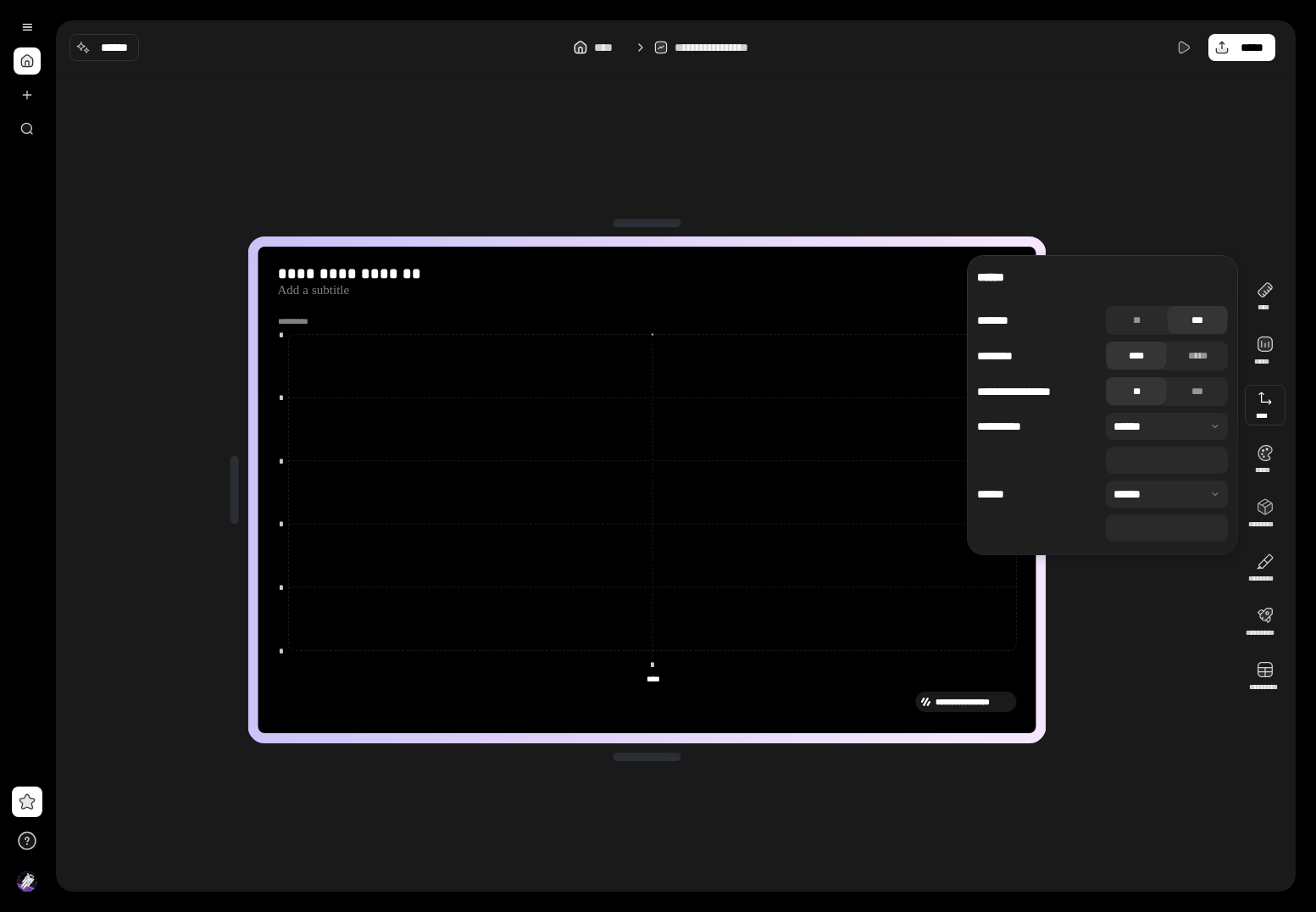 click on "*" at bounding box center [1167, 528] 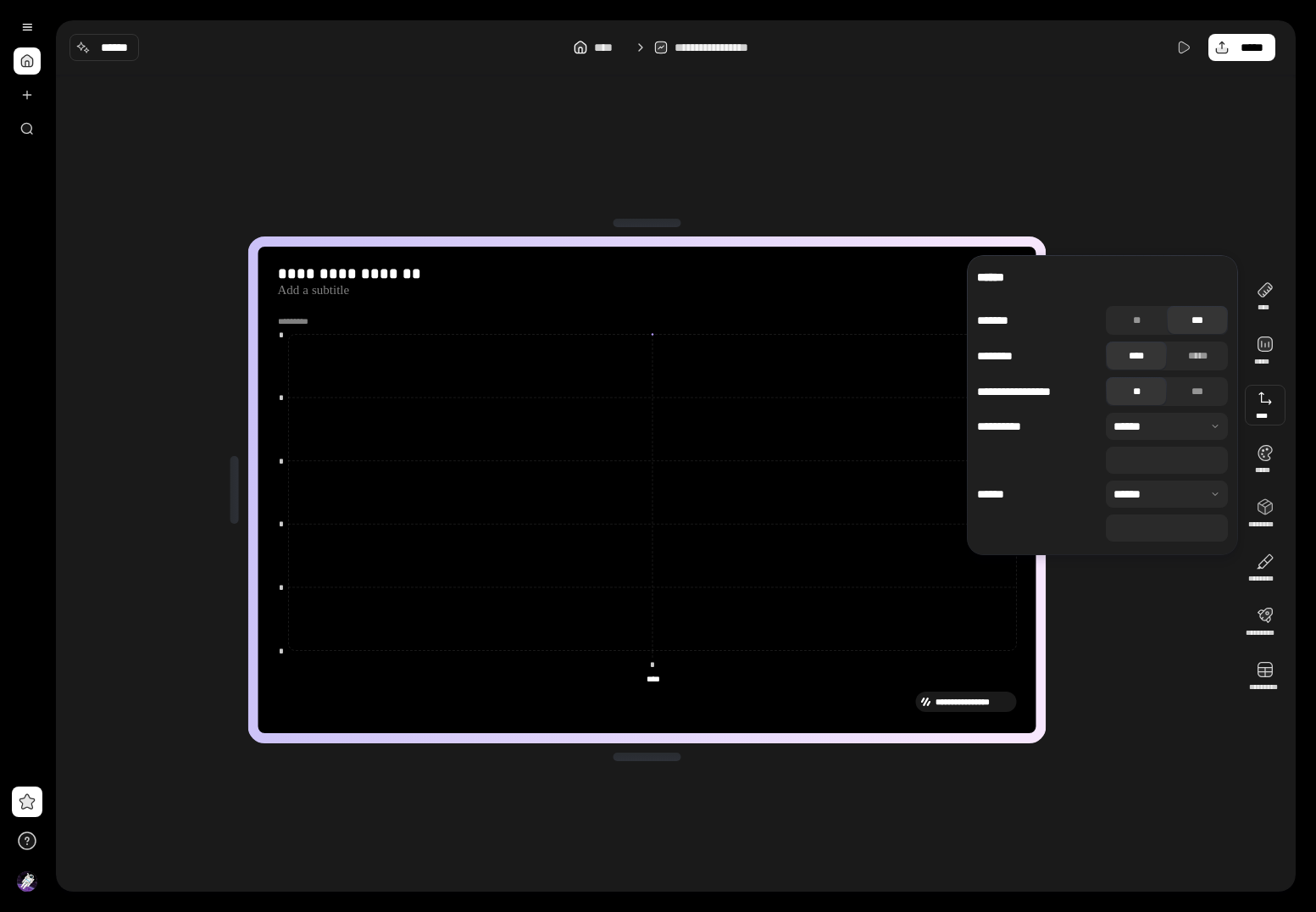 click on "[FIRST] [LAST] [PHONE] [EMAIL] [DOB] [GENDER] [AGE] [MARITAL_STATUS] [OCCUPATION] [EMPLOYER] [SALARY] [CREDIT_SCORE] [ACCOUNT_NUMBER] [ROUTING_NUMBER] [CARD_NUMBER] [EXPIRY_DATE] [CVV] [SSN]" at bounding box center (647, 490) 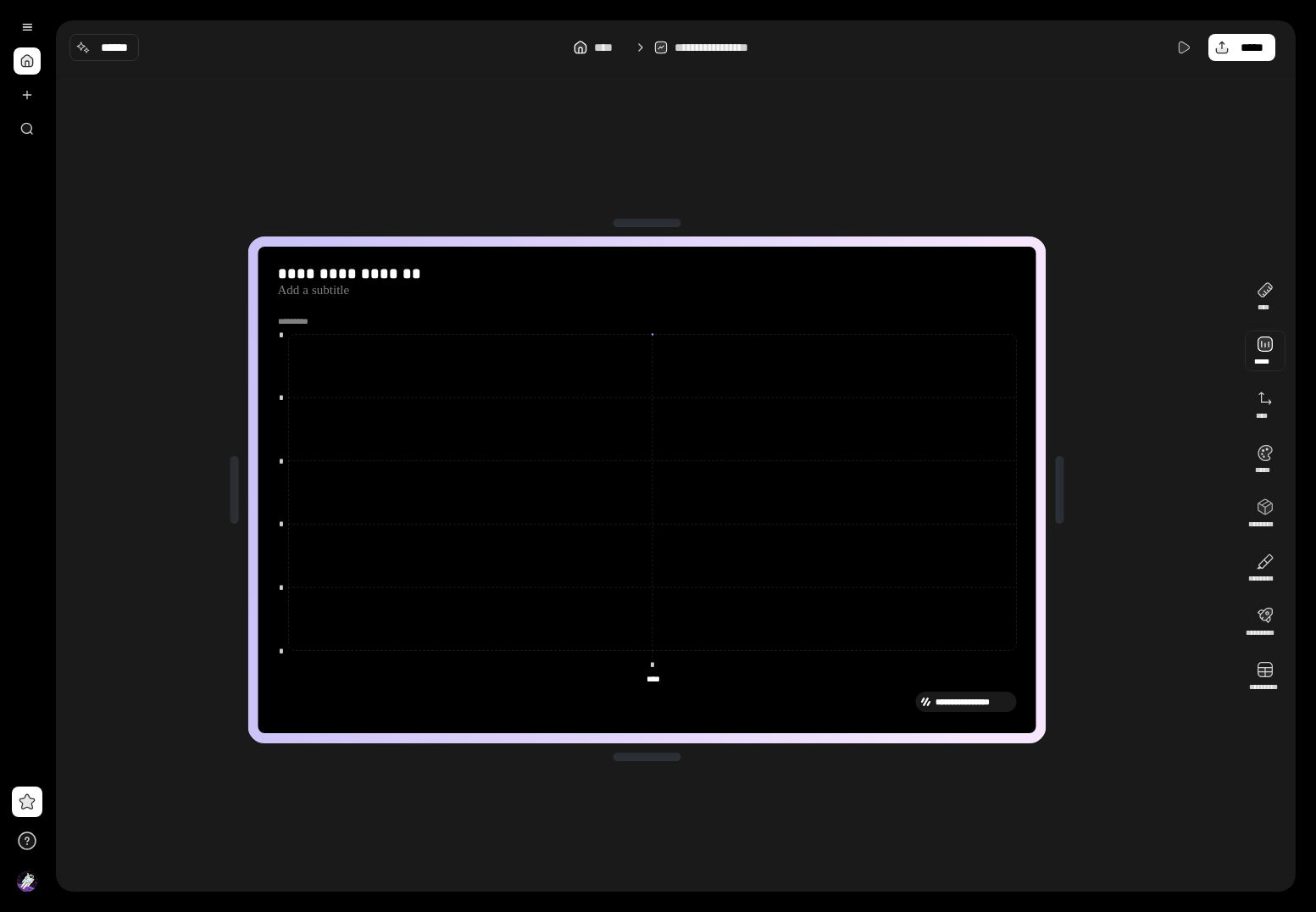 click at bounding box center [1265, 351] 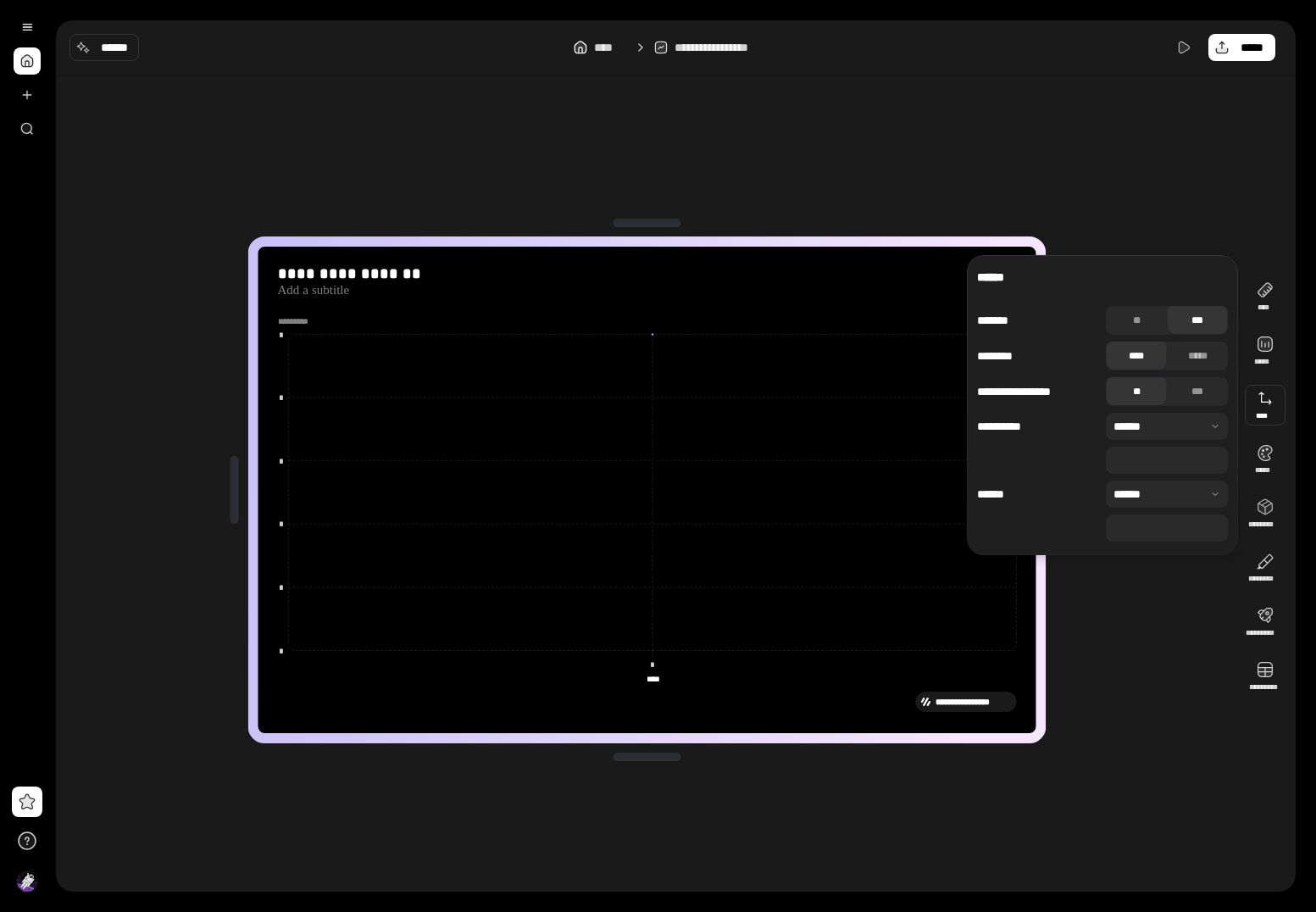 click at bounding box center (1265, 405) 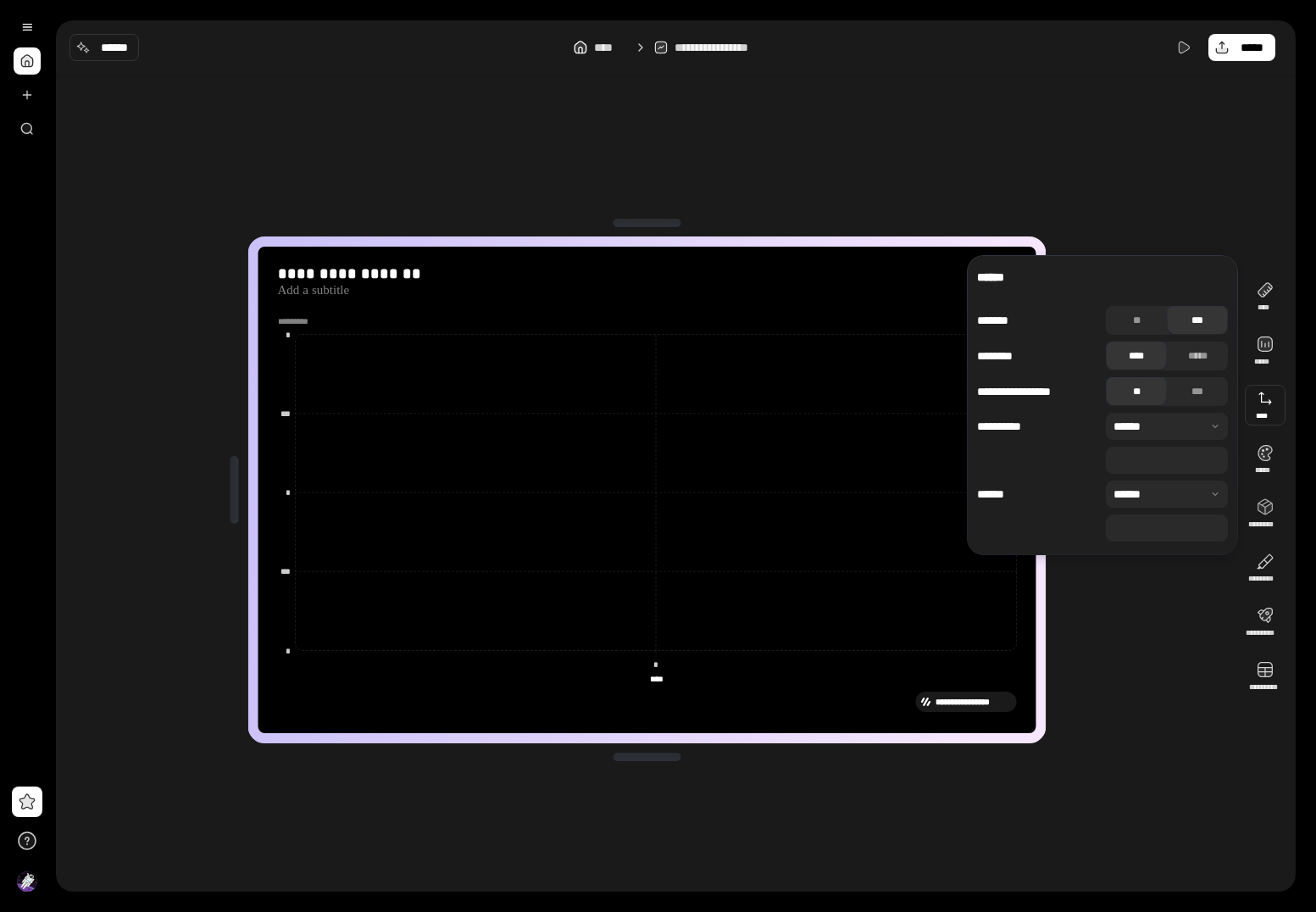 click at bounding box center (1167, 494) 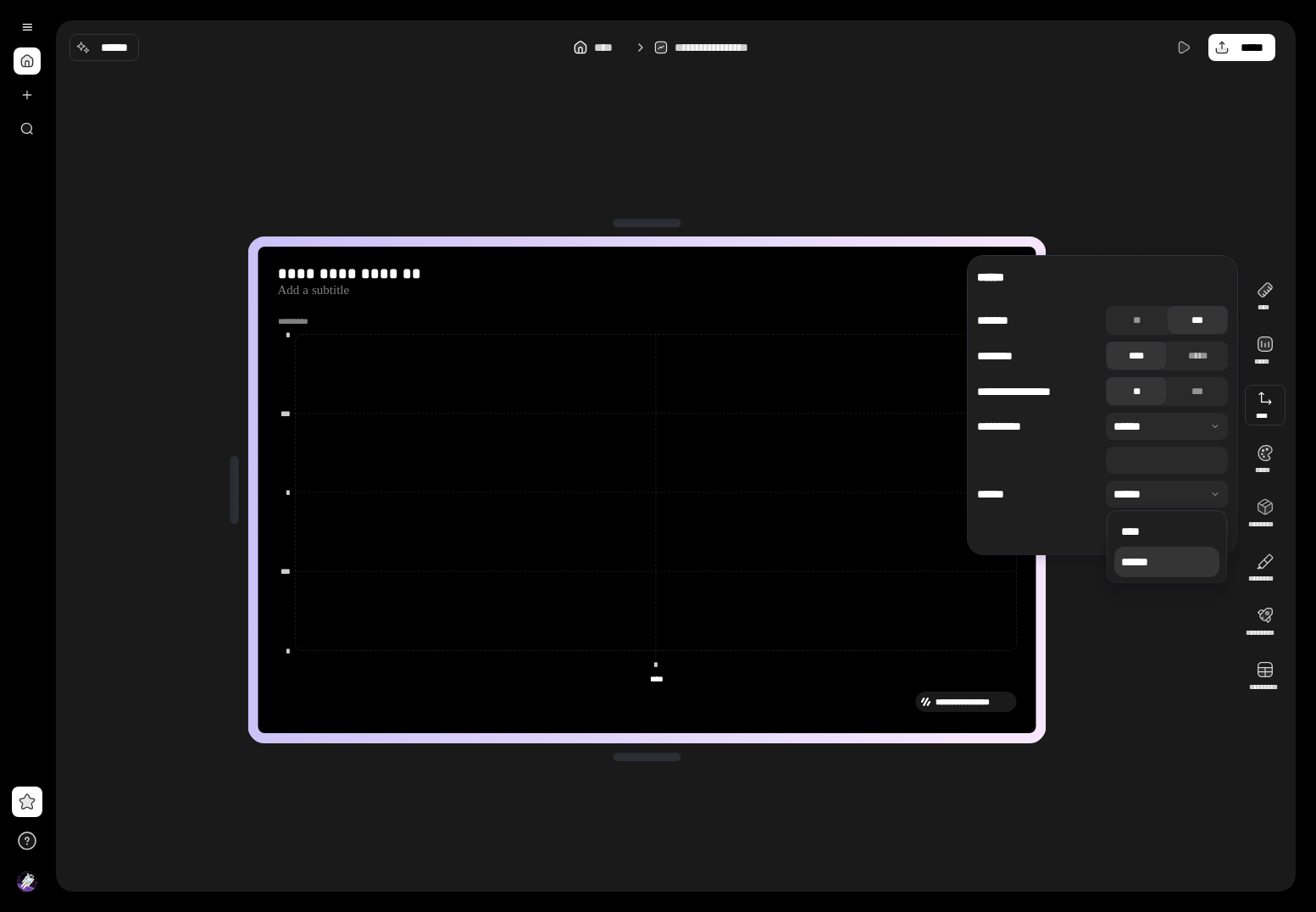 click on "[FIRST] [LAST] [PHONE] [EMAIL] [DOB] [GENDER] [AGE] [MARITAL_STATUS] [OCCUPATION] [EMPLOYER] [SALARY] [CREDIT_SCORE] [ACCOUNT_NUMBER] [ROUTING_NUMBER] [CARD_NUMBER] [EXPIRY_DATE] [CVV] [SSN]" at bounding box center (647, 490) 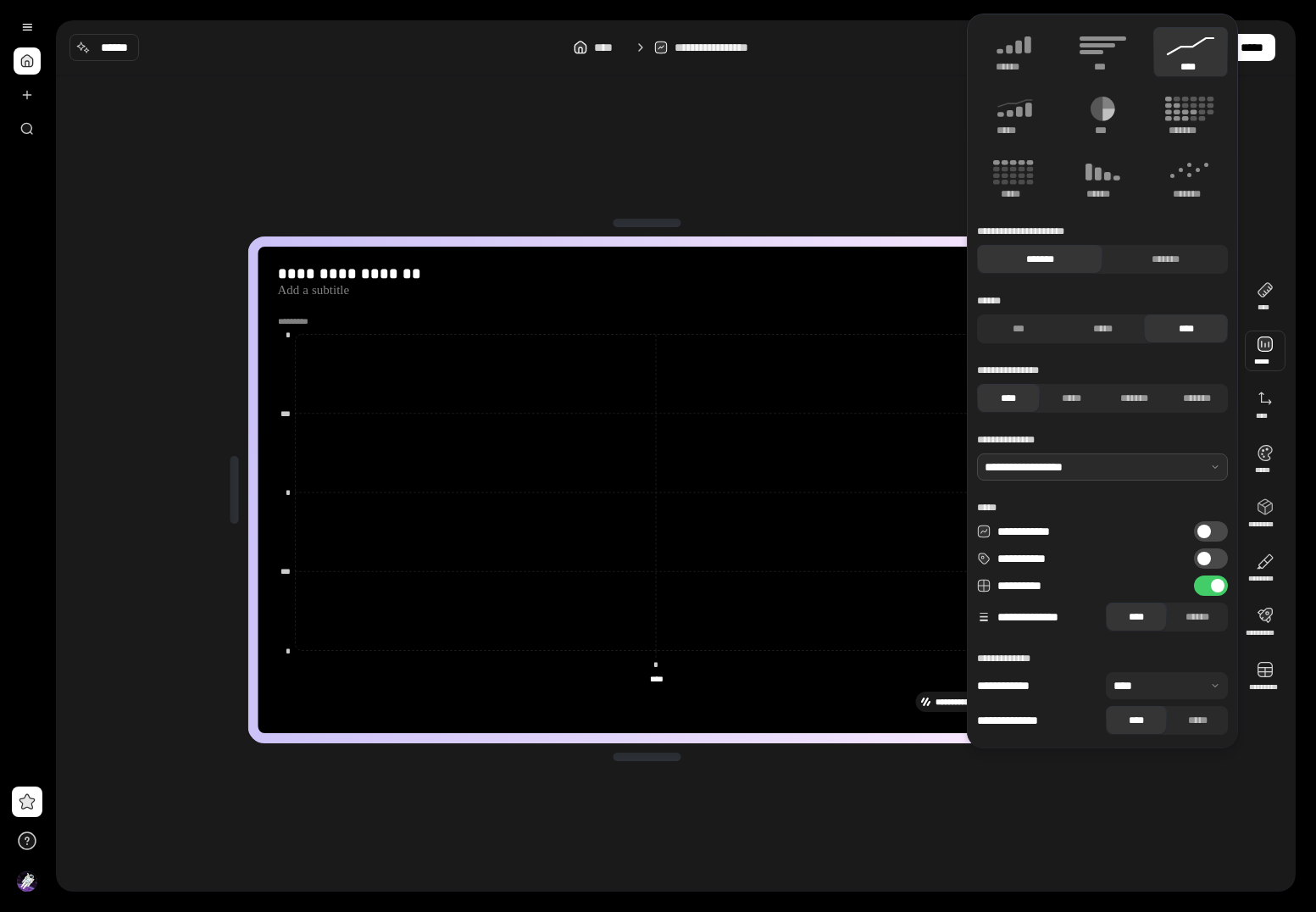 click at bounding box center [1102, 467] 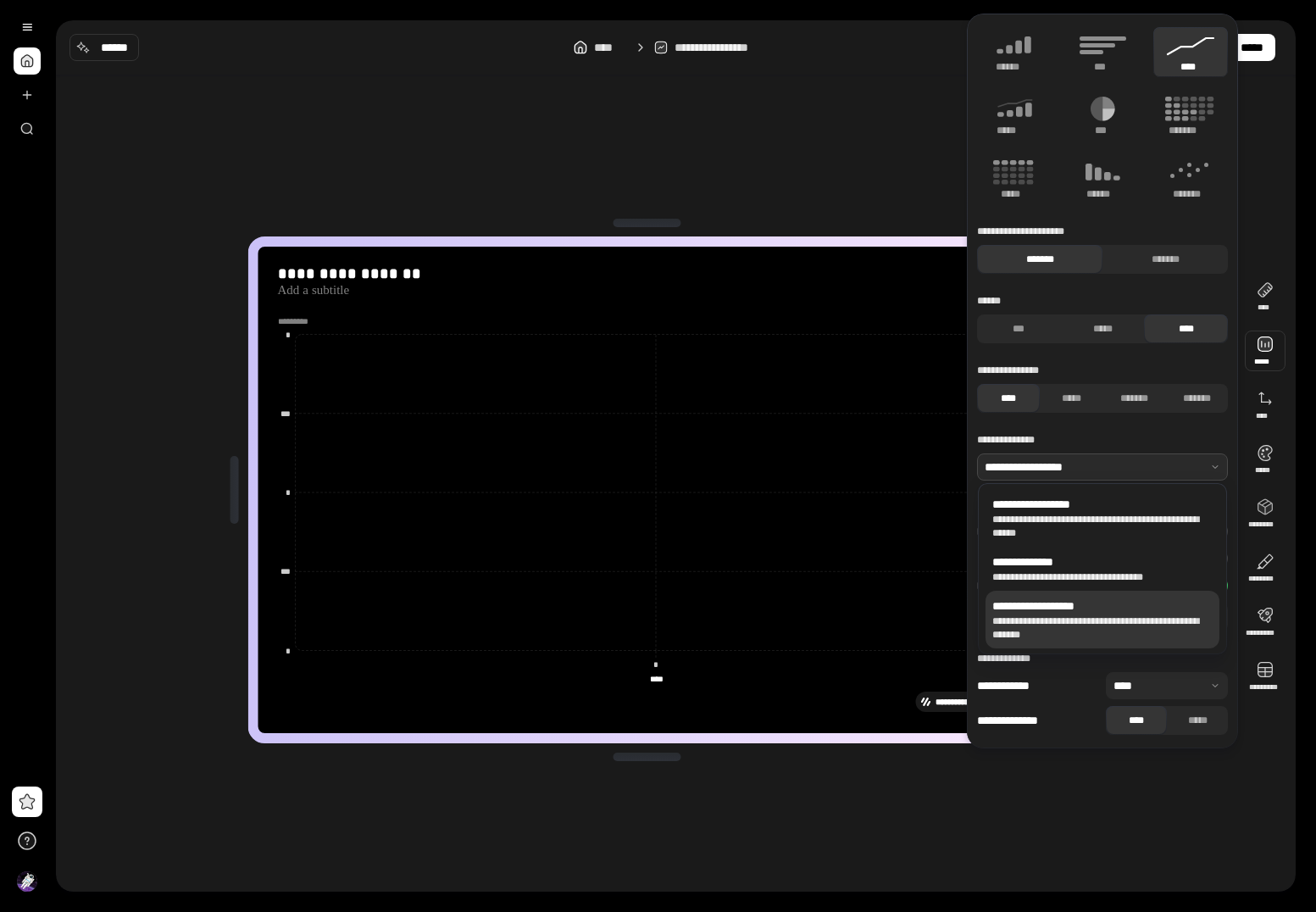 click on "[FULL_NAME]" at bounding box center [1102, 628] 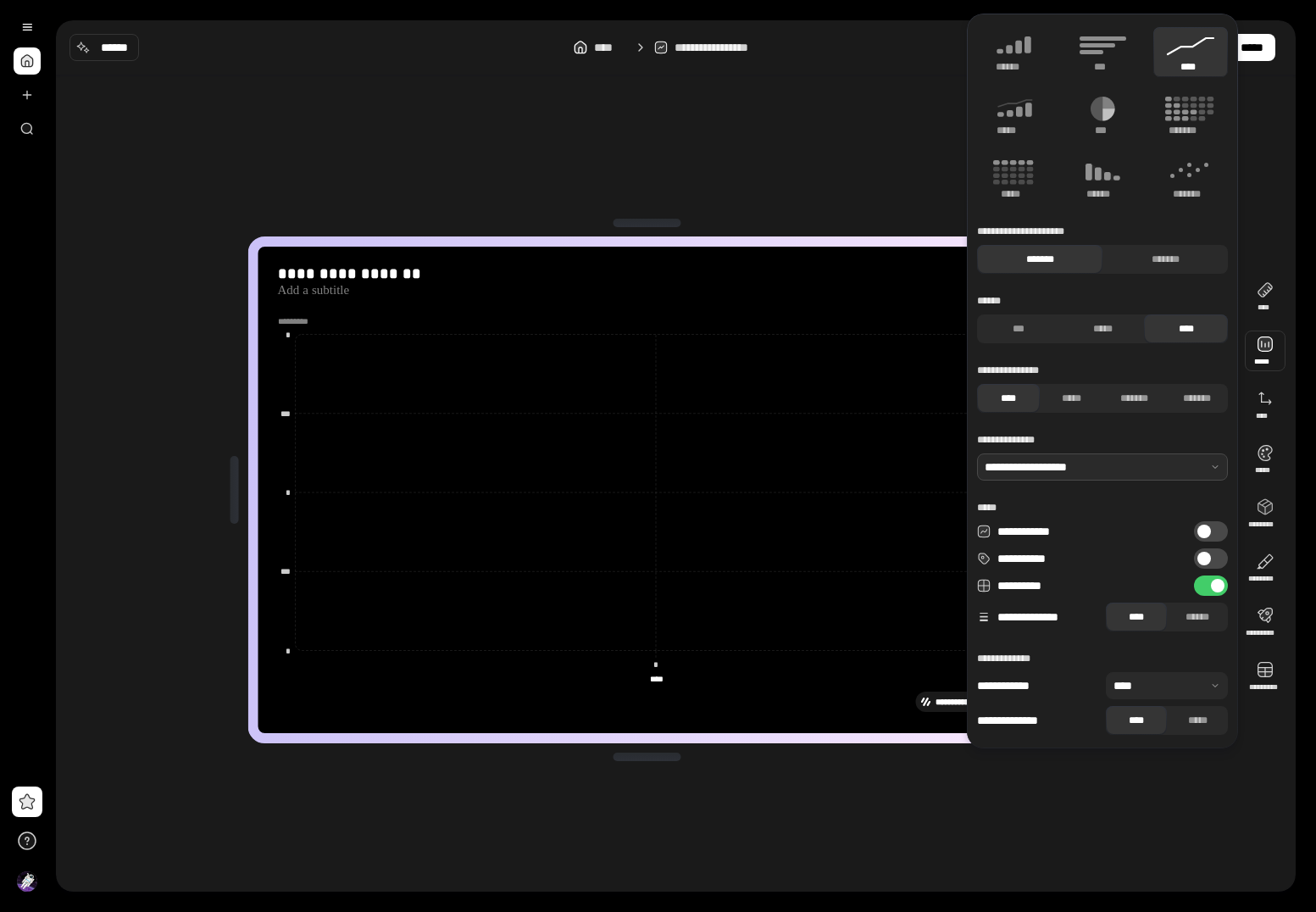 click at bounding box center [1204, 559] 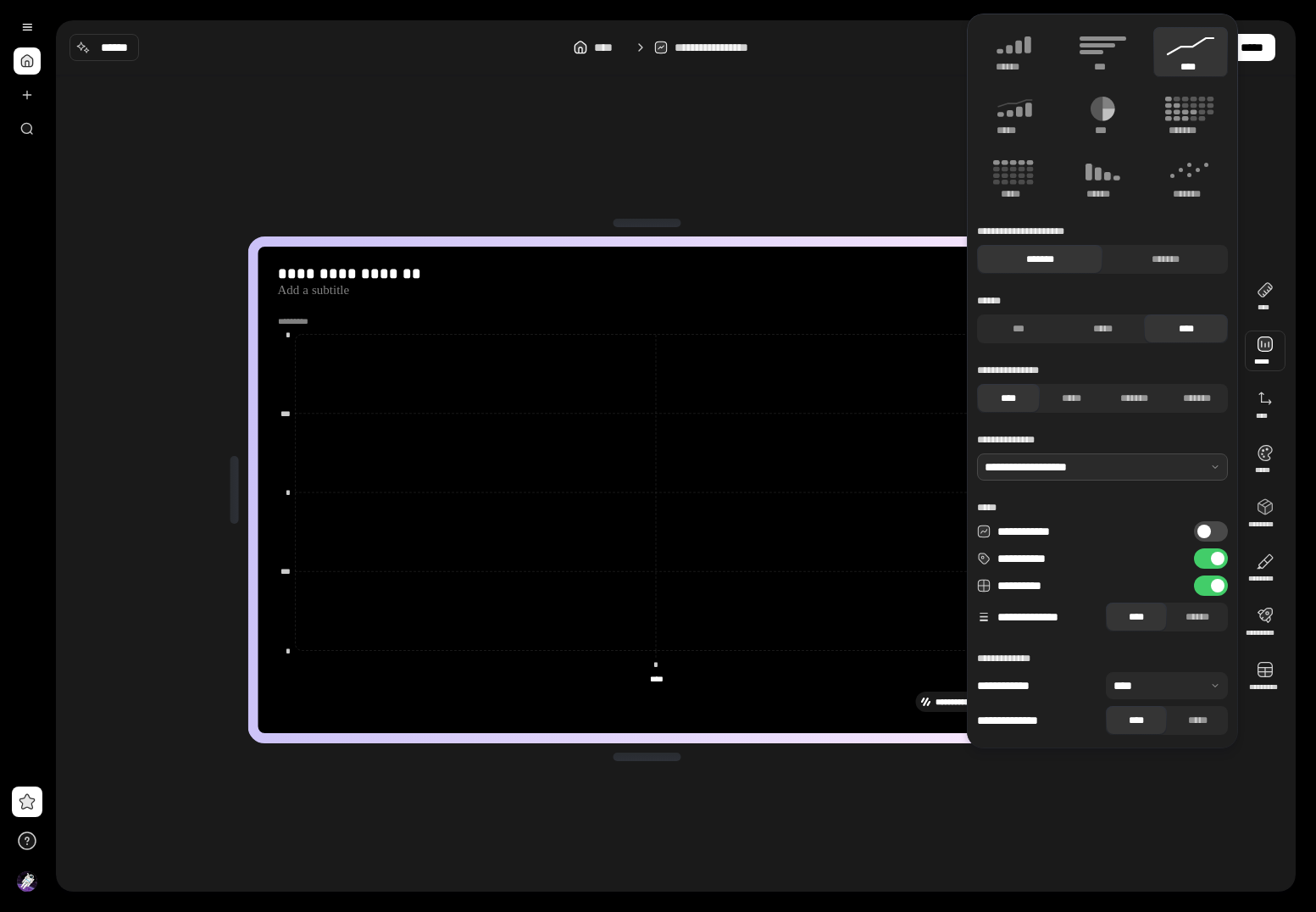 click on "**********" at bounding box center [1102, 659] 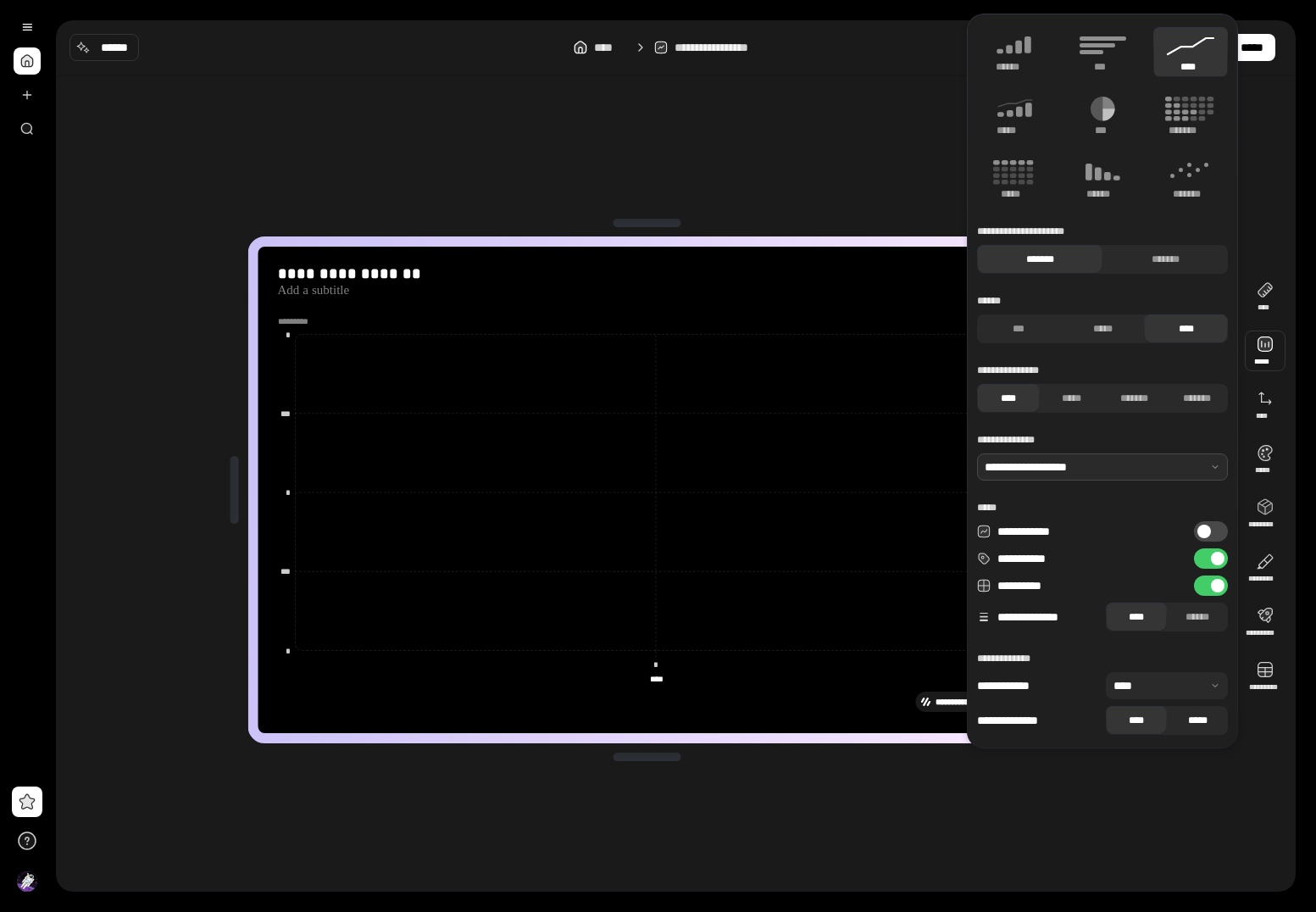click on "*****" at bounding box center (1197, 720) 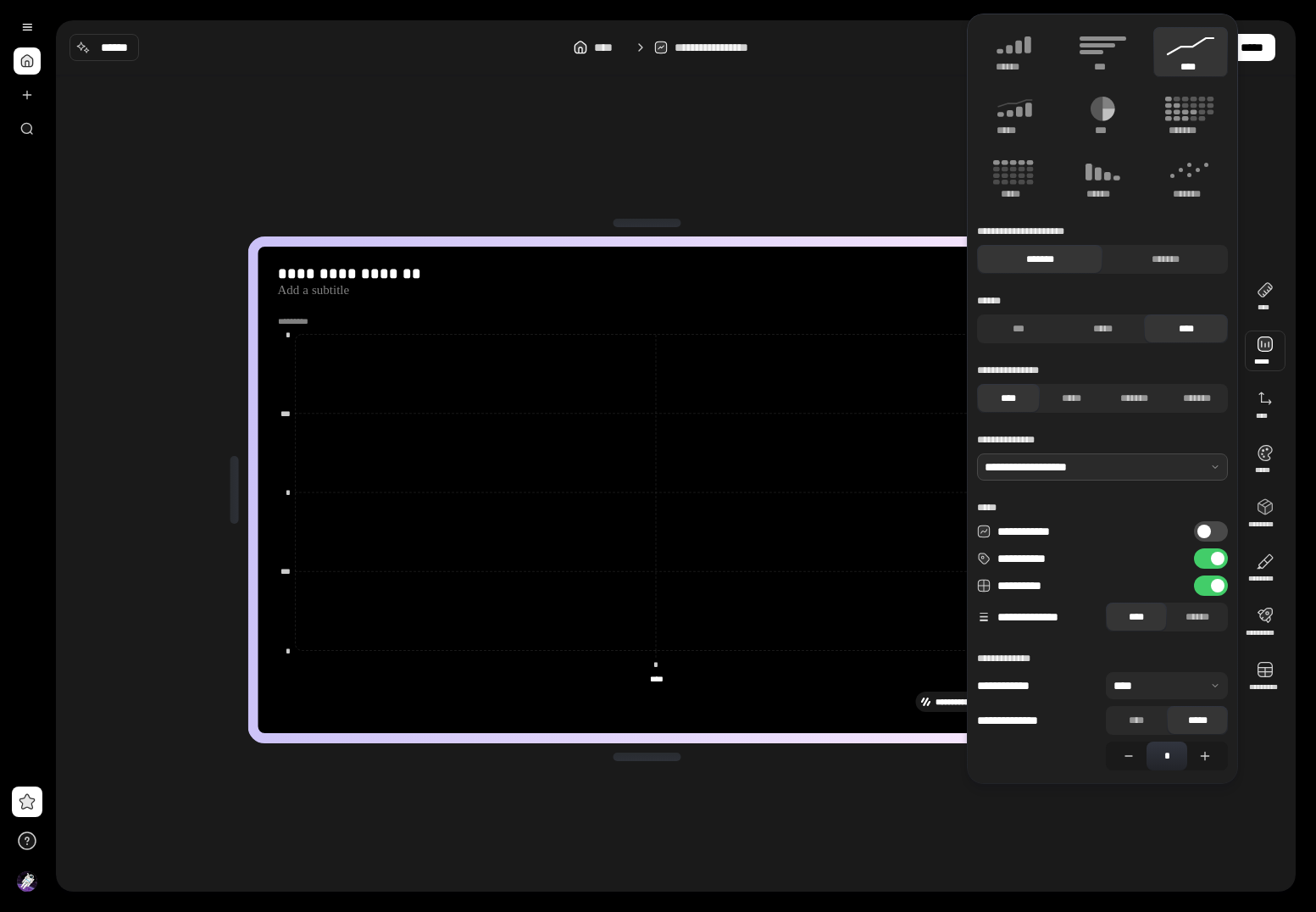click on "[PRODUCT] [OS] [VERSION] [COMPANY] [PHONE] [EMAIL] [DOB] [GENDER] [AGE] [MARITAL_STATUS] [OCCUPATION] [EMPLOYER] [SALARY] [CREDIT_SCORE] [ACCOUNT_NUMBER] [ROUTING_NUMBER] [CARD_NUMBER] [EXPIRY_DATE] [CVV] [SSN]" at bounding box center (1102, 398) 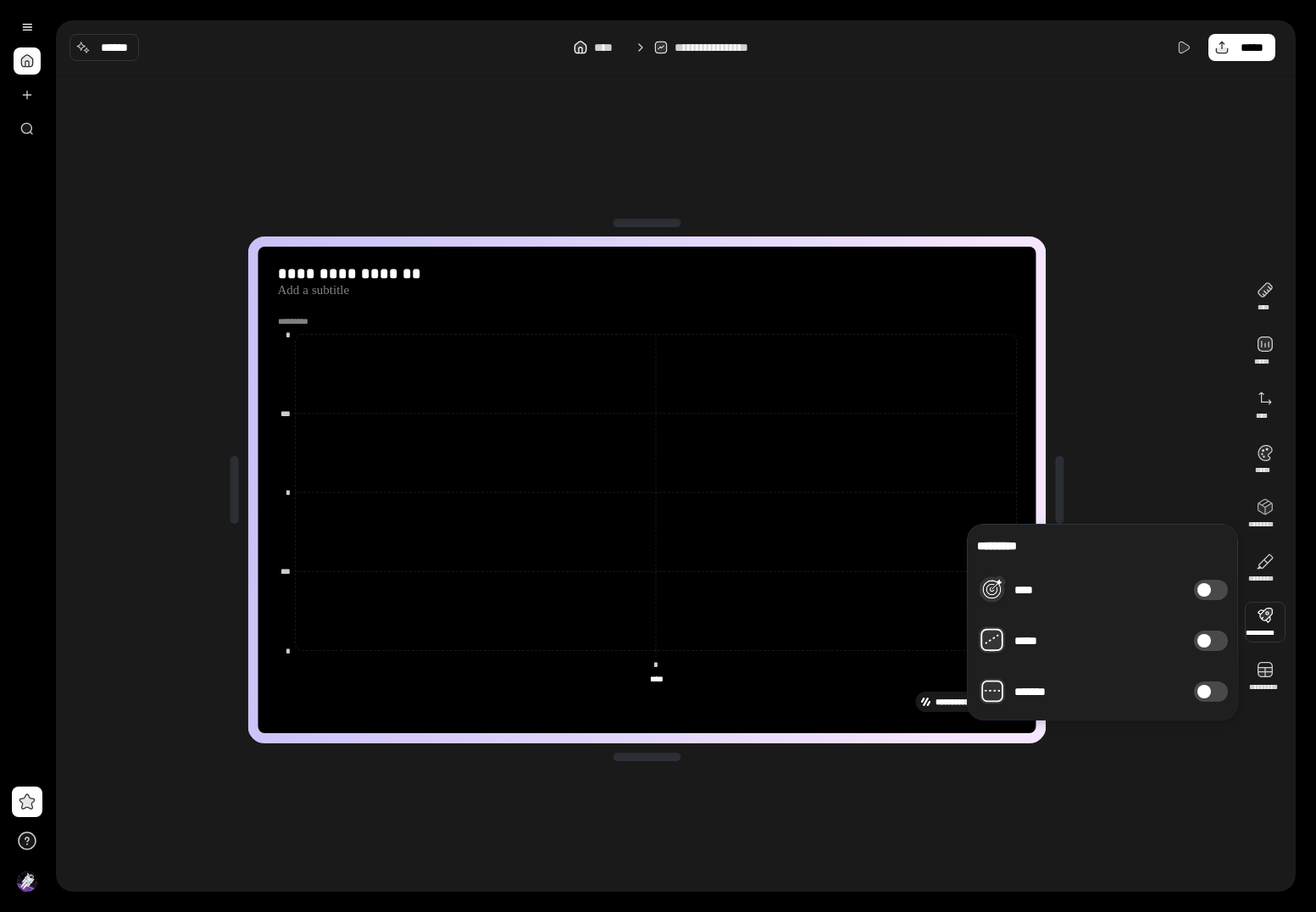 click on "[FIRST] [LAST] [PHONE] [EMAIL] [DOB] [GENDER] [AGE] [MARITAL_STATUS] [OCCUPATION] [EMPLOYER] [SALARY] [CREDIT_SCORE] [ACCOUNT_NUMBER] [ROUTING_NUMBER] [CARD_NUMBER] [EXPIRY_DATE] [CVV] [SSN]" at bounding box center [647, 490] 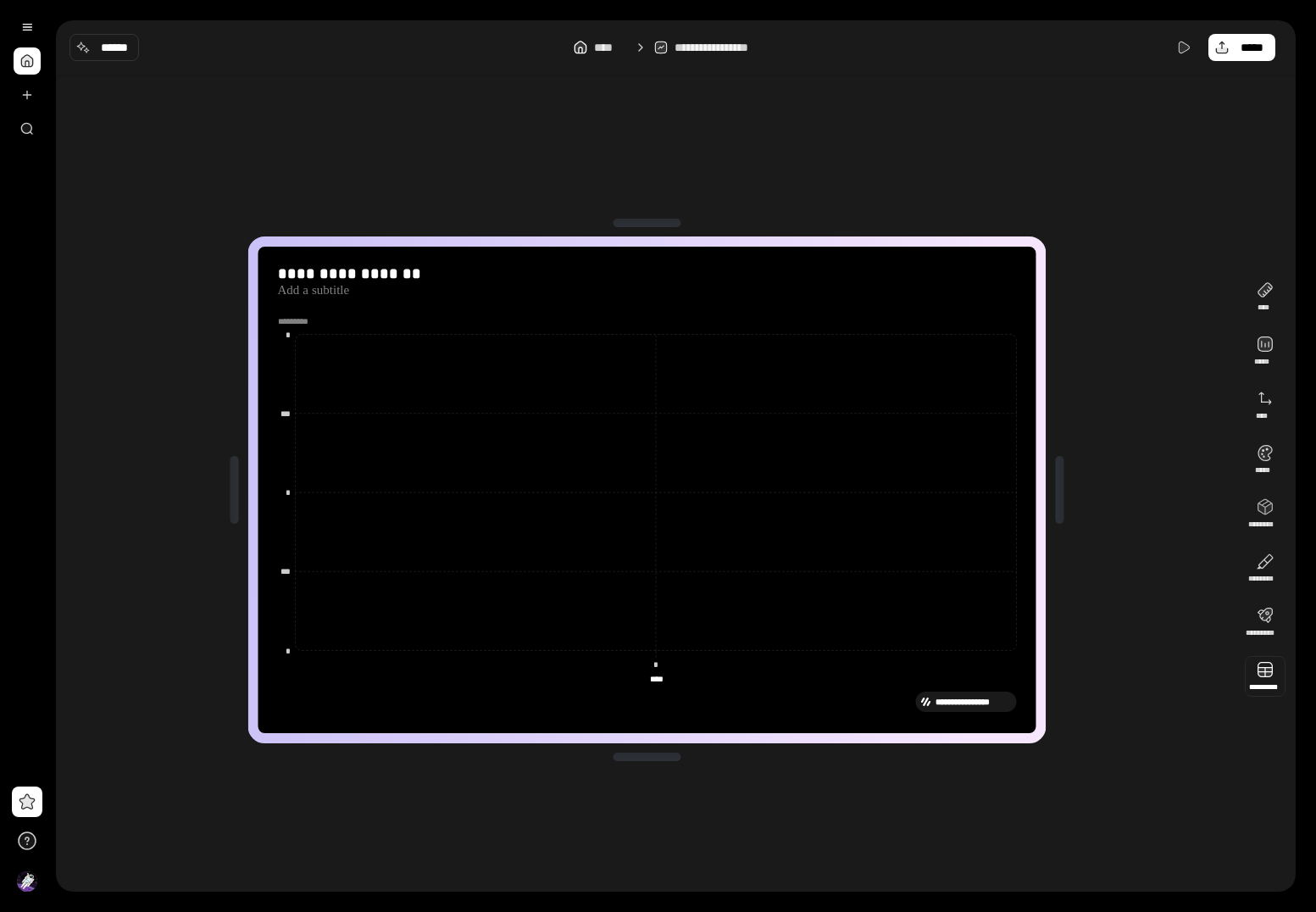 click at bounding box center [1265, 676] 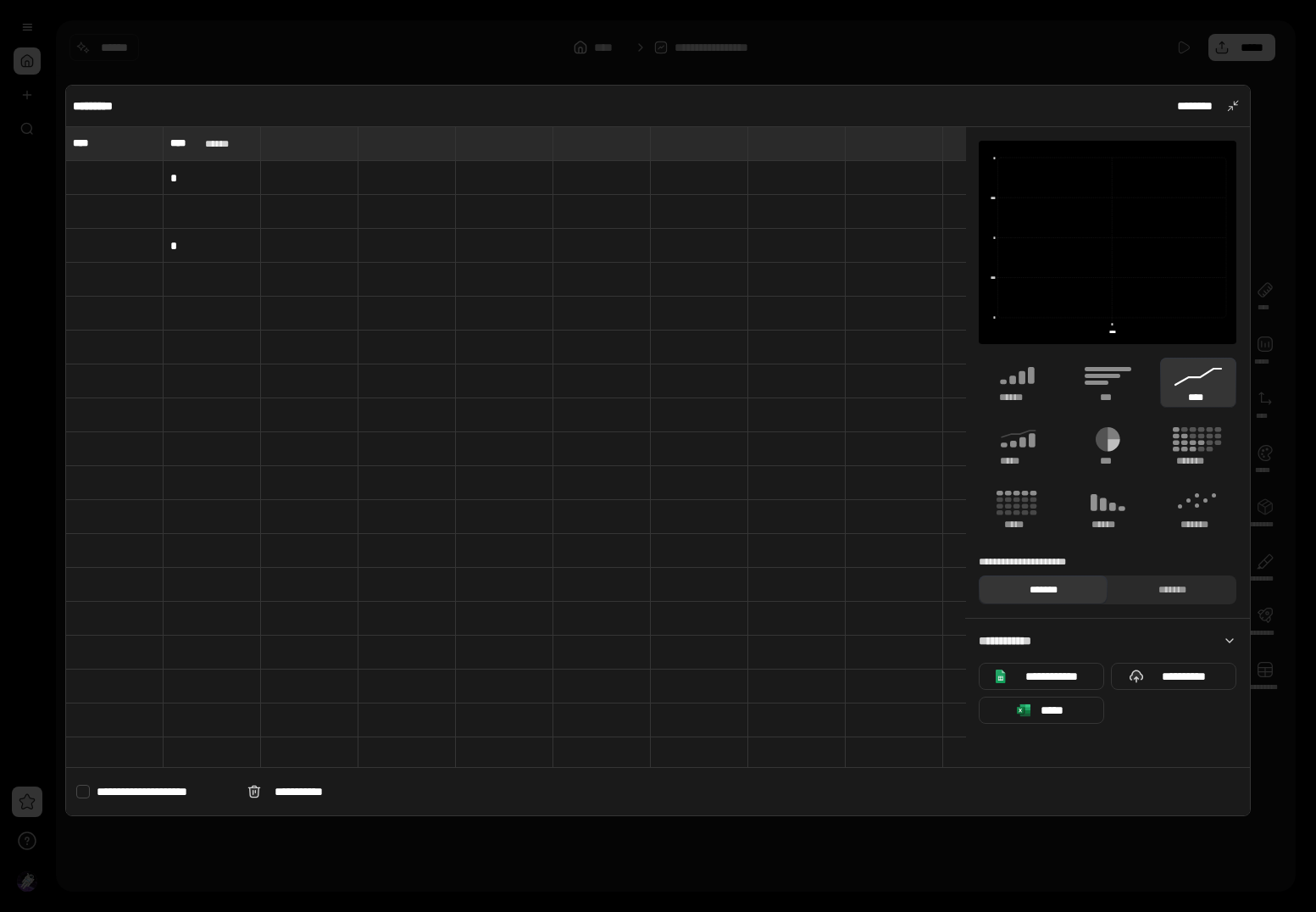 click at bounding box center (114, 178) 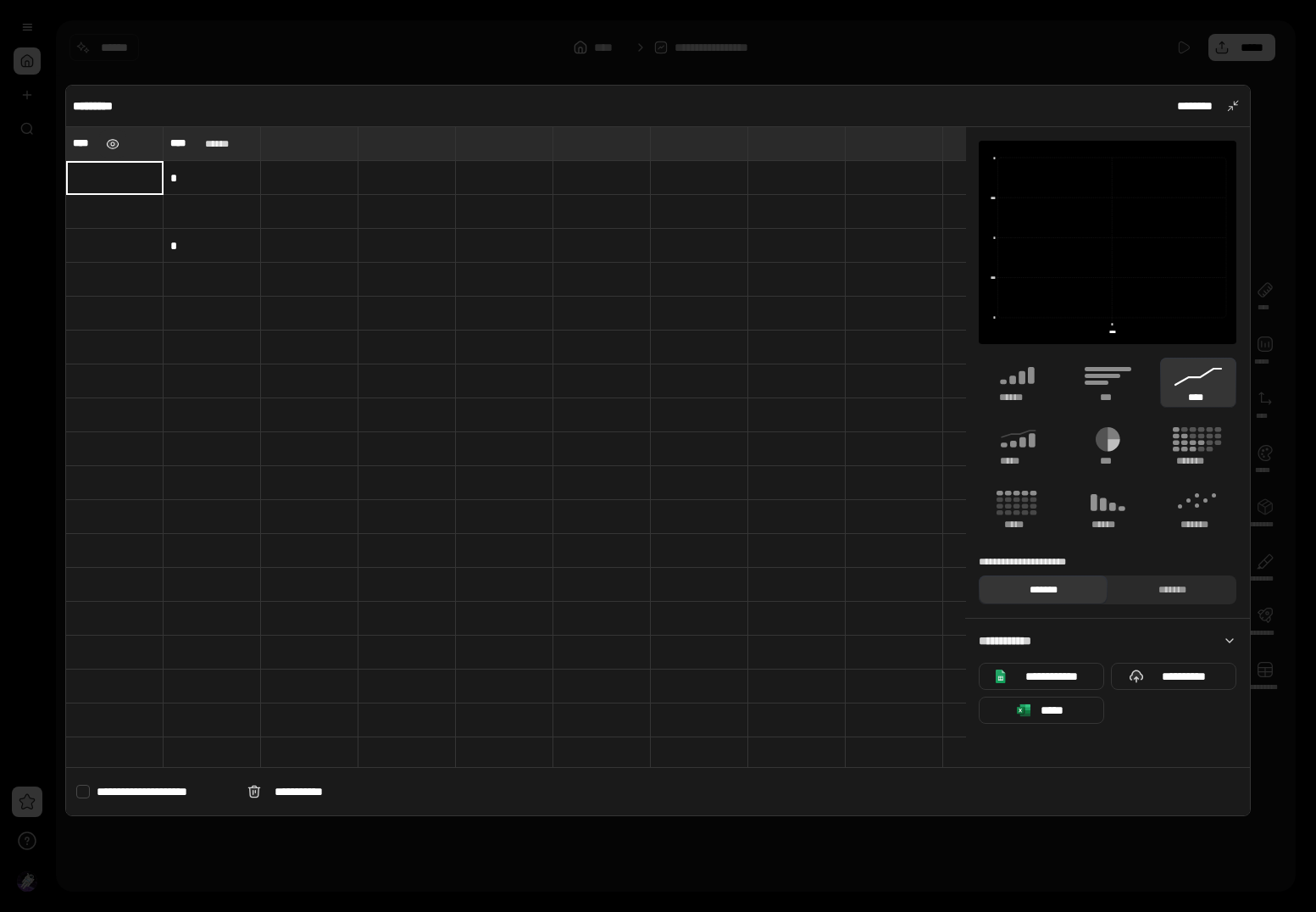 click at bounding box center [112, 144] 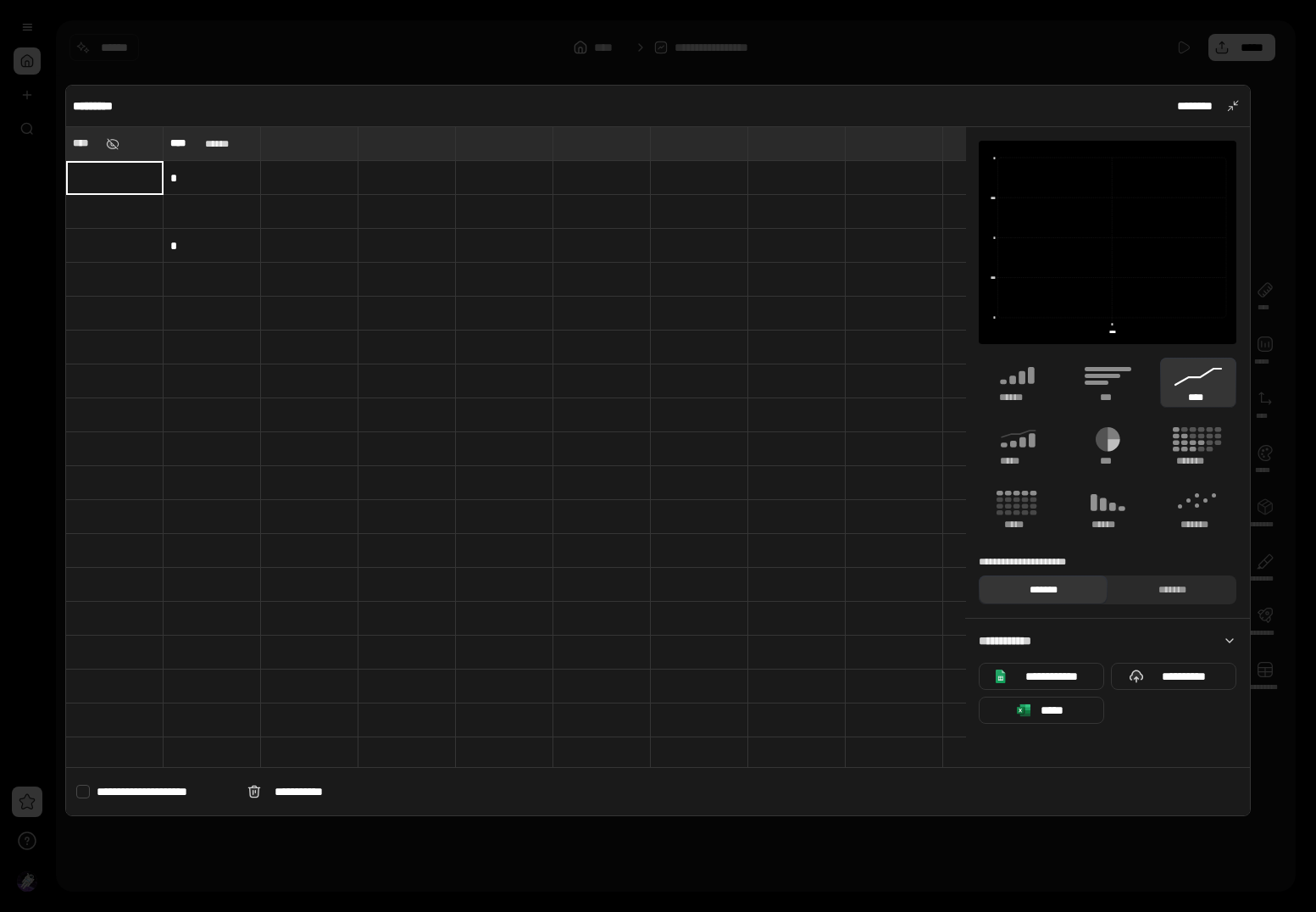 click on "****" at bounding box center (86, 143) 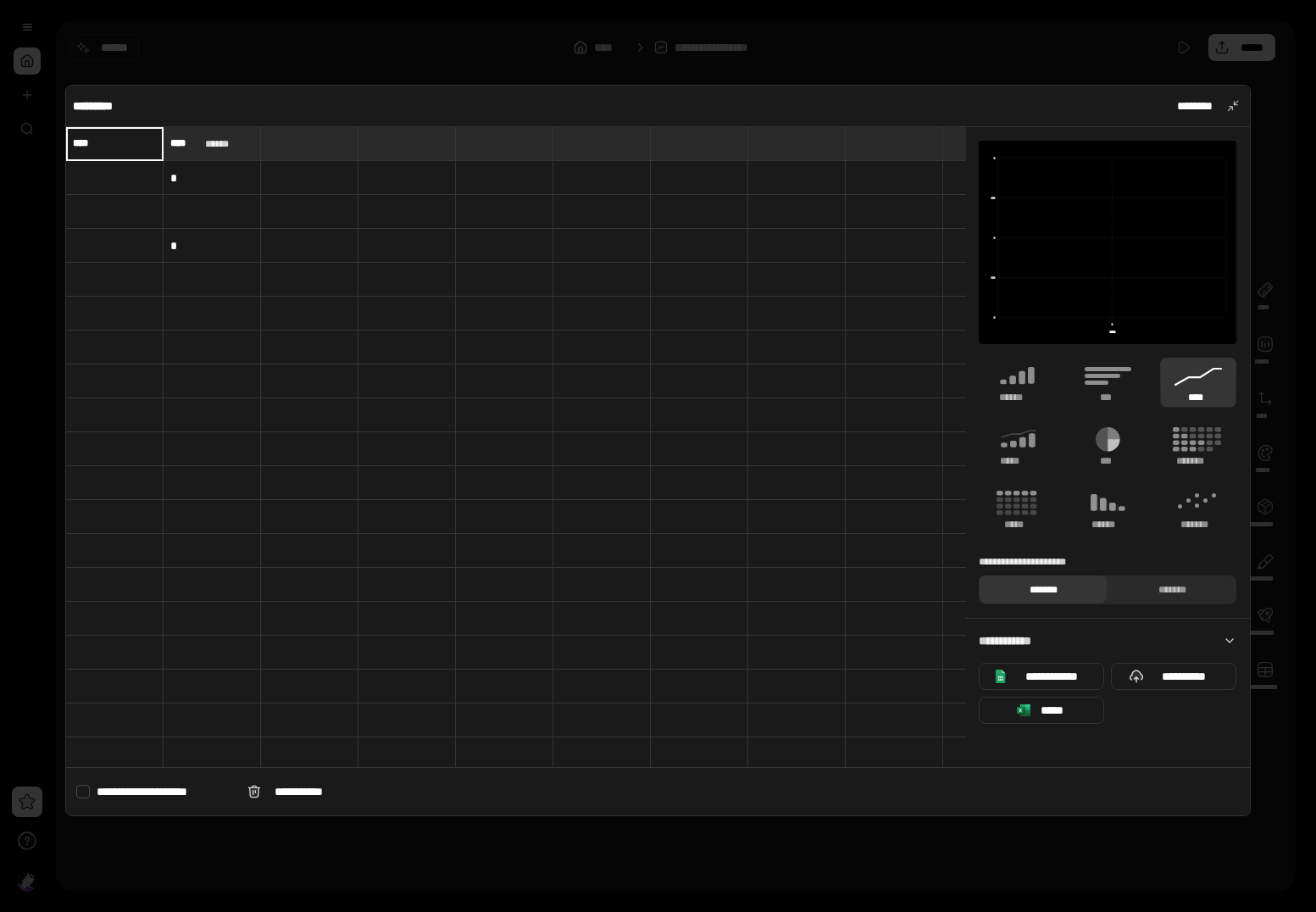 click at bounding box center (114, 178) 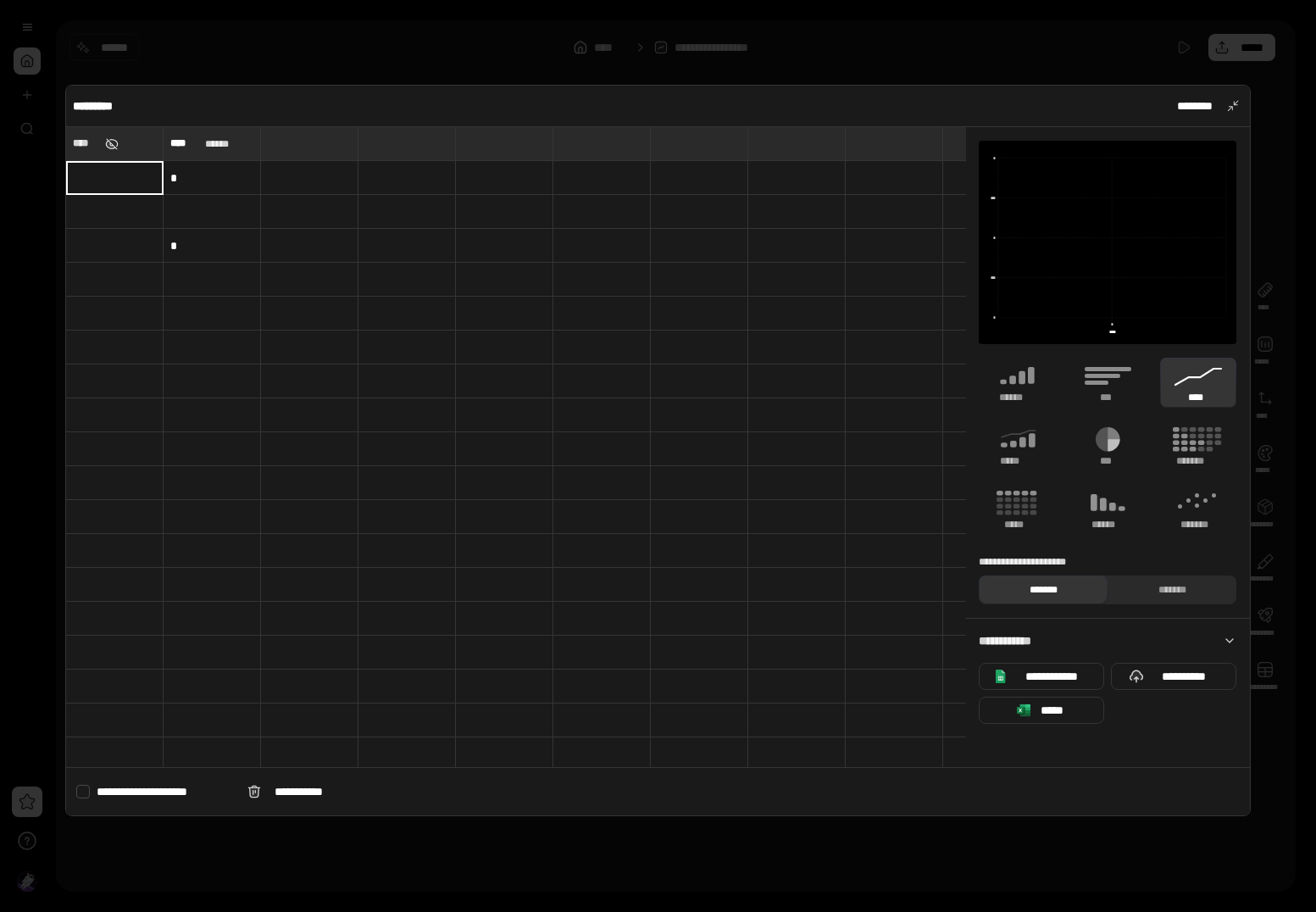 click at bounding box center [112, 144] 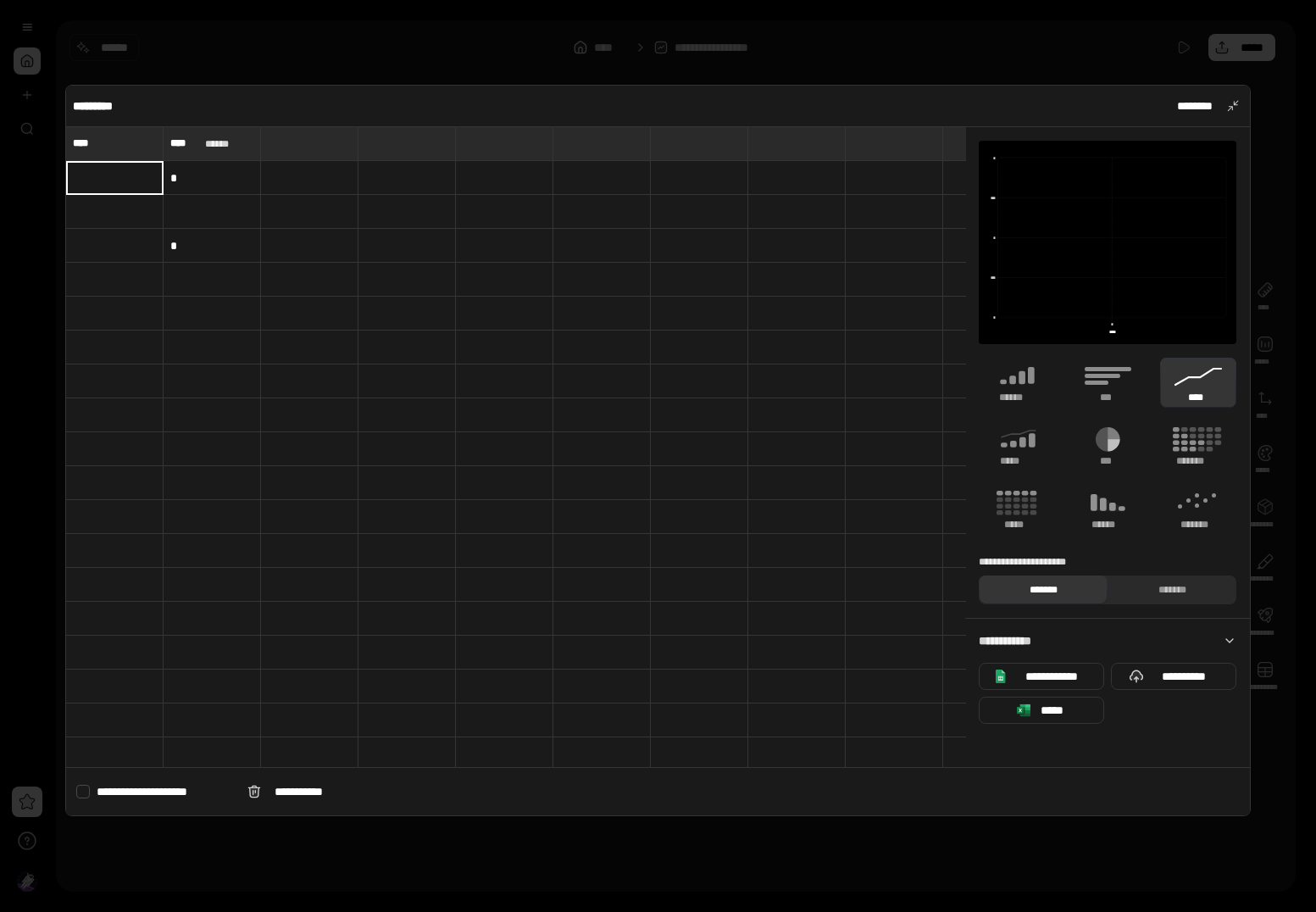 click at bounding box center [114, 178] 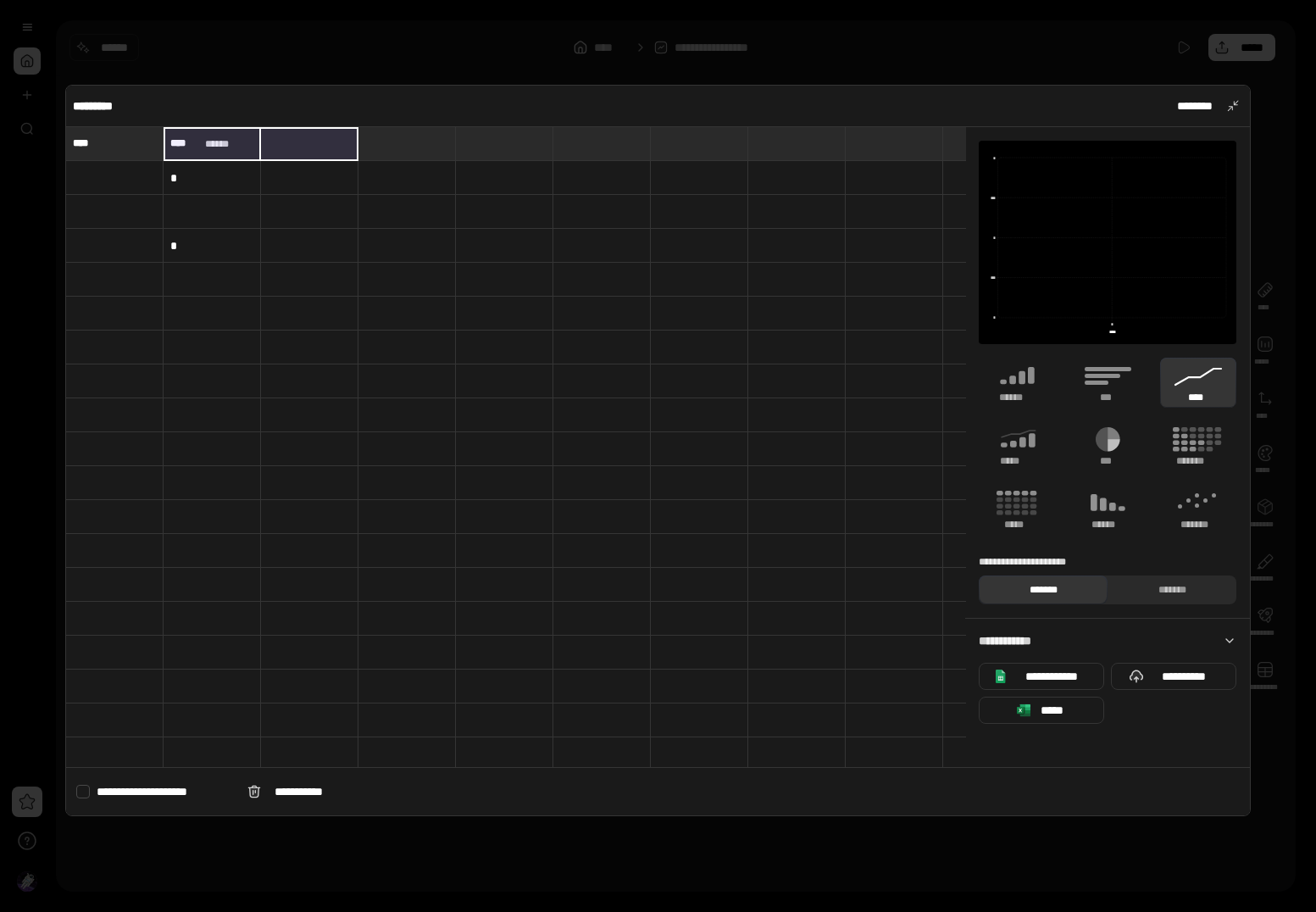 drag, startPoint x: 192, startPoint y: 155, endPoint x: 280, endPoint y: 149, distance: 88.20431 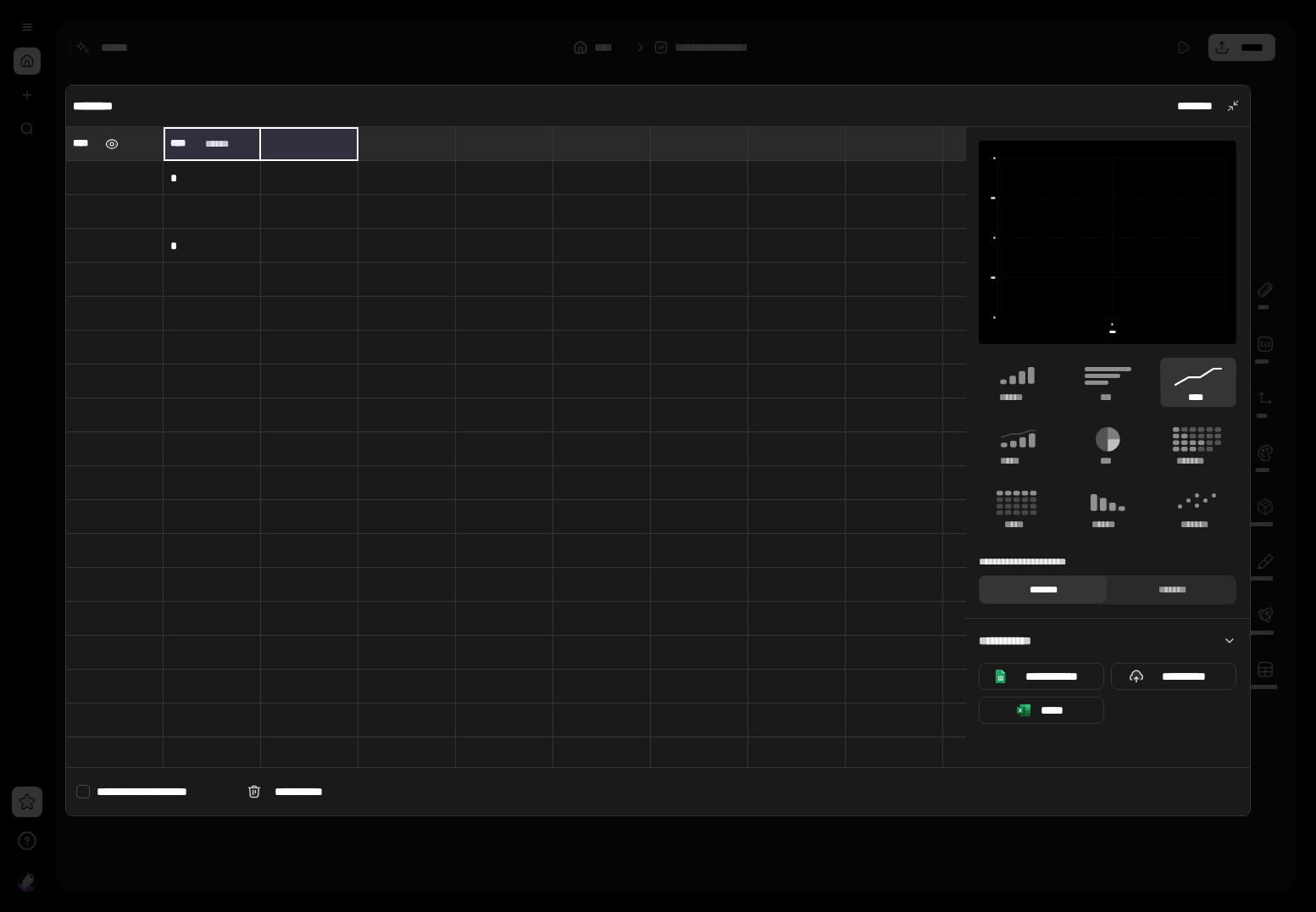 click at bounding box center (112, 144) 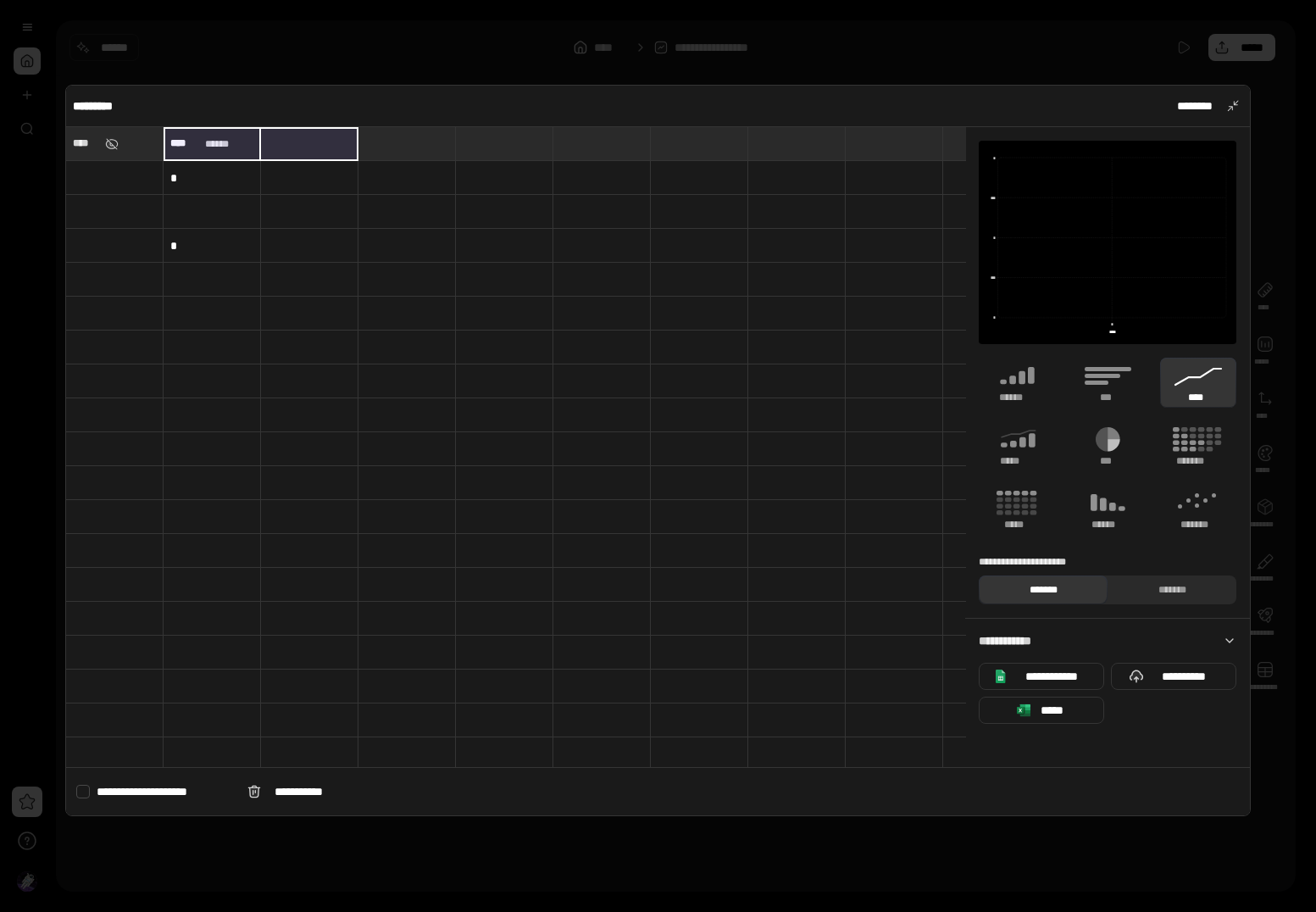 click on "****" at bounding box center (86, 143) 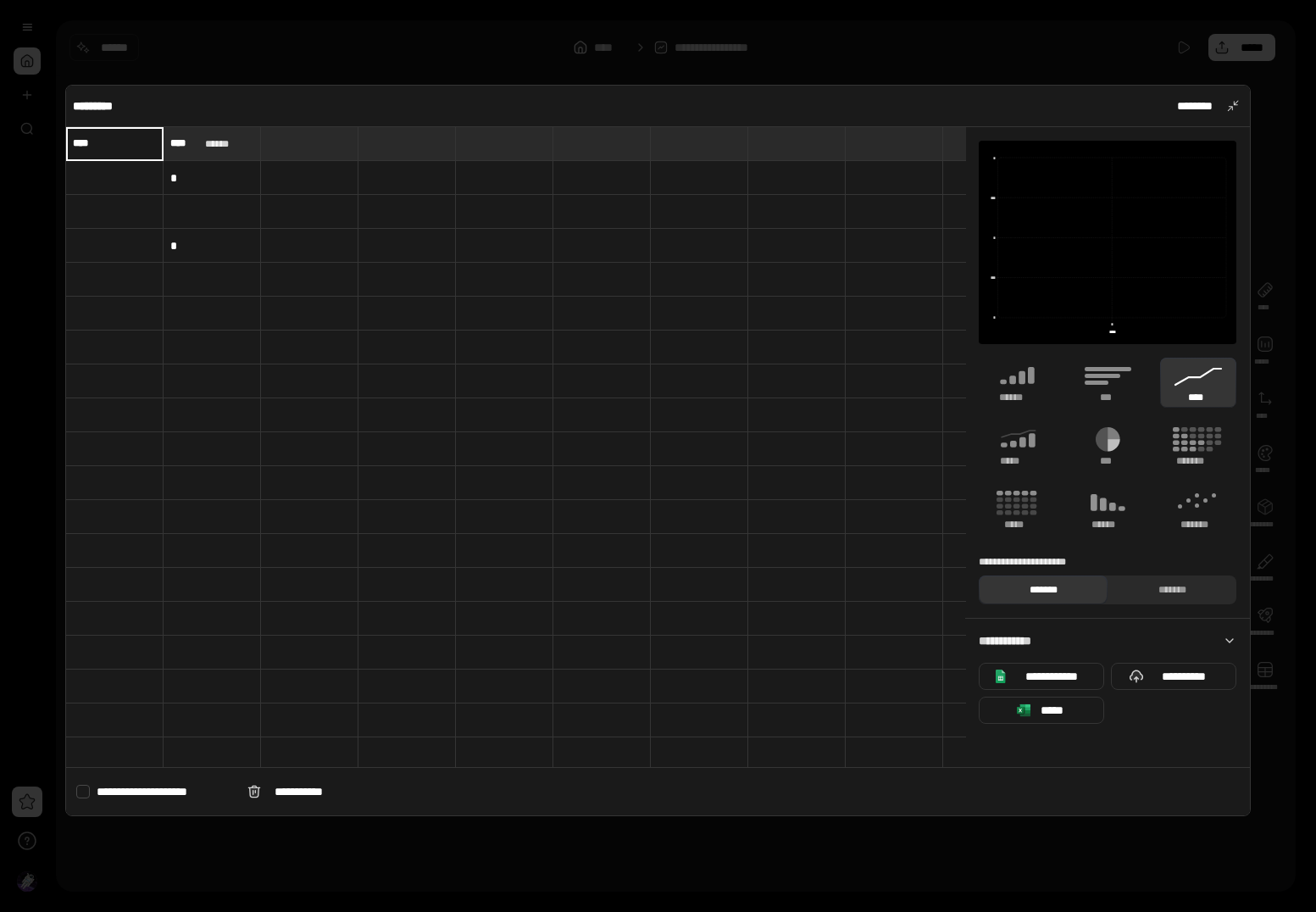 click on "****" at bounding box center (114, 143) 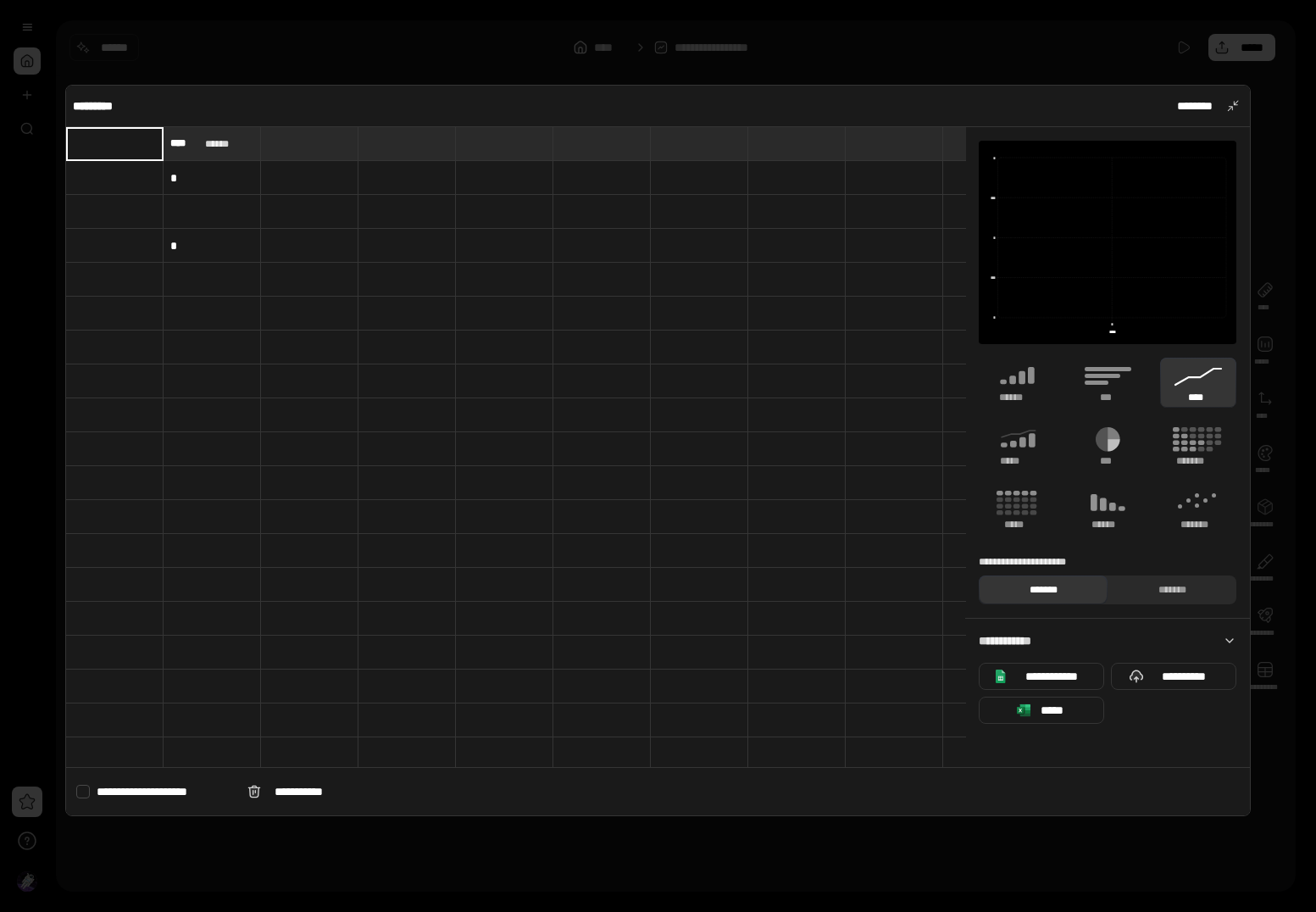 click at bounding box center [309, 143] 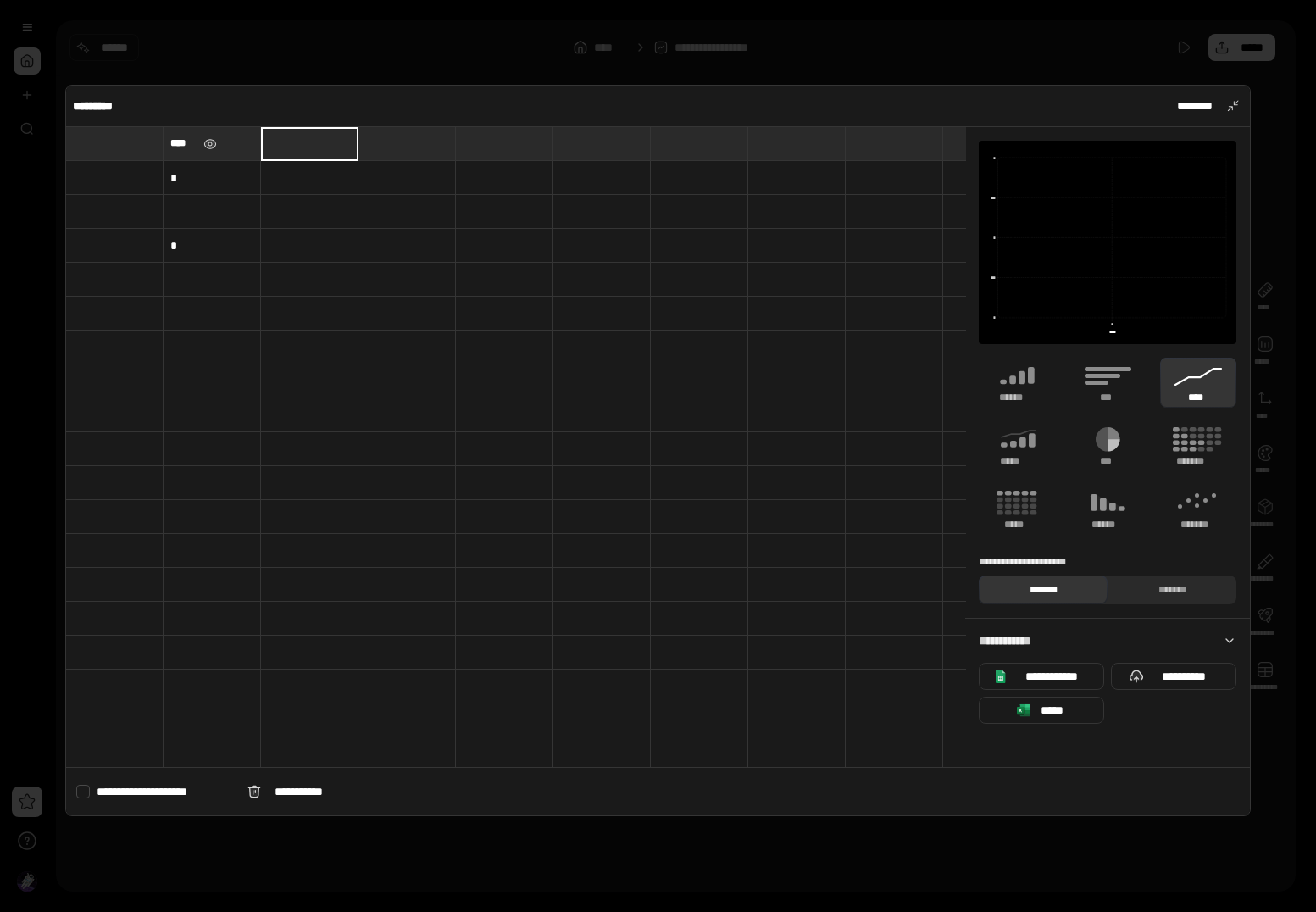 click on "****" at bounding box center [183, 143] 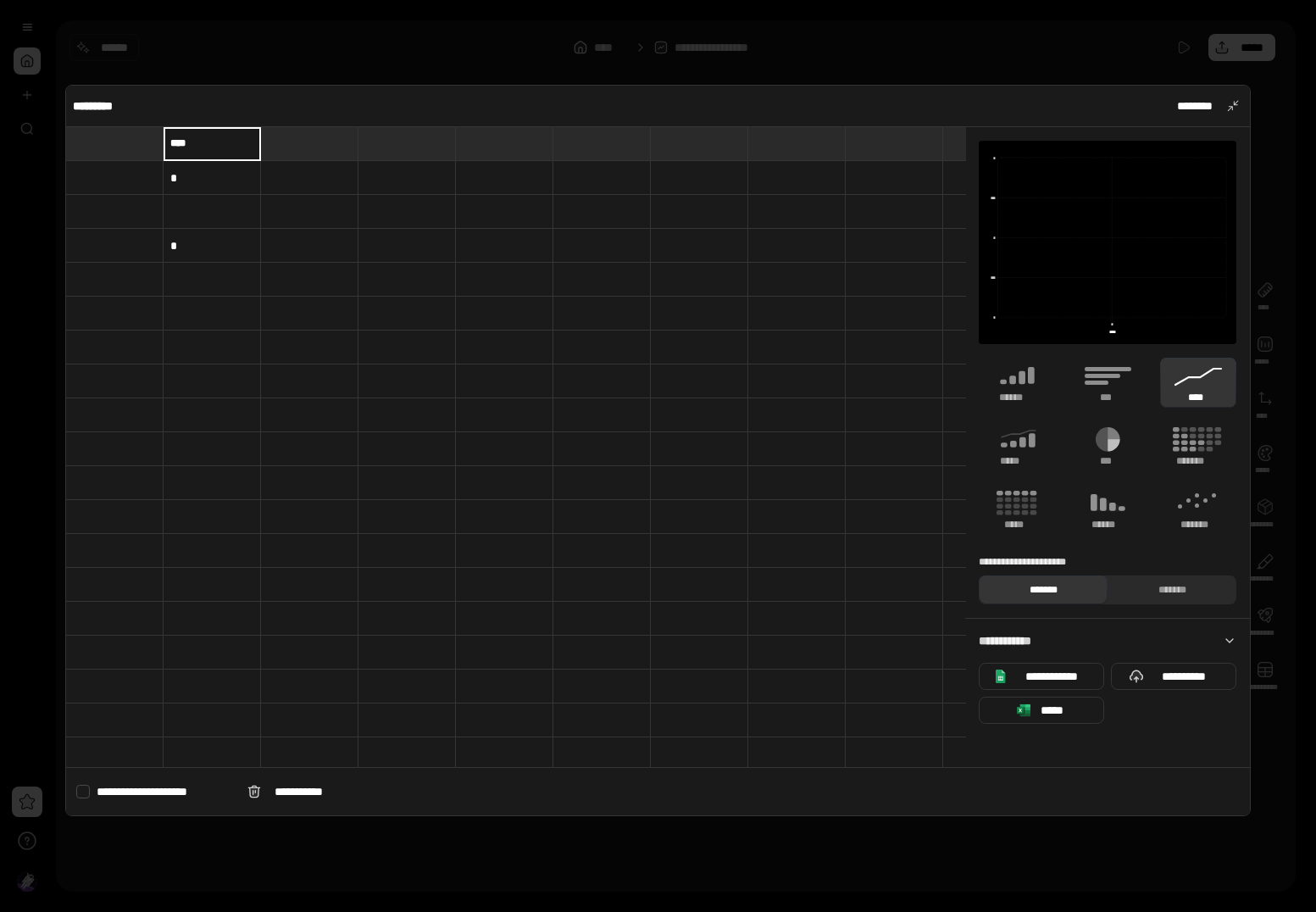click on "****" at bounding box center [212, 143] 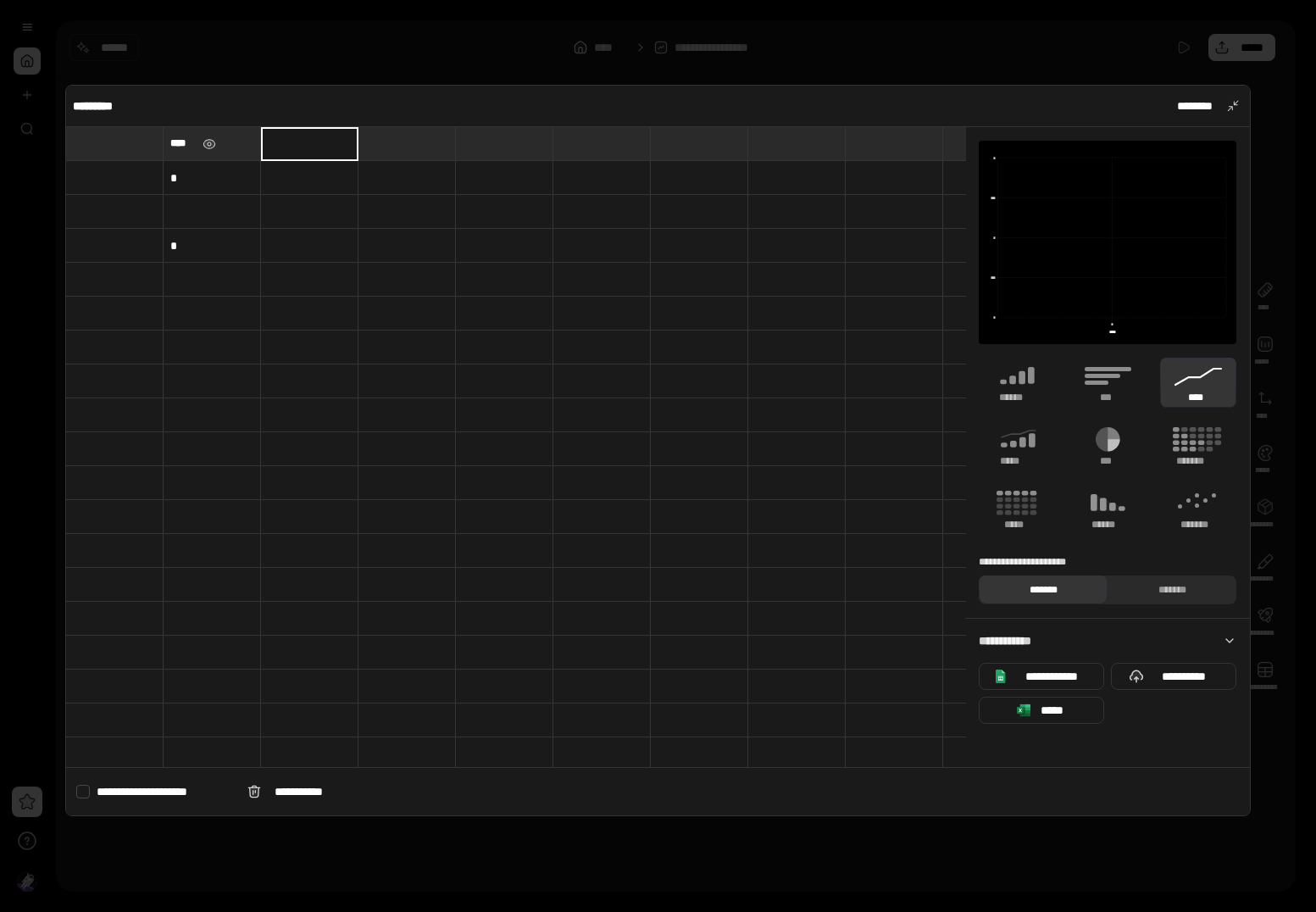 click at bounding box center (309, 143) 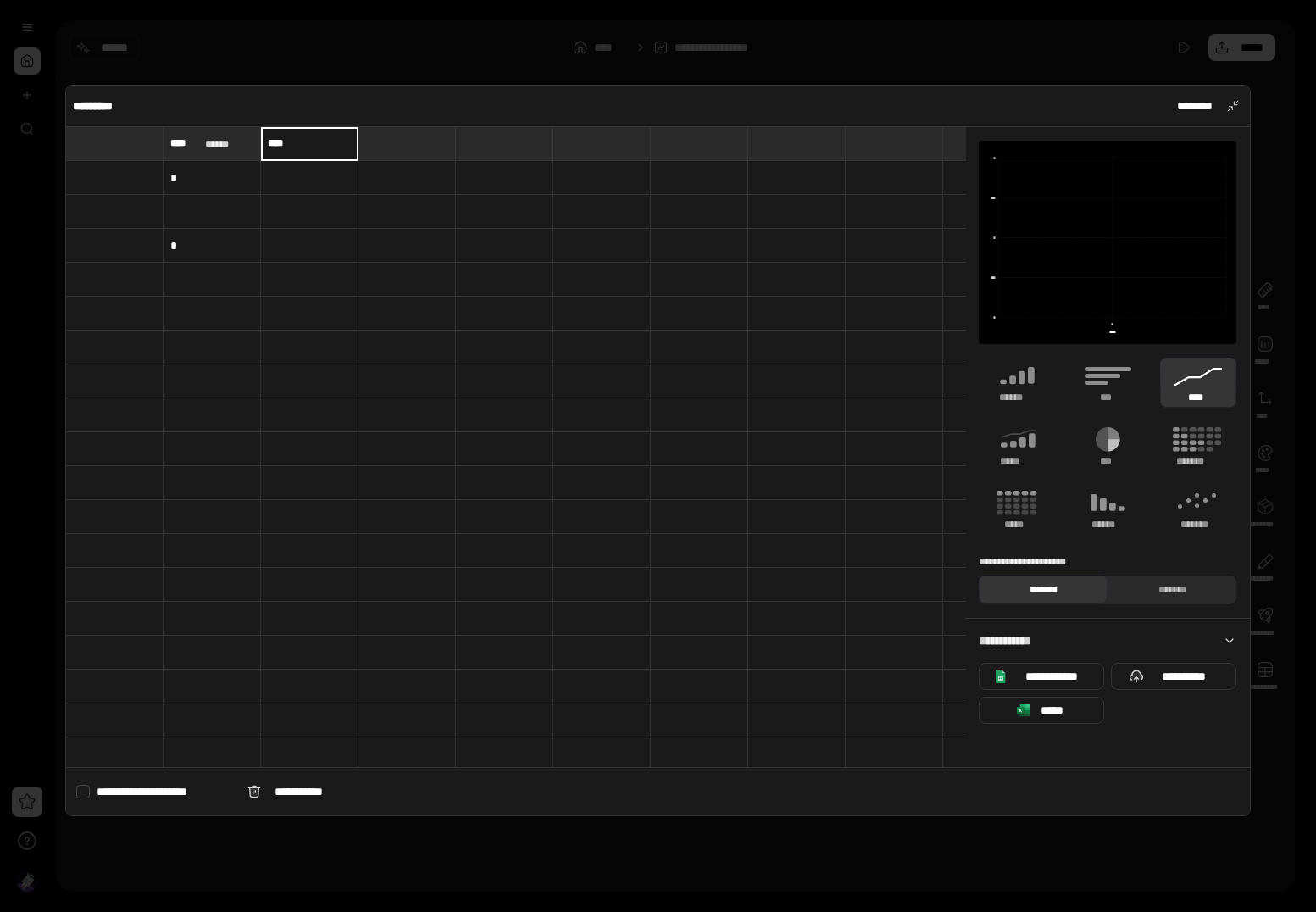 click at bounding box center [114, 178] 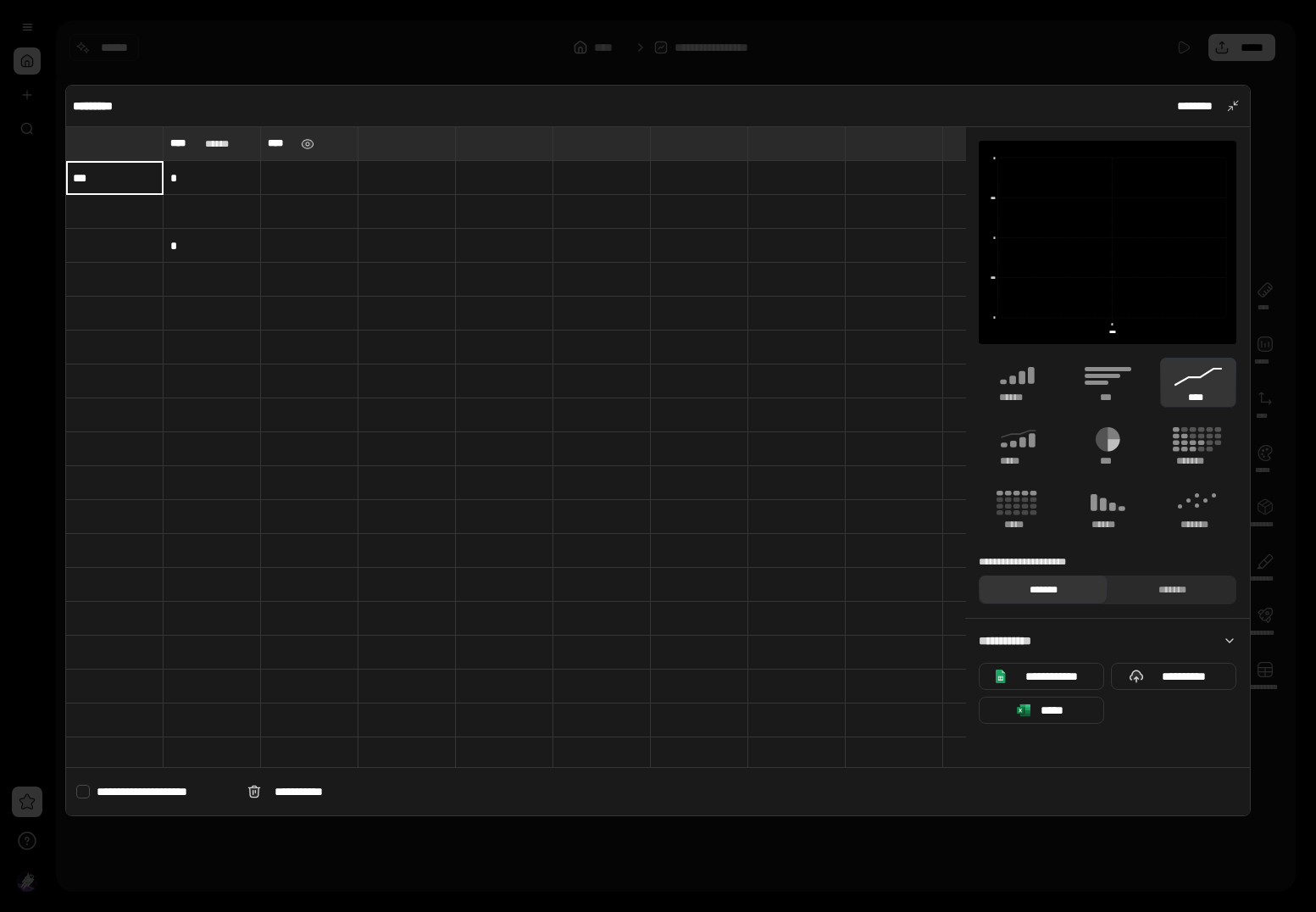click at bounding box center [114, 212] 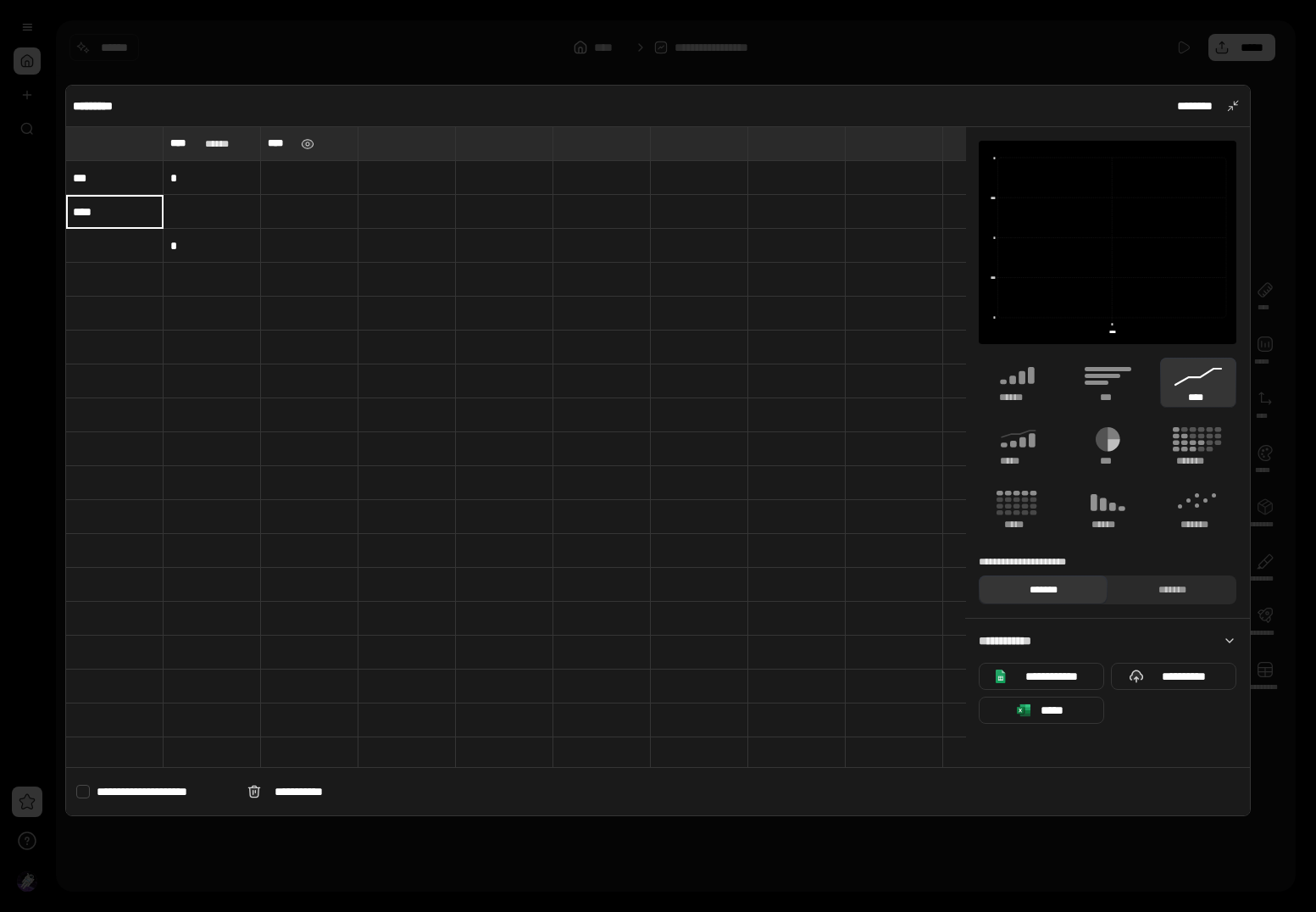 click at bounding box center (114, 246) 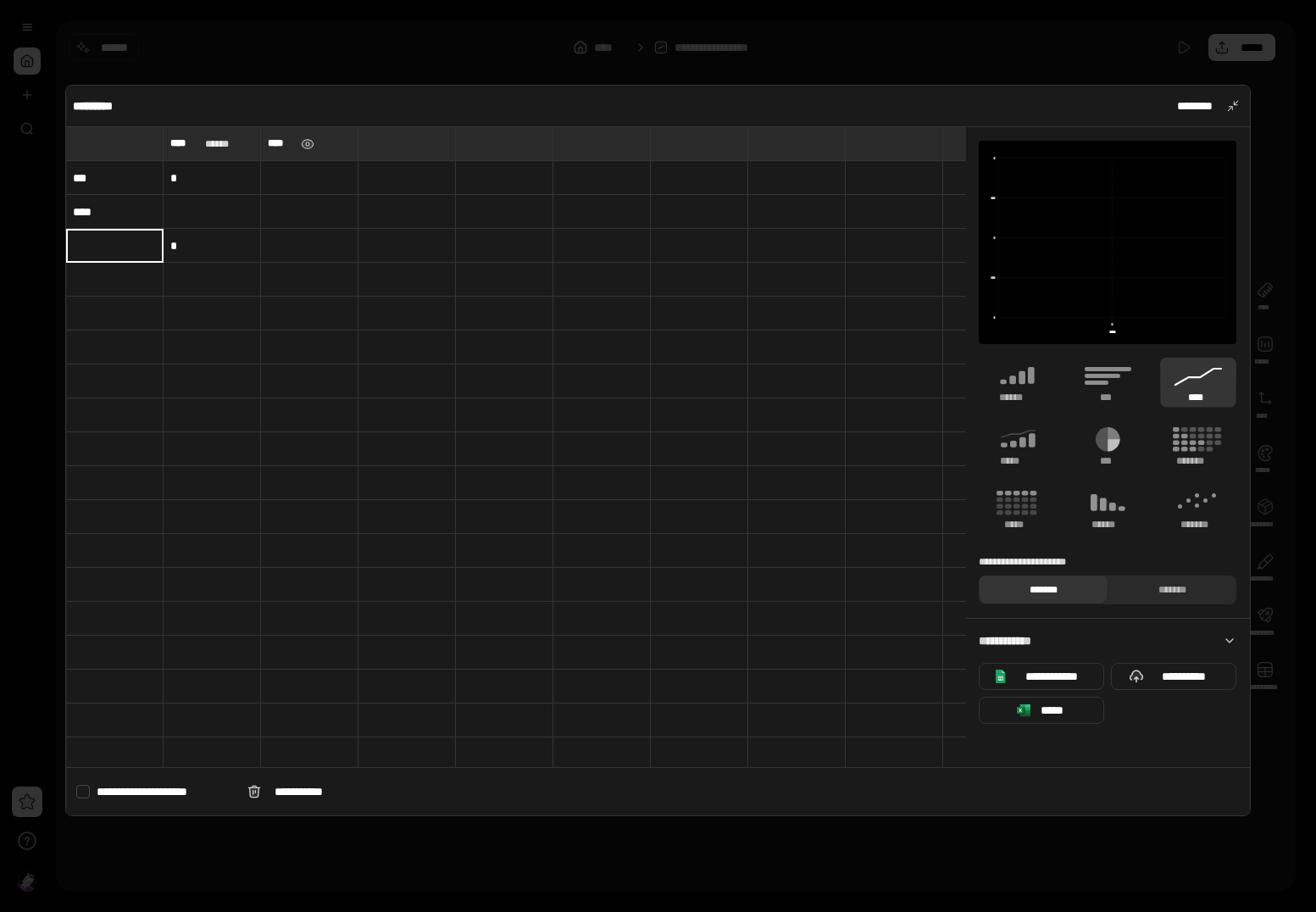 click at bounding box center (114, 143) 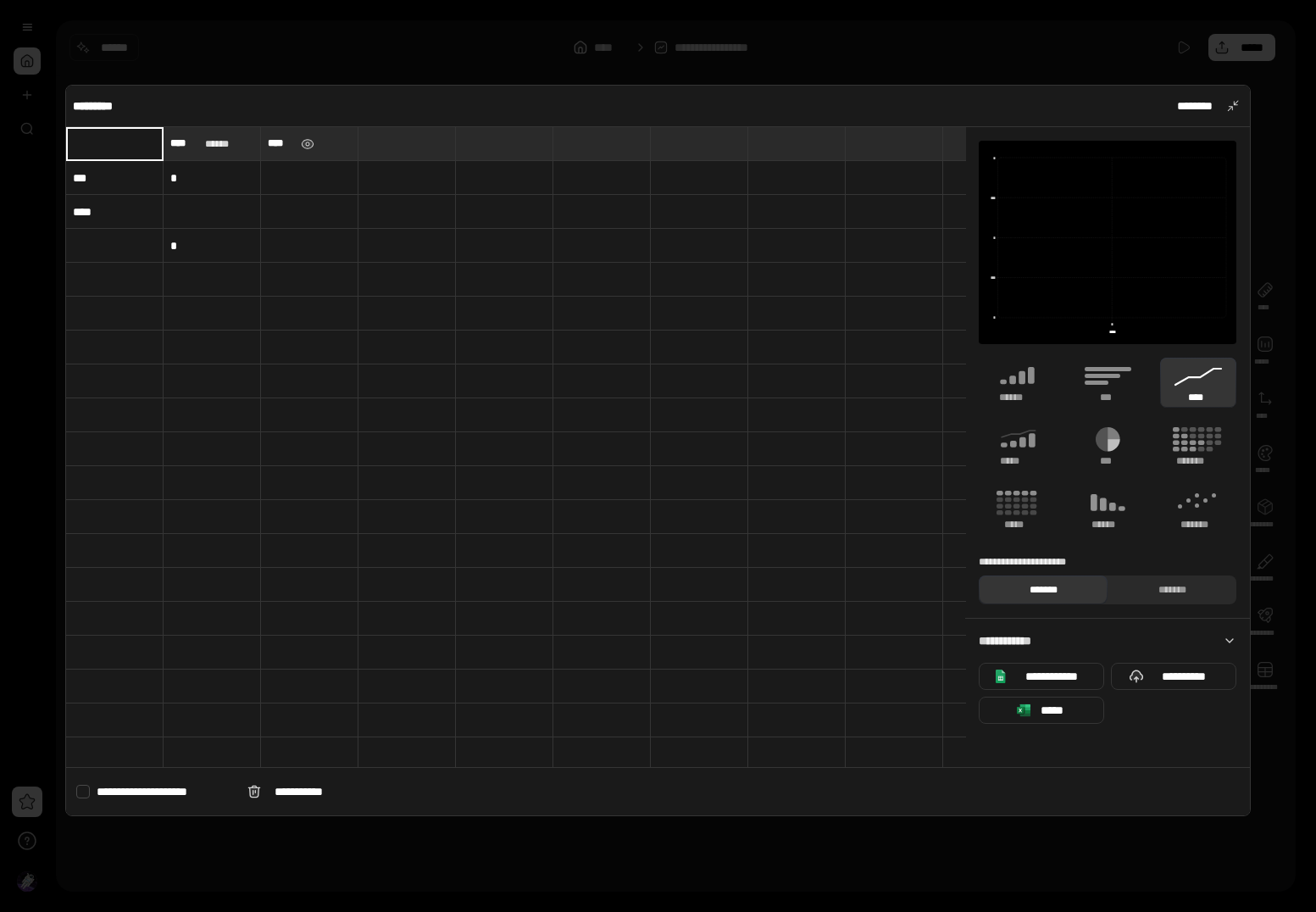 click at bounding box center [114, 143] 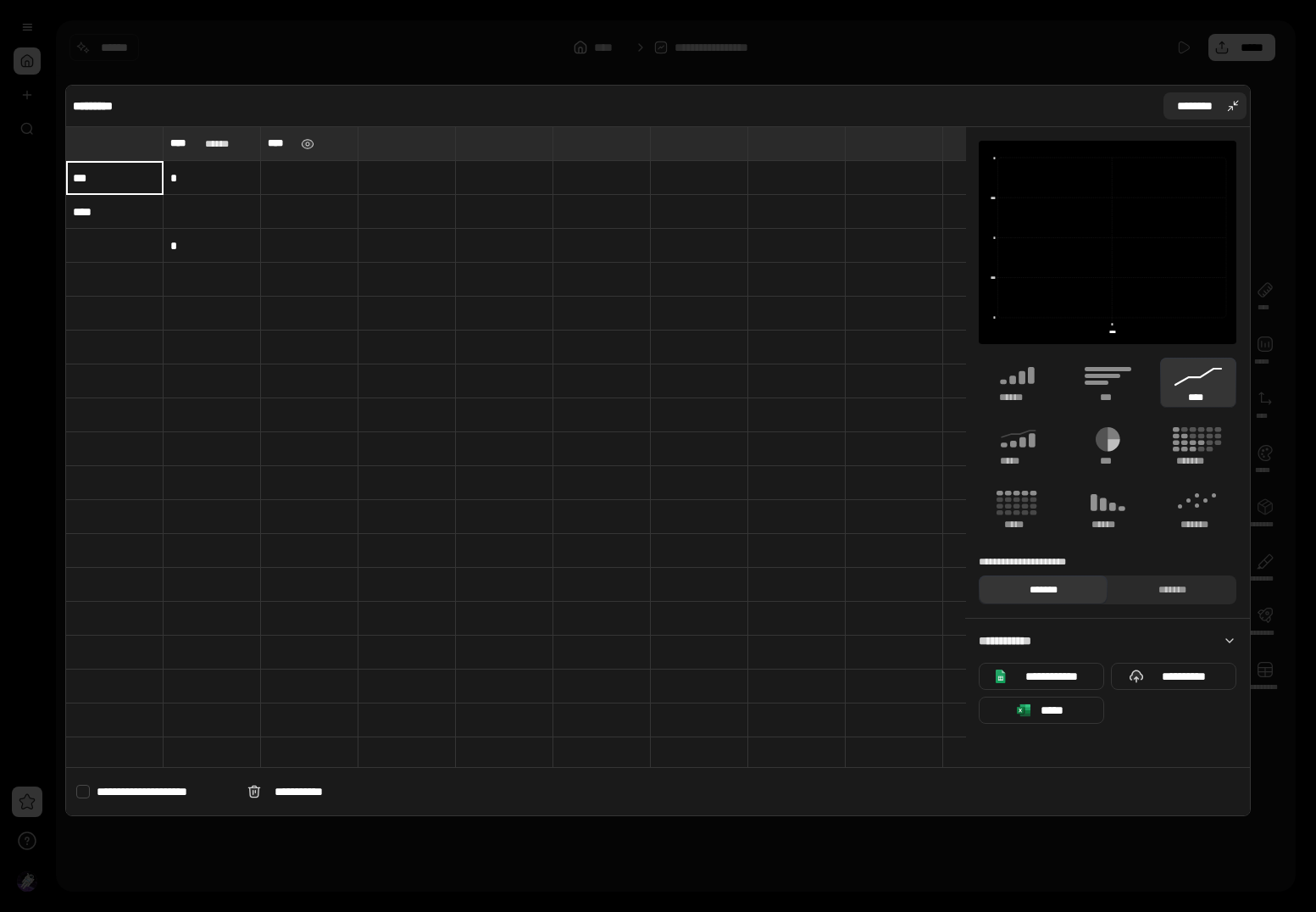 click on "********" at bounding box center (1205, 106) 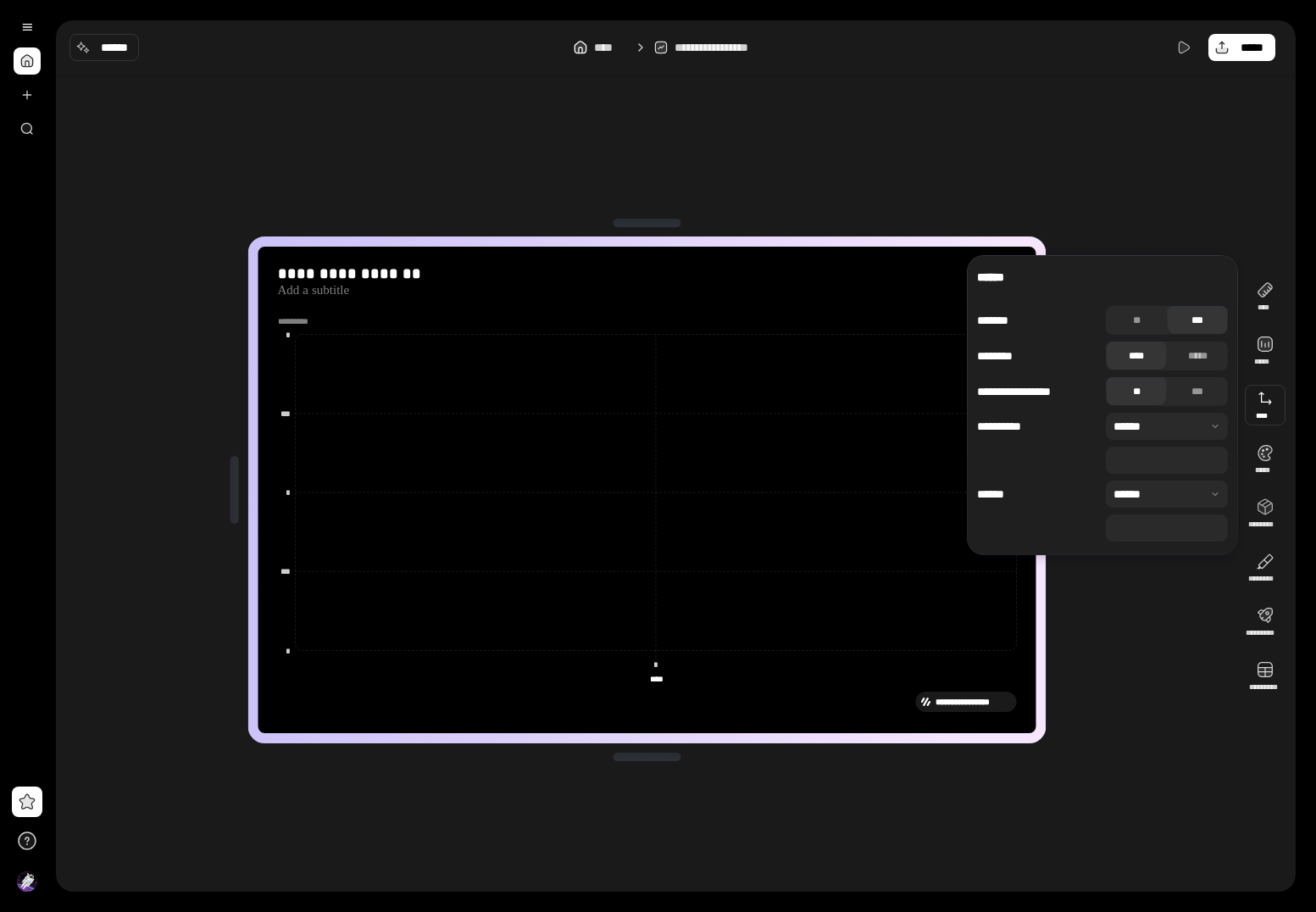 click at bounding box center (1265, 405) 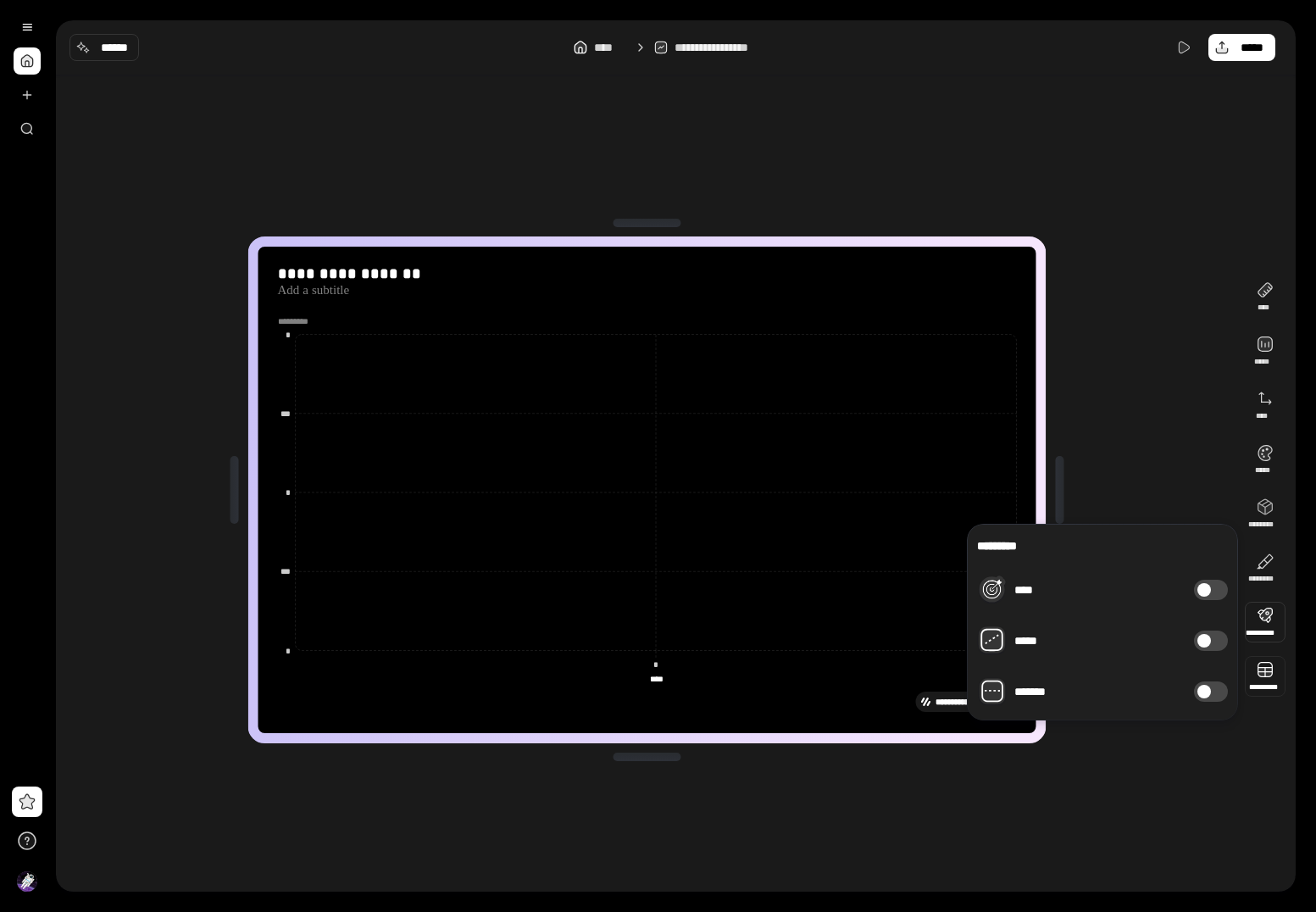click at bounding box center [1265, 676] 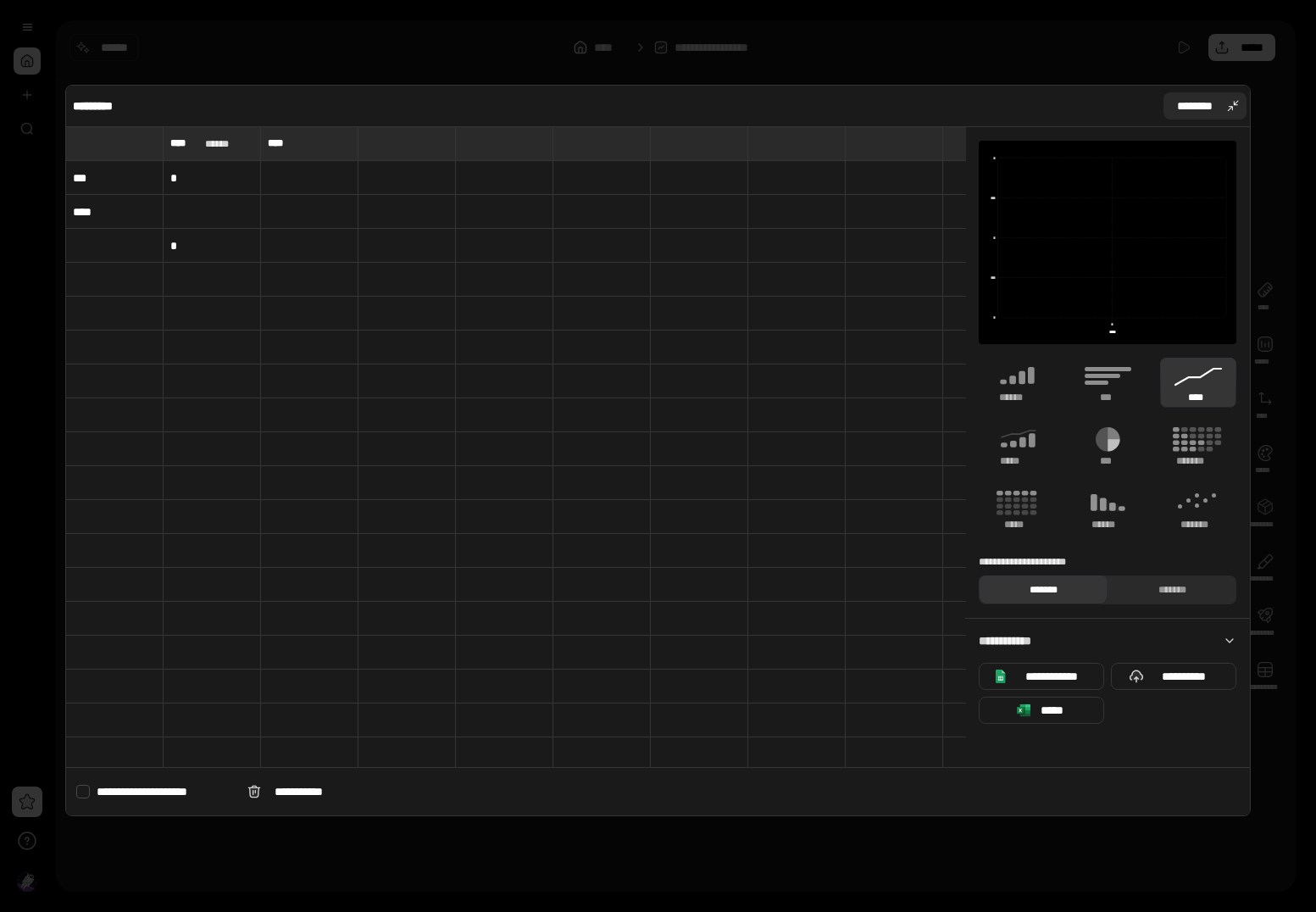 click on "********" at bounding box center (1205, 106) 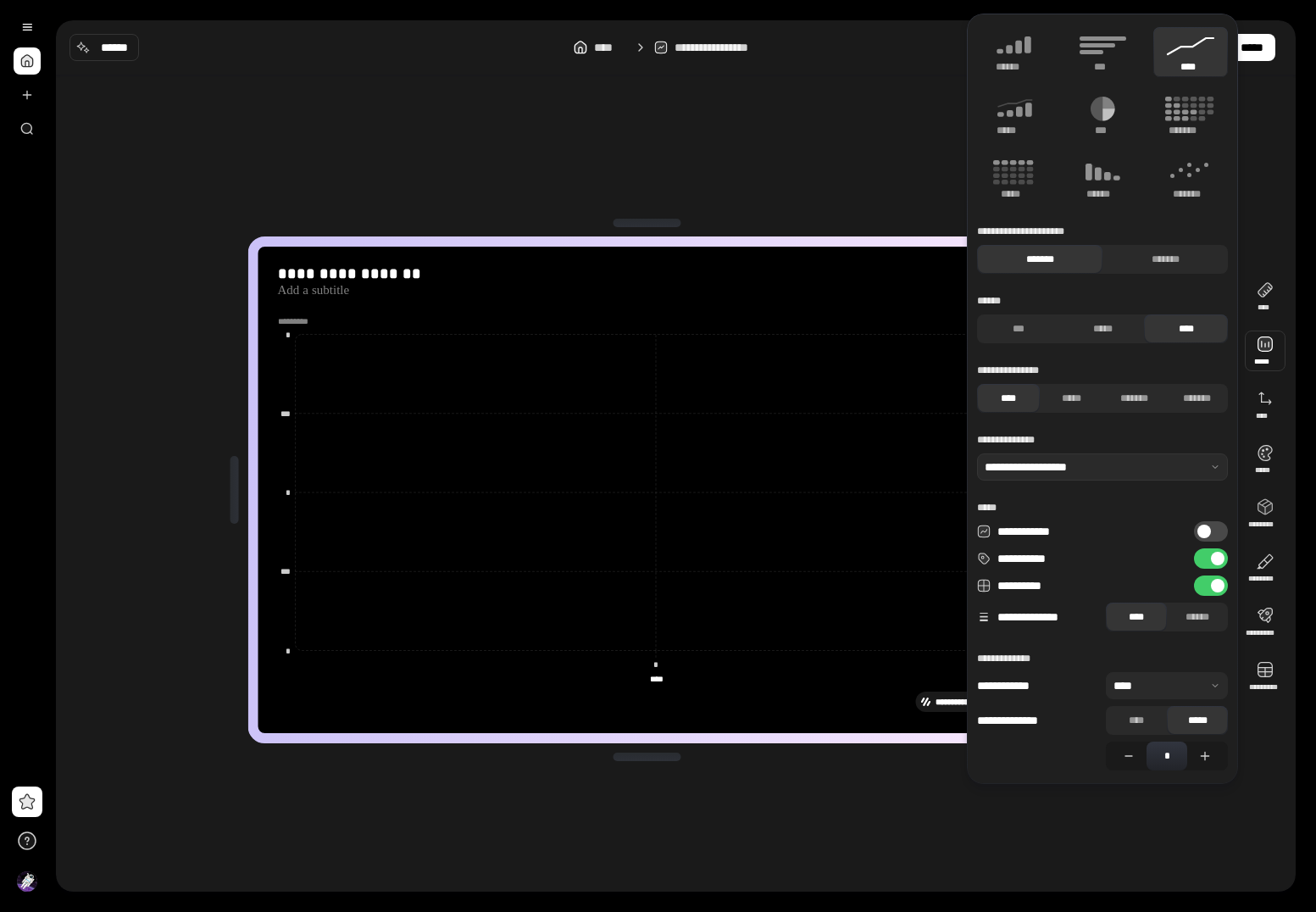 click at bounding box center (1265, 351) 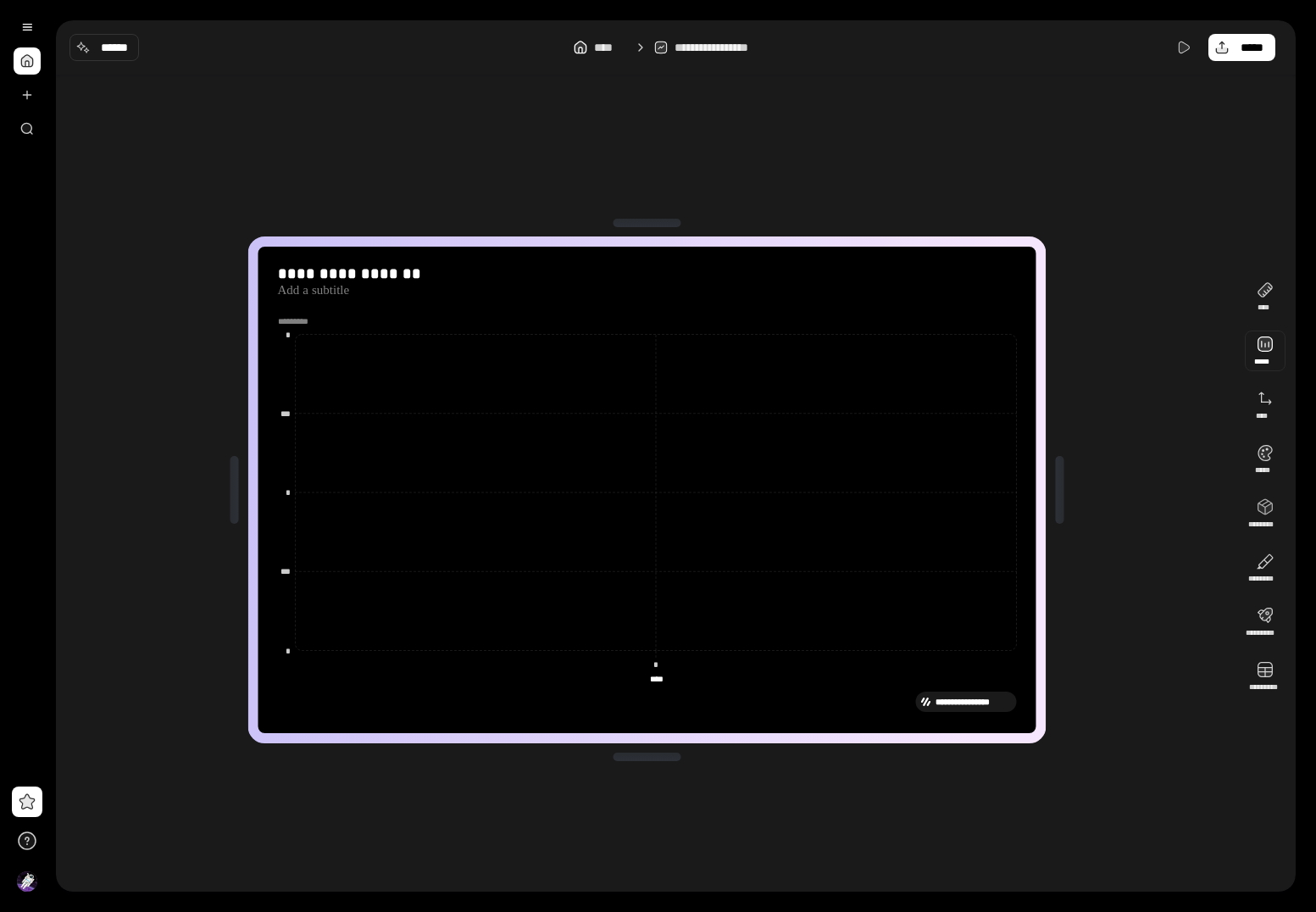 click at bounding box center (1265, 351) 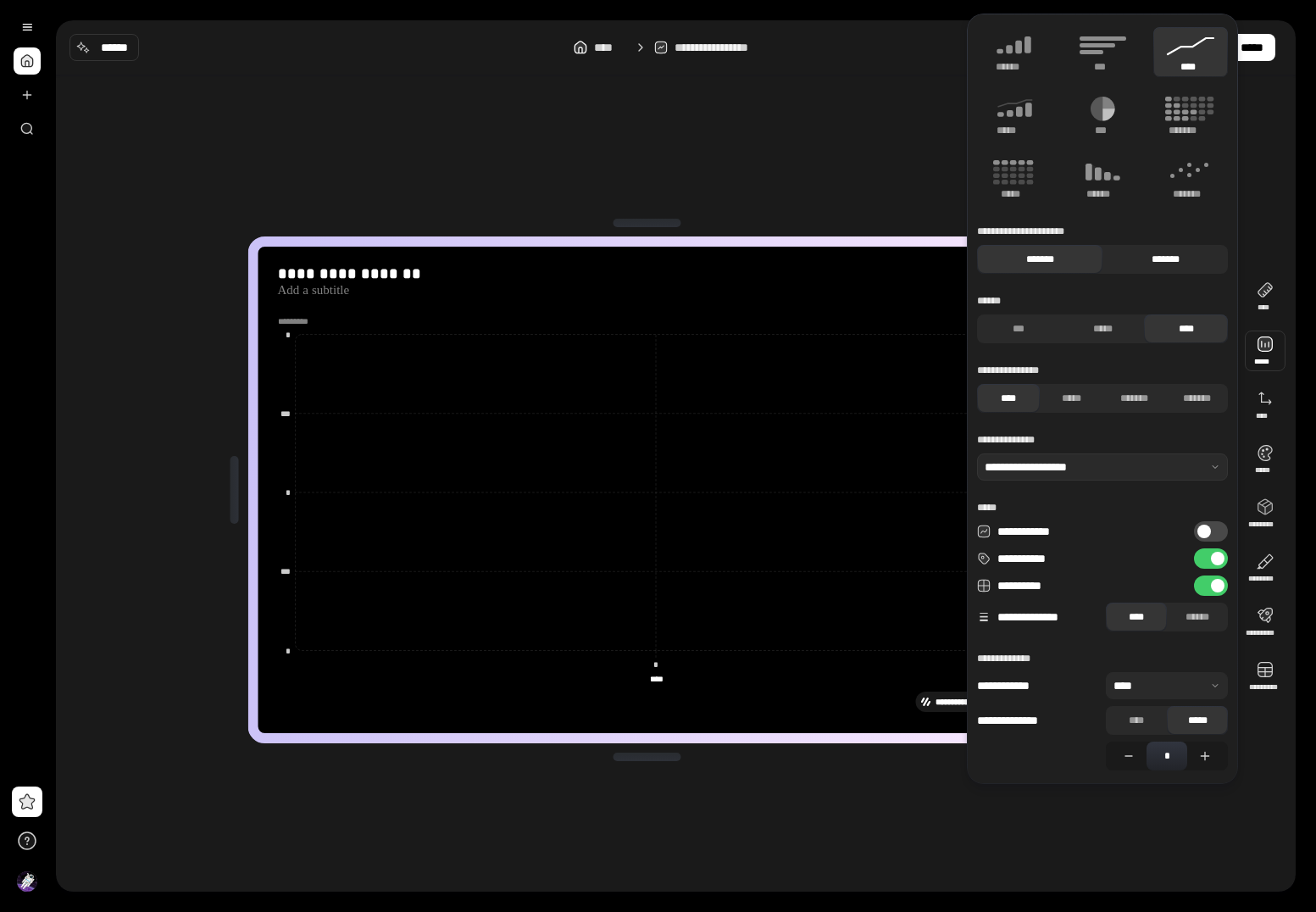 click on "*******" at bounding box center (1165, 259) 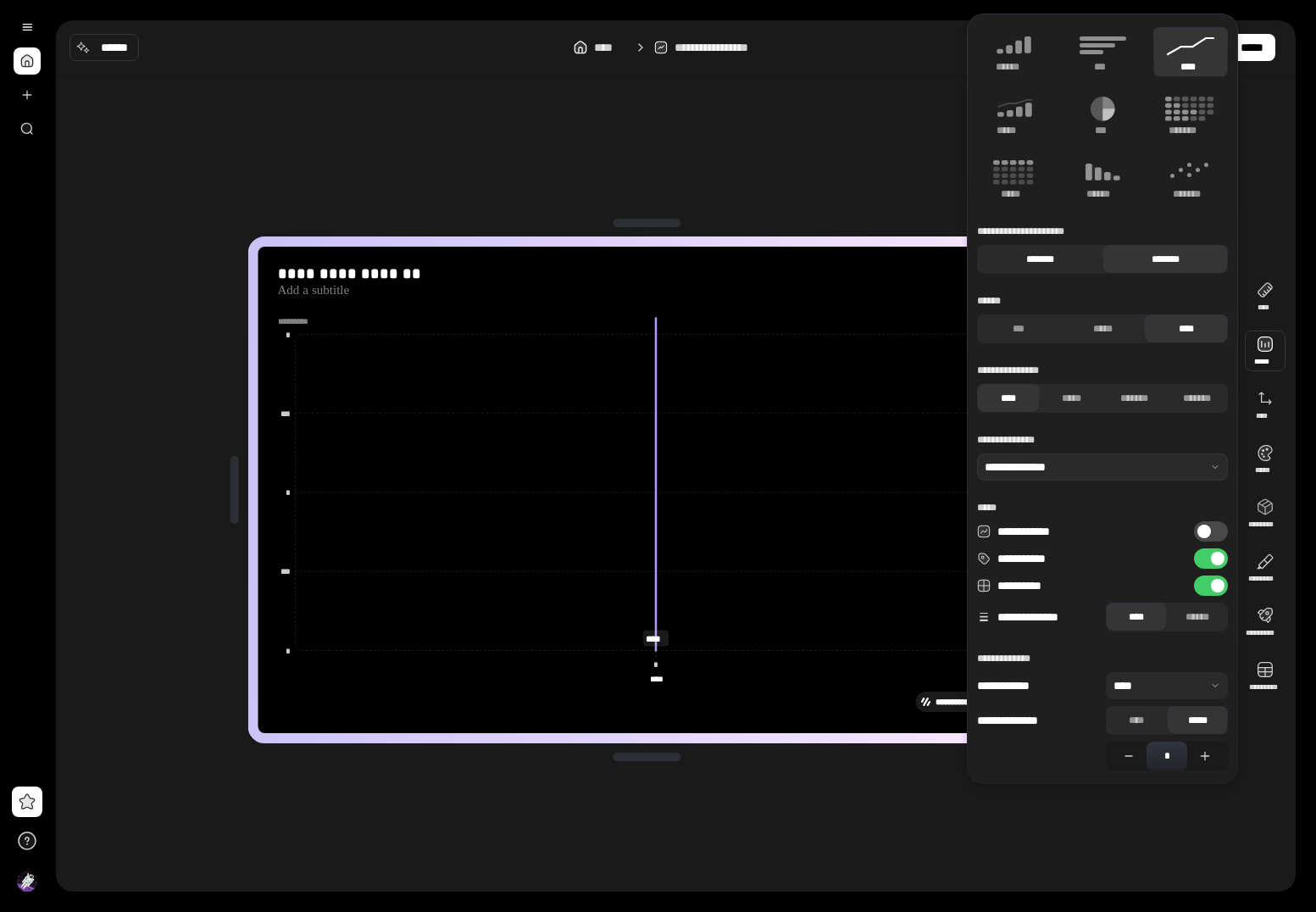 click on "*******" at bounding box center (1040, 259) 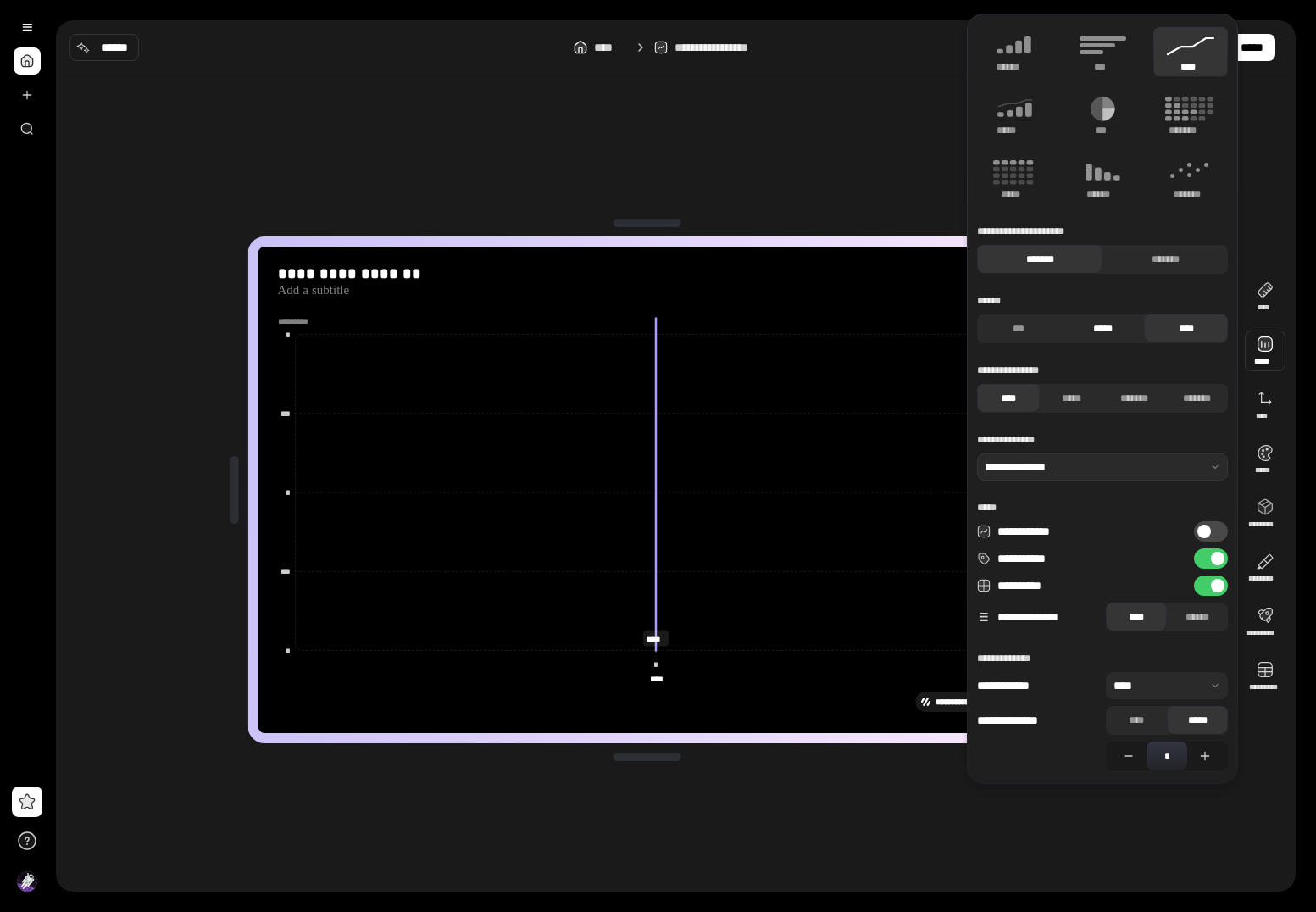click on "*****" at bounding box center [1102, 329] 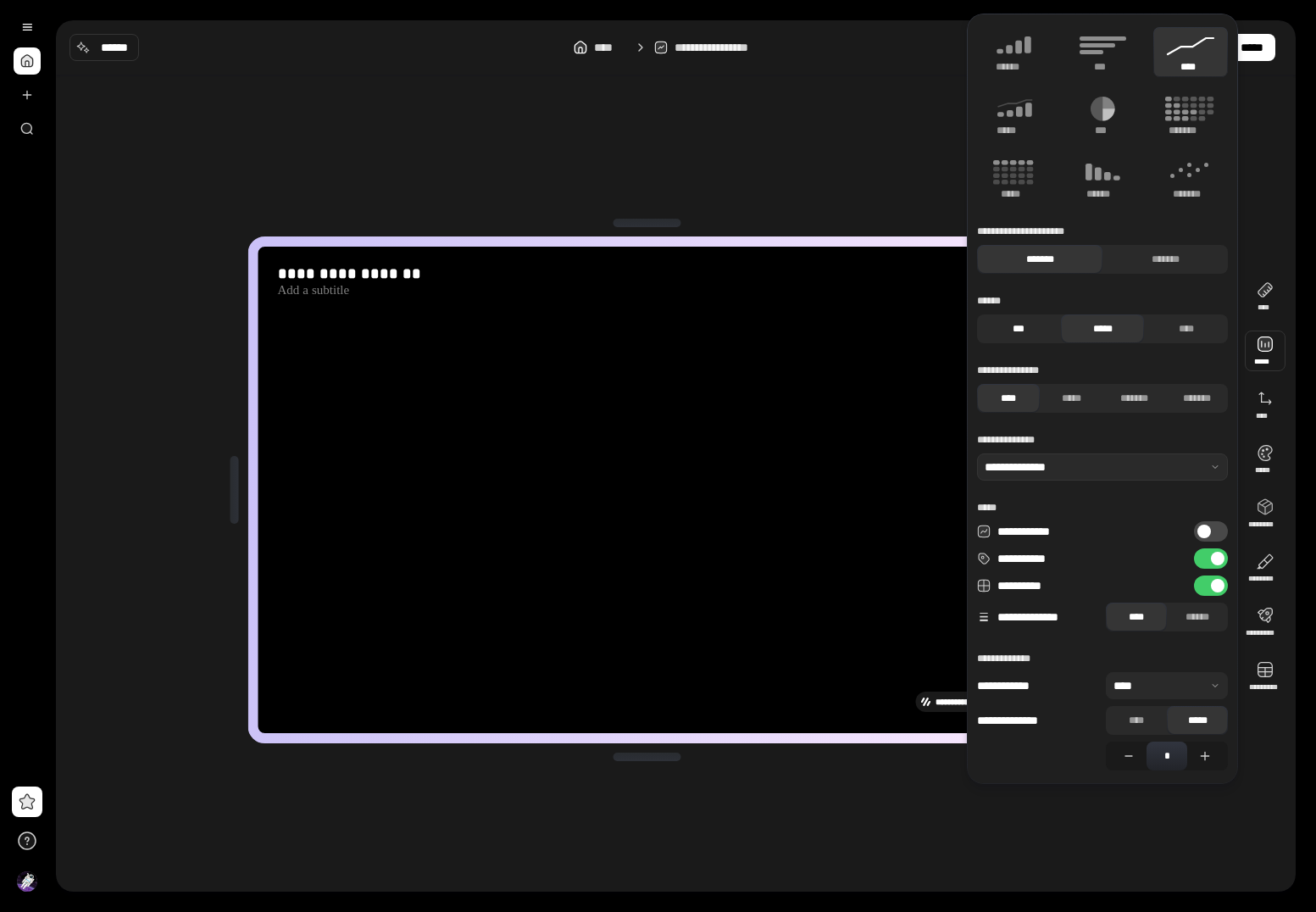 click on "***" at bounding box center [1019, 329] 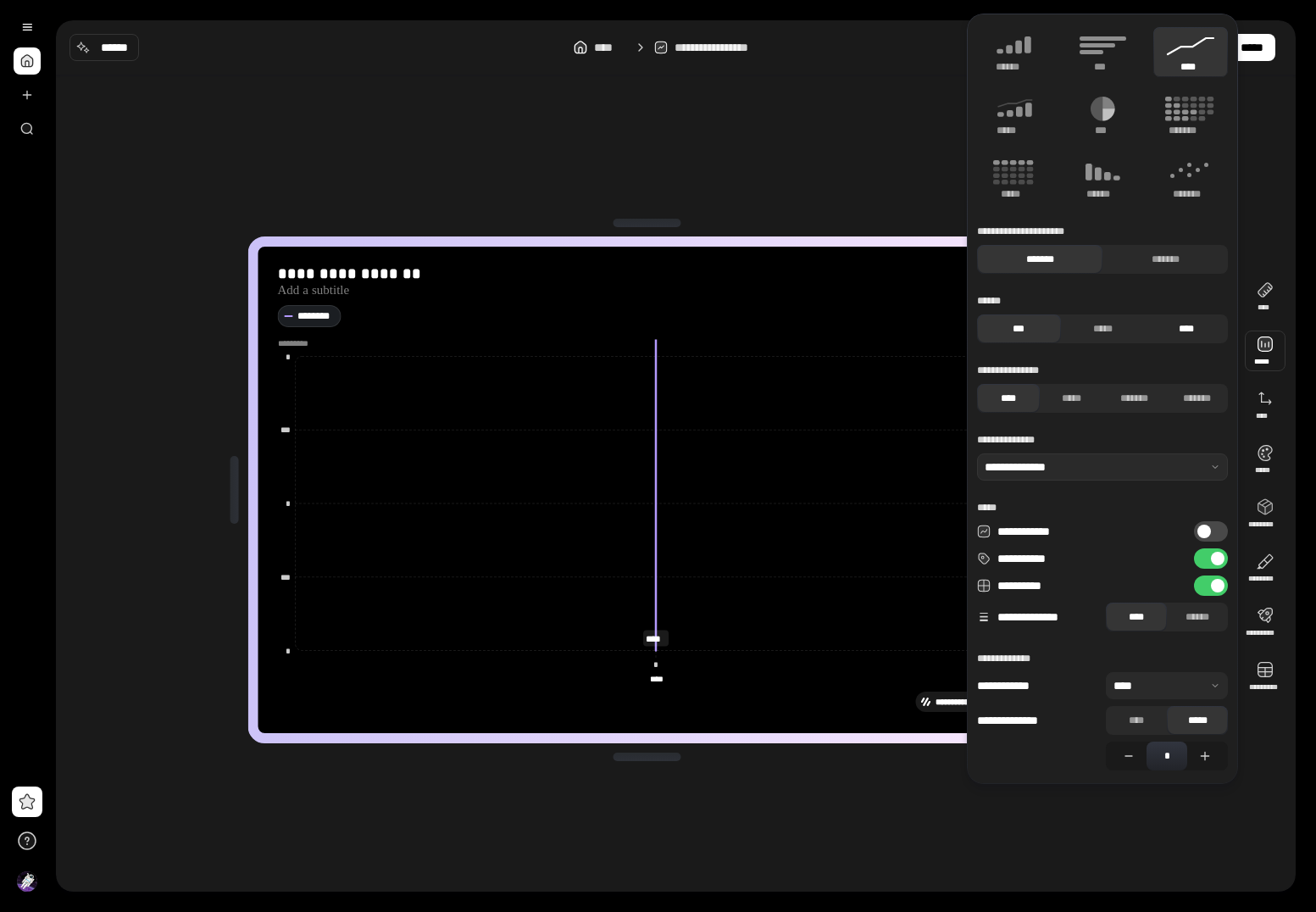 click on "****" at bounding box center [1186, 329] 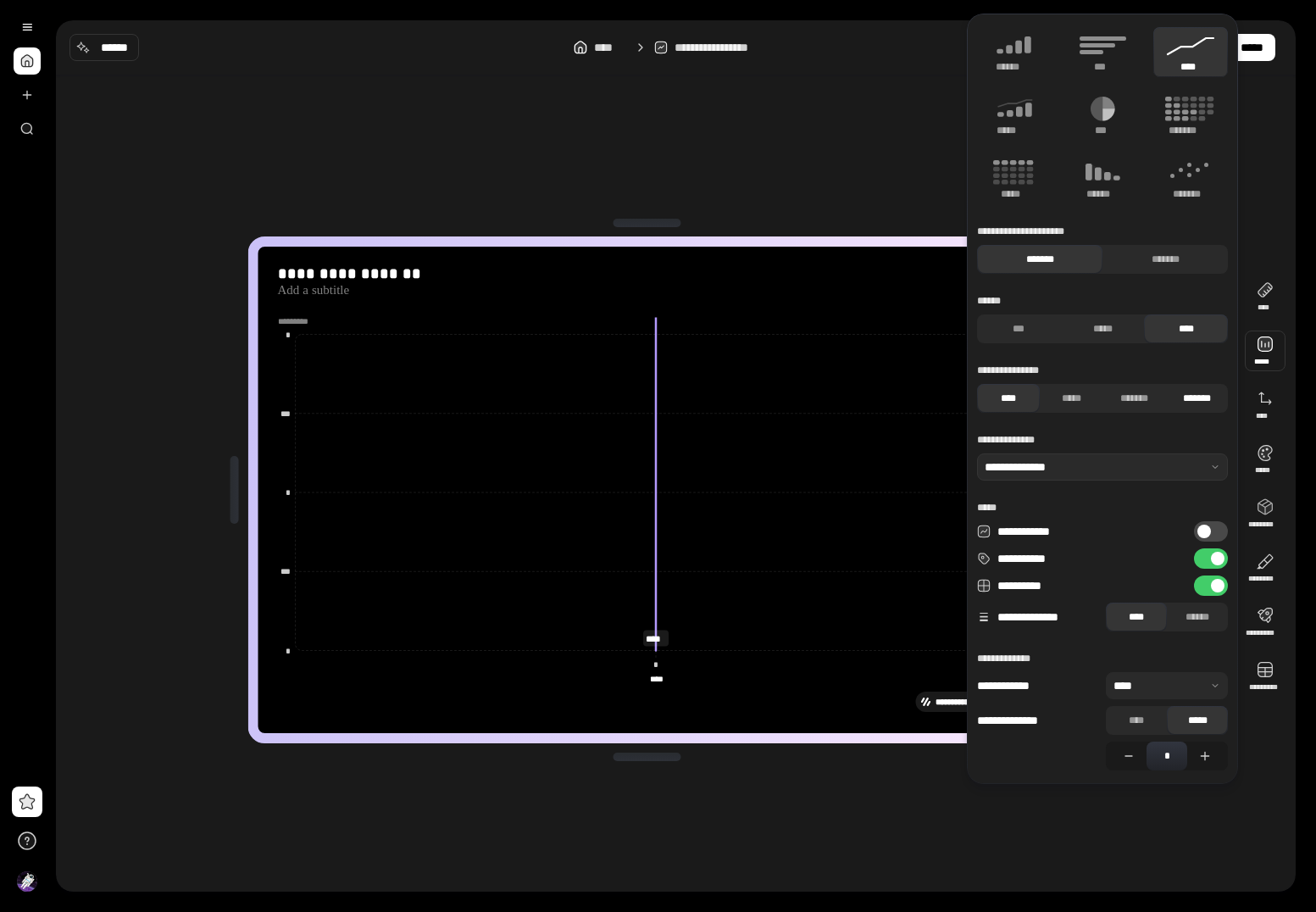 click on "*******" at bounding box center [1197, 398] 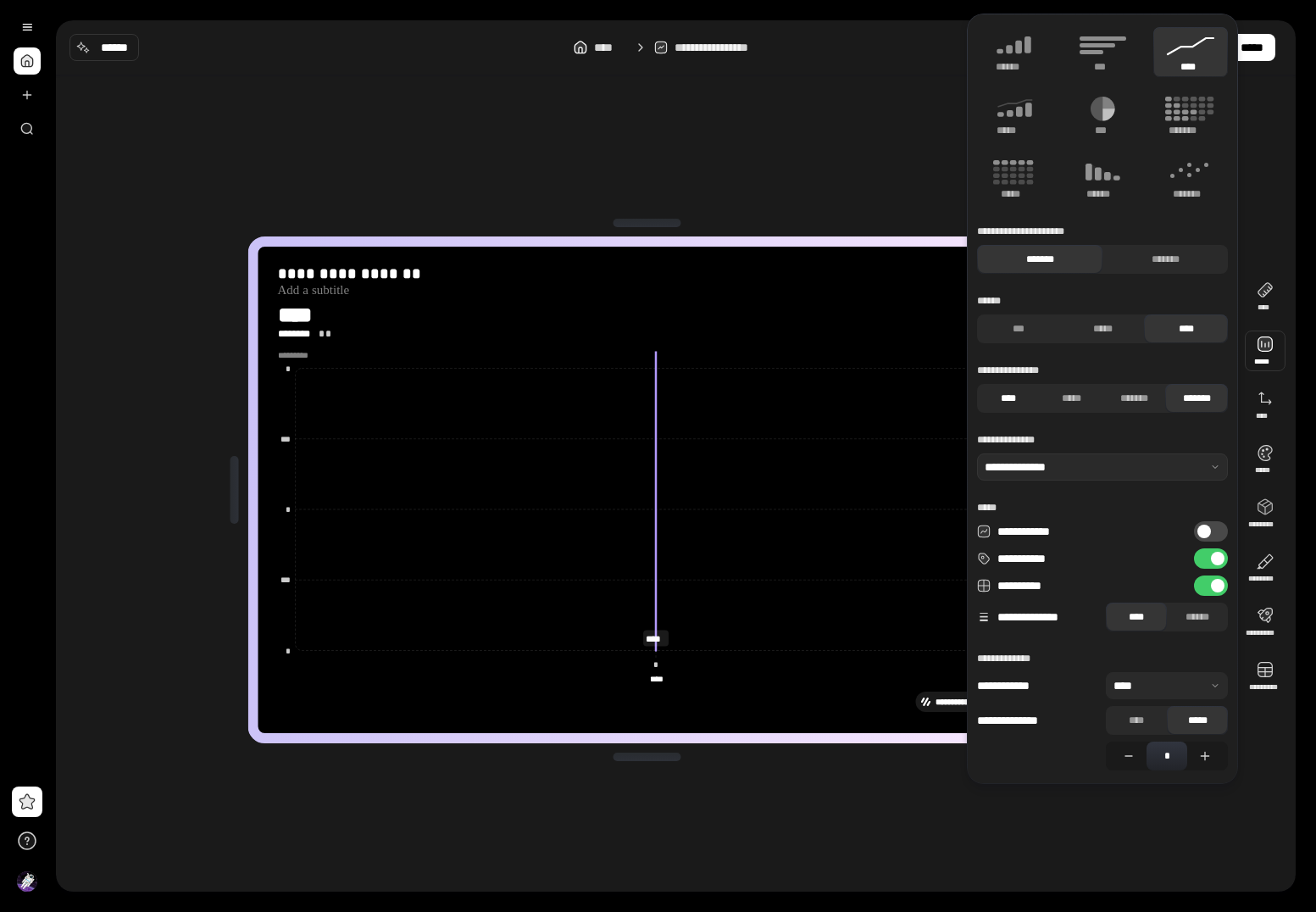 click on "****" at bounding box center (1008, 398) 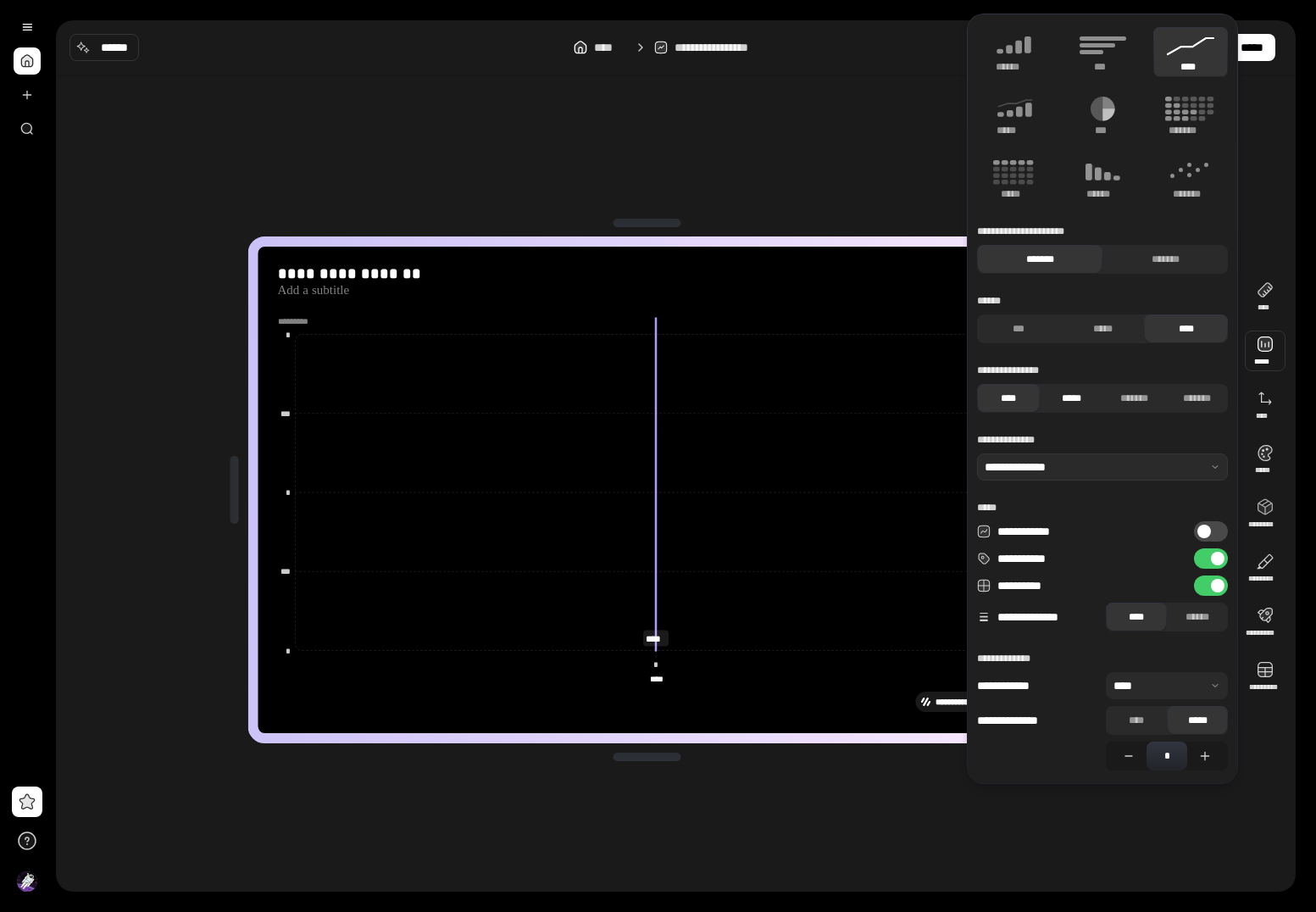click on "*****" at bounding box center [1071, 398] 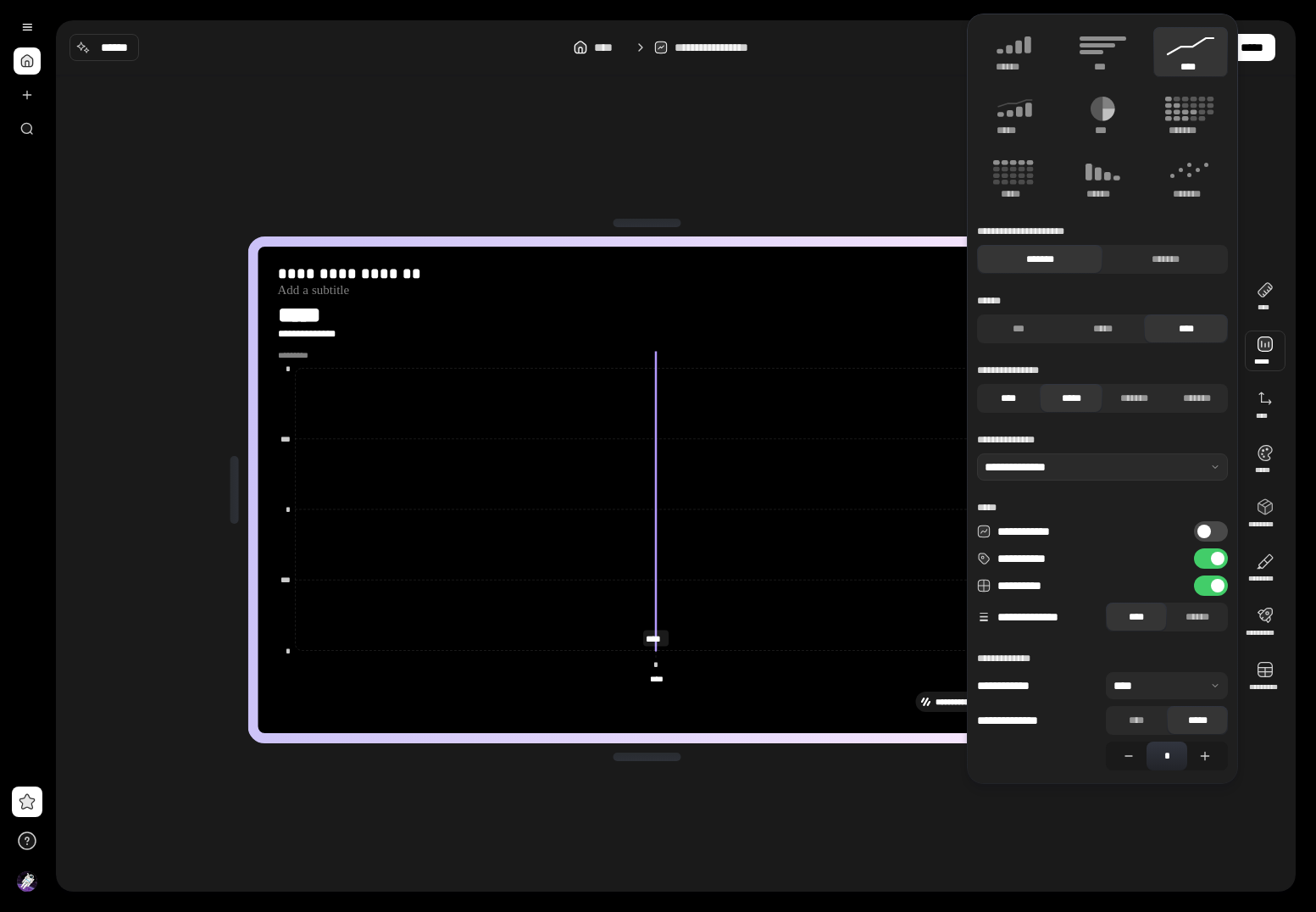click on "****" at bounding box center [1008, 398] 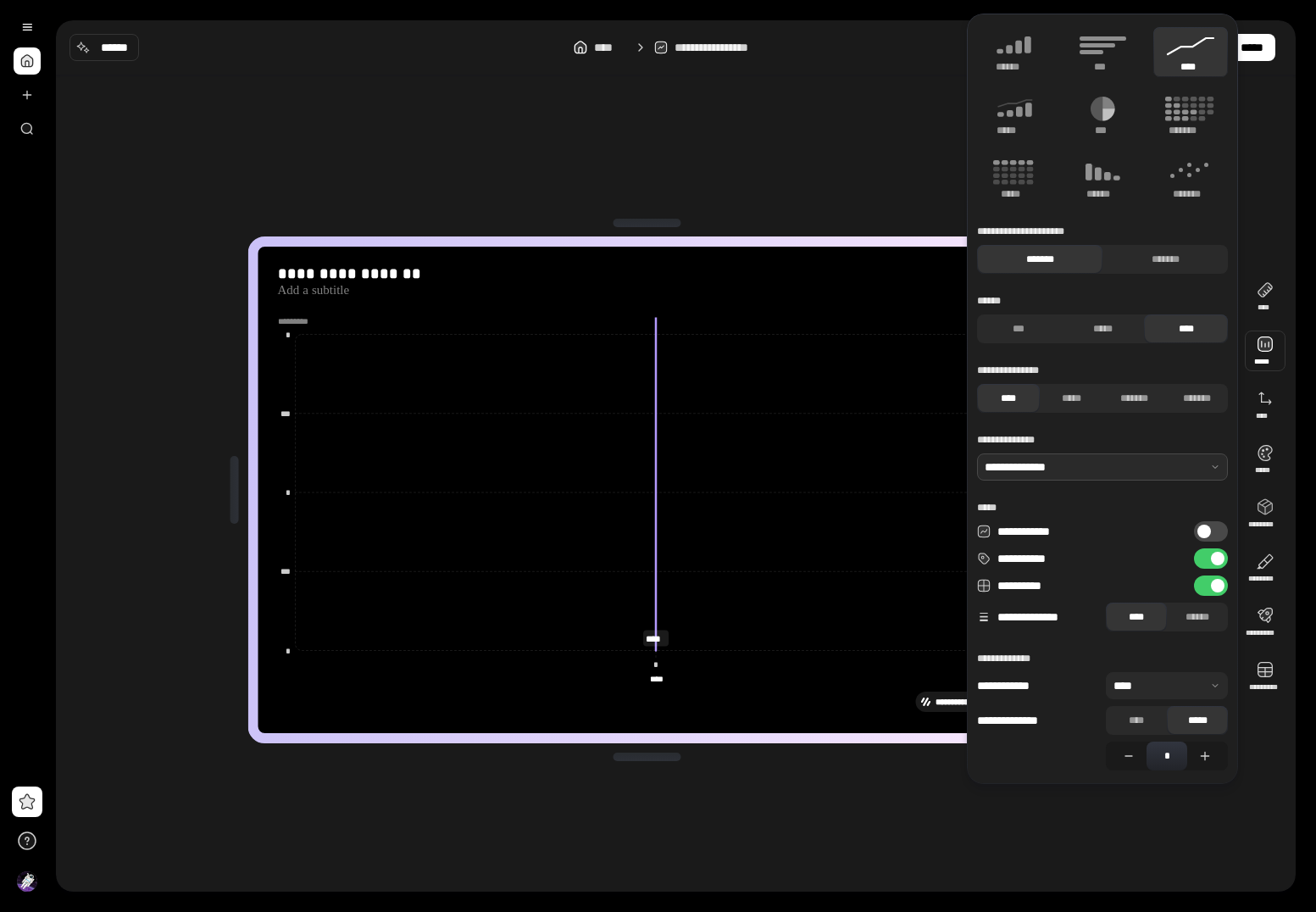 click at bounding box center (1102, 467) 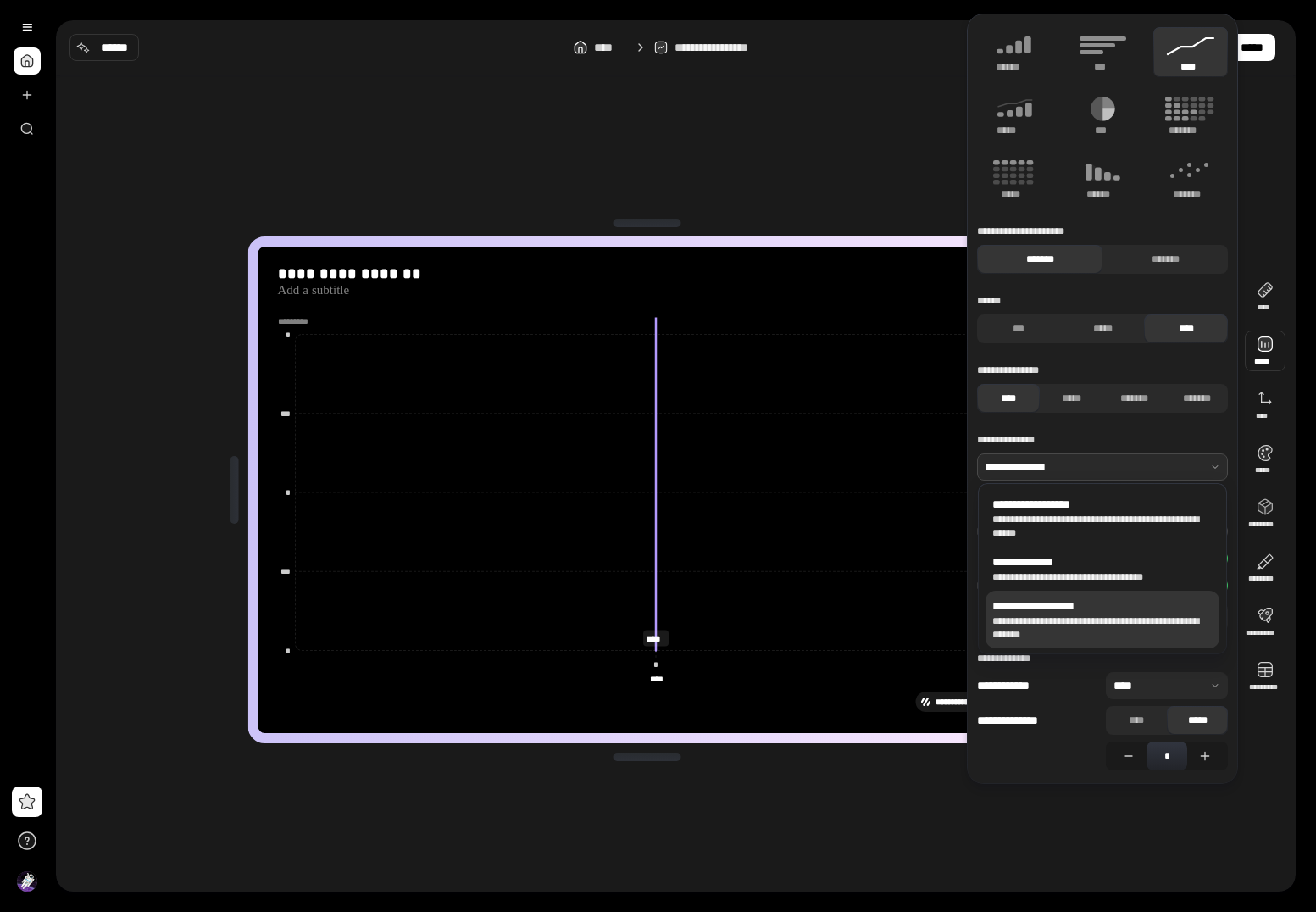 click on "**********" at bounding box center (1102, 606) 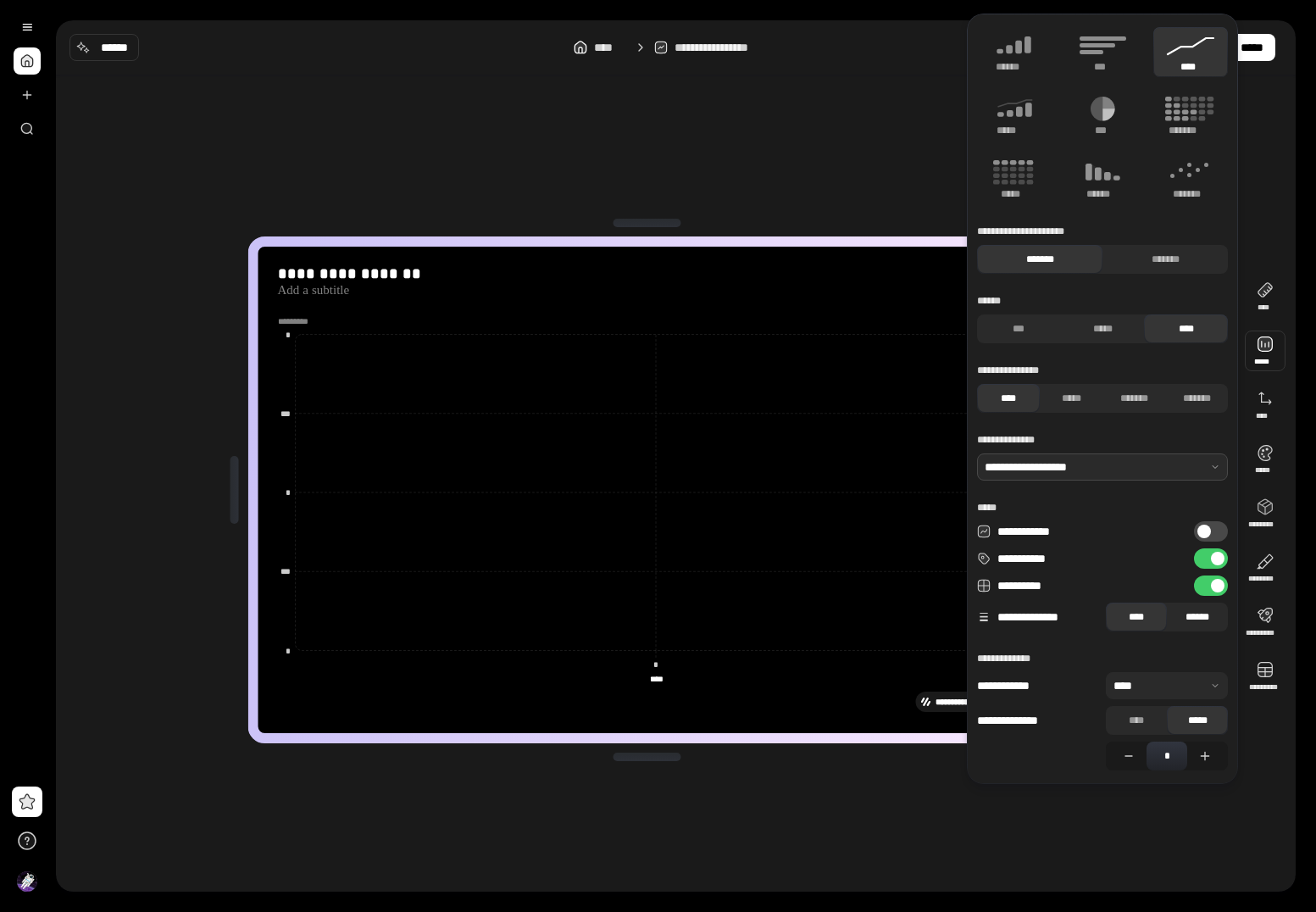 click on "******" at bounding box center (1197, 617) 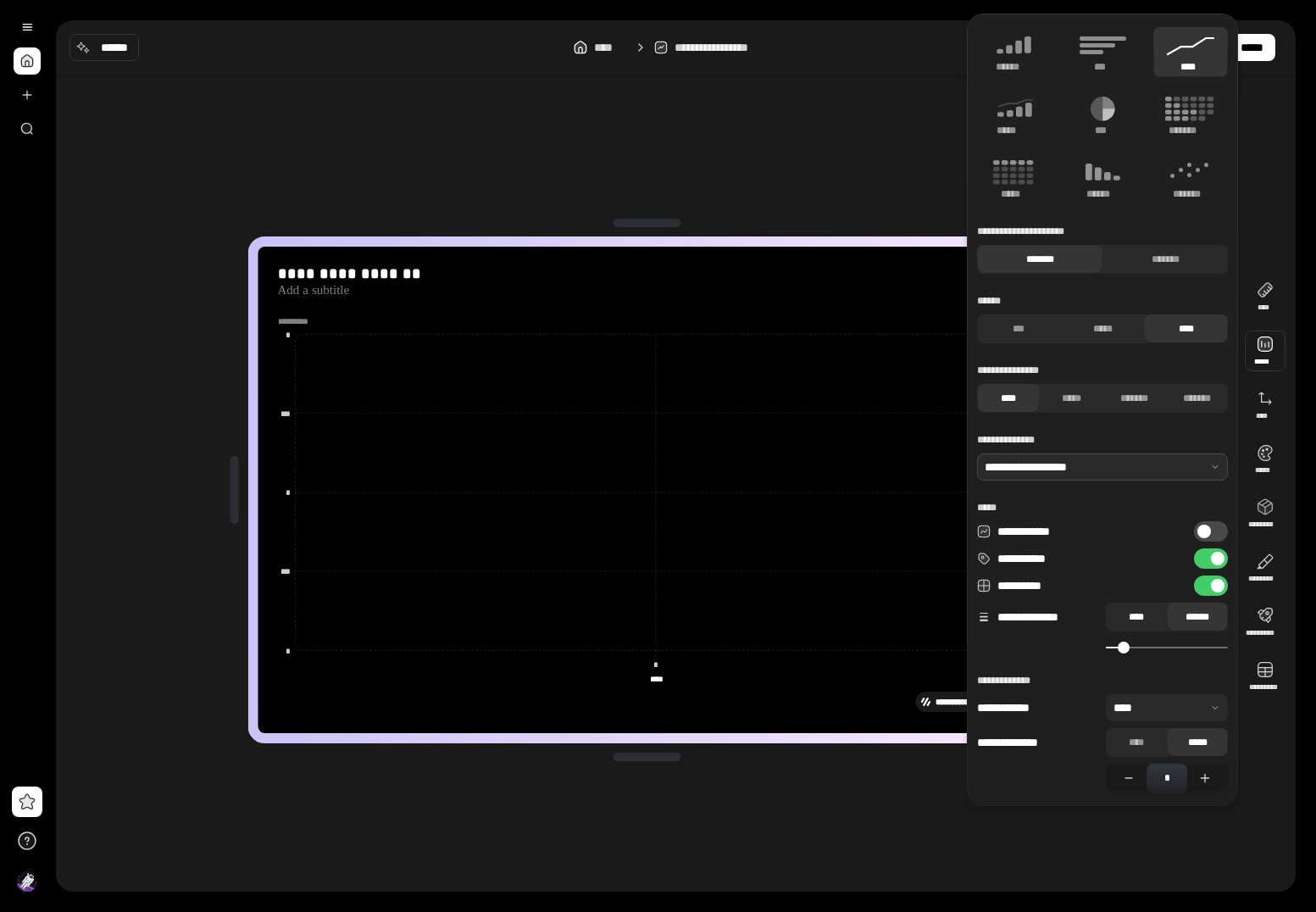 click on "****" at bounding box center [1136, 617] 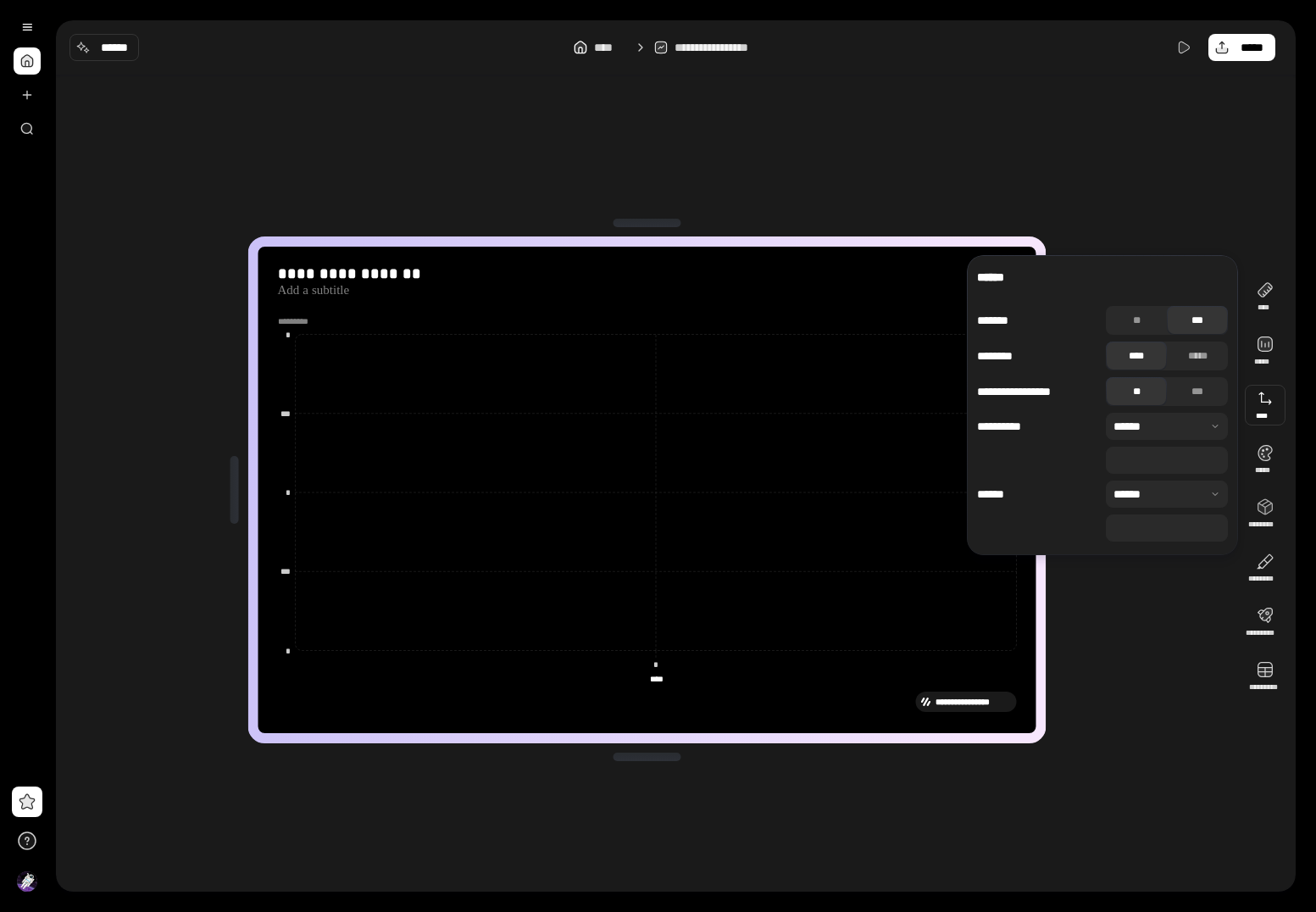 click at bounding box center [1265, 405] 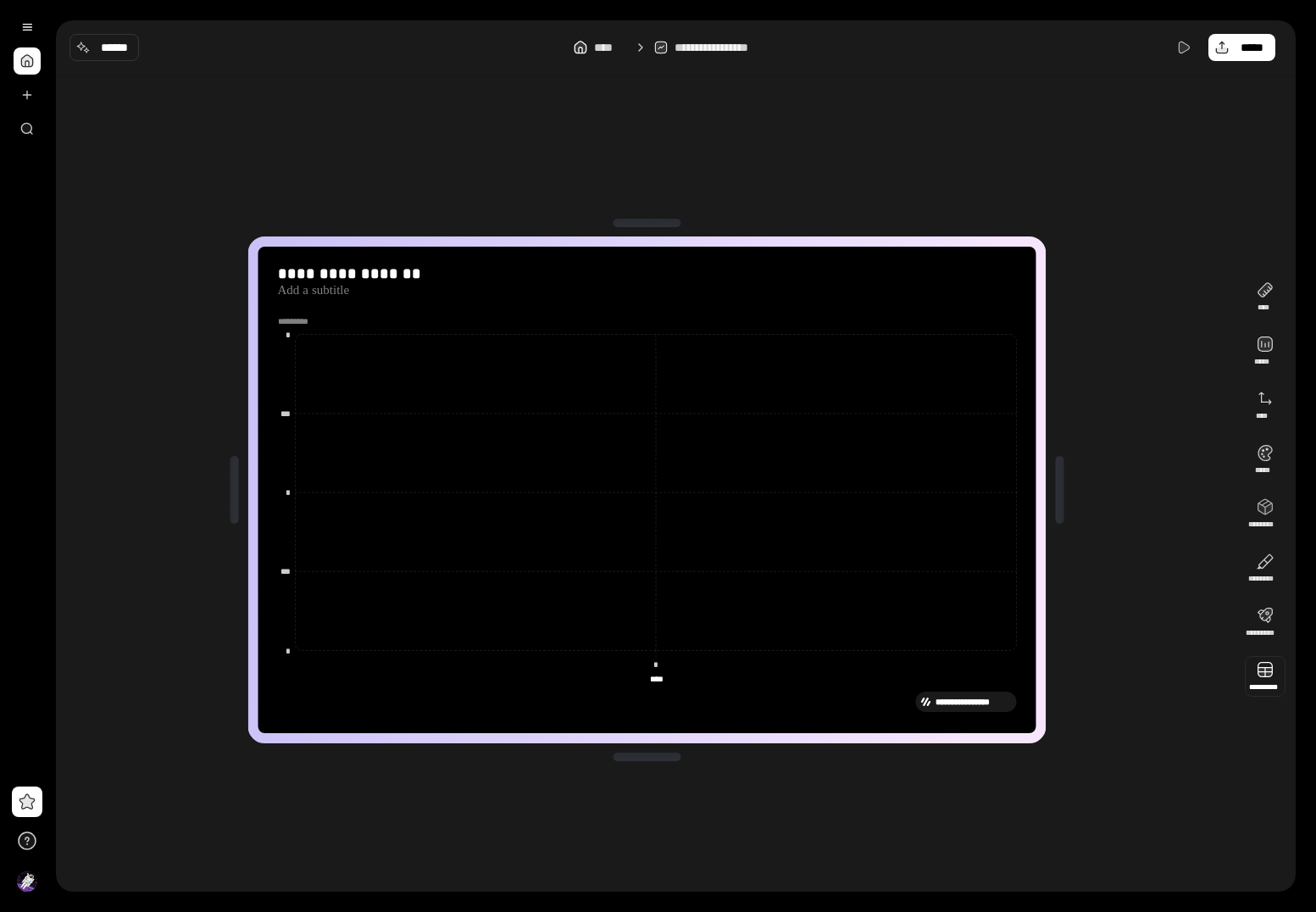 click at bounding box center [1265, 676] 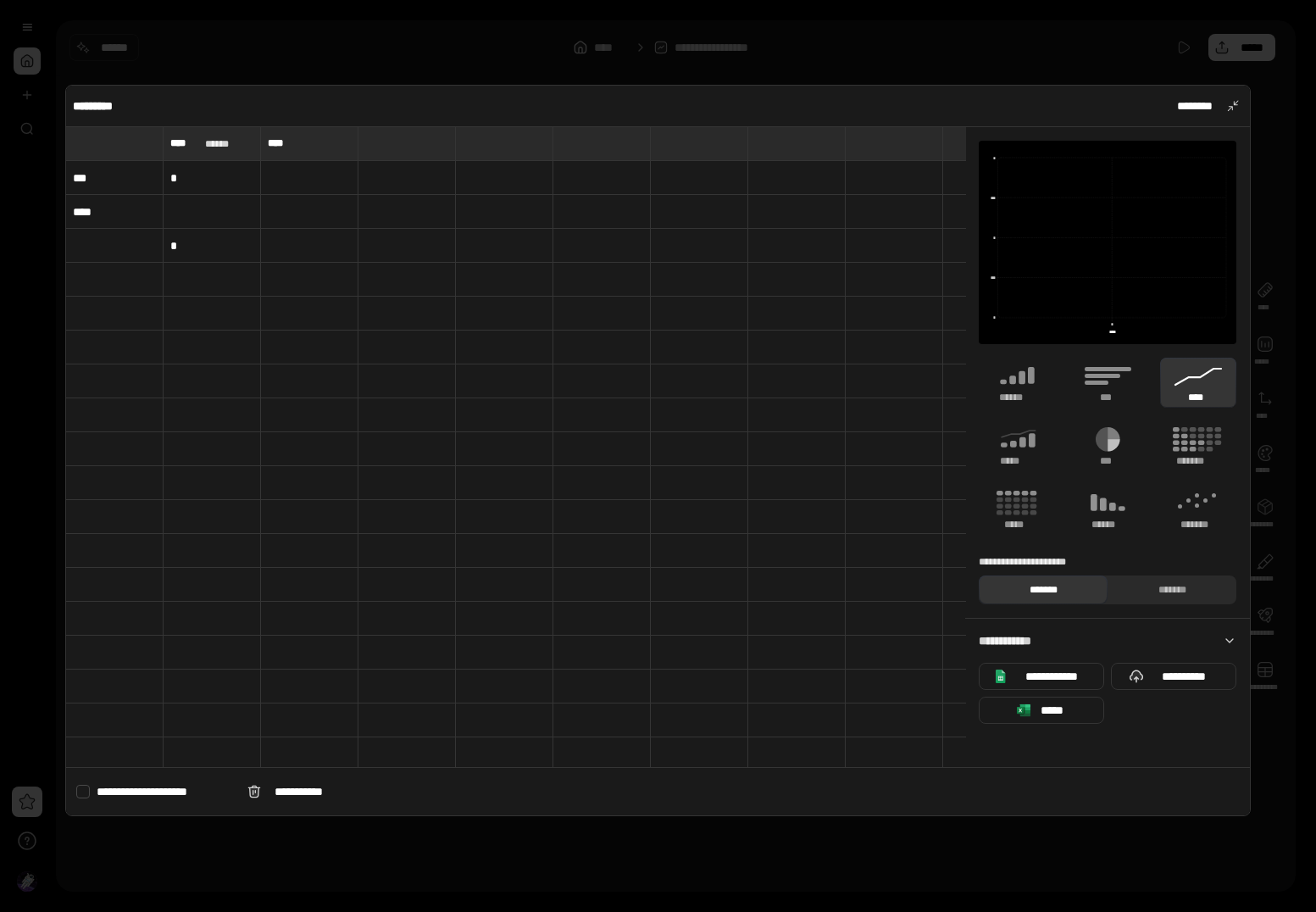 click at bounding box center [407, 143] 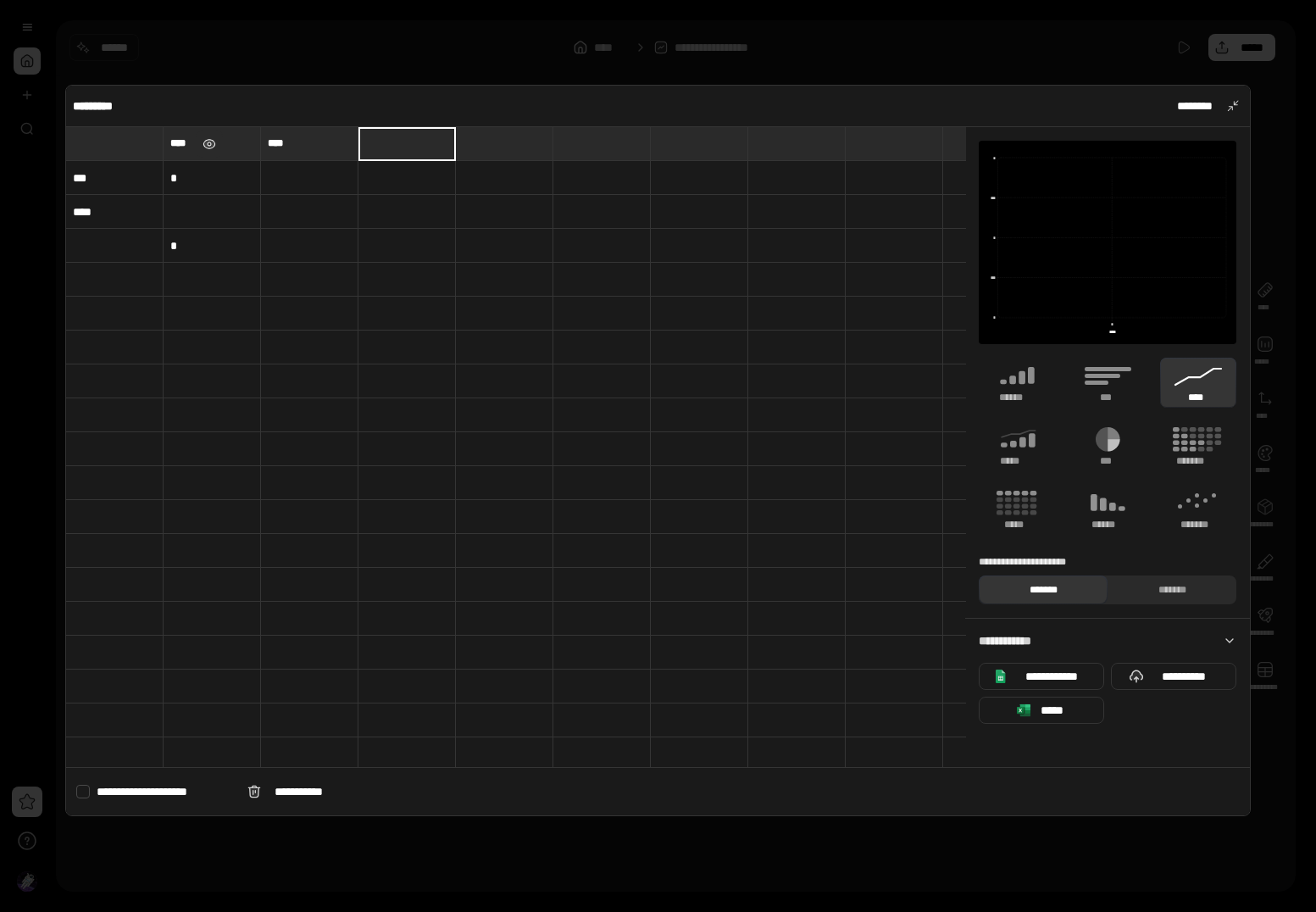 click at bounding box center [209, 144] 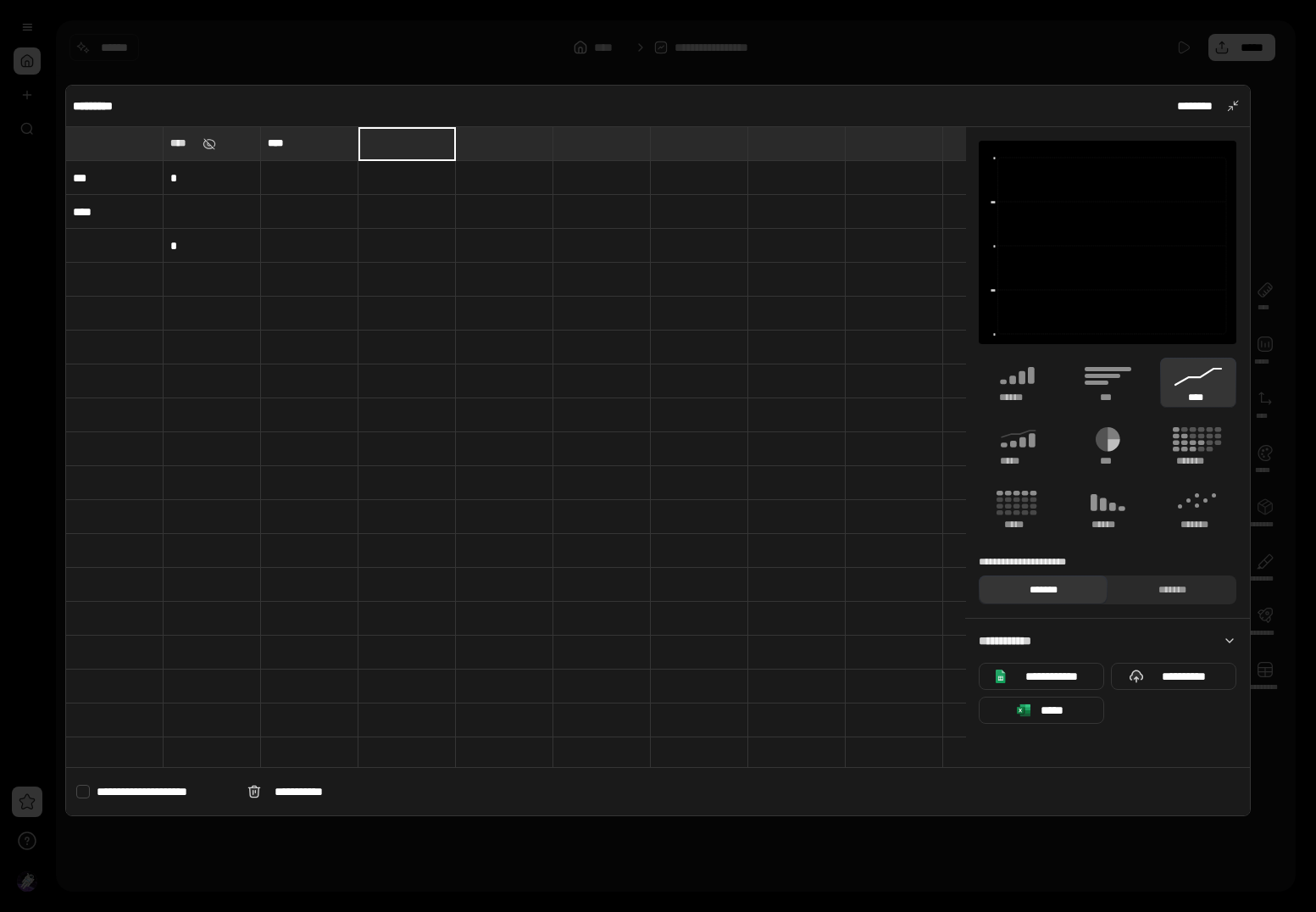 click on "****" at bounding box center (183, 143) 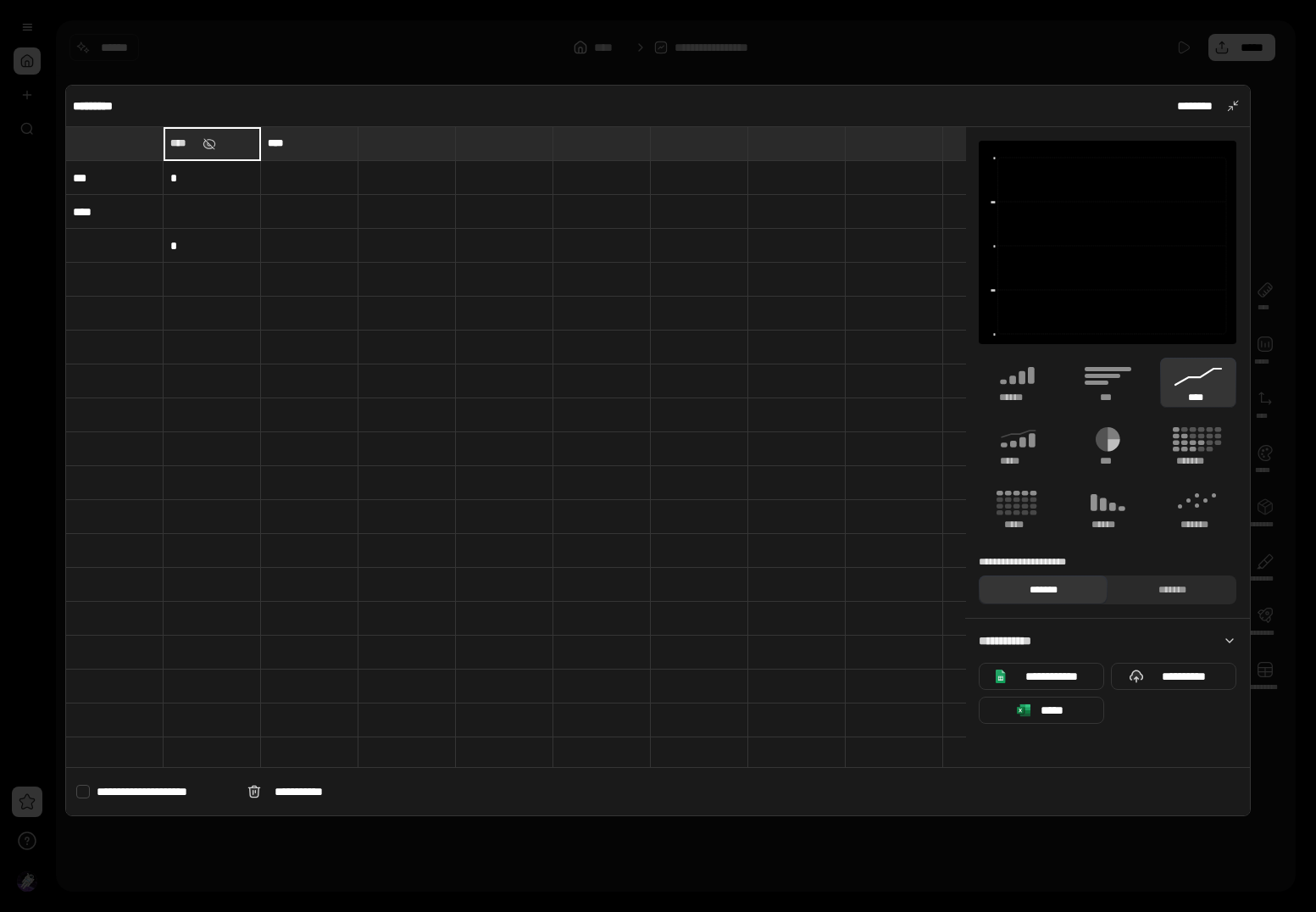 click on "****" at bounding box center (212, 143) 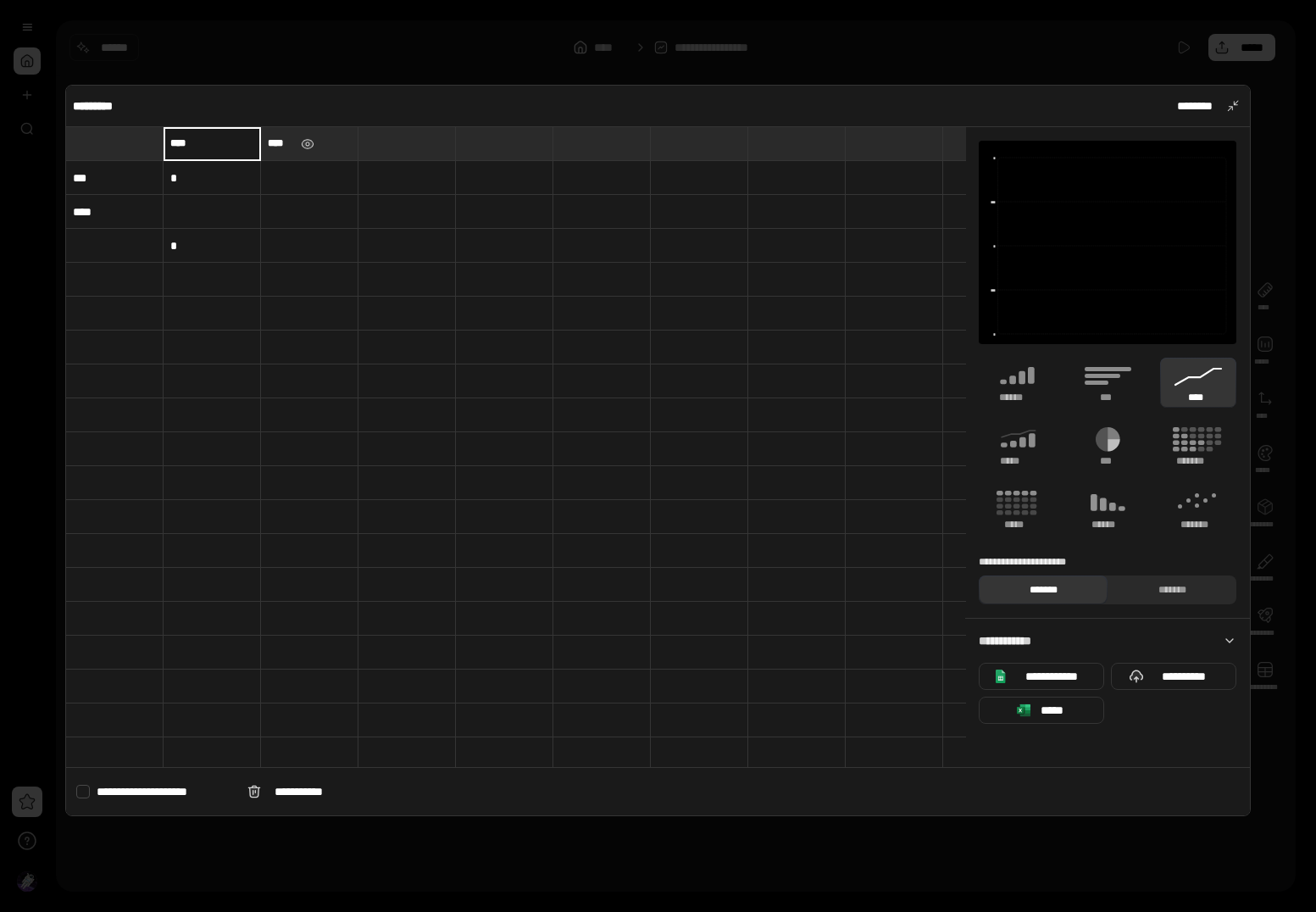 click on "****" at bounding box center (280, 143) 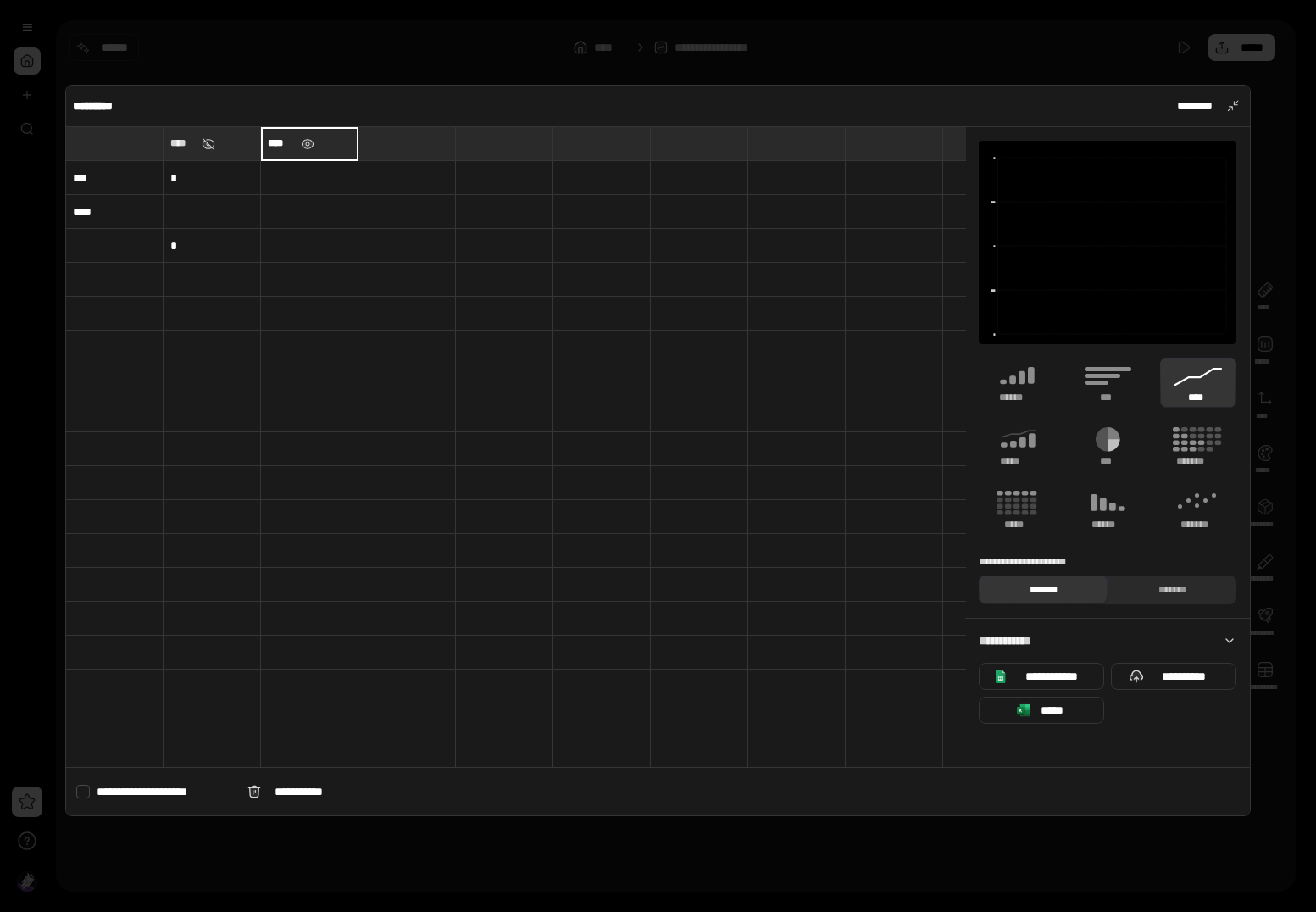 click on "****" at bounding box center [309, 143] 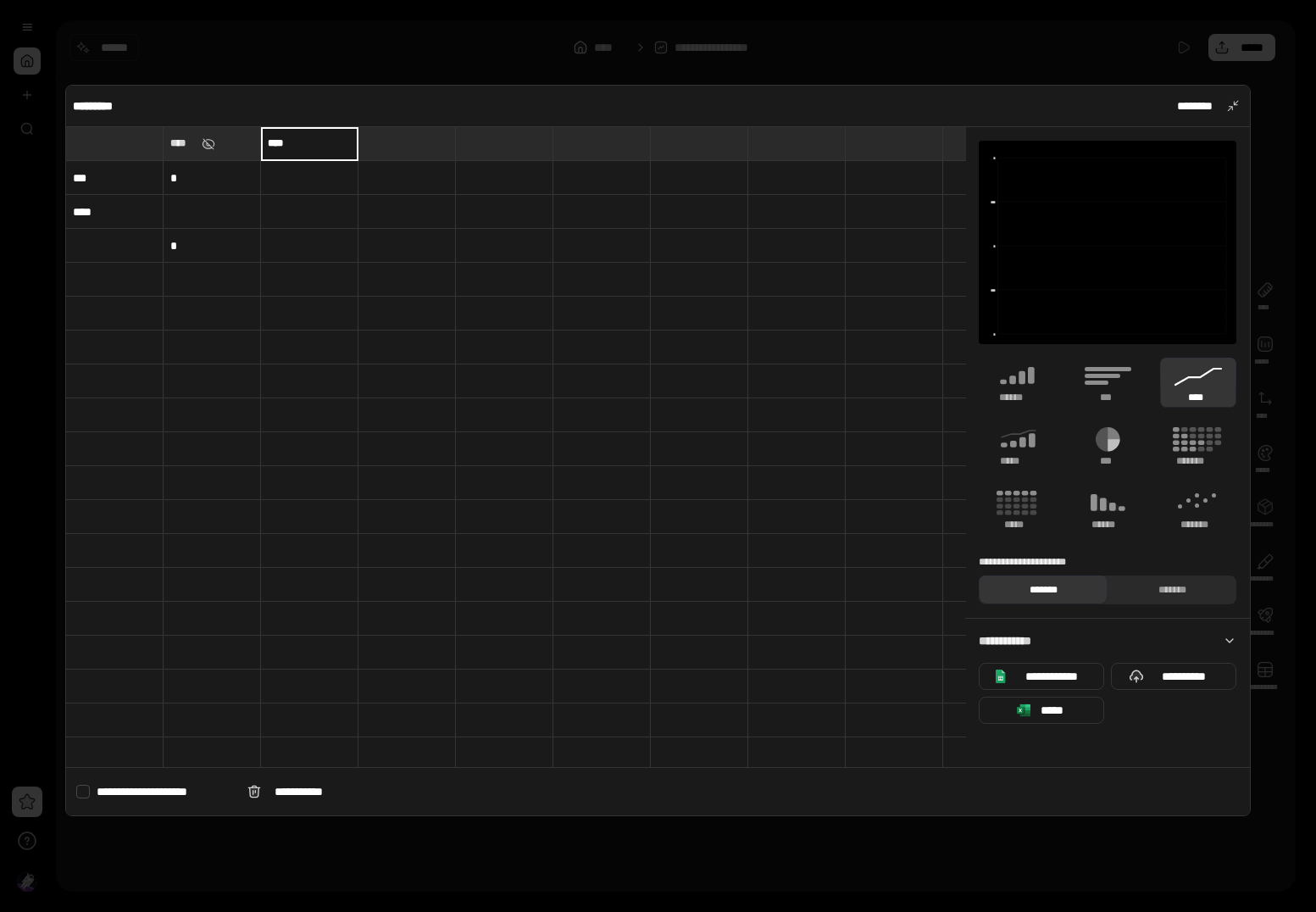 click at bounding box center (407, 143) 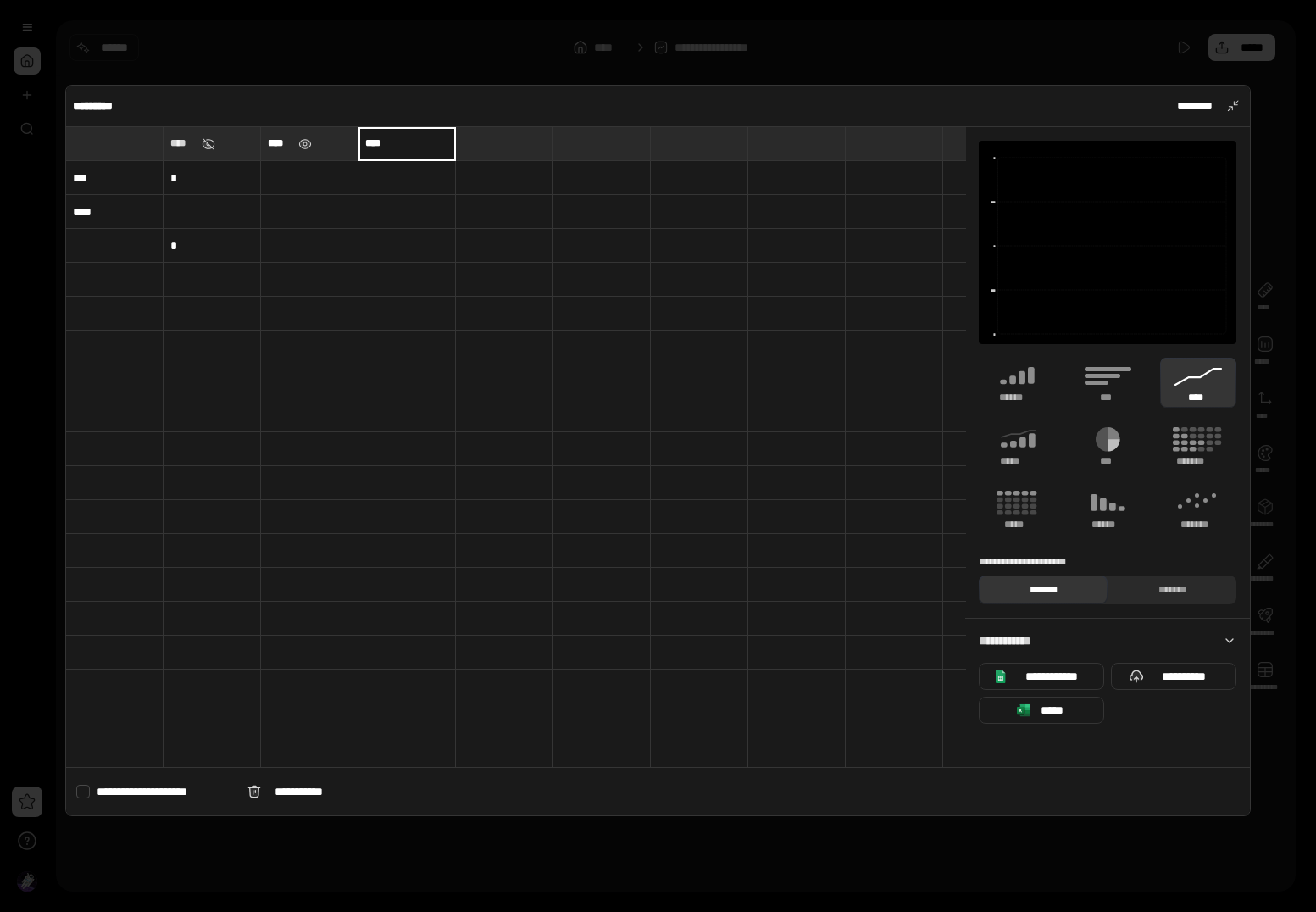 click at bounding box center [504, 143] 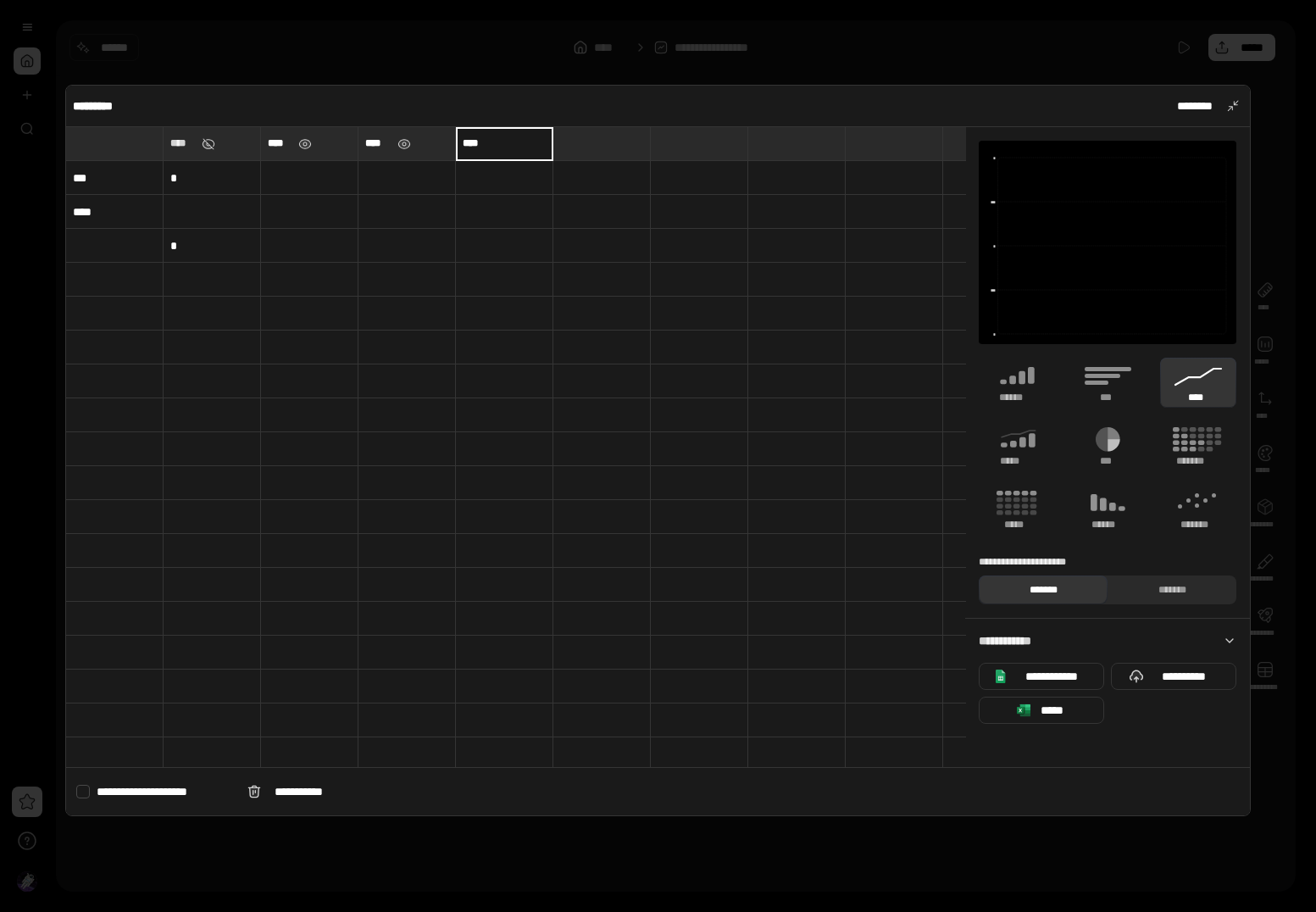 click at bounding box center (504, 178) 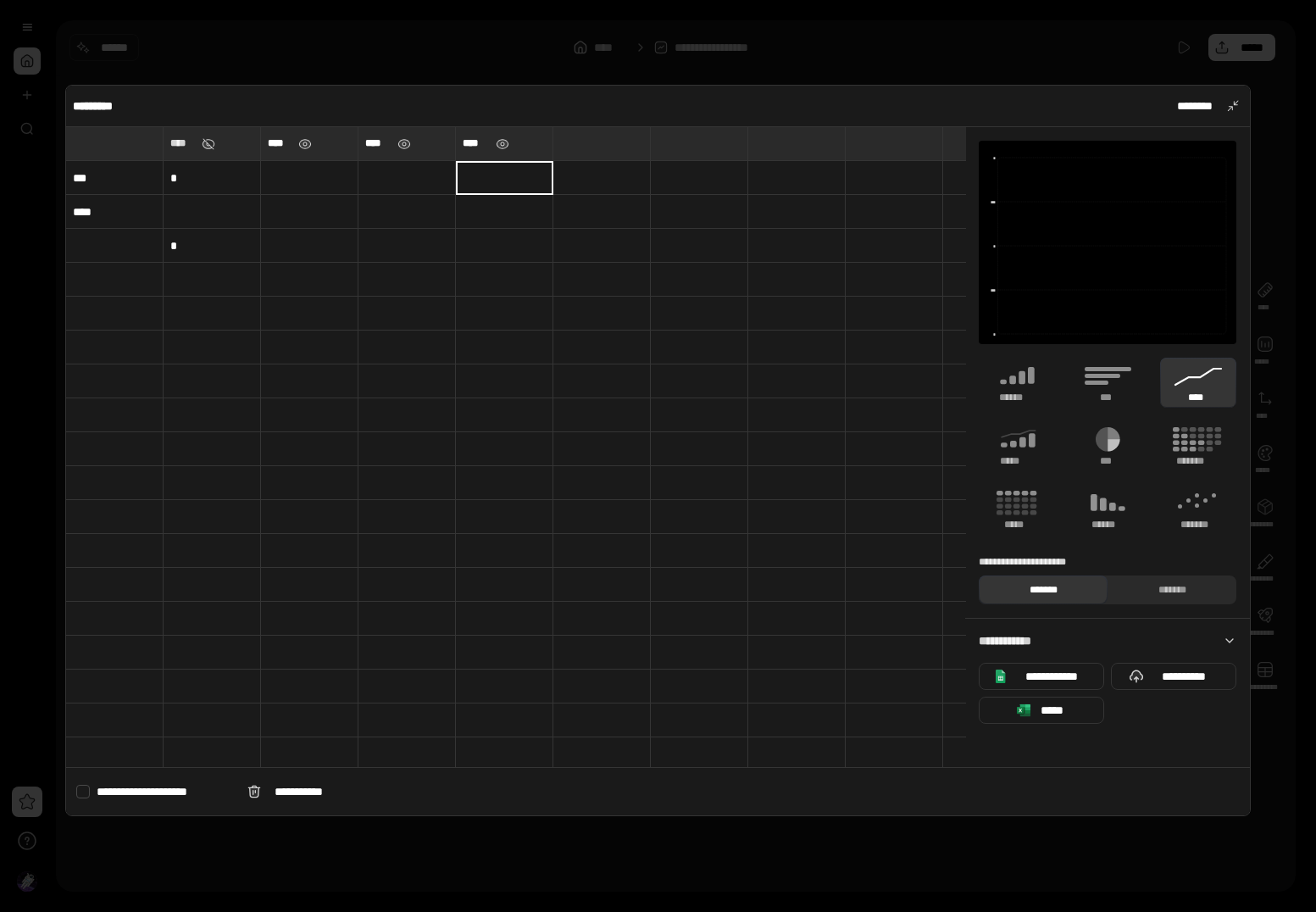 click at bounding box center (309, 178) 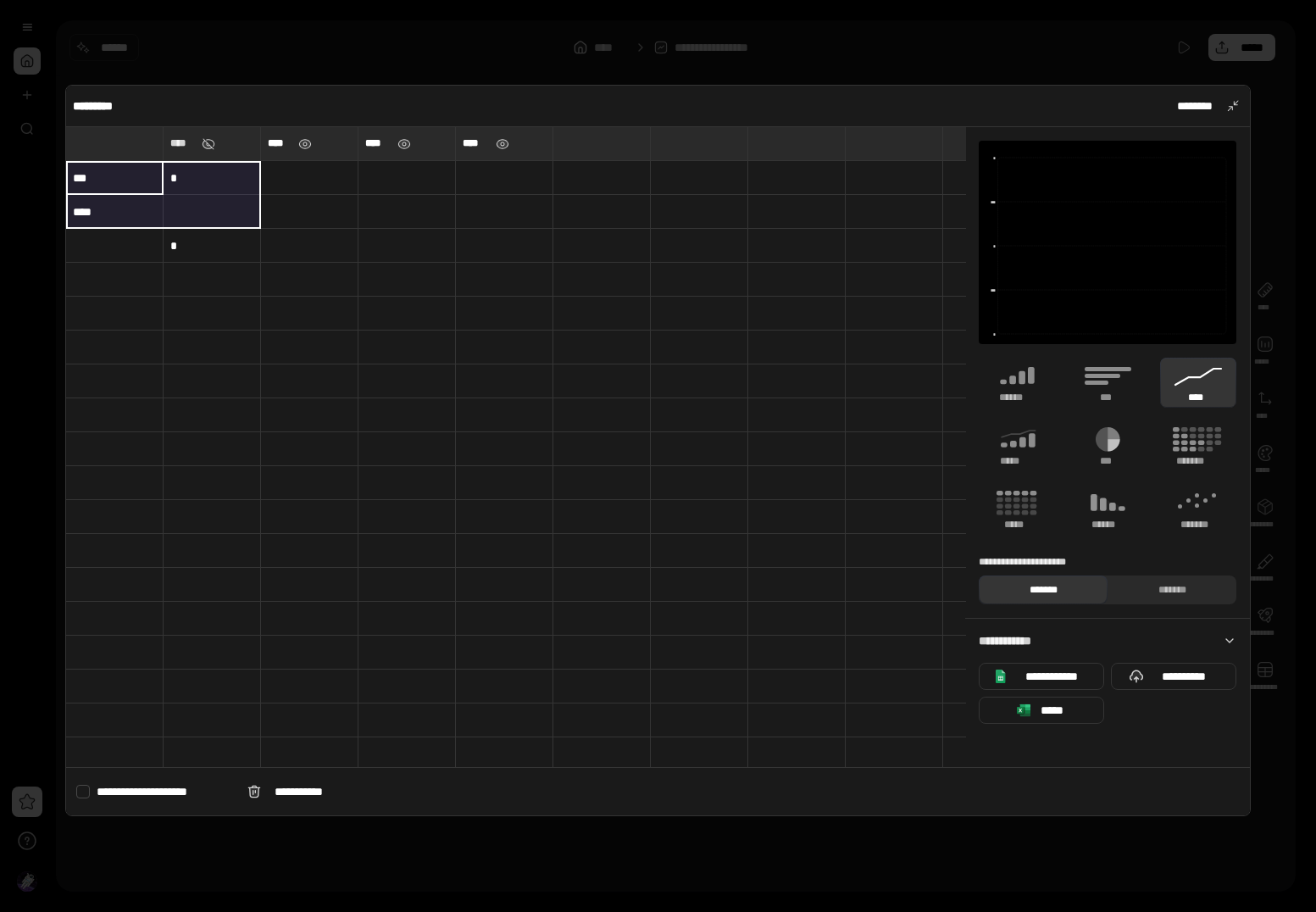 drag, startPoint x: 116, startPoint y: 183, endPoint x: 252, endPoint y: 214, distance: 139 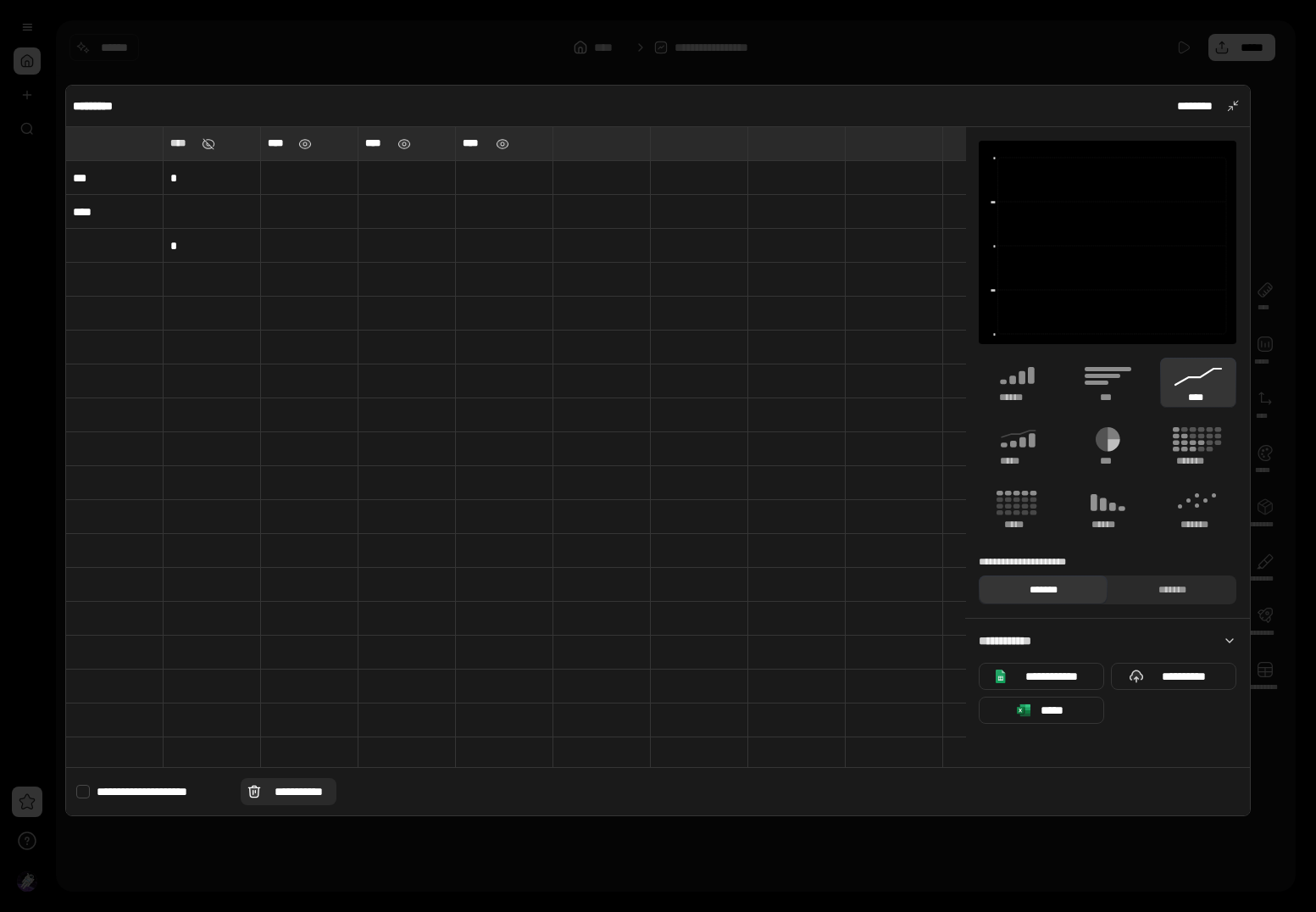 click on "**********" at bounding box center (298, 792) 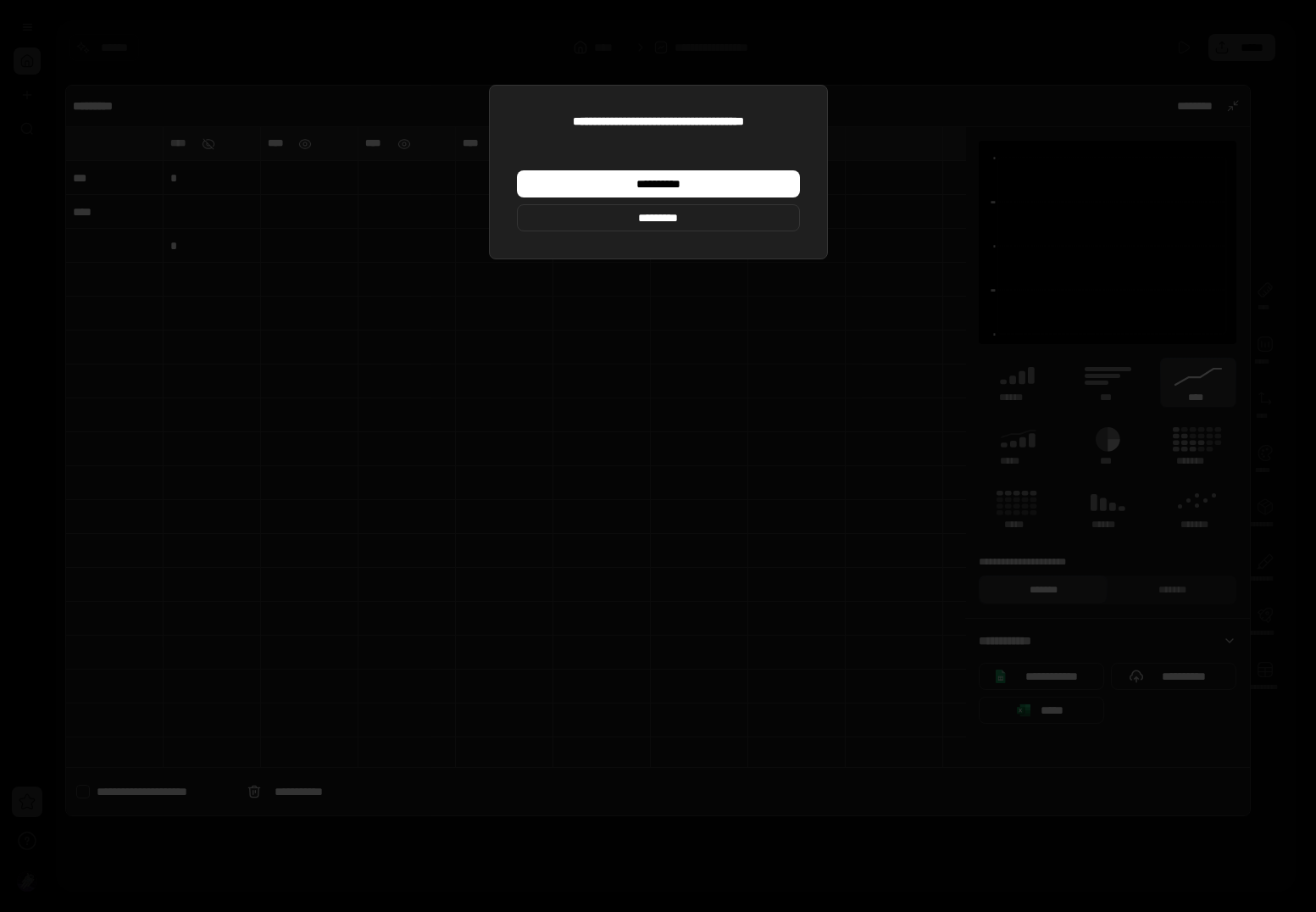 click on "[FIRST] [LAST]" at bounding box center (658, 201) 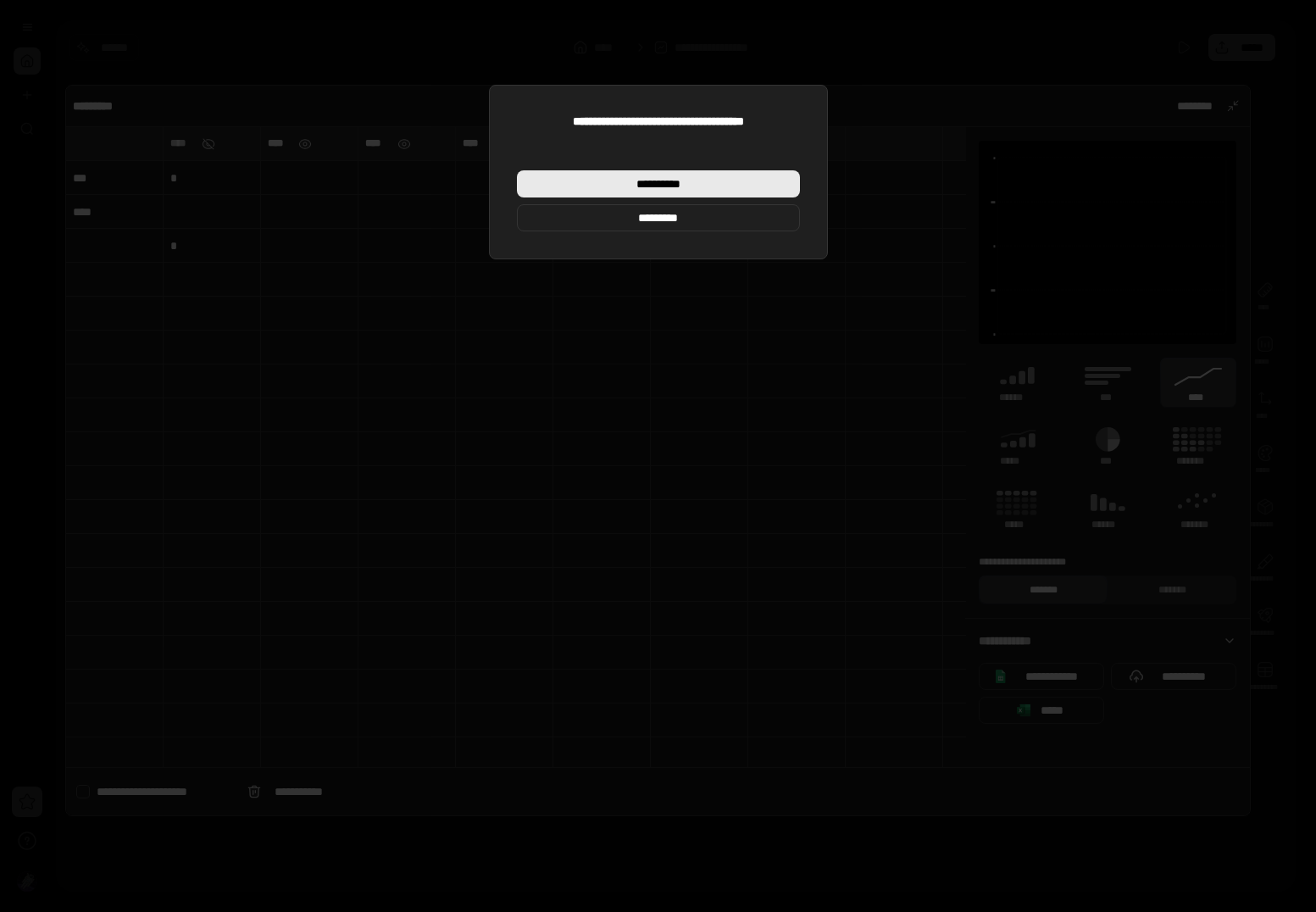 click on "**********" at bounding box center [658, 184] 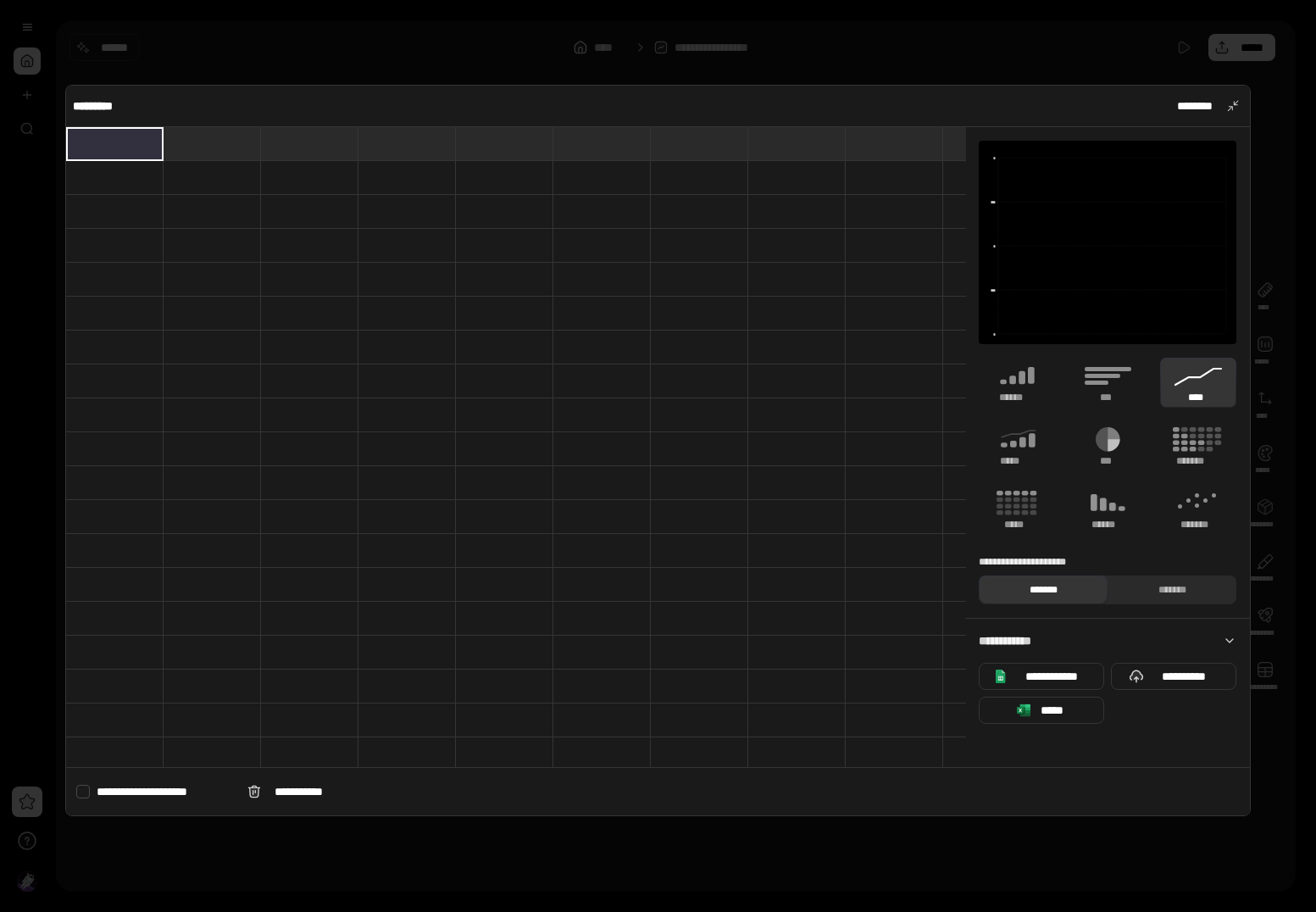 click at bounding box center (114, 143) 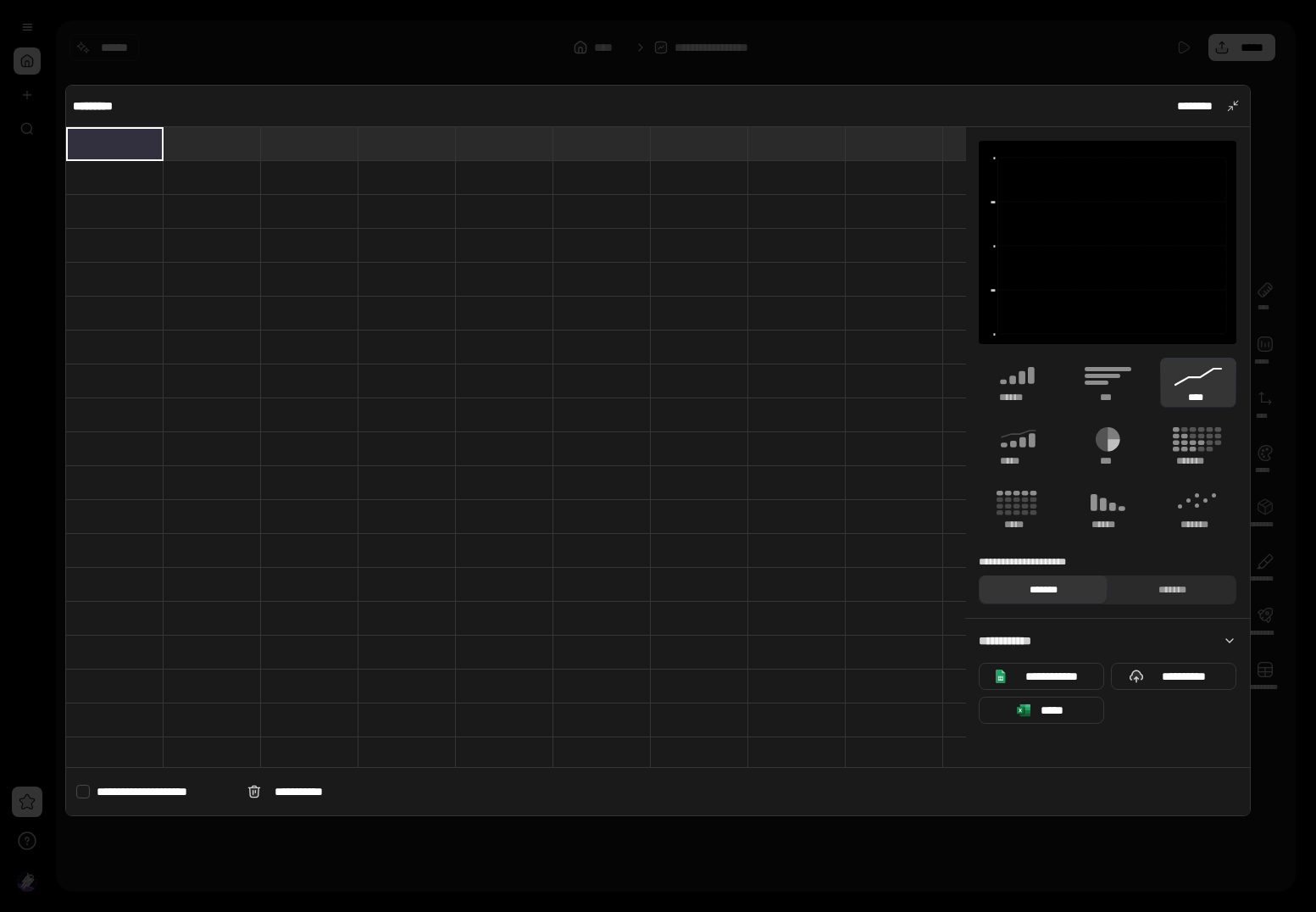 click at bounding box center [309, 348] 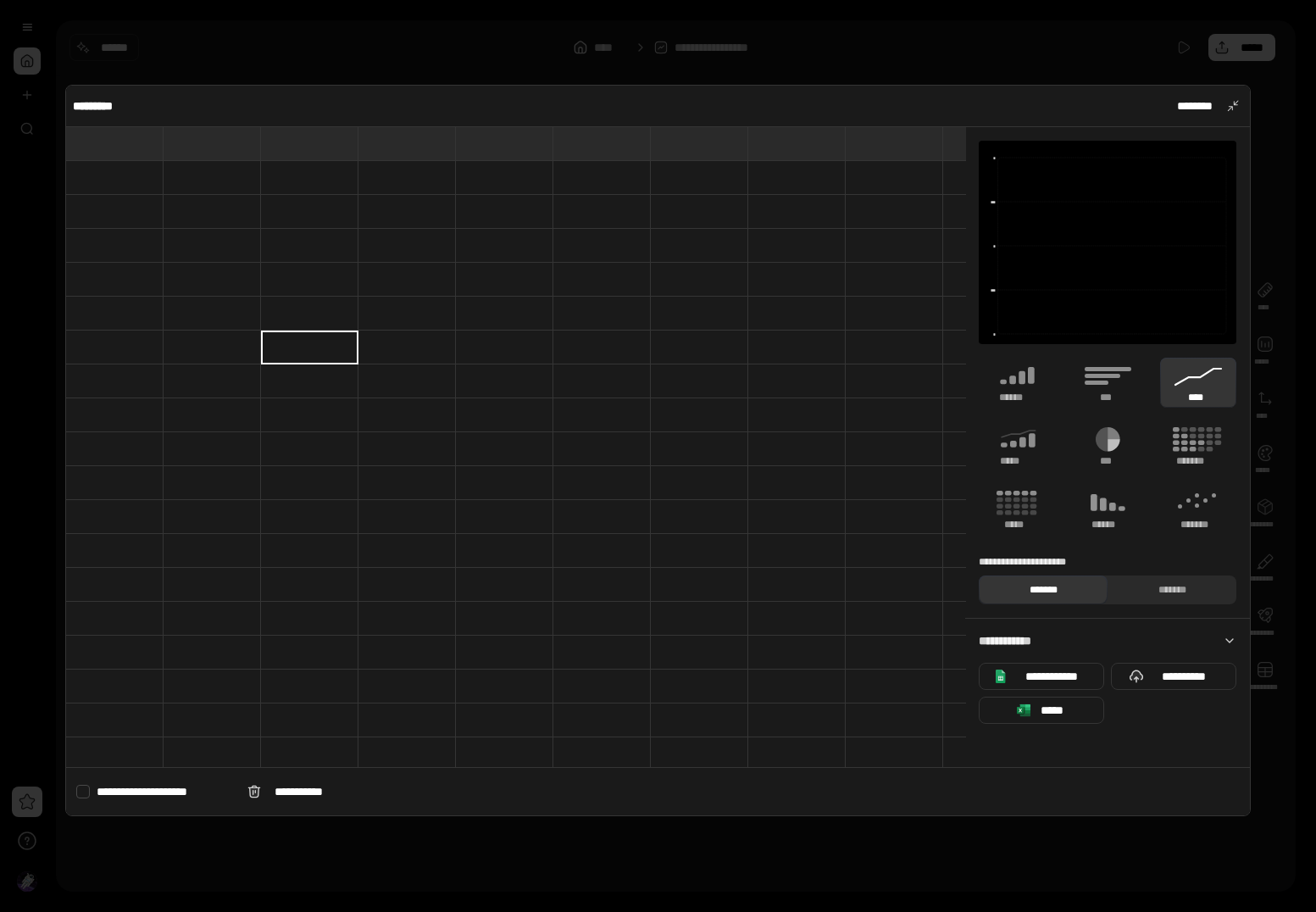 click at bounding box center [114, 143] 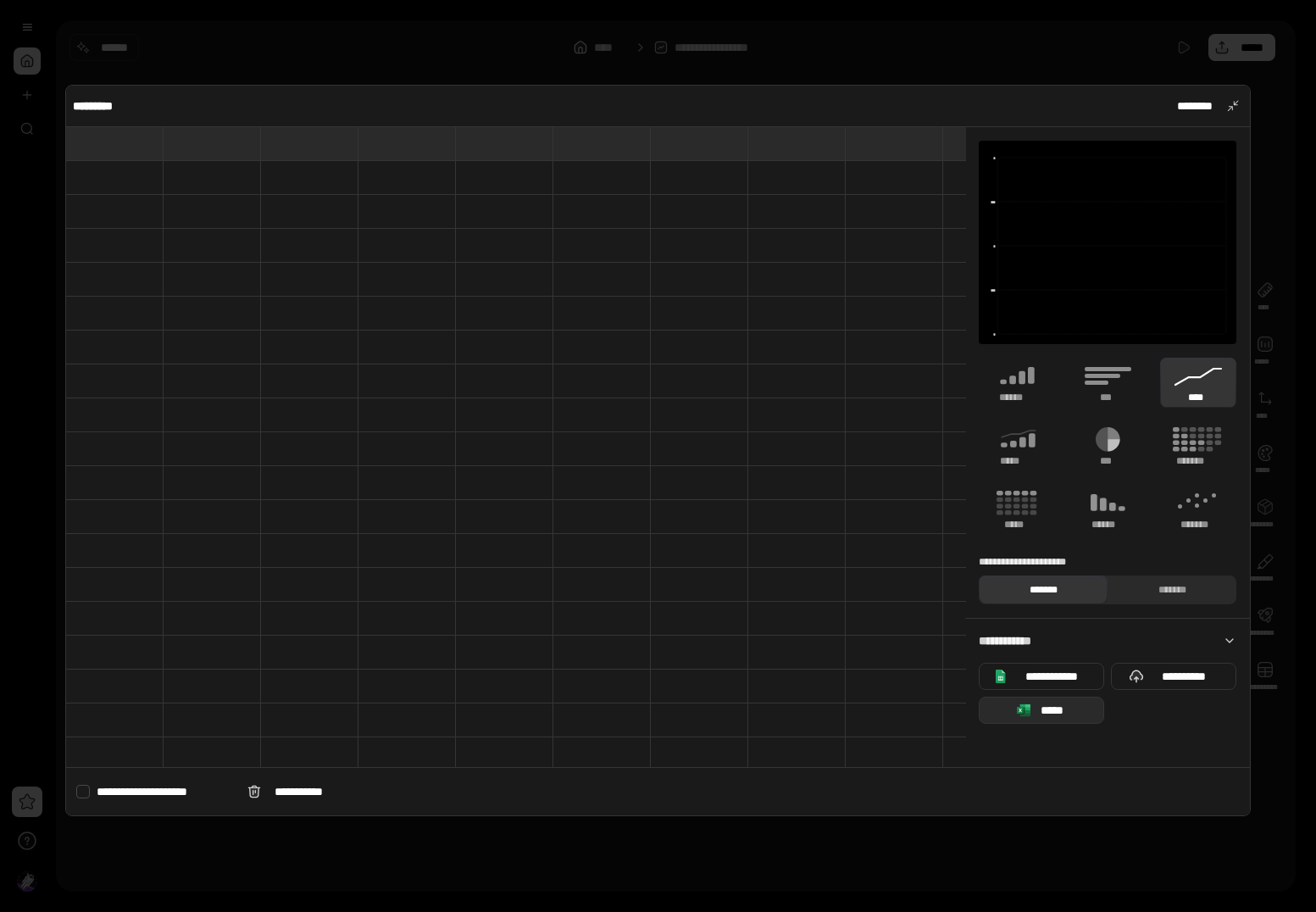 click on "*****" at bounding box center (1052, 710) 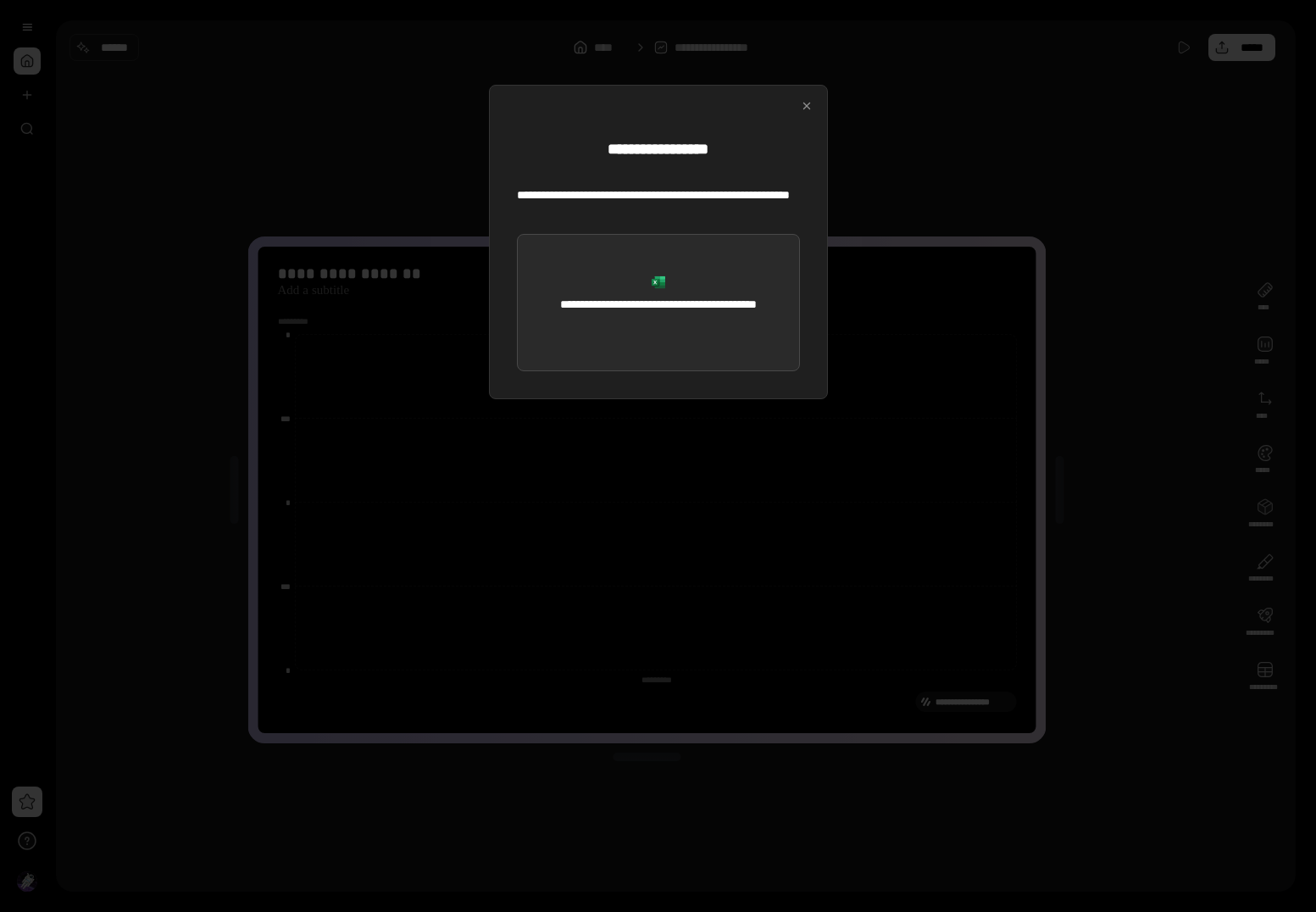 click on "**********" at bounding box center [658, 303] 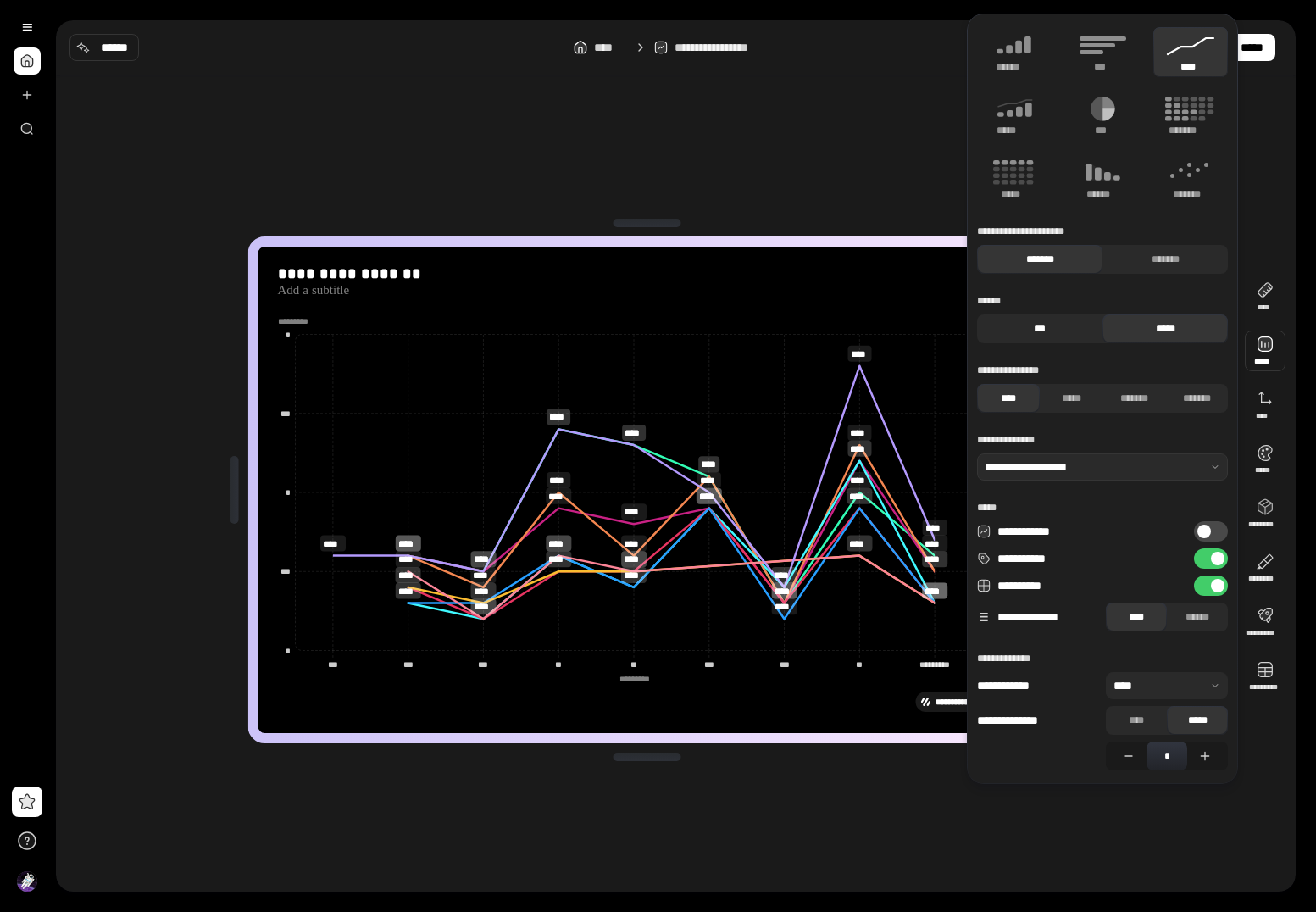click on "***" at bounding box center [1040, 329] 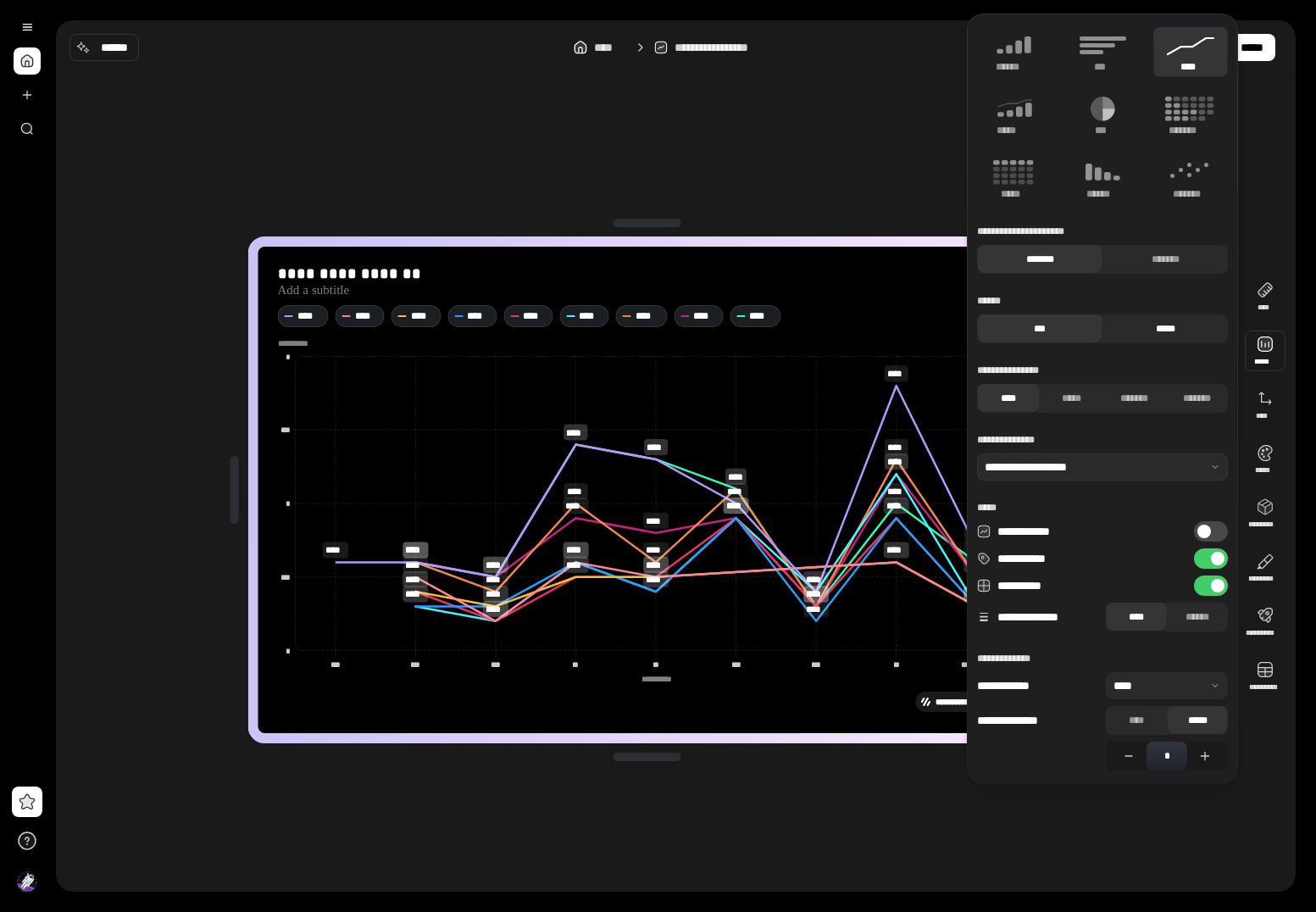 click on "*****" at bounding box center (1165, 329) 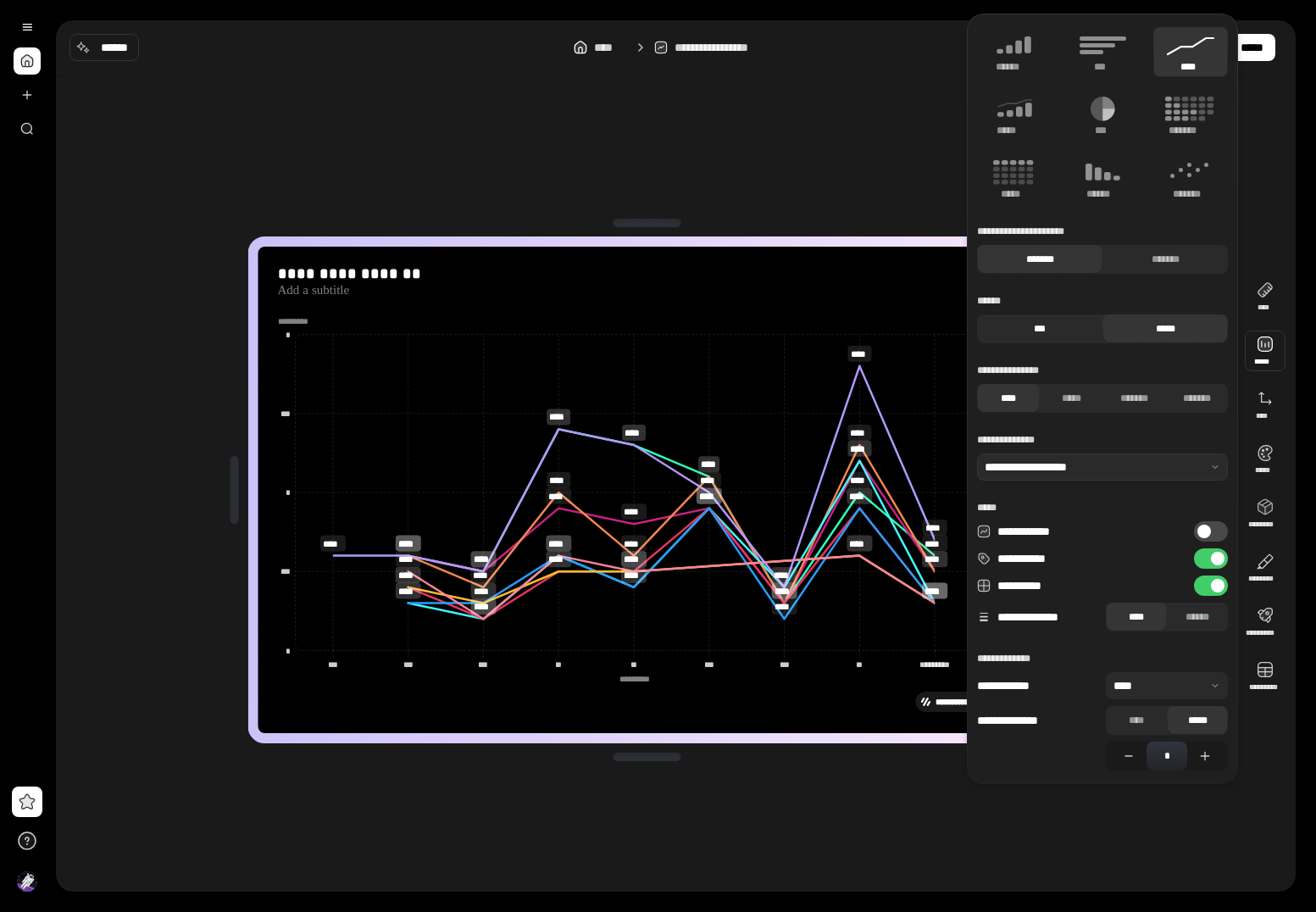 click on "***" at bounding box center [1040, 329] 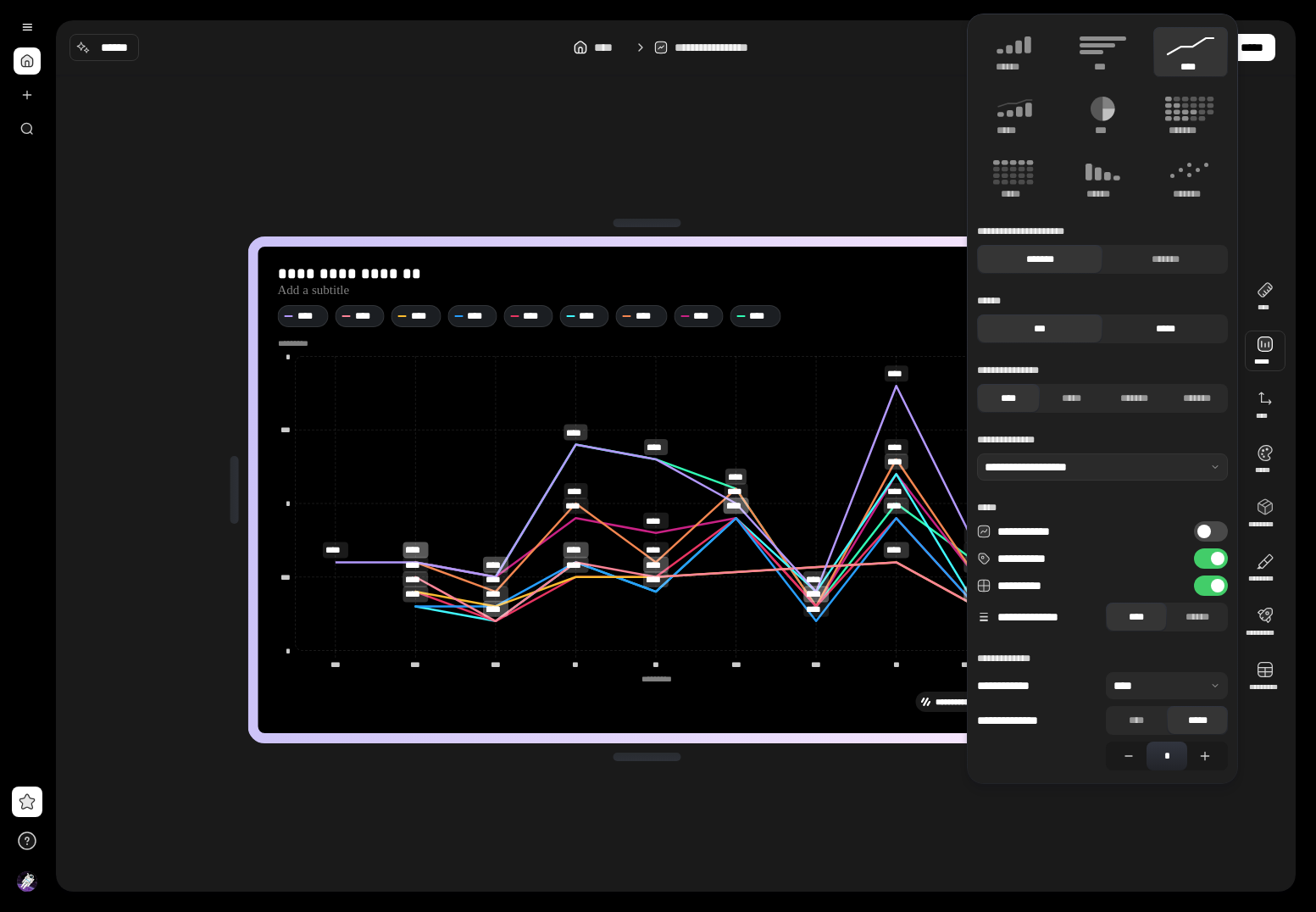 click on "*****" at bounding box center [1165, 329] 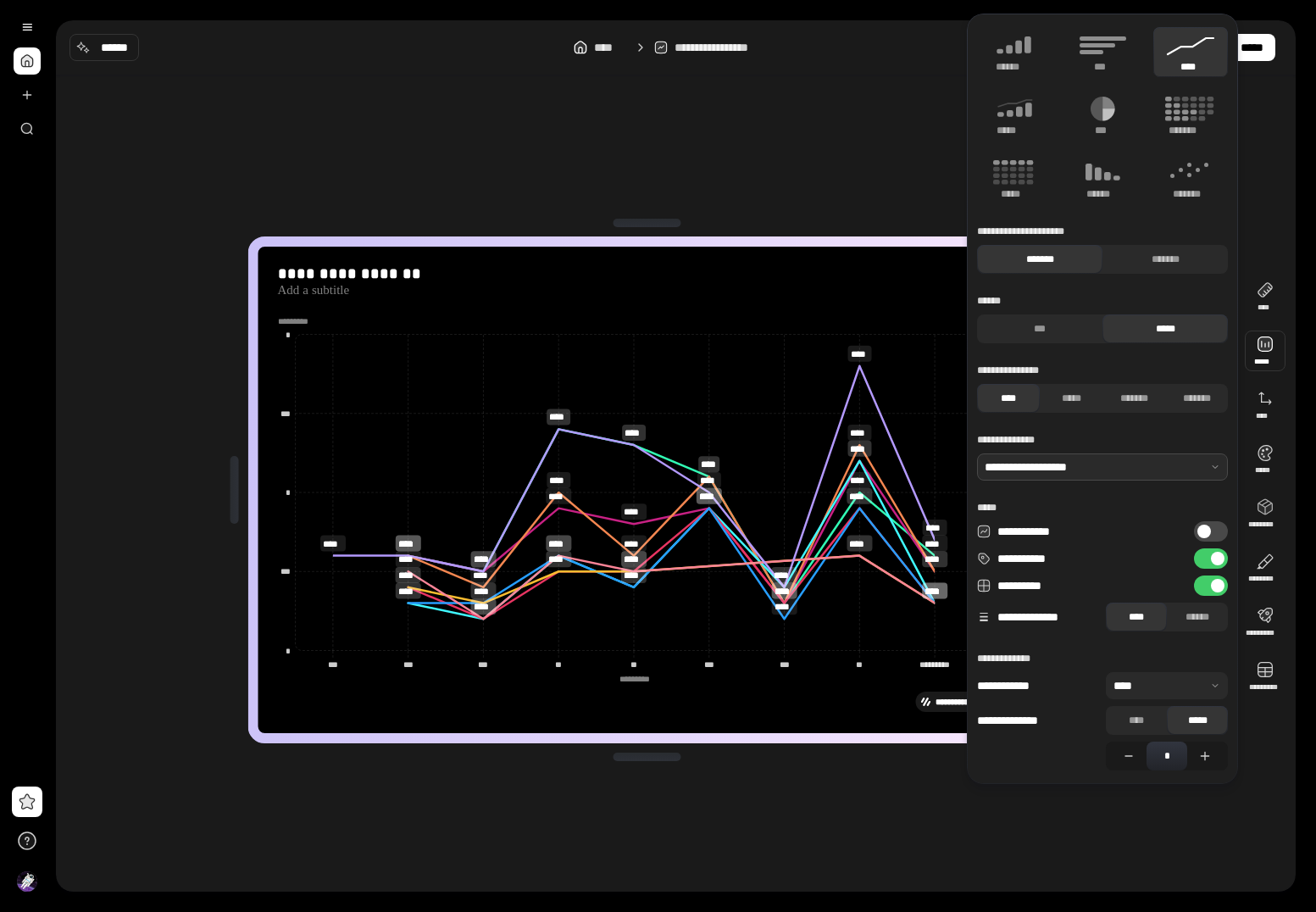 click at bounding box center (1102, 467) 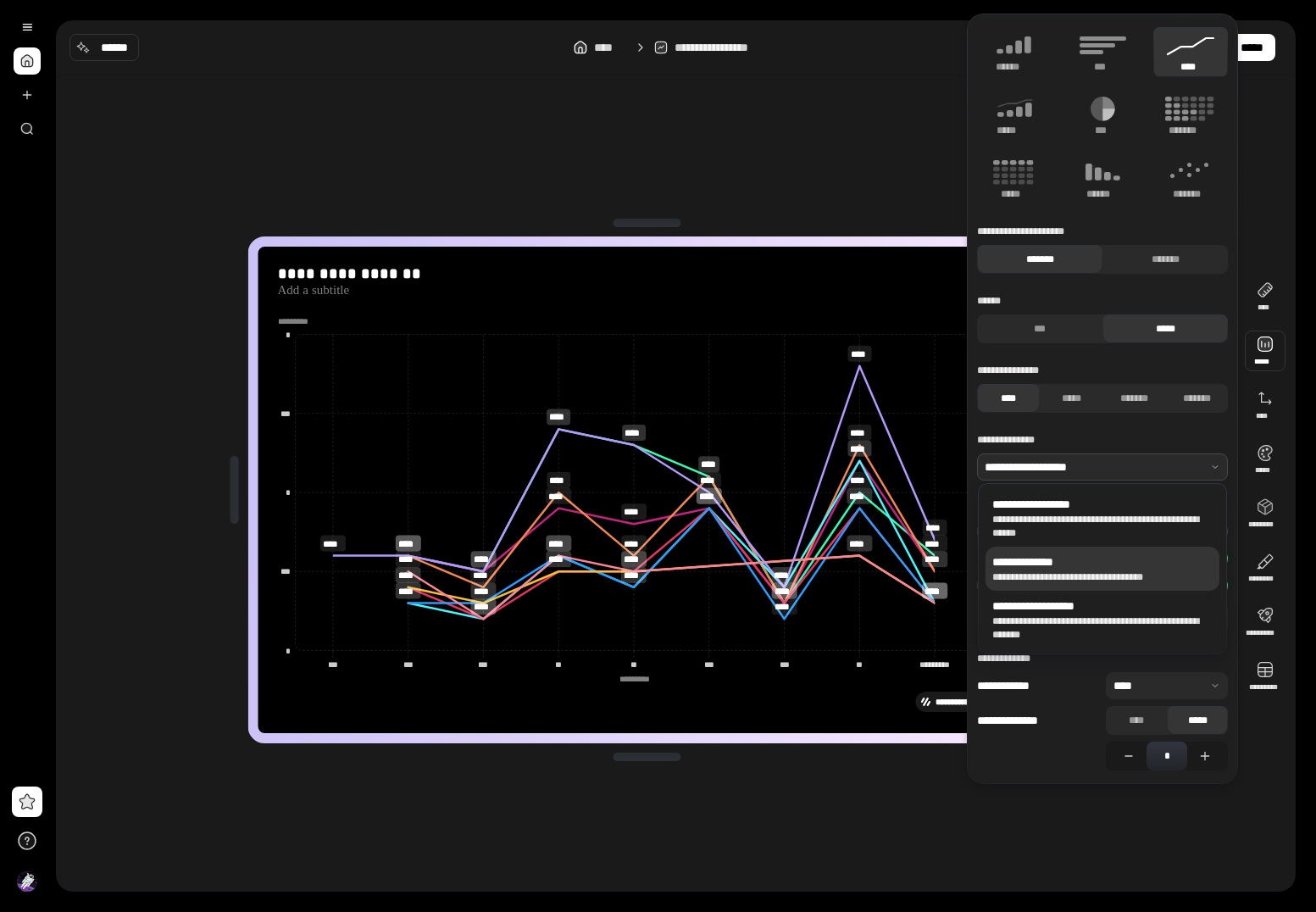 click on "**********" at bounding box center (1102, 562) 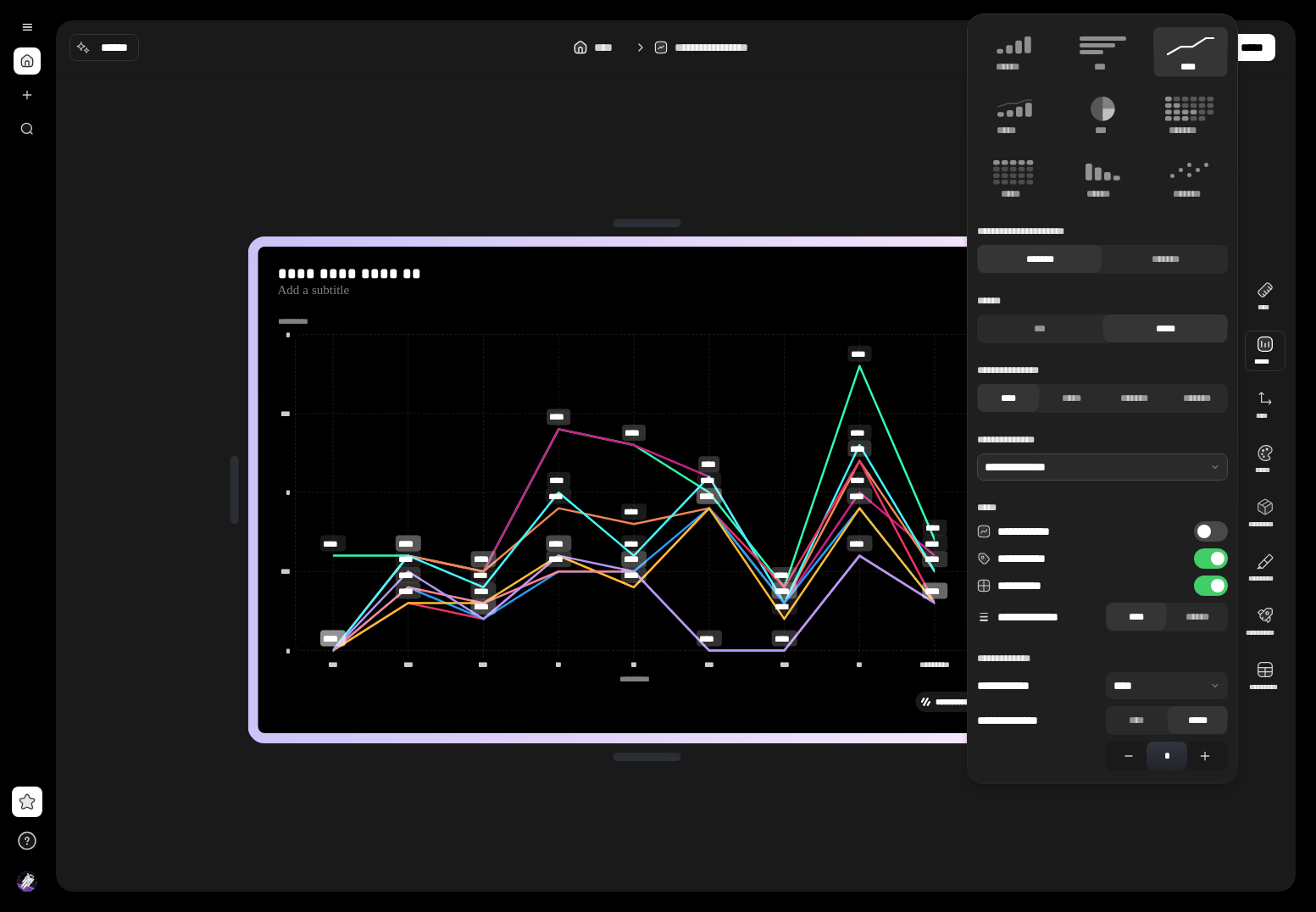 click at bounding box center (1102, 467) 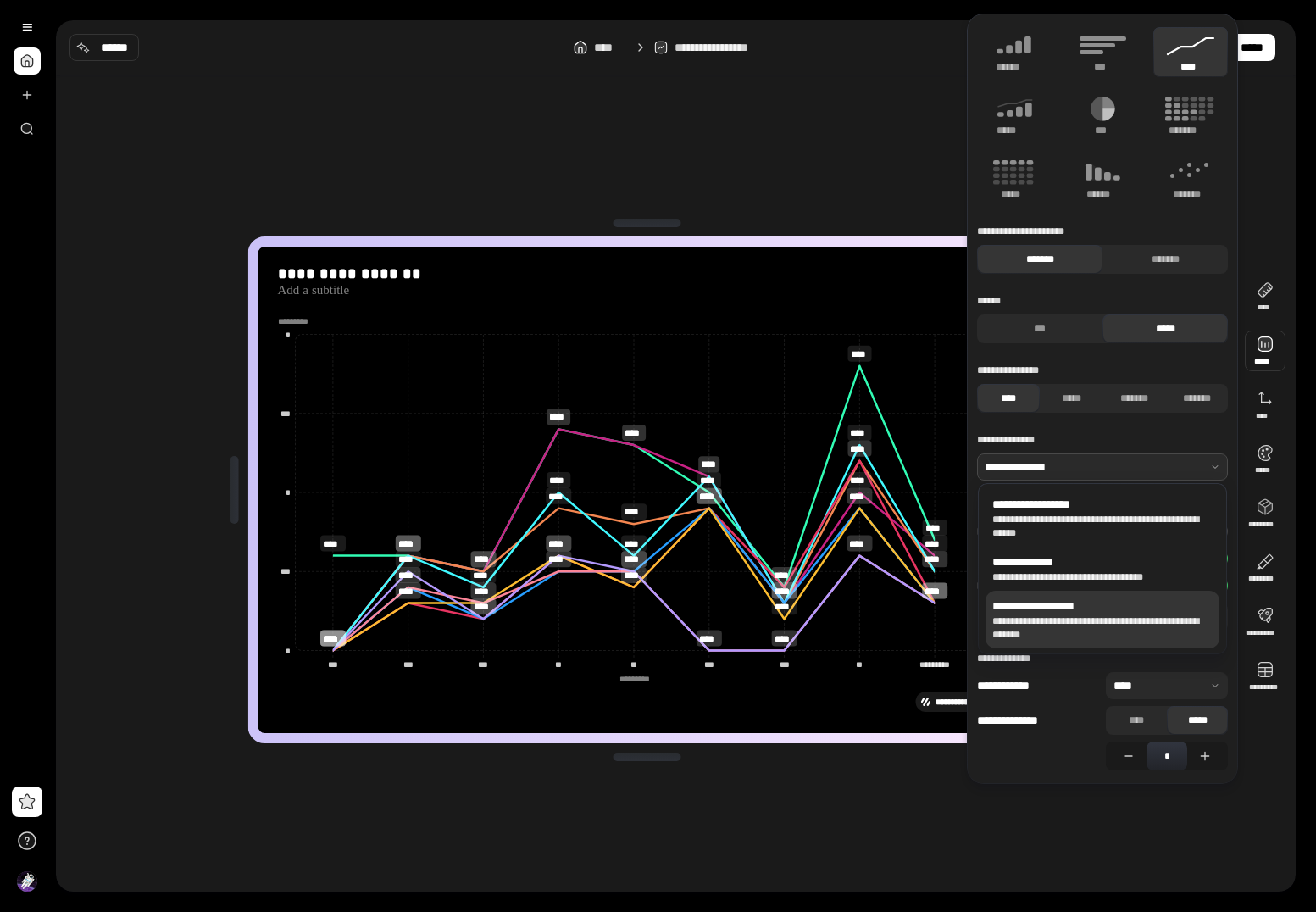 click on "[FULL_NAME]" at bounding box center [1102, 628] 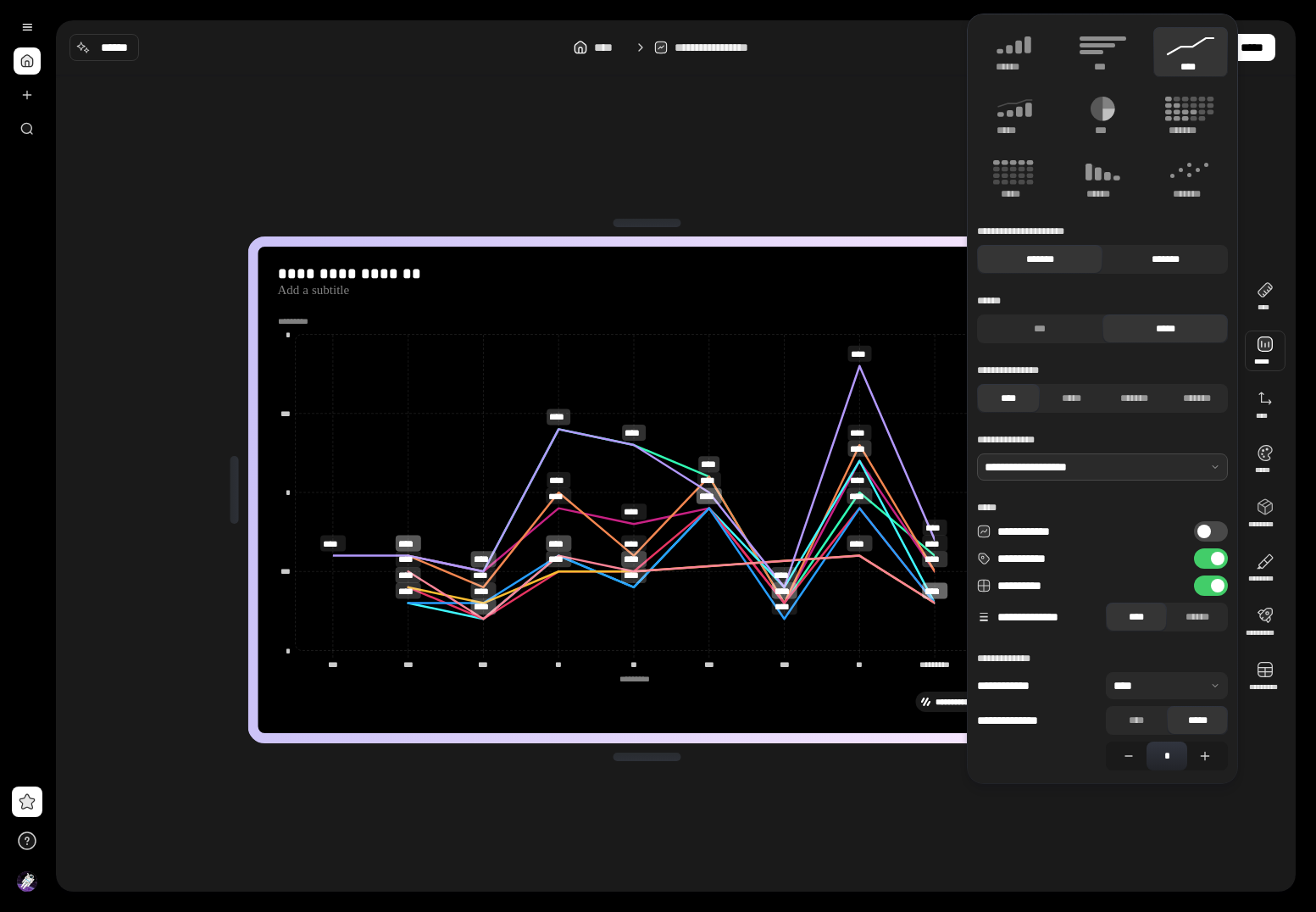 click on "*******" at bounding box center [1165, 259] 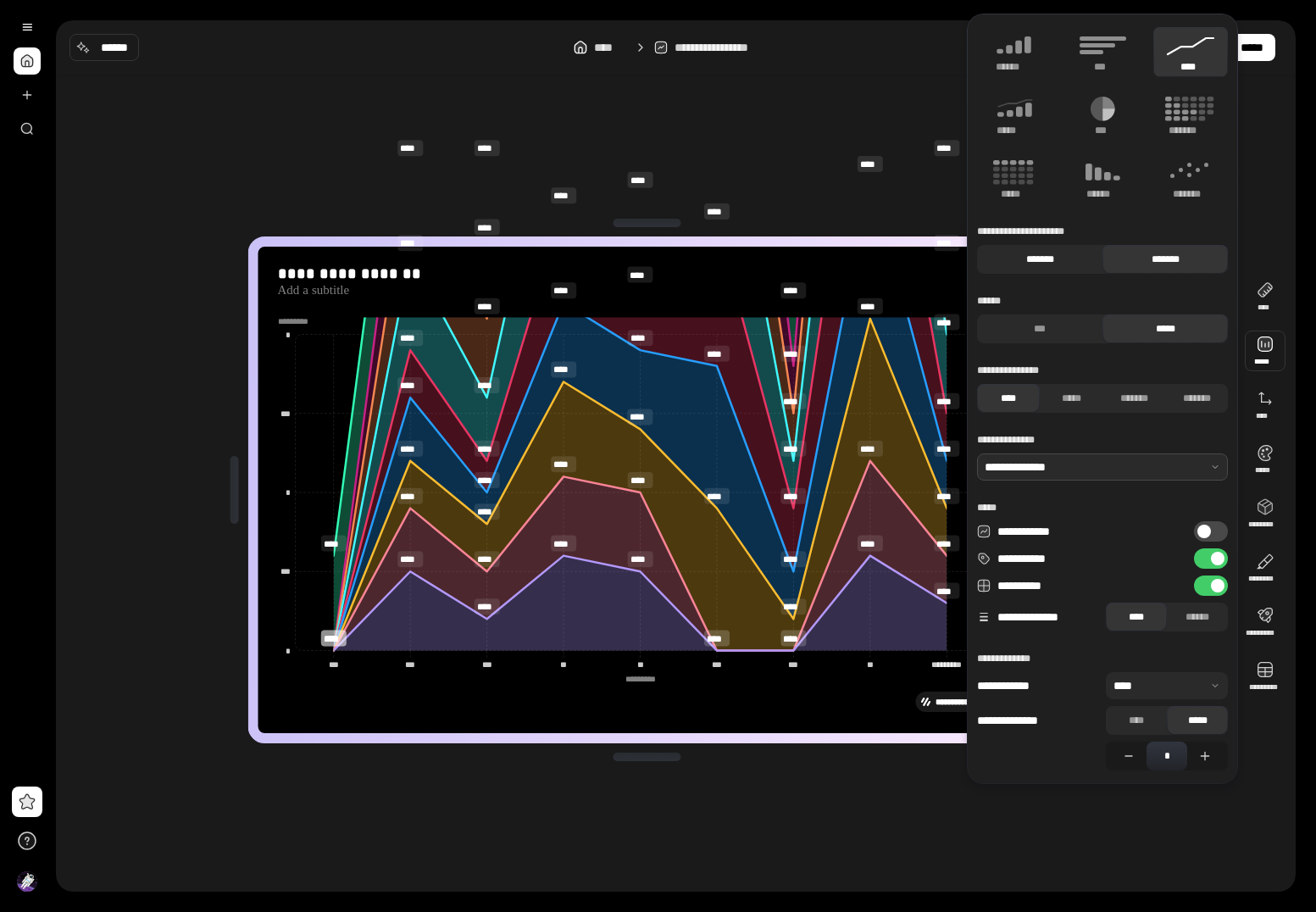 click on "*******" at bounding box center (1040, 259) 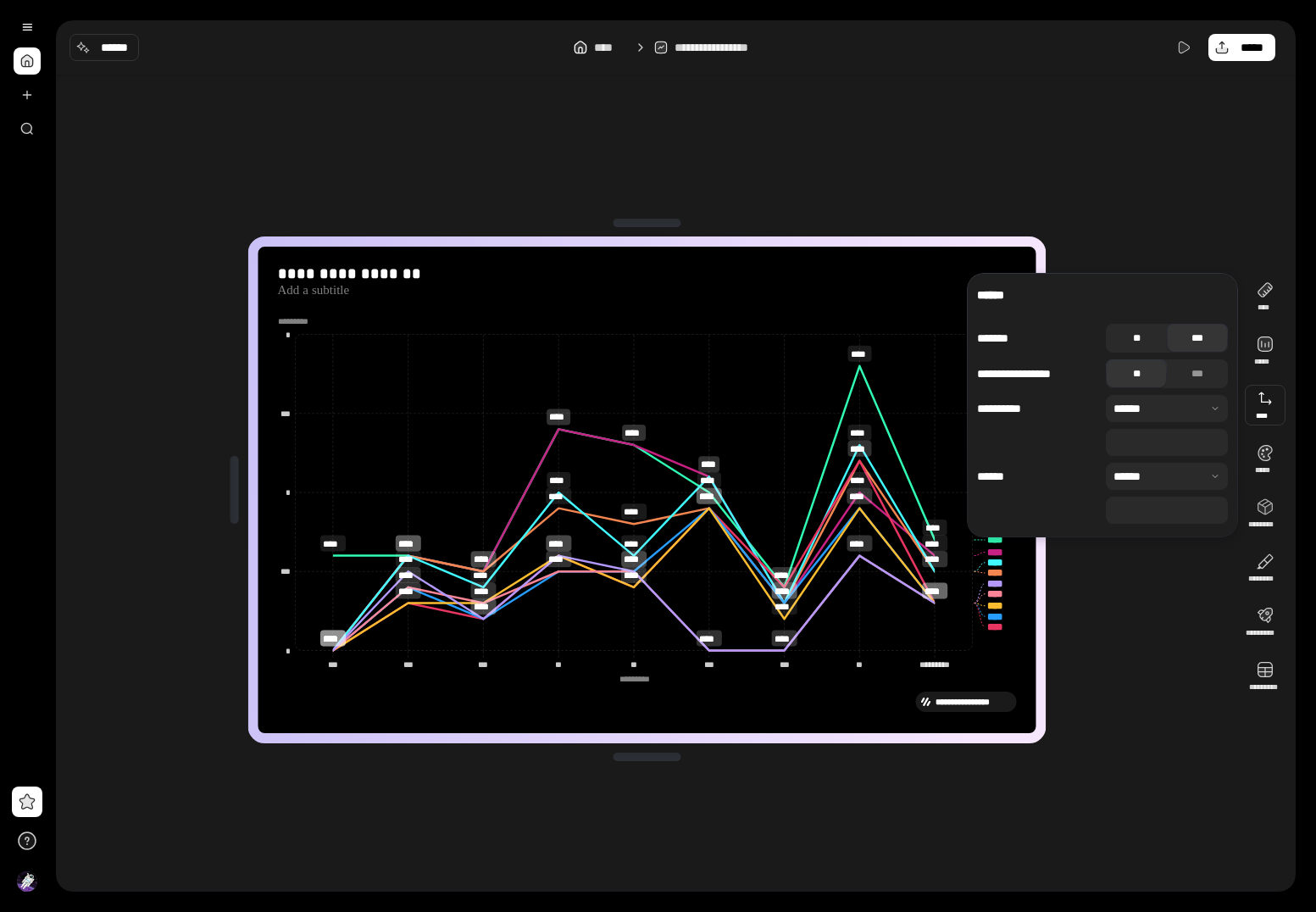 click on "**" at bounding box center [1136, 338] 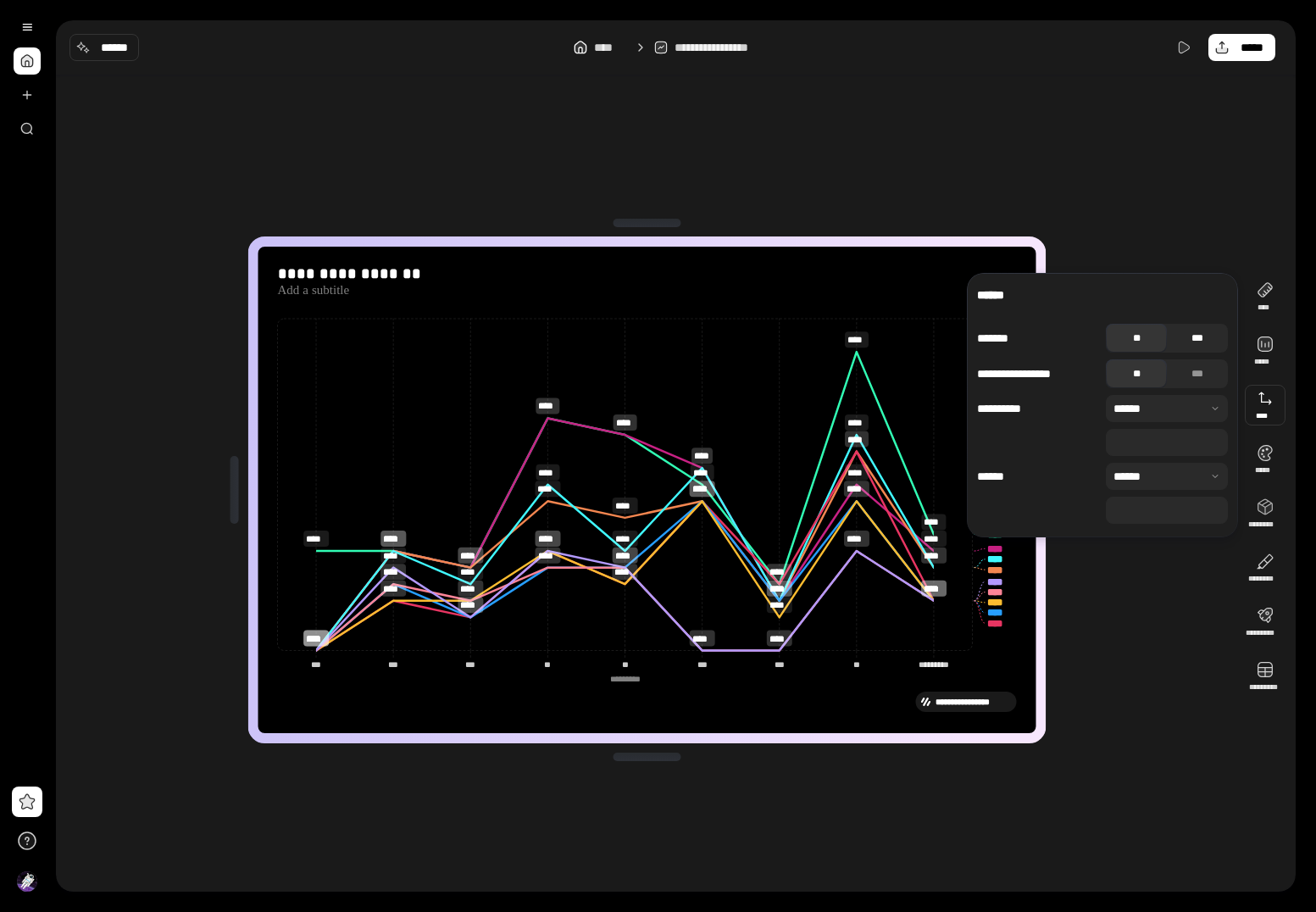 click on "***" at bounding box center (1197, 338) 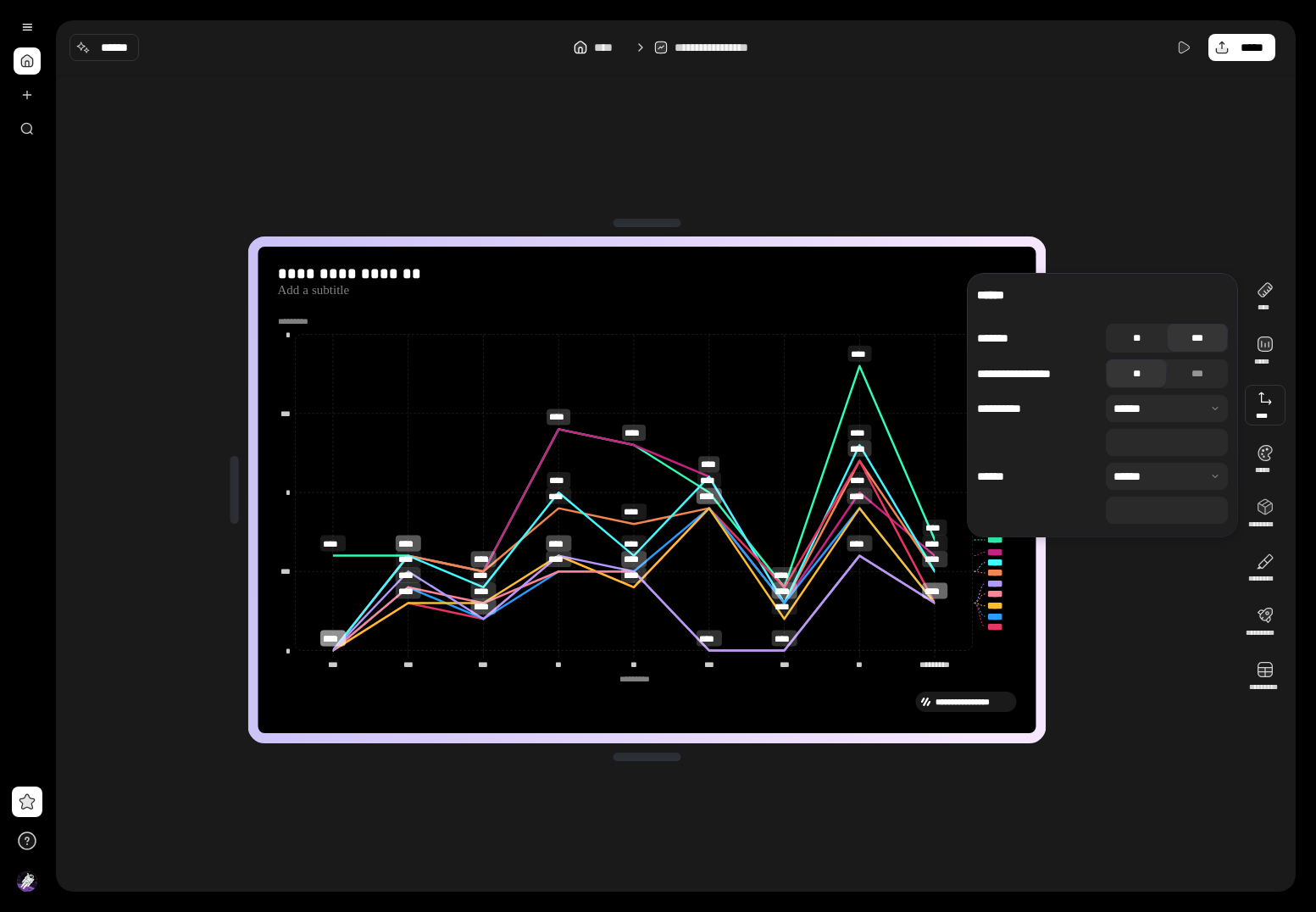 click on "**" at bounding box center [1136, 338] 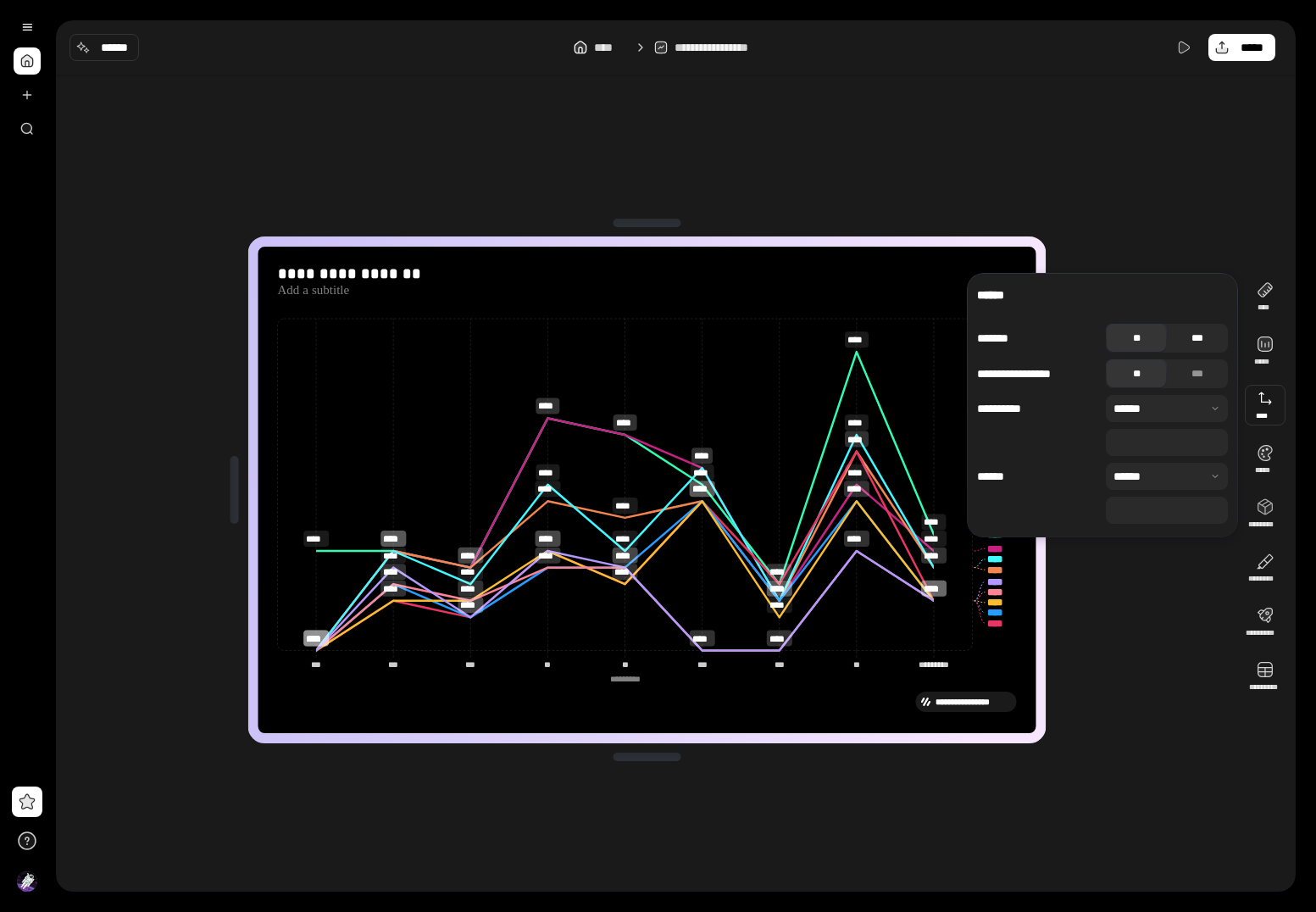 click on "***" at bounding box center [1197, 338] 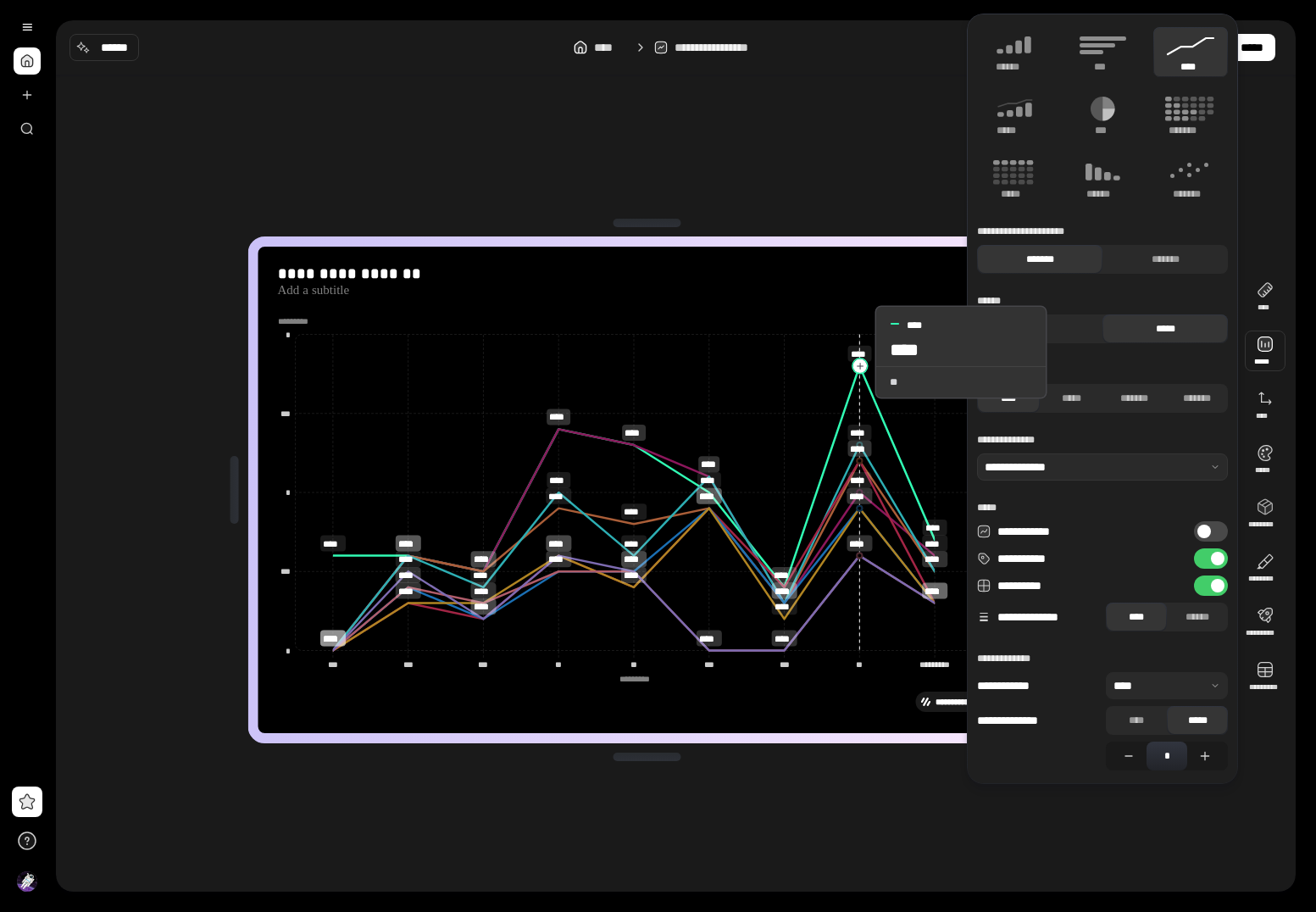 click 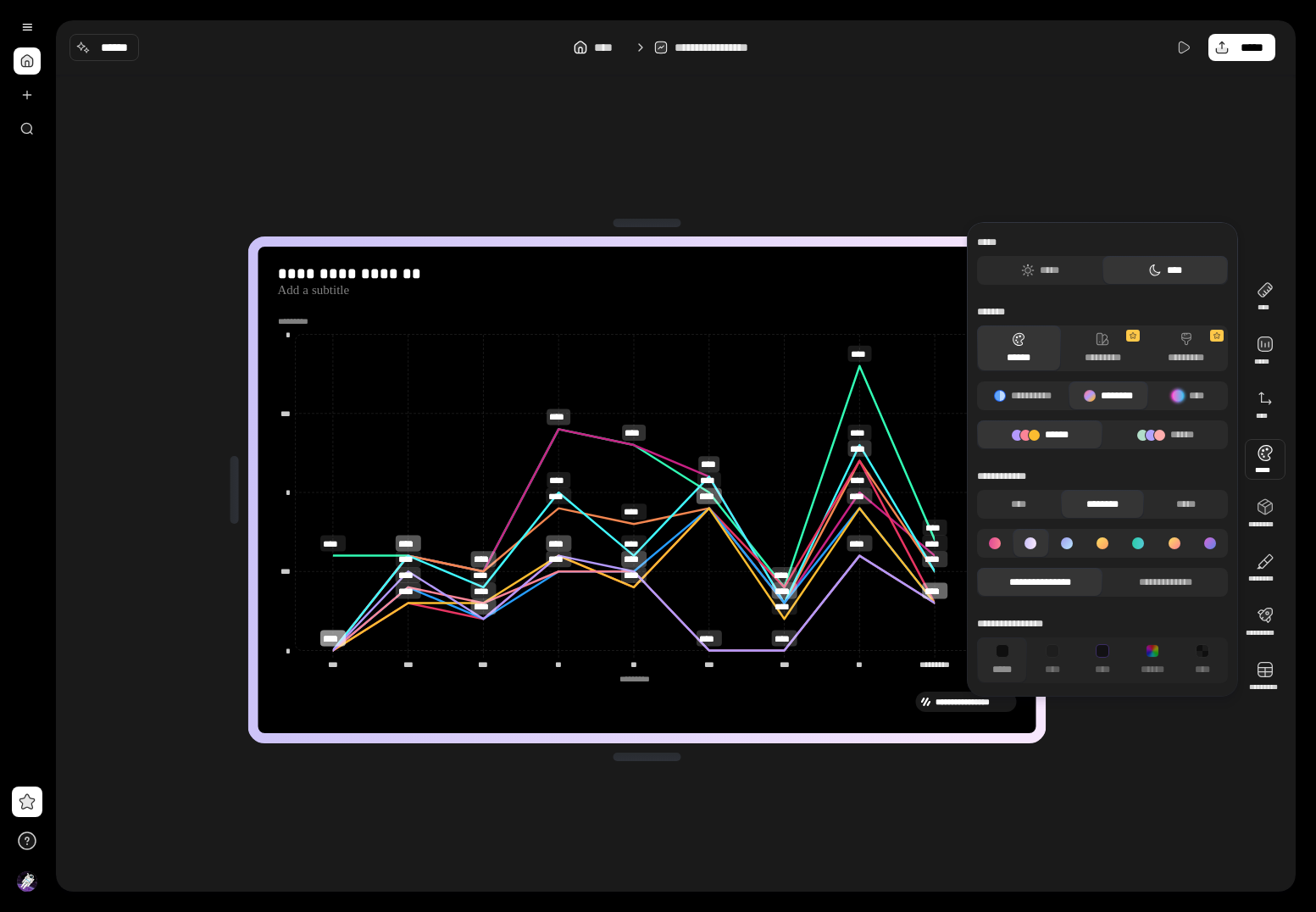click at bounding box center (1265, 459) 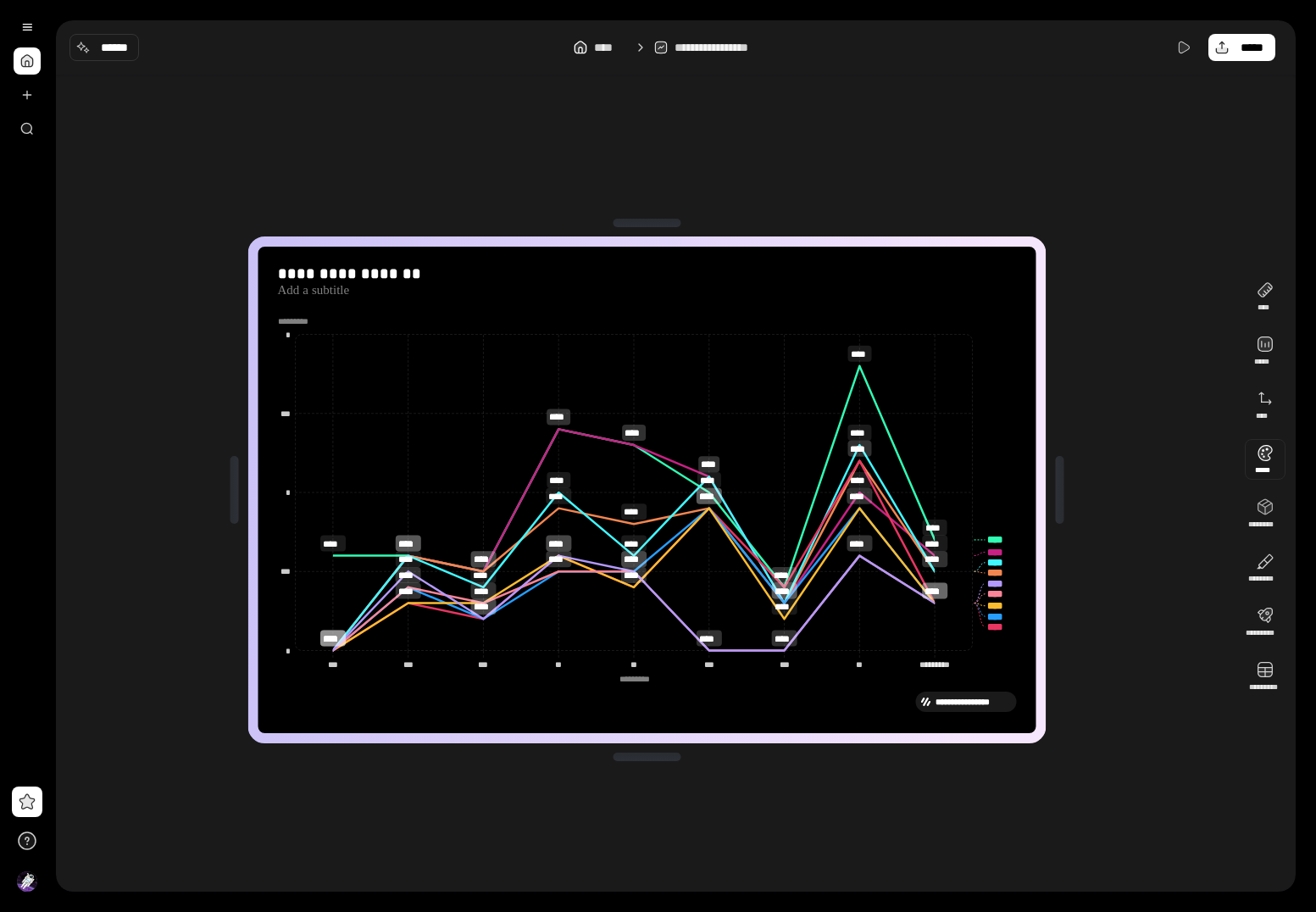 click at bounding box center (1265, 459) 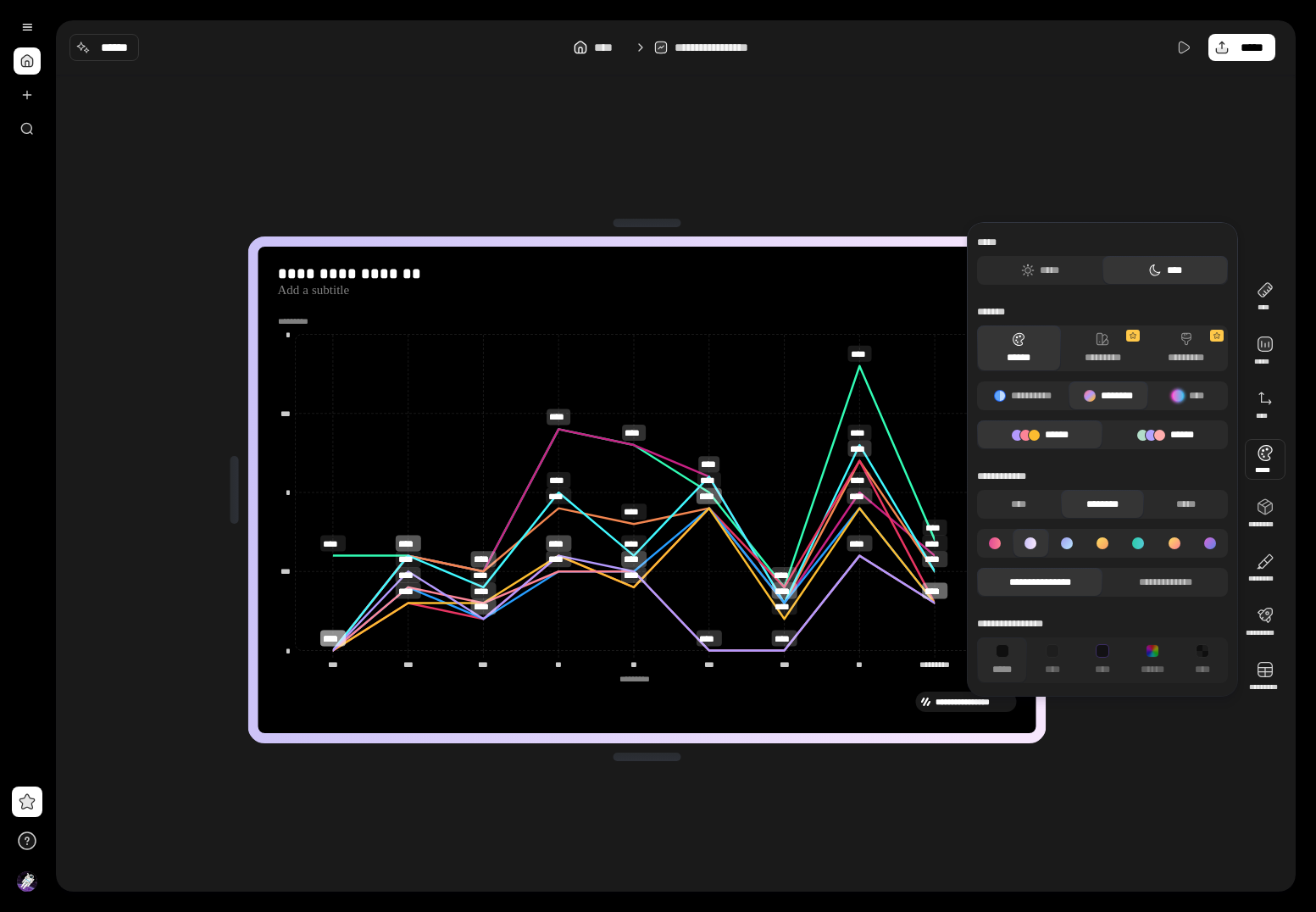 click on "******" at bounding box center (1165, 435) 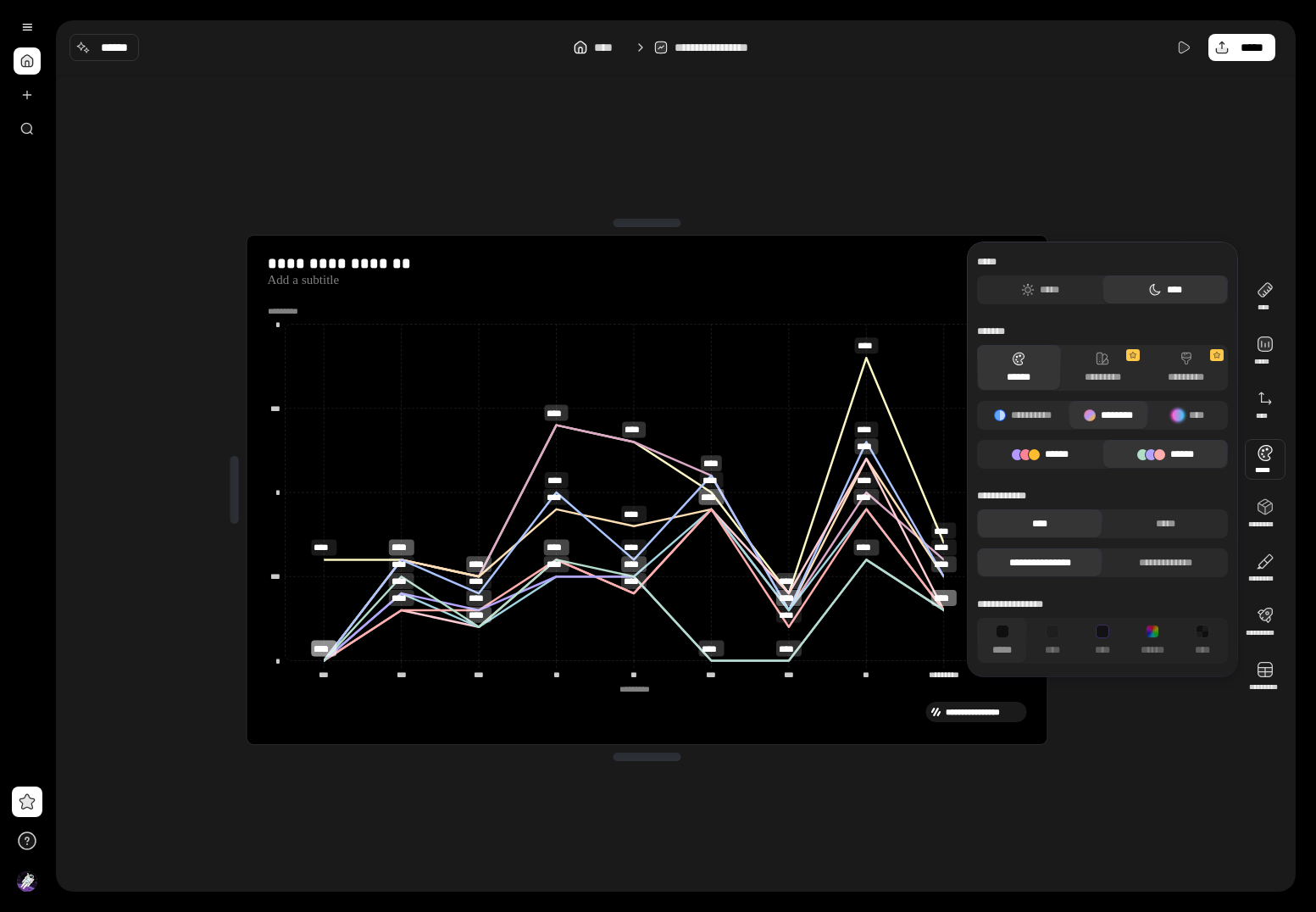 click on "******" at bounding box center (1040, 454) 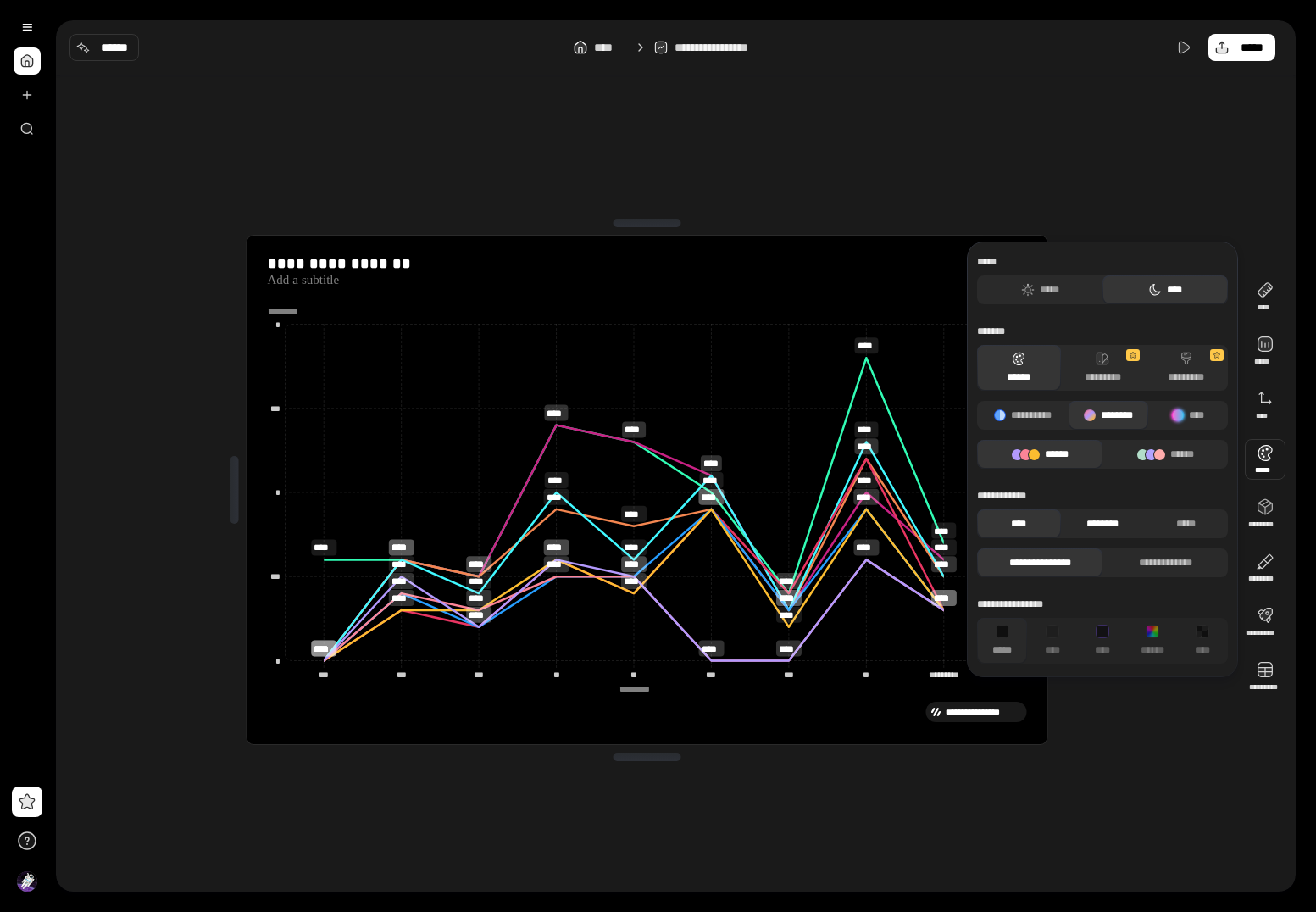 click on "********" at bounding box center (1102, 524) 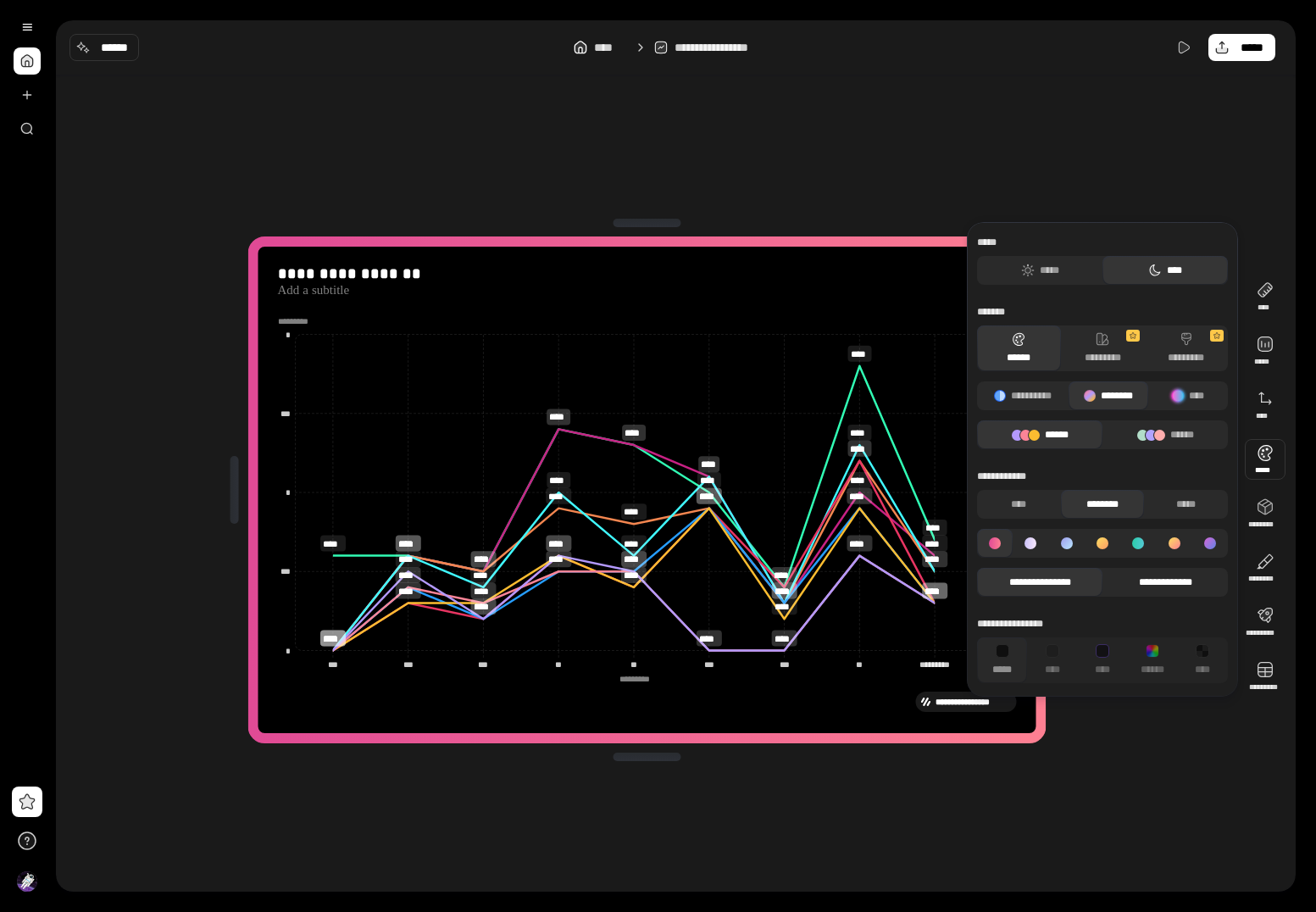 click on "**********" at bounding box center [1165, 582] 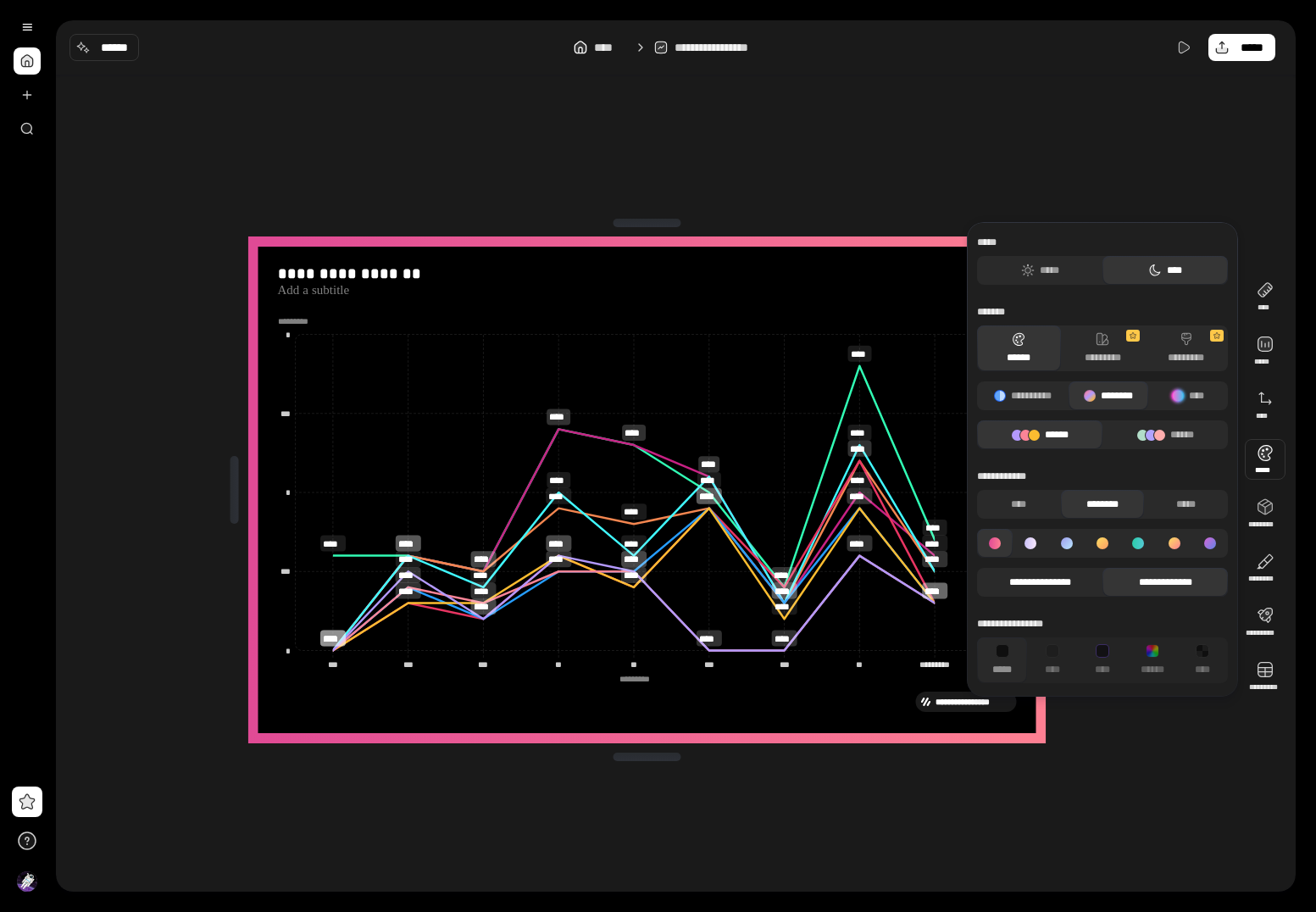 click on "**********" at bounding box center [1040, 582] 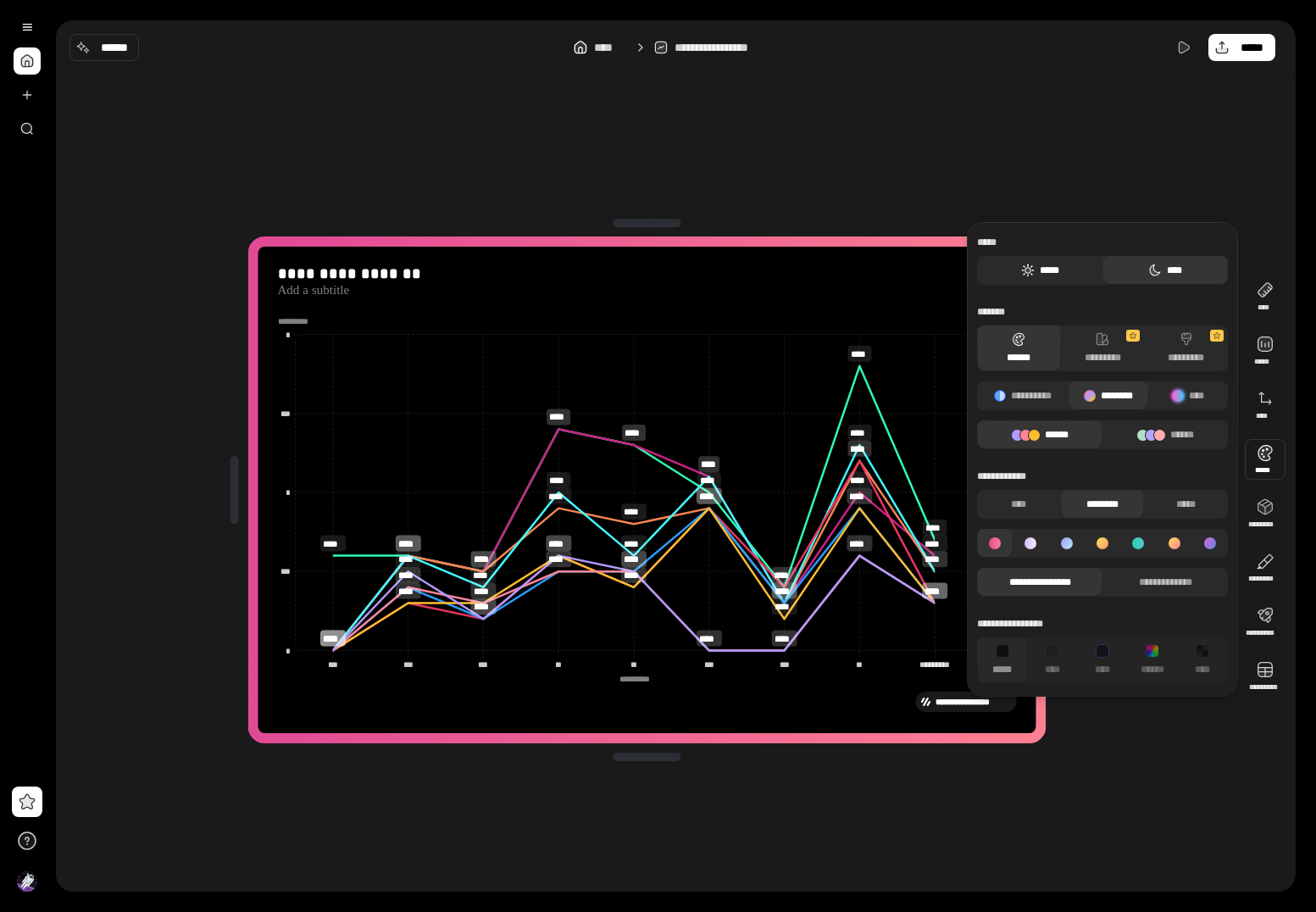 click on "*****" at bounding box center (1040, 270) 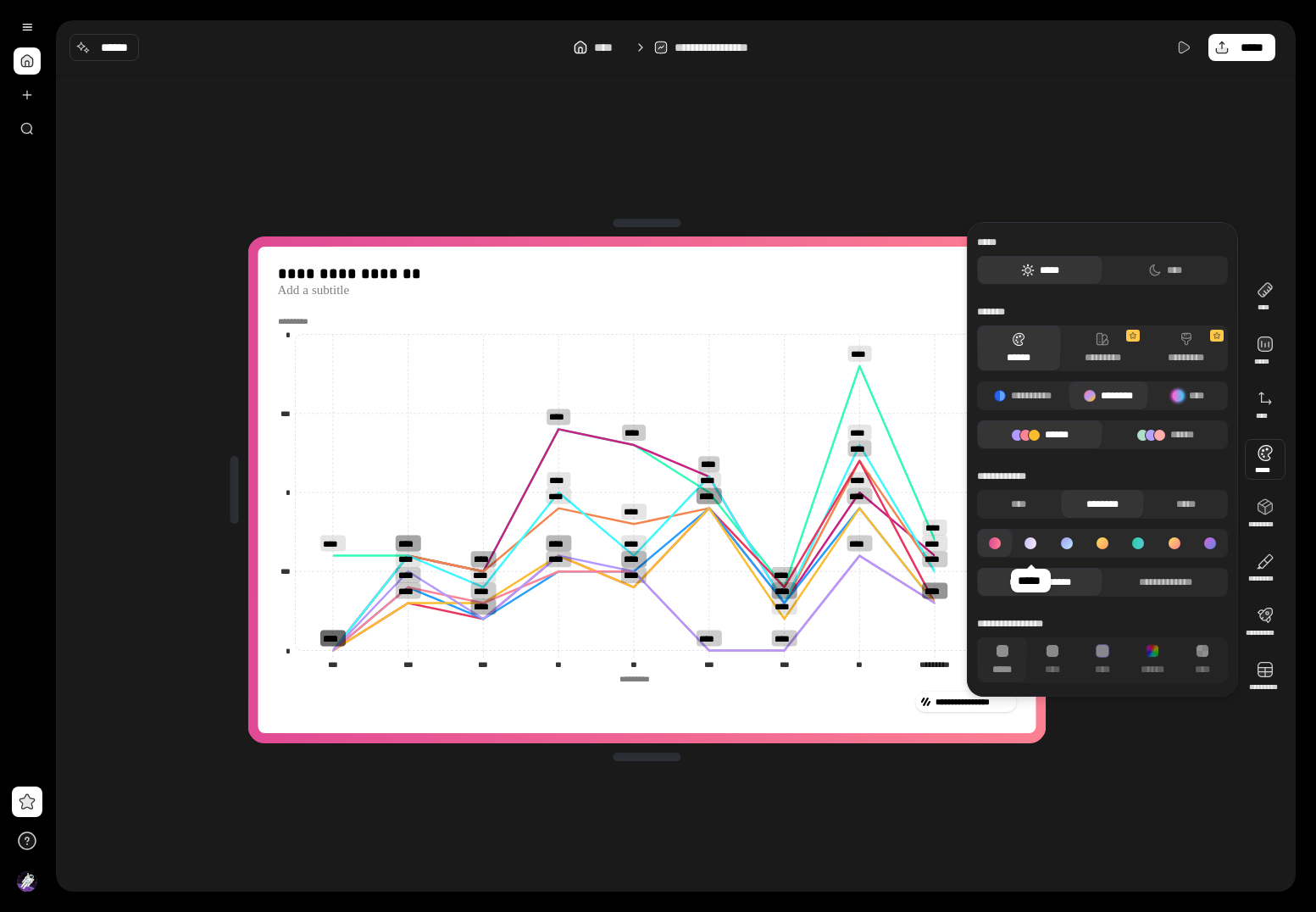 click at bounding box center [1030, 543] 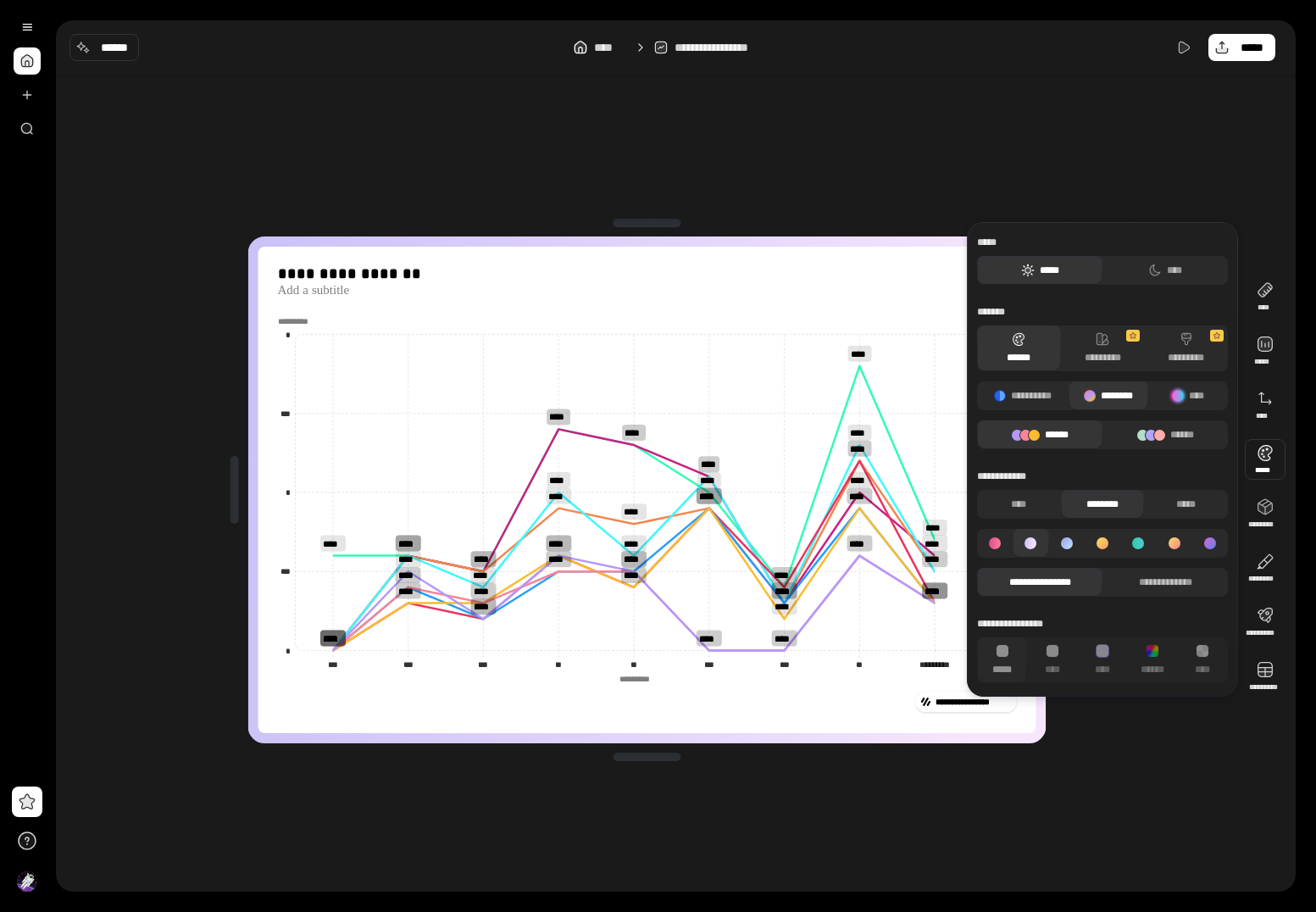 click at bounding box center (1067, 543) 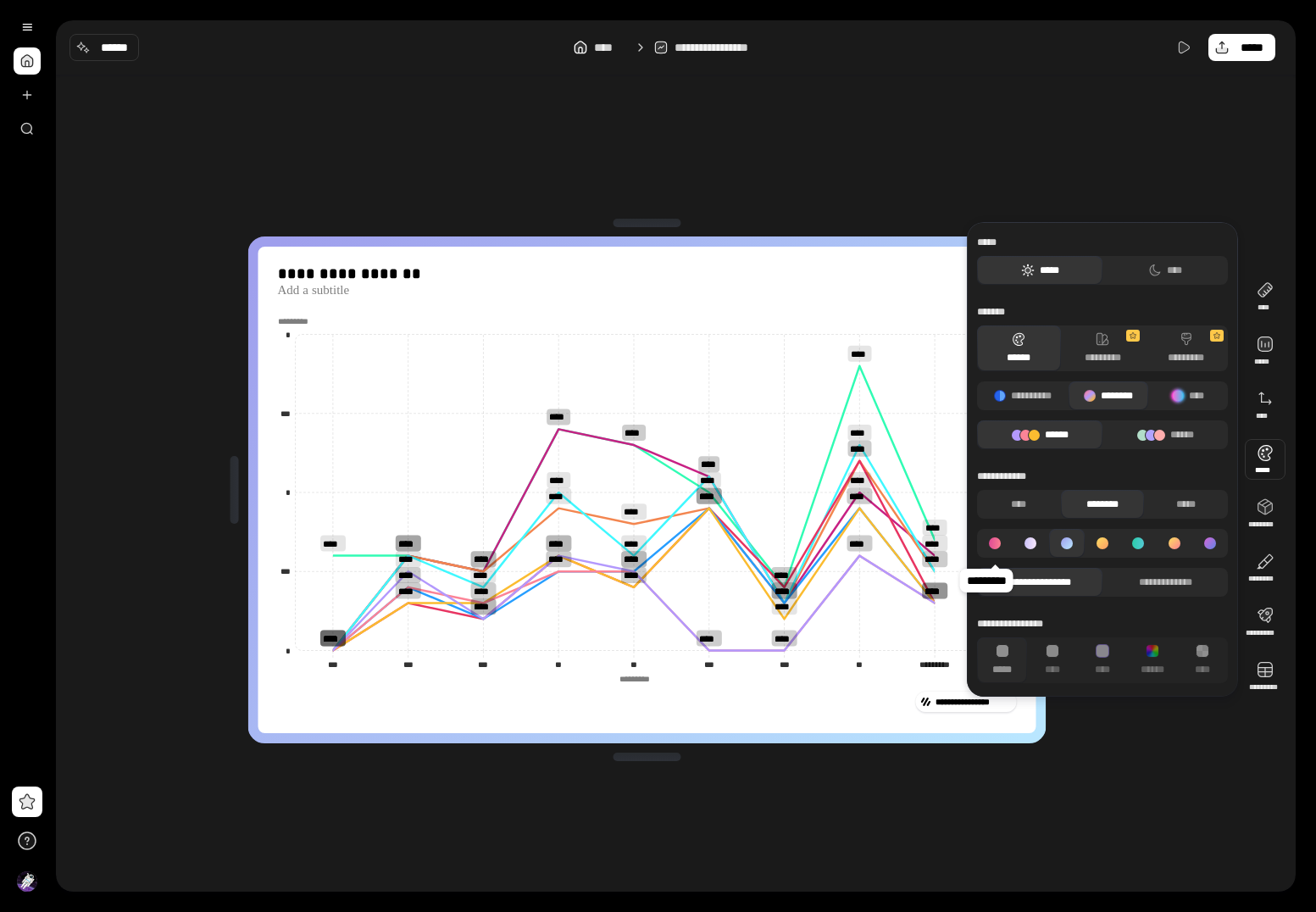 click at bounding box center [995, 543] 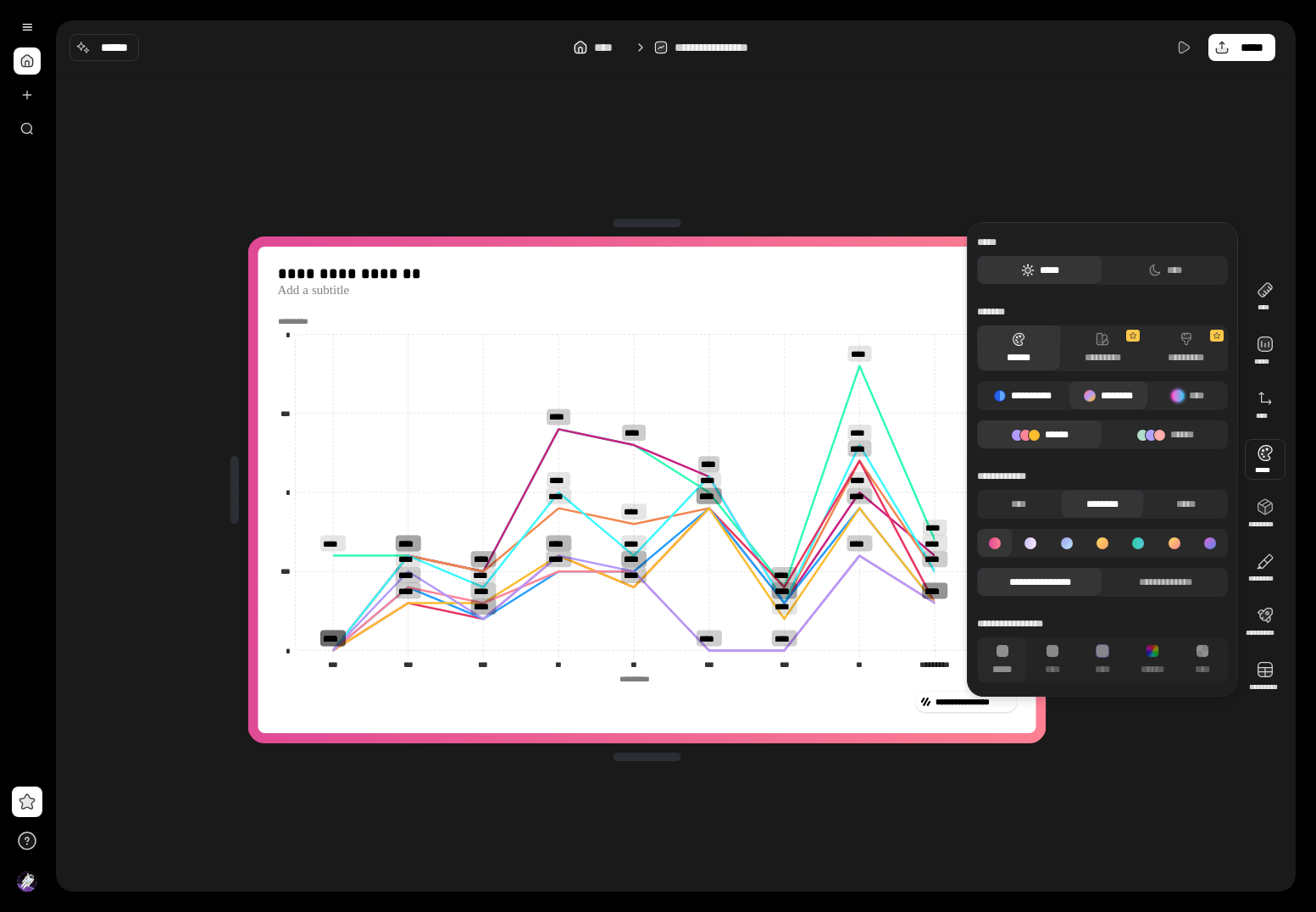 click on "**********" at bounding box center (1023, 396) 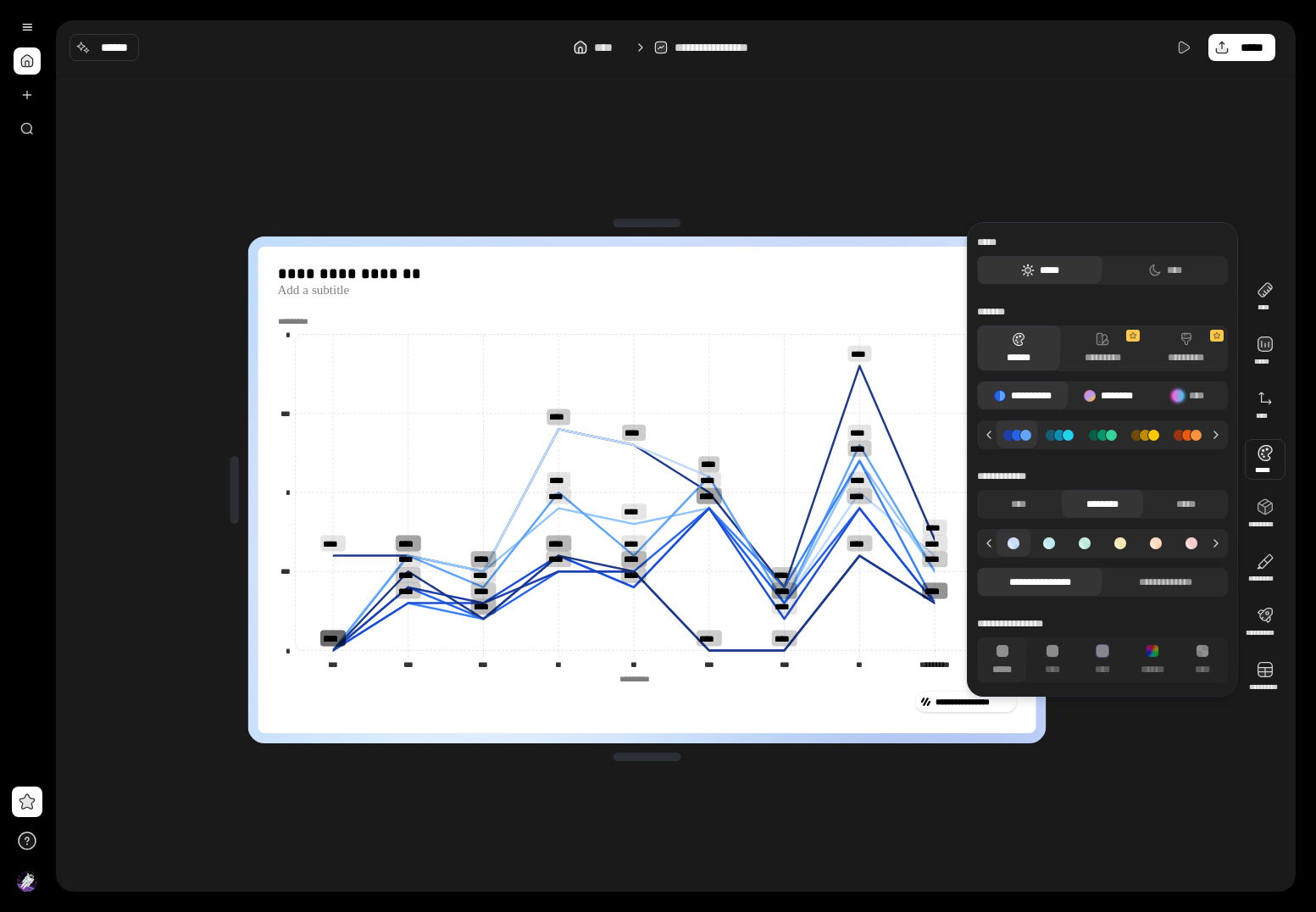 click at bounding box center (1090, 396) 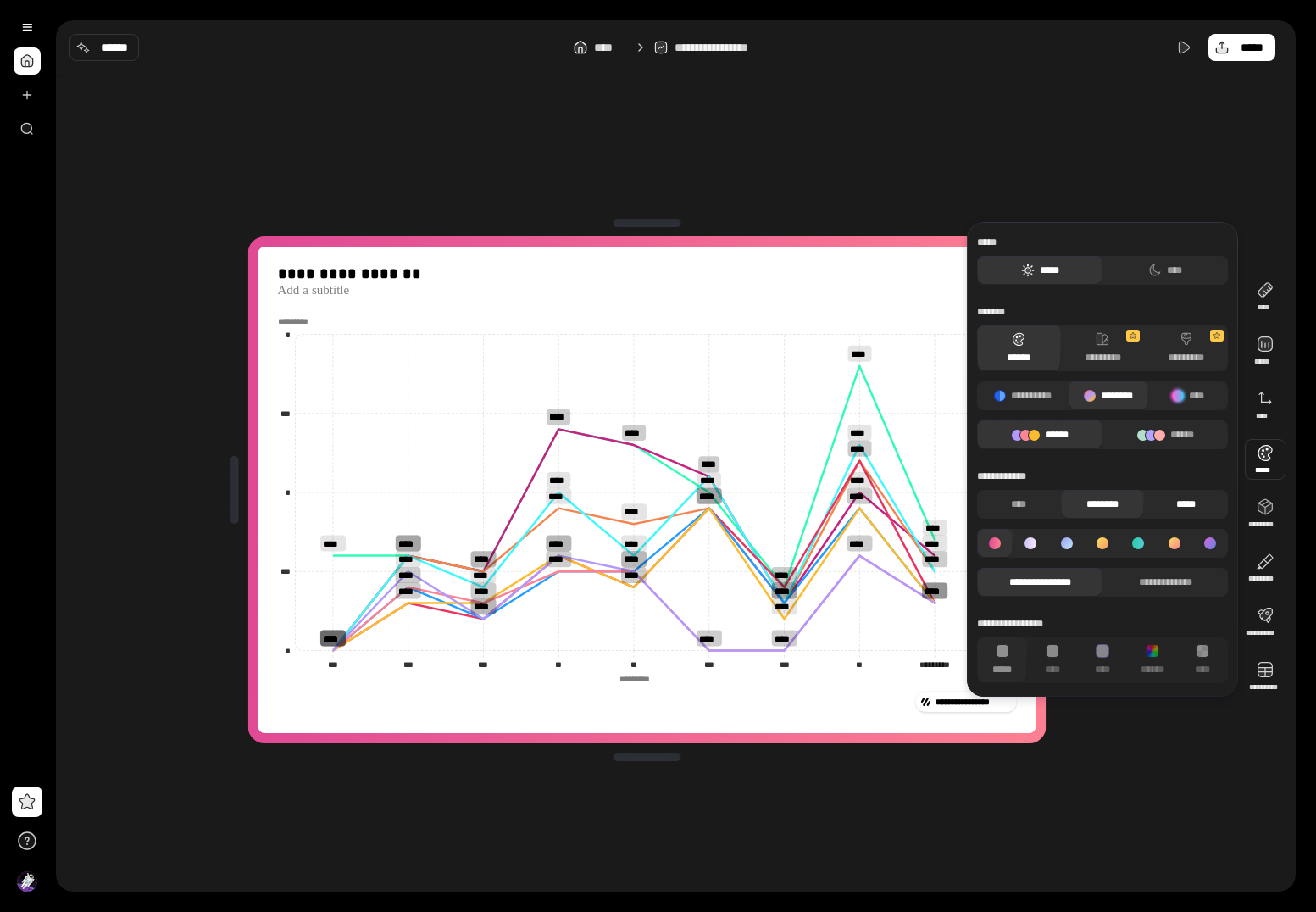 click on "*****" at bounding box center (1186, 504) 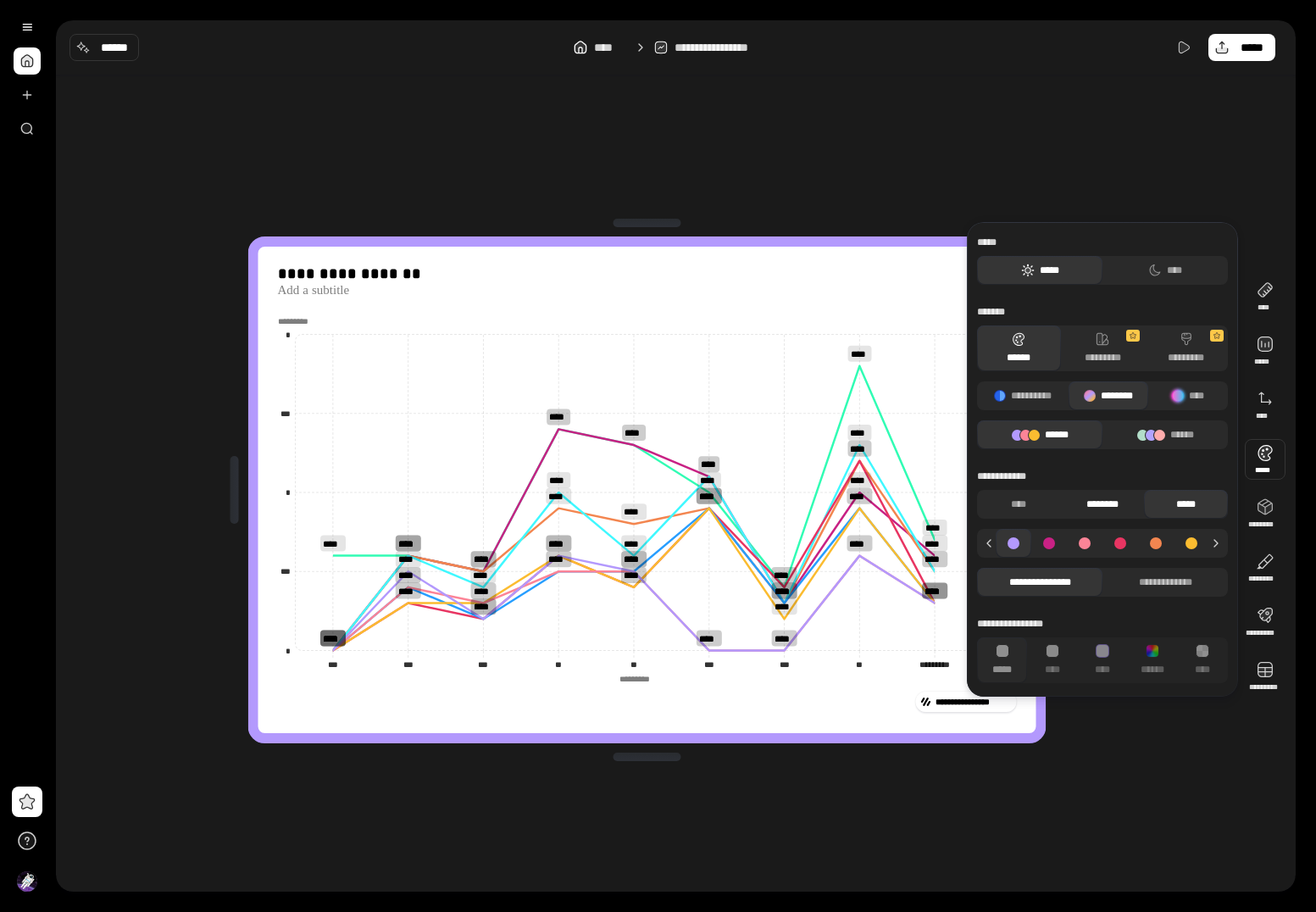 click on "********" at bounding box center (1102, 504) 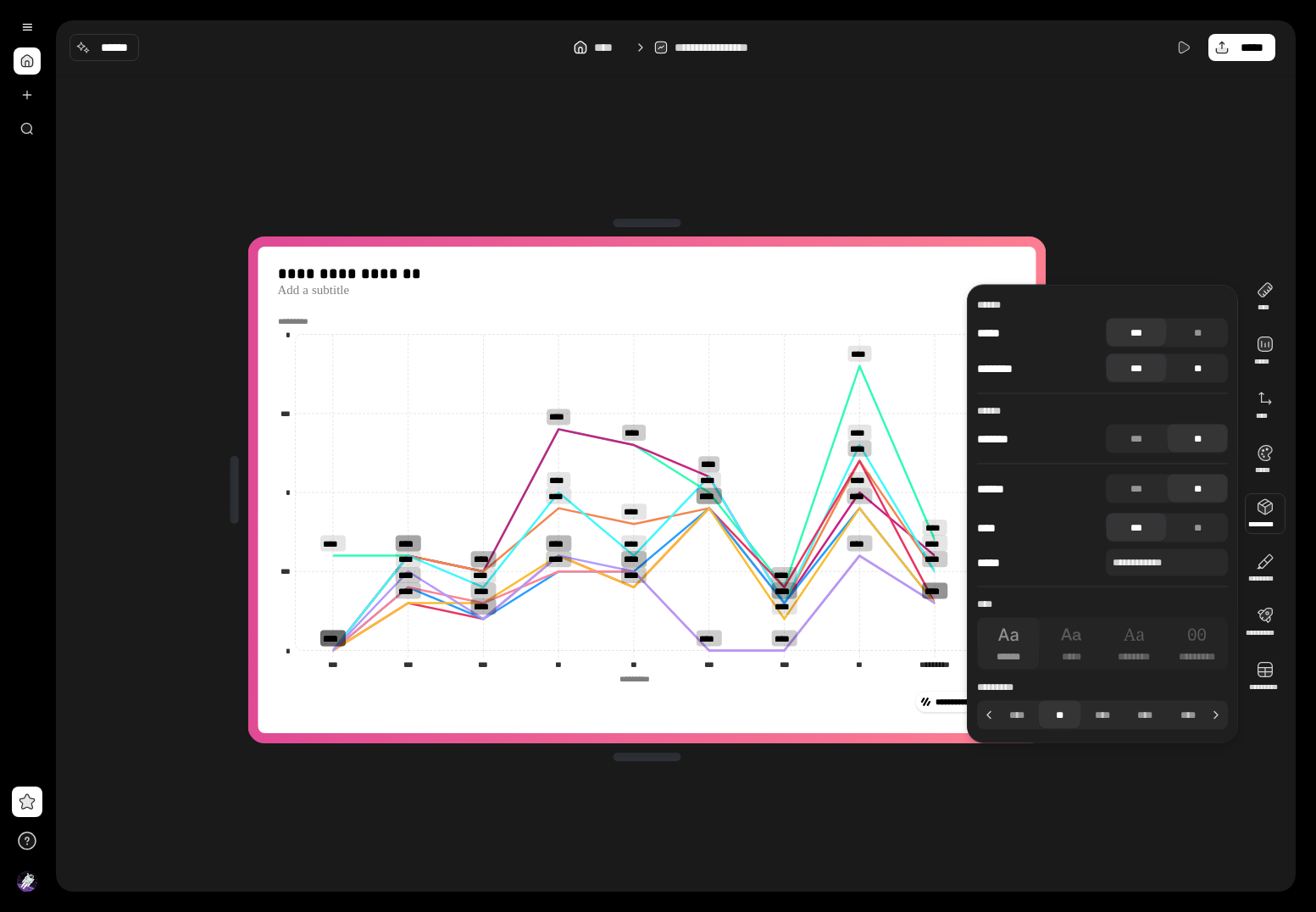 click on "**" at bounding box center (1197, 369) 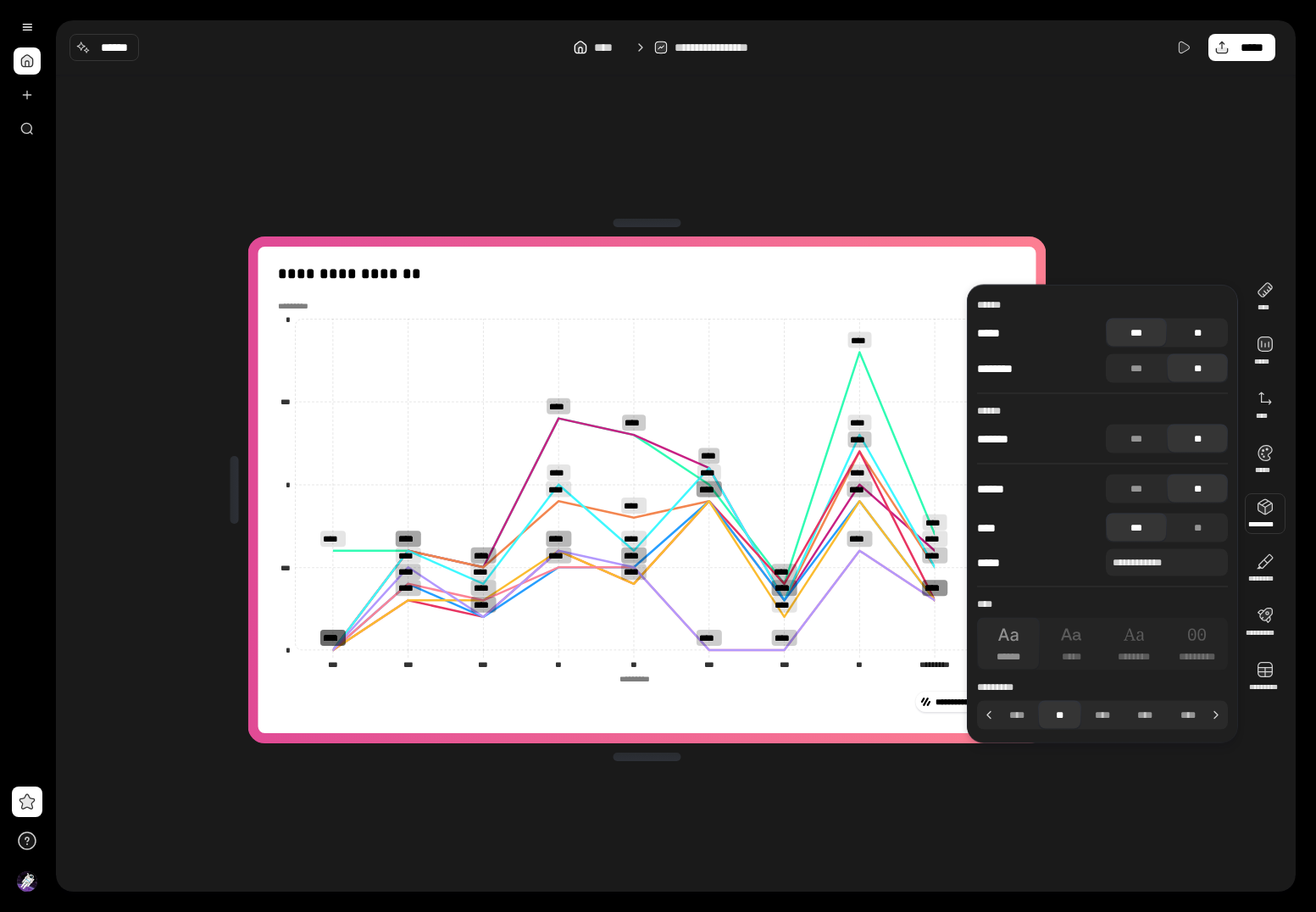 click on "**" at bounding box center (1197, 333) 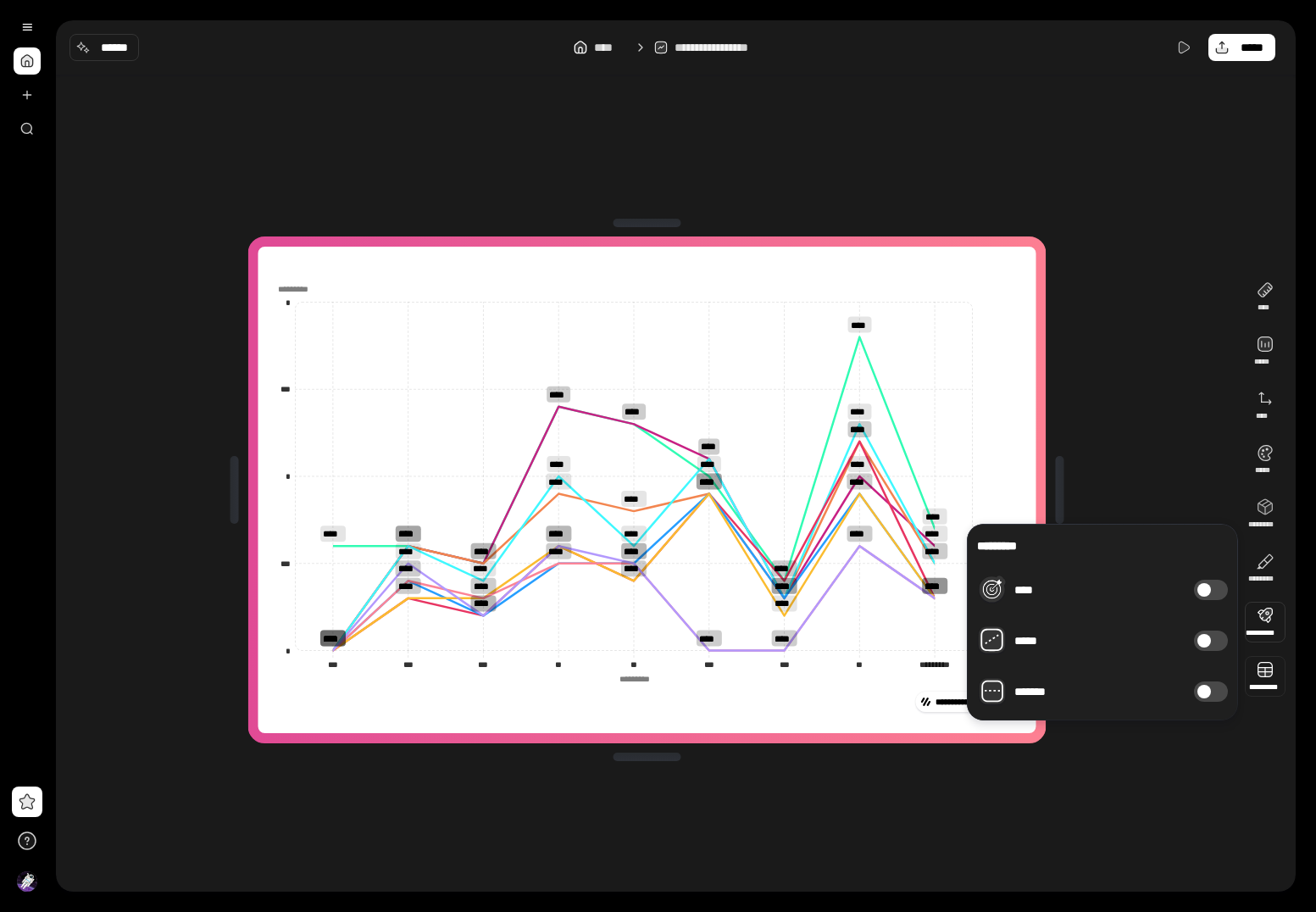 click at bounding box center [1265, 676] 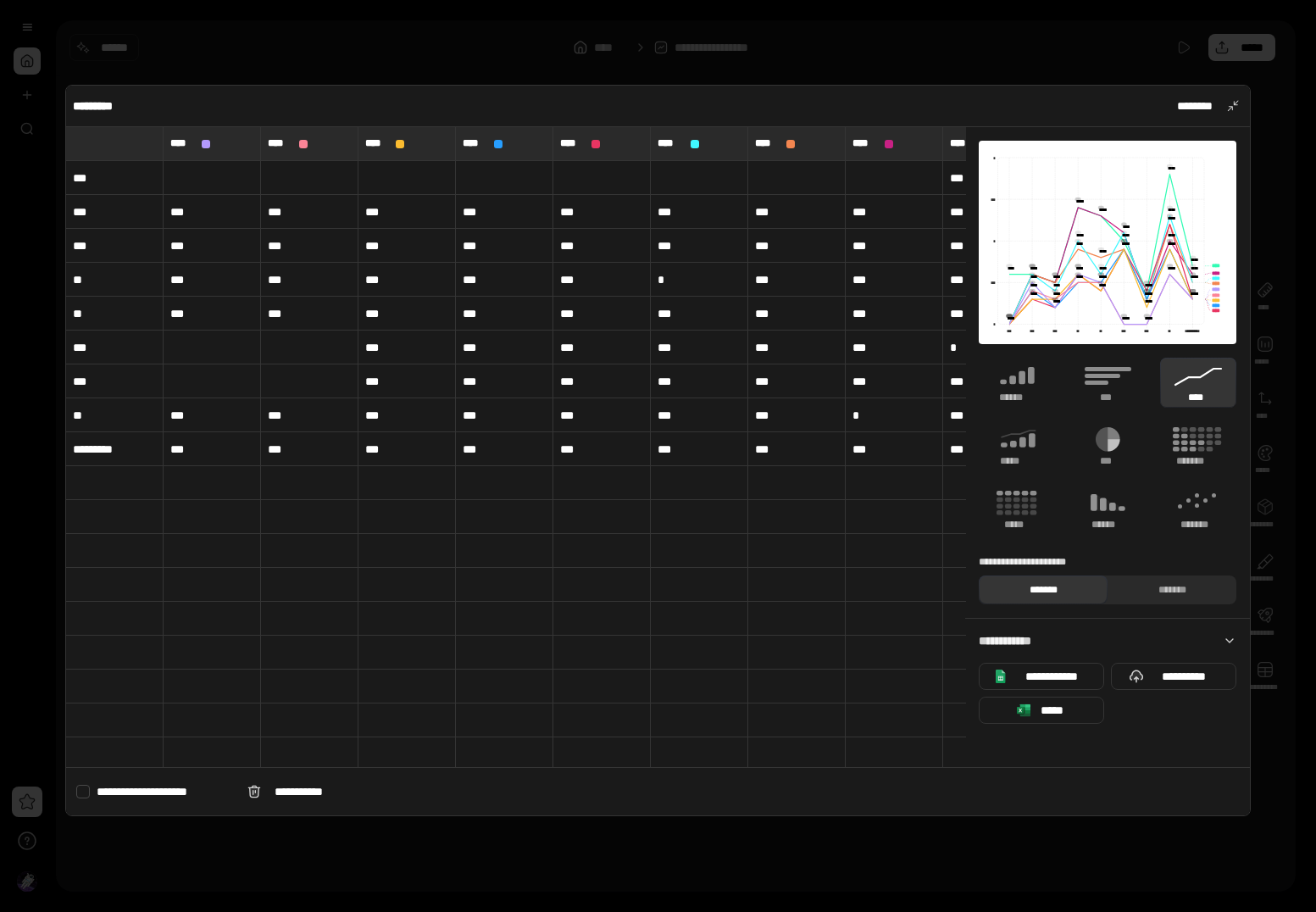 click at bounding box center [83, 792] 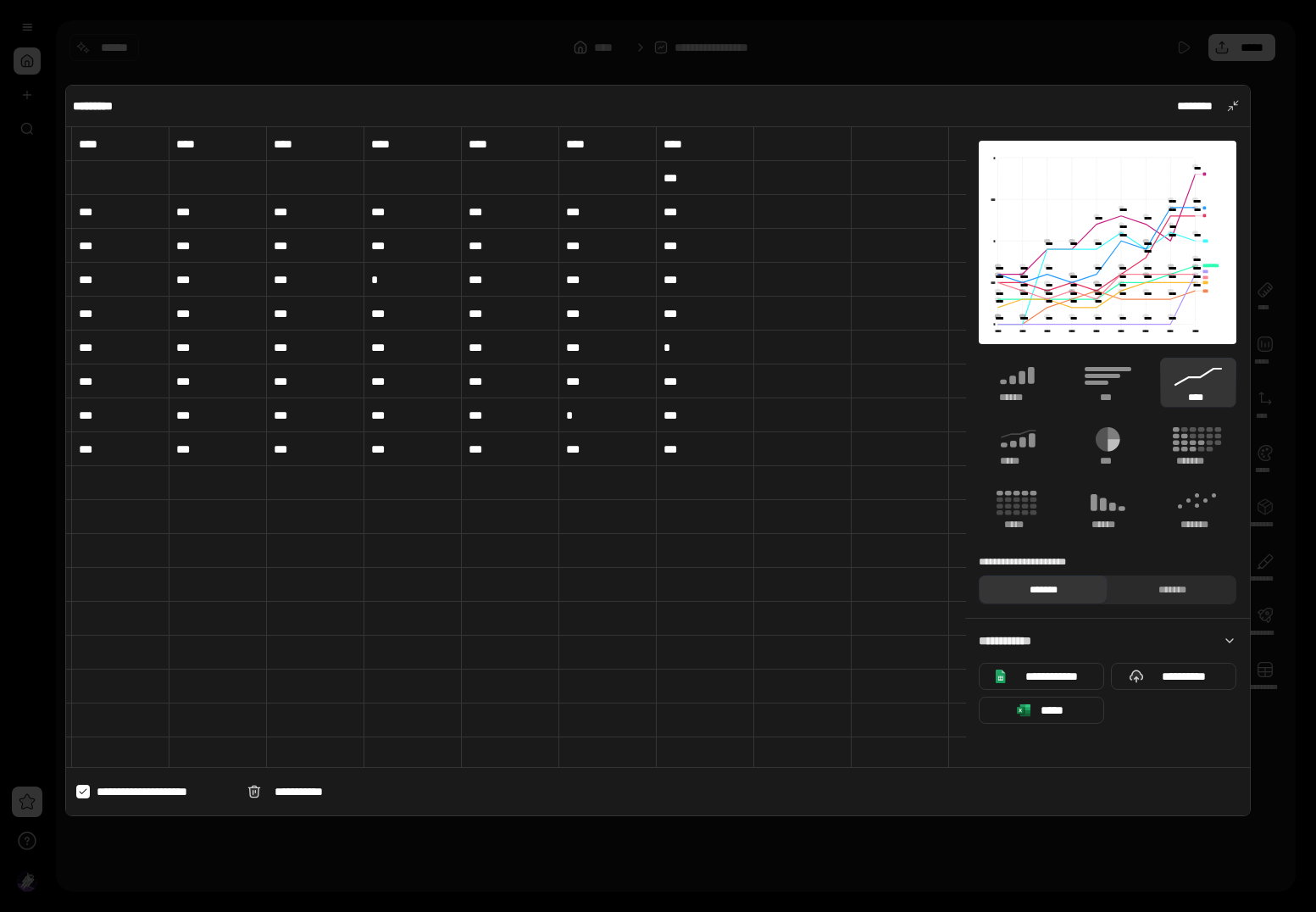 scroll, scrollTop: 0, scrollLeft: 294, axis: horizontal 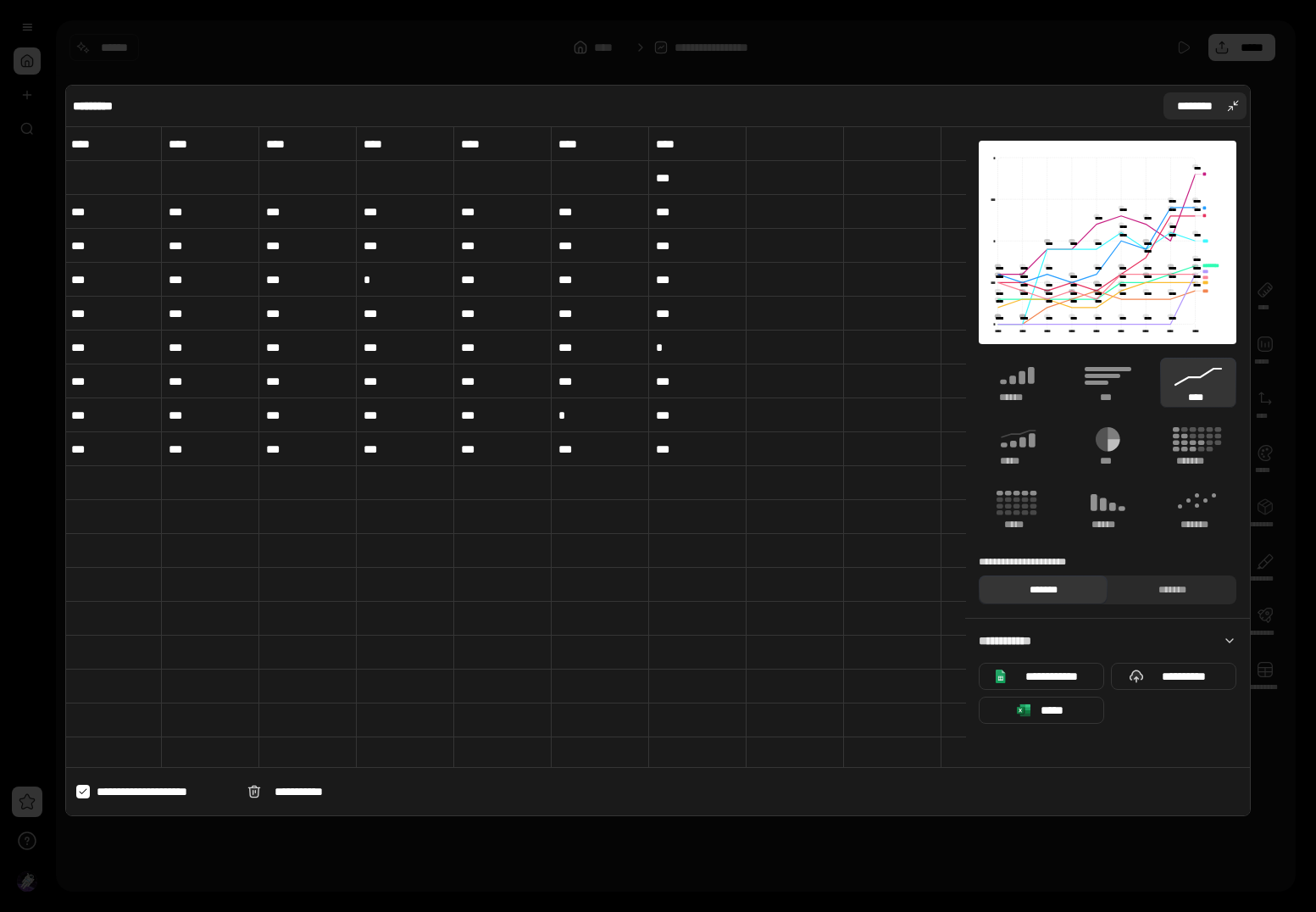 click on "********" at bounding box center [1195, 106] 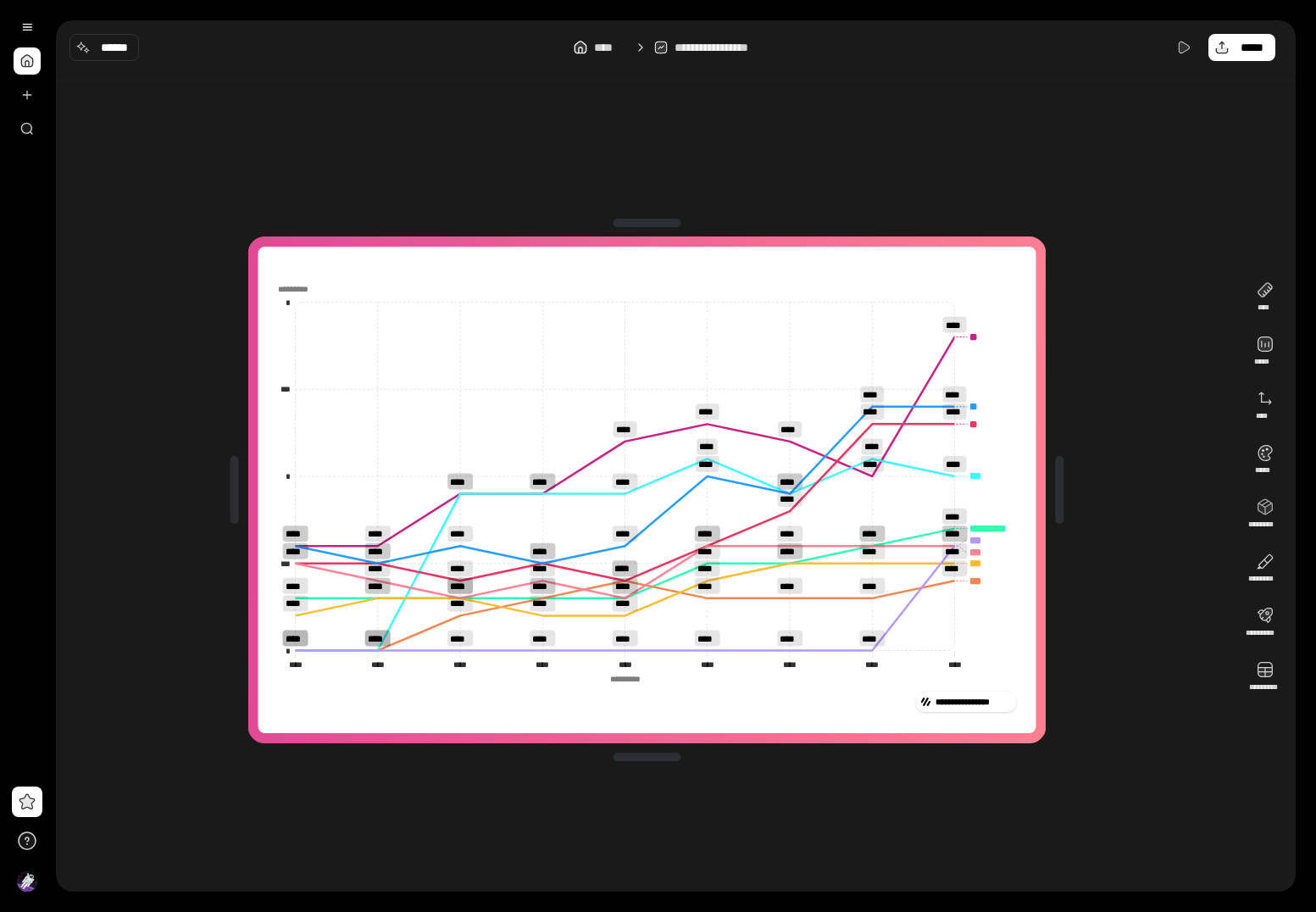 click on "********* *********" 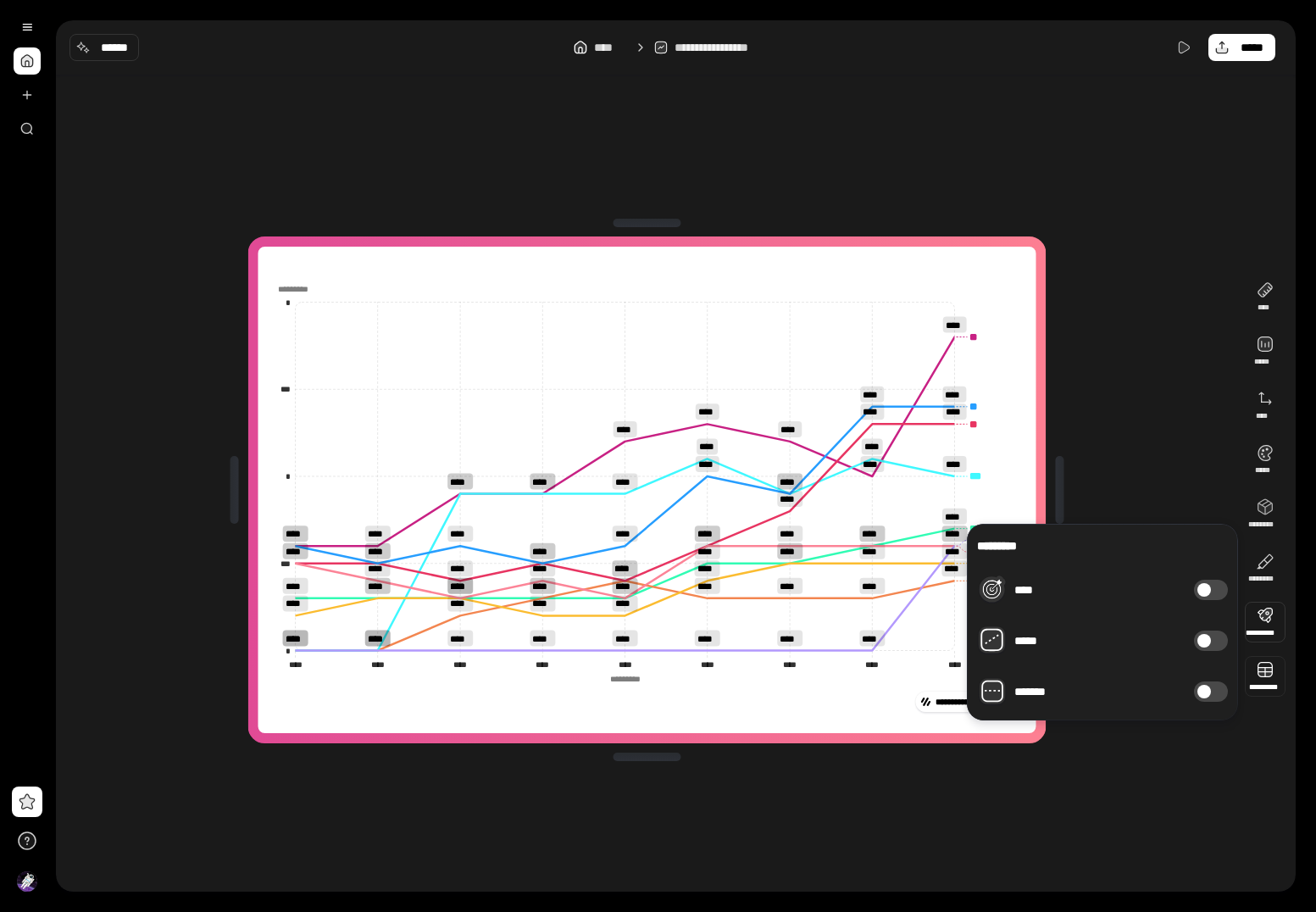 click at bounding box center (1265, 676) 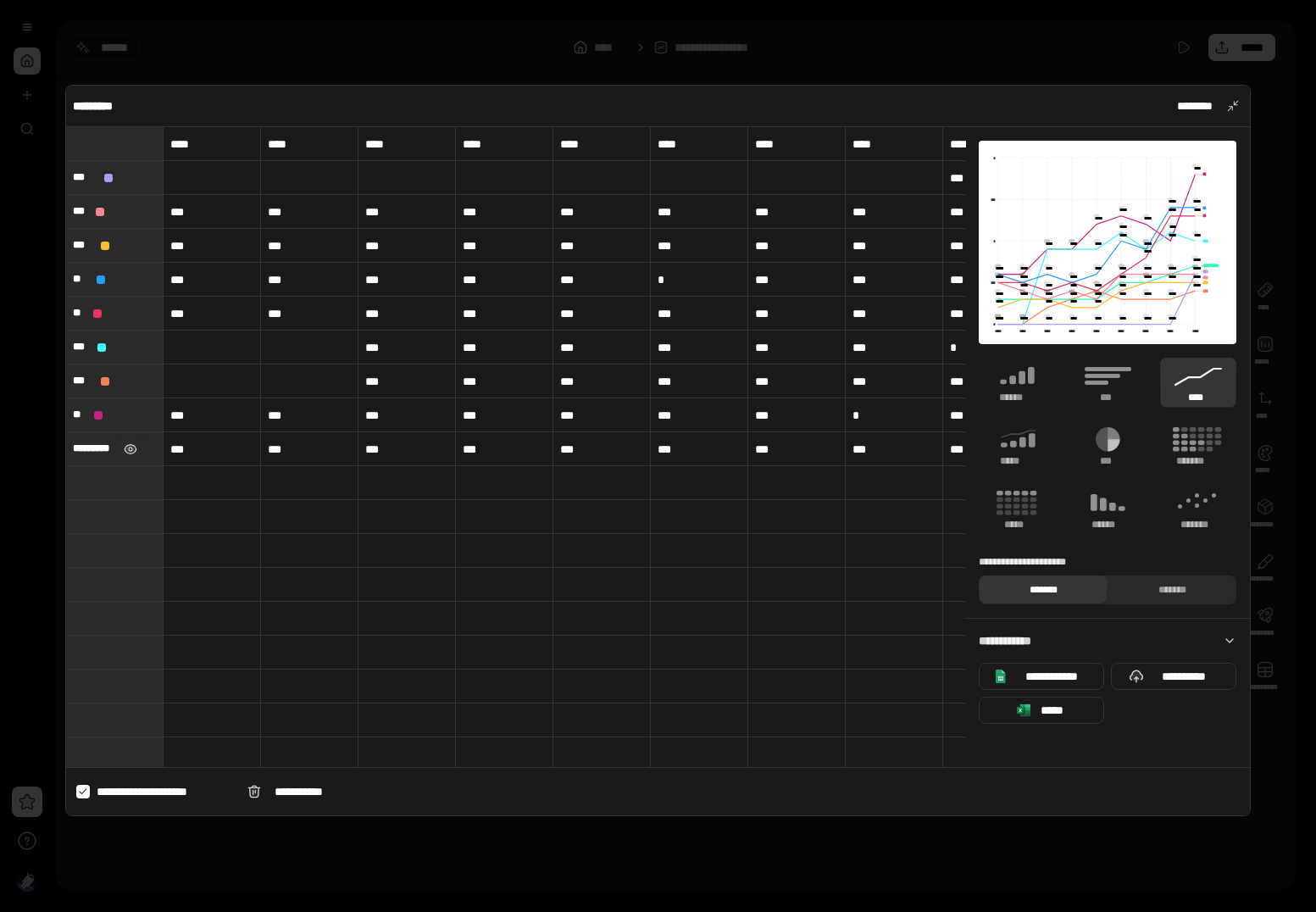 click at bounding box center [130, 449] 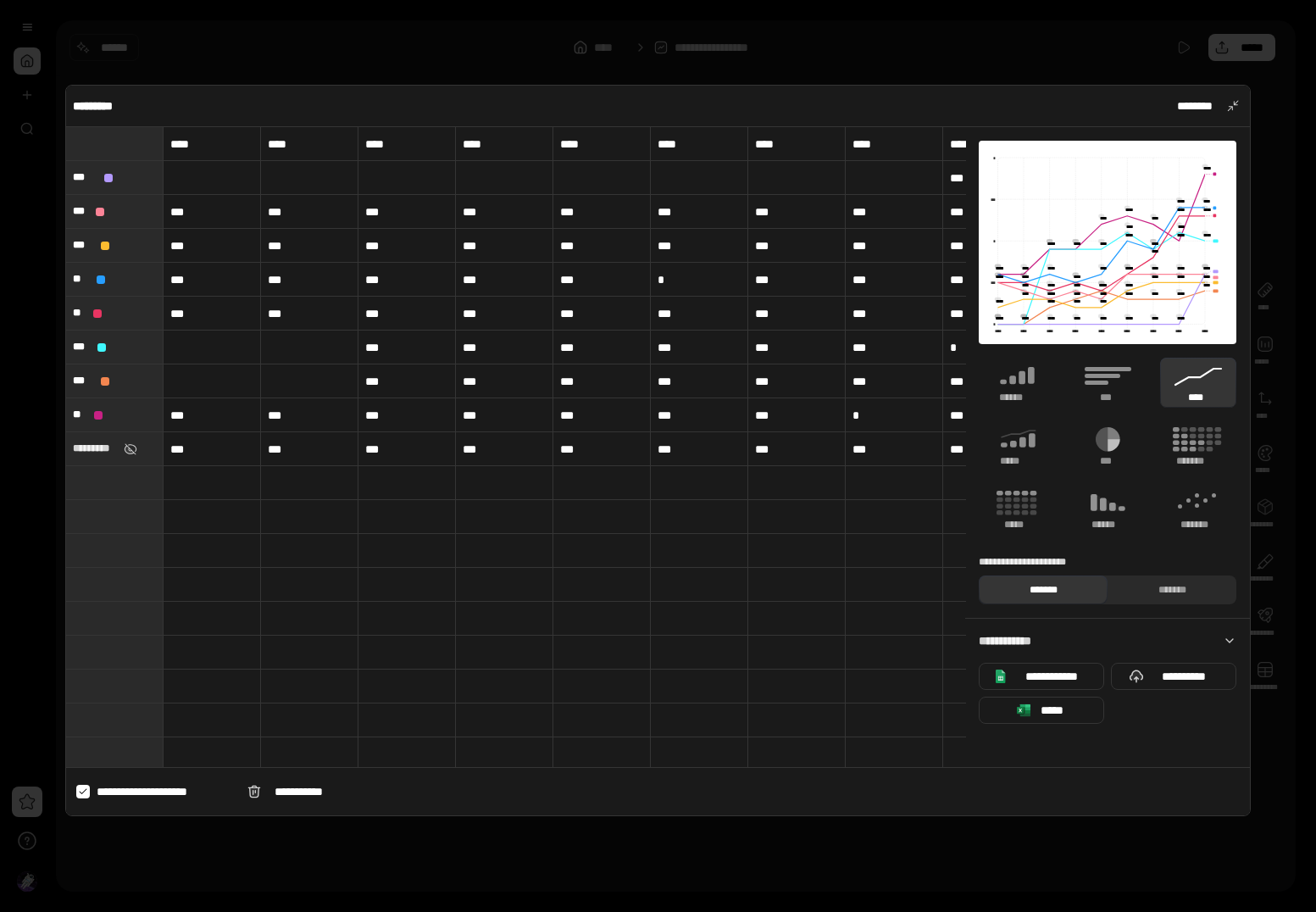 click on "****" at bounding box center (309, 144) 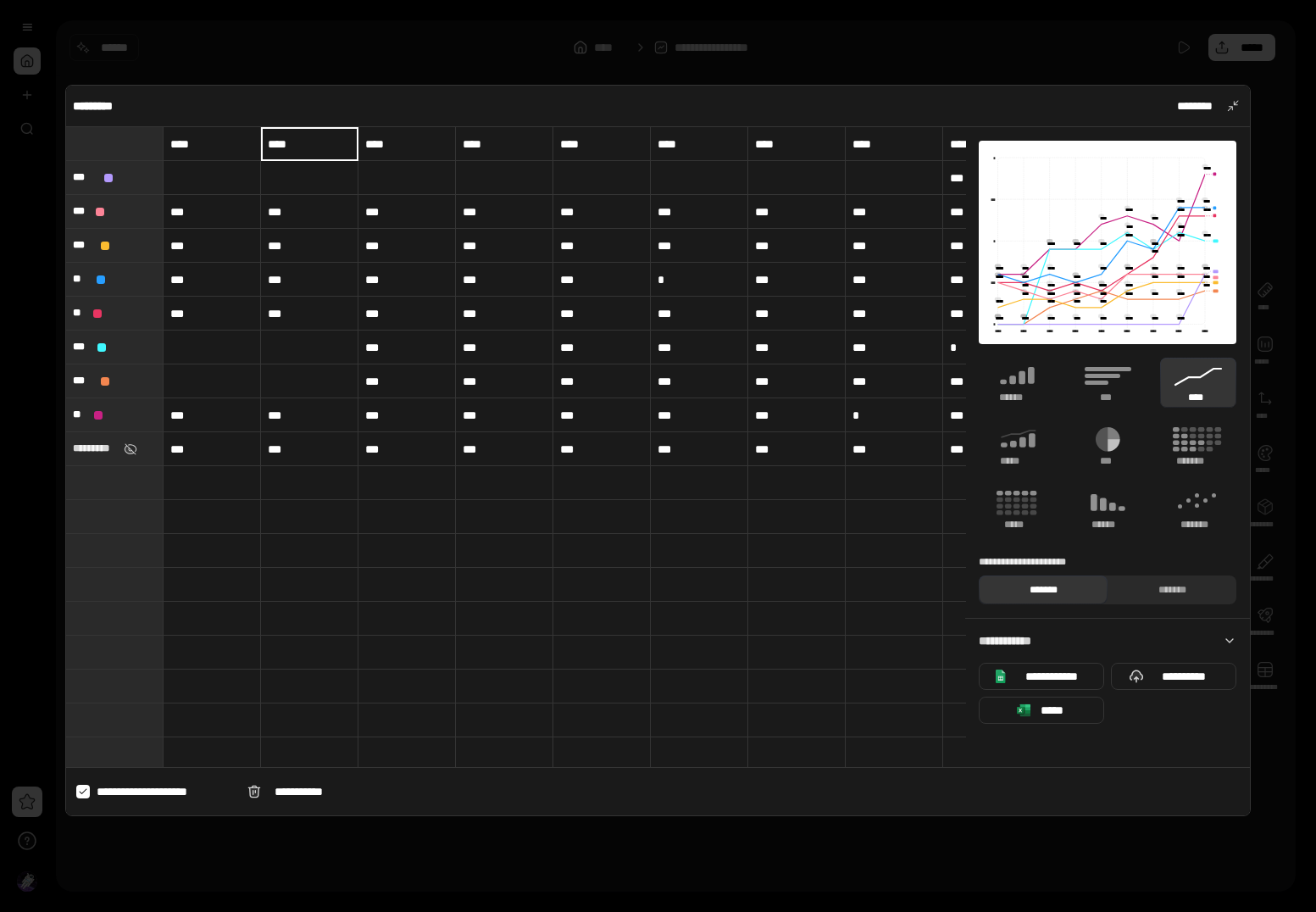 click on "****" at bounding box center (309, 144) 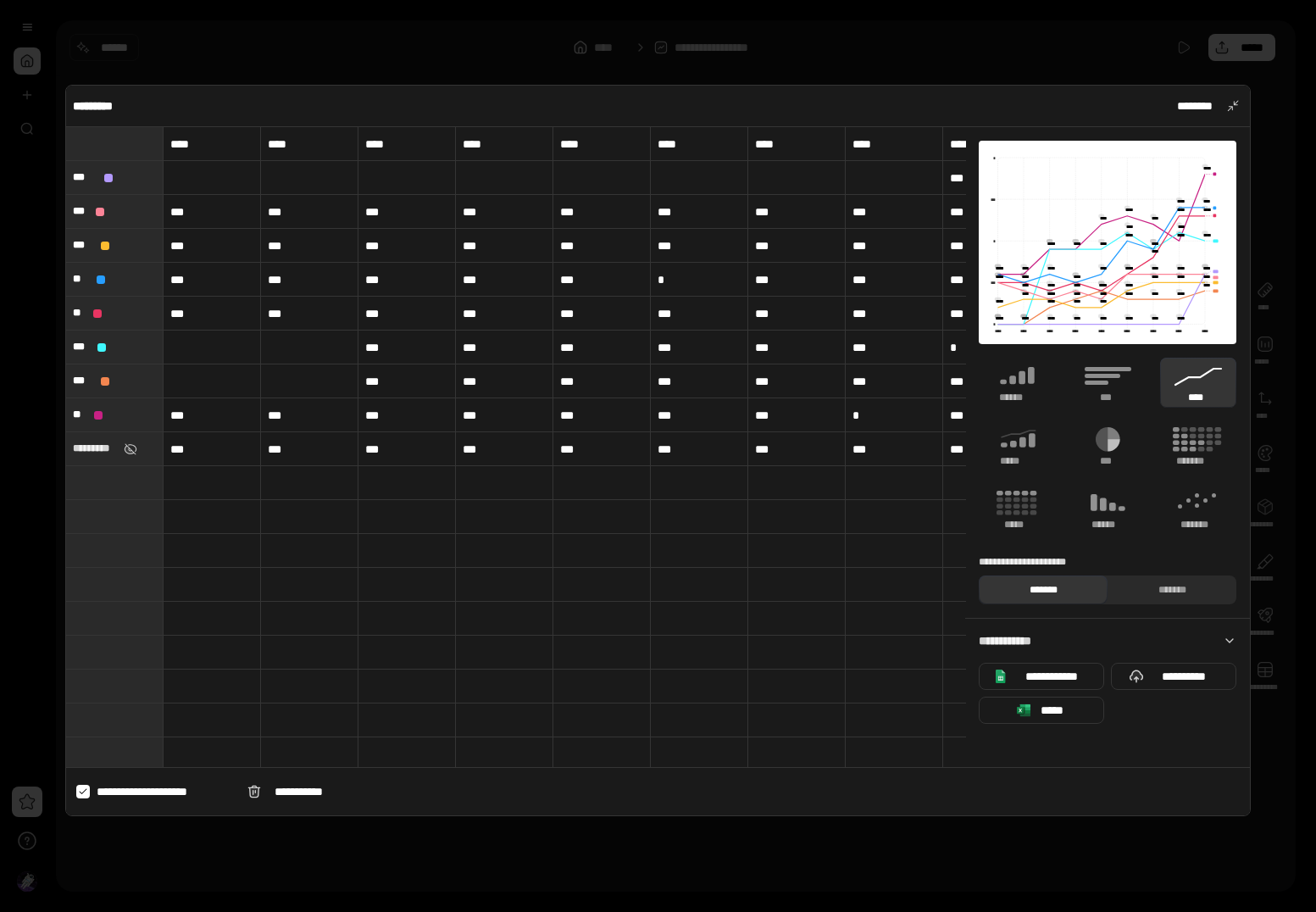 click on "****" at bounding box center [212, 144] 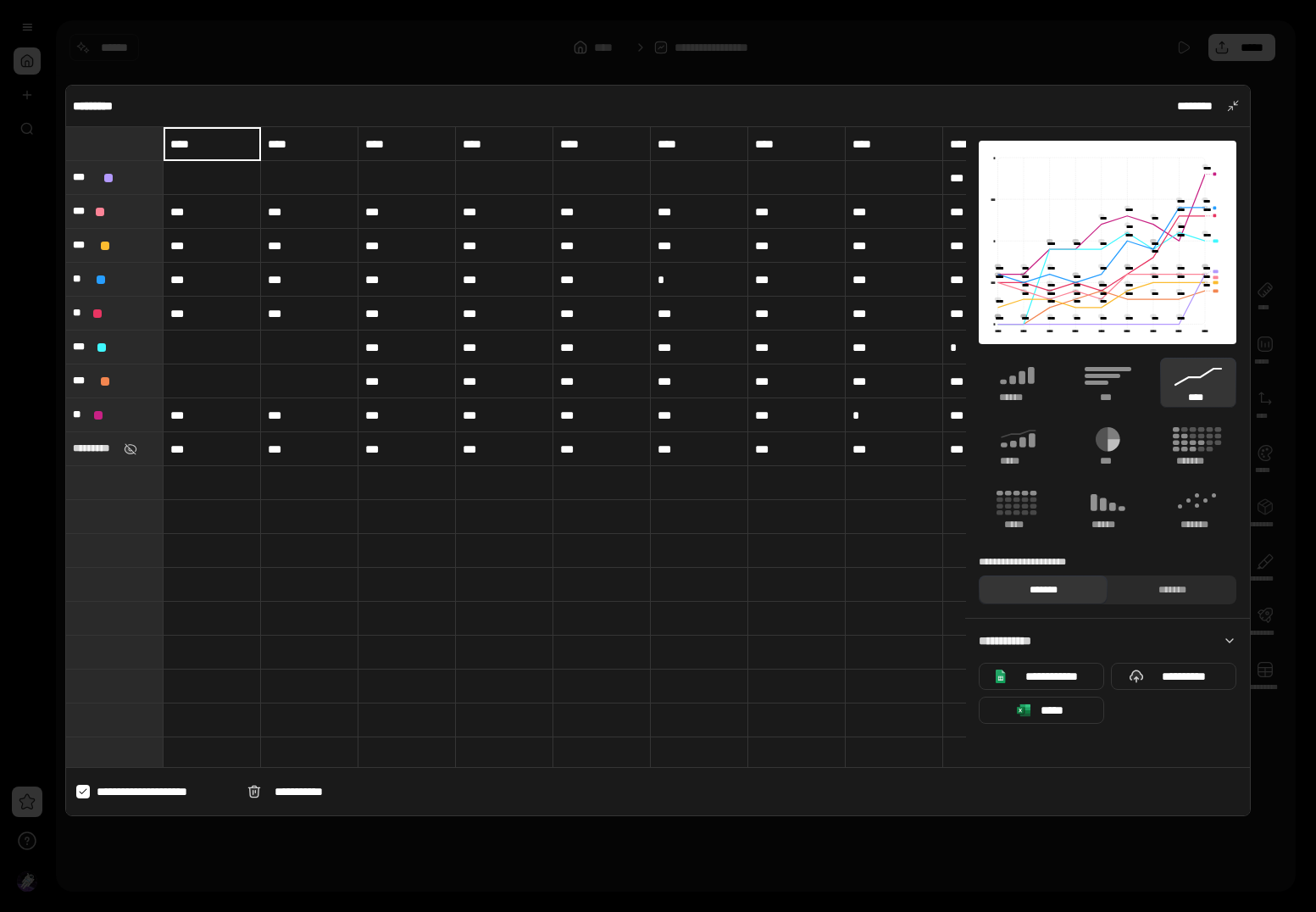click on "****" at bounding box center (212, 144) 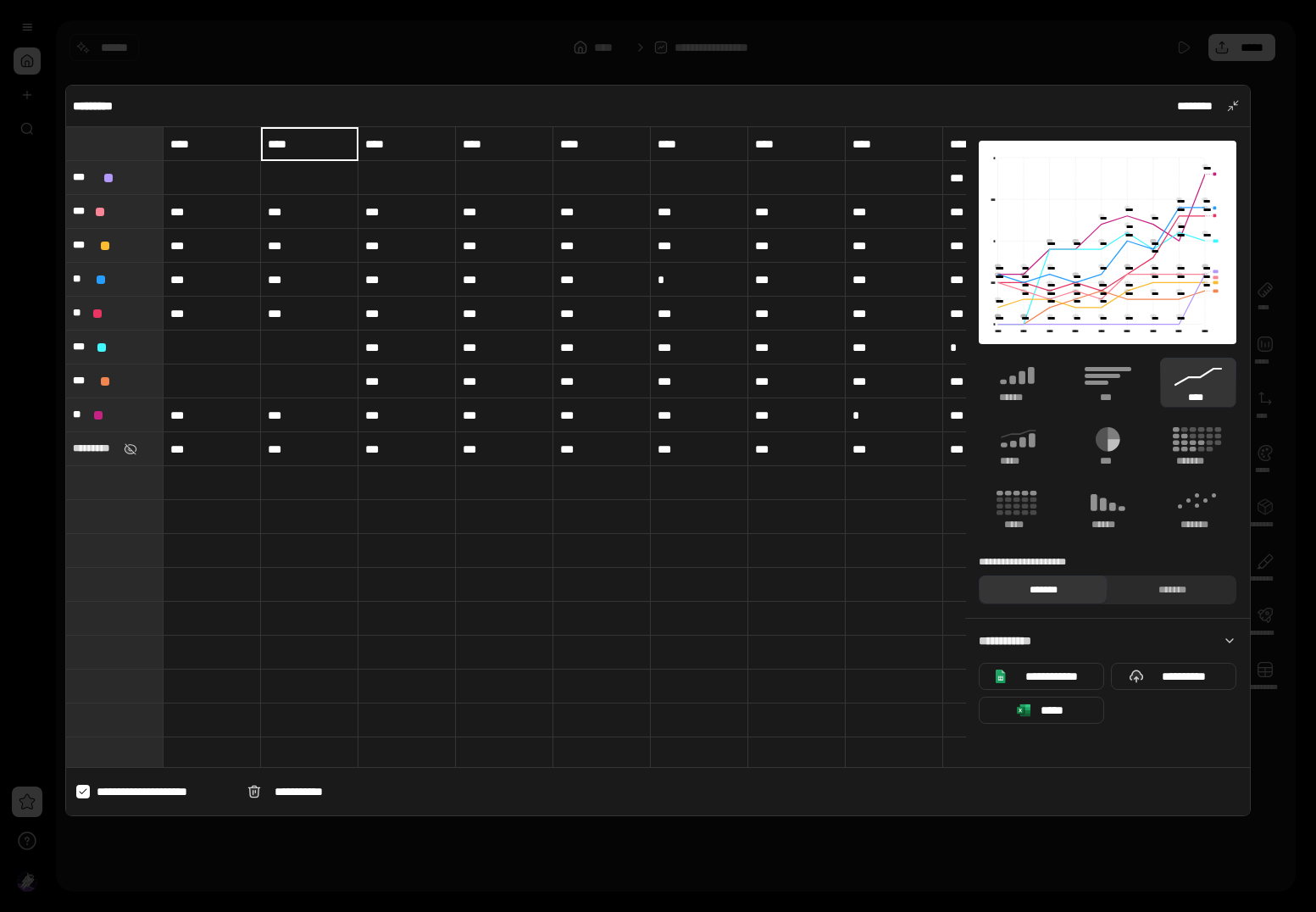 click on "****" at bounding box center [309, 144] 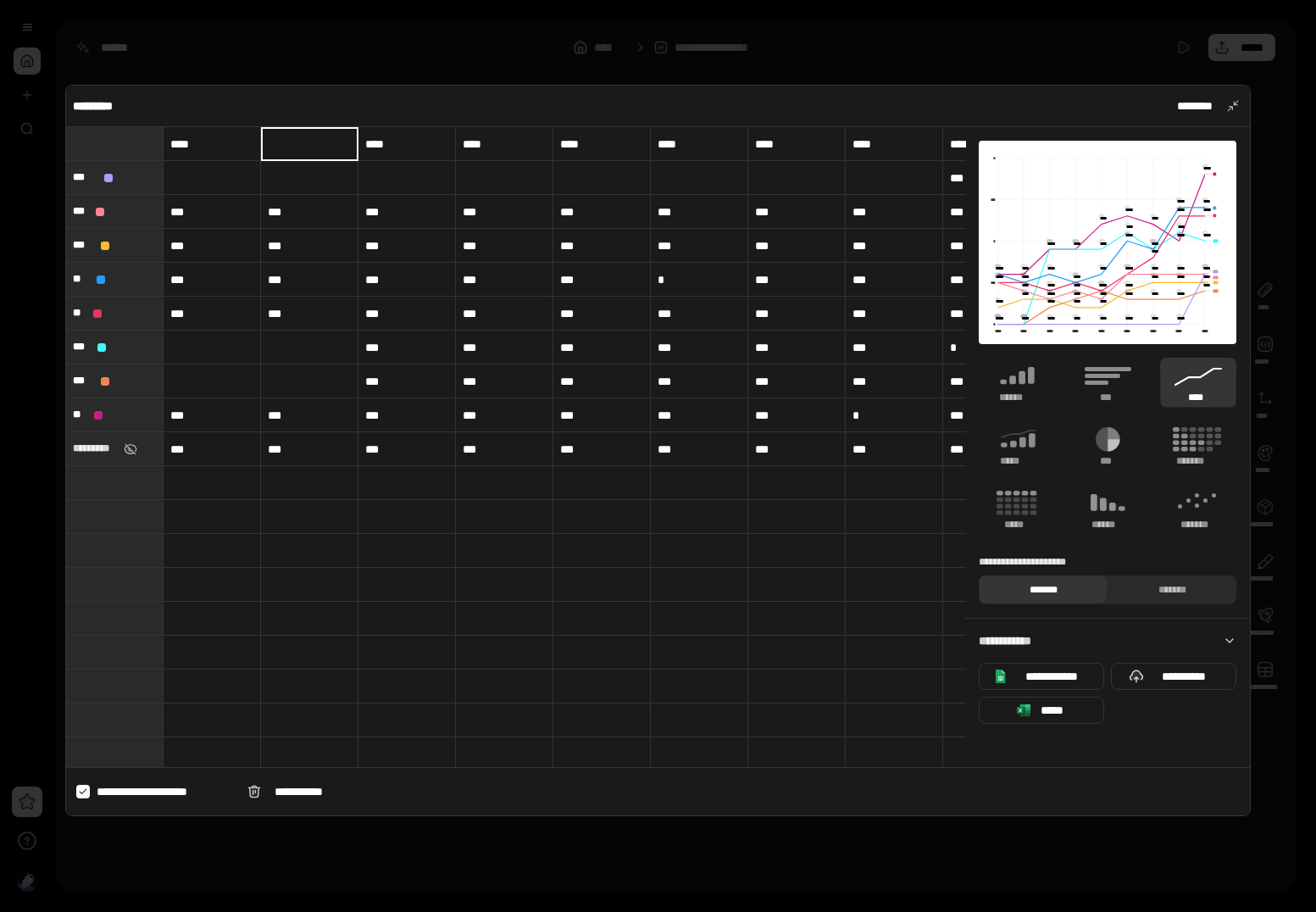 click on "***" at bounding box center [309, 415] 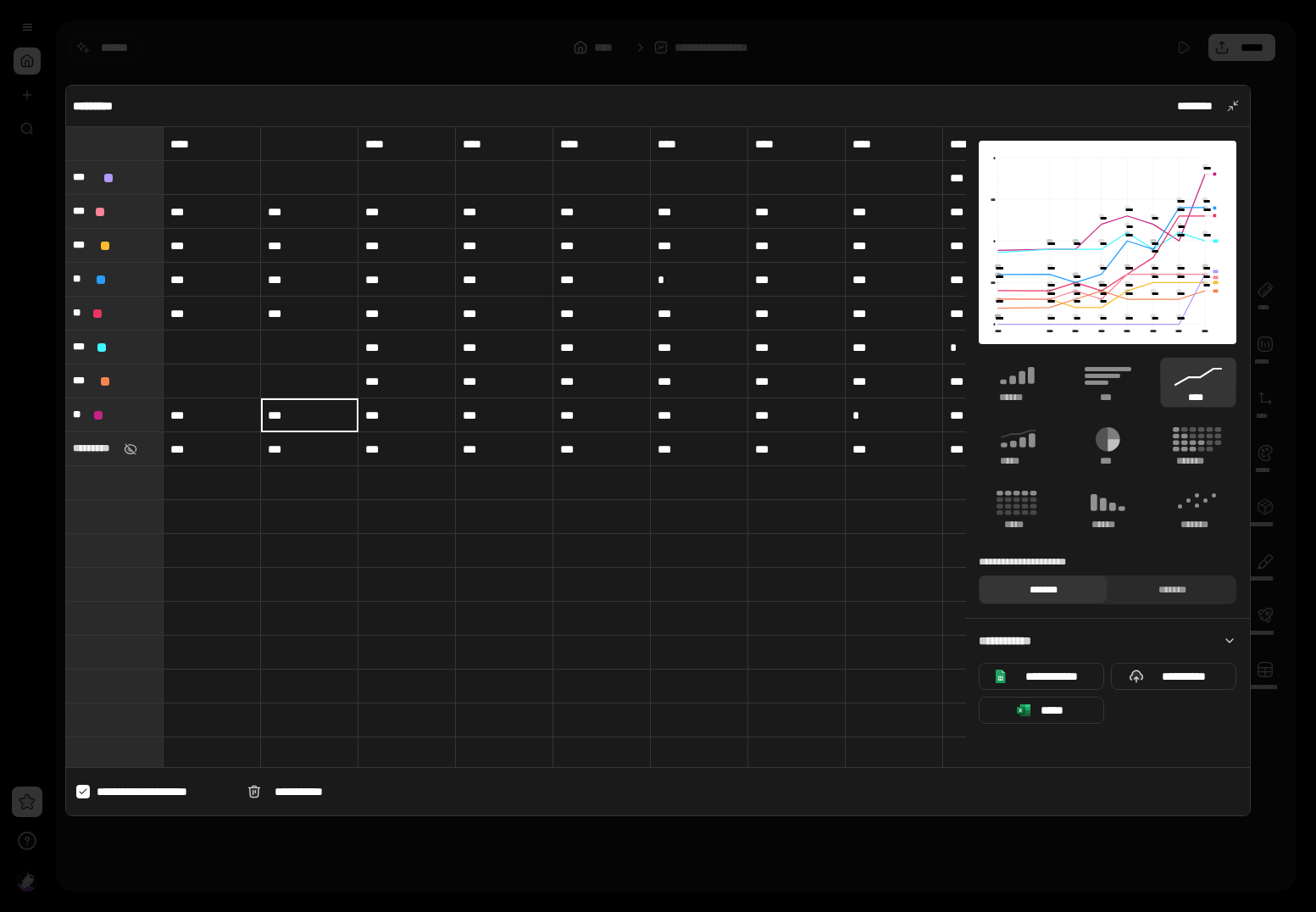 click on "****" at bounding box center [504, 144] 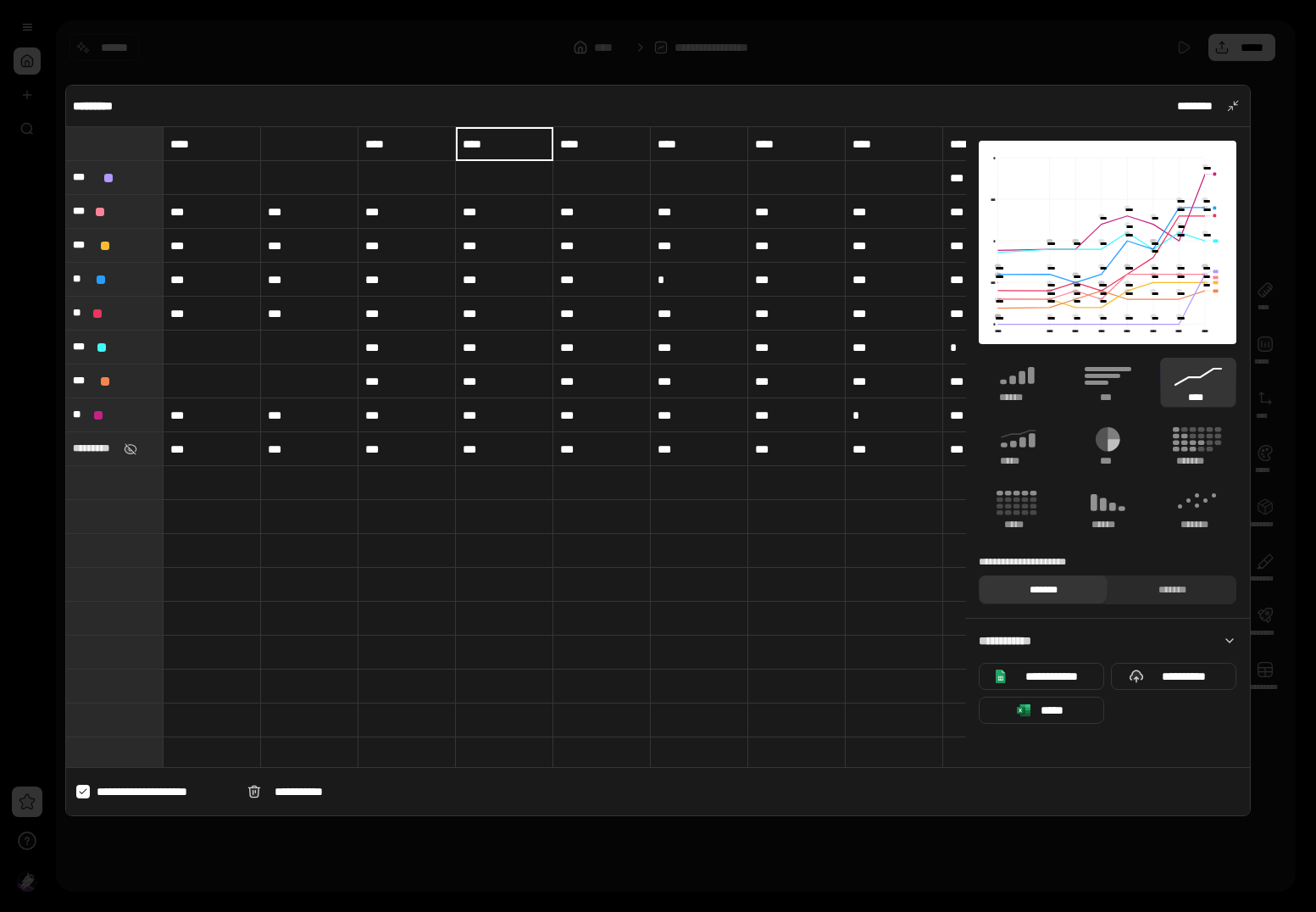 click on "****" at bounding box center [504, 144] 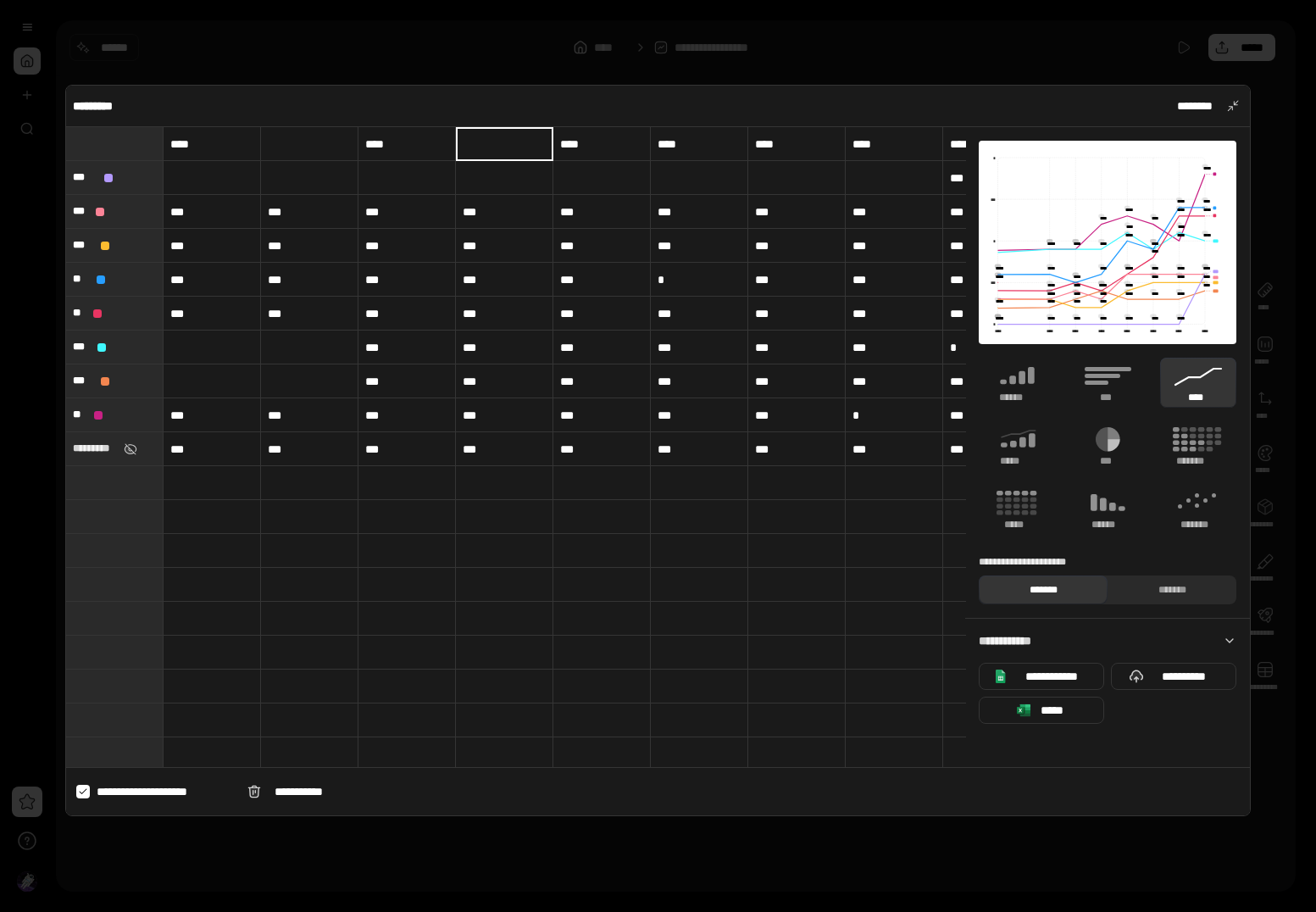 click on "****" at bounding box center (602, 144) 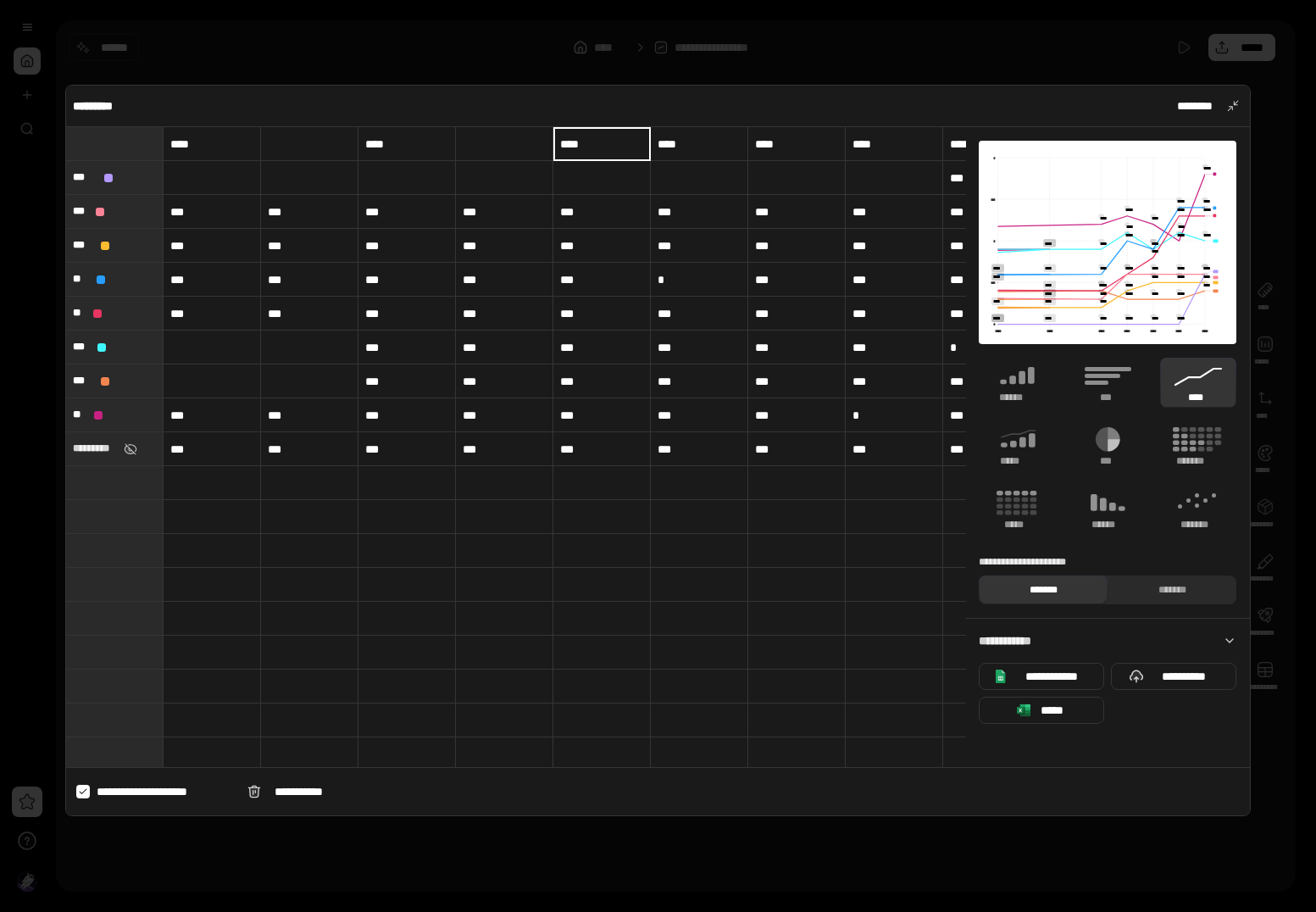 click on "****" at bounding box center [602, 144] 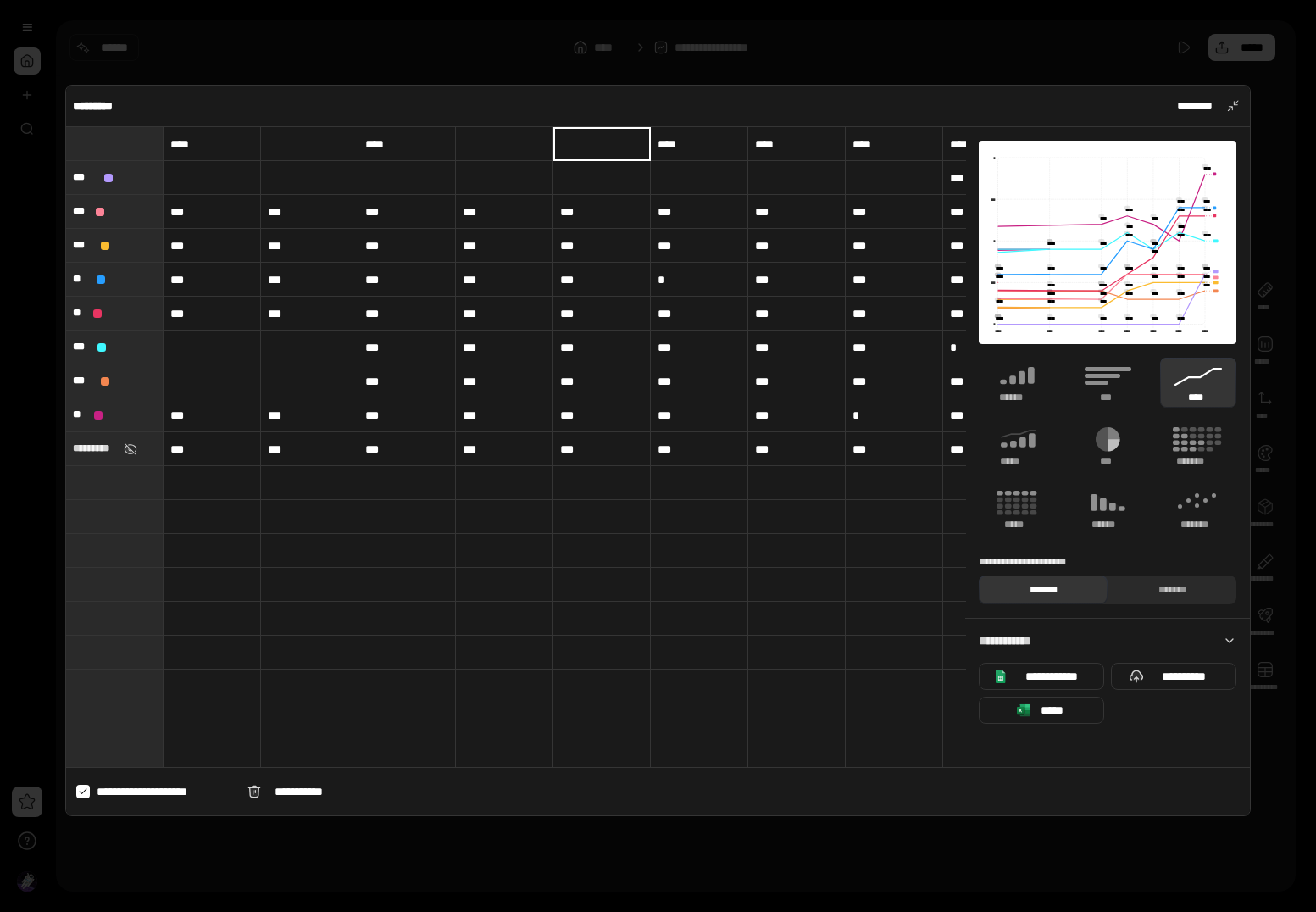 click on "****" at bounding box center (699, 144) 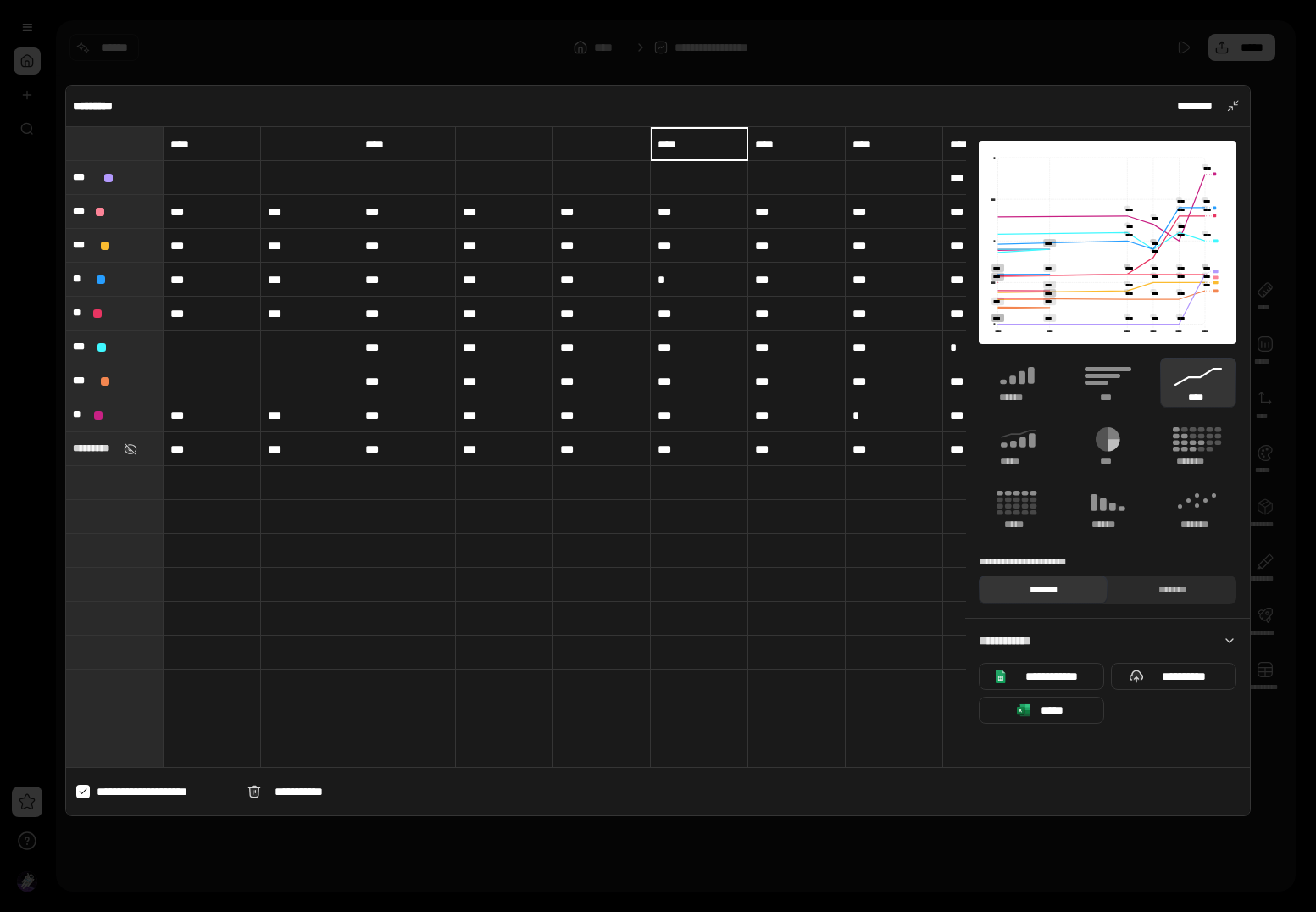click on "****" at bounding box center (699, 144) 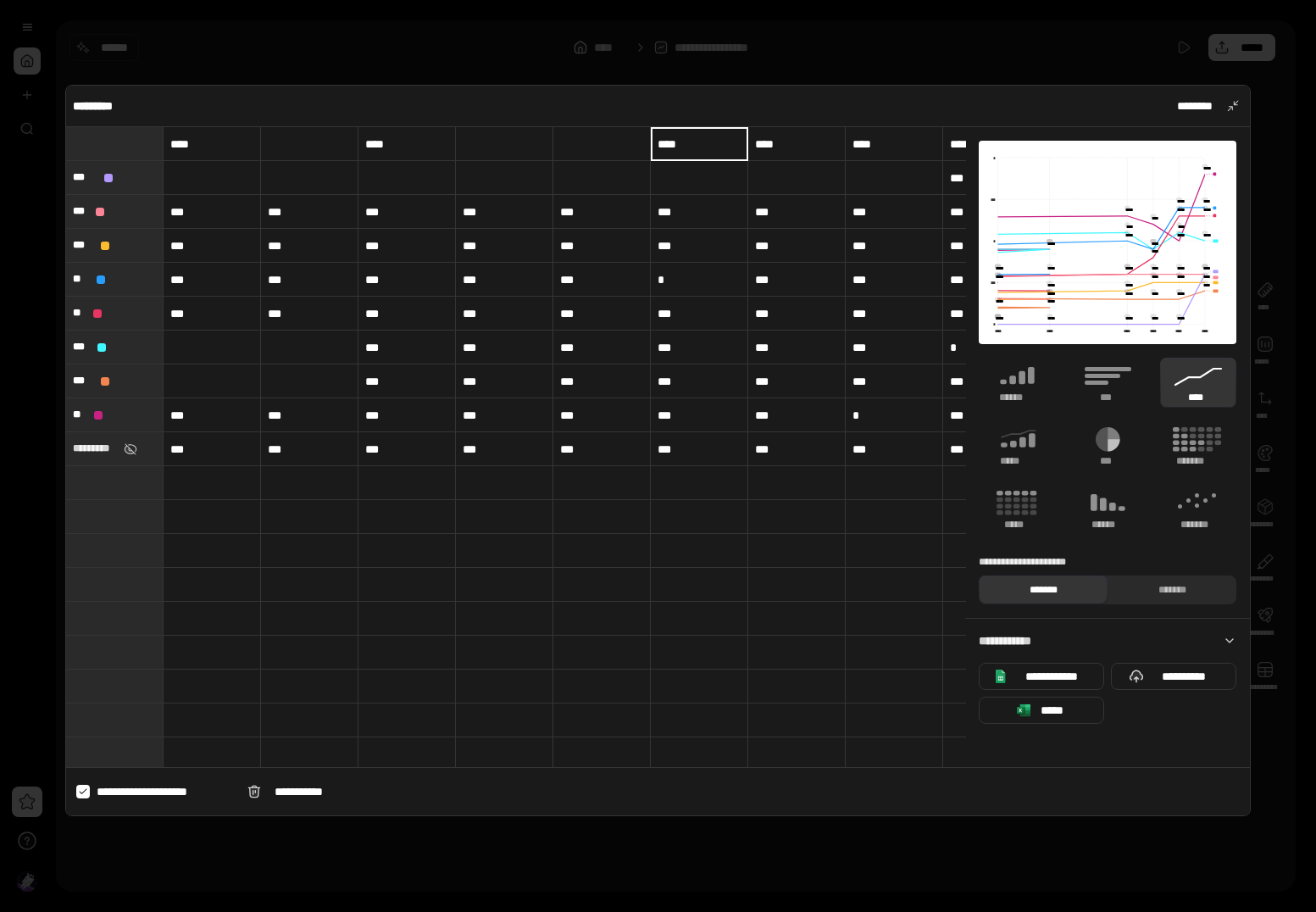 click on "****" at bounding box center [699, 143] 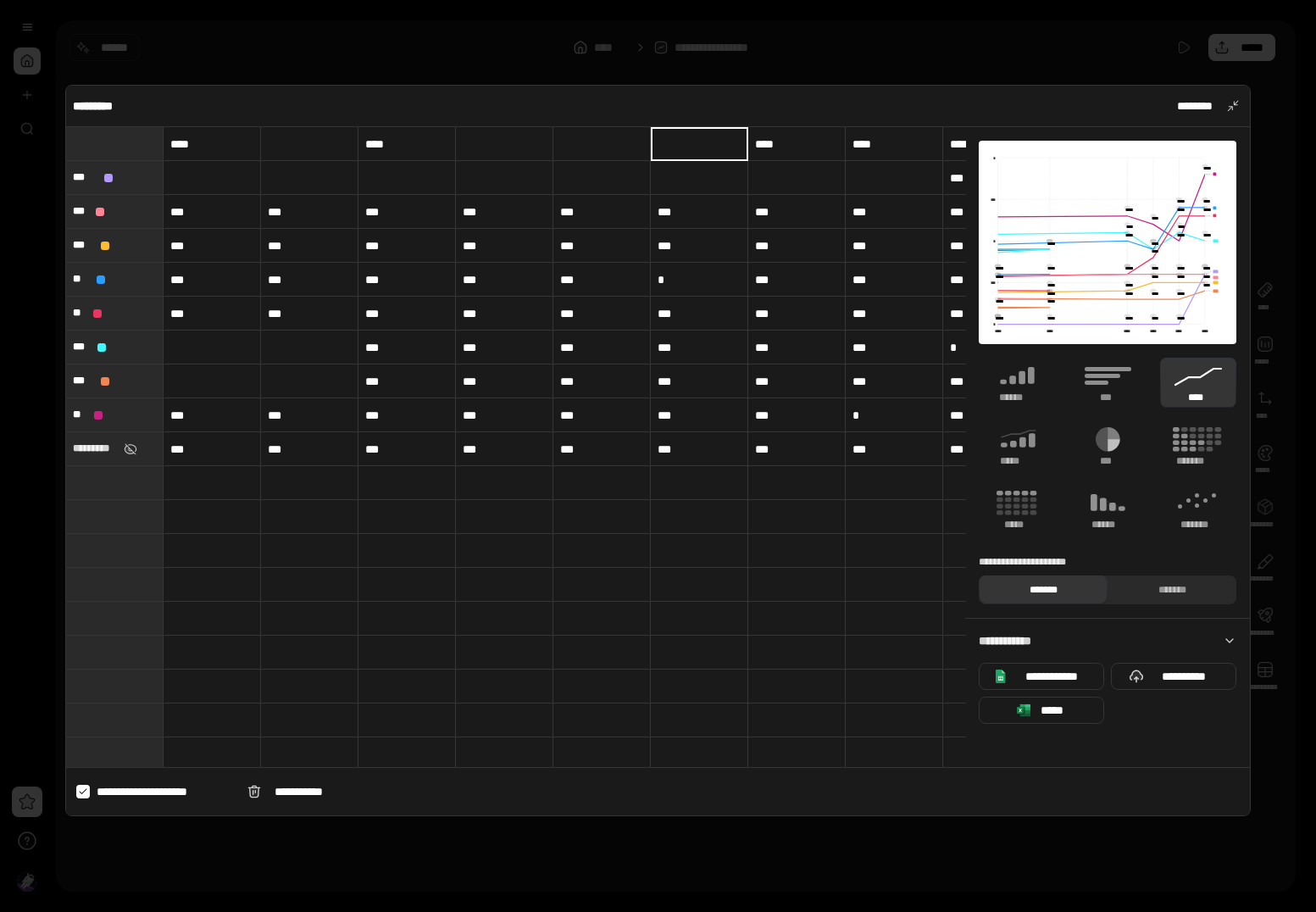 click on "****" at bounding box center (797, 144) 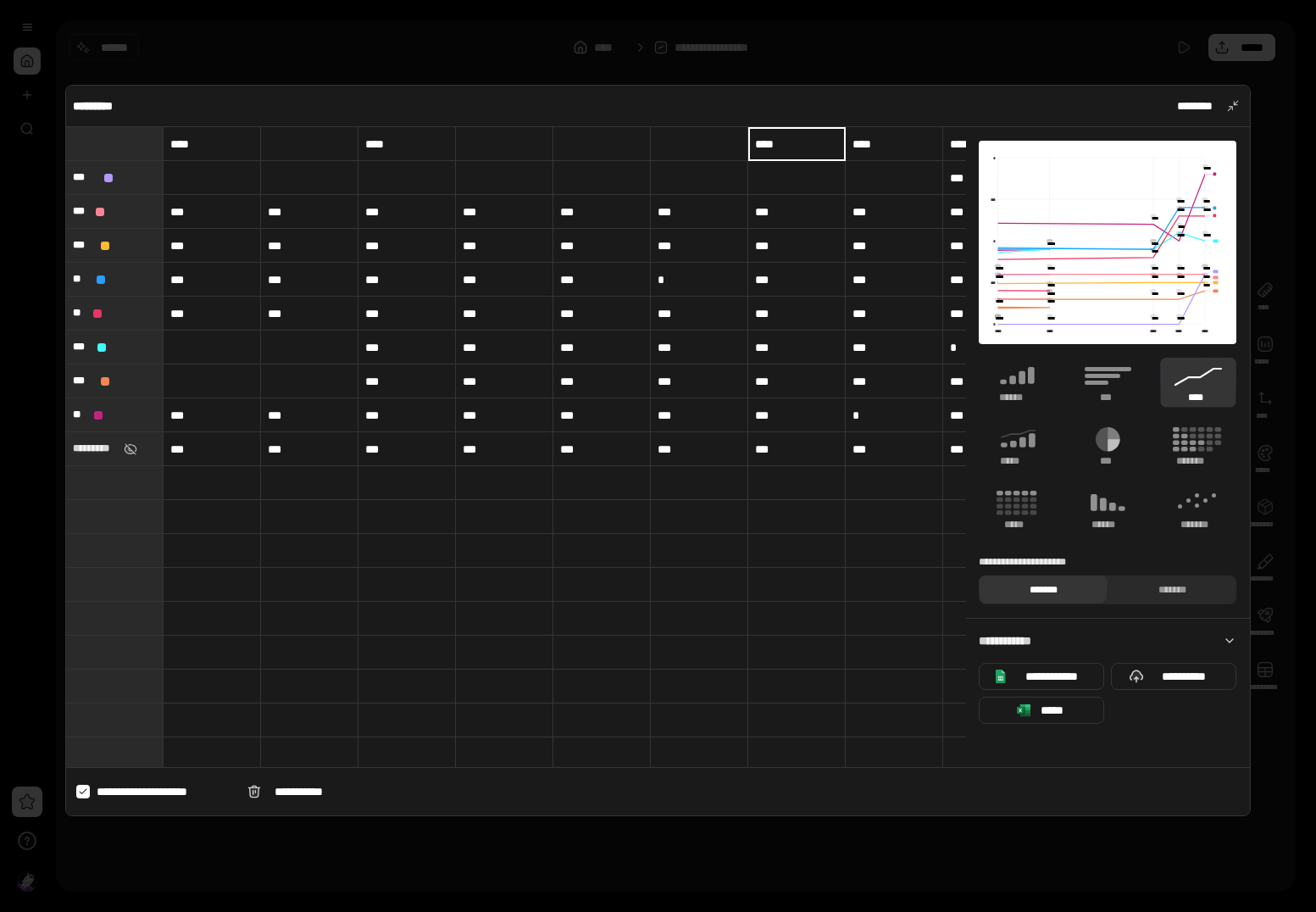 click on "****" at bounding box center [797, 143] 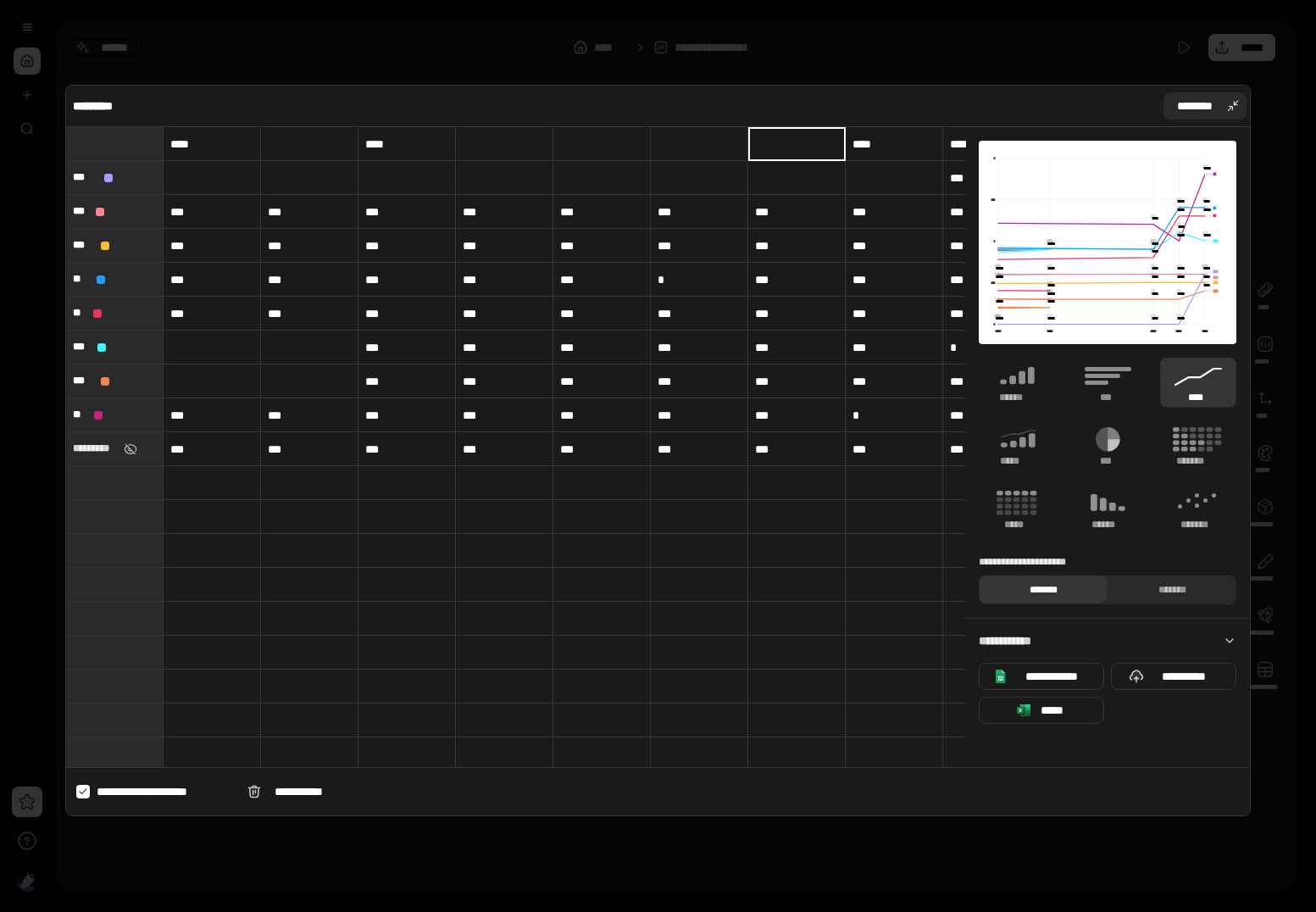 click on "********" at bounding box center [1205, 106] 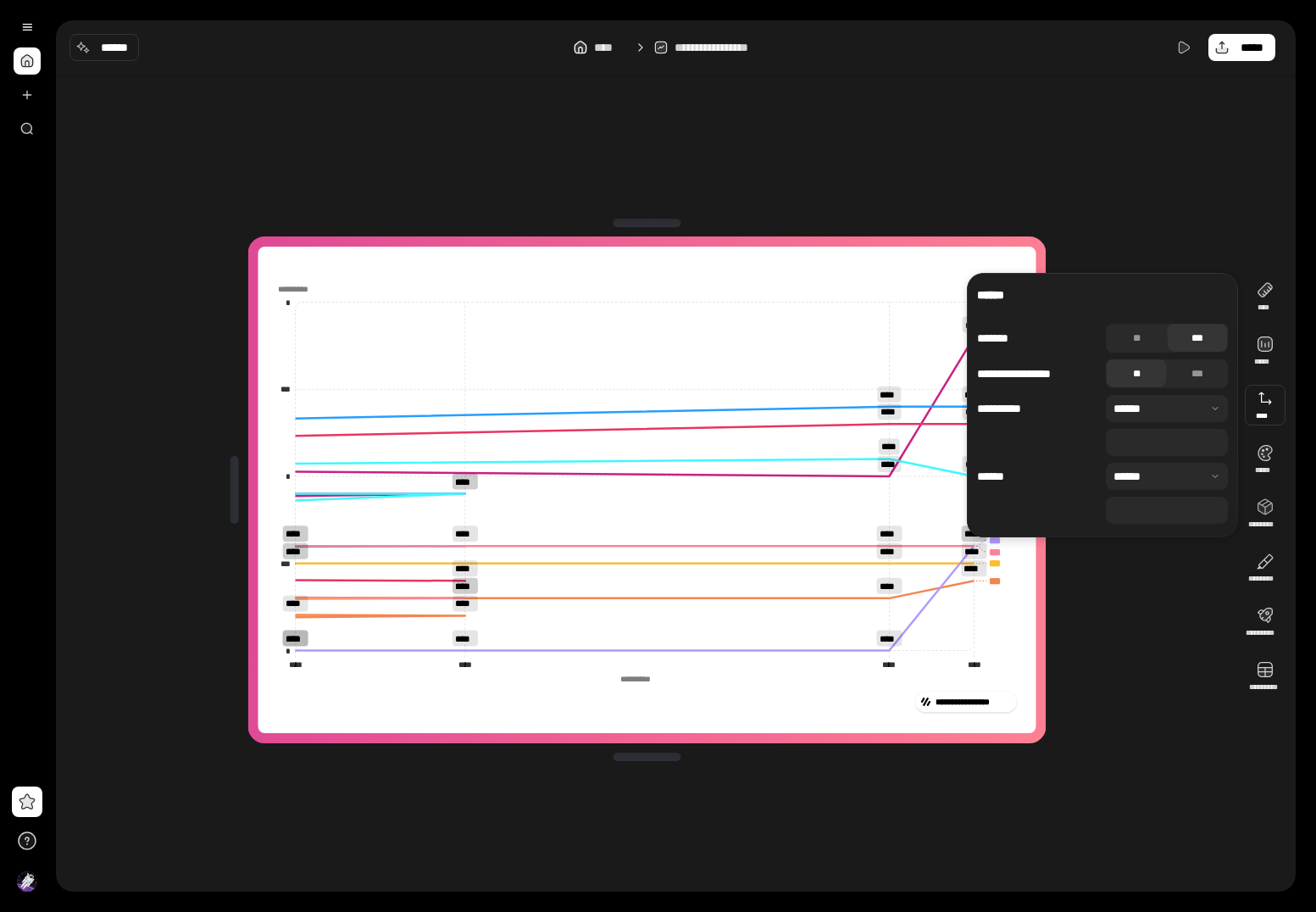 click on "*" at bounding box center (1167, 510) 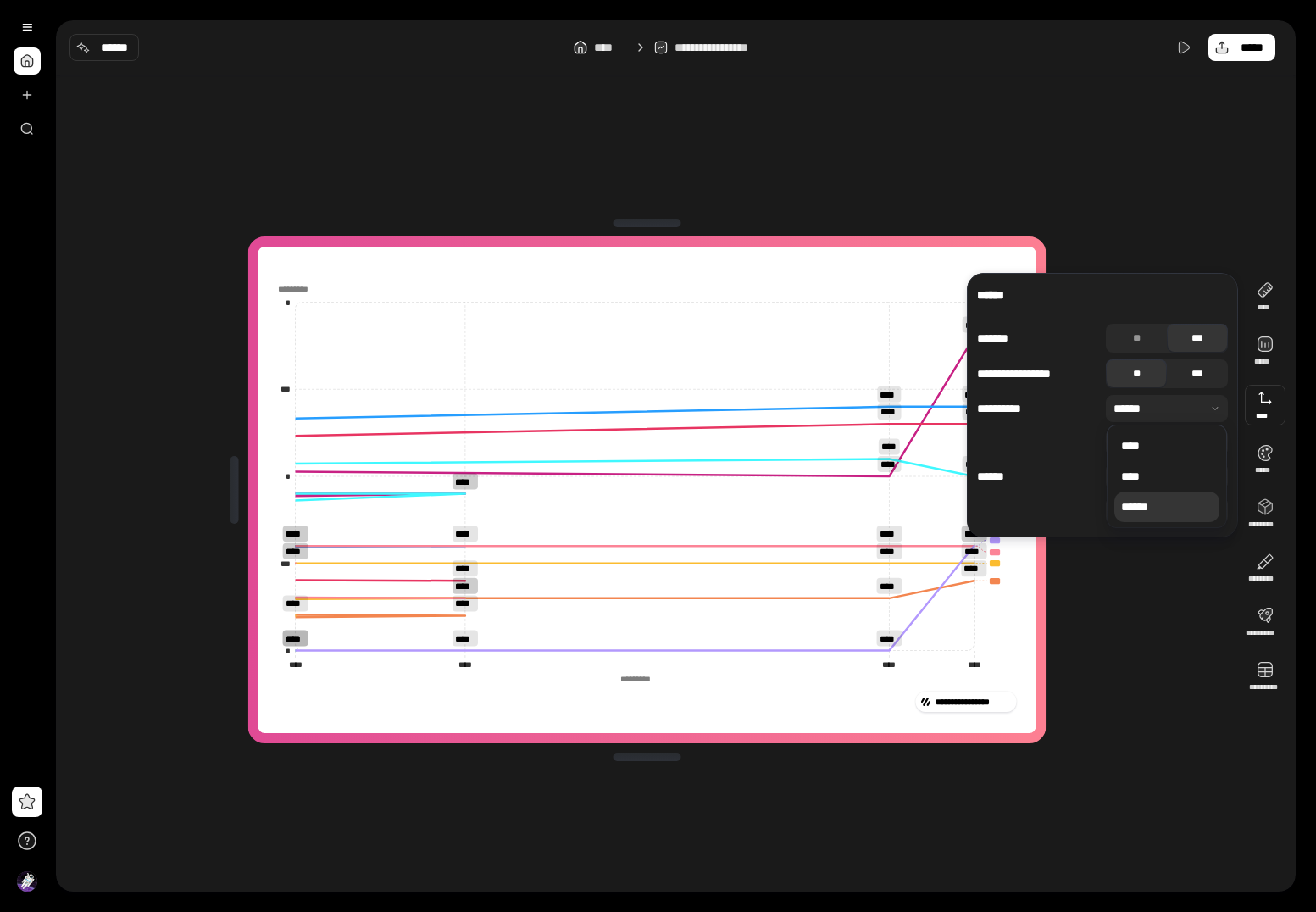 click on "***" at bounding box center [1197, 374] 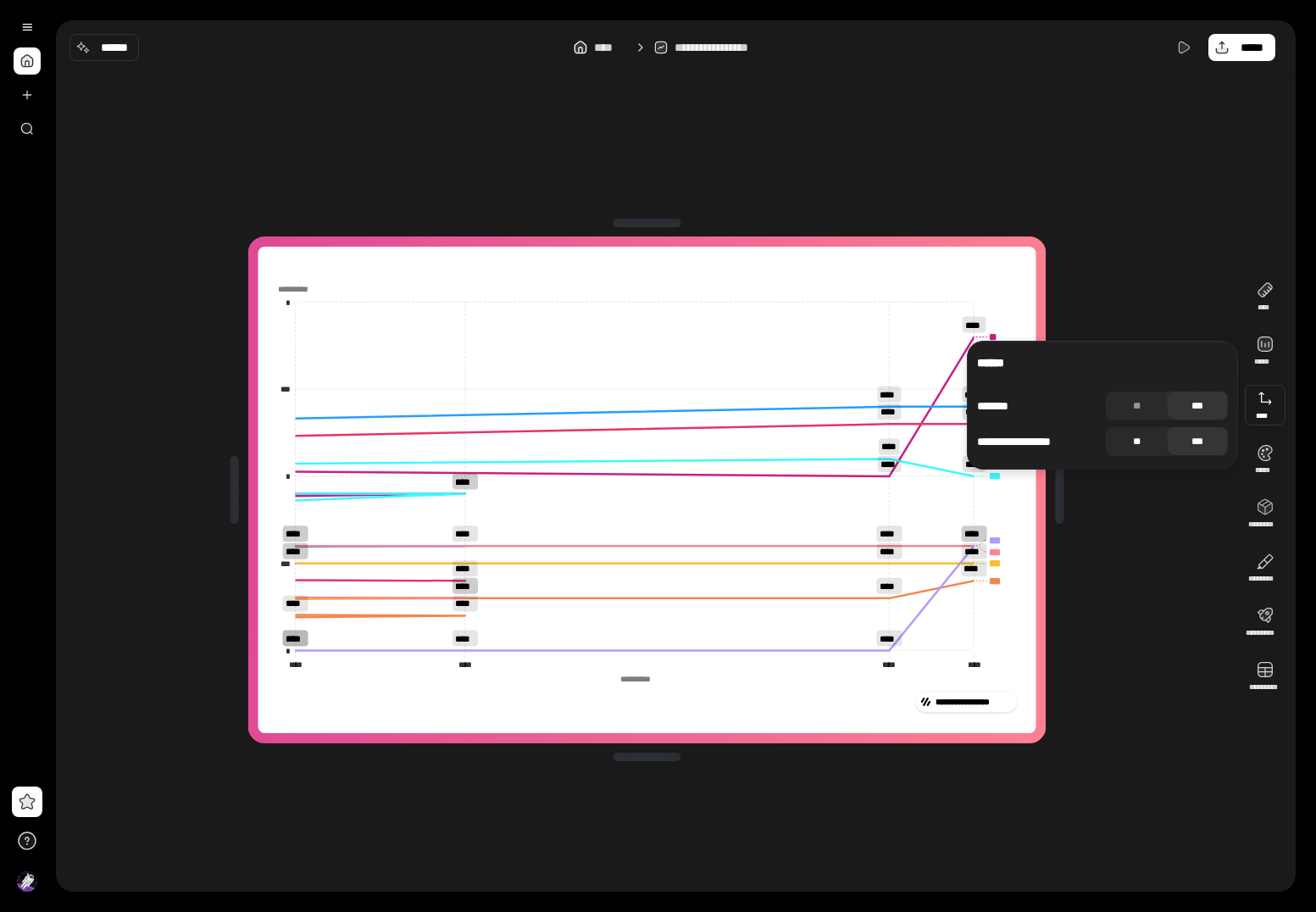 click on "**" at bounding box center [1136, 442] 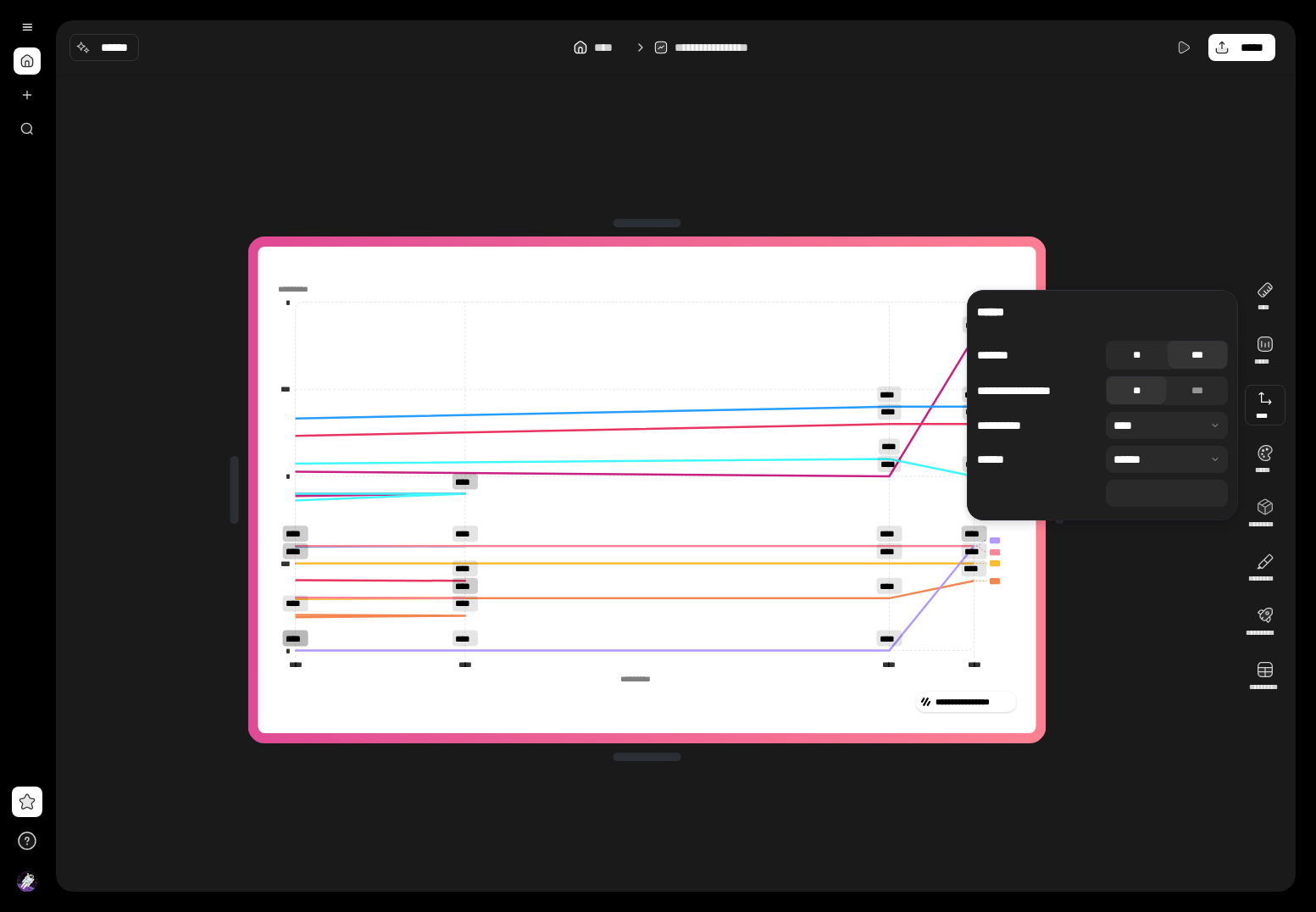 click on "**" at bounding box center (1136, 355) 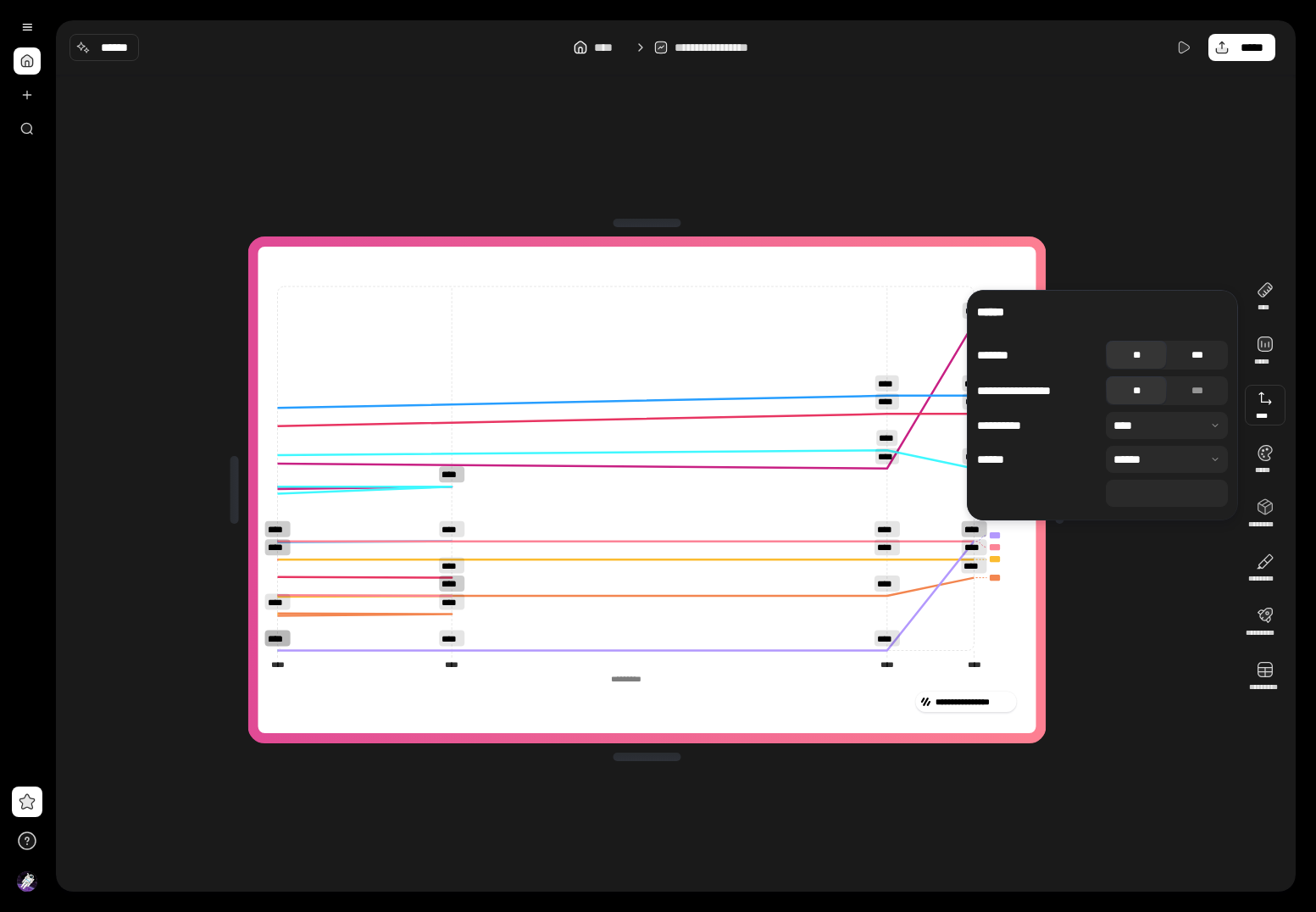 click on "***" at bounding box center [1197, 355] 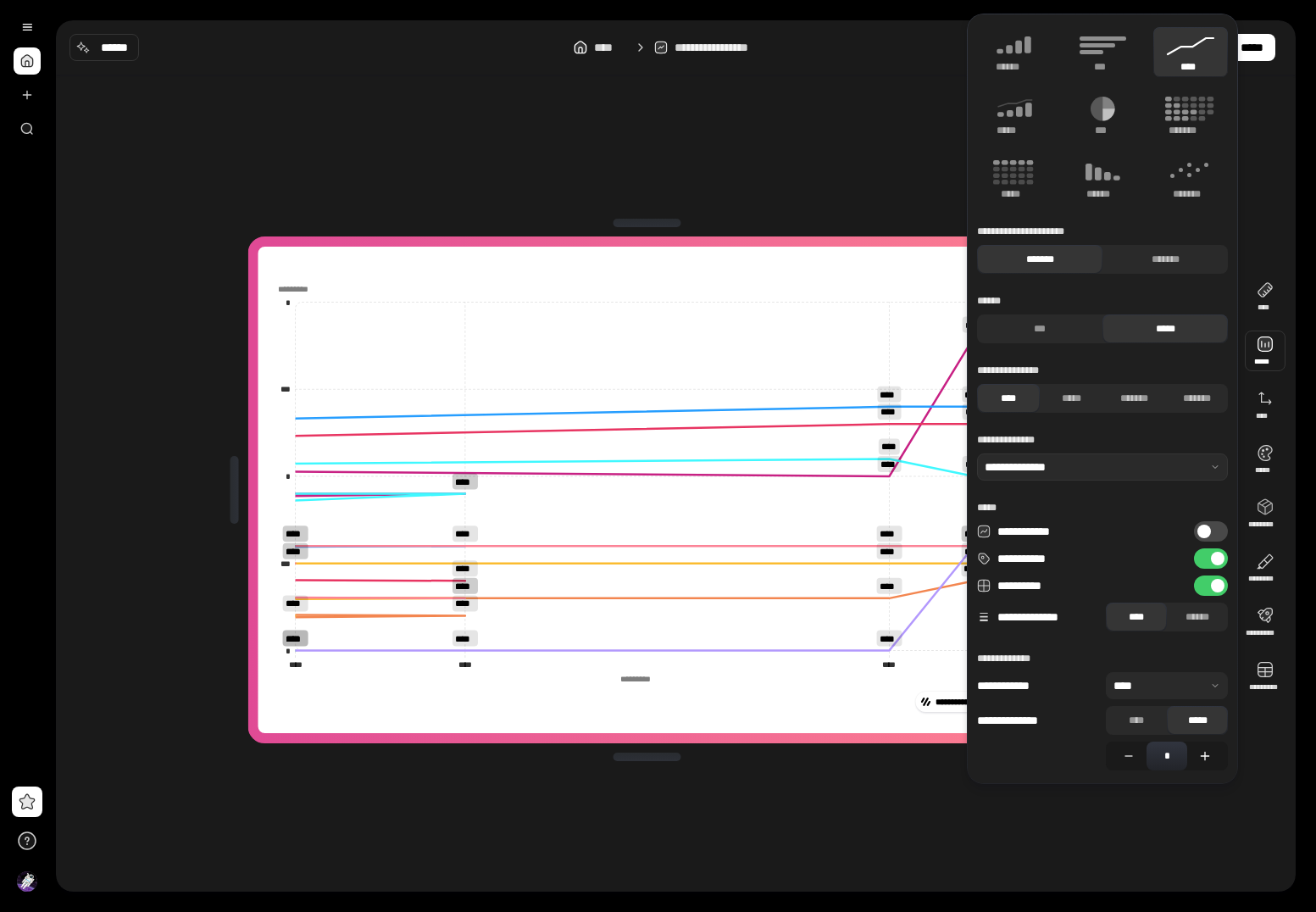 click at bounding box center (1208, 756) 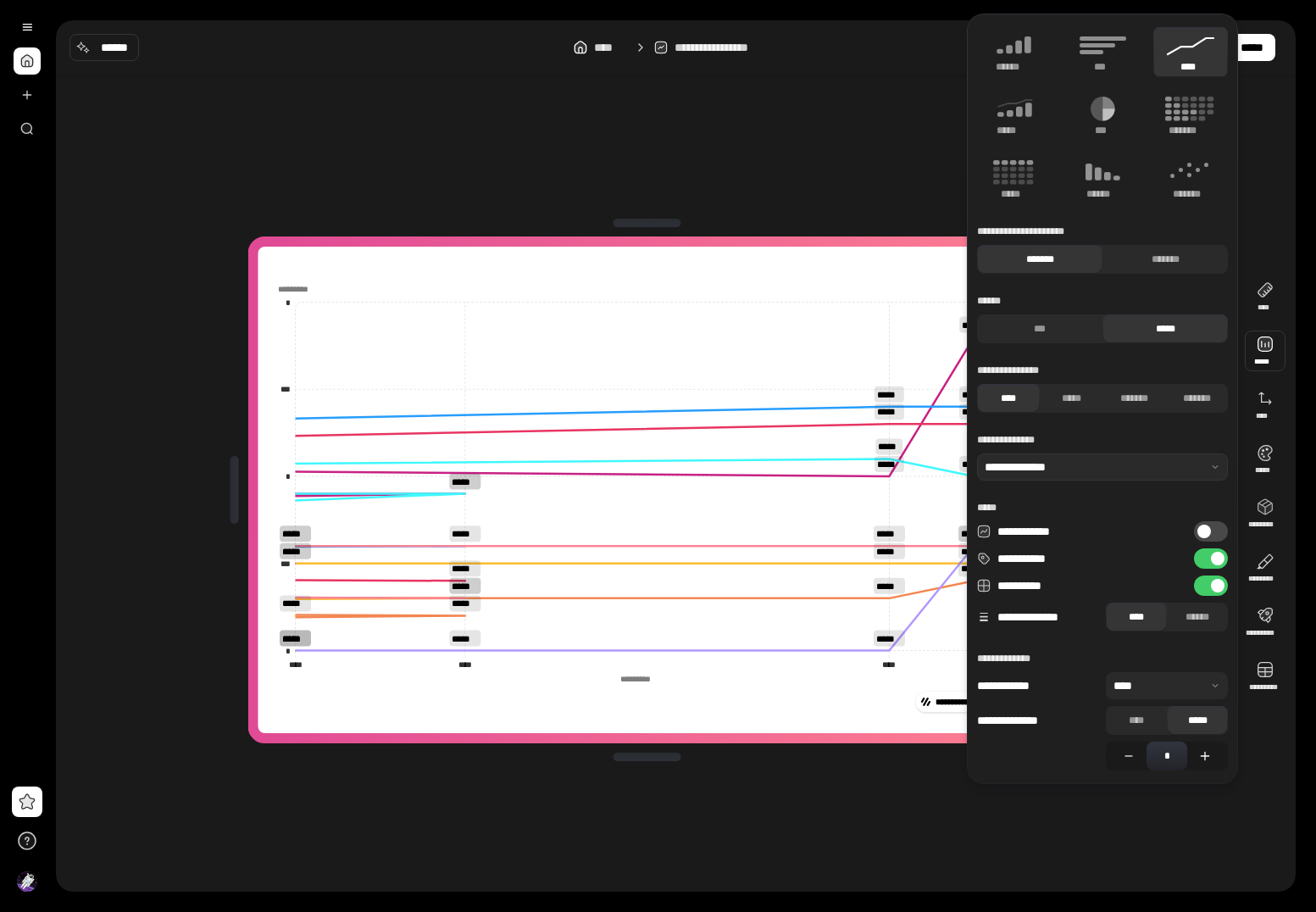 click at bounding box center [1208, 756] 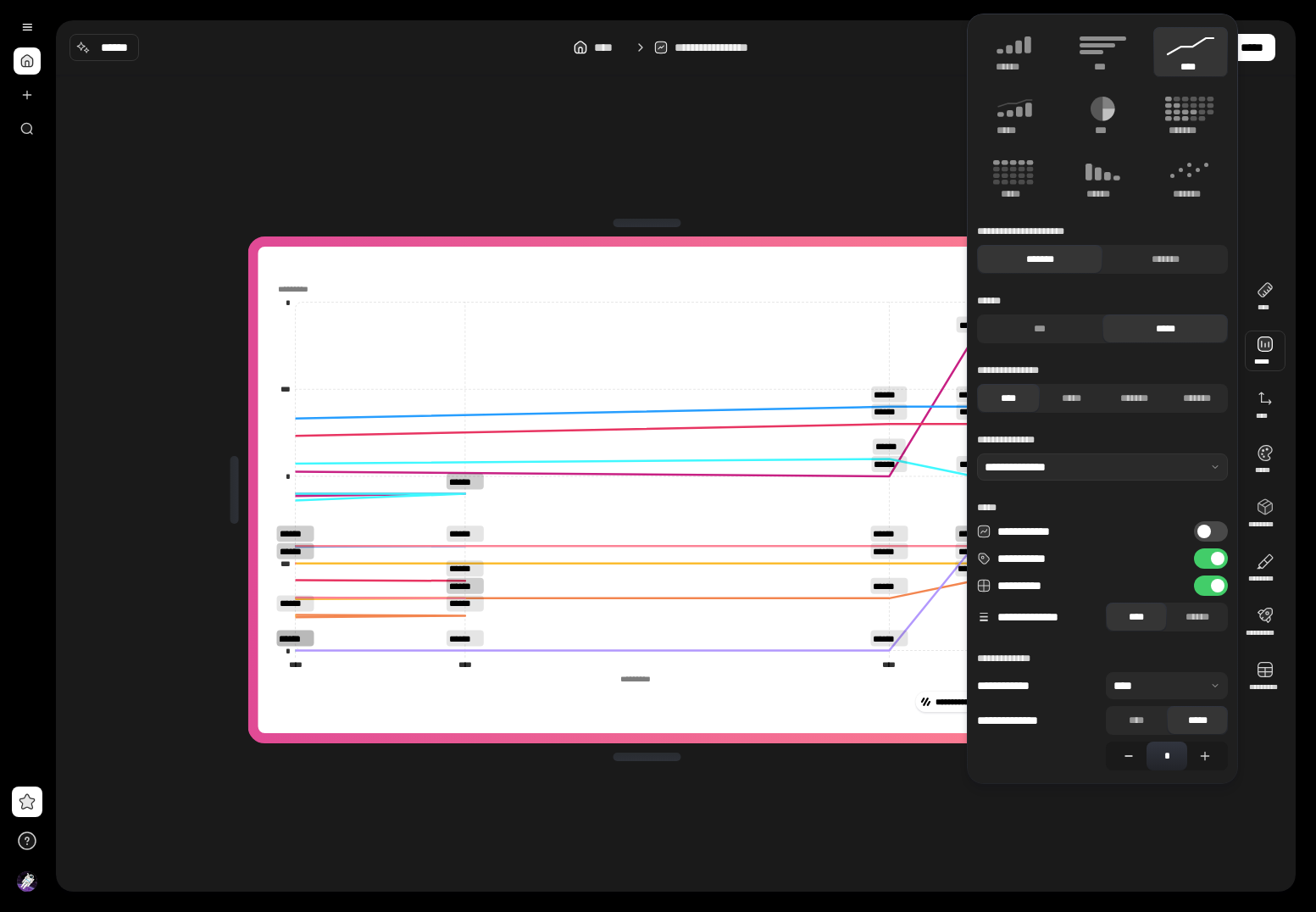 click at bounding box center (1126, 756) 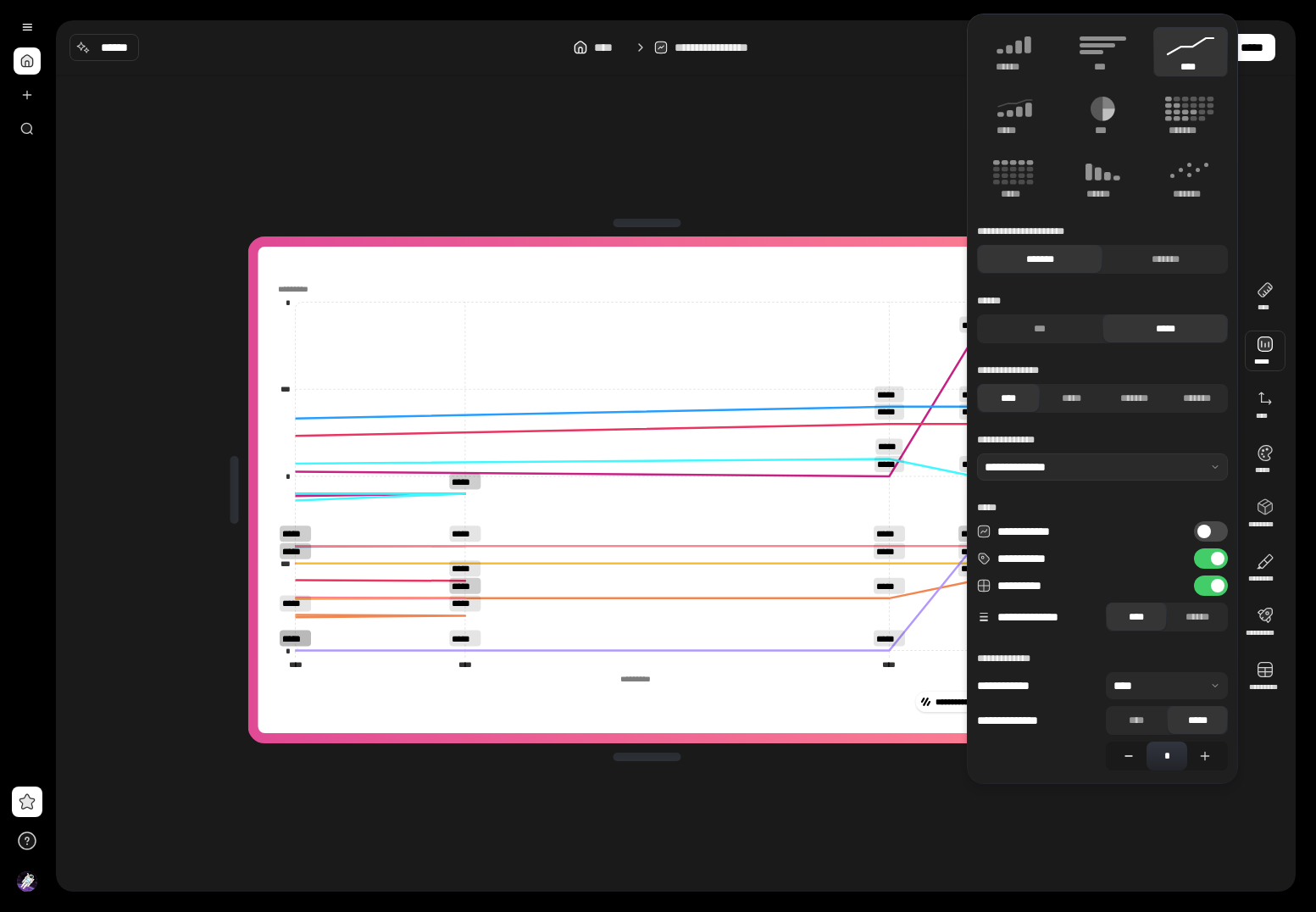 click at bounding box center (1126, 756) 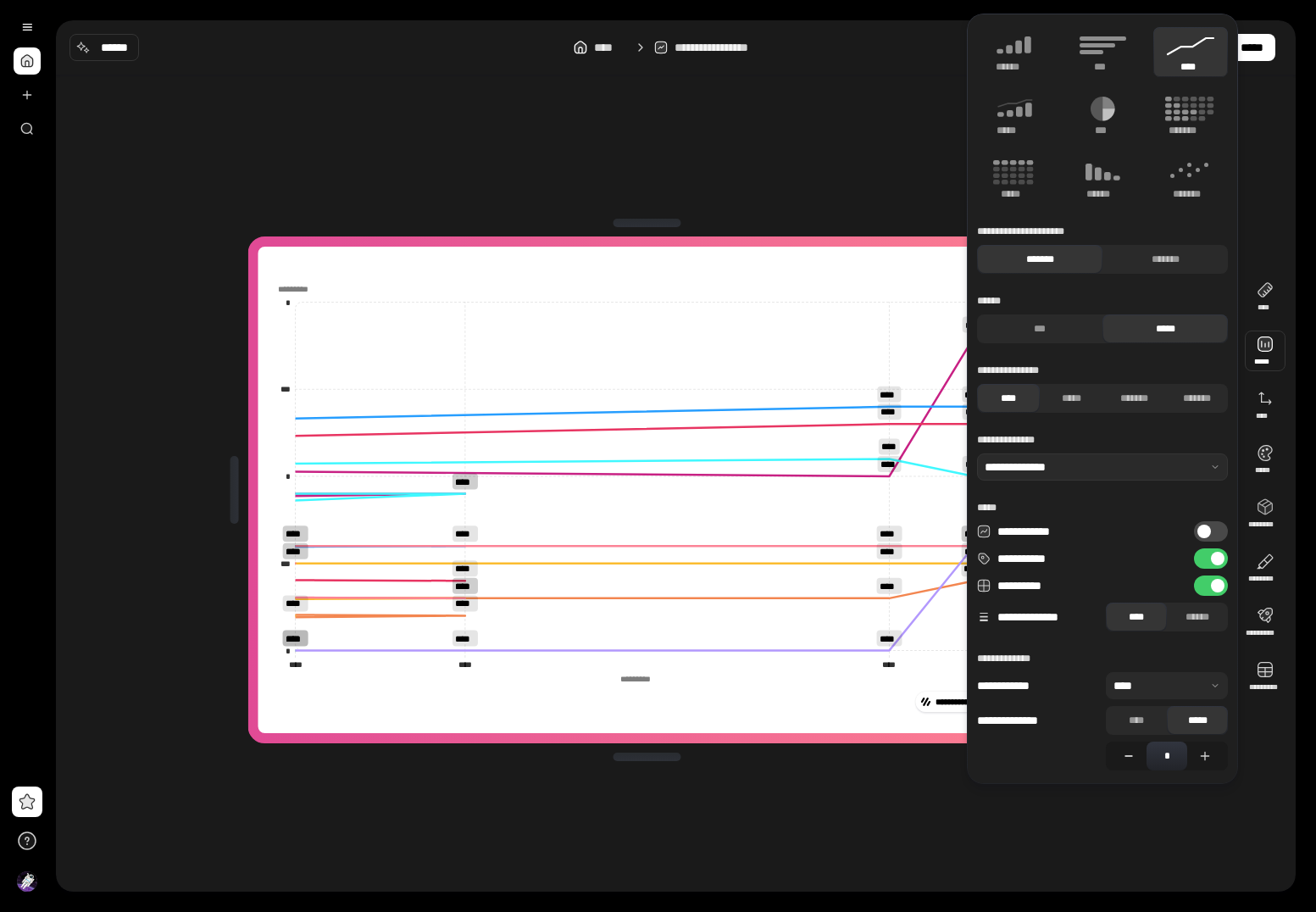 click at bounding box center (1126, 756) 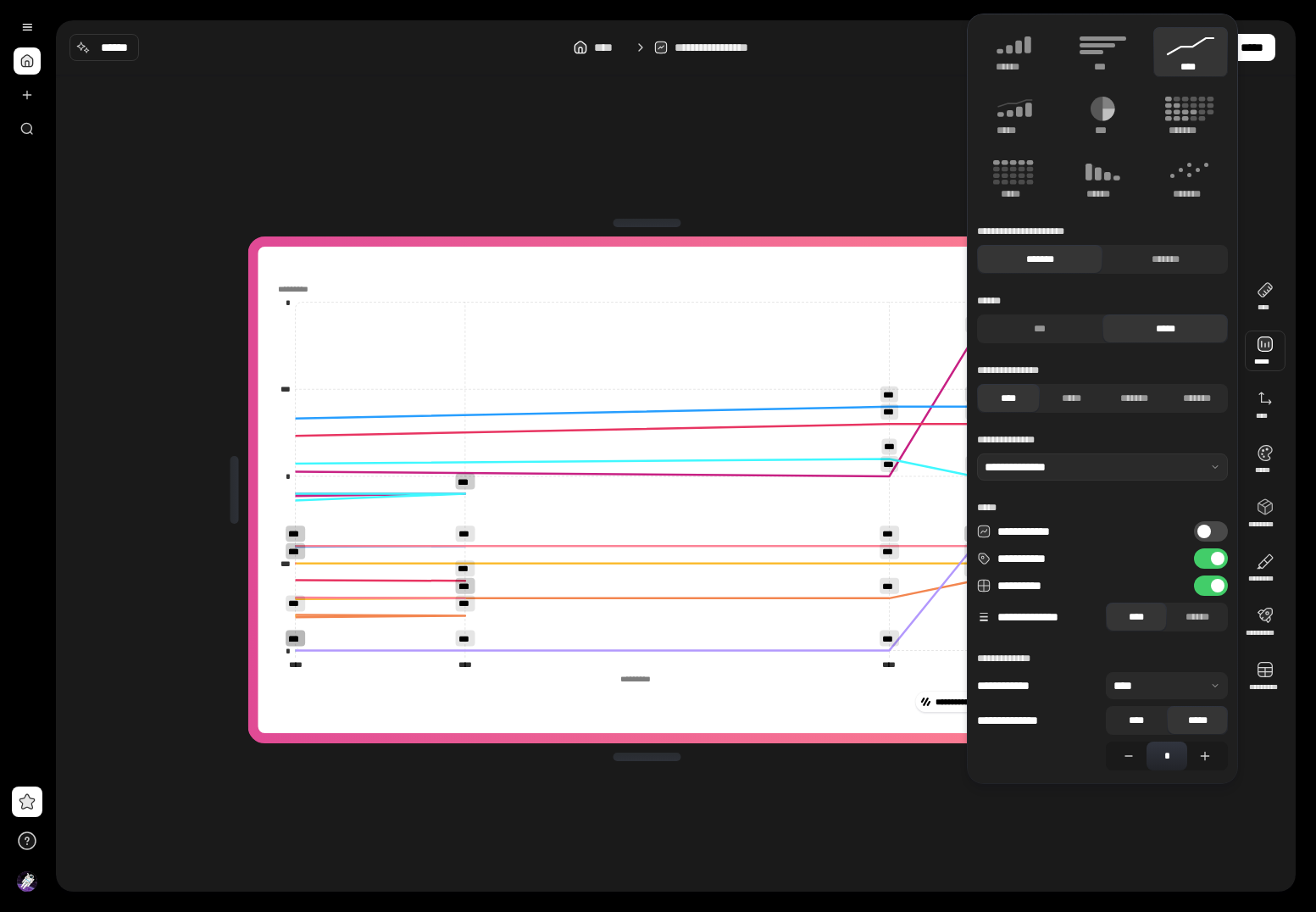 click on "****" at bounding box center [1136, 720] 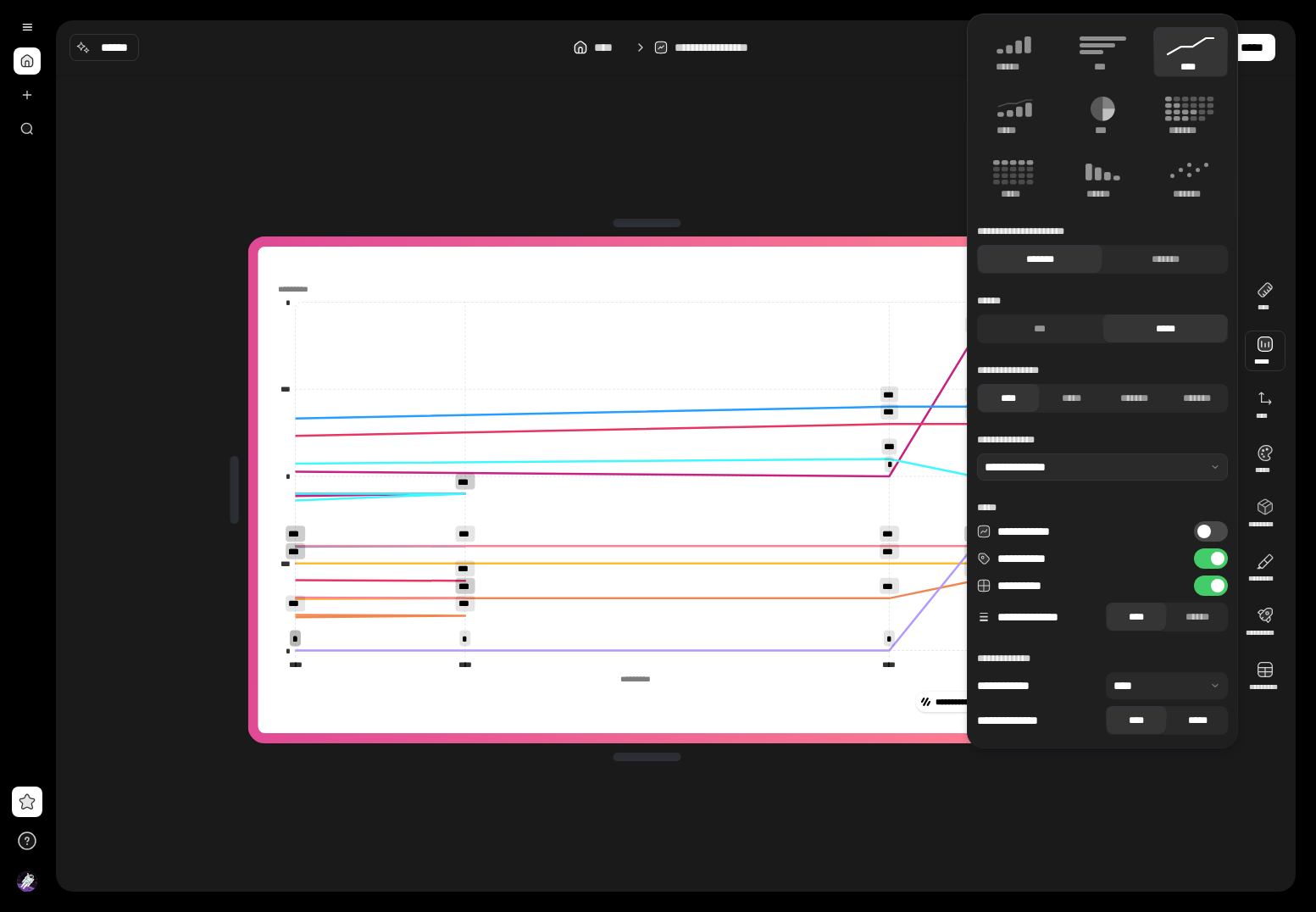 click on "*****" at bounding box center (1197, 720) 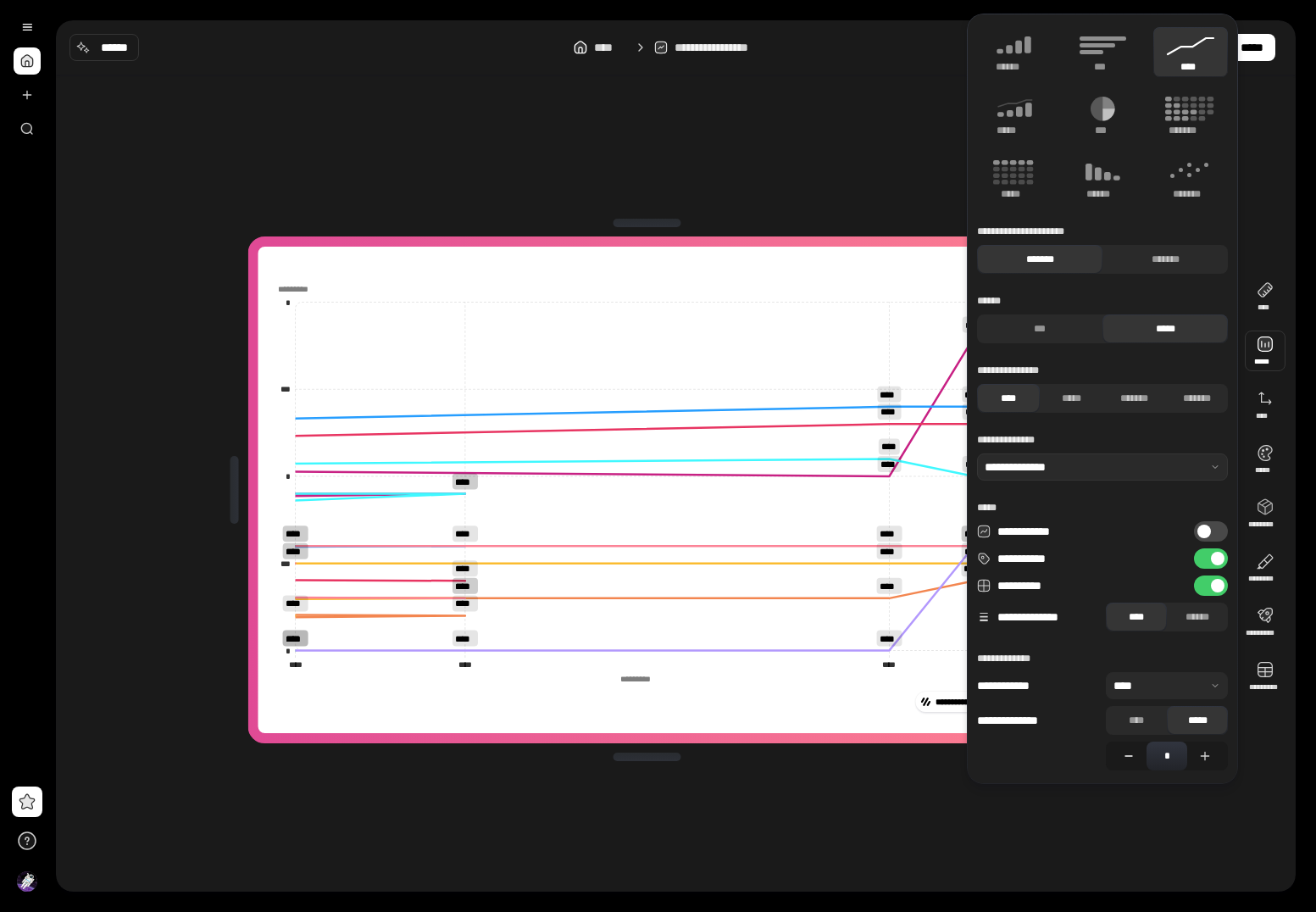 click 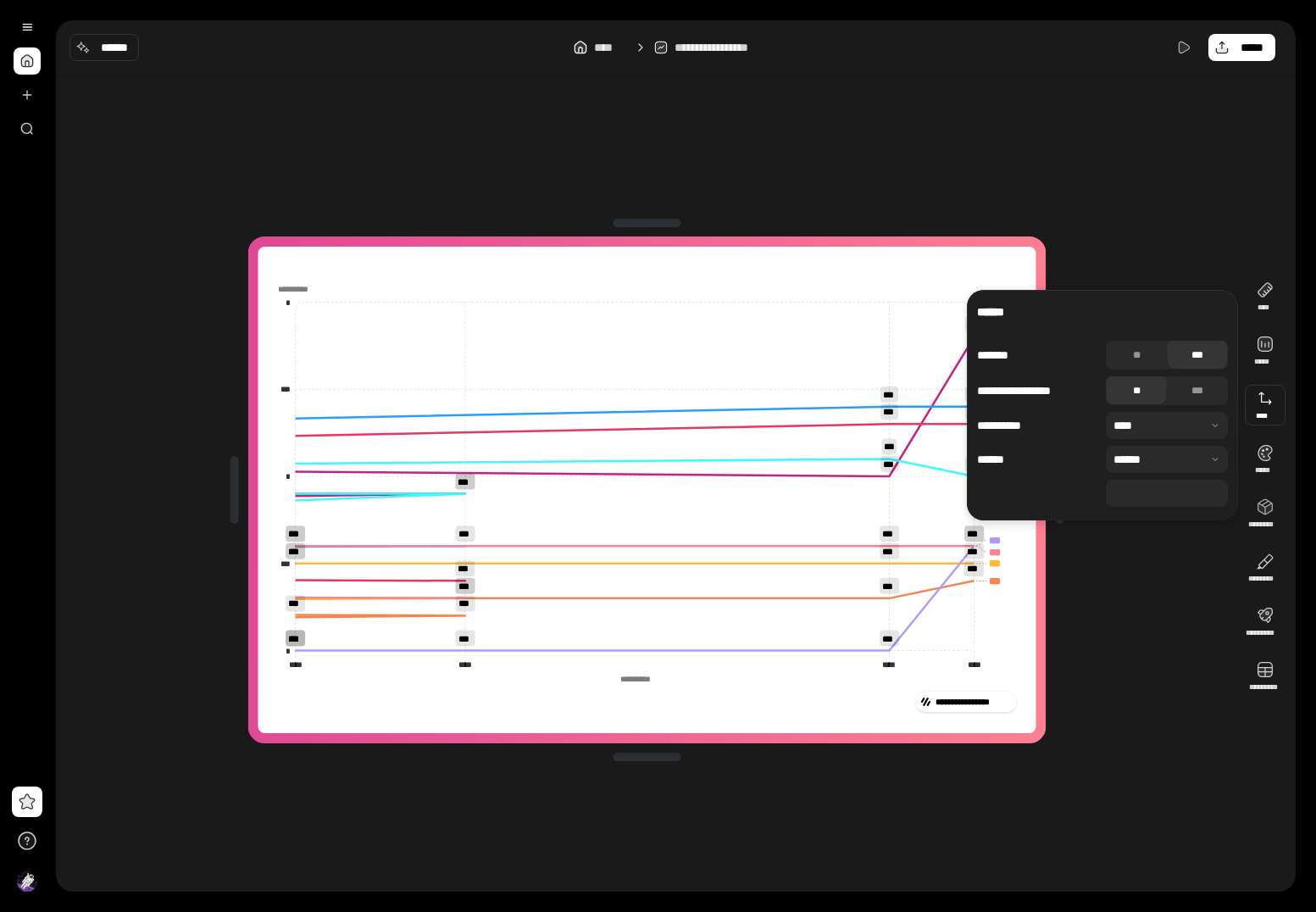 click at bounding box center [1167, 425] 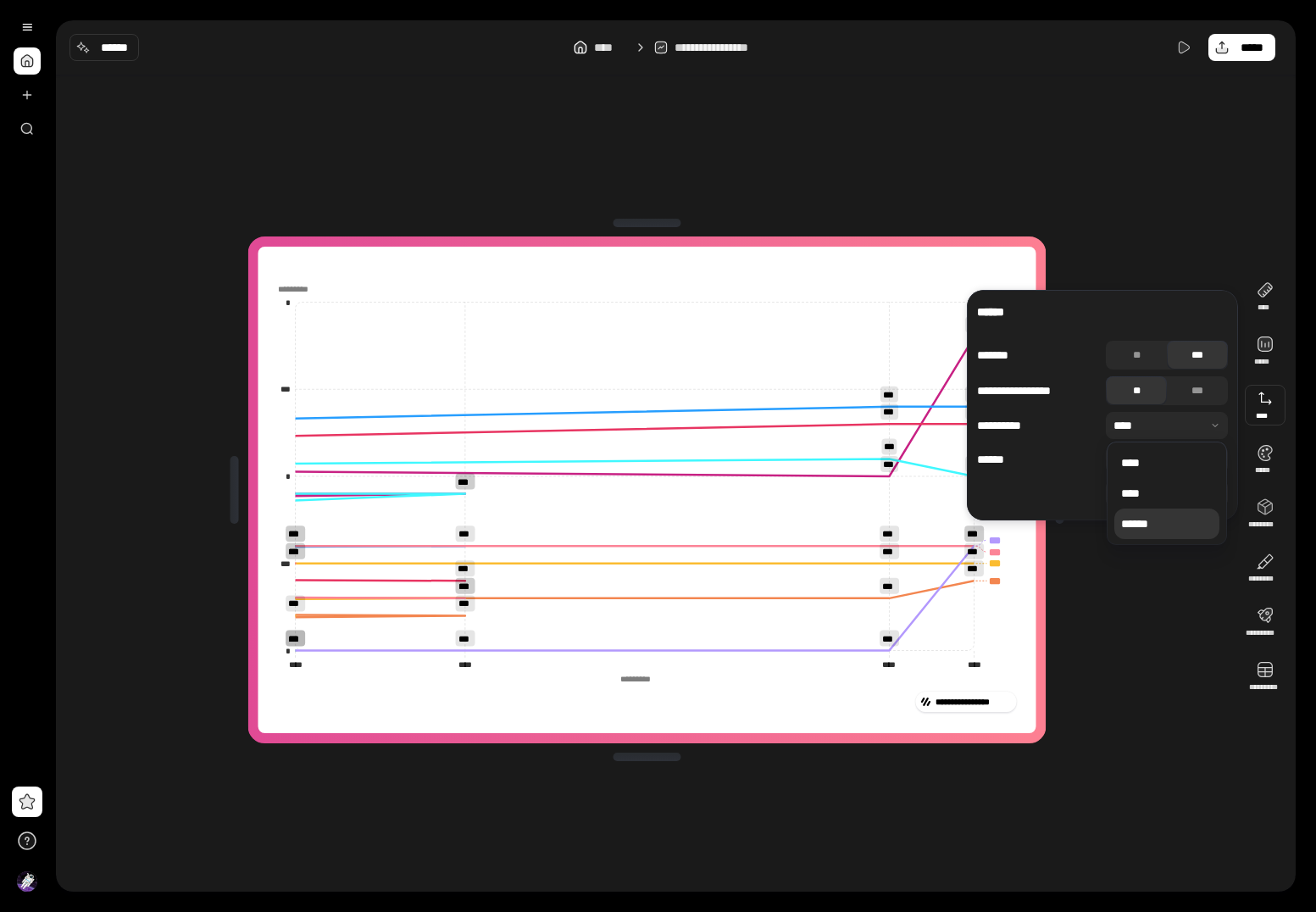 click on "******" at bounding box center [1167, 524] 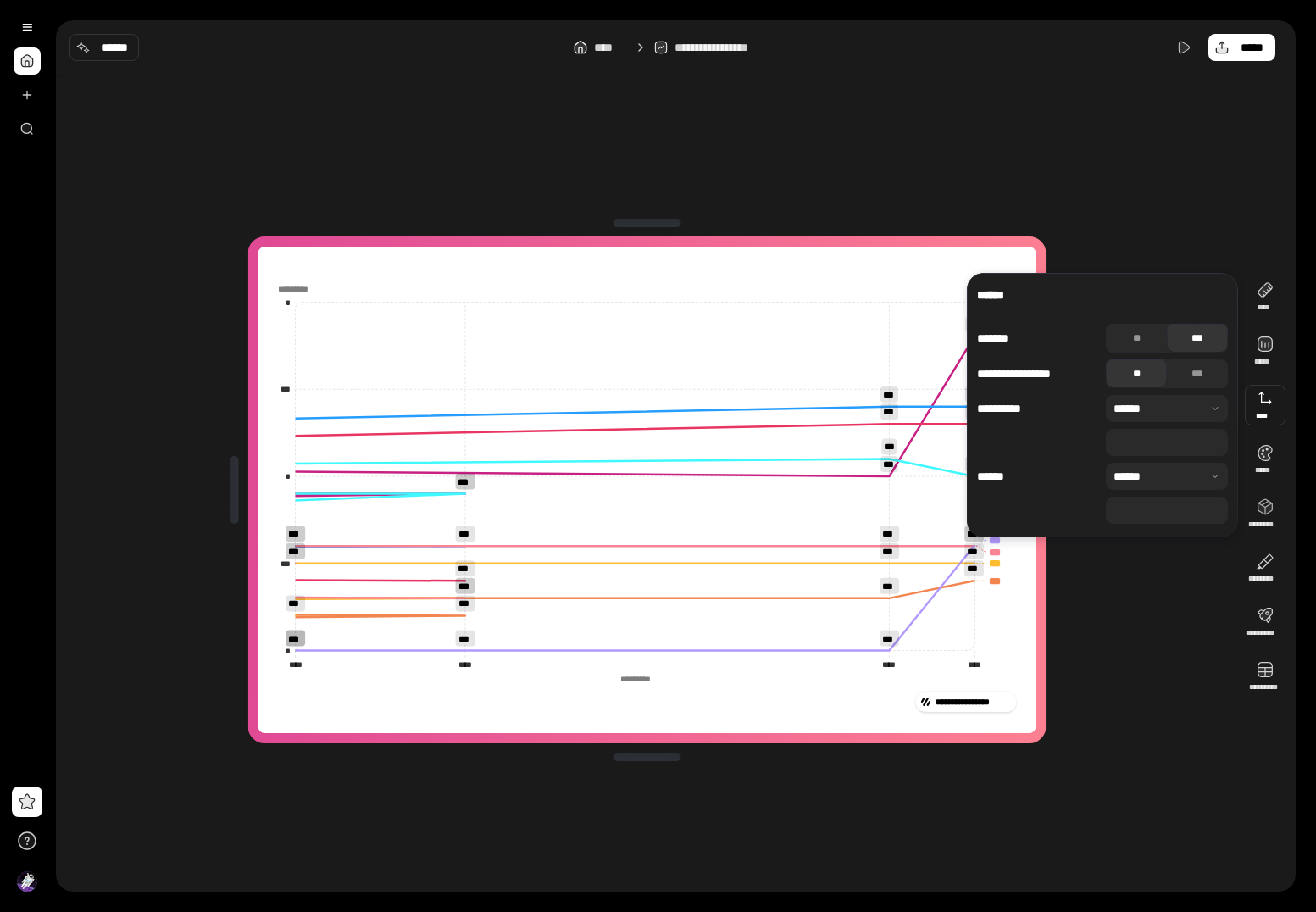 click at bounding box center [1167, 476] 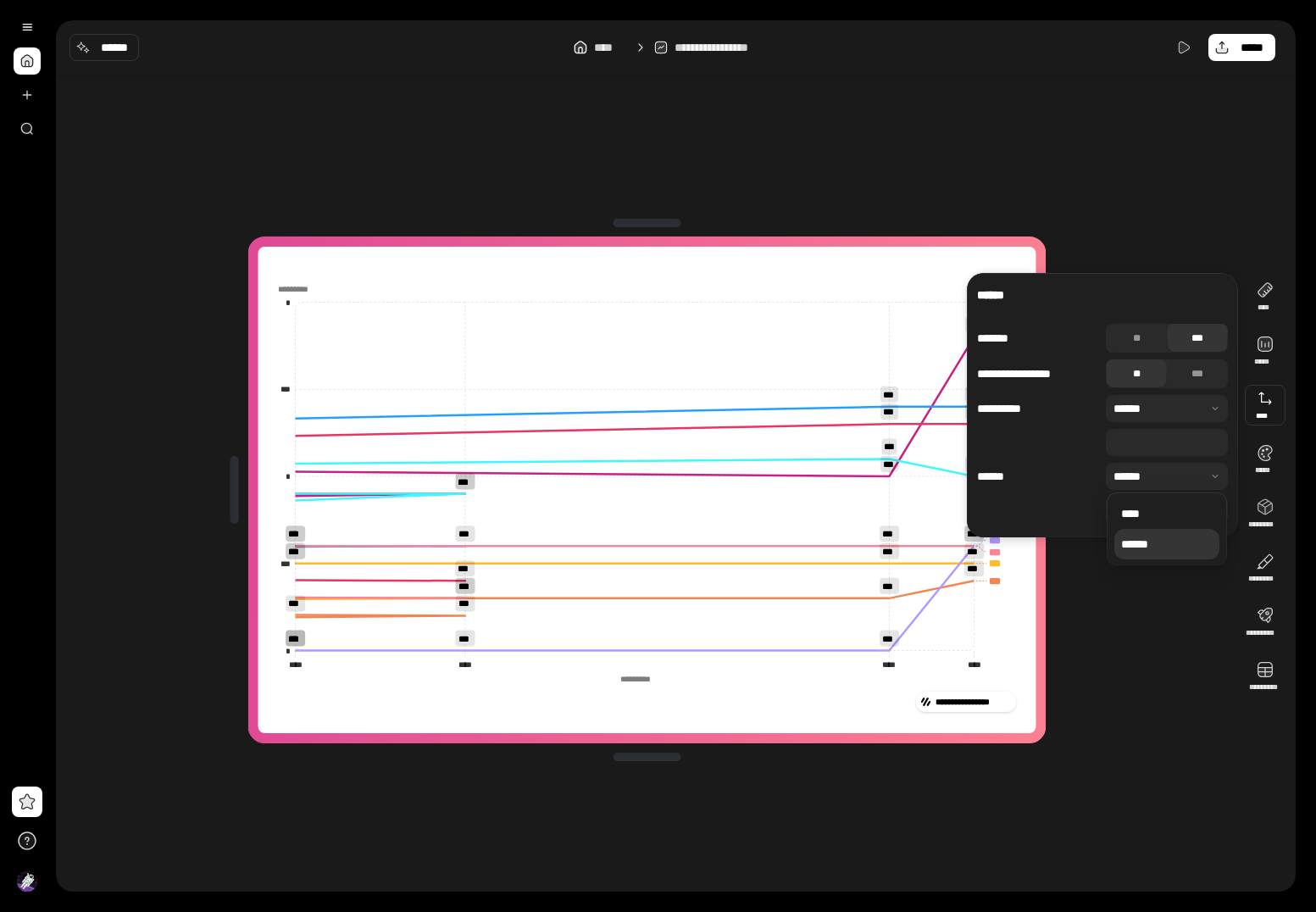 click on "******" at bounding box center (1038, 476) 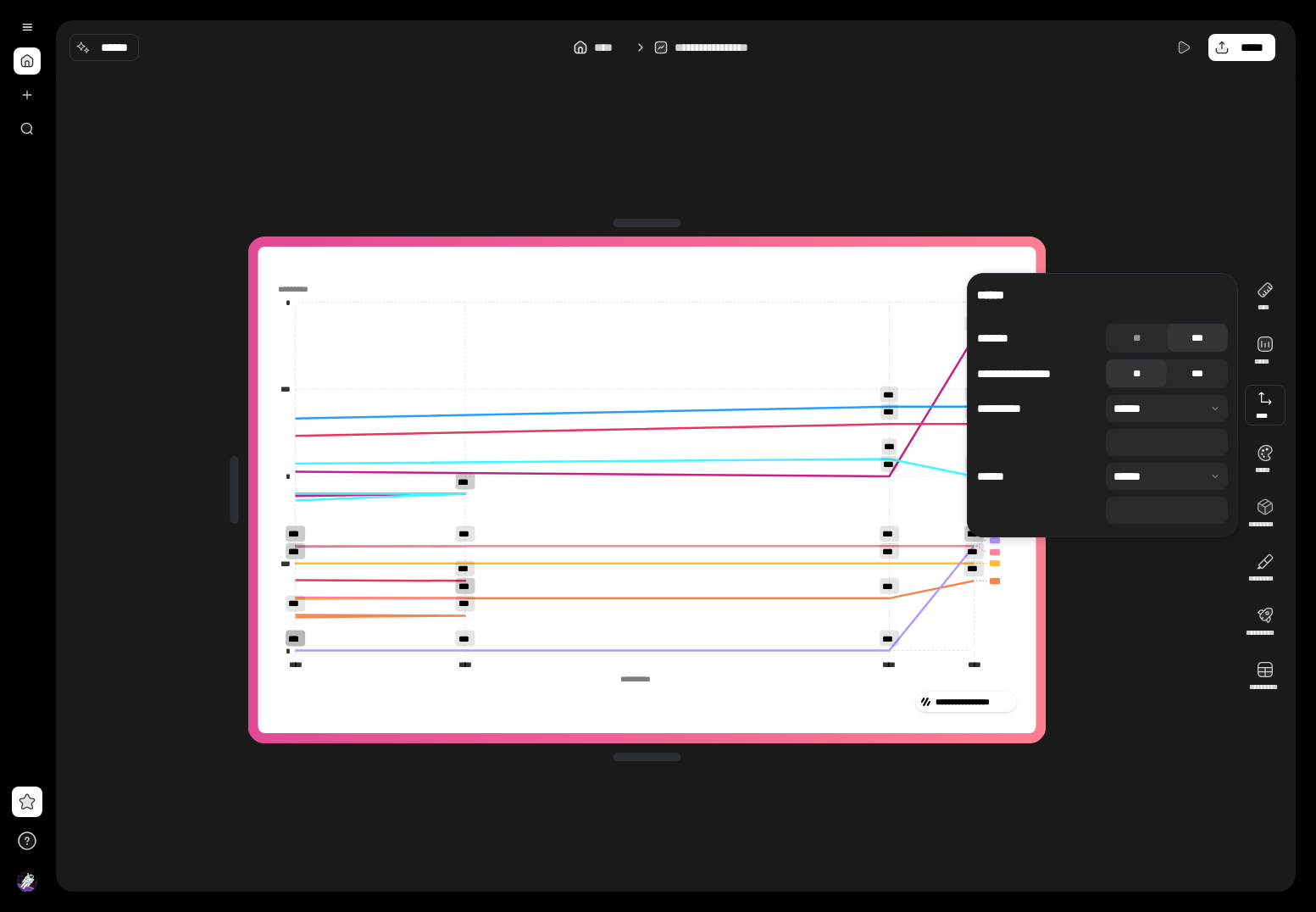 click on "***" at bounding box center [1197, 374] 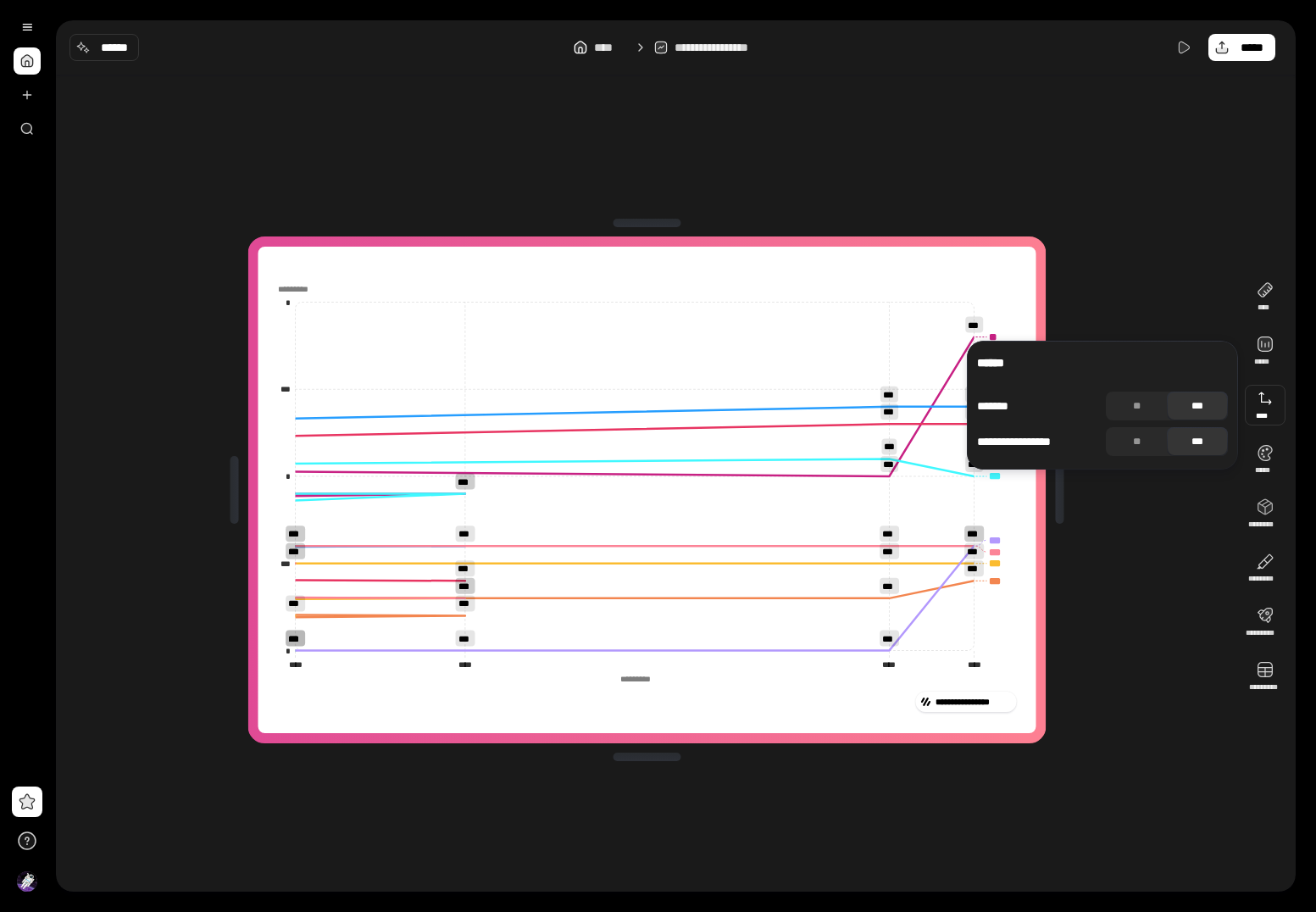 click on "[NUMBER] [STREET], [CITY], [STATE]" at bounding box center [647, 490] 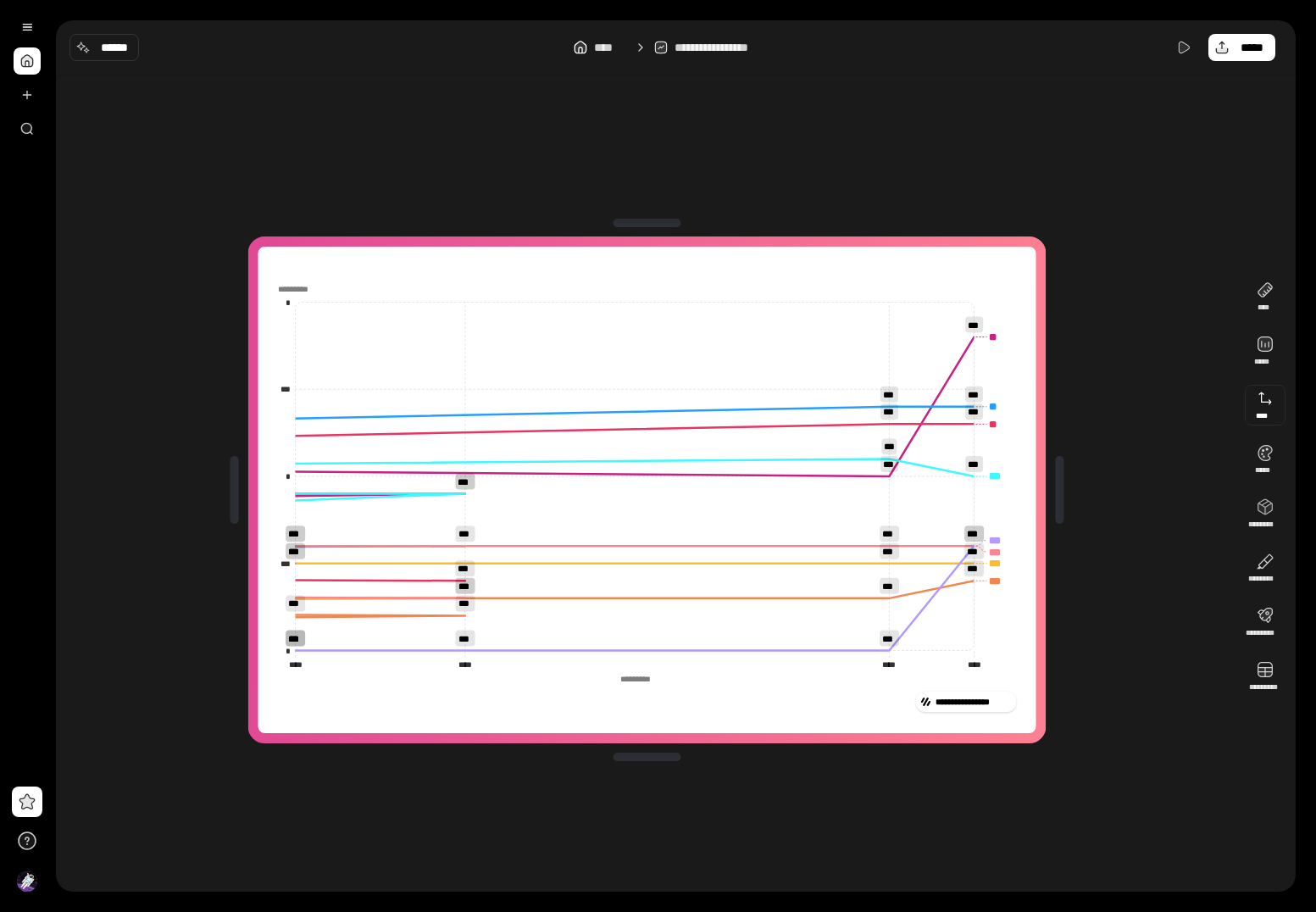 click at bounding box center (1265, 405) 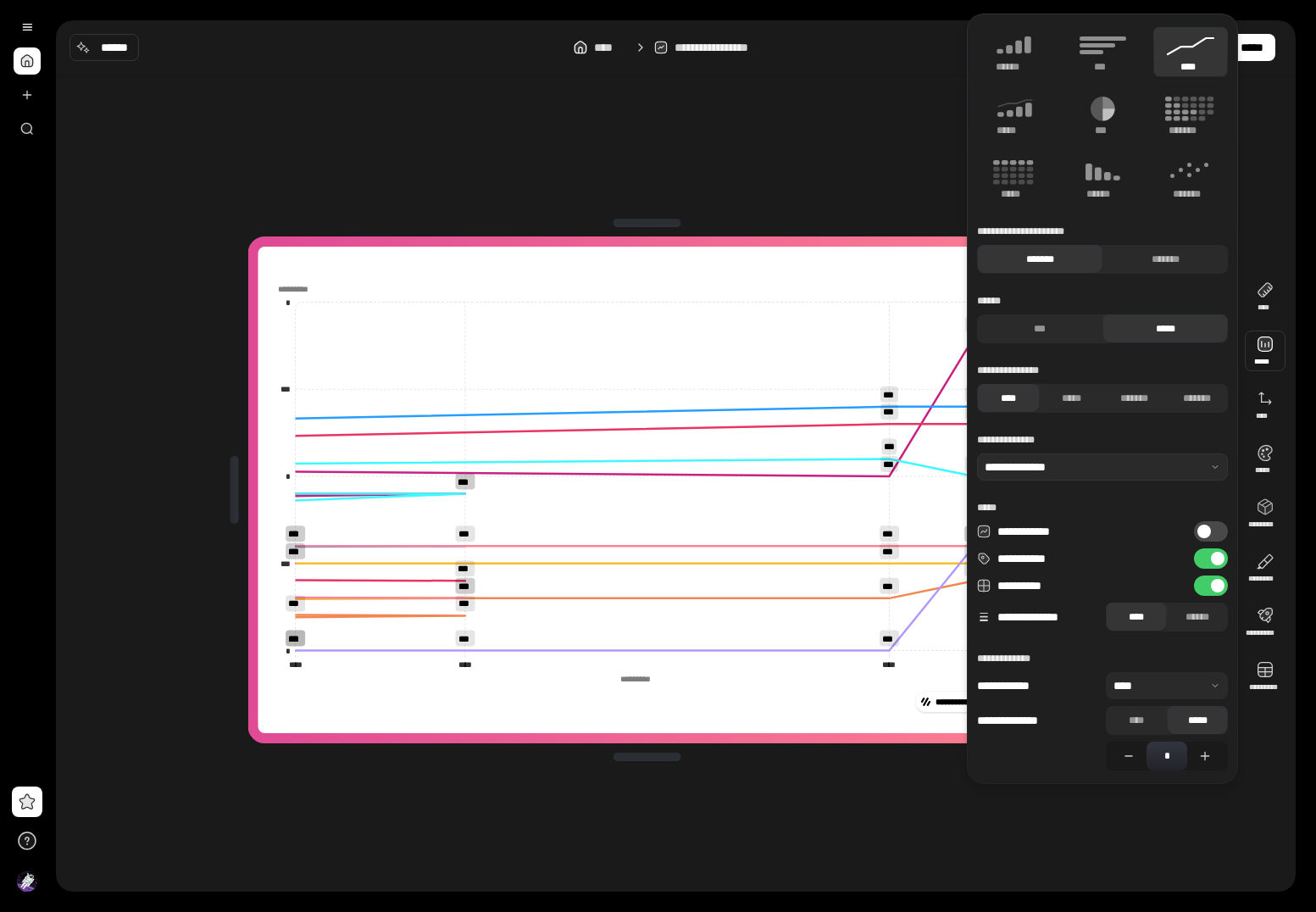 click at bounding box center (1265, 351) 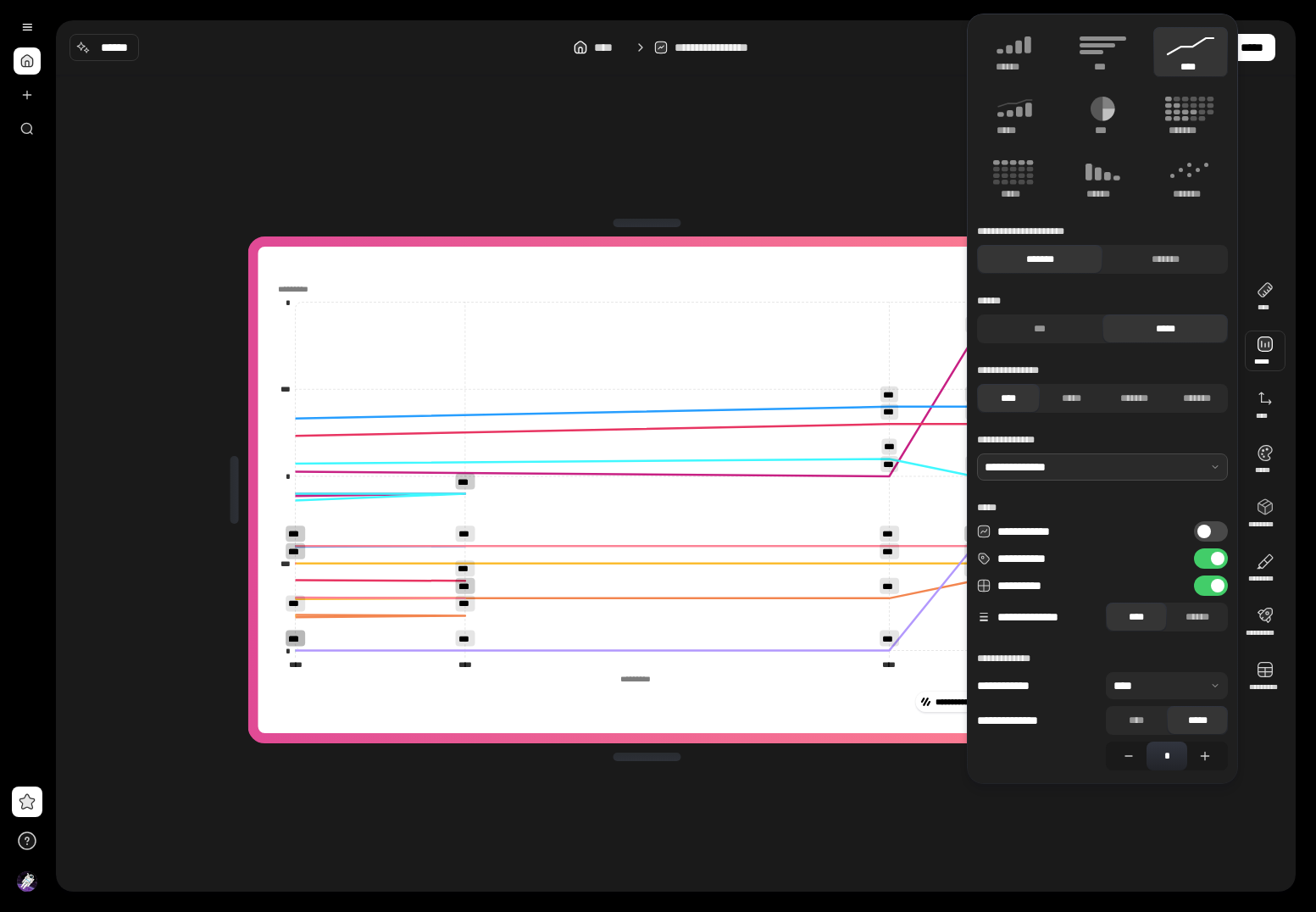 click at bounding box center (1102, 467) 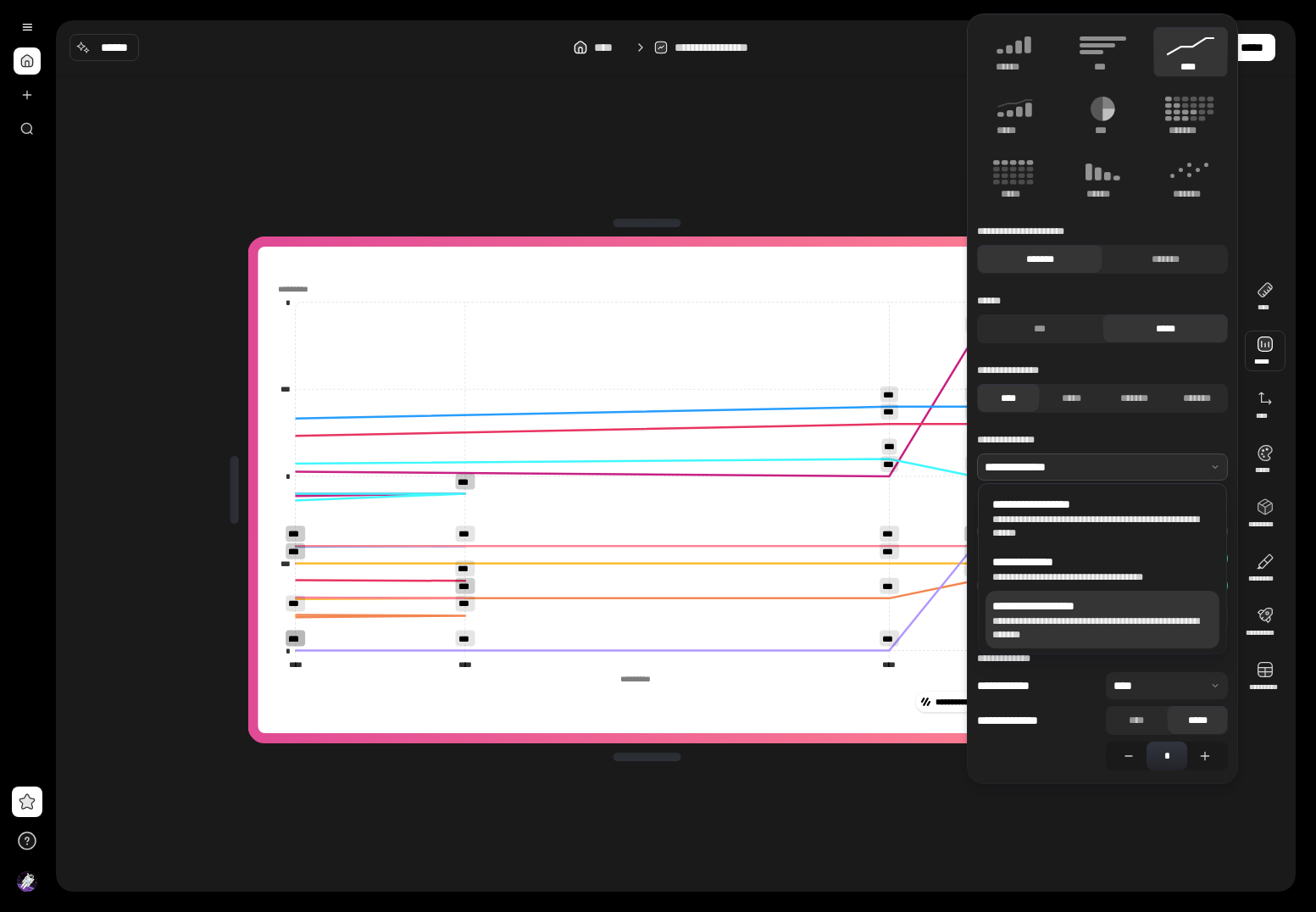 click on "**********" at bounding box center [1102, 606] 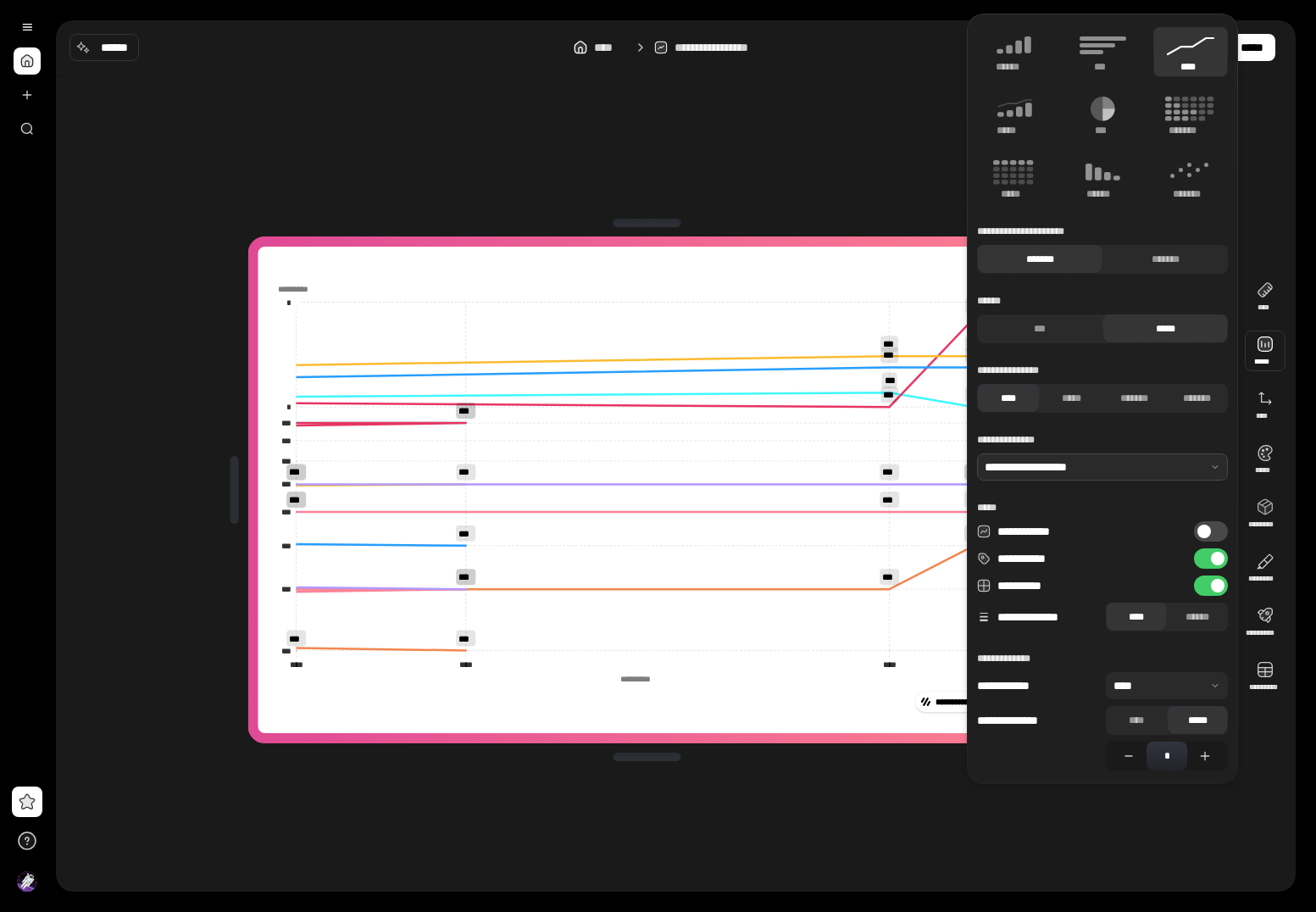 click at bounding box center (1102, 467) 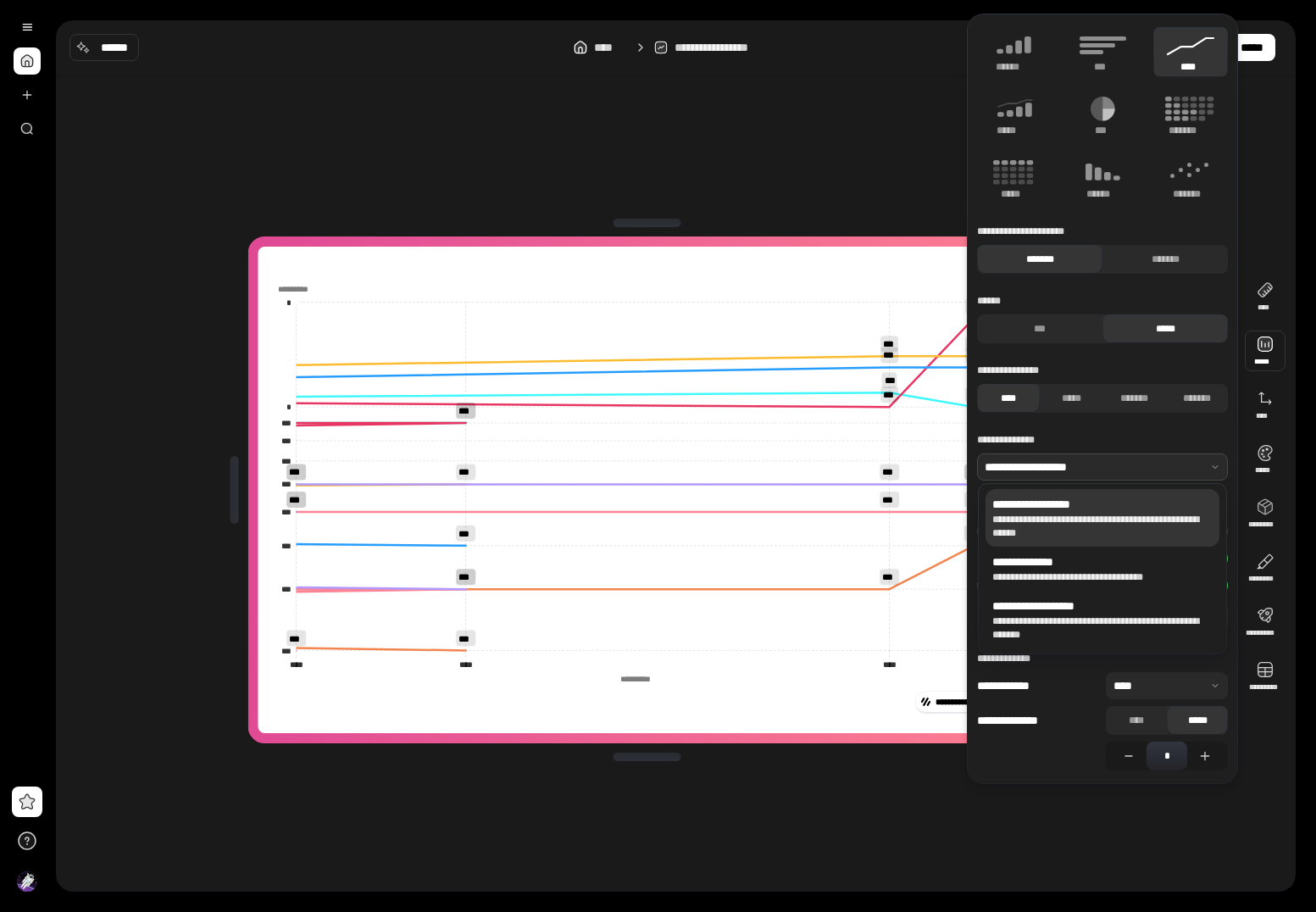 click on "**********" at bounding box center (1102, 526) 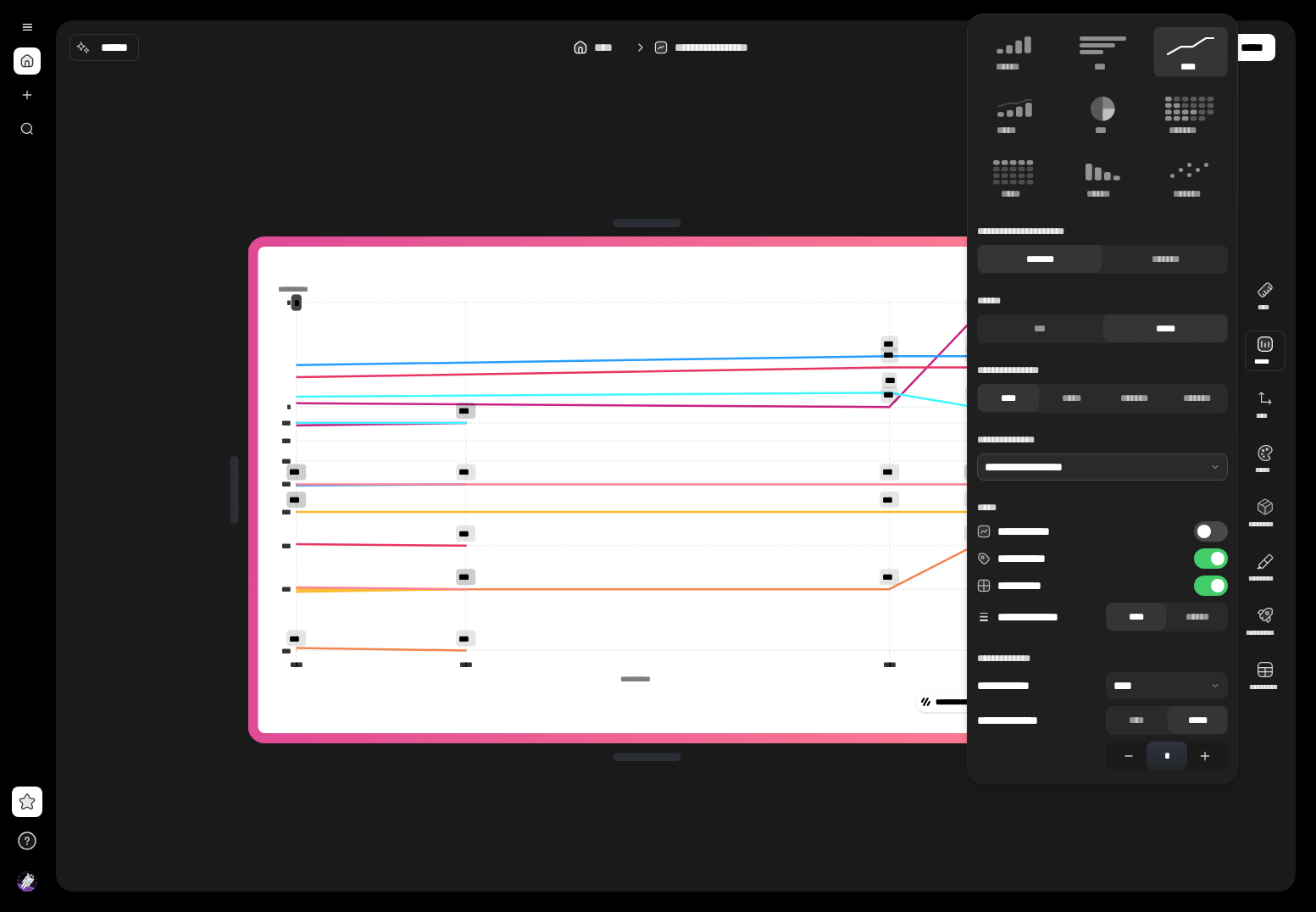 click at bounding box center (1102, 467) 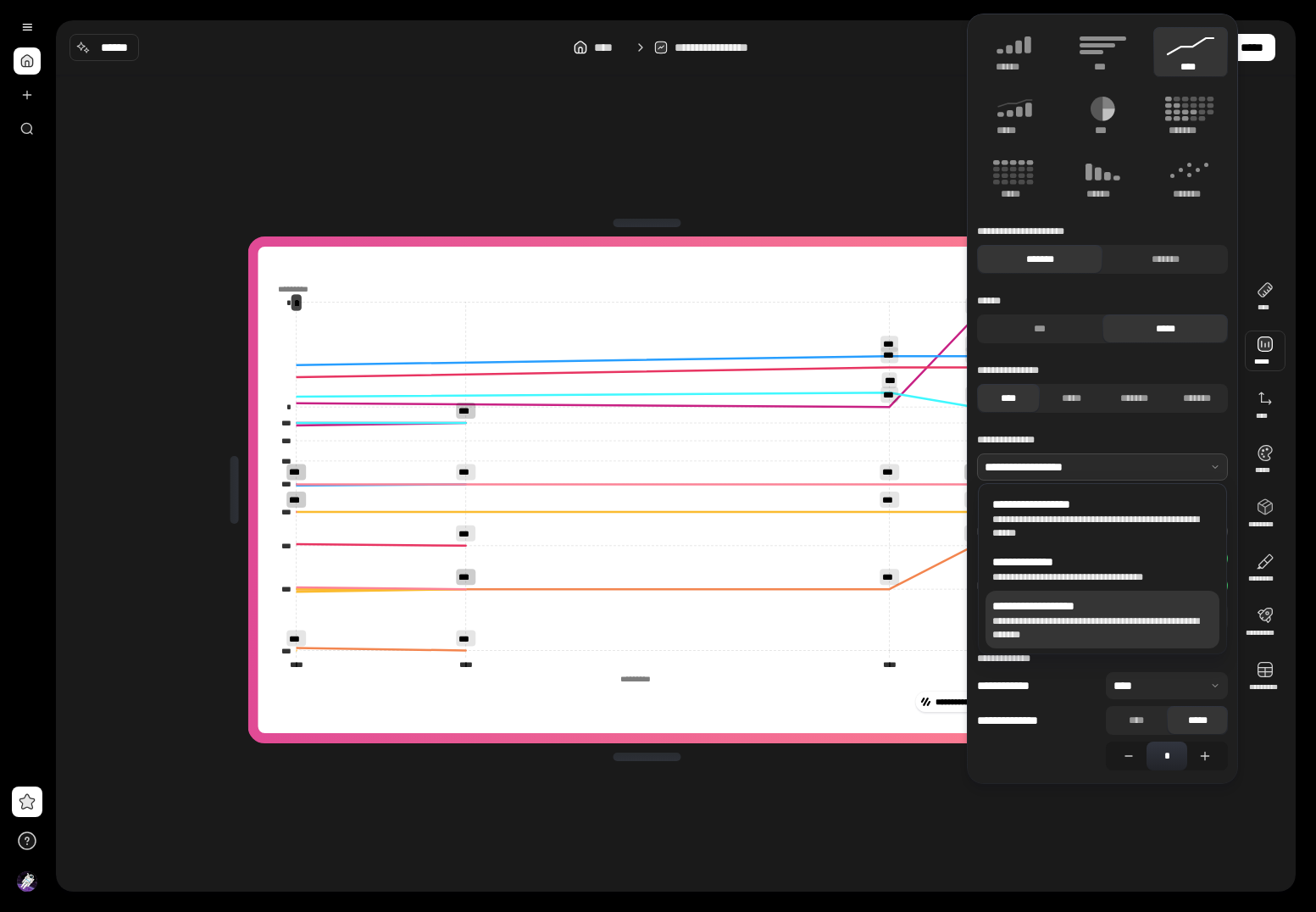 click on "[FULL_NAME]" at bounding box center (1102, 628) 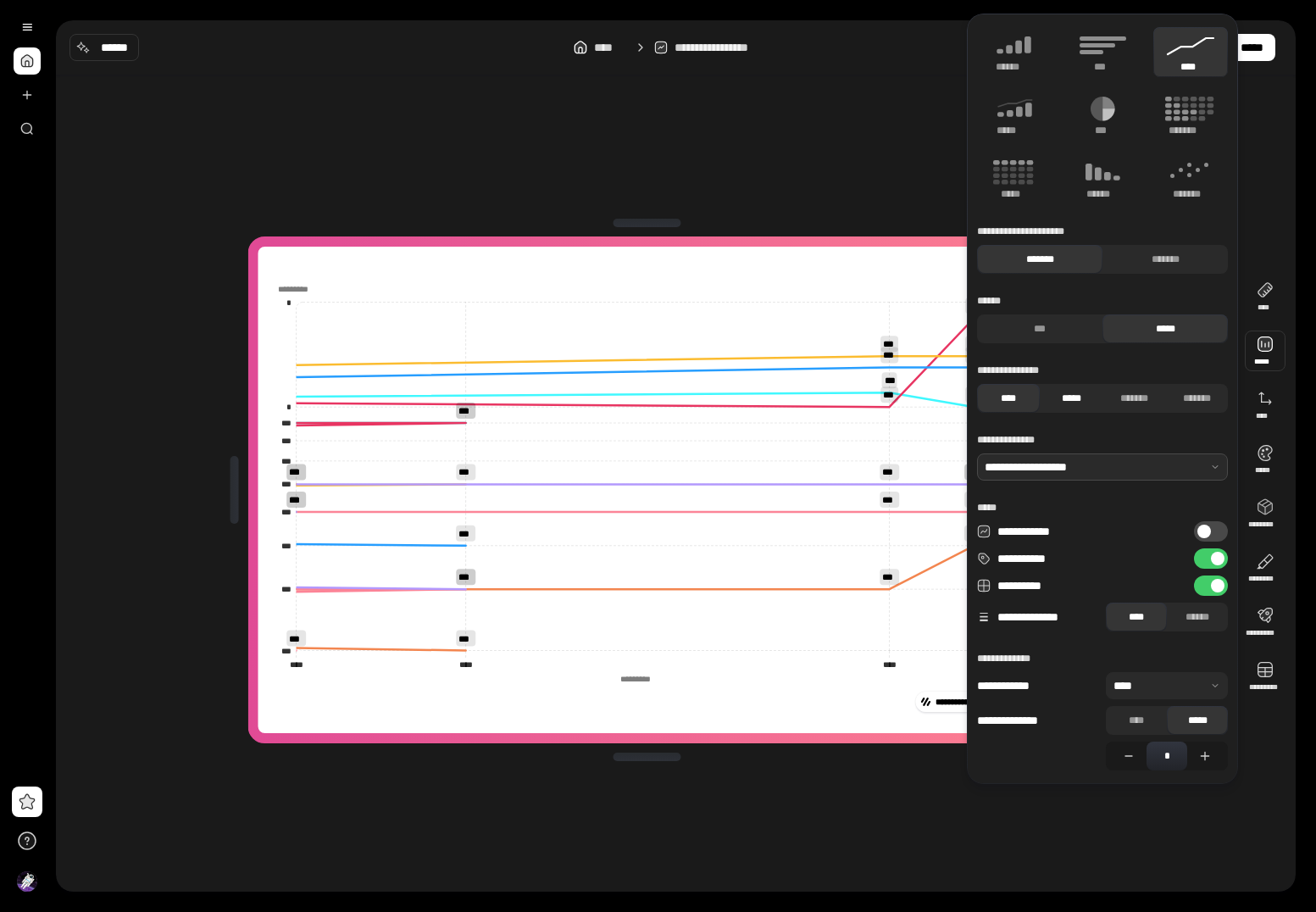 click on "*****" at bounding box center (1071, 398) 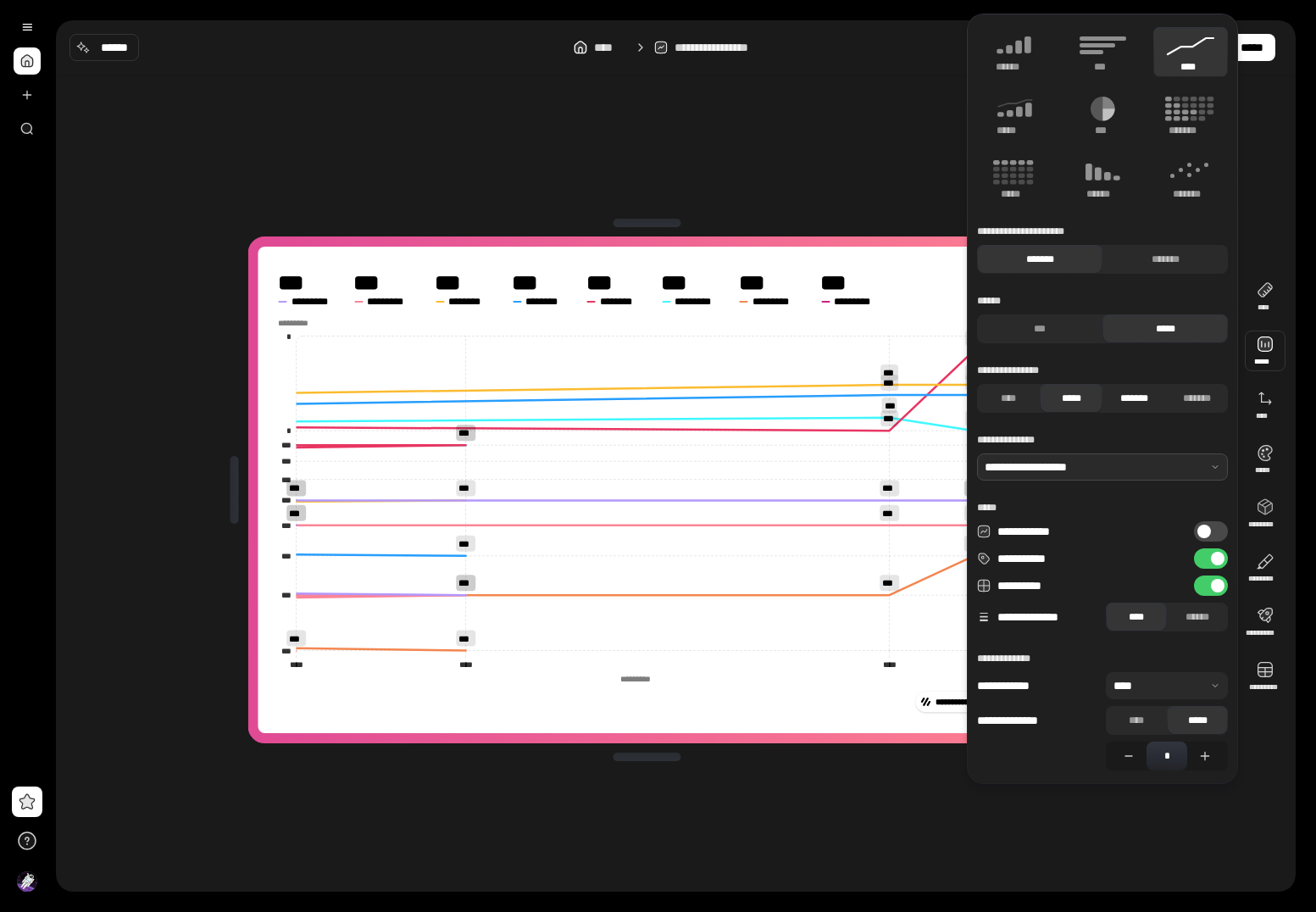 click on "*******" at bounding box center [1134, 398] 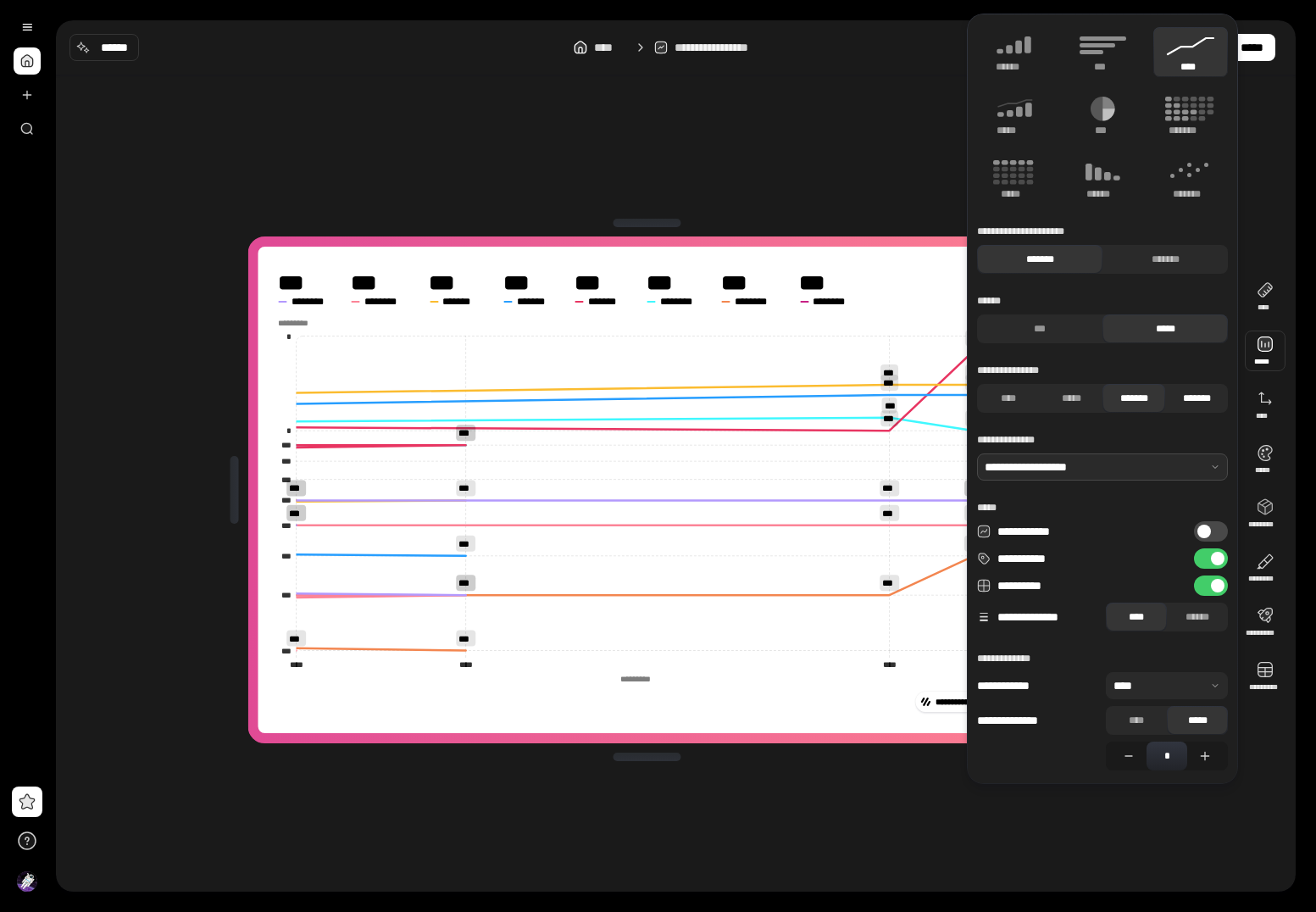 click on "*******" at bounding box center (1197, 398) 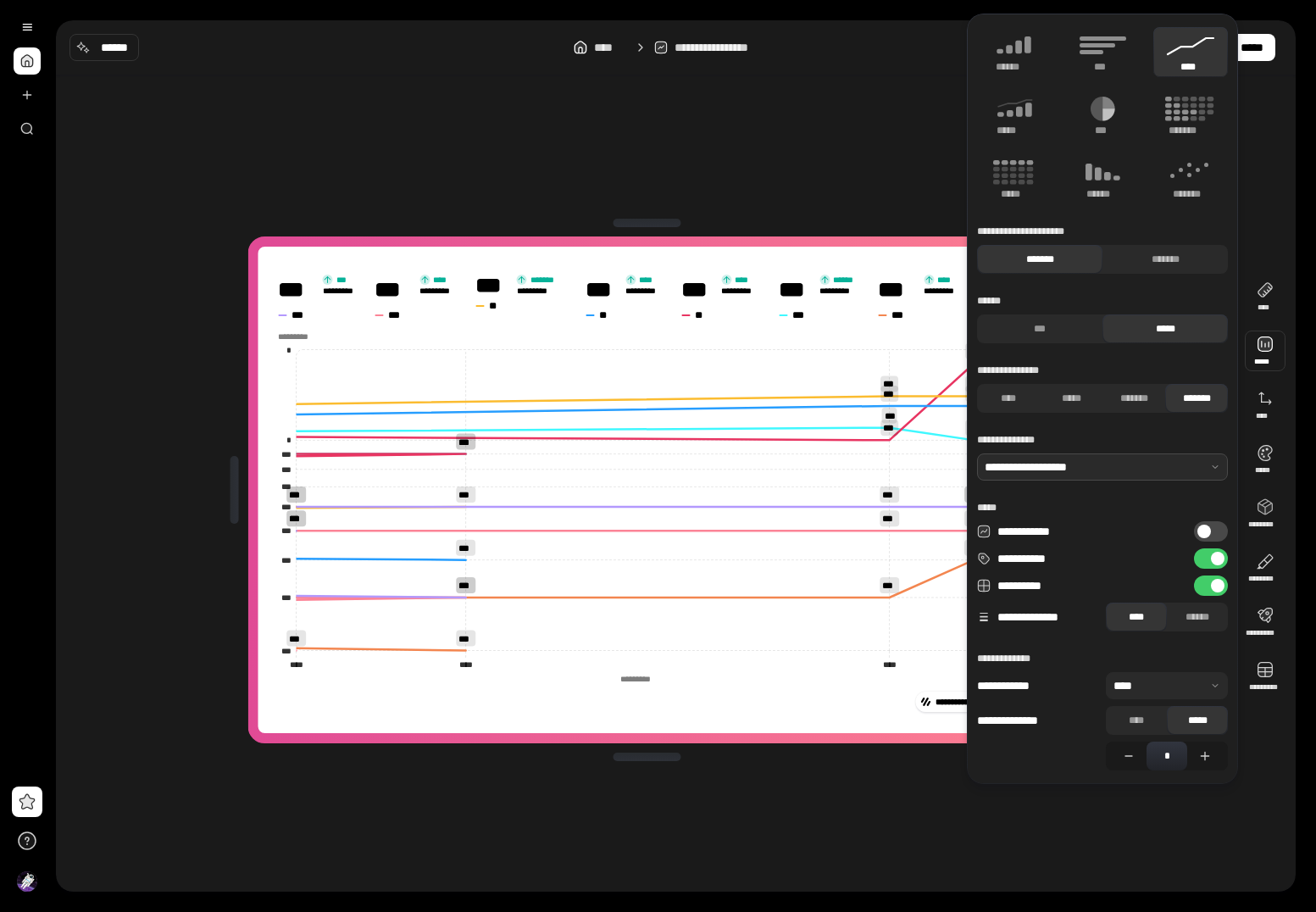 click at bounding box center (1167, 686) 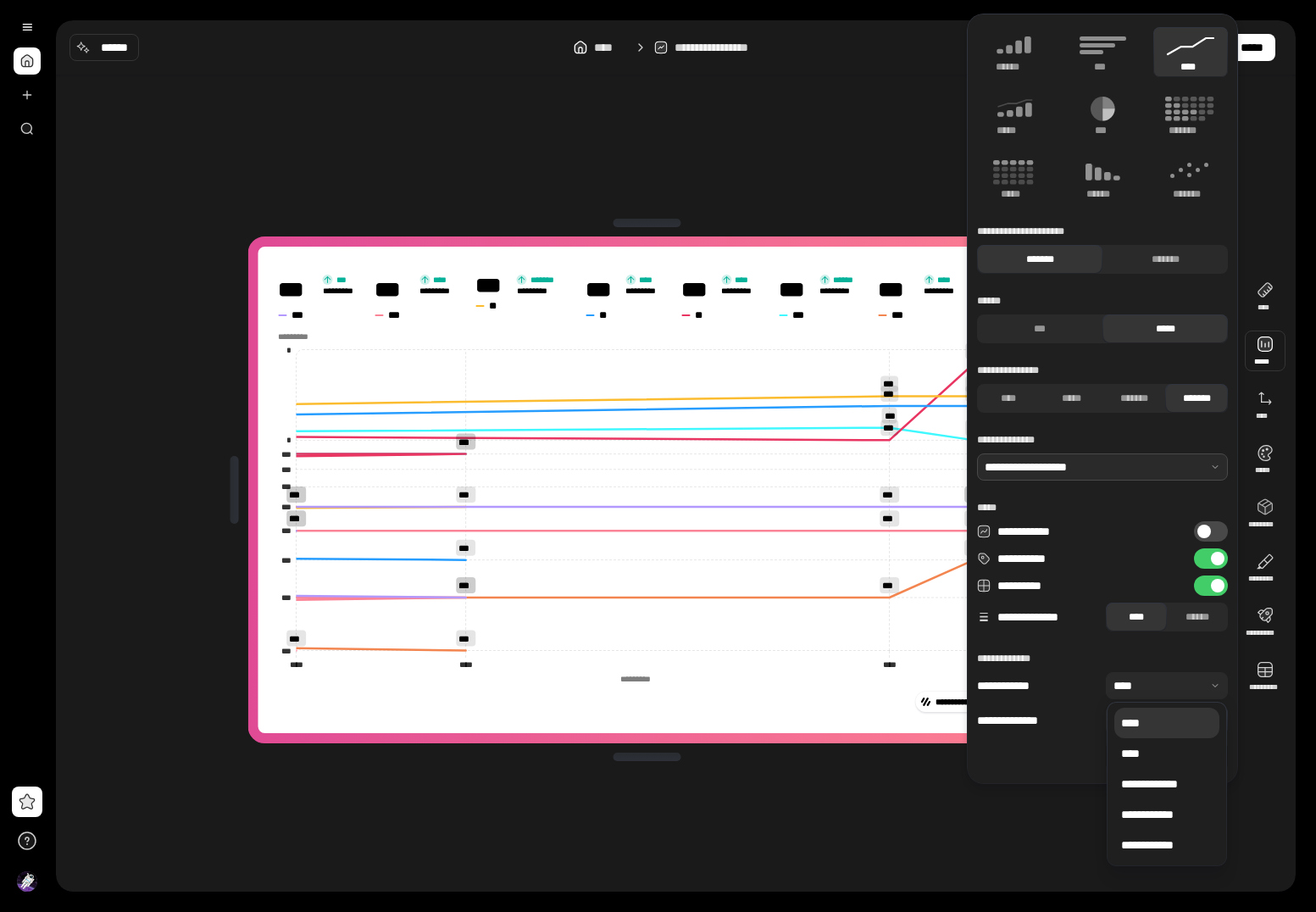click at bounding box center (1167, 686) 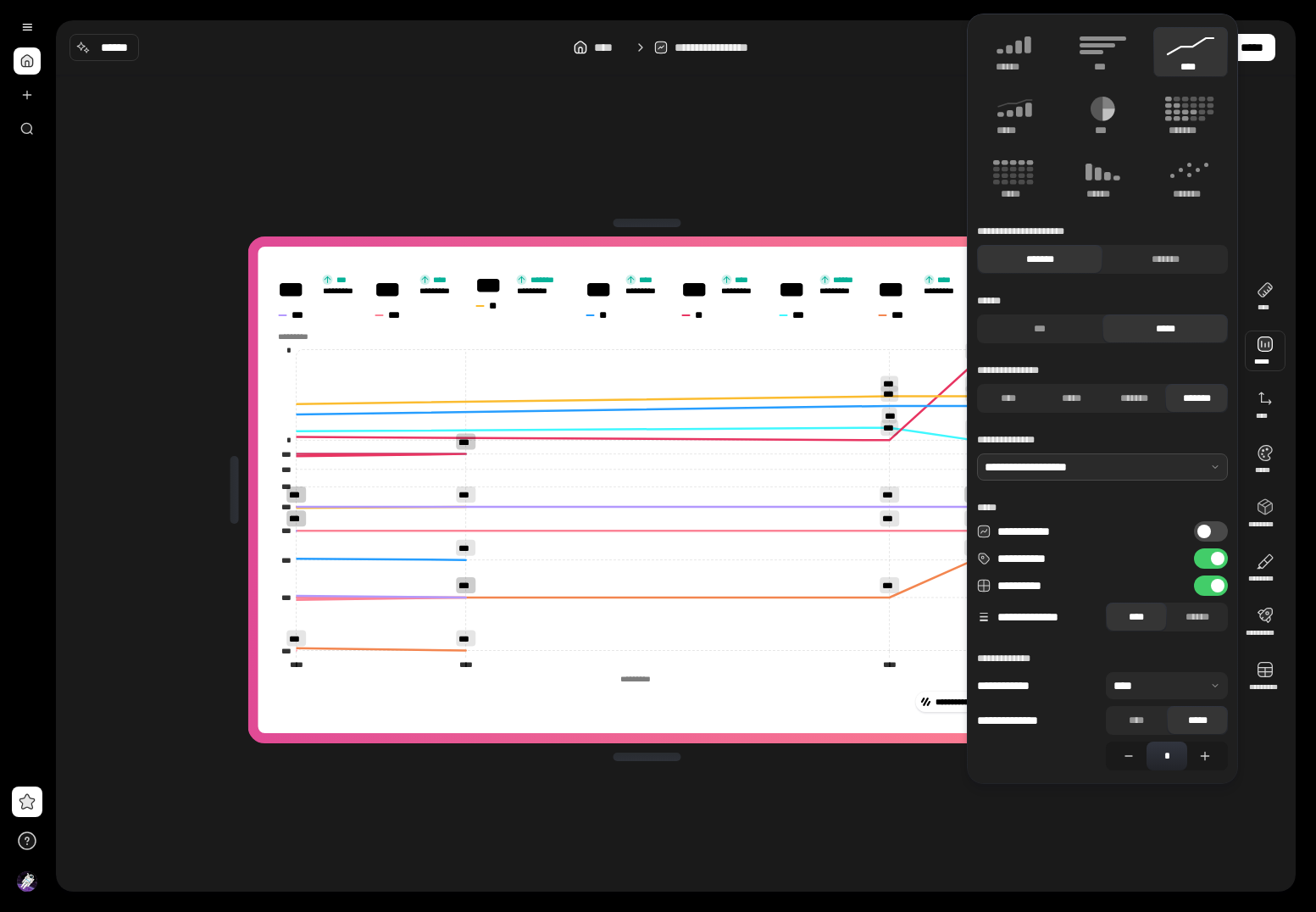 click on "[NUMBER] [STREET] [CITY] [STATE] [PHONE] [EMAIL] [DOB] [GENDER] [AGE] [MARITAL_STATUS] [OCCUPATION] [EMPLOYER] [SALARY] [CREDIT_SCORE] [ACCOUNT_NUMBER] [ROUTING_NUMBER] [CARD_NUMBER] [EXPIRY_DATE] [CVV] [SSN]" at bounding box center (647, 490) 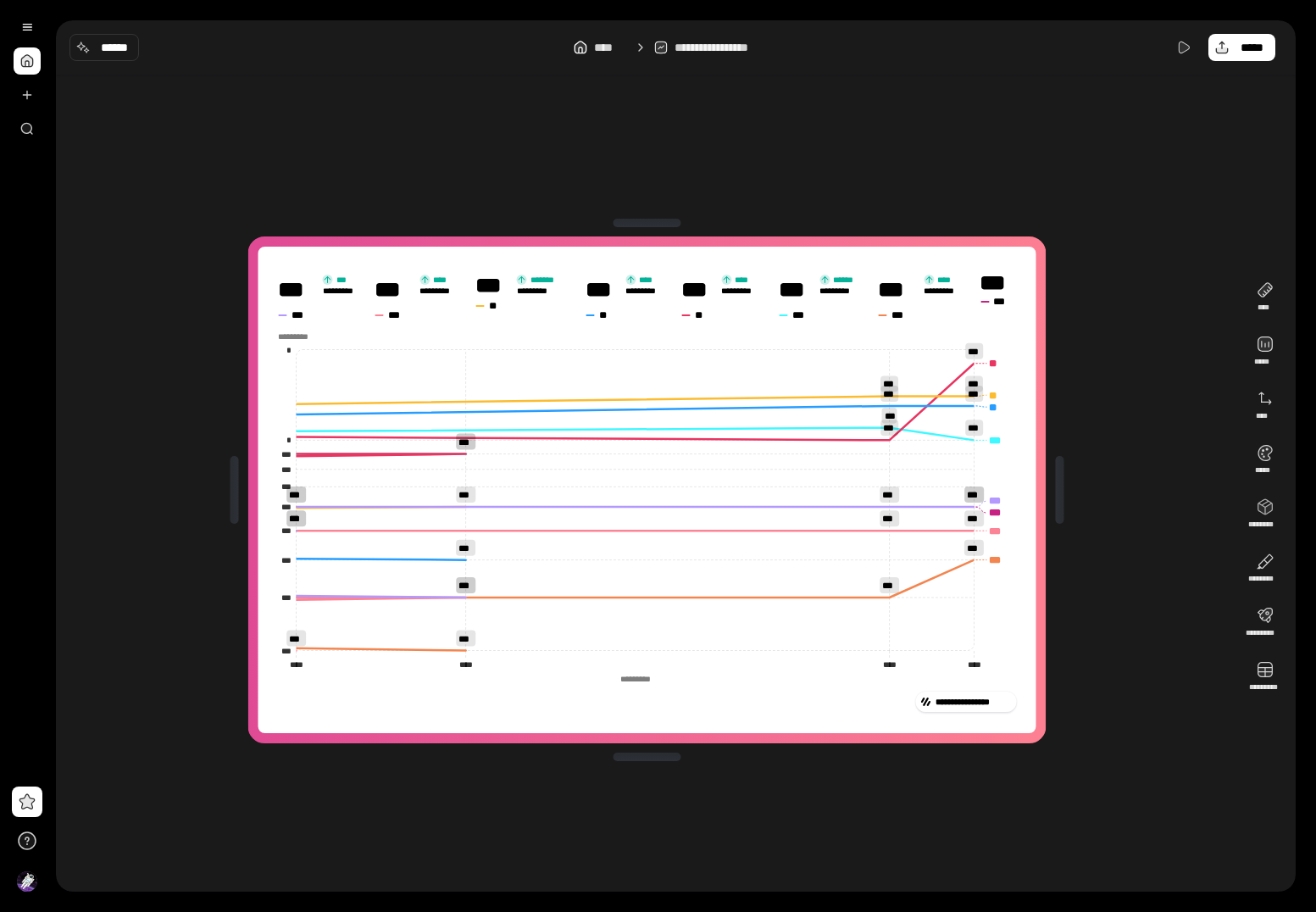 click on "[NUMBER] [STREET] [CITY] [STATE] [PHONE] [EMAIL] [DOB] [GENDER] [AGE] [MARITAL_STATUS] [OCCUPATION] [EMPLOYER] [SALARY] [CREDIT_SCORE] [ACCOUNT_NUMBER] [ROUTING_NUMBER] [CARD_NUMBER] [EXPIRY_DATE] [CVV] [SSN]" at bounding box center [647, 490] 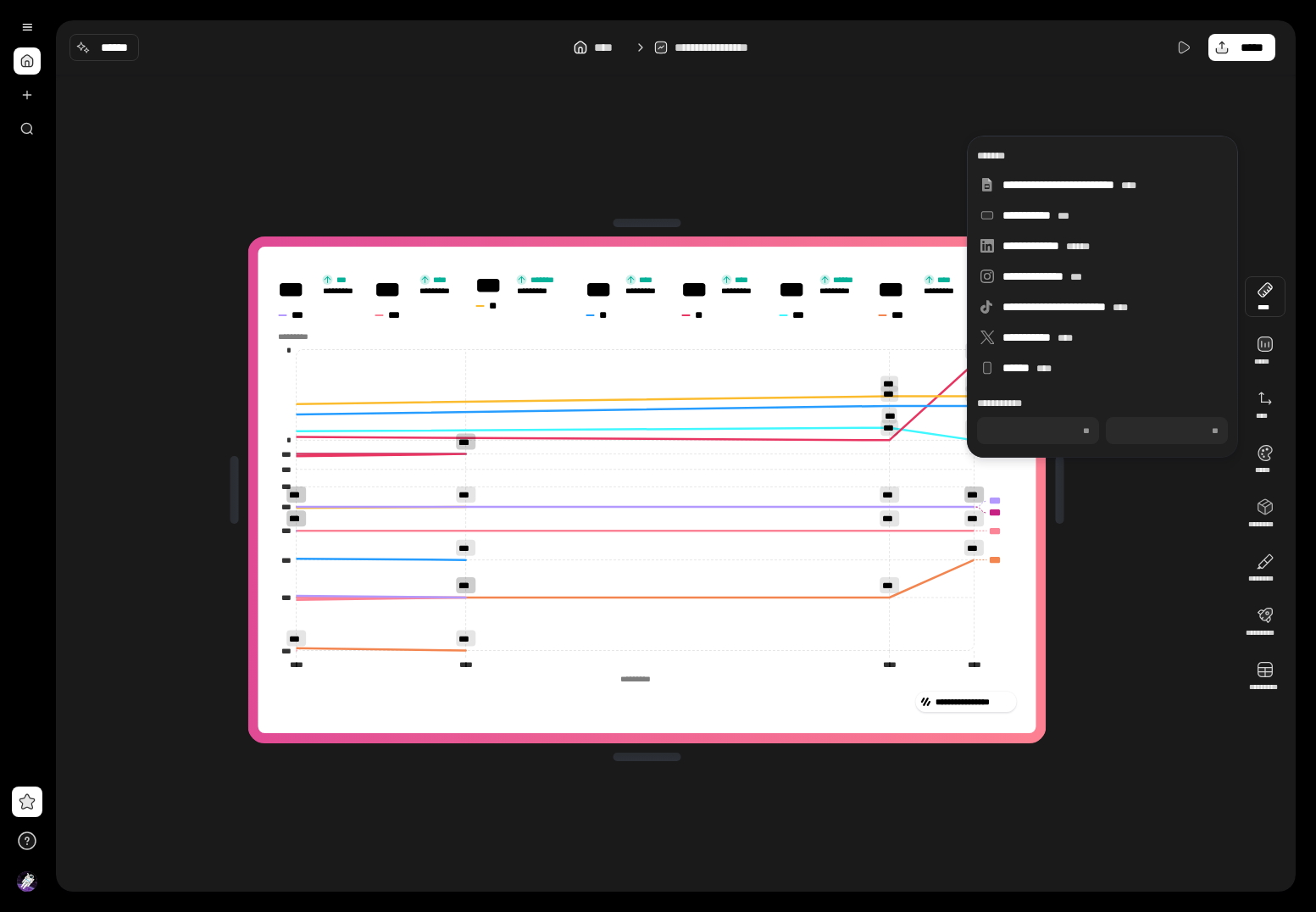 click on "[NUMBER] [STREET] [CITY] [STATE] [PHONE] [EMAIL] [DOB] [GENDER] [AGE] [MARITAL_STATUS] [OCCUPATION] [EMPLOYER] [SALARY] [CREDIT_SCORE] [ACCOUNT_NUMBER] [ROUTING_NUMBER] [CARD_NUMBER] [EXPIRY_DATE] [CVV] [SSN]" at bounding box center (647, 490) 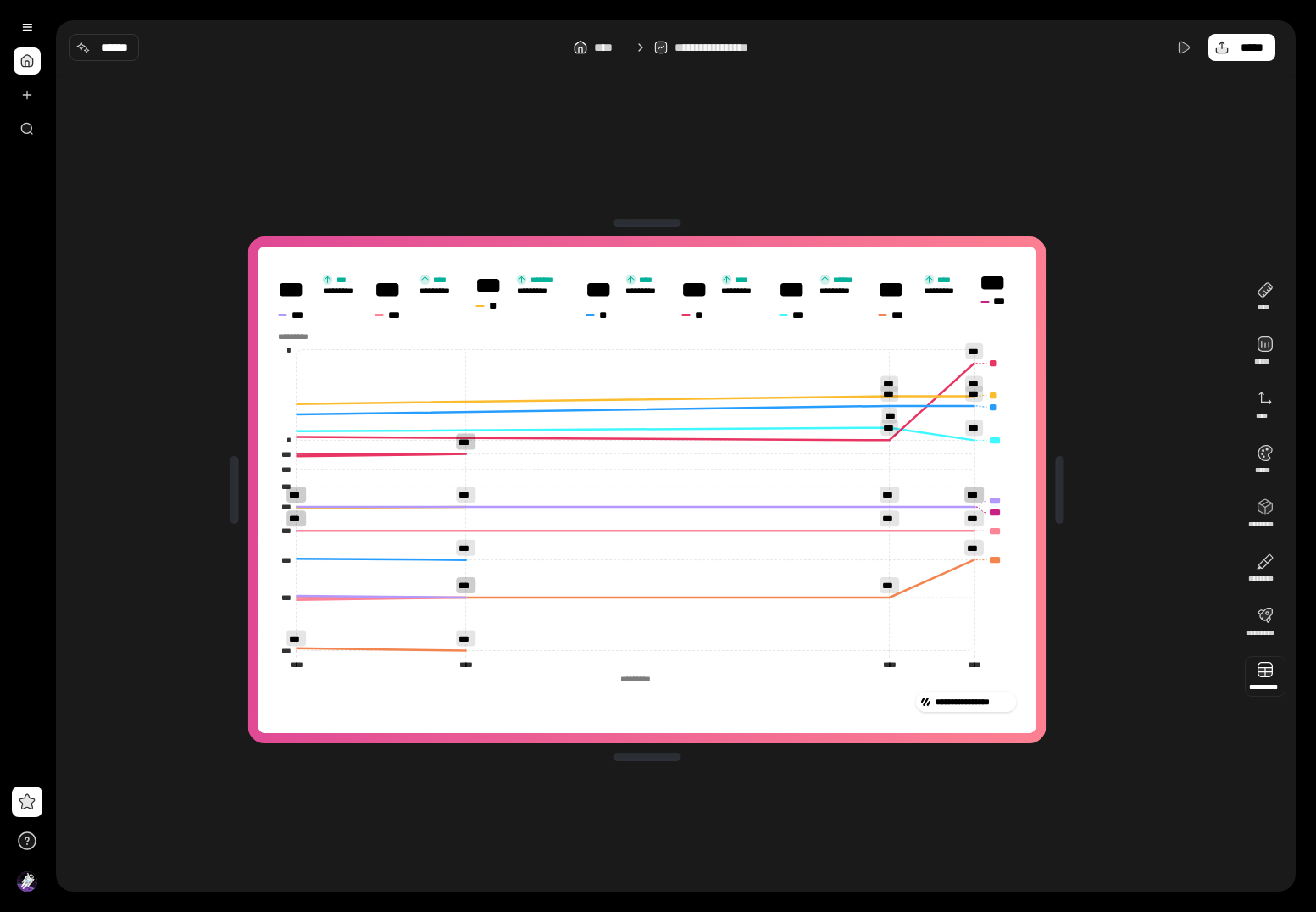 click at bounding box center (1265, 676) 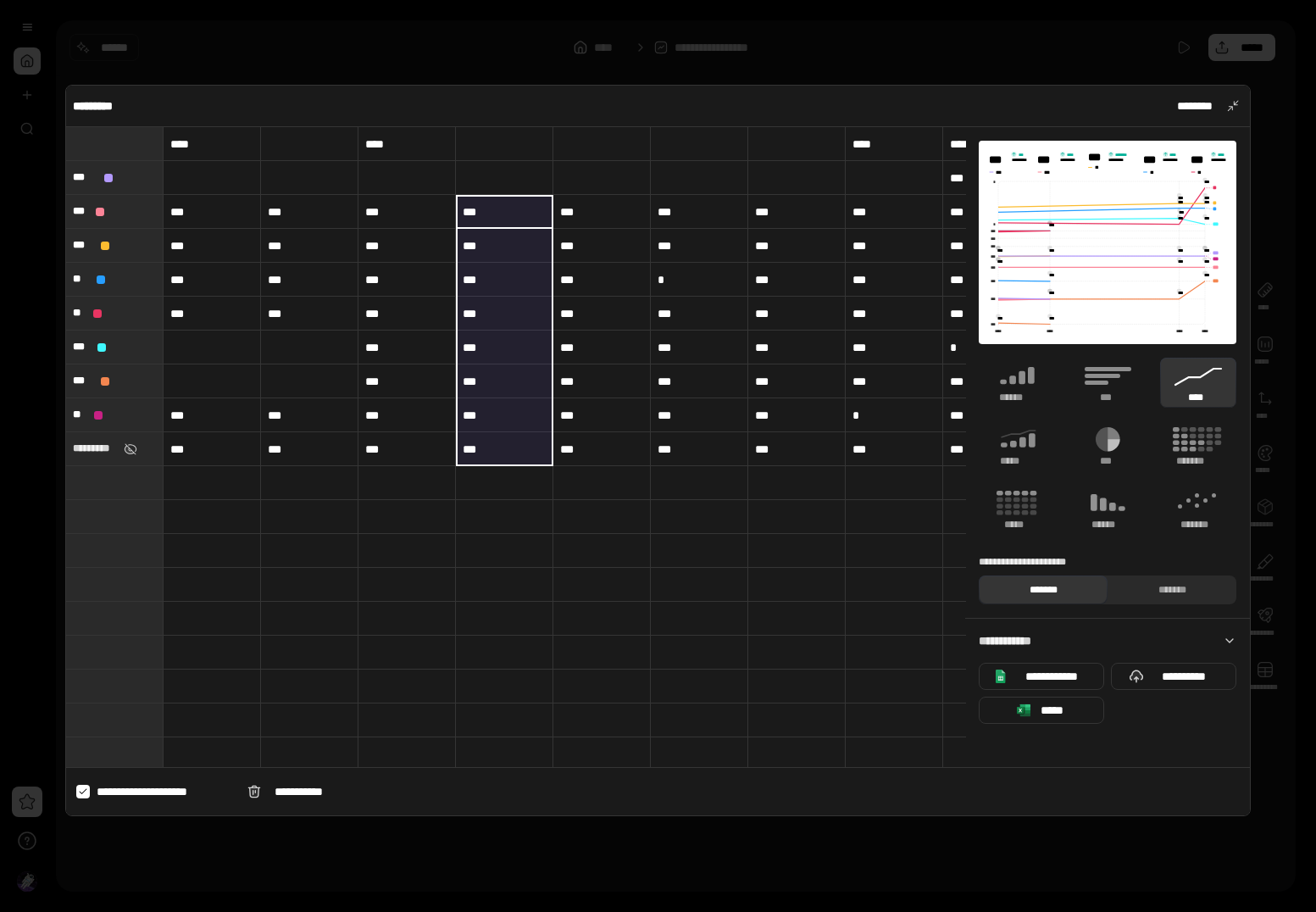drag, startPoint x: 483, startPoint y: 214, endPoint x: 517, endPoint y: 459, distance: 247.3479 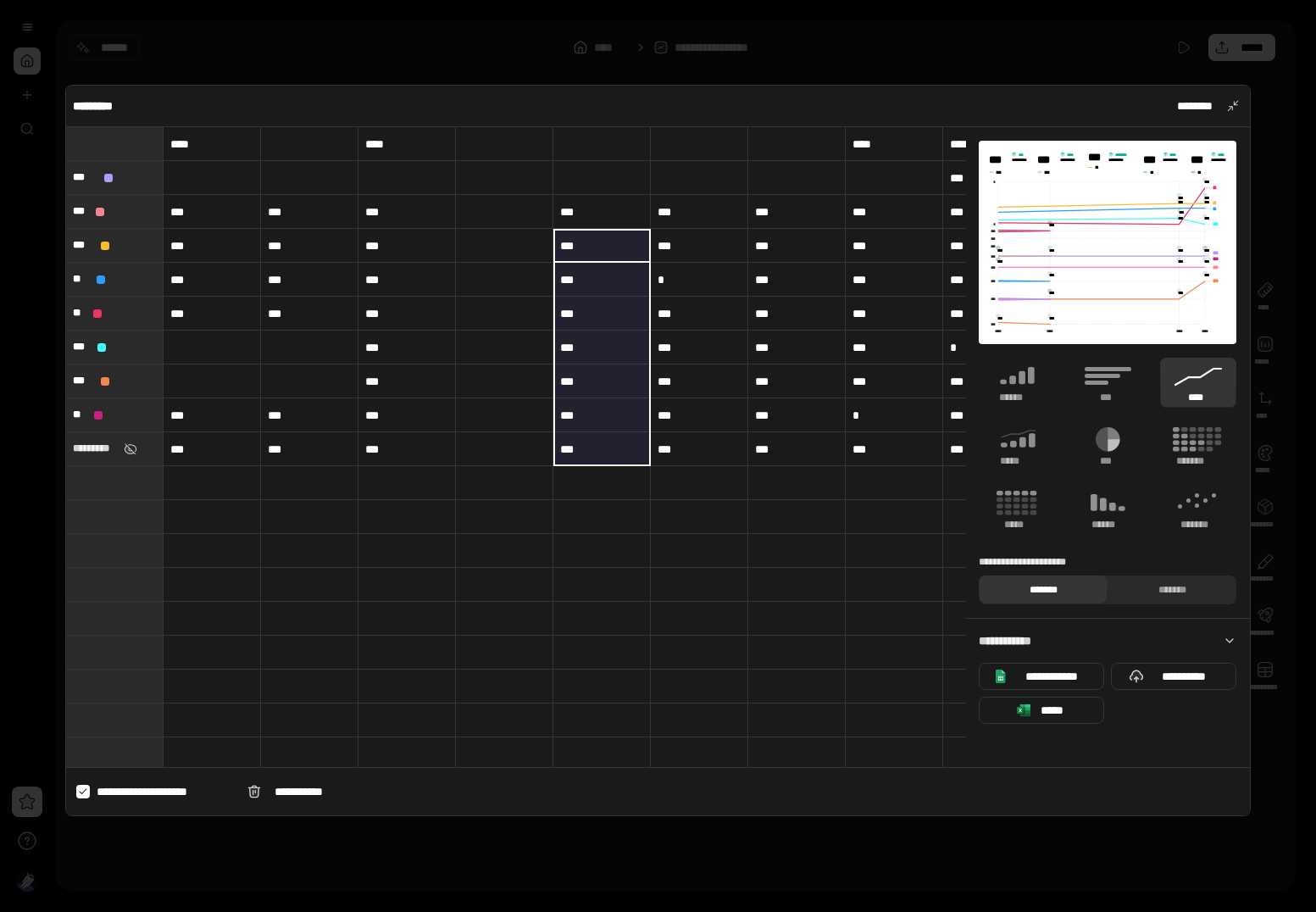 drag, startPoint x: 585, startPoint y: 216, endPoint x: 610, endPoint y: 441, distance: 226.38463 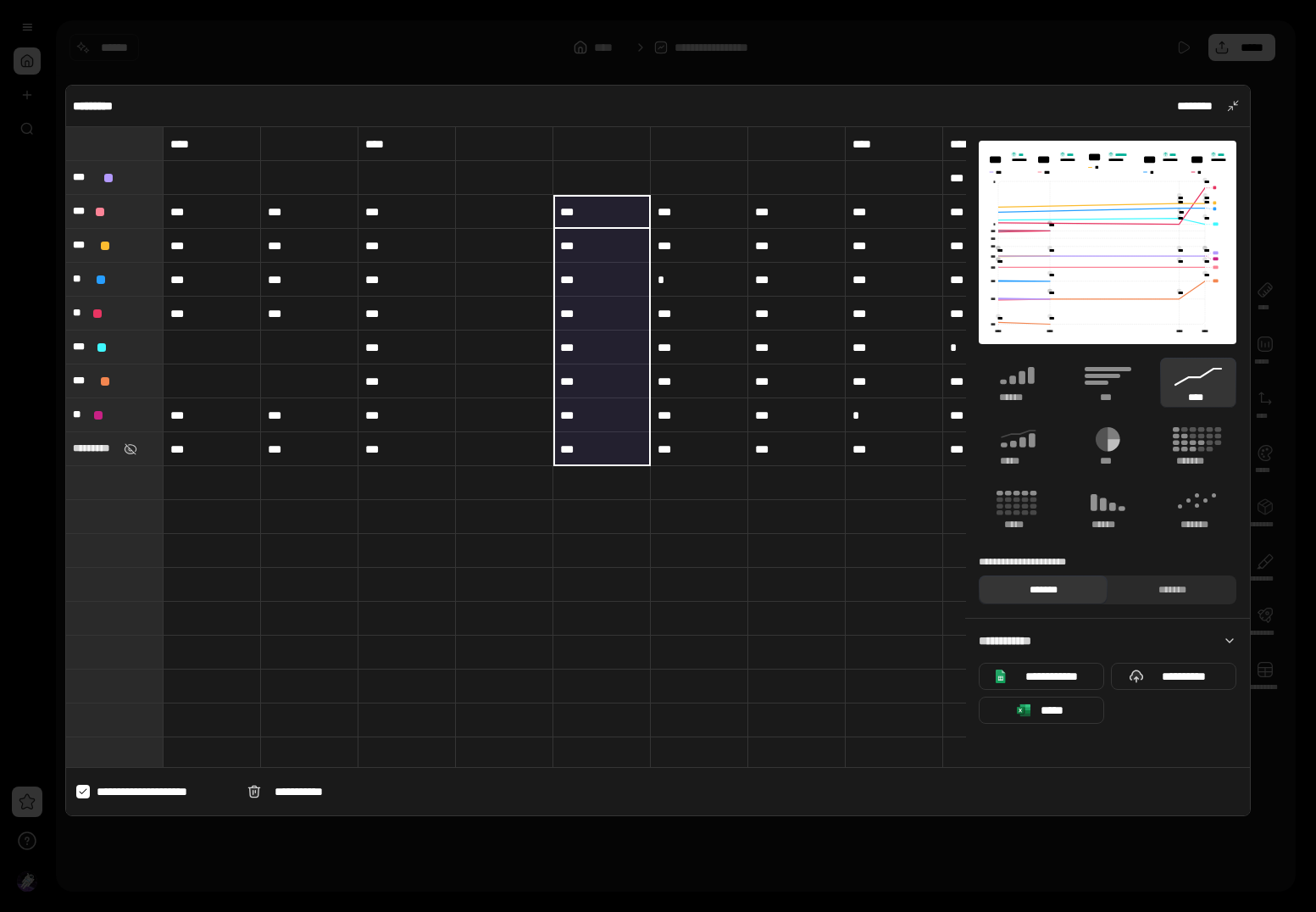 drag, startPoint x: 603, startPoint y: 204, endPoint x: 621, endPoint y: 443, distance: 239.67687 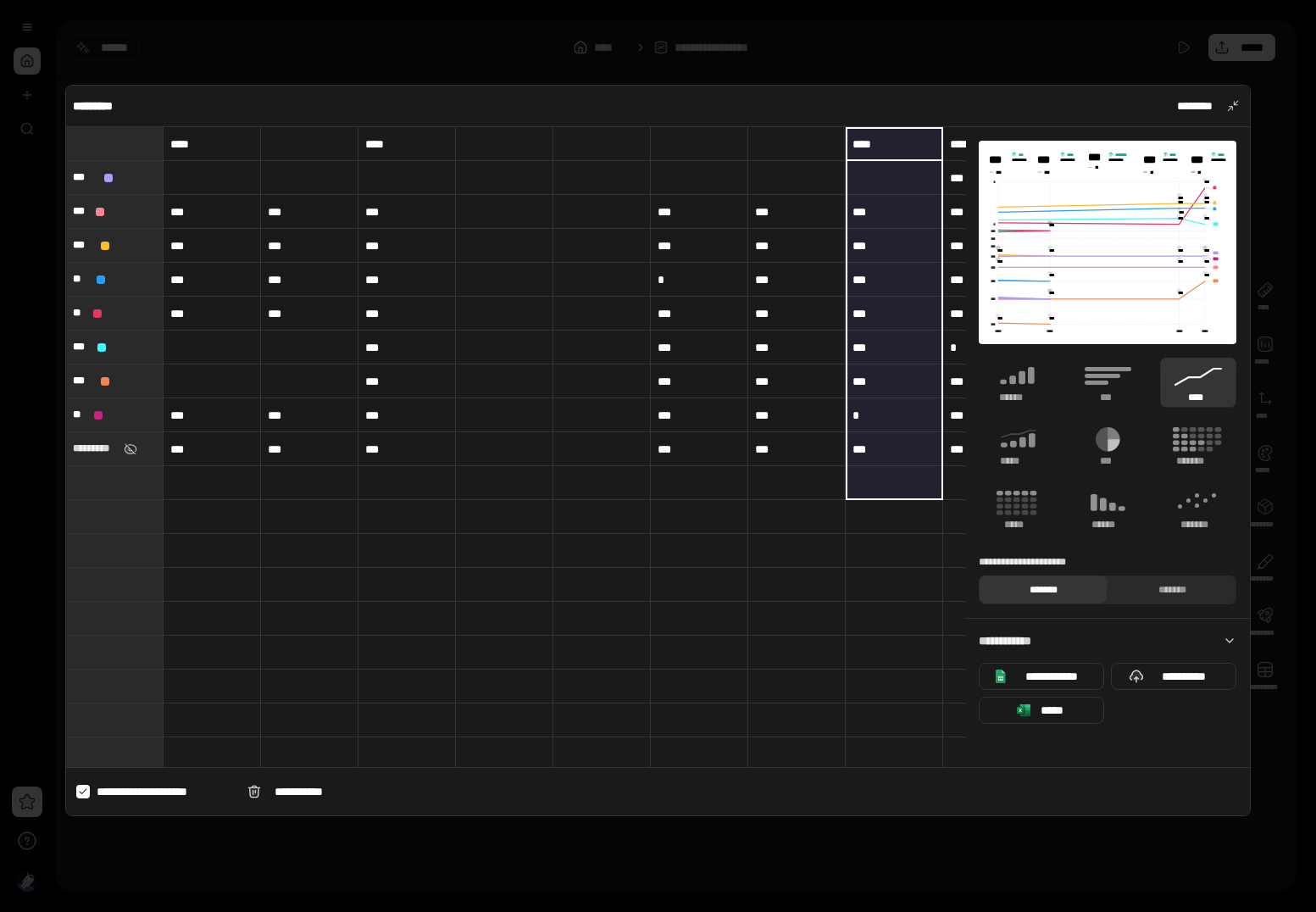 drag, startPoint x: 875, startPoint y: 142, endPoint x: 883, endPoint y: 458, distance: 316.10125 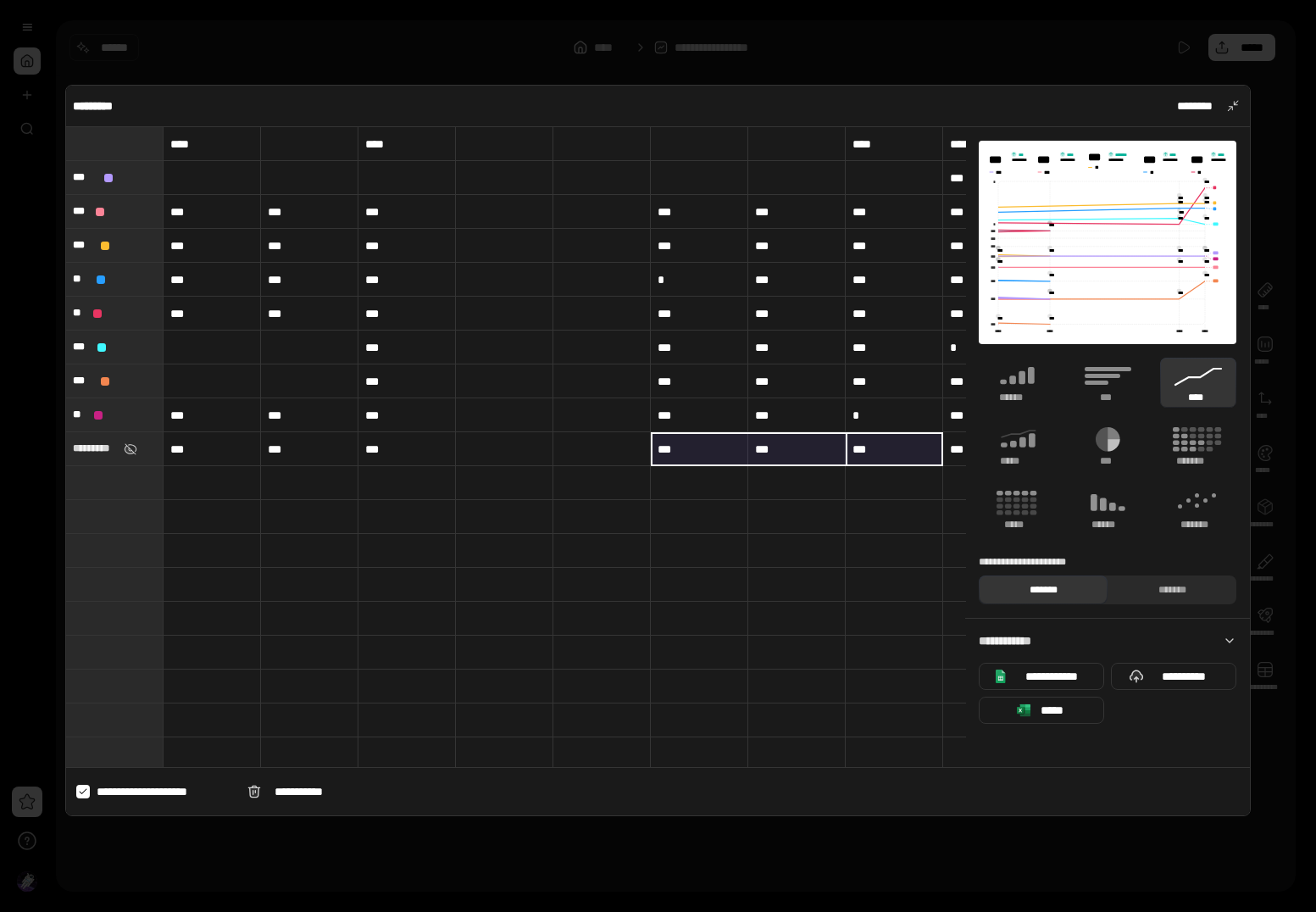 drag, startPoint x: 883, startPoint y: 458, endPoint x: 737, endPoint y: 452, distance: 146.12324 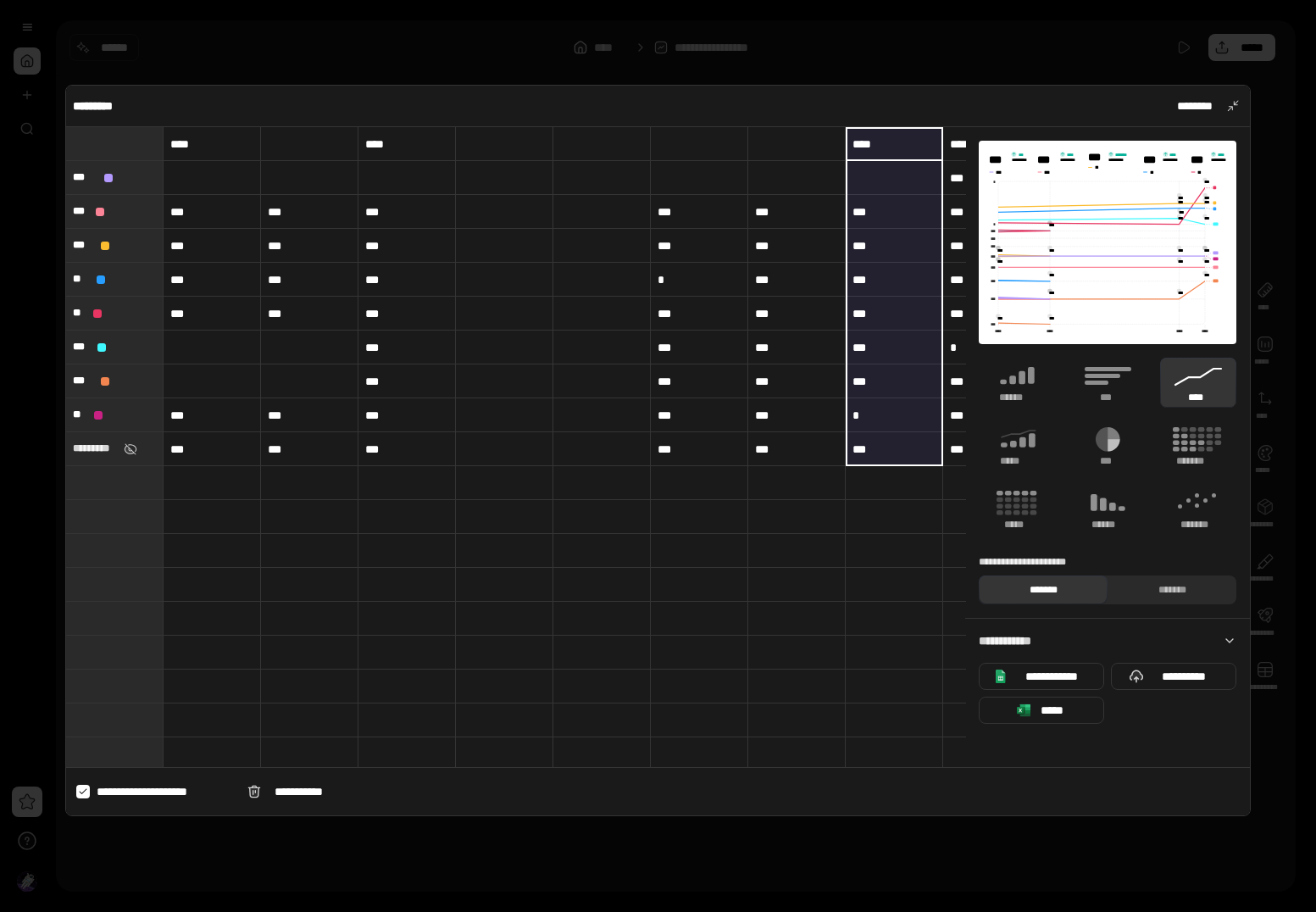drag, startPoint x: 885, startPoint y: 146, endPoint x: 908, endPoint y: 452, distance: 306.8632 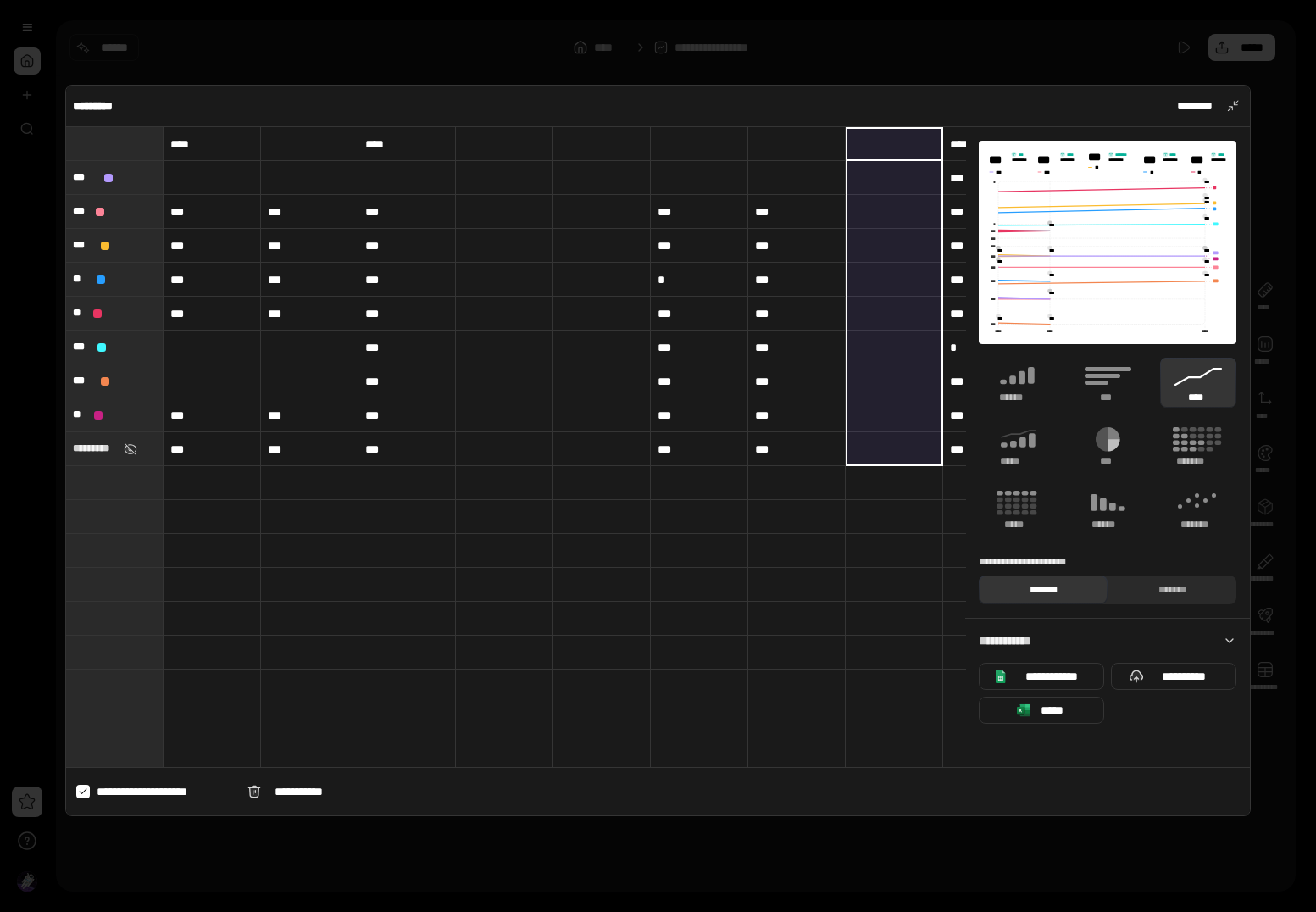 click at bounding box center [504, 144] 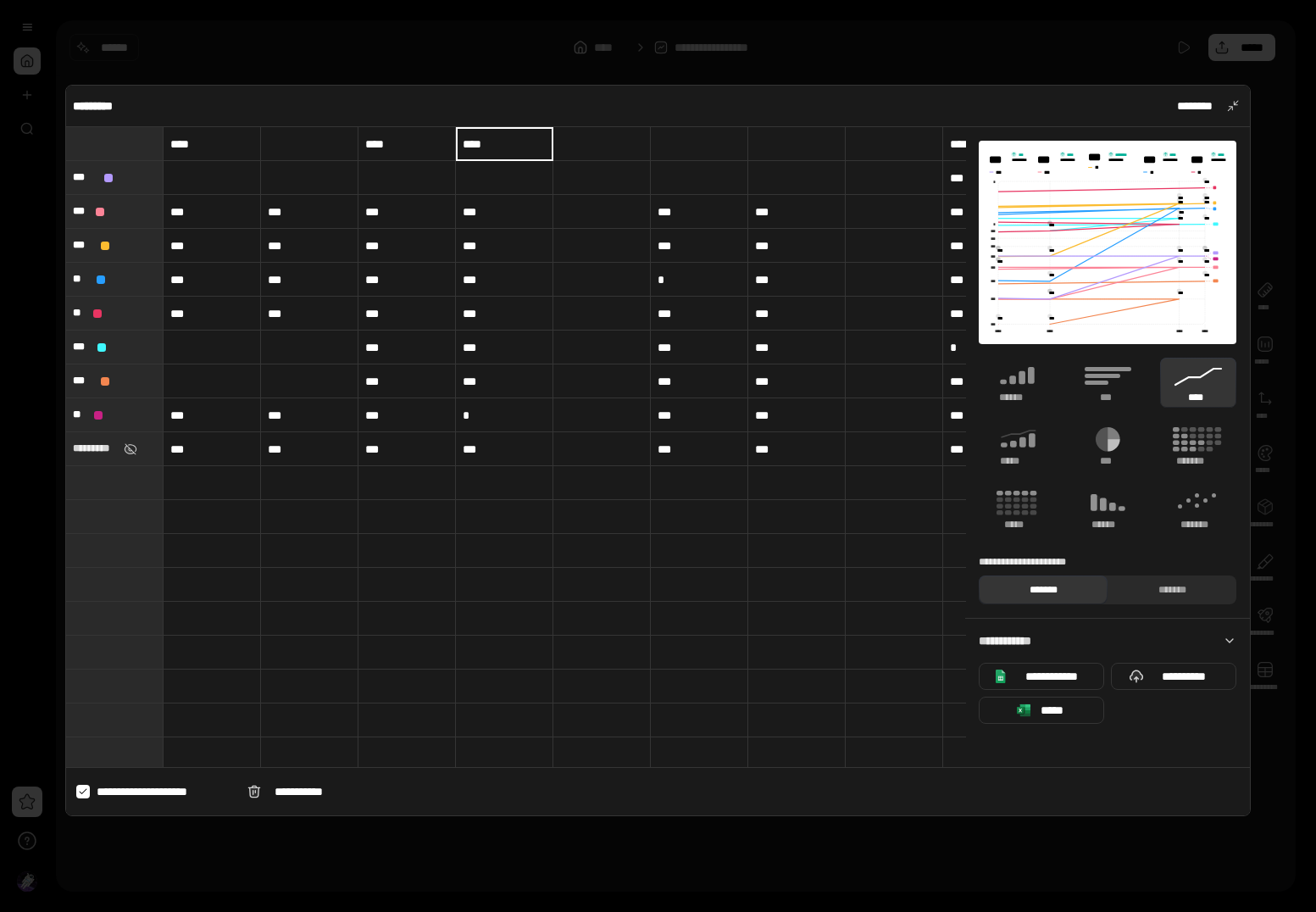 scroll, scrollTop: 0, scrollLeft: 109, axis: horizontal 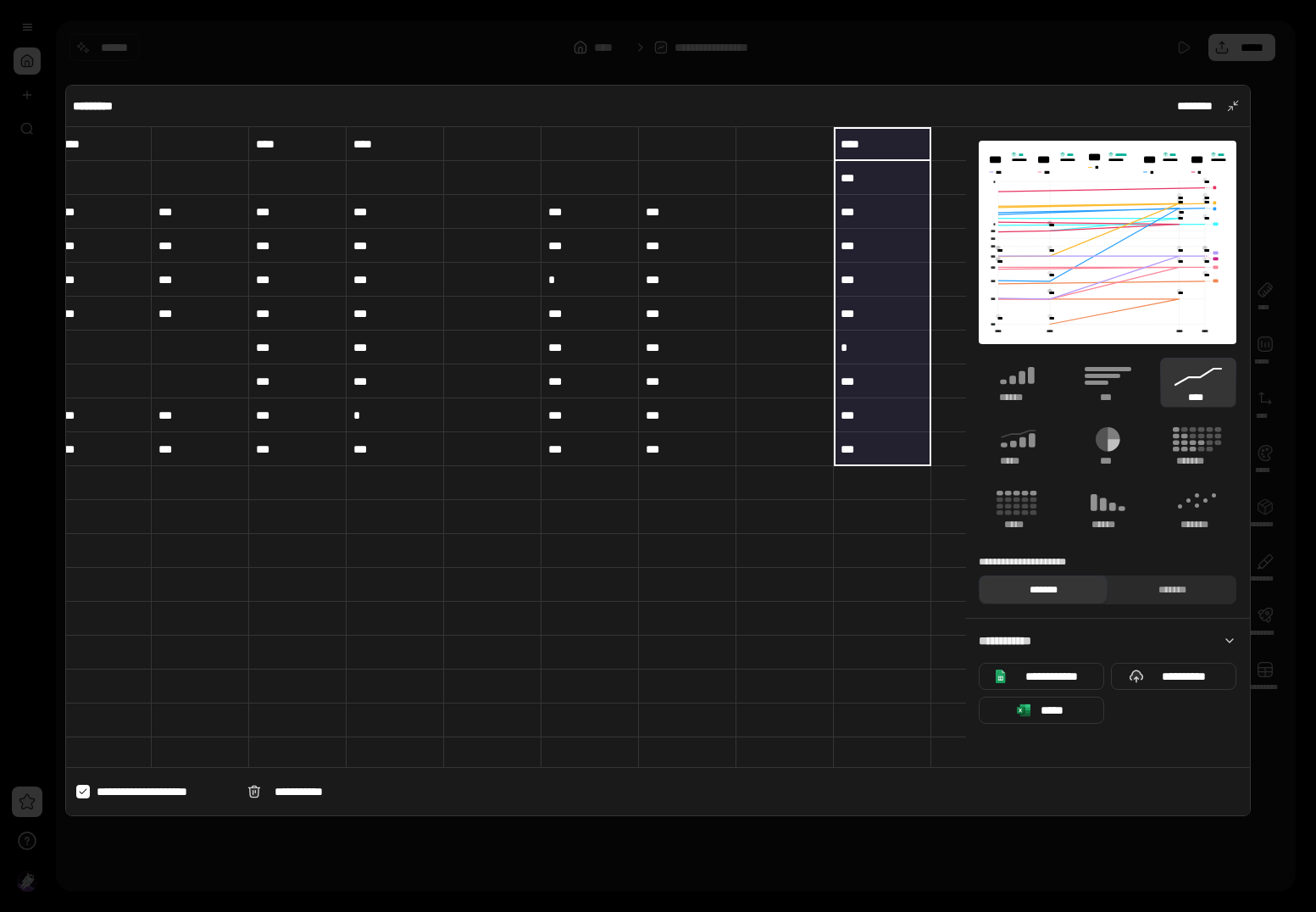 drag, startPoint x: 872, startPoint y: 142, endPoint x: 863, endPoint y: 445, distance: 303.13 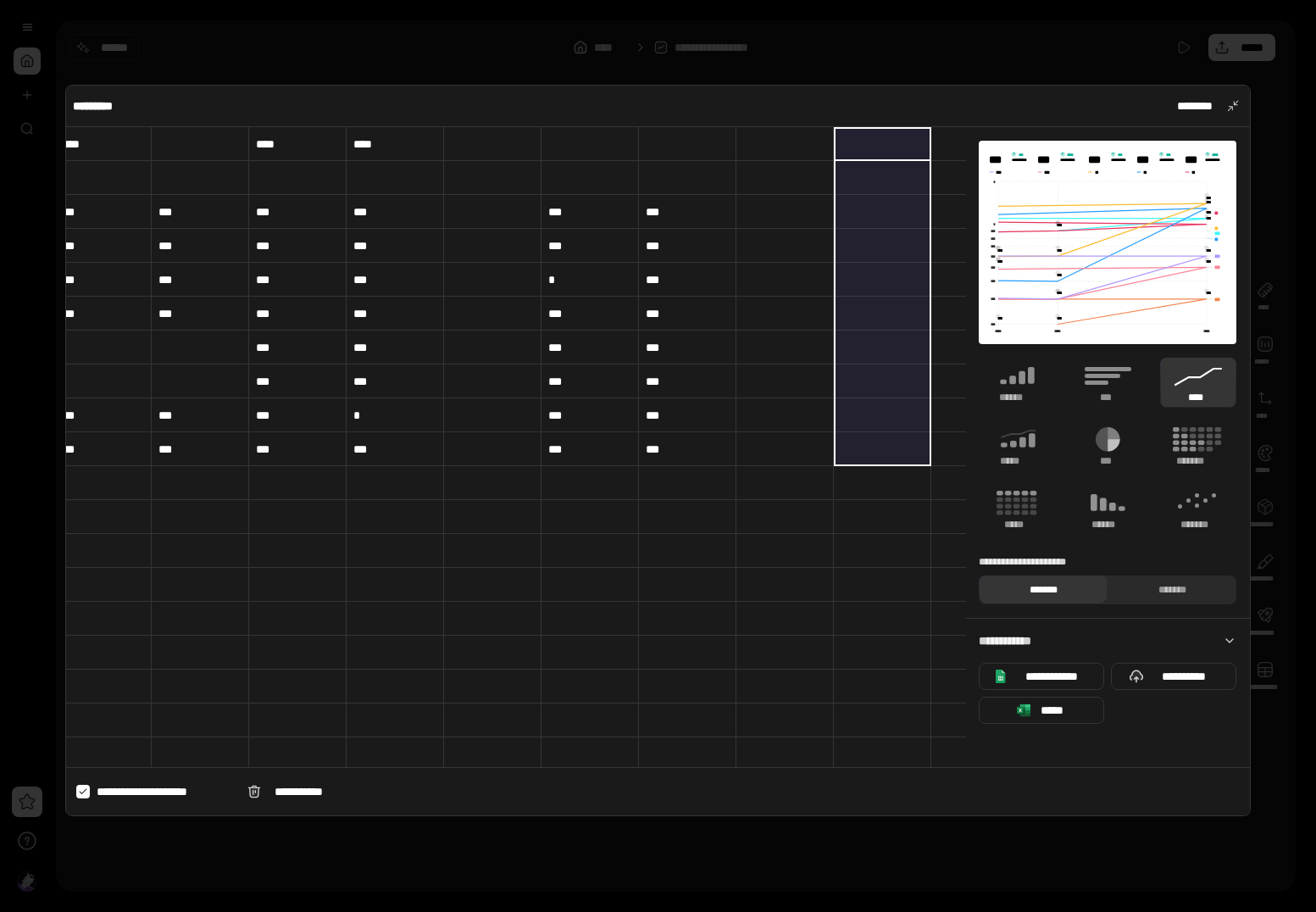 click at bounding box center [492, 144] 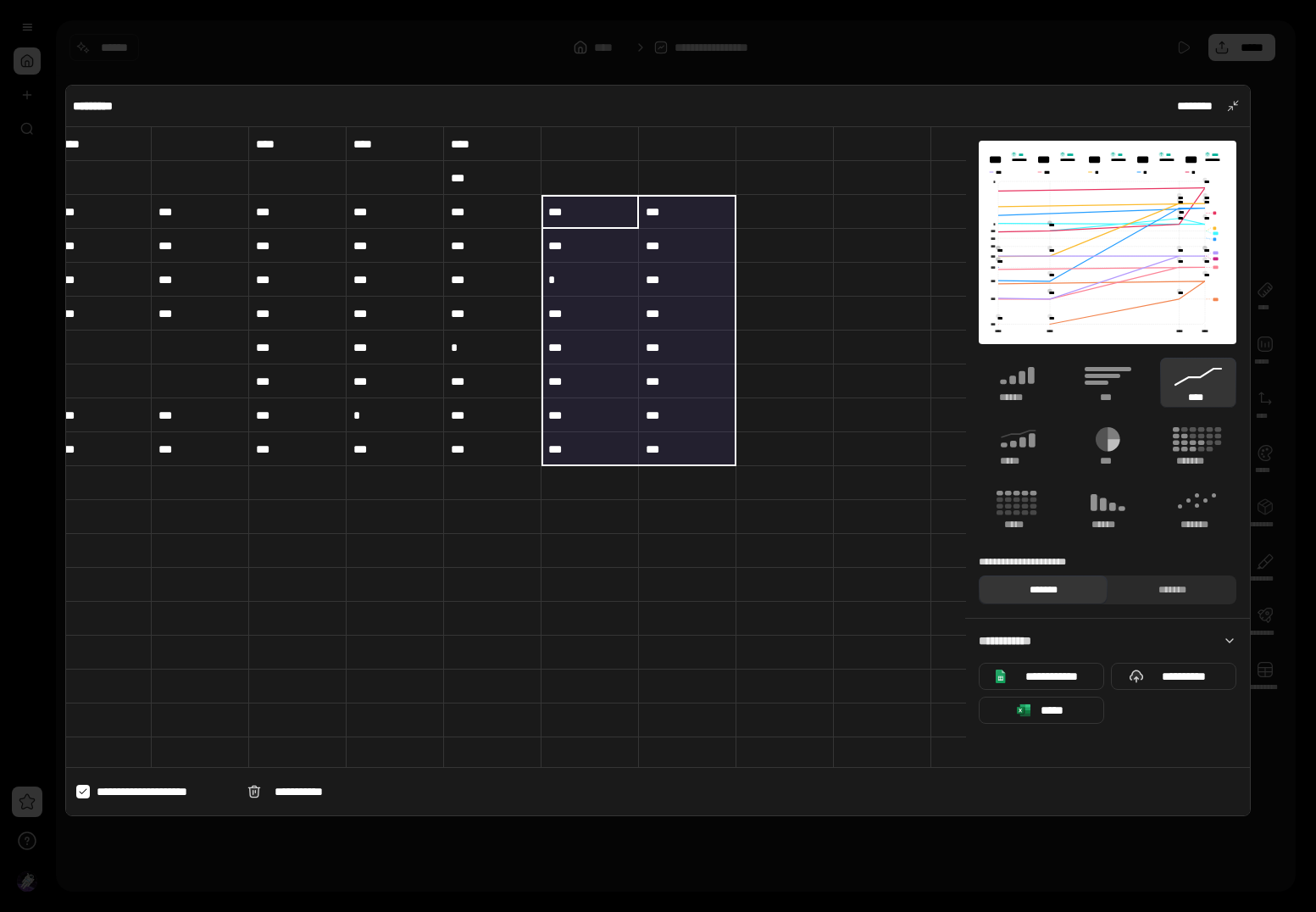 drag, startPoint x: 569, startPoint y: 197, endPoint x: 666, endPoint y: 444, distance: 265.3639 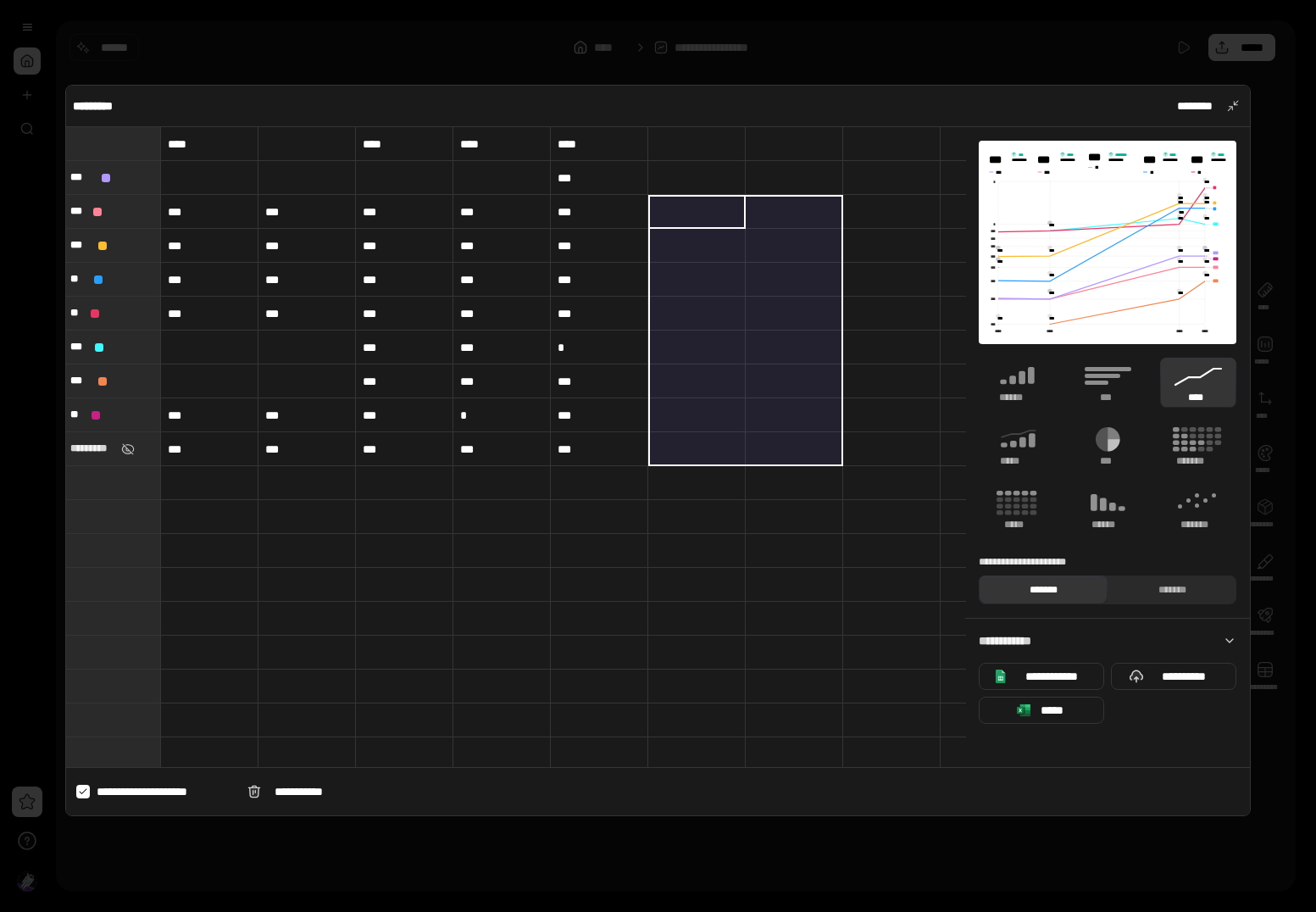 scroll, scrollTop: 0, scrollLeft: 0, axis: both 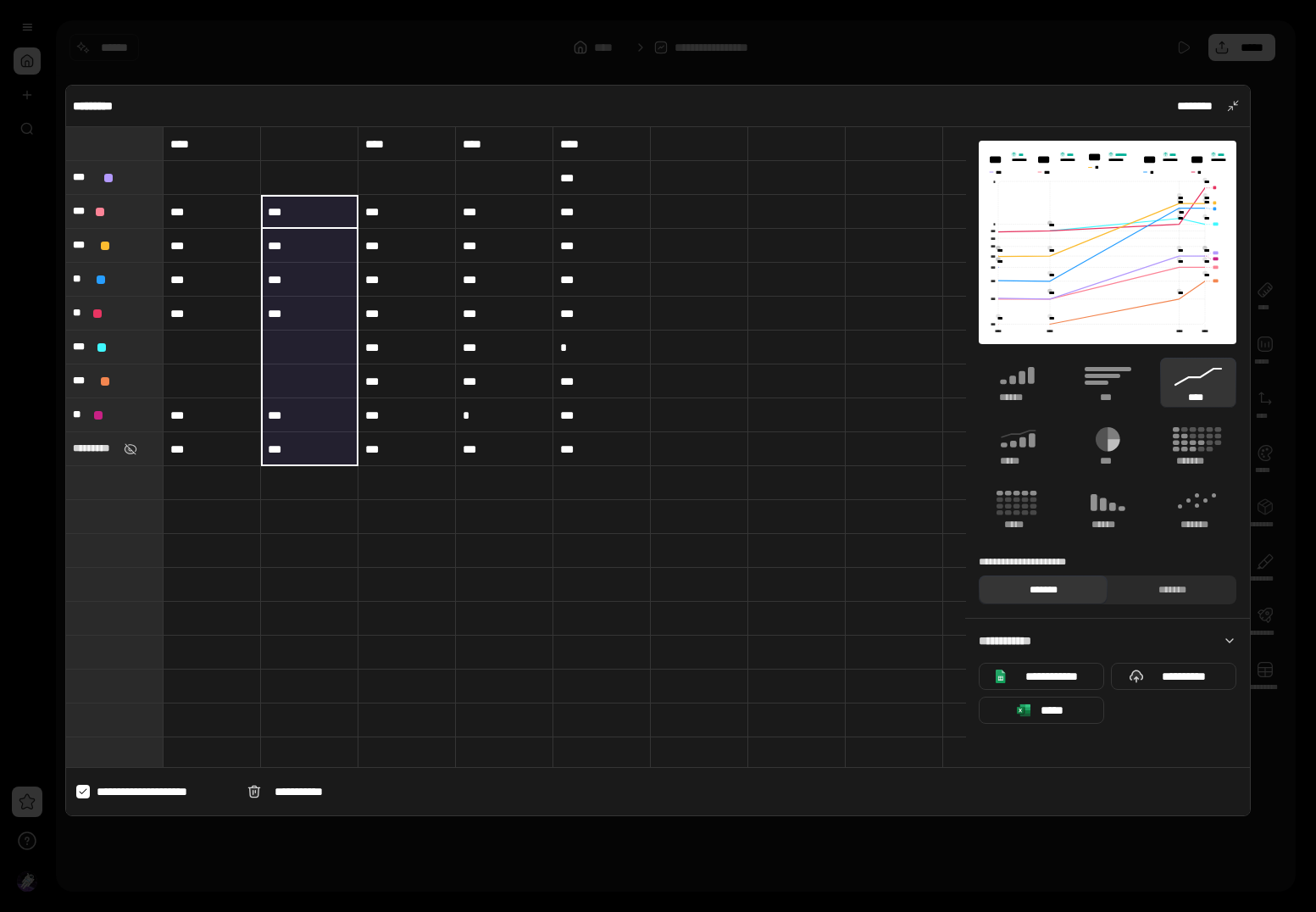 drag, startPoint x: 314, startPoint y: 205, endPoint x: 315, endPoint y: 463, distance: 258.0019 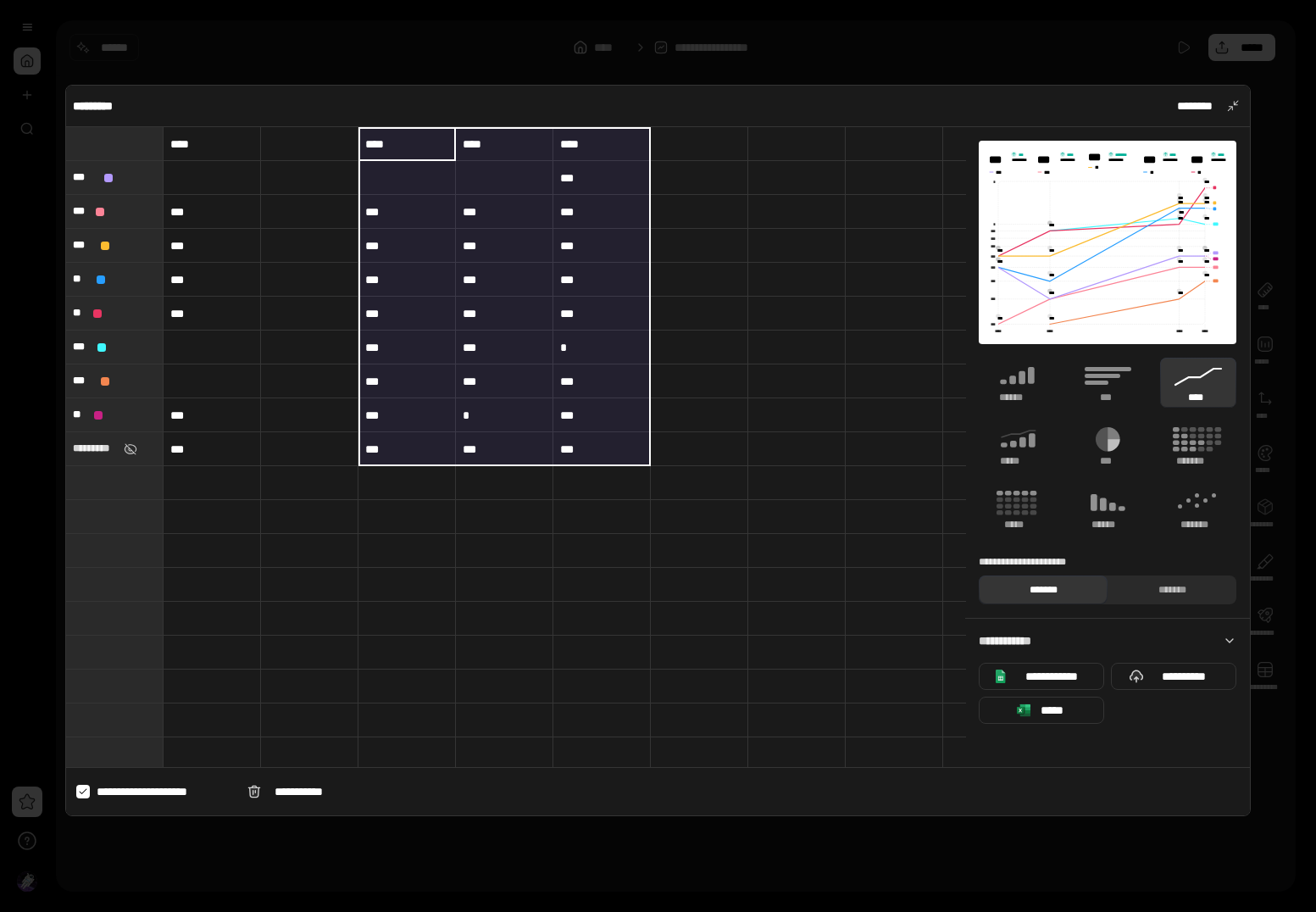 drag, startPoint x: 376, startPoint y: 142, endPoint x: 572, endPoint y: 437, distance: 354.1765 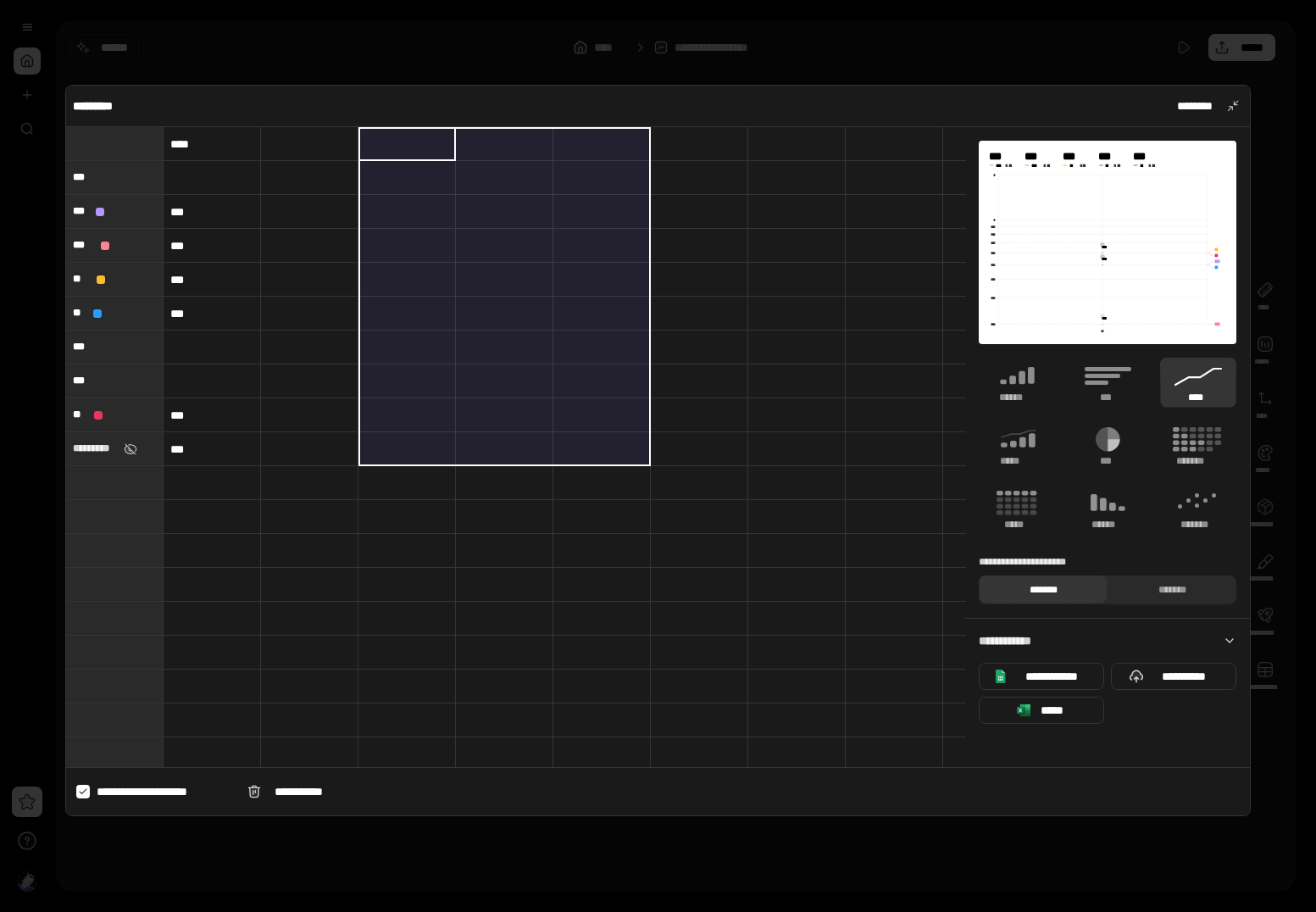 click at bounding box center [309, 144] 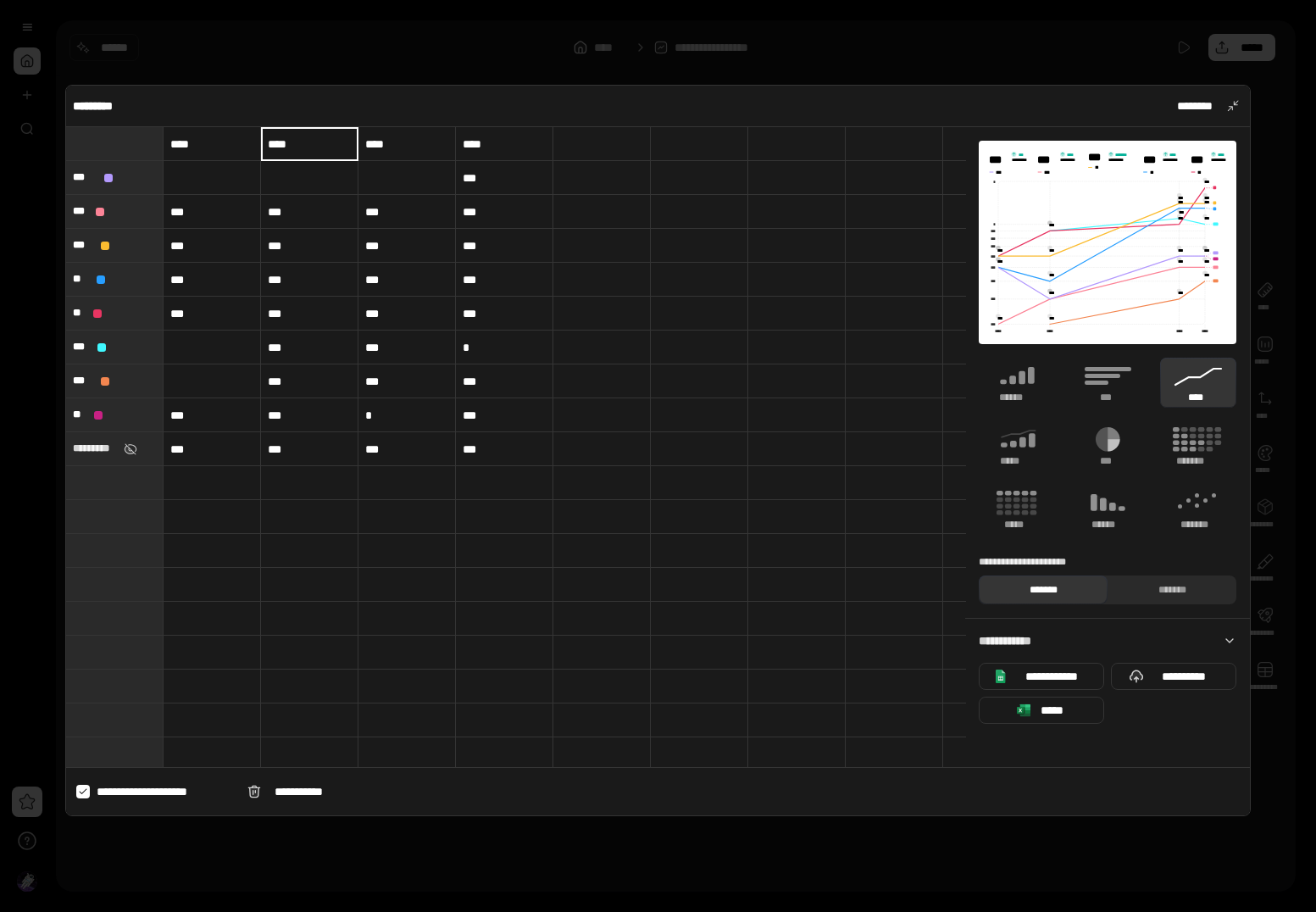 click on "***" at bounding box center (212, 212) 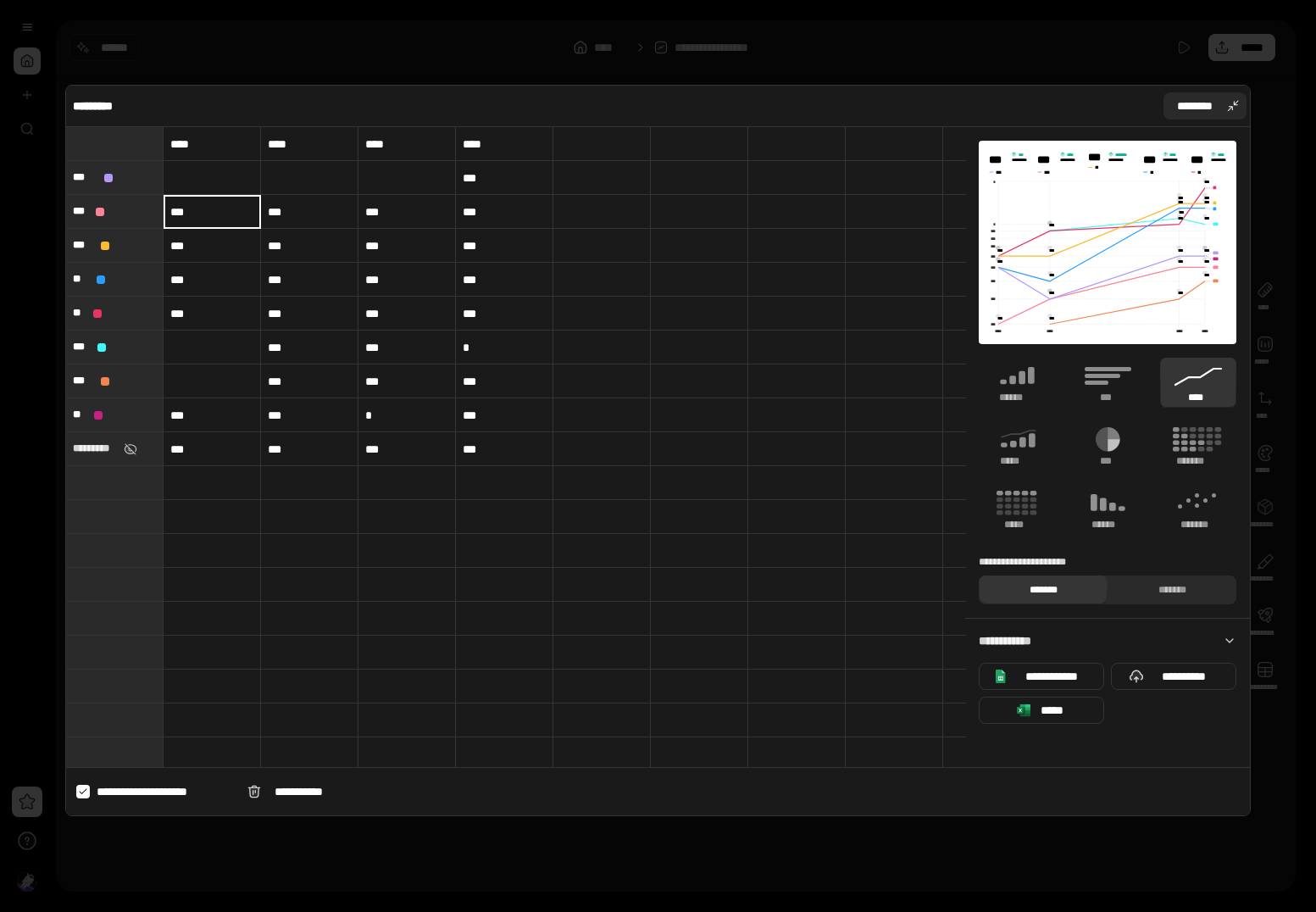 click on "********" at bounding box center [1205, 106] 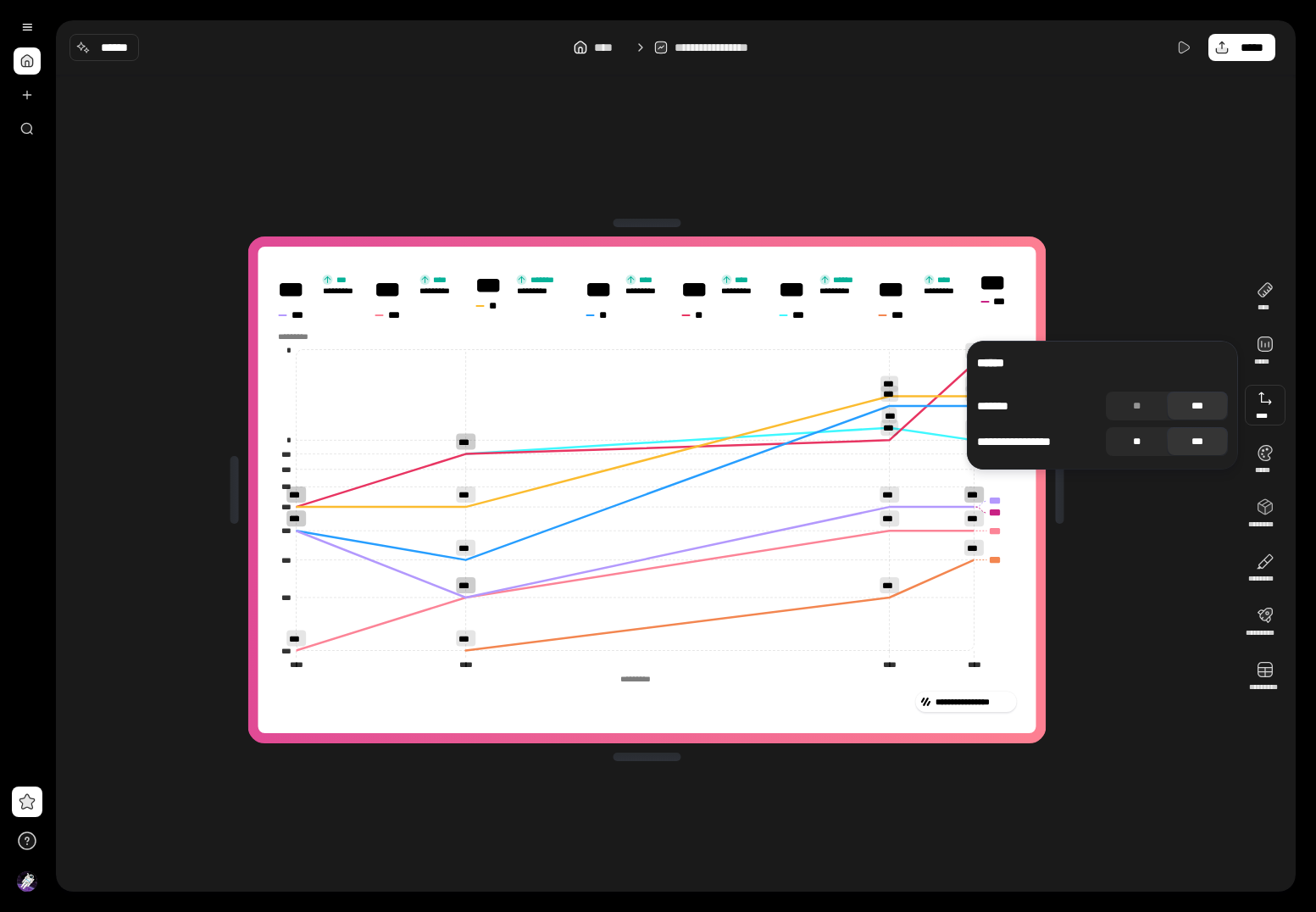 click on "**" at bounding box center (1136, 442) 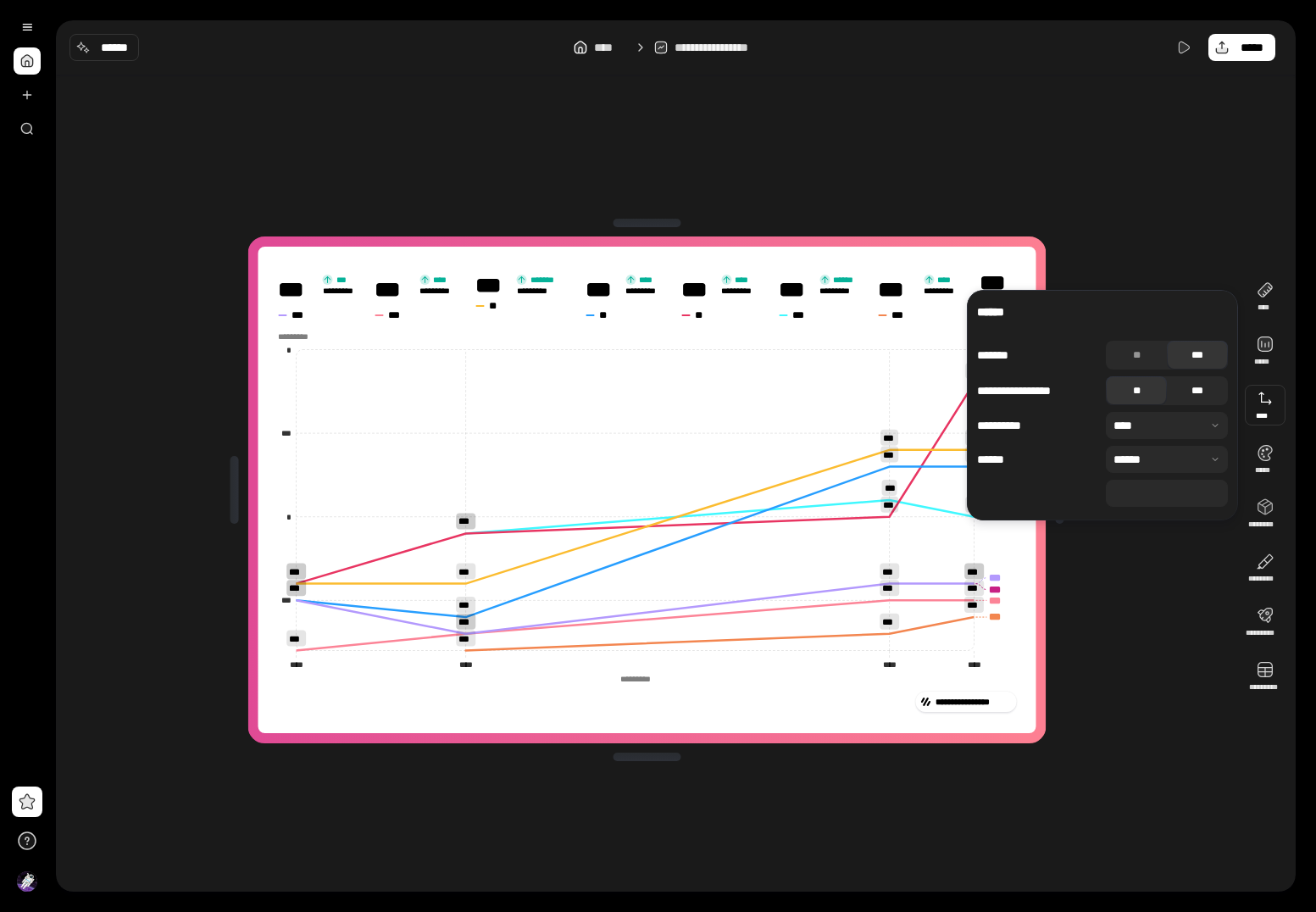 click on "***" at bounding box center [1197, 391] 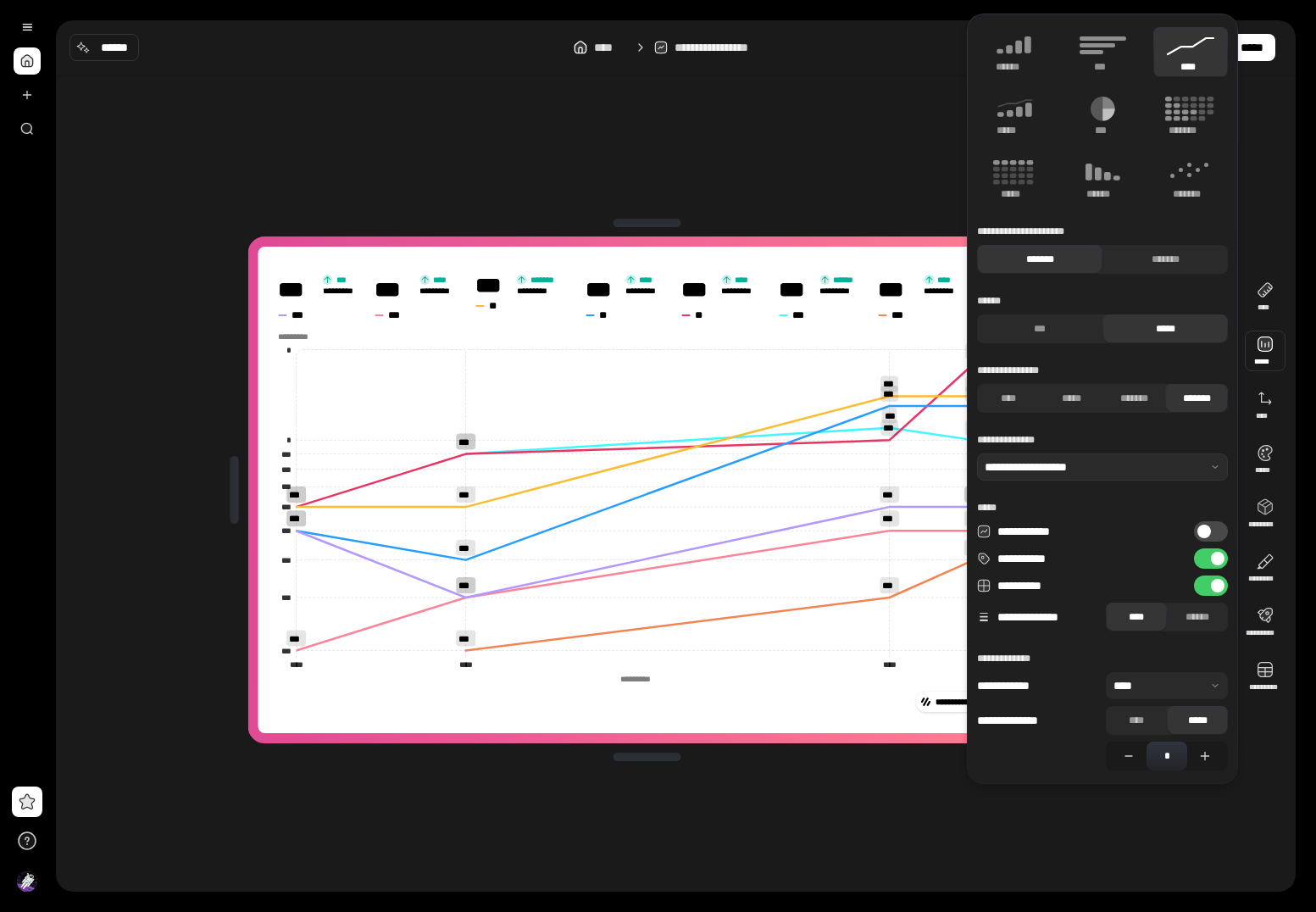 click at bounding box center [1265, 351] 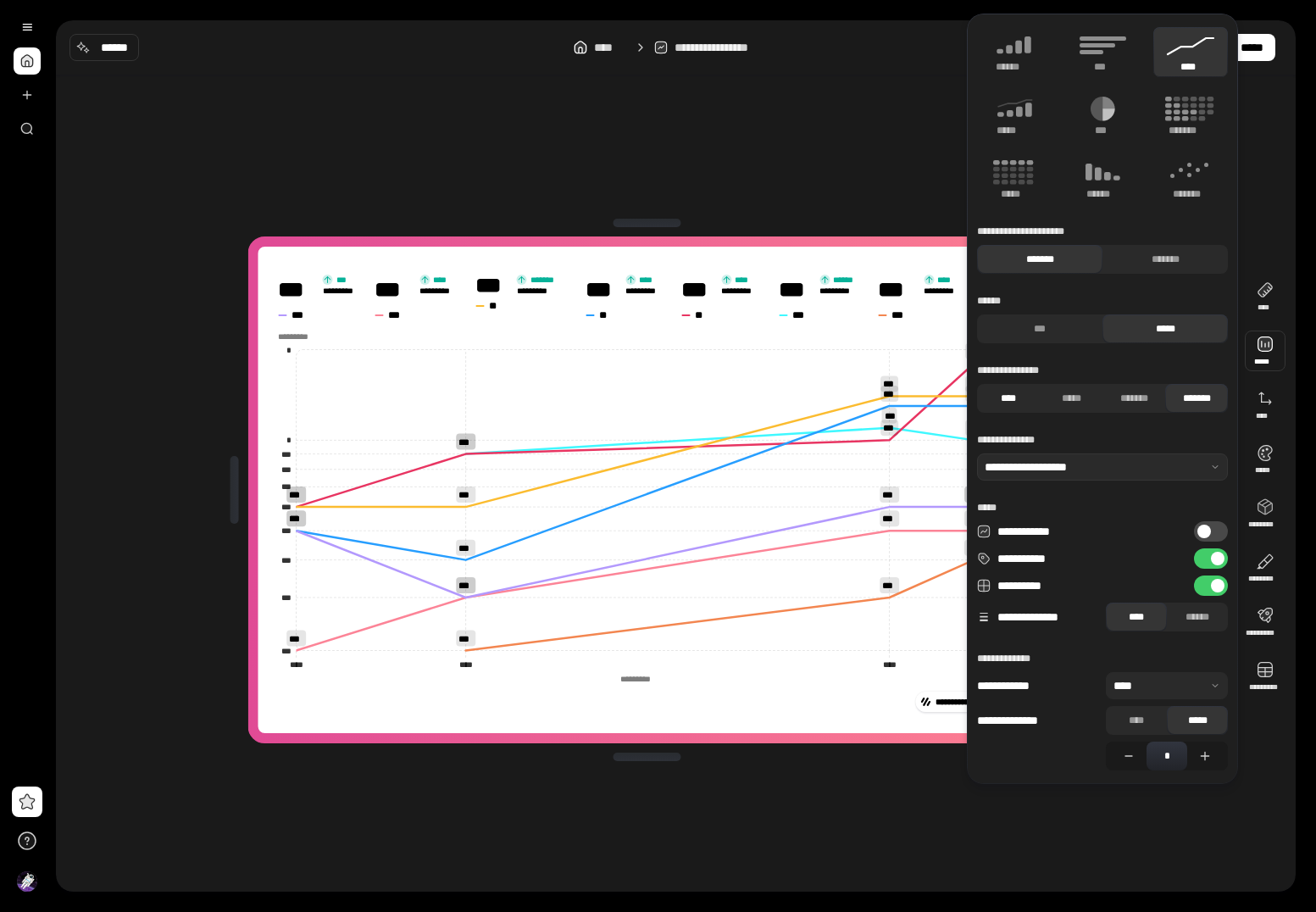 click on "****" at bounding box center [1008, 398] 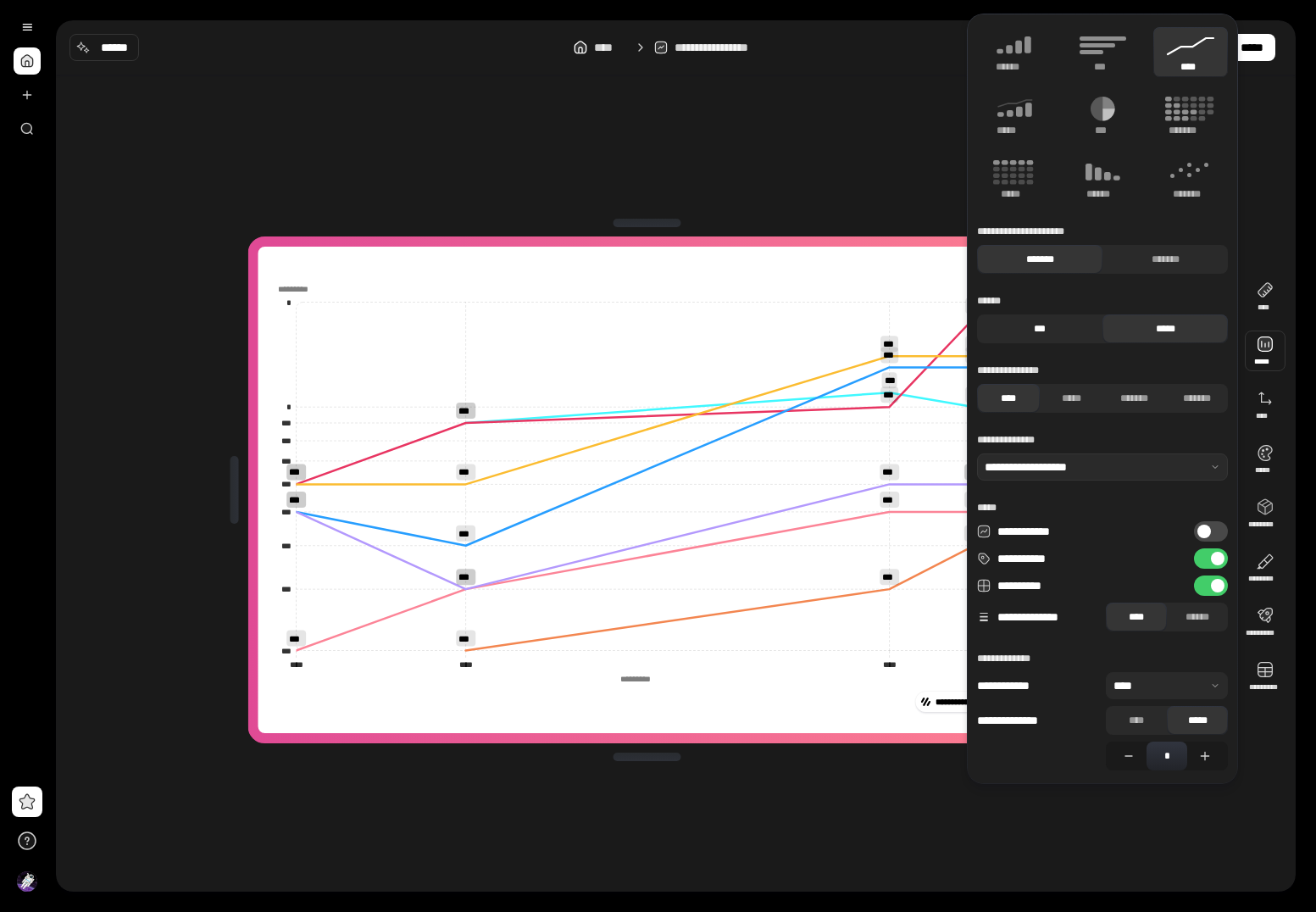 click on "***" at bounding box center (1040, 329) 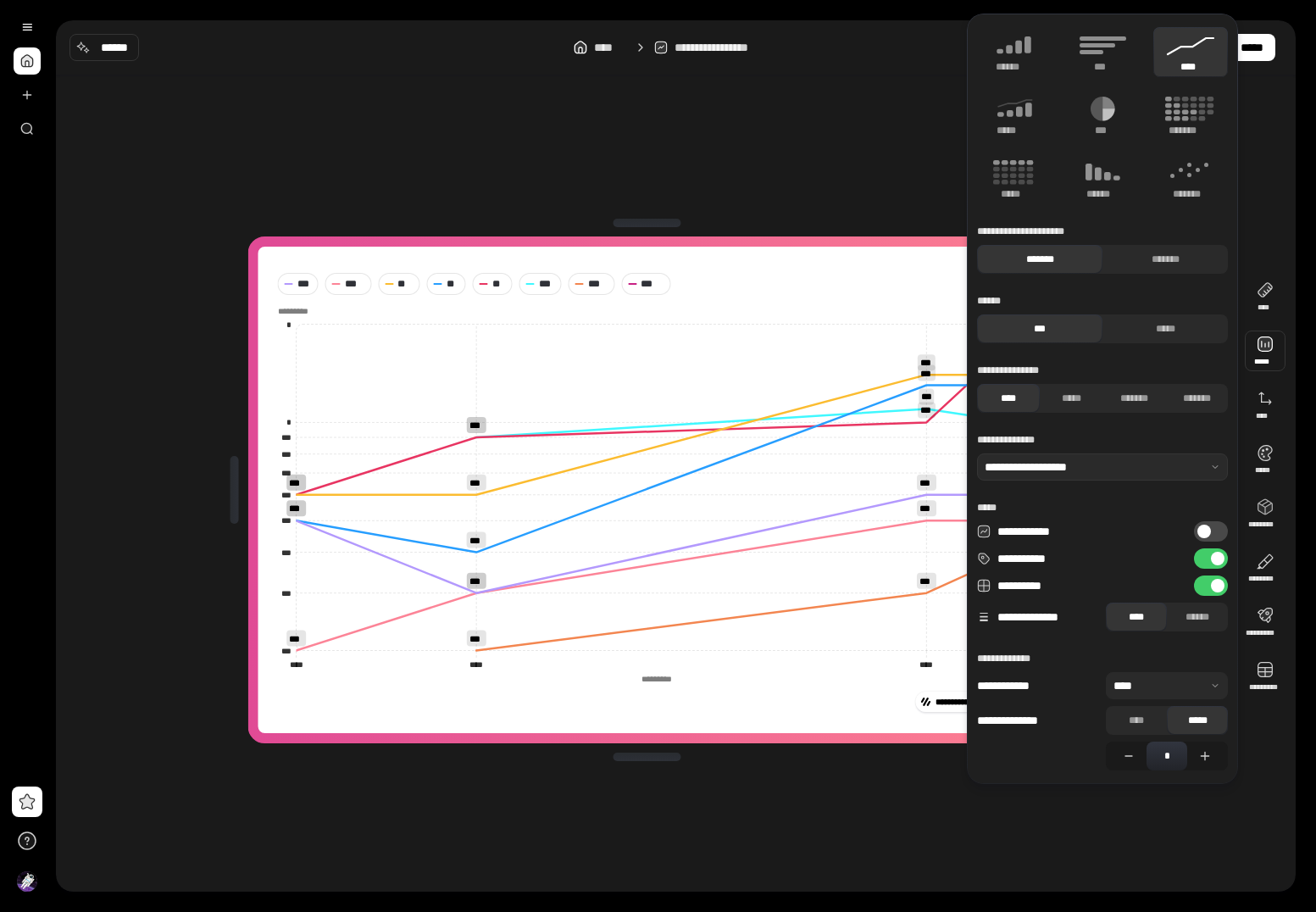 click at bounding box center (656, 679) 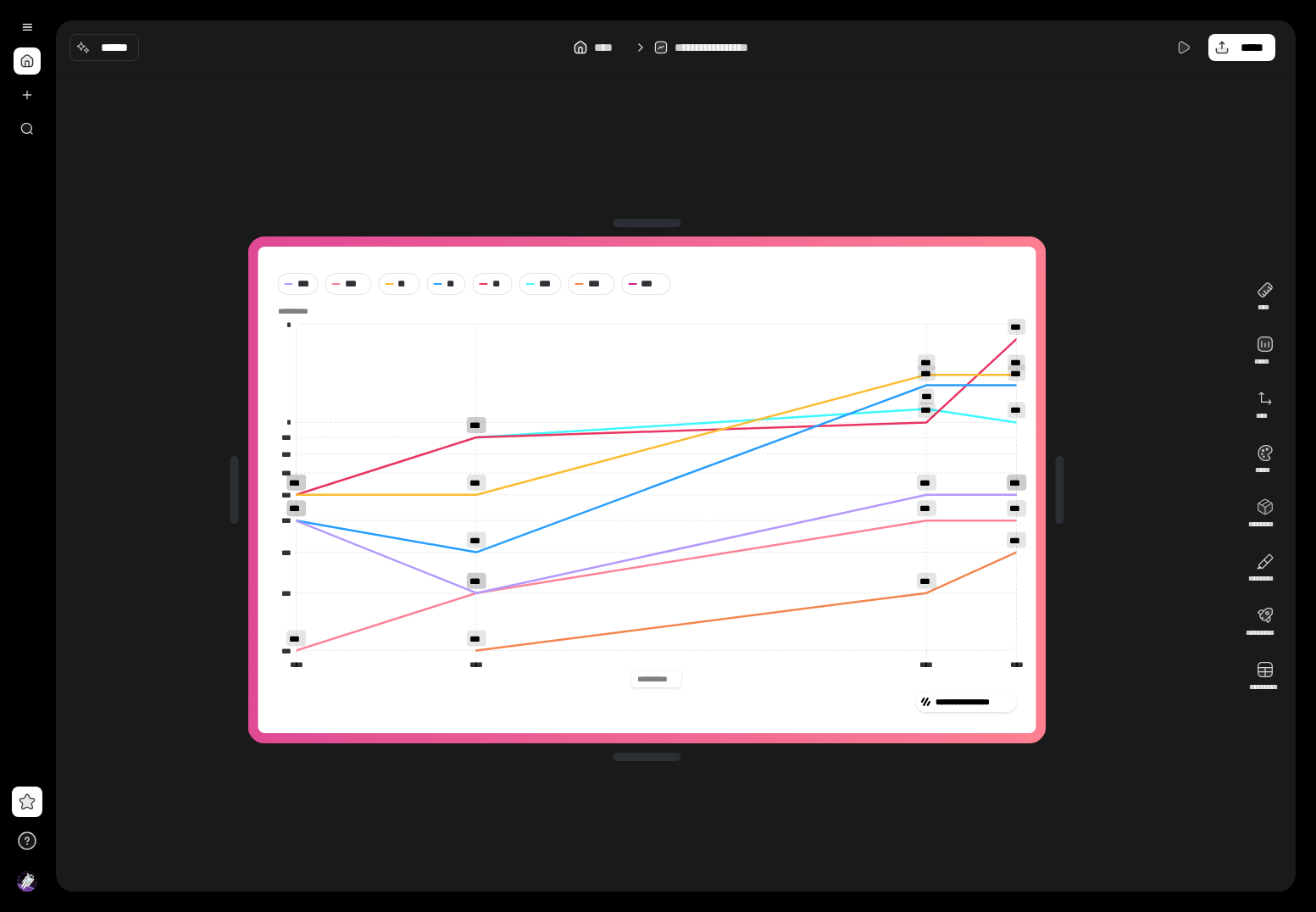 click at bounding box center [656, 679] 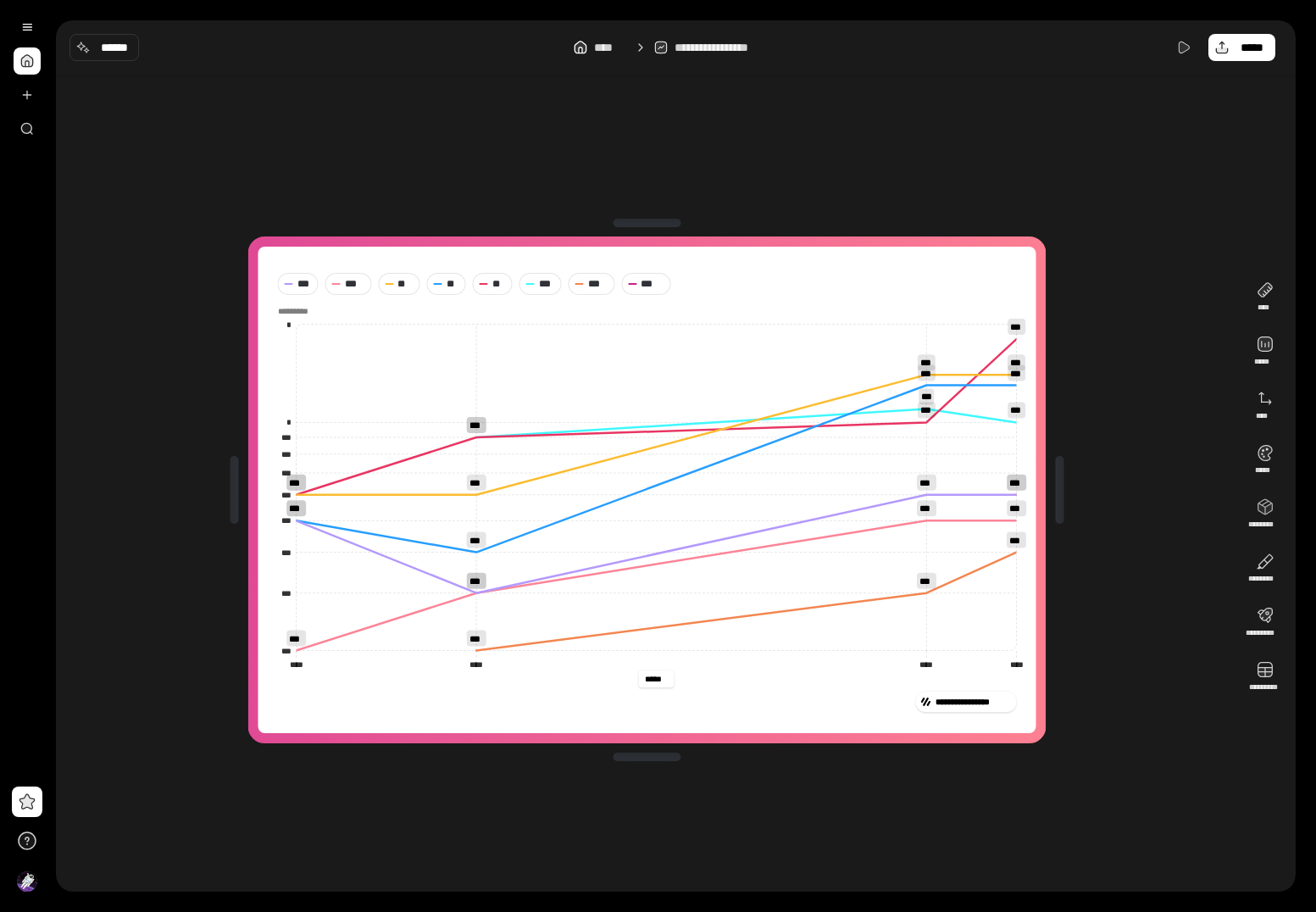 click on "**********" at bounding box center (647, 702) 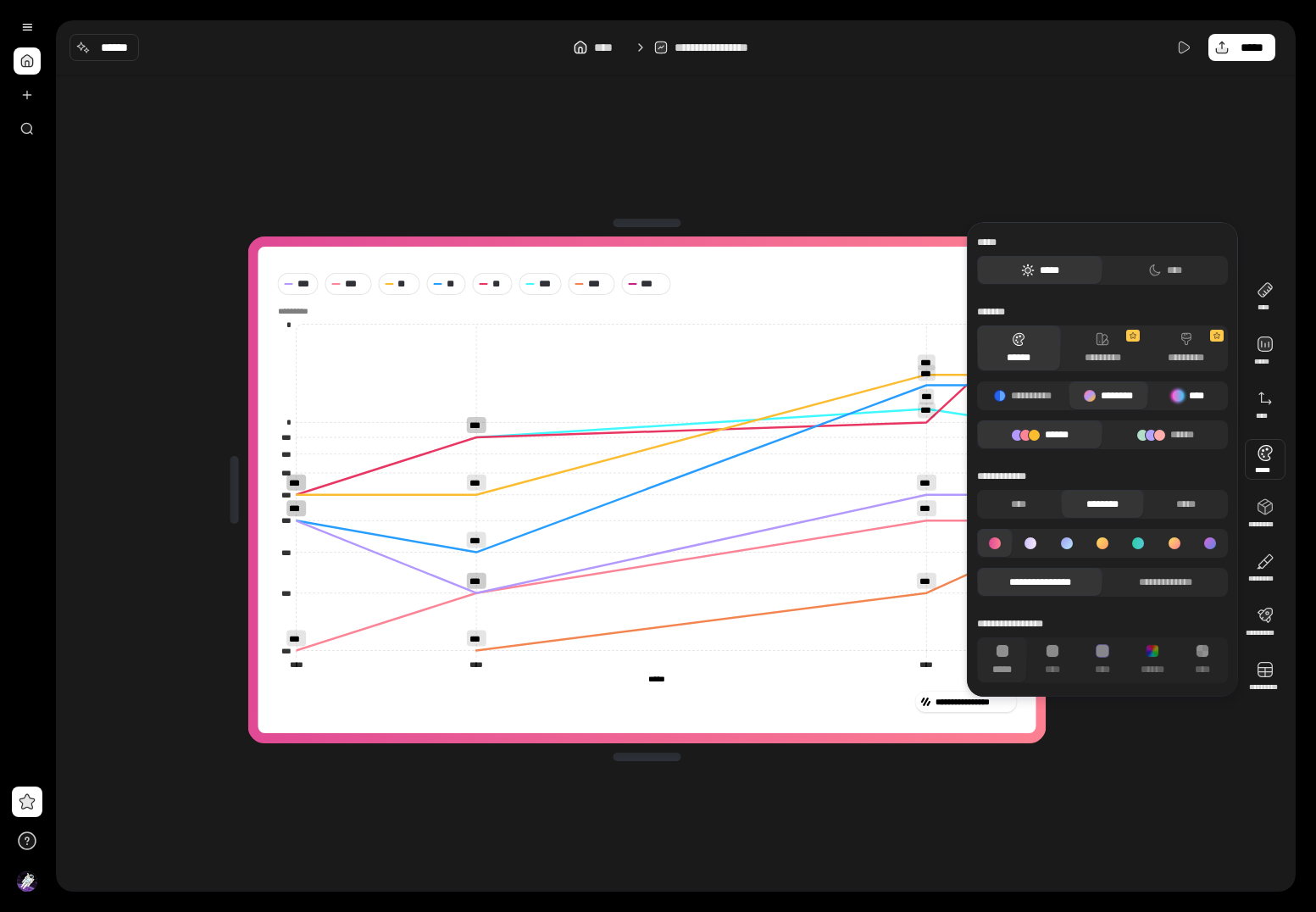 click on "****" at bounding box center [1188, 396] 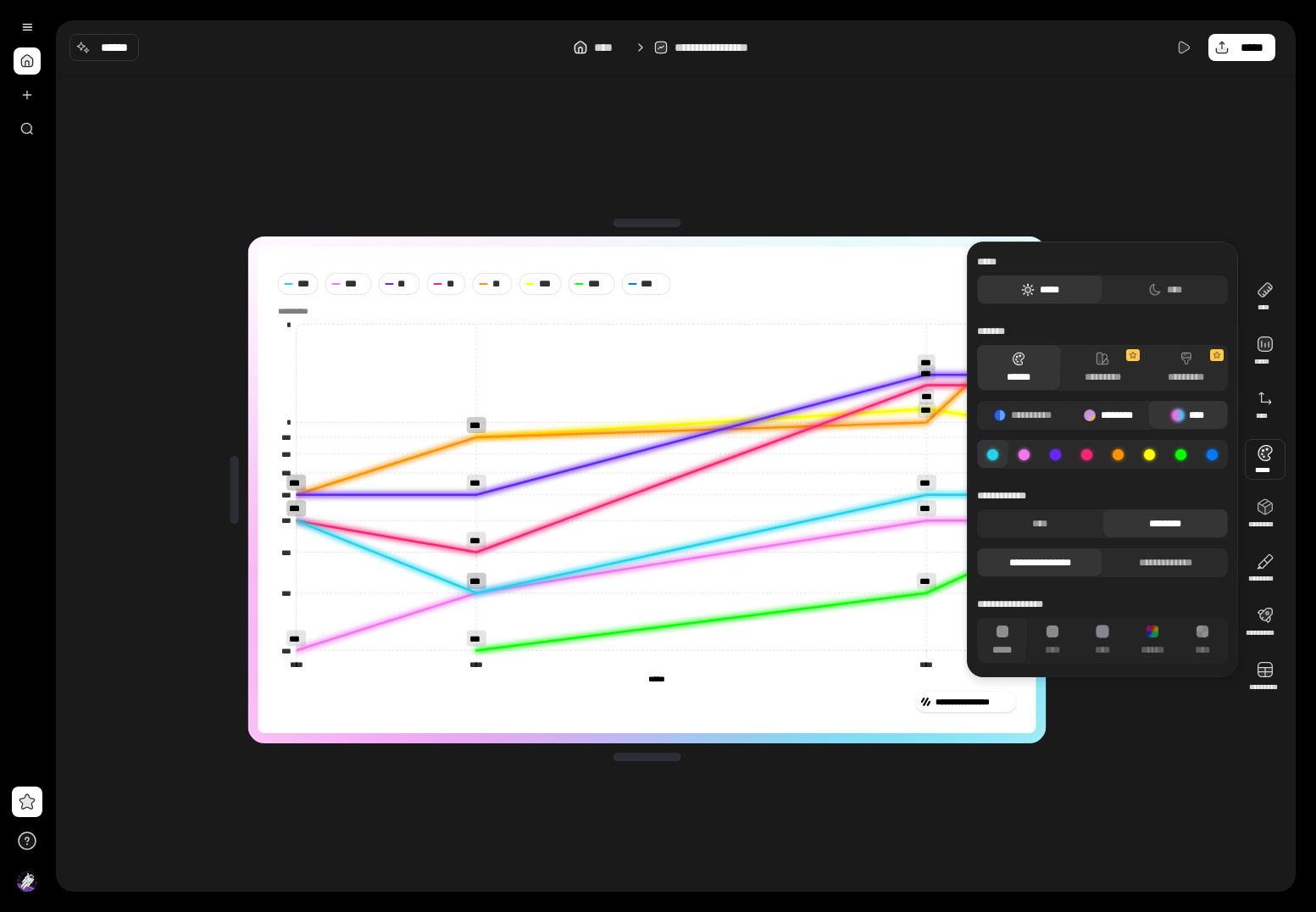 click on "********" at bounding box center [1108, 415] 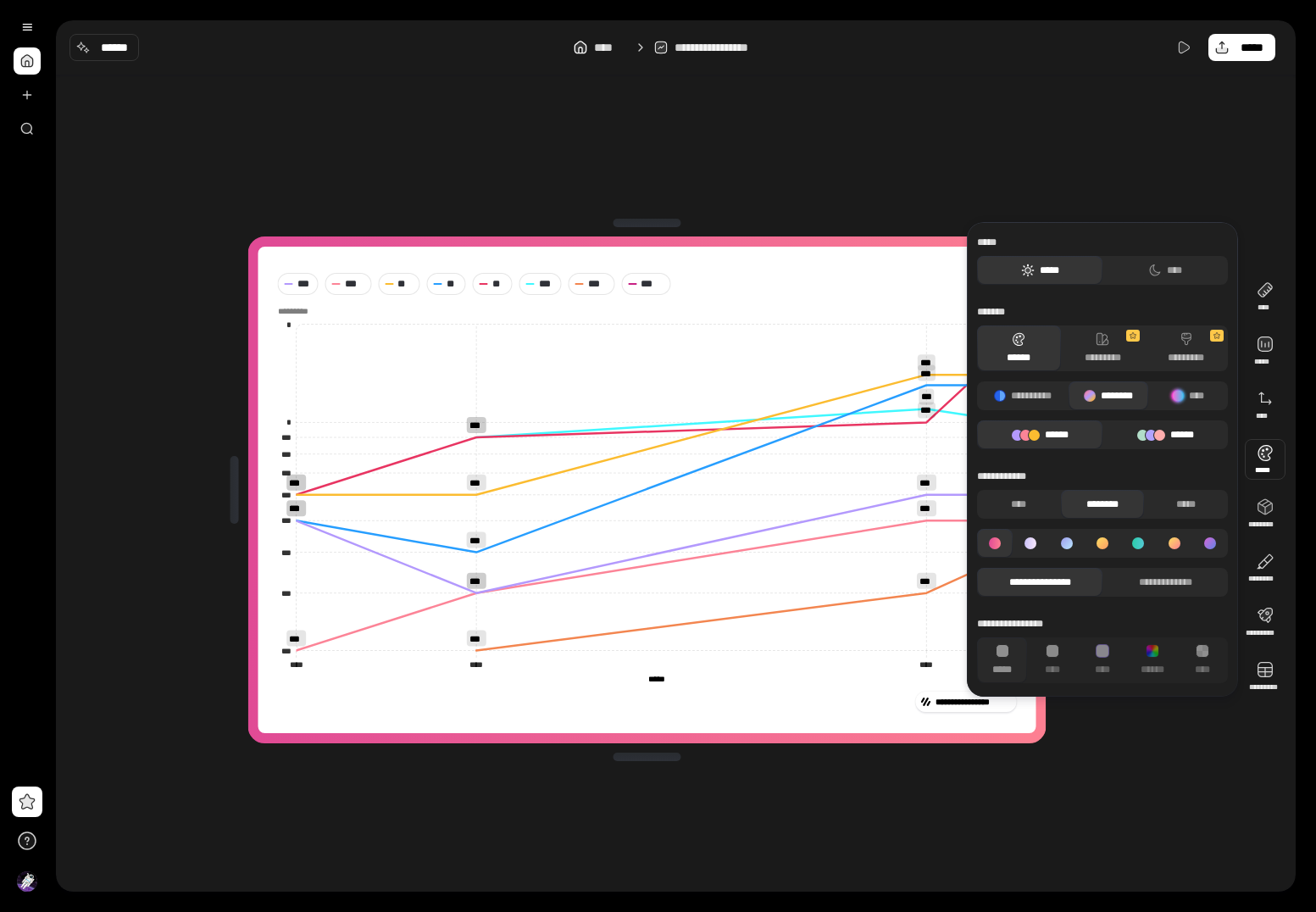 click 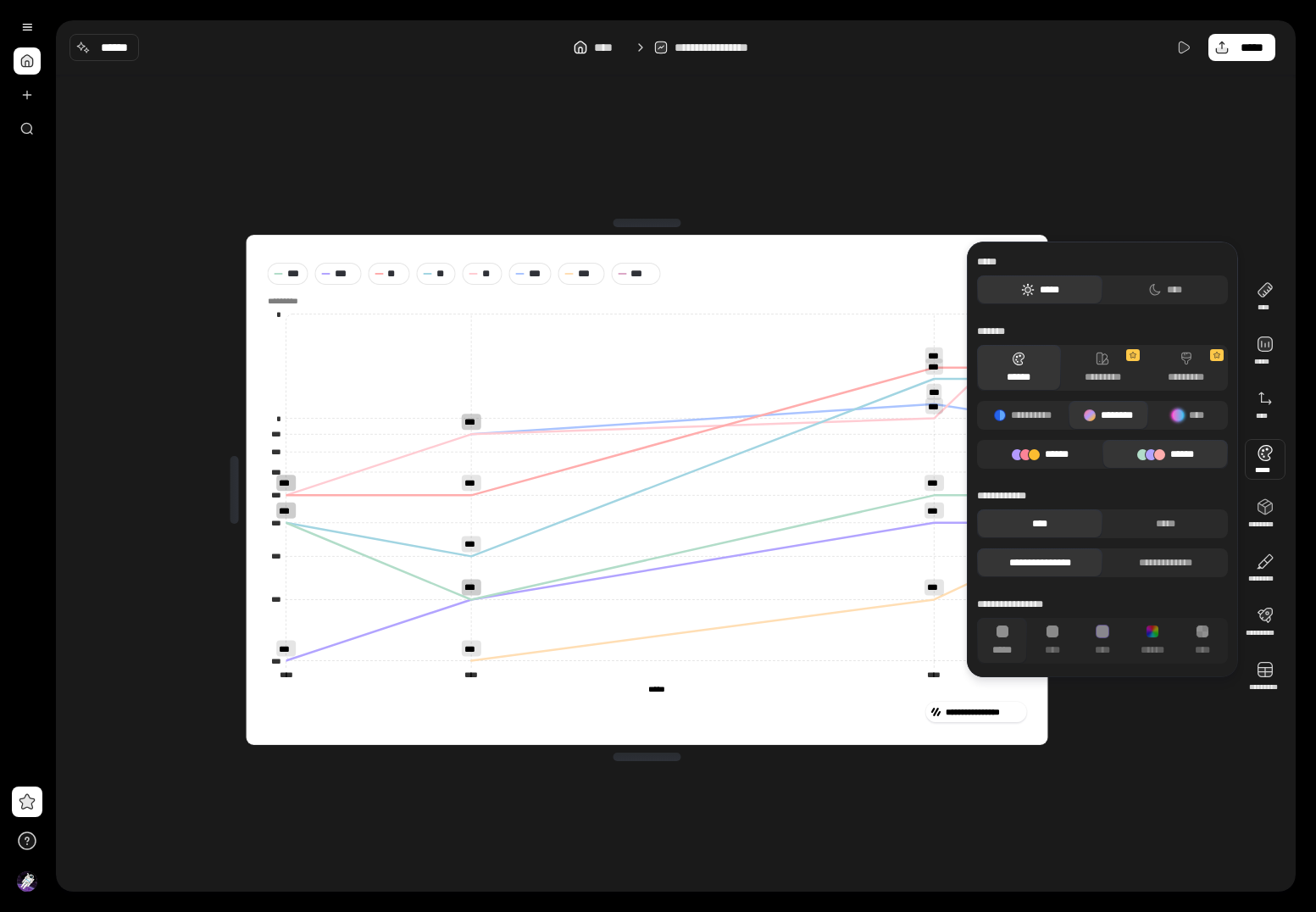 click on "******" at bounding box center (1040, 454) 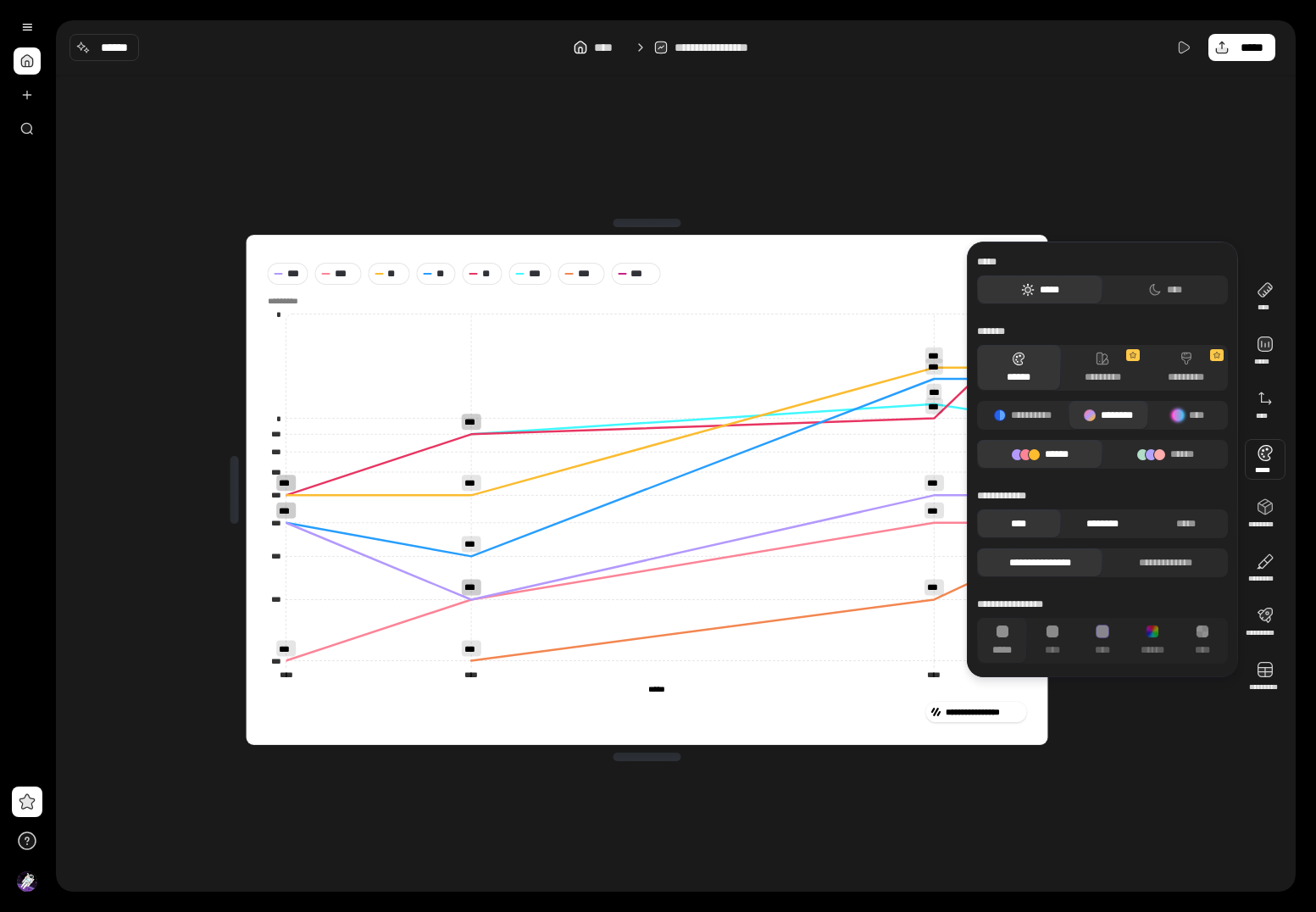 click on "********" at bounding box center (1102, 524) 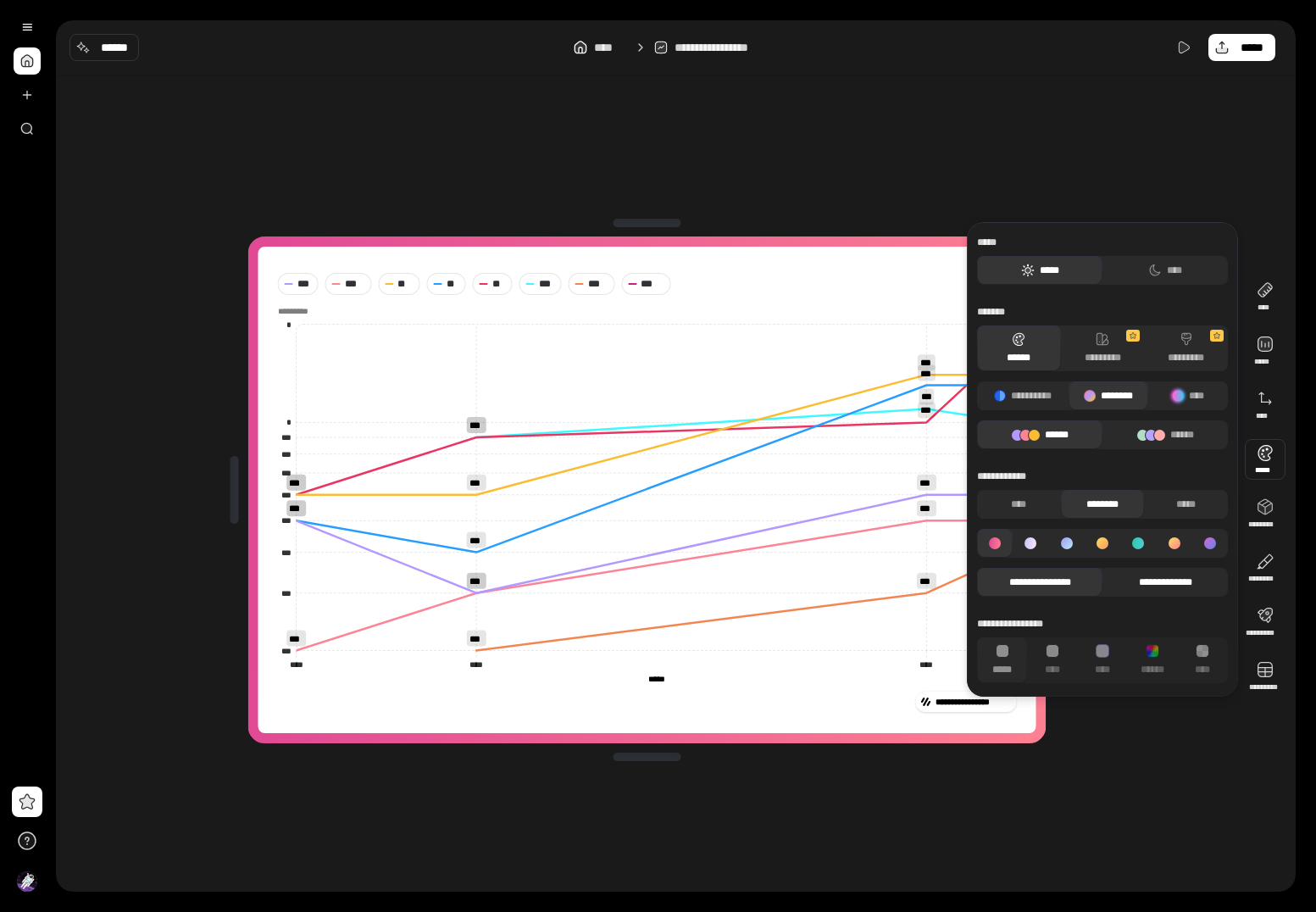 click on "**********" at bounding box center (1165, 582) 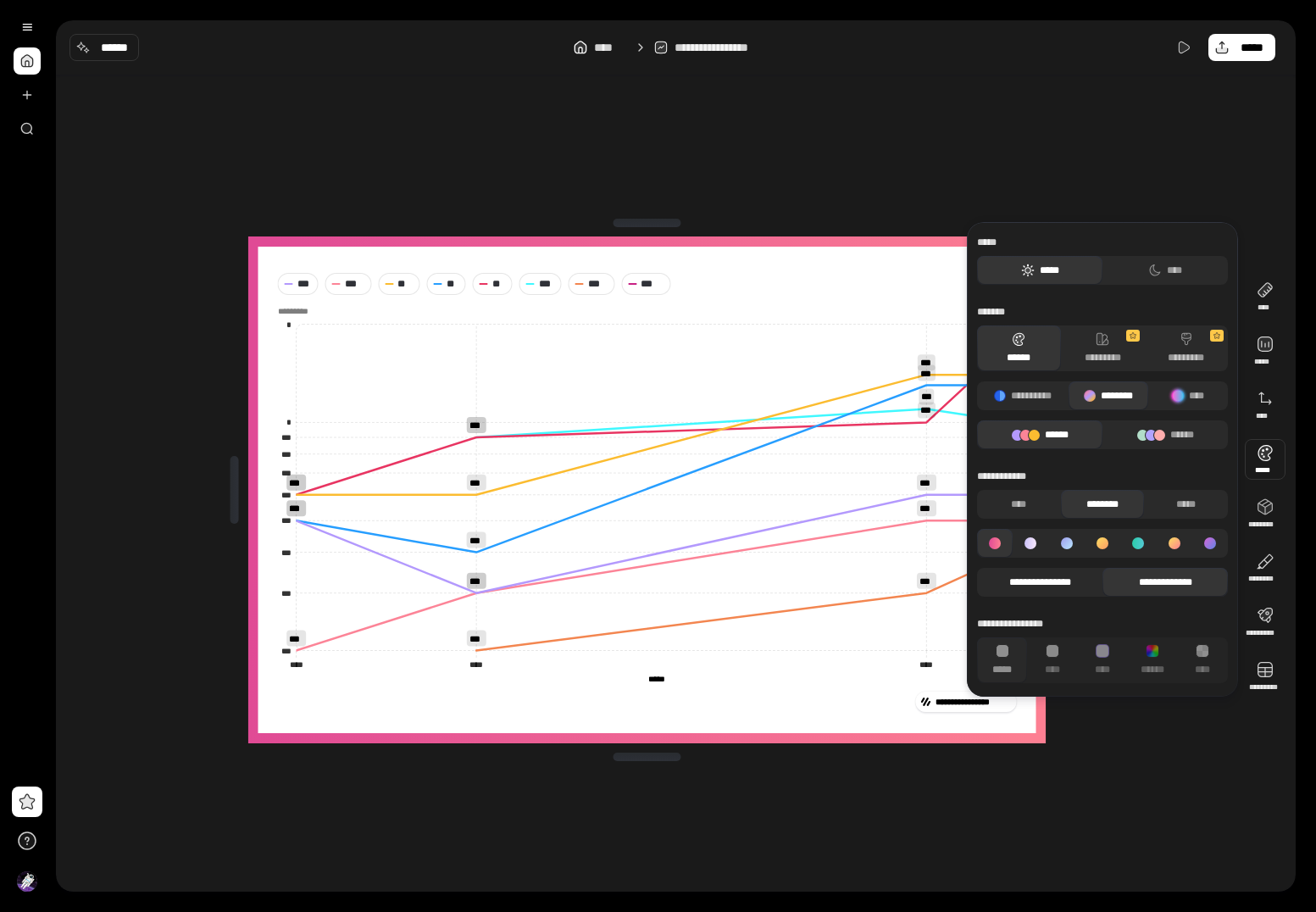 click on "**********" at bounding box center (1040, 582) 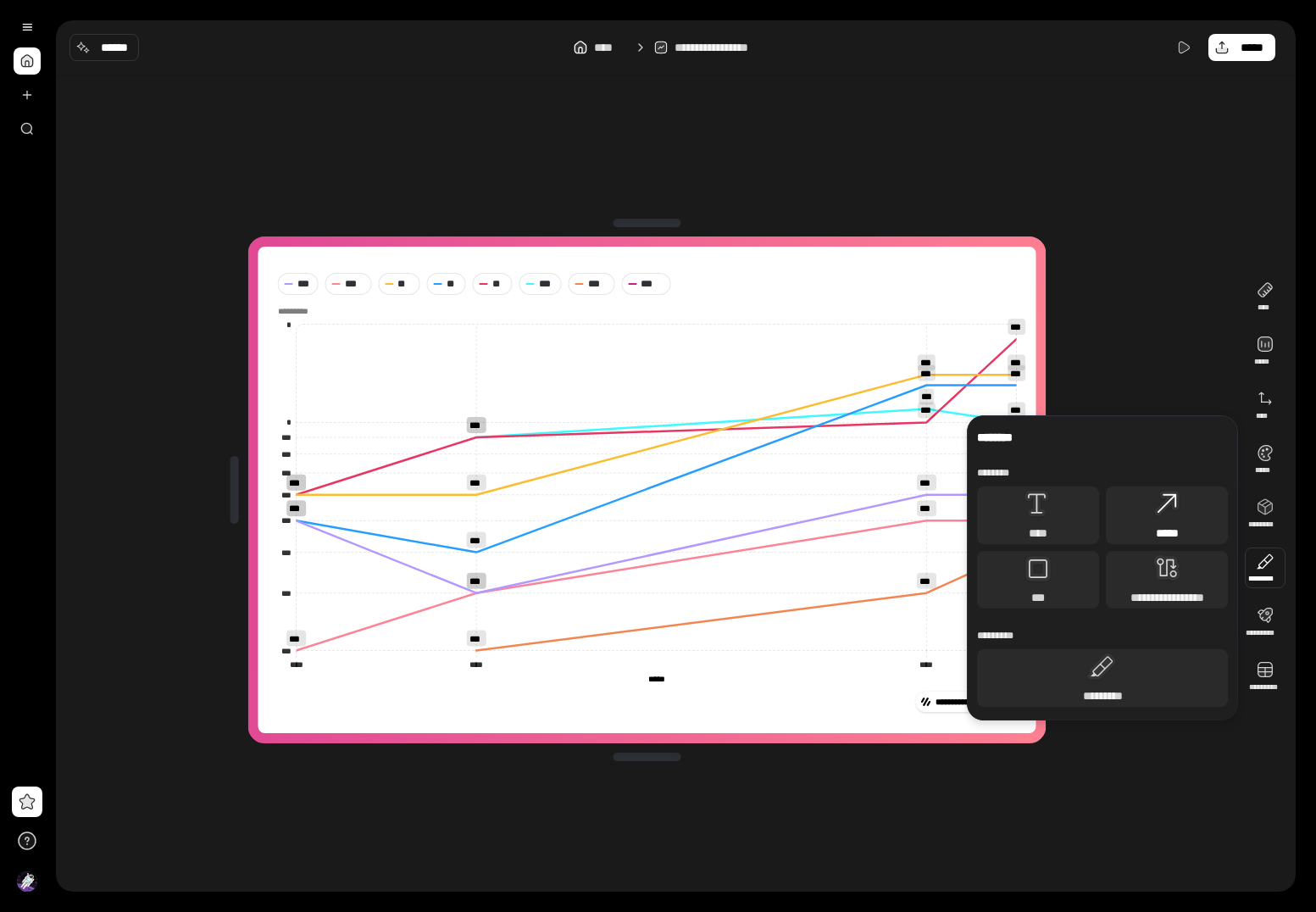 click 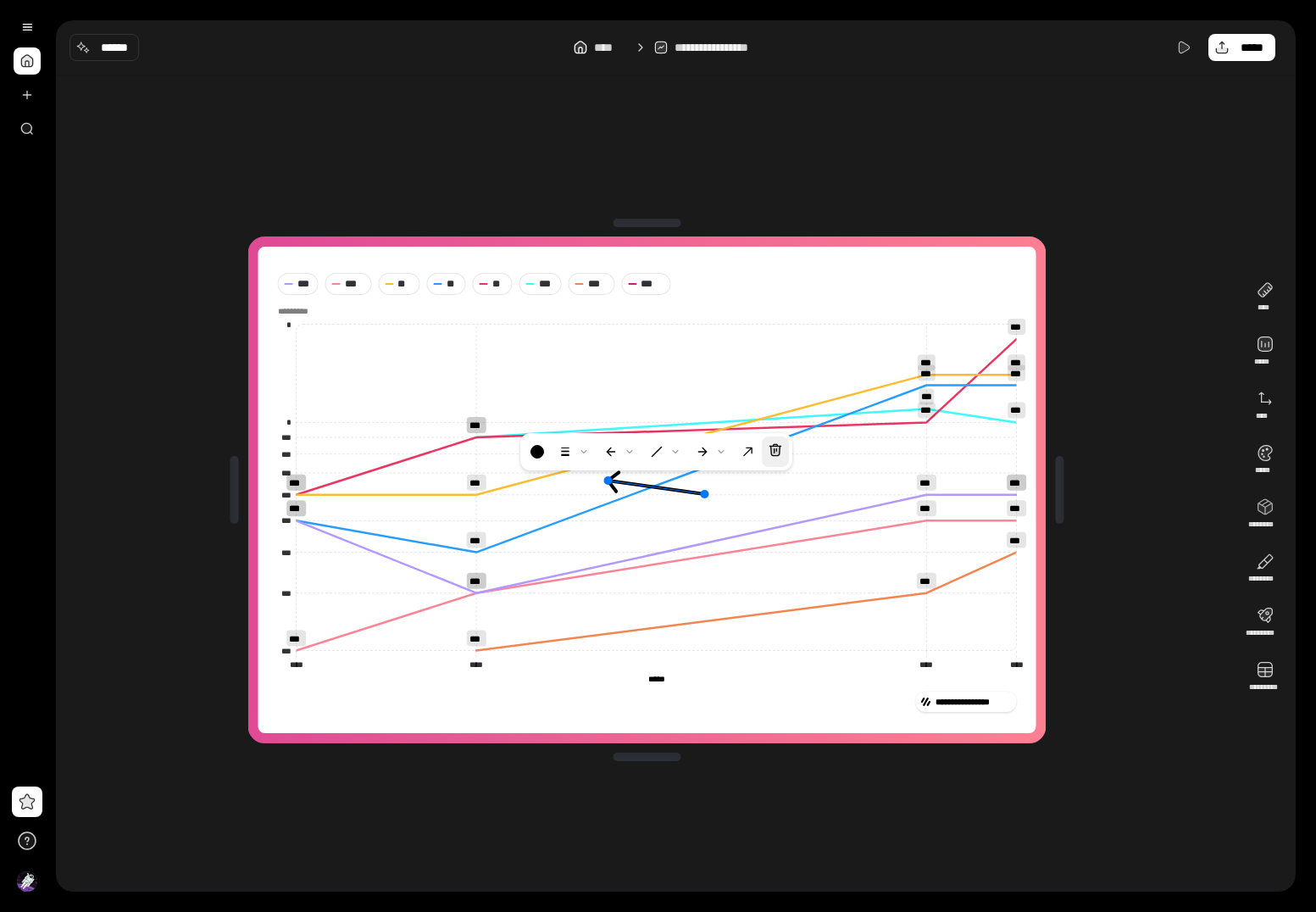 click 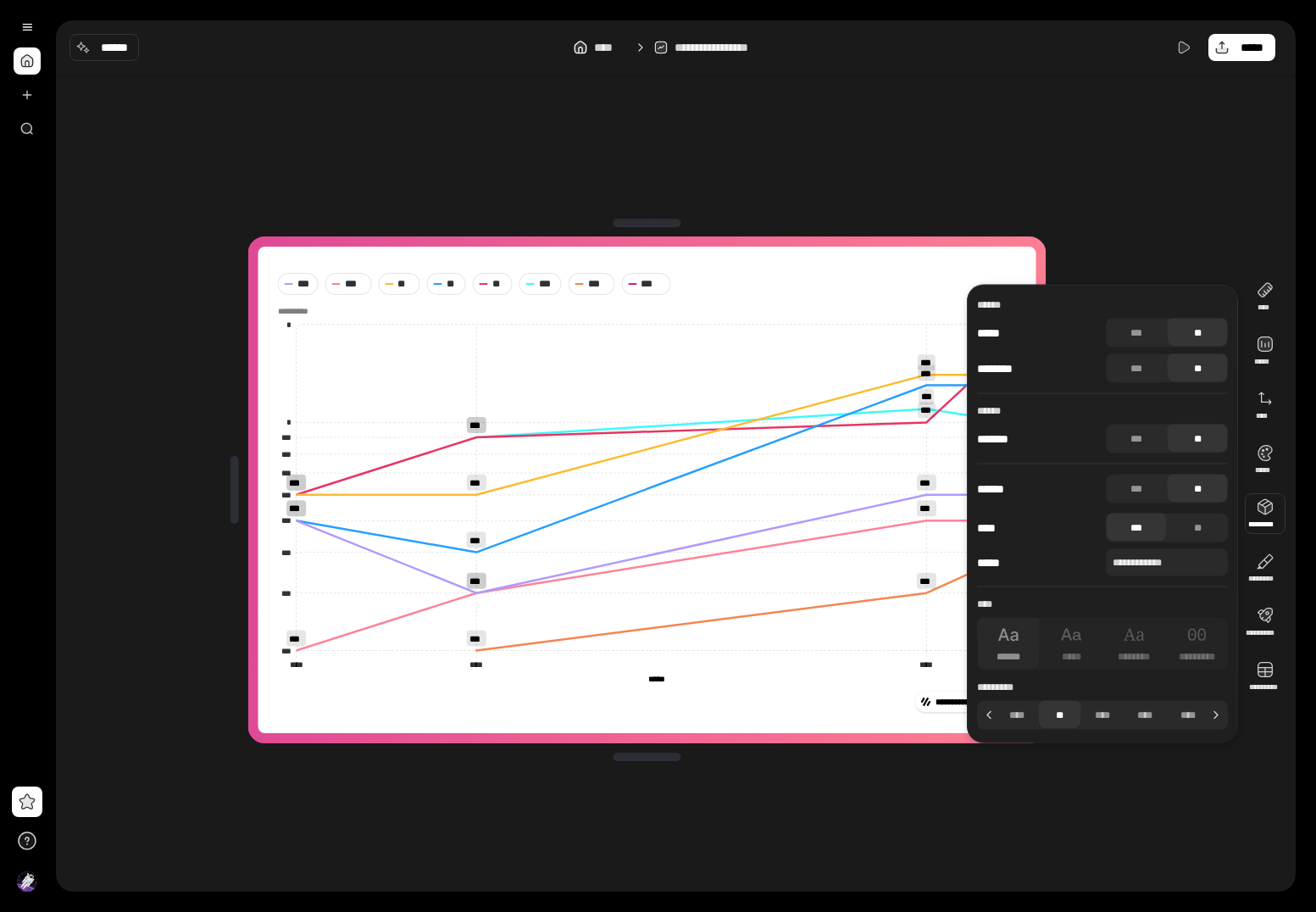 click on "[FIRST] [LAST] [PHONE] [EMAIL] [DOB] [GENDER] [AGE] [MARITAL_STATUS] [OCCUPATION] [EMPLOYER] [SALARY] [CREDIT_SCORE] [ACCOUNT_NUMBER] [ROUTING_NUMBER] [CARD_NUMBER] [EXPIRY_DATE] [CVV] [SSN]" 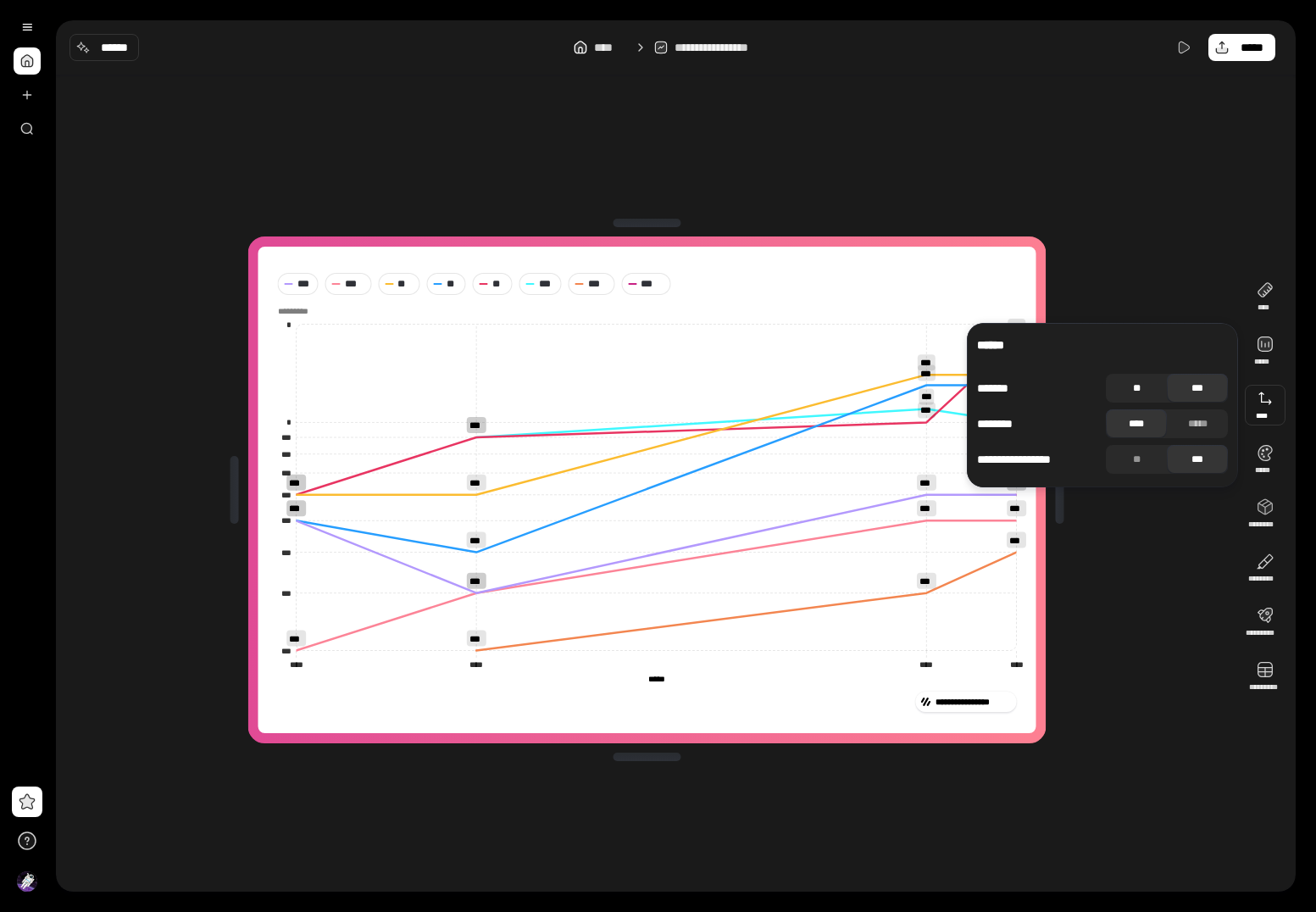 click on "**" at bounding box center [1136, 388] 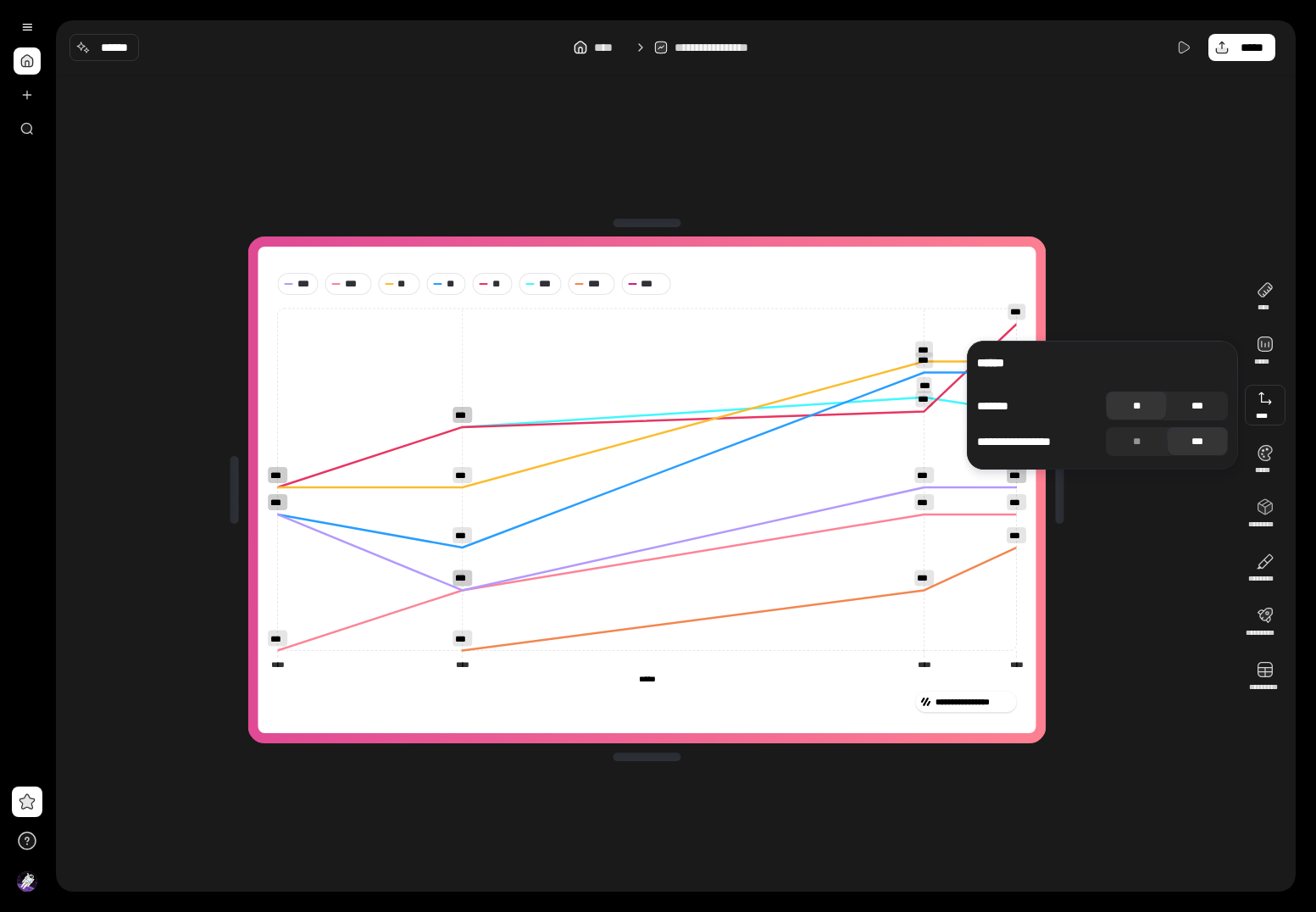 click on "***" at bounding box center (1197, 406) 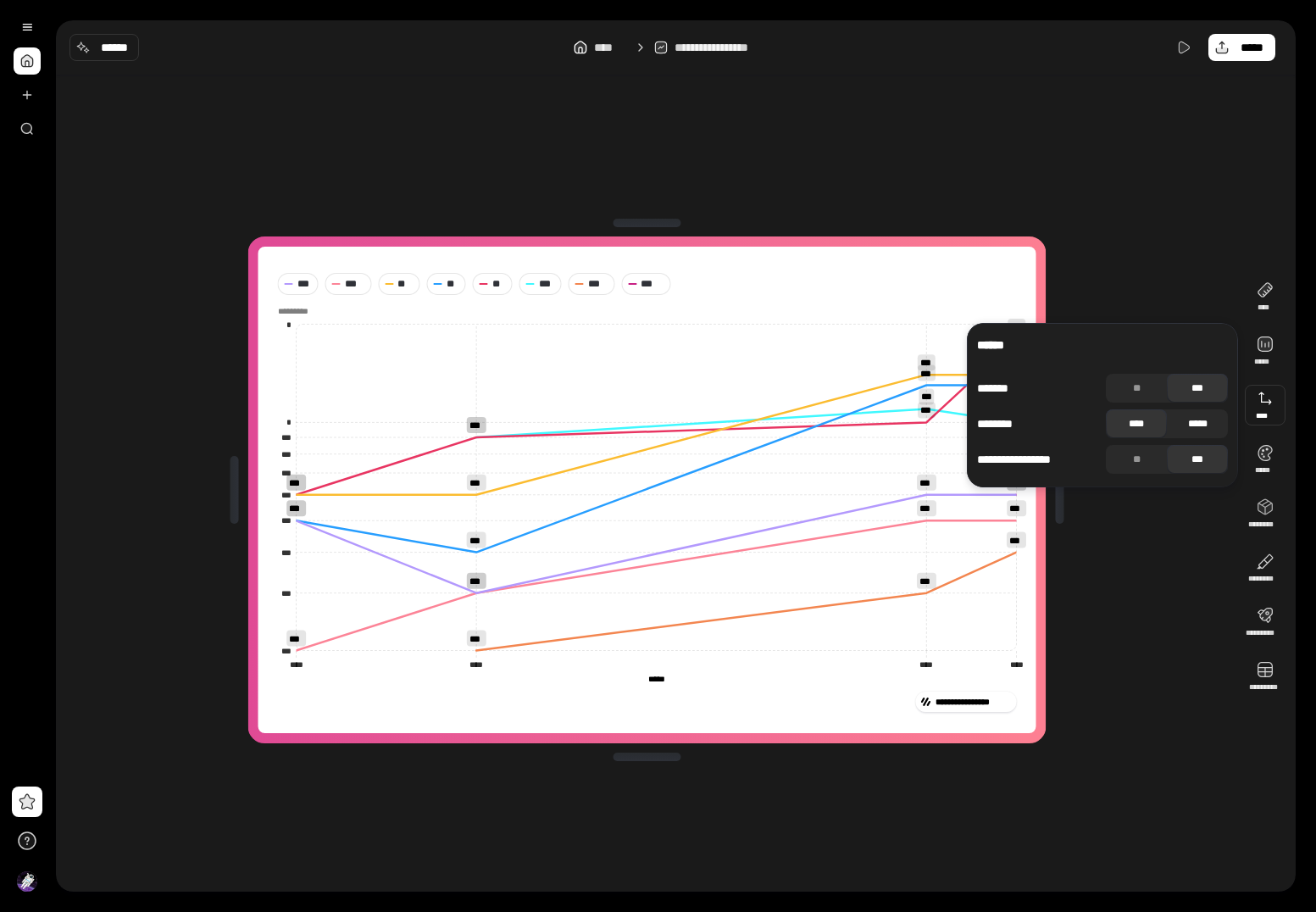 click on "*****" at bounding box center [1197, 424] 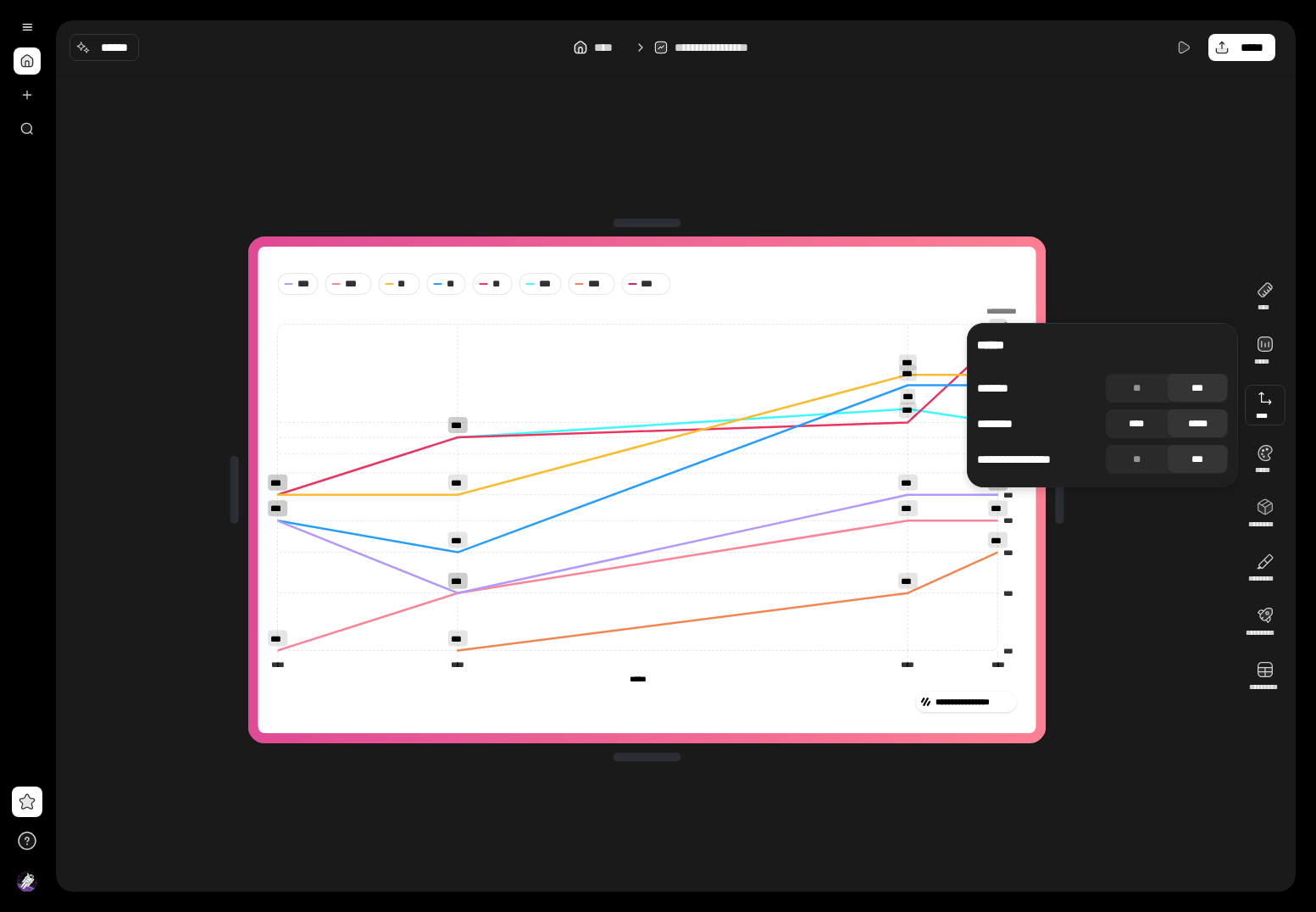 click on "****" at bounding box center [1136, 424] 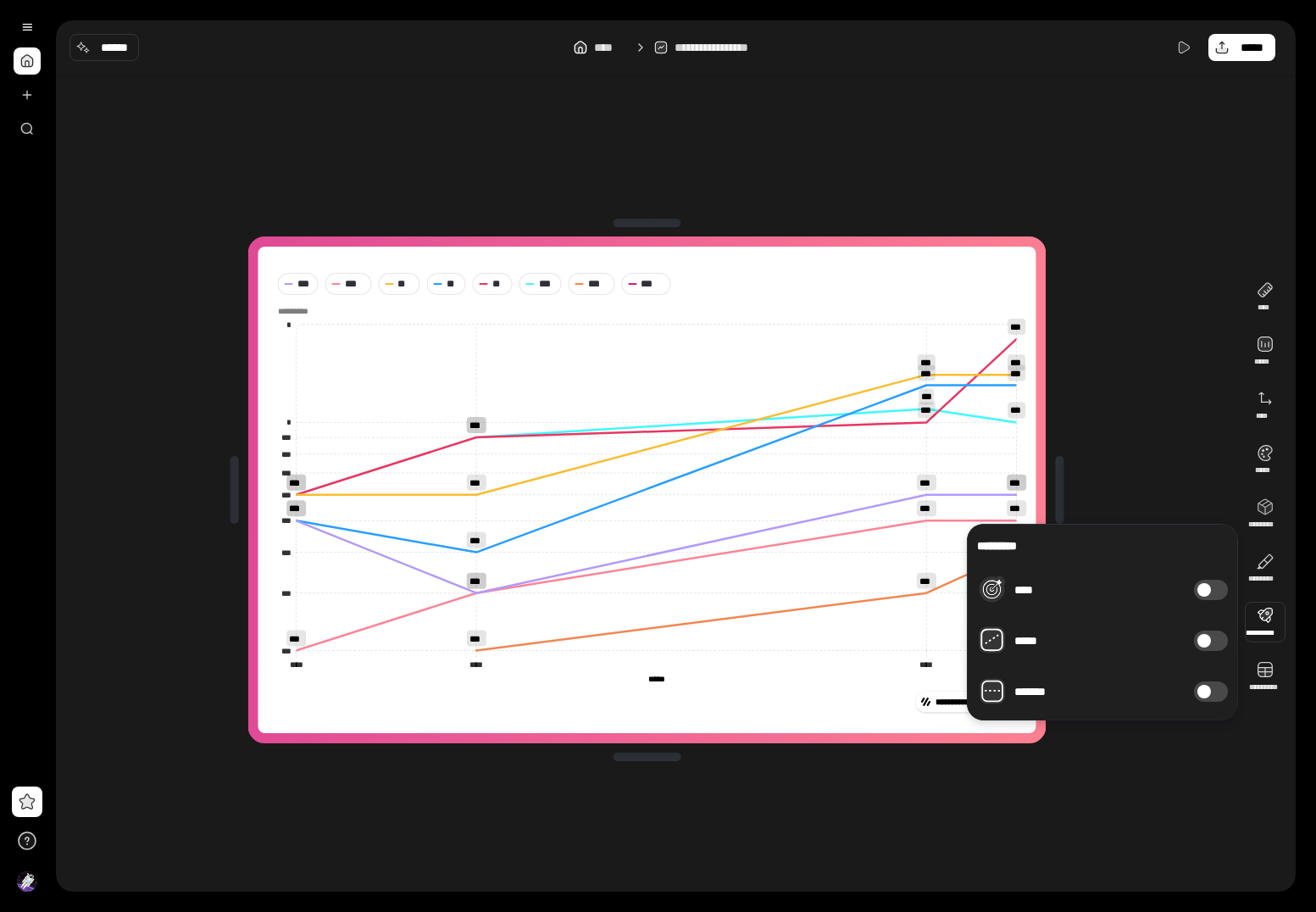 click at bounding box center (1204, 692) 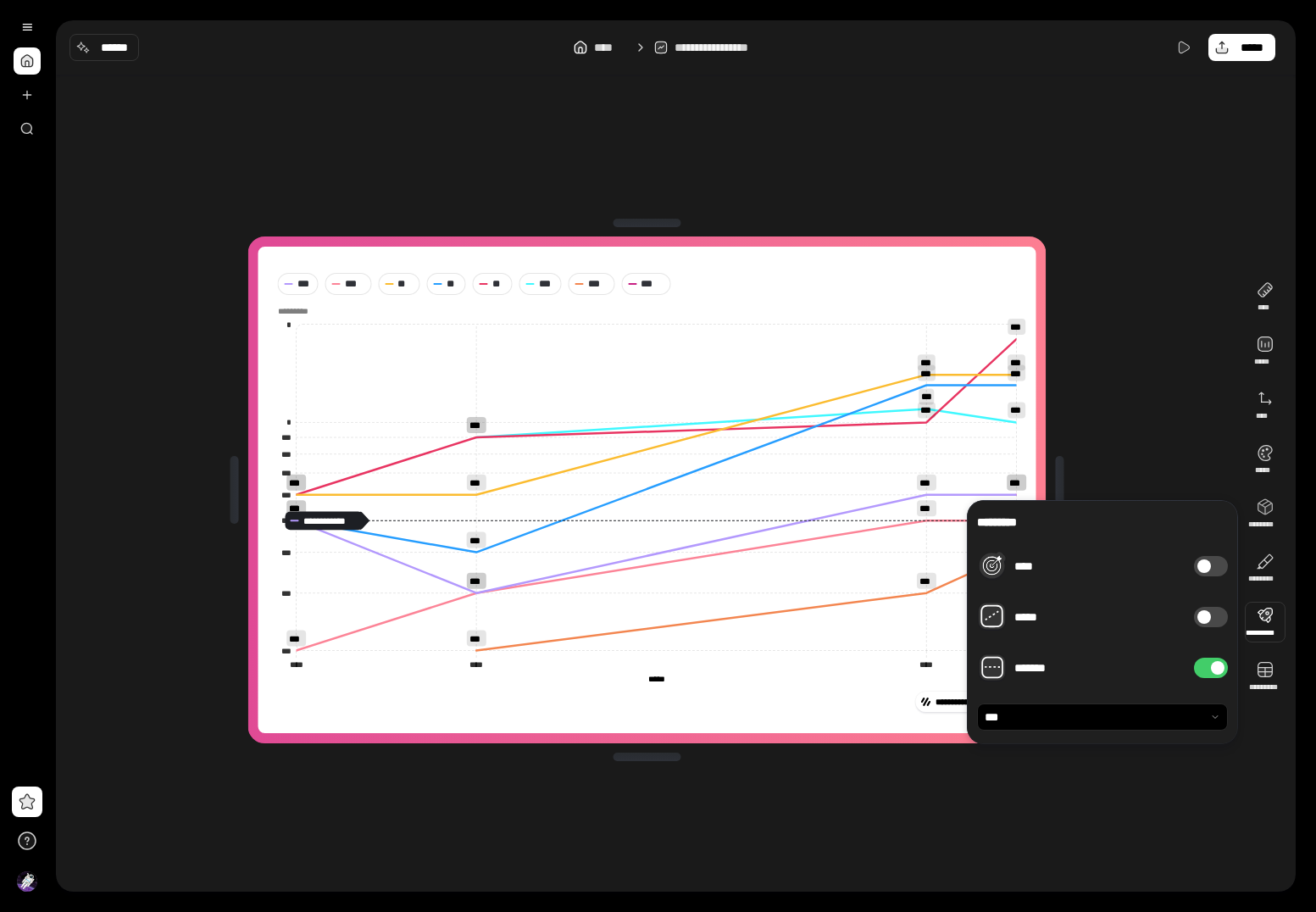 click at bounding box center (1218, 668) 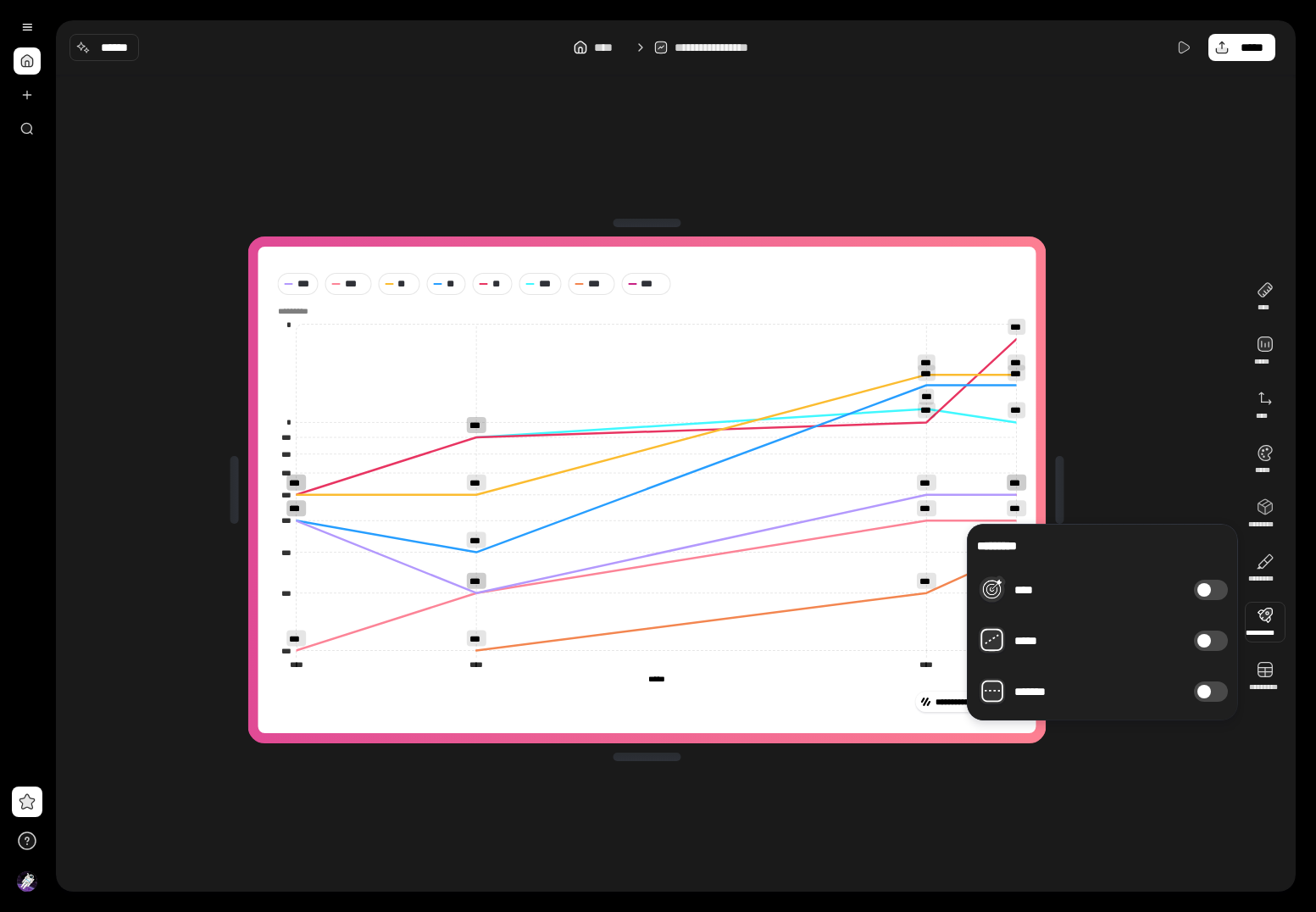 click on "*****" at bounding box center (1211, 641) 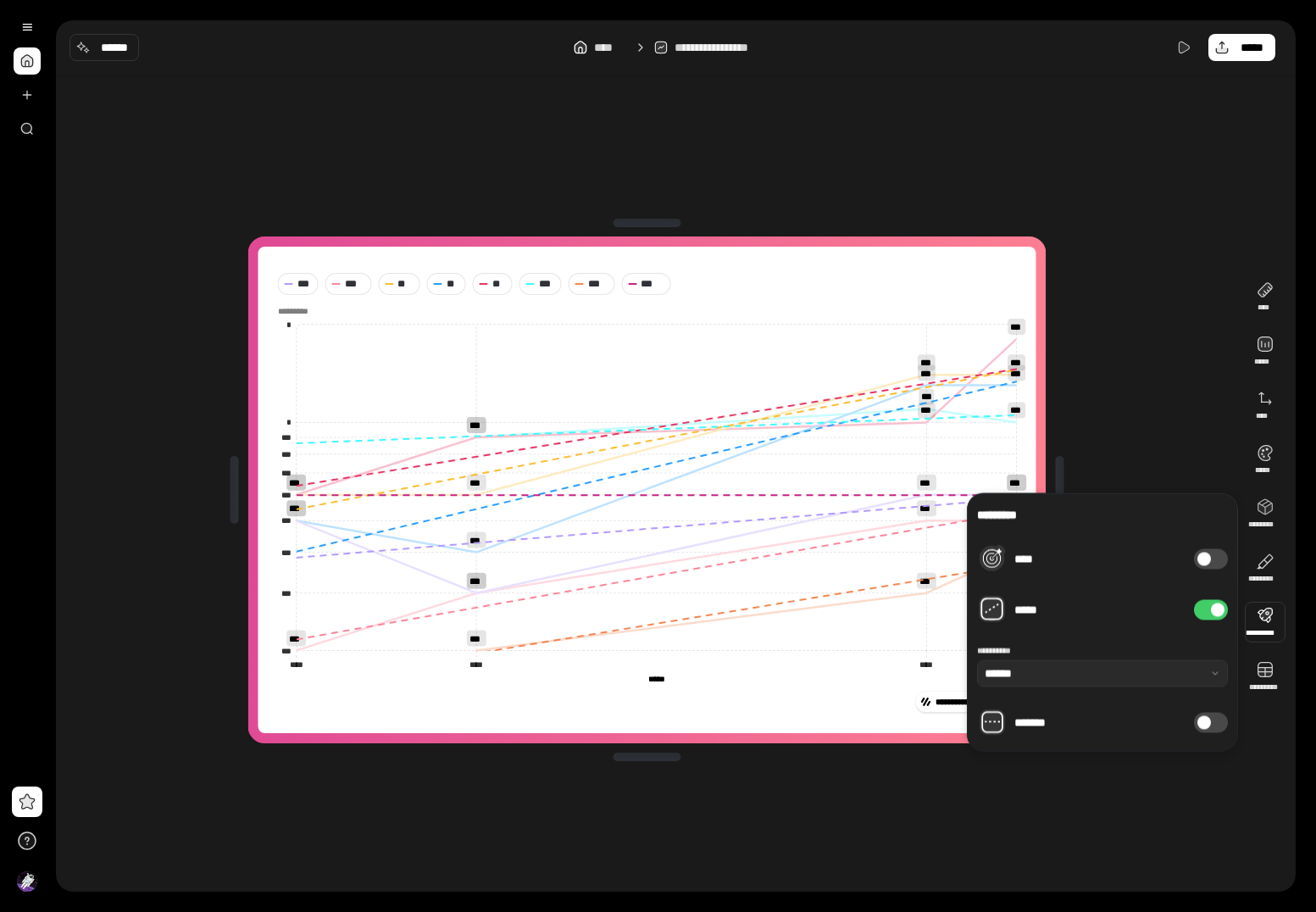click on "*****" at bounding box center [1211, 610] 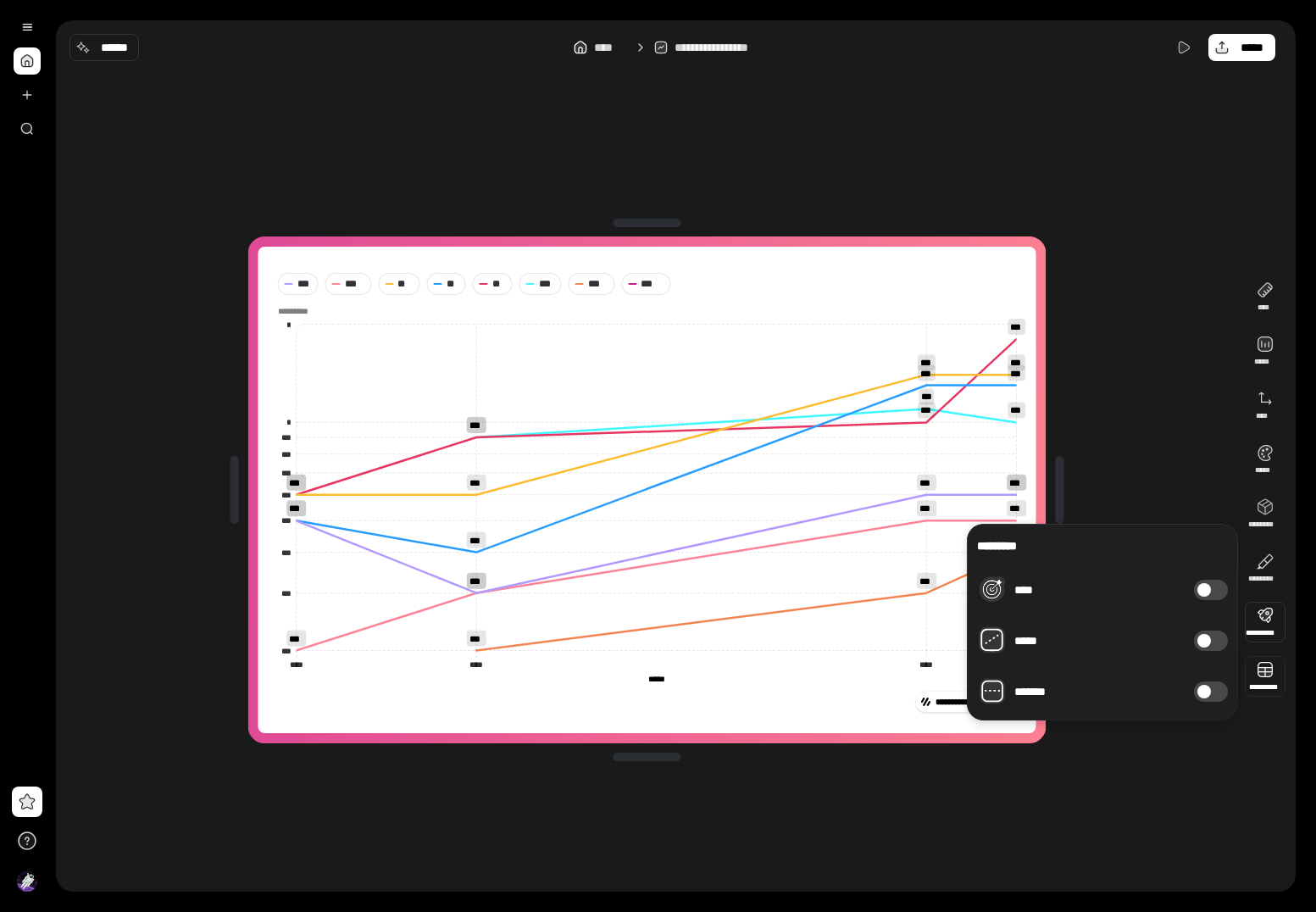 click at bounding box center (1265, 676) 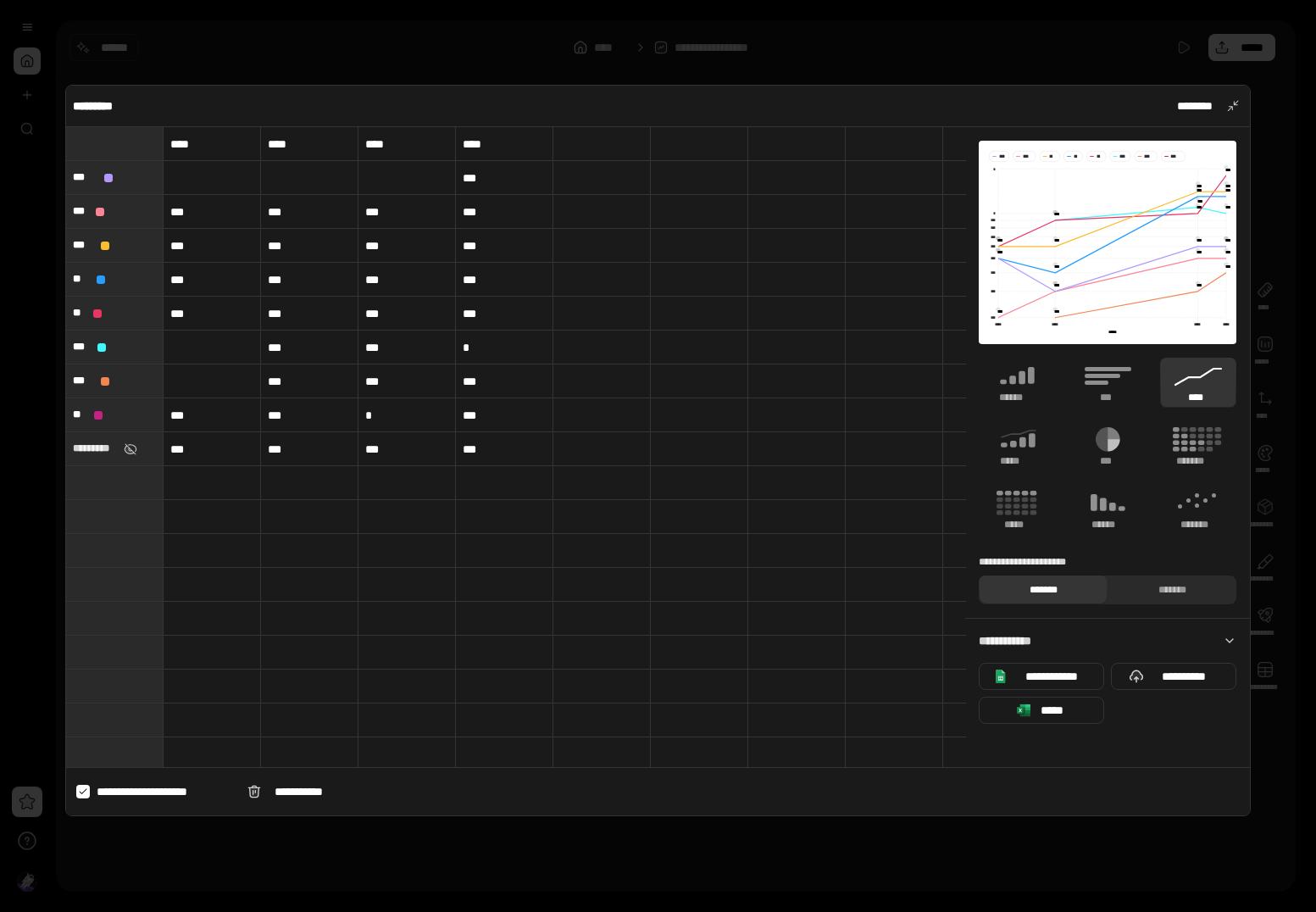 click on "*********" at bounding box center [98, 106] 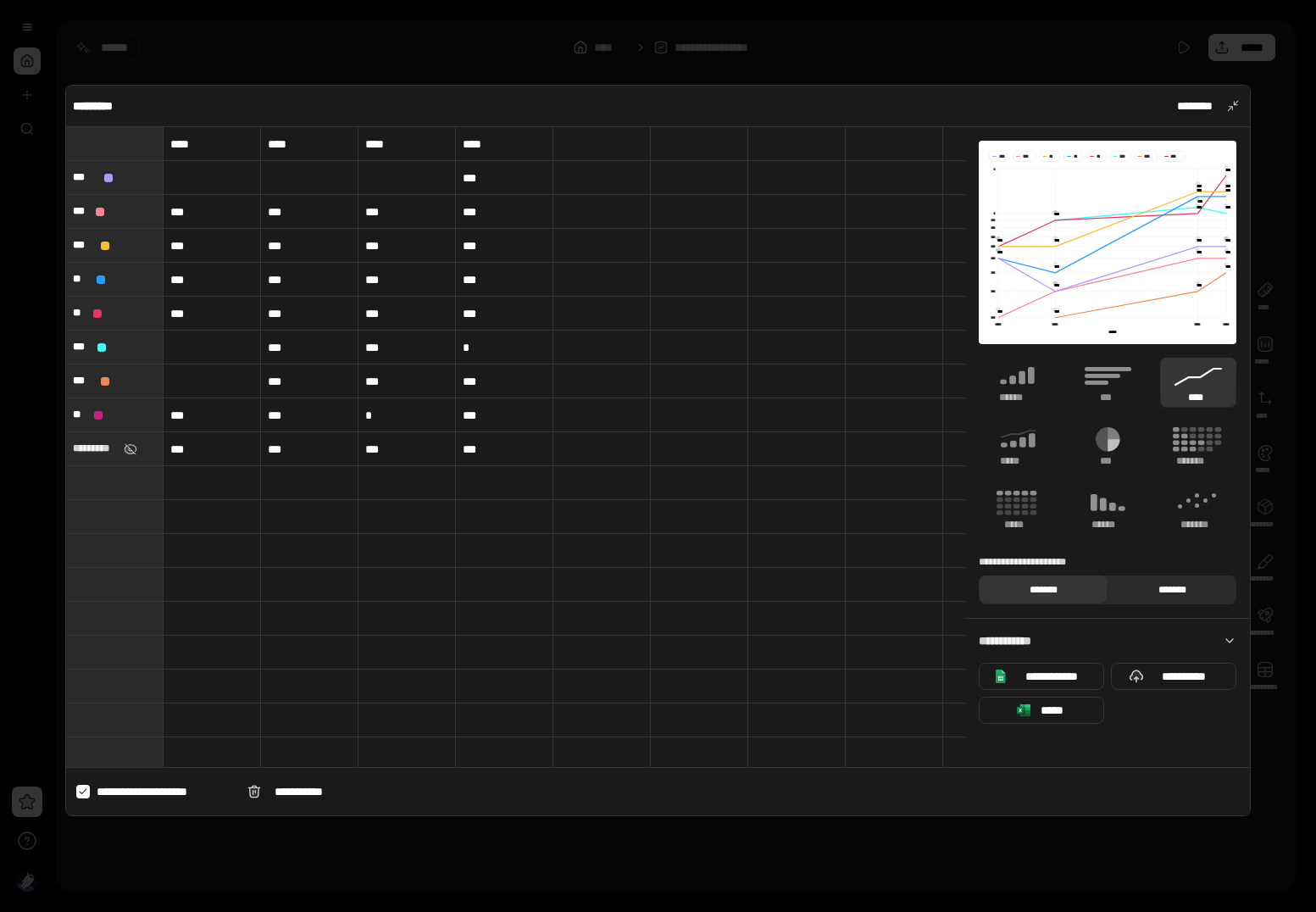 click on "*******" at bounding box center [1172, 590] 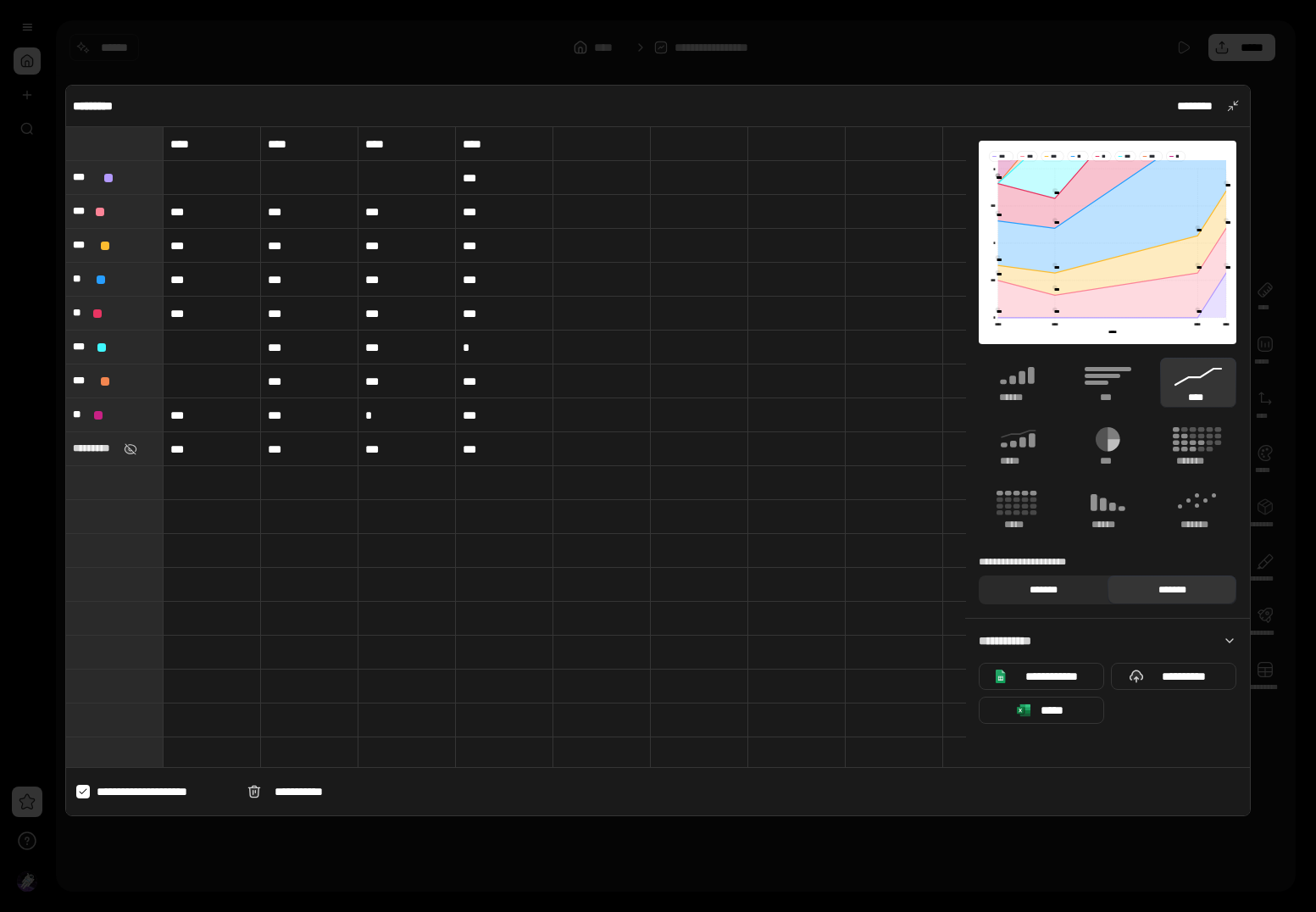 click on "*******" at bounding box center (1043, 590) 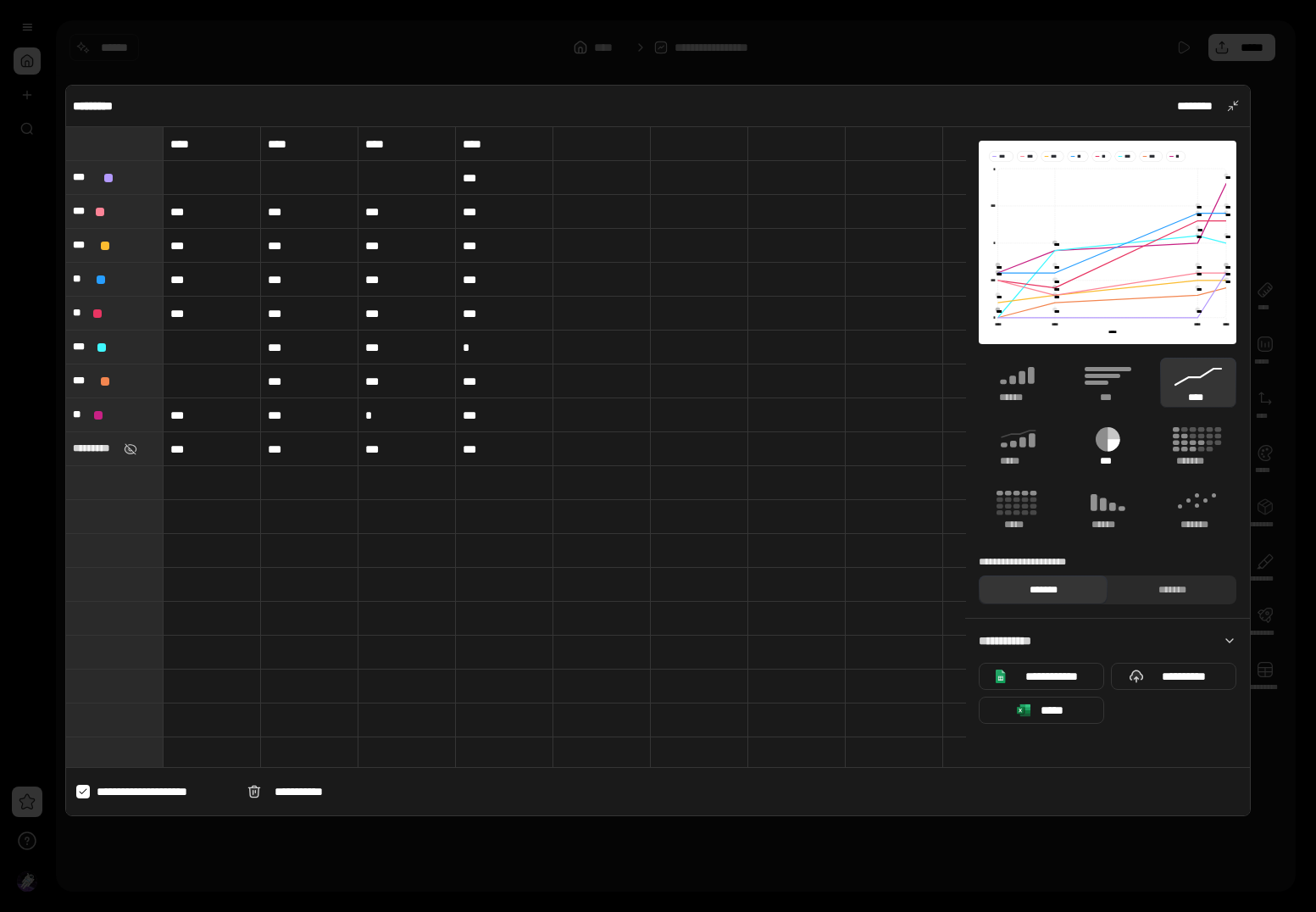 click 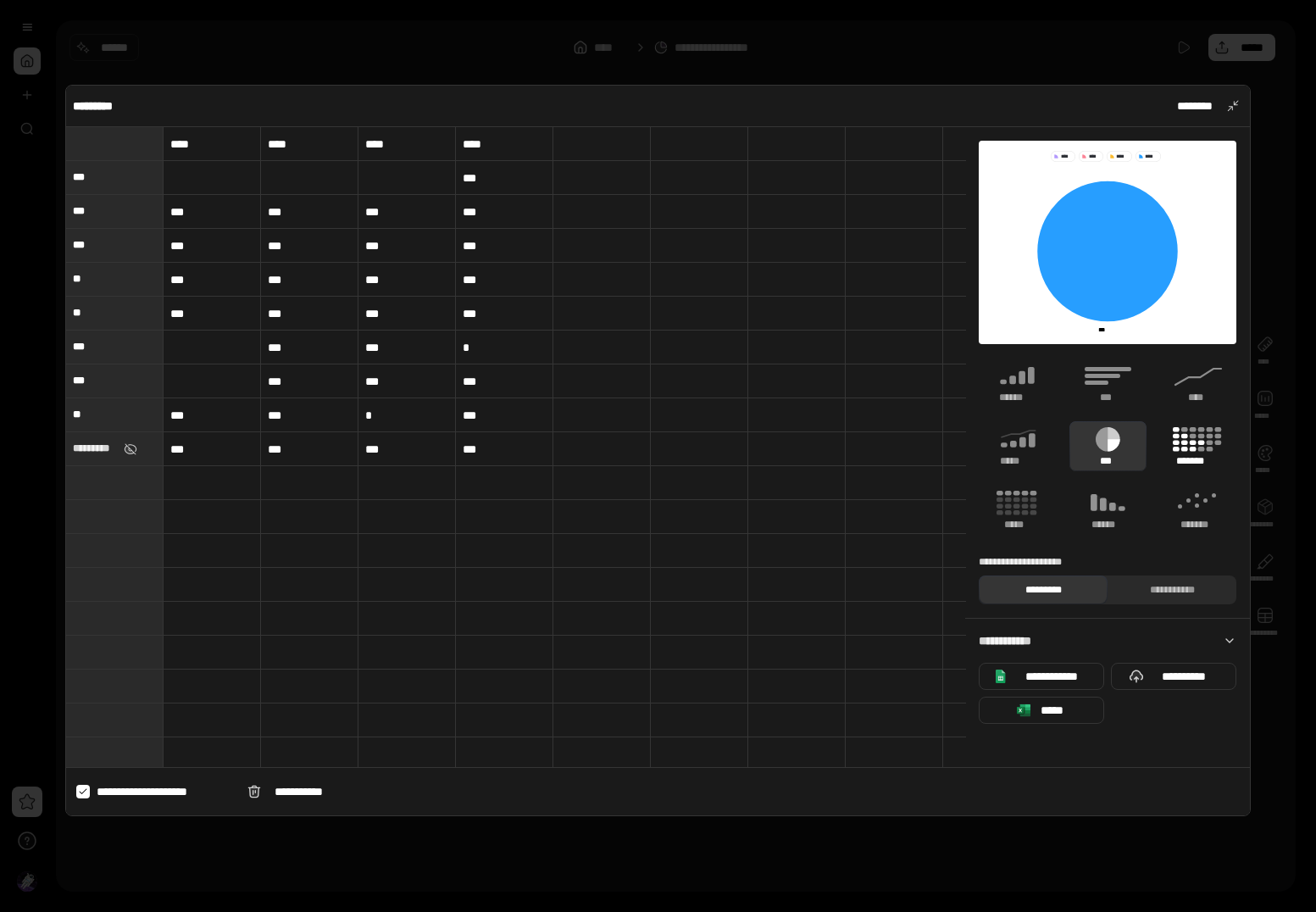 click 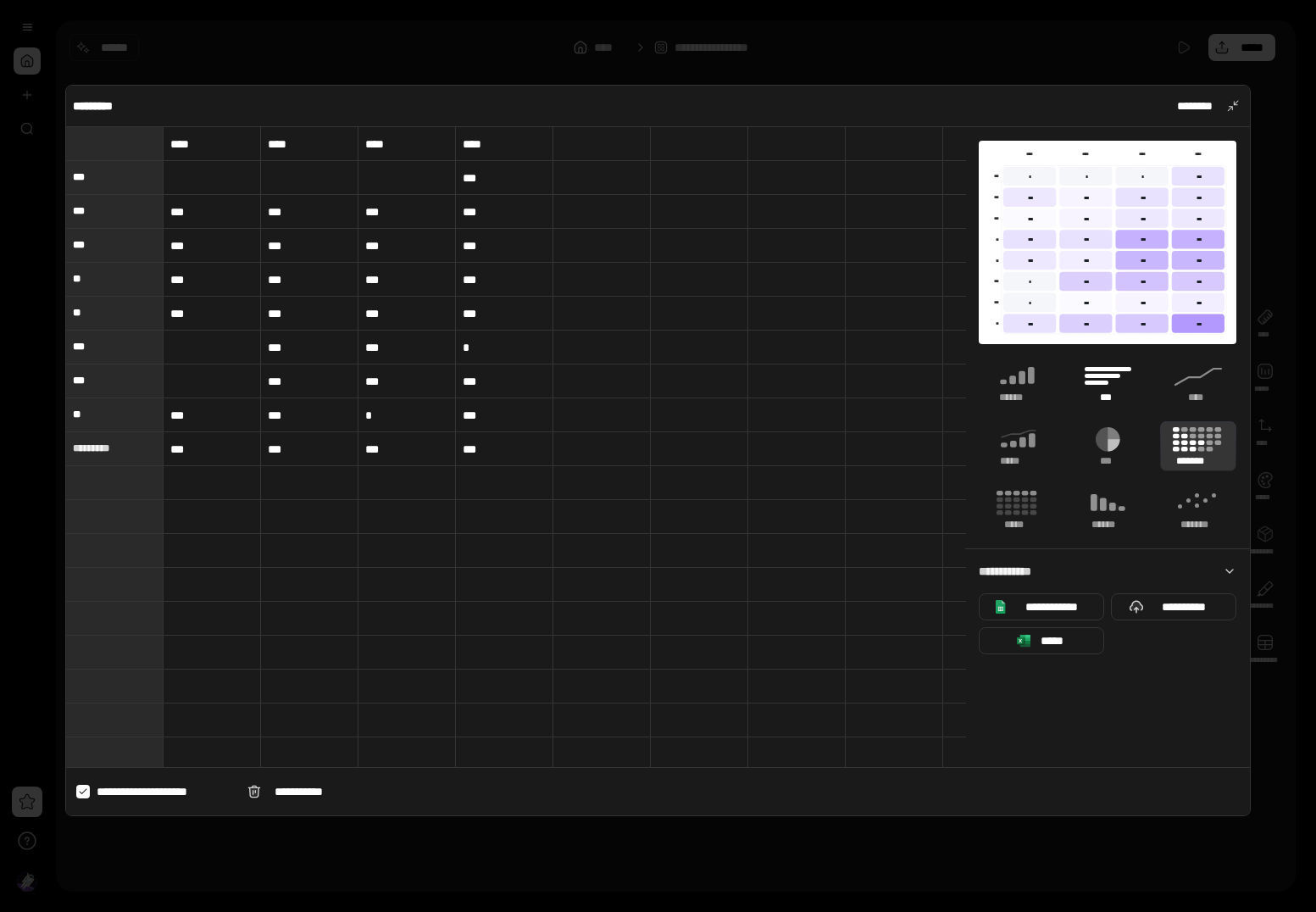 click 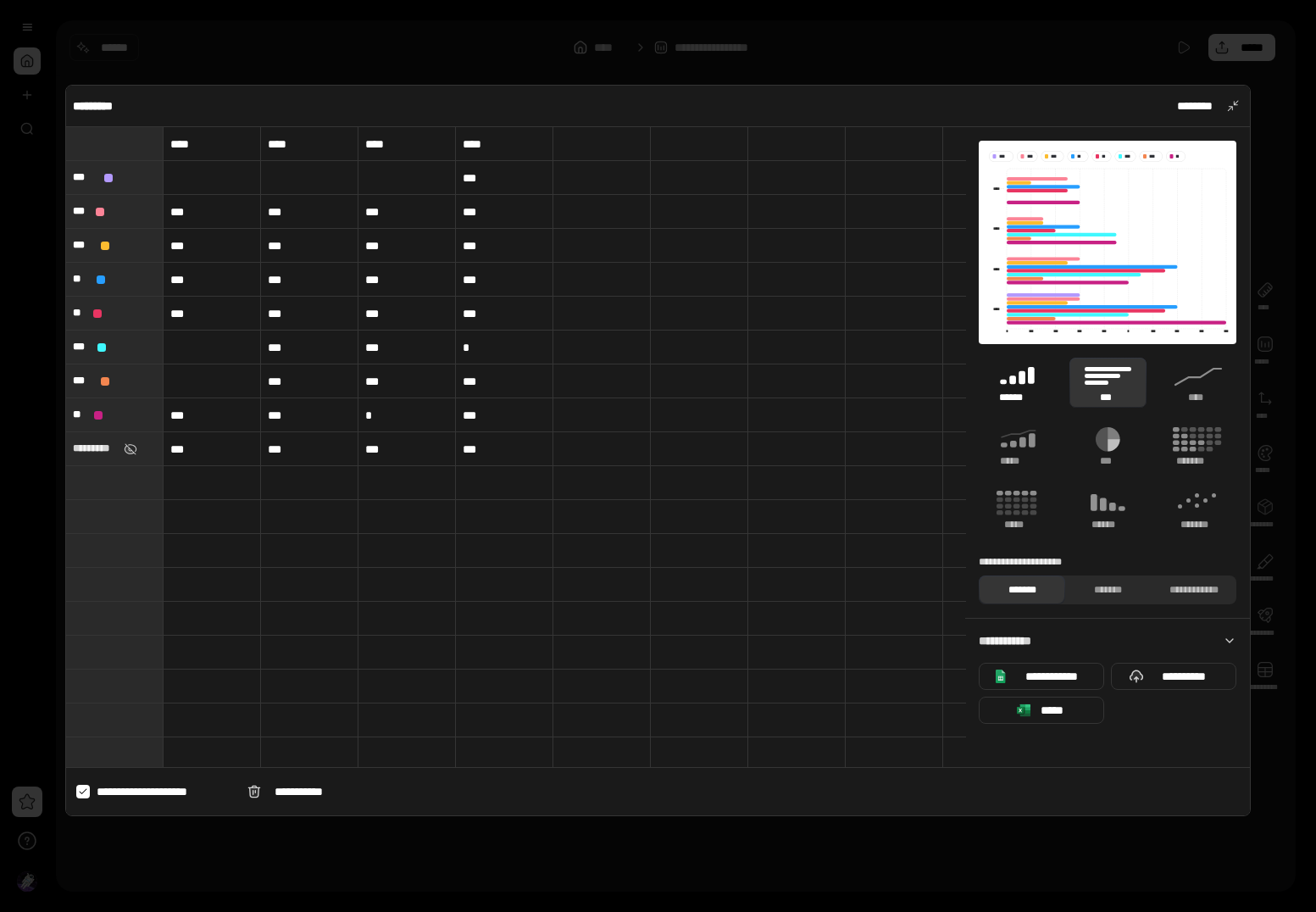 click 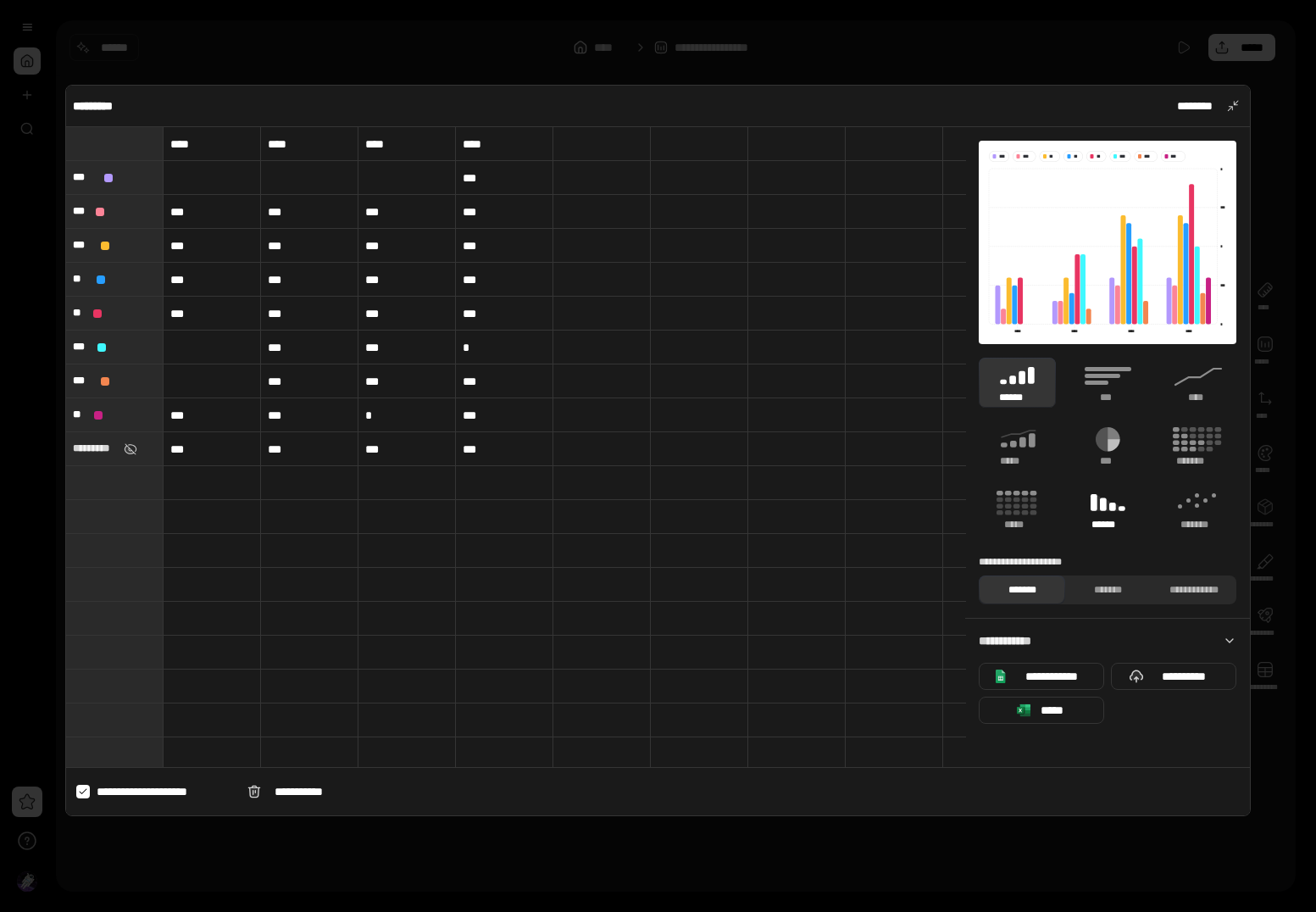 click on "******" at bounding box center (1108, 525) 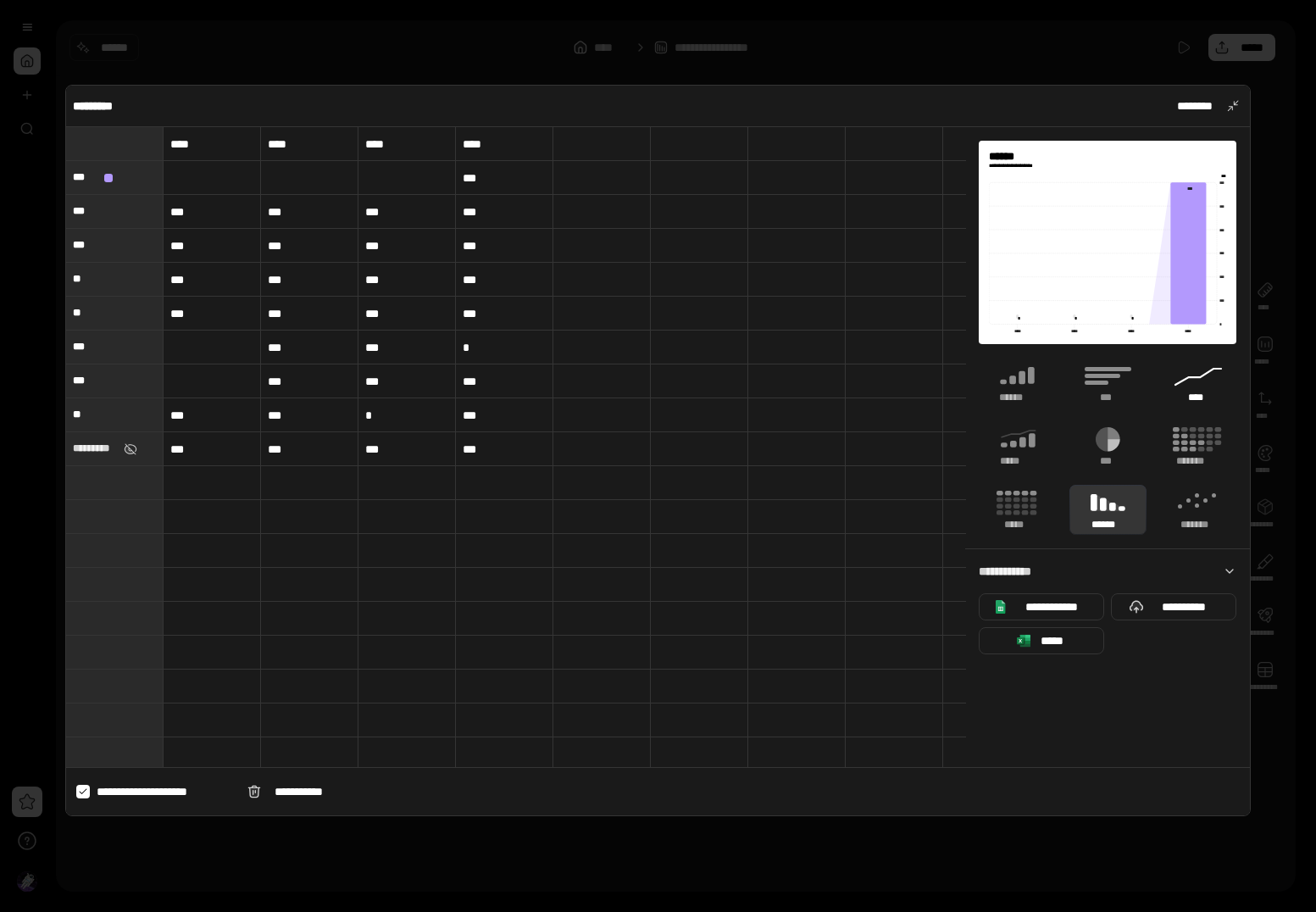 click 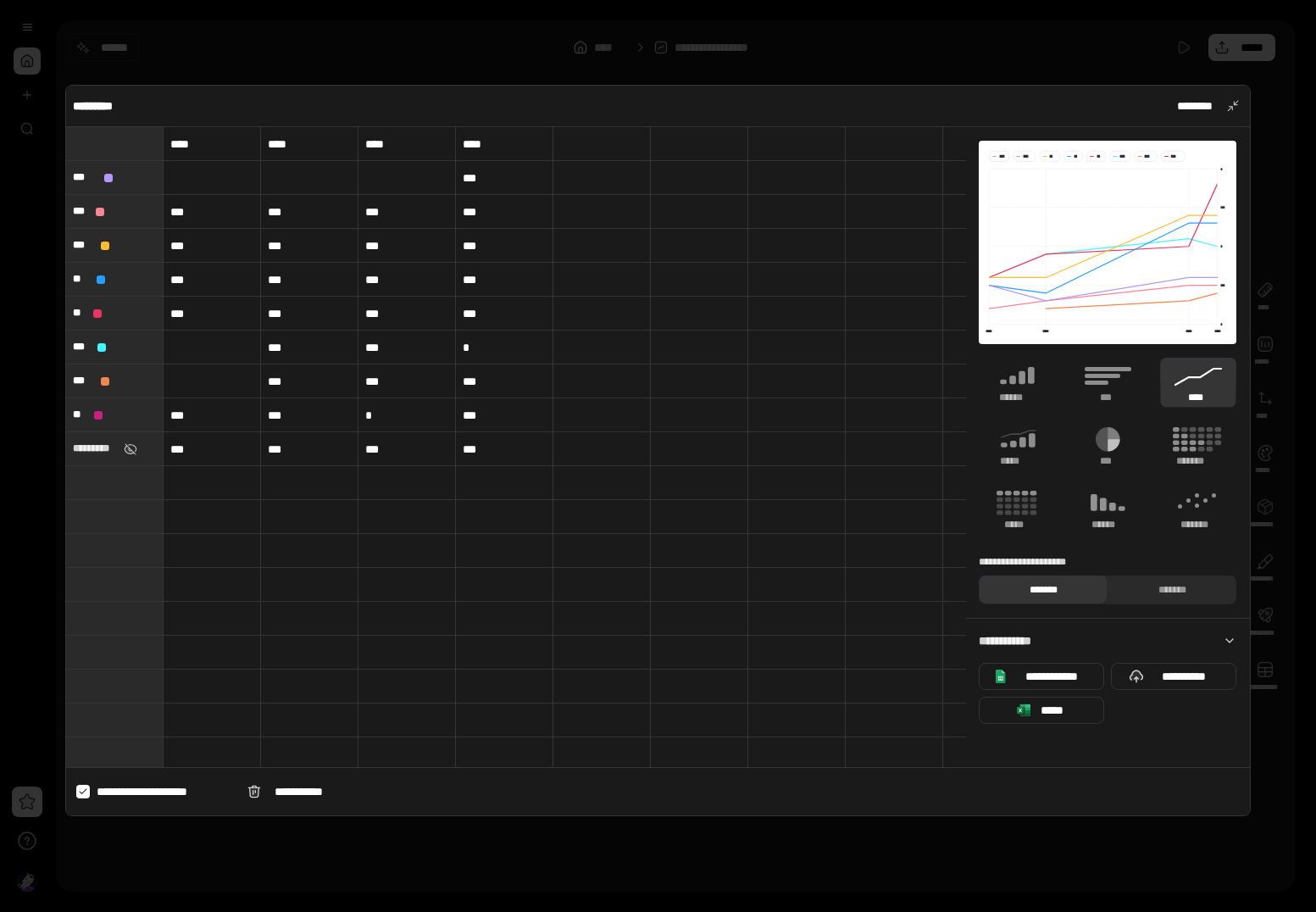 click 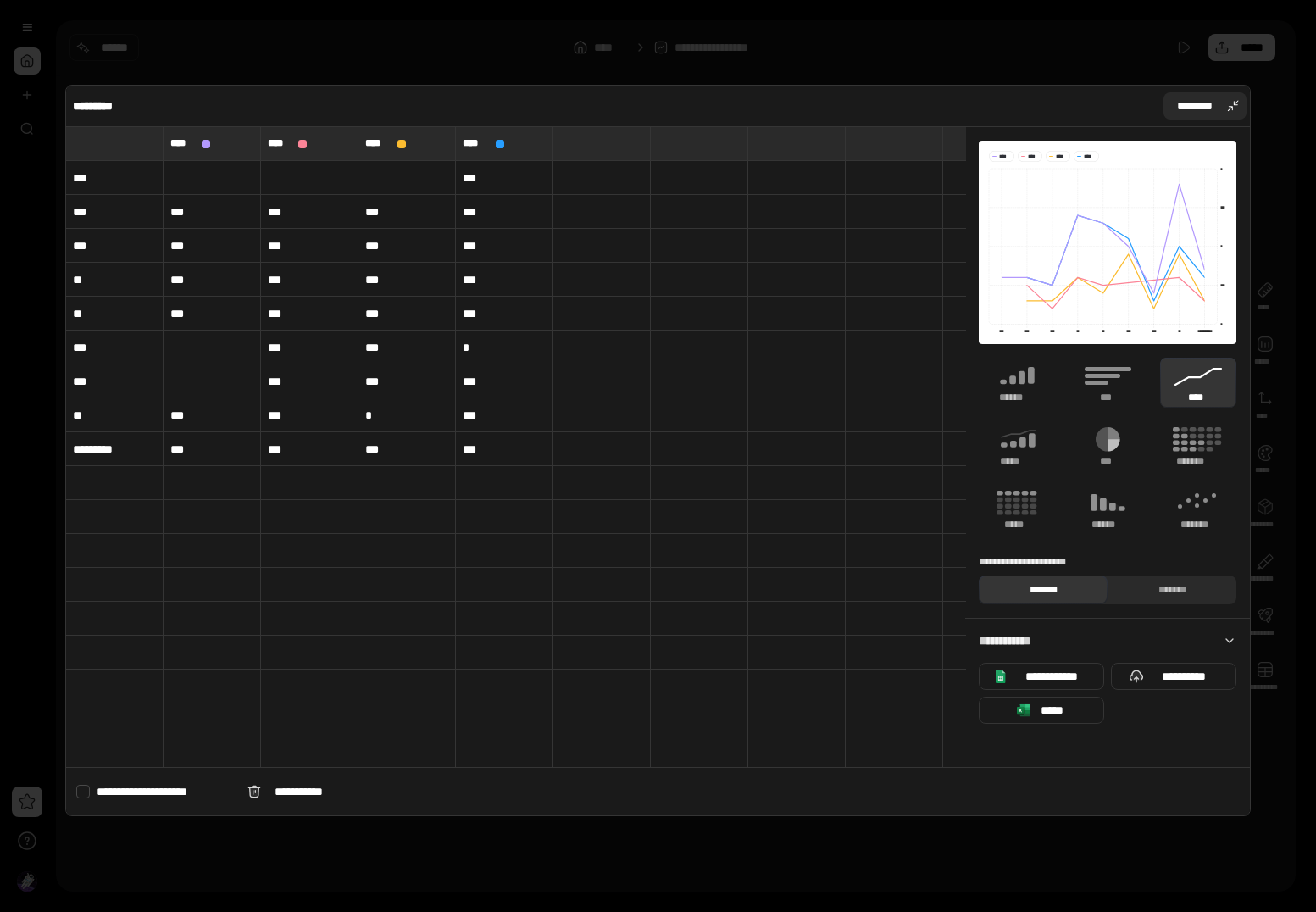 click on "********" at bounding box center [1205, 106] 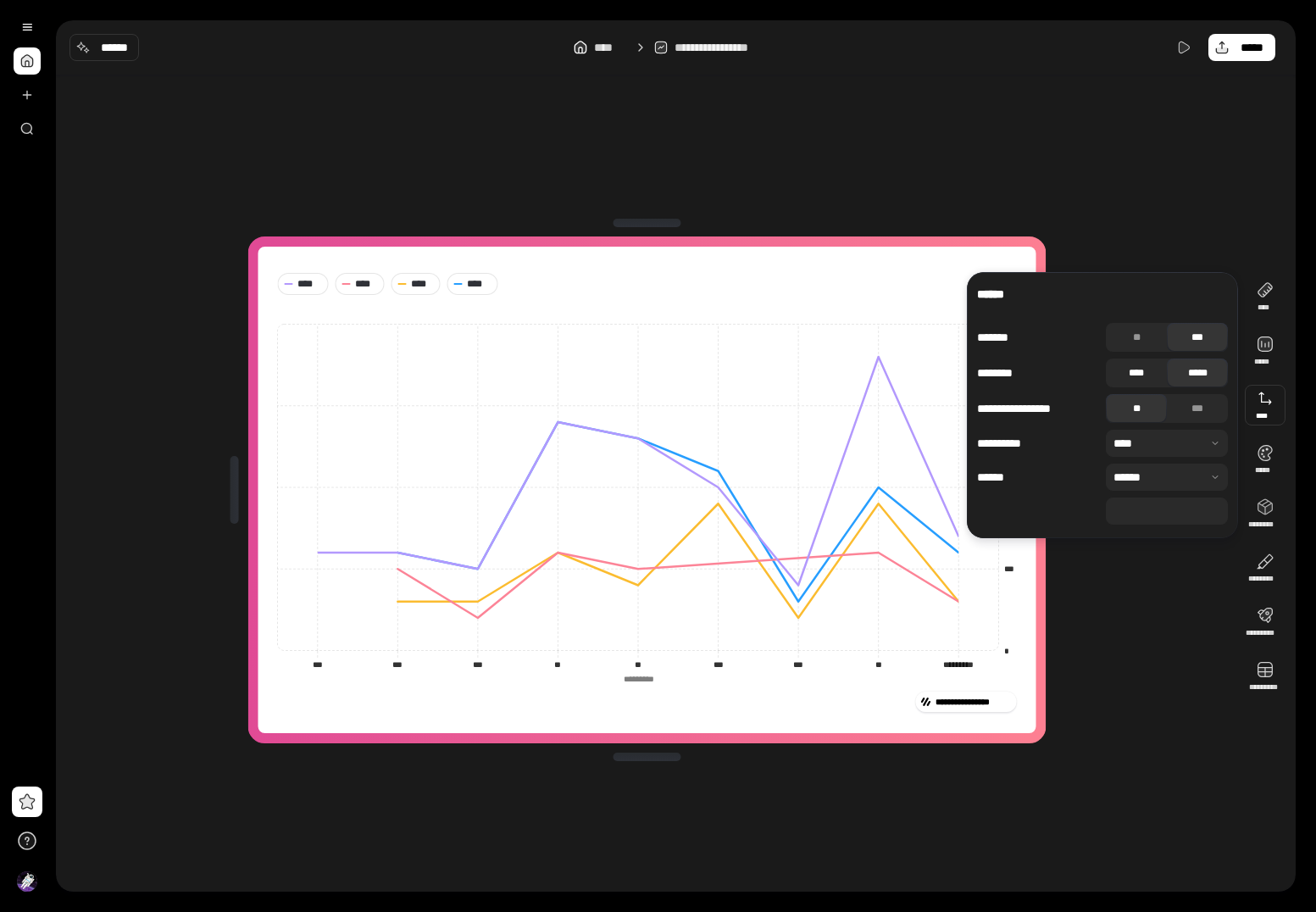 click on "****" at bounding box center [1136, 373] 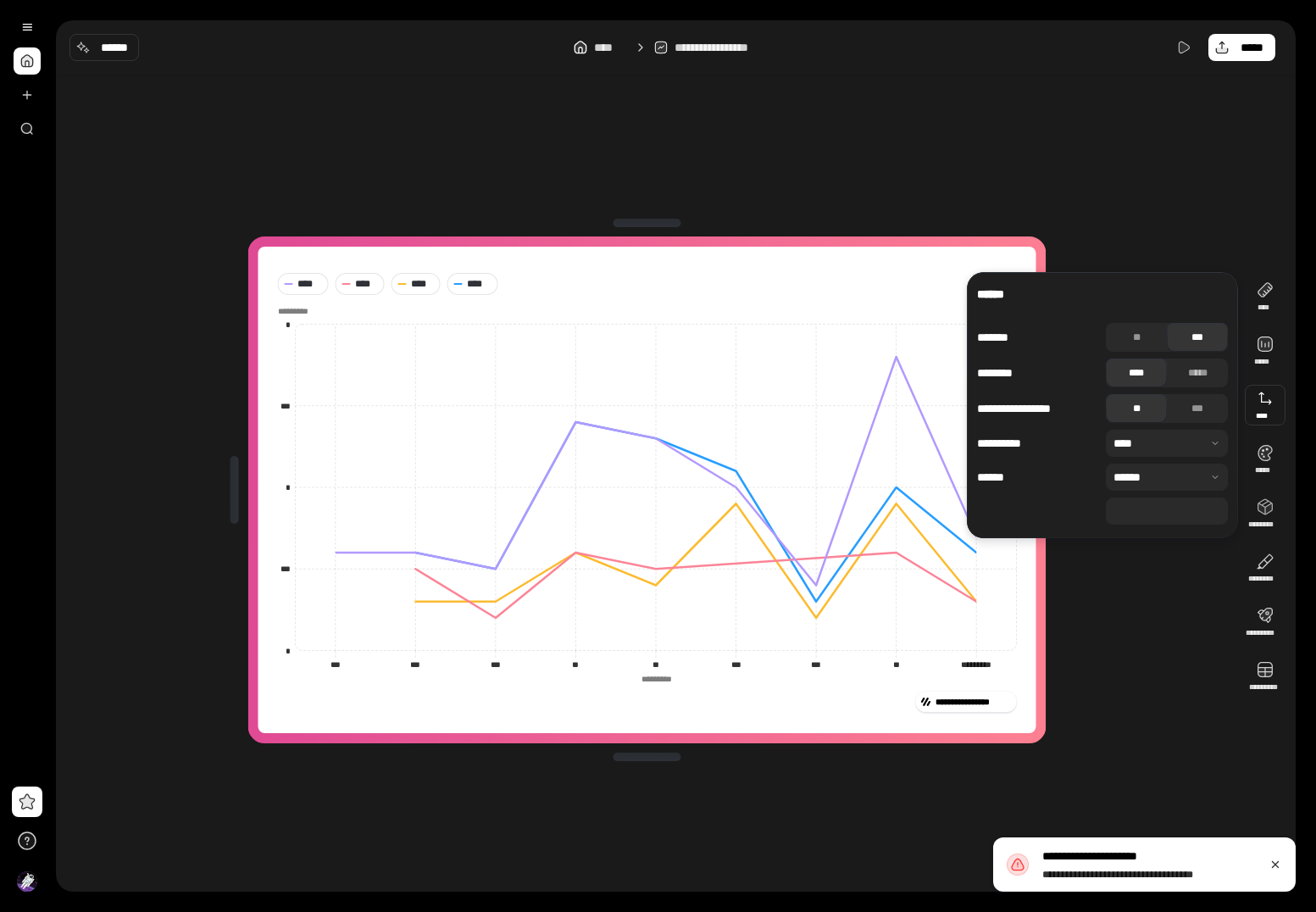click on "[NUMBER] [STREET] [CITY] [STATE] [ZIP] [COUNTRY] [PHONE] [EMAIL] [DOB] [GENDER] [AGE] [MARITAL_STATUS] [OCCUPATION] [EMPLOYER] [SALARY] [CREDIT_SCORE] [ACCOUNT_NUMBER] [ROUTING_NUMBER] [CARD_NUMBER] [EXPIRY_DATE] [CVV] [SSN]" at bounding box center [647, 490] 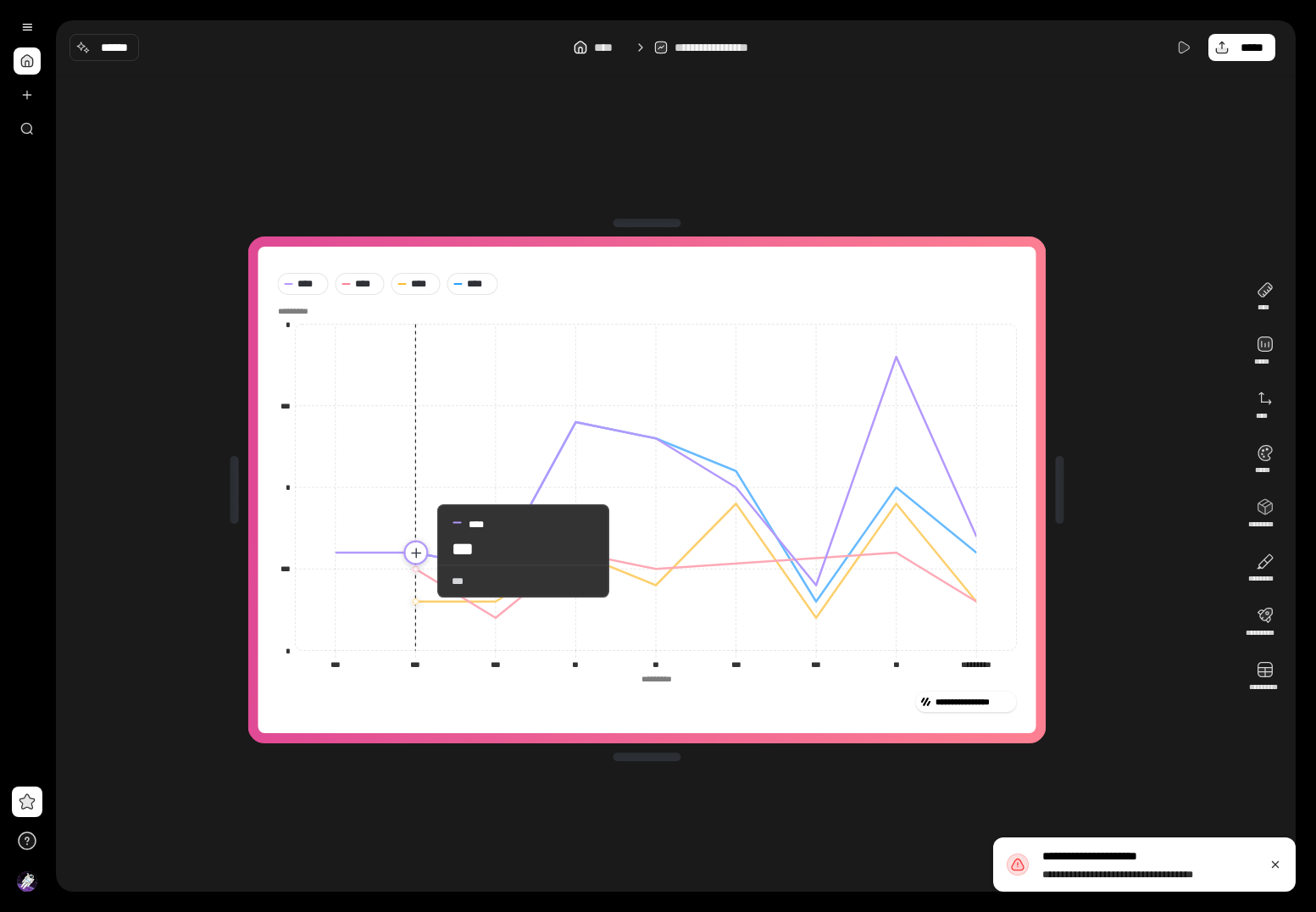 click 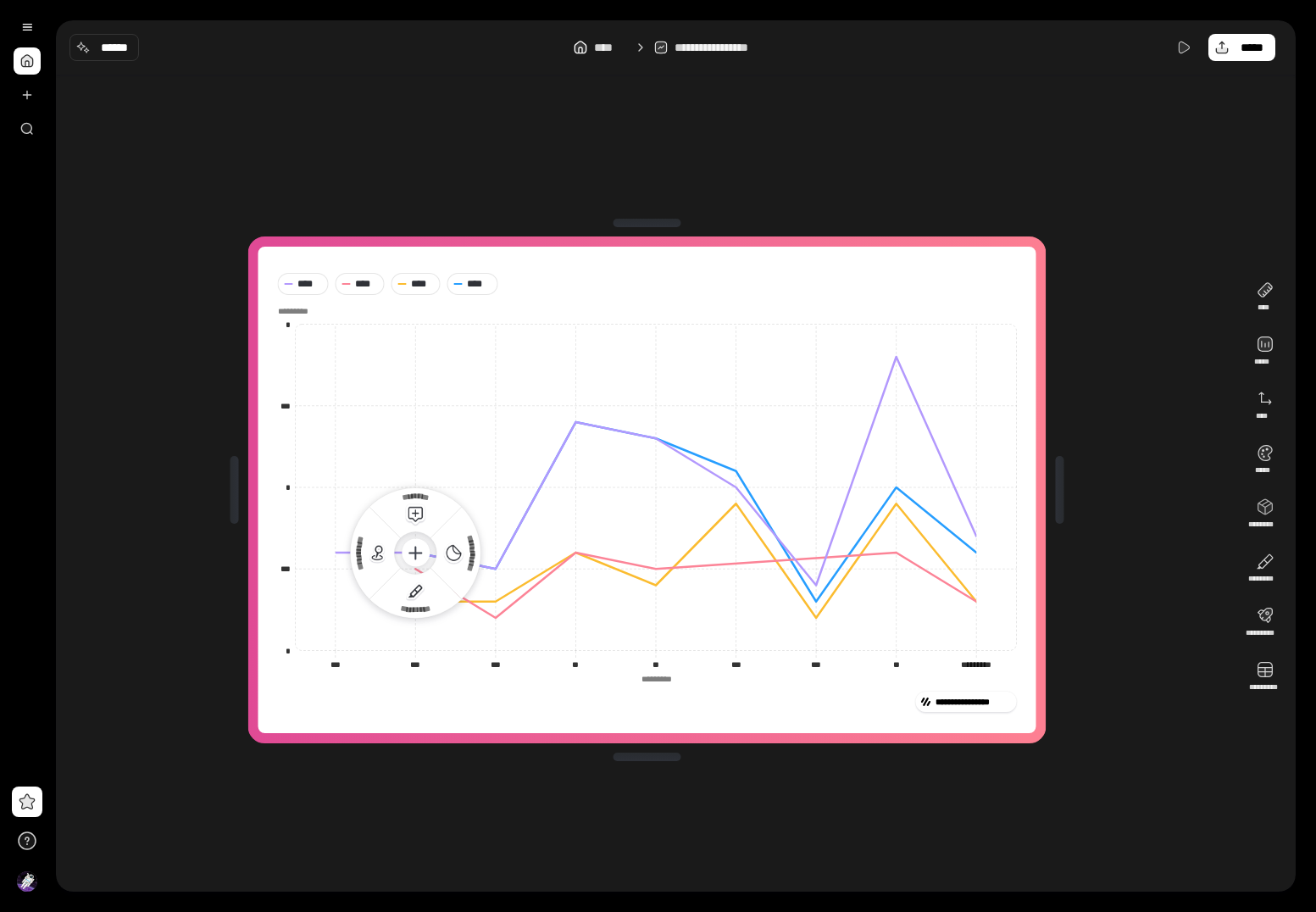click on "**********" at bounding box center [647, 698] 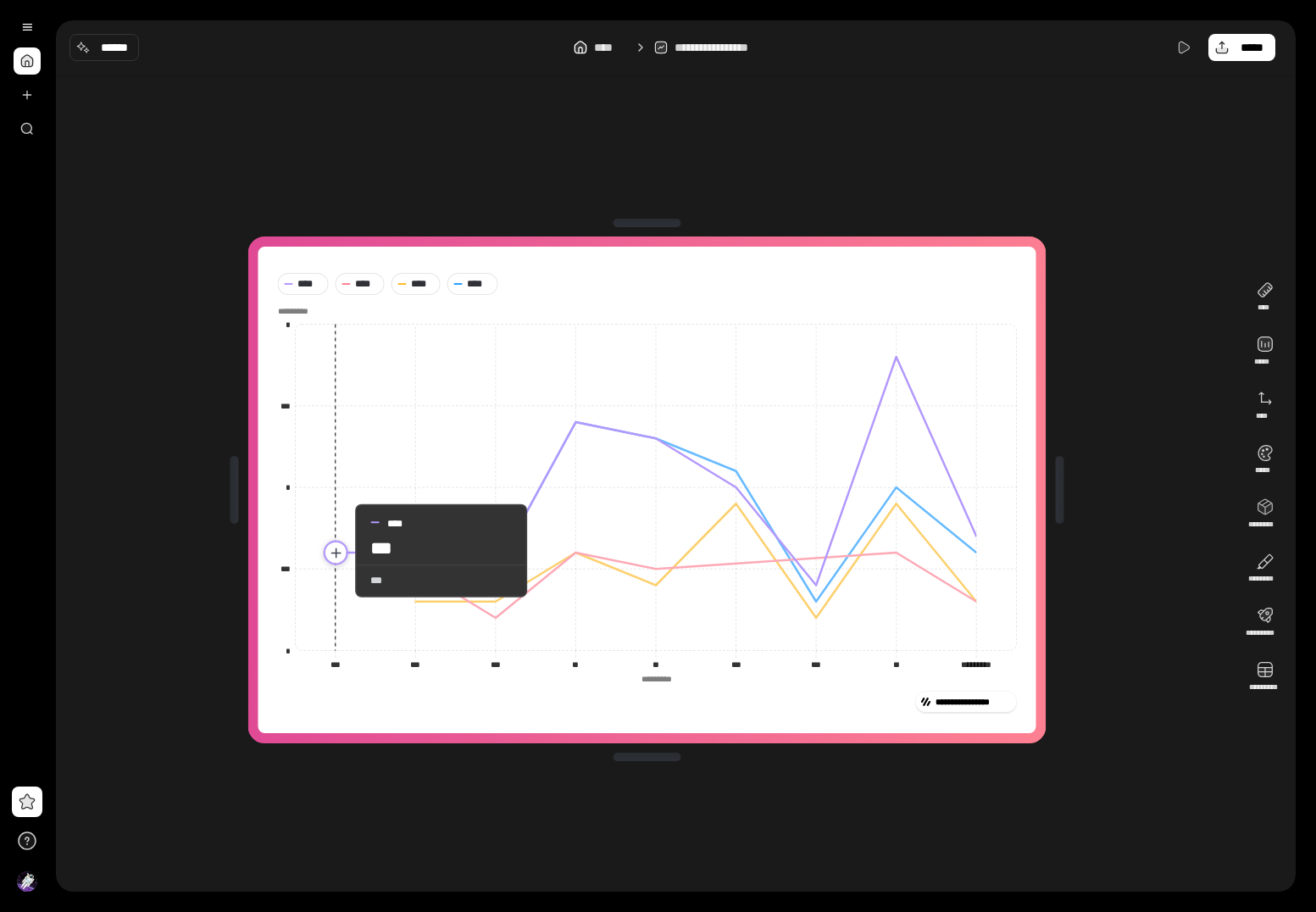 click 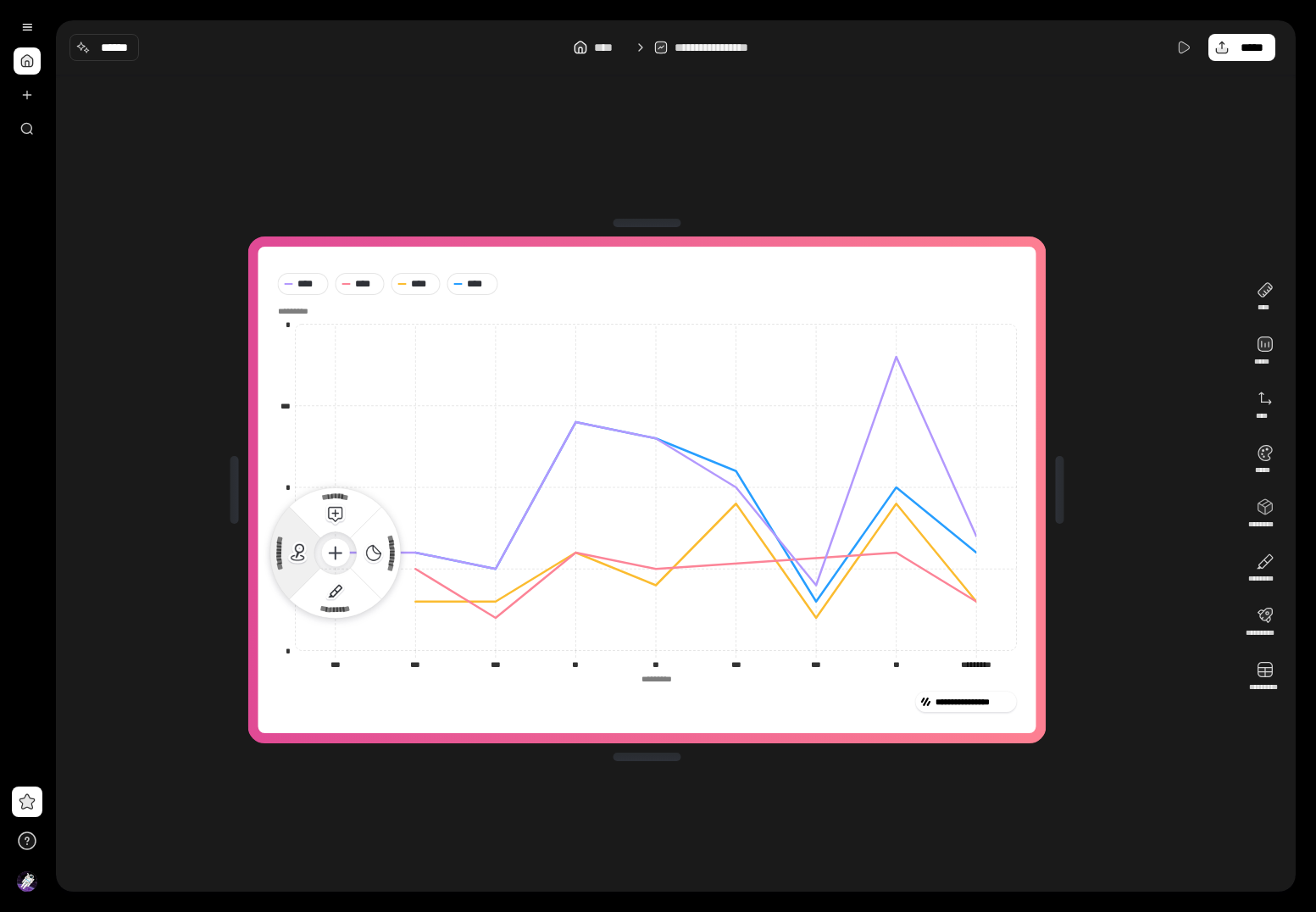 click 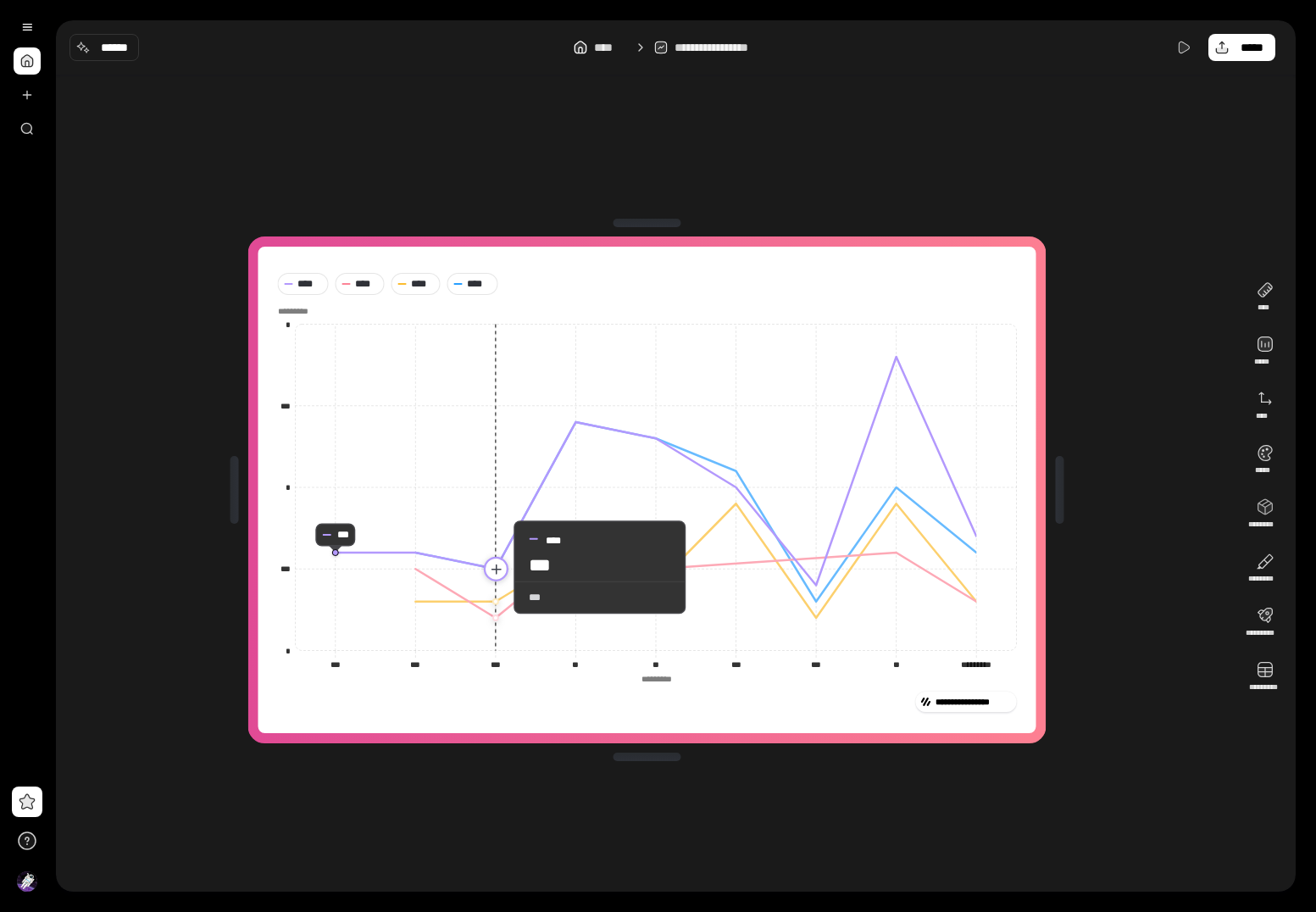 click 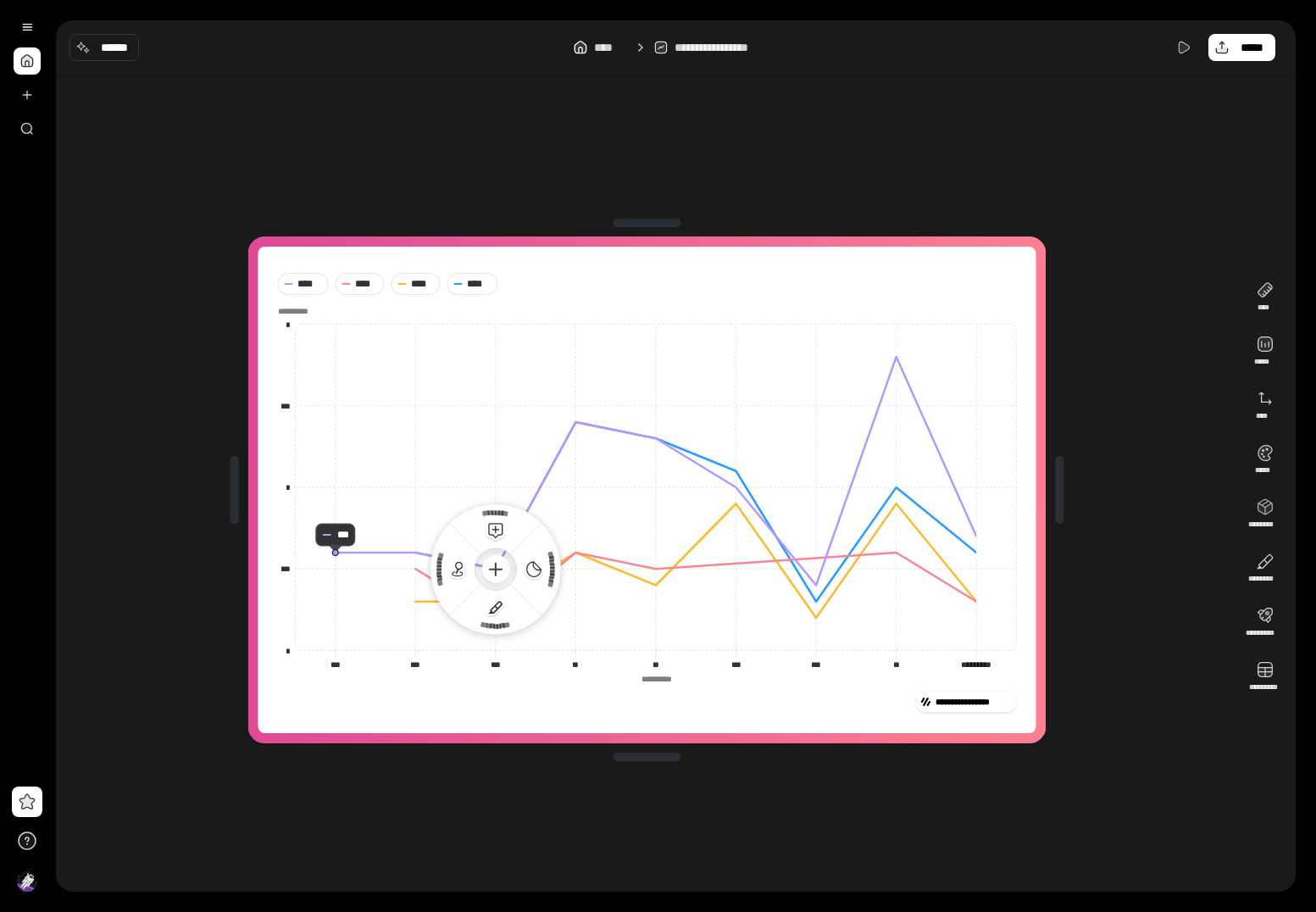 click on "[NUMBER] [STREET] [CITY] [STATE] [ZIP] [COUNTRY] [PHONE] [EMAIL] [DOB] [GENDER] [AGE] [MARITAL_STATUS] [OCCUPATION] [EMPLOYER] [SALARY] [CREDIT_SCORE] [ACCOUNT_NUMBER] [ROUTING_NUMBER] [CARD_NUMBER] [EXPIRY_DATE] [CVV] [SSN]" at bounding box center [647, 490] 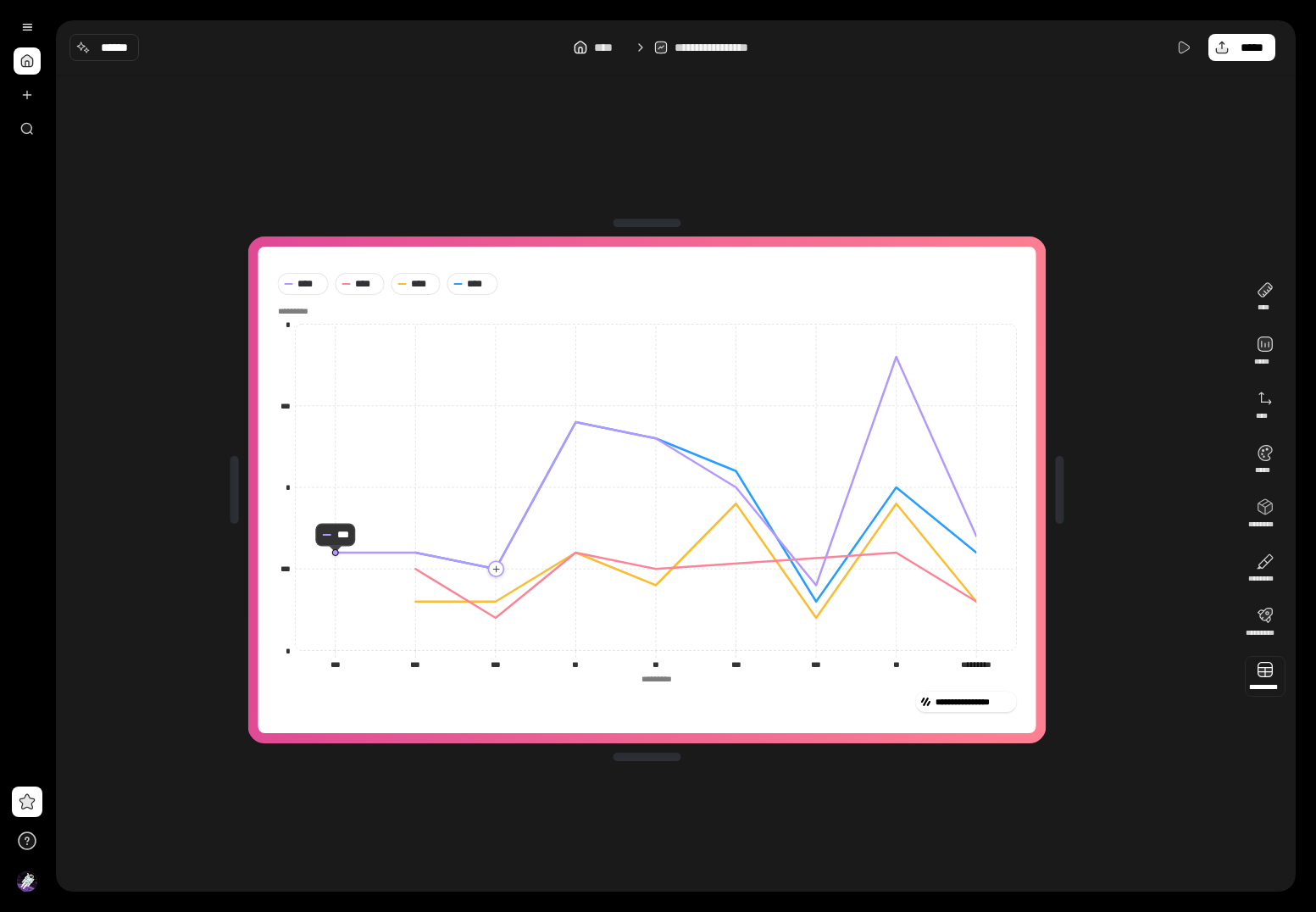 click at bounding box center (1265, 676) 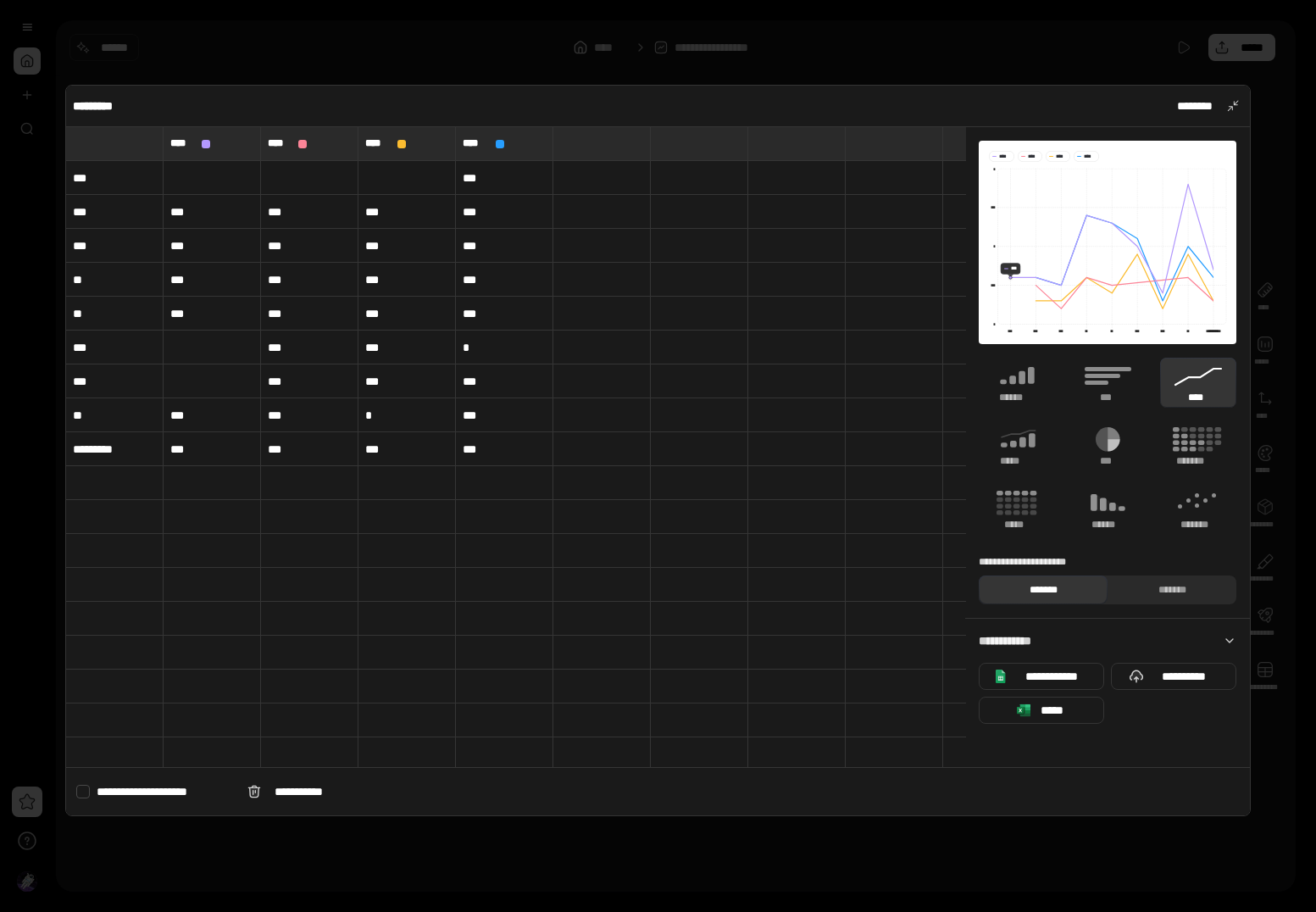 click on "*********" at bounding box center [114, 449] 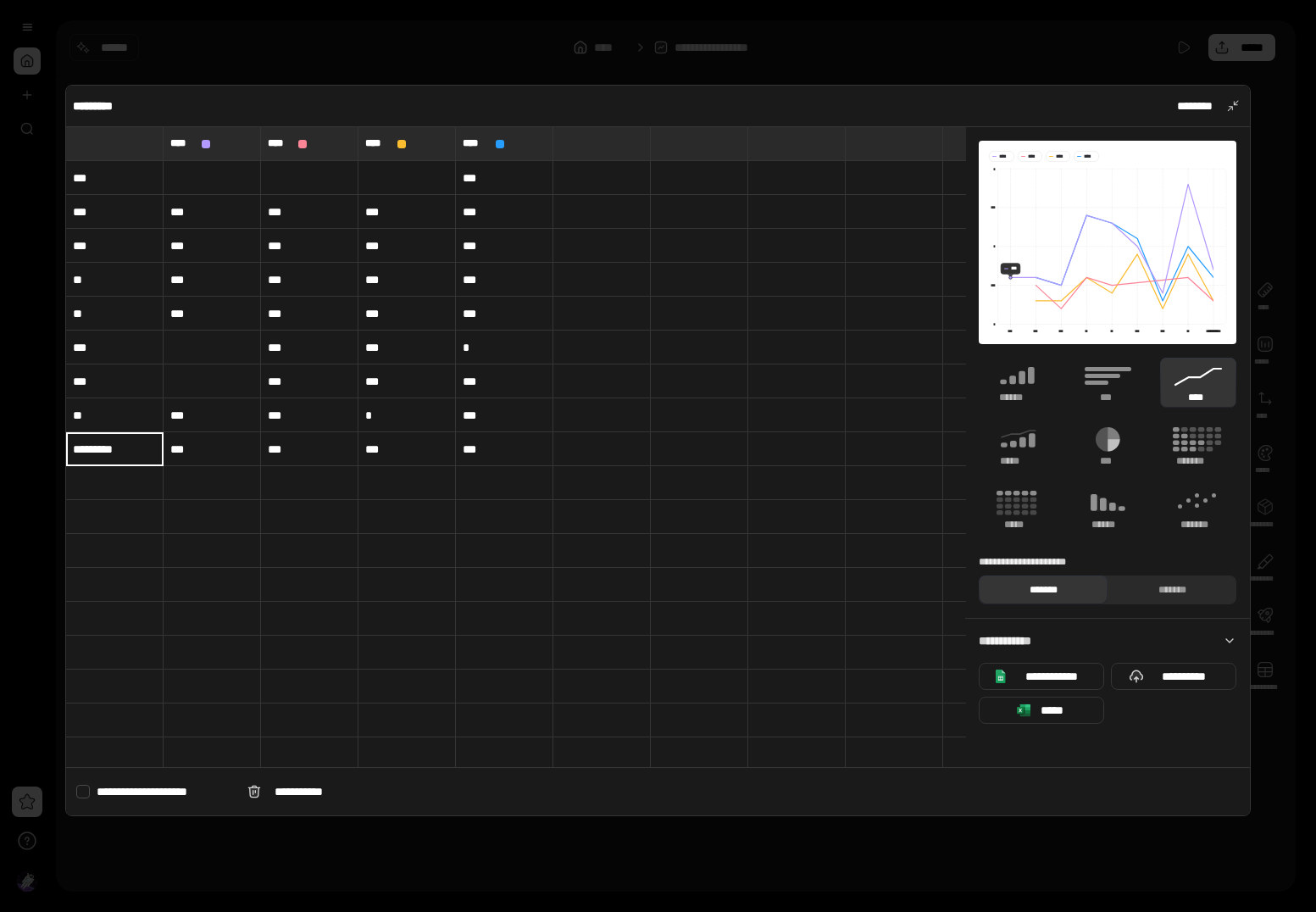 click on "*********" at bounding box center [114, 449] 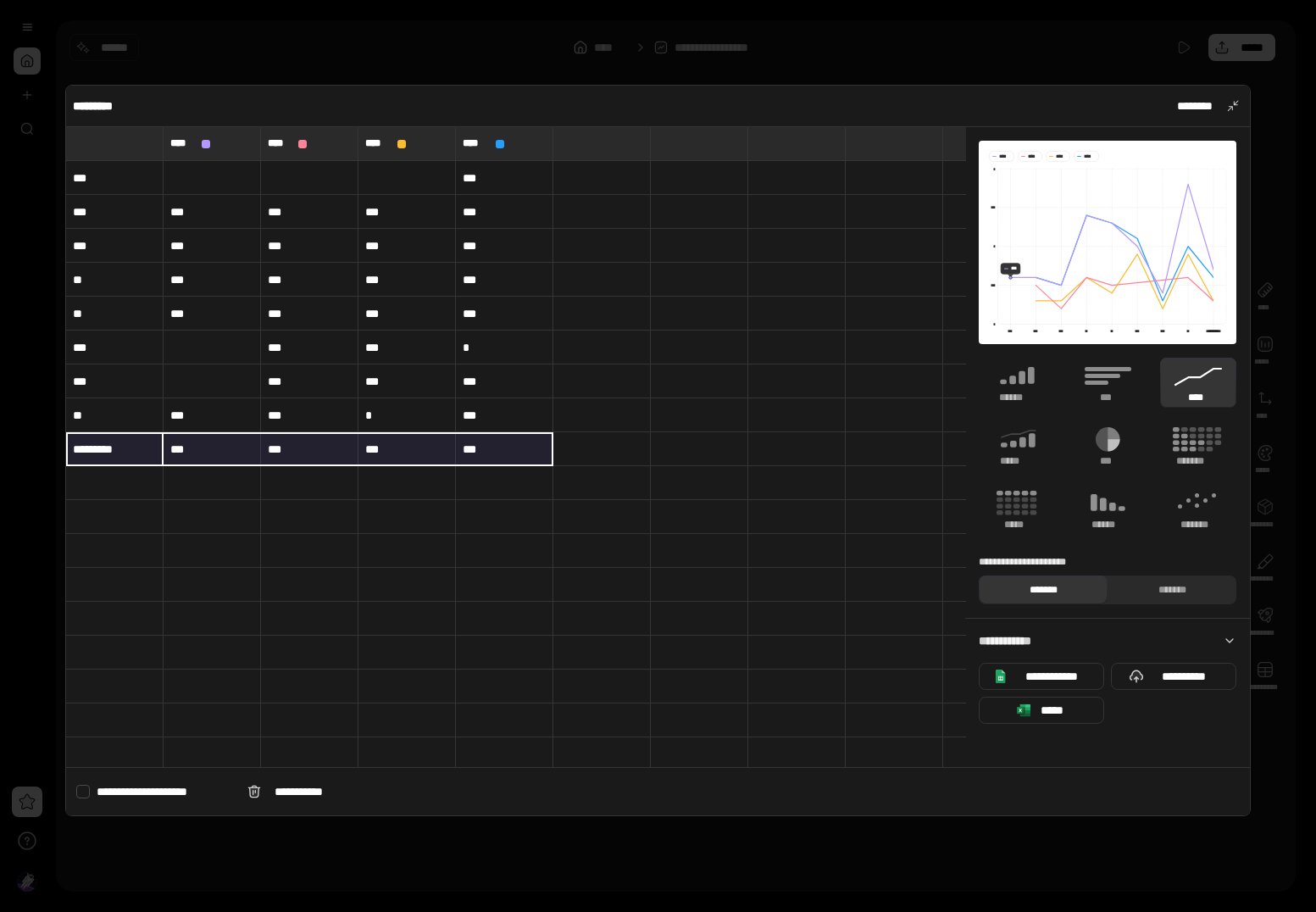 drag, startPoint x: 127, startPoint y: 448, endPoint x: 477, endPoint y: 459, distance: 350.1728 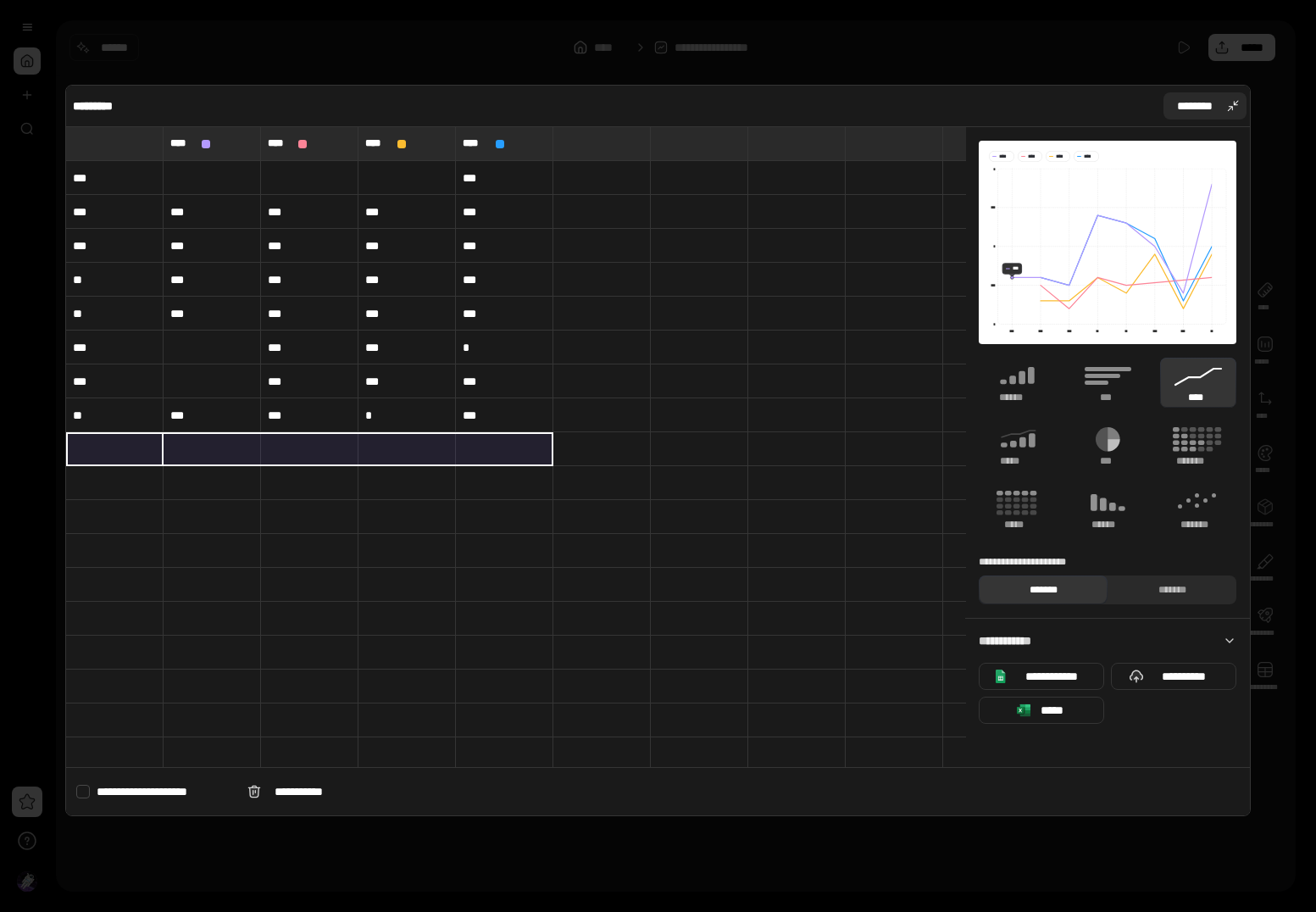 click on "********" at bounding box center (1195, 106) 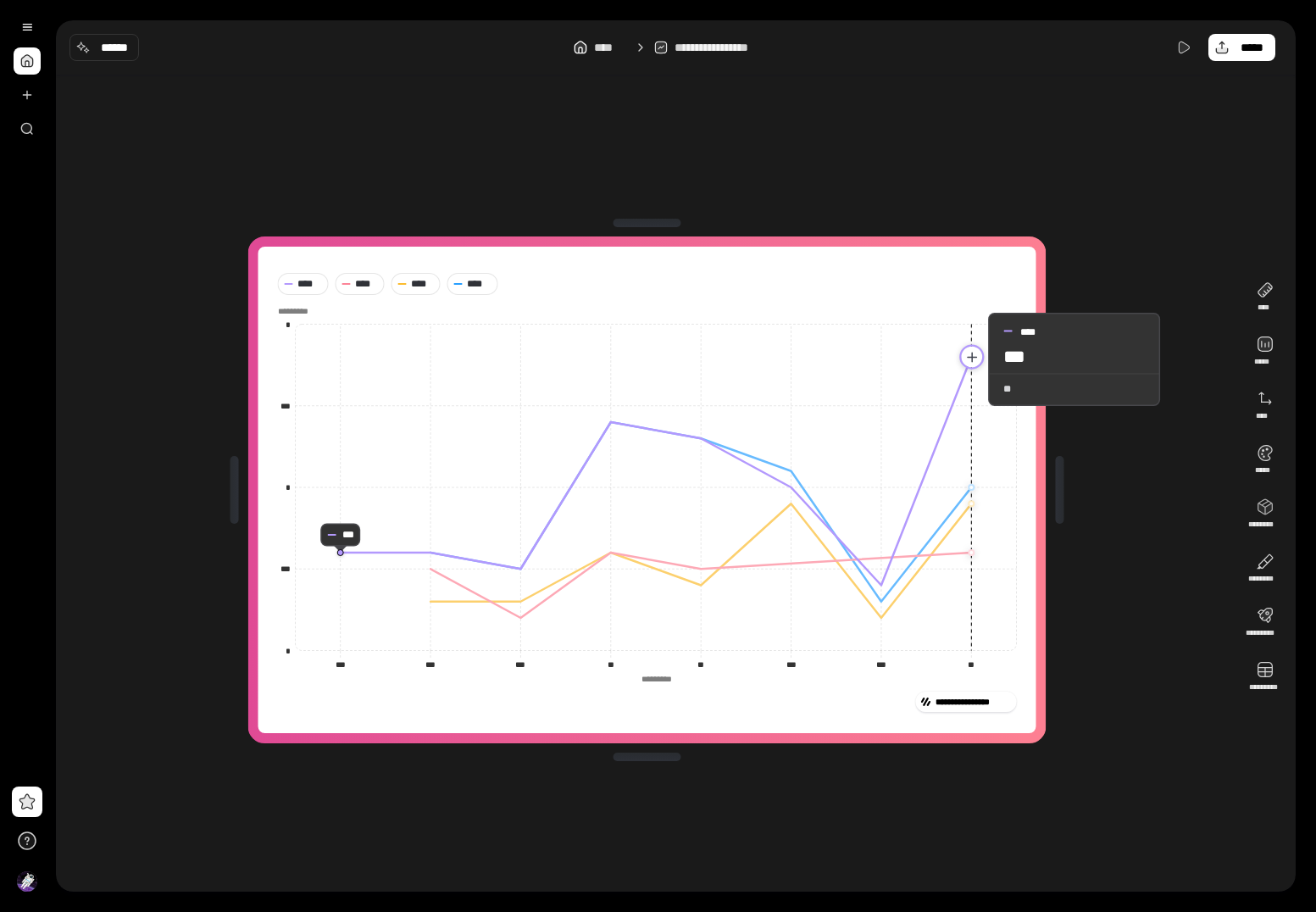 click 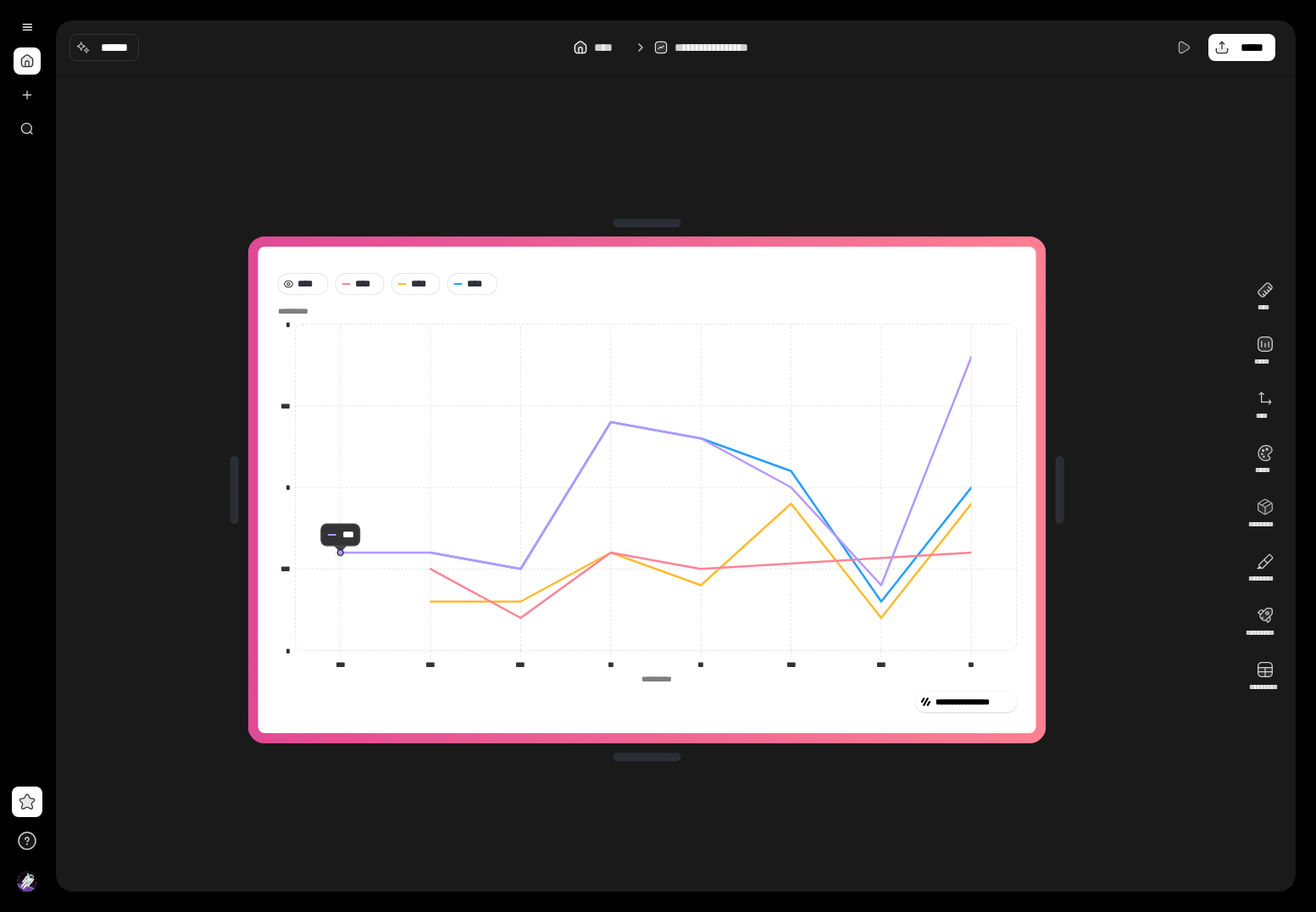 click on "****" at bounding box center (310, 284) 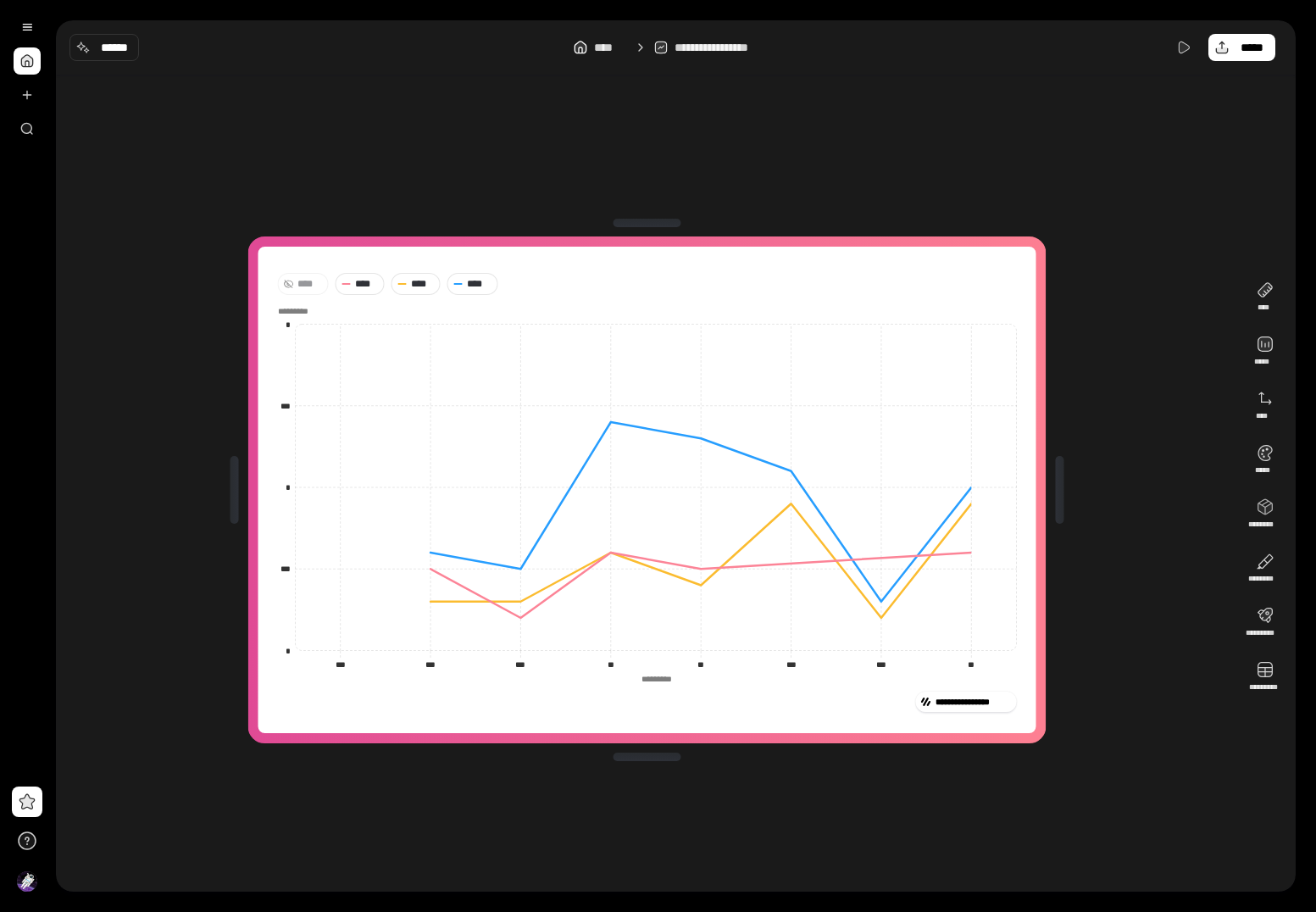 click on "****" at bounding box center [310, 284] 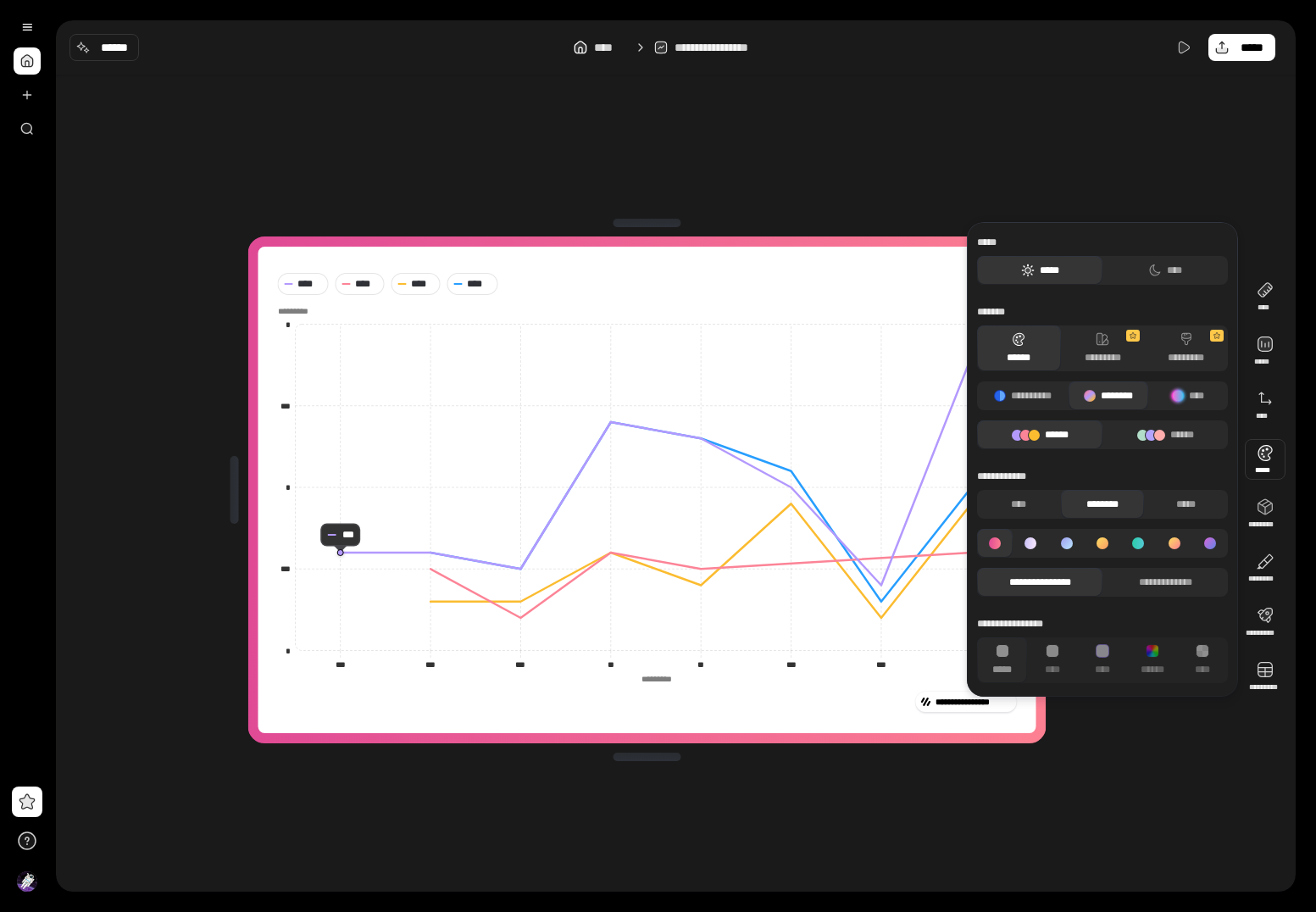 click at bounding box center (1265, 459) 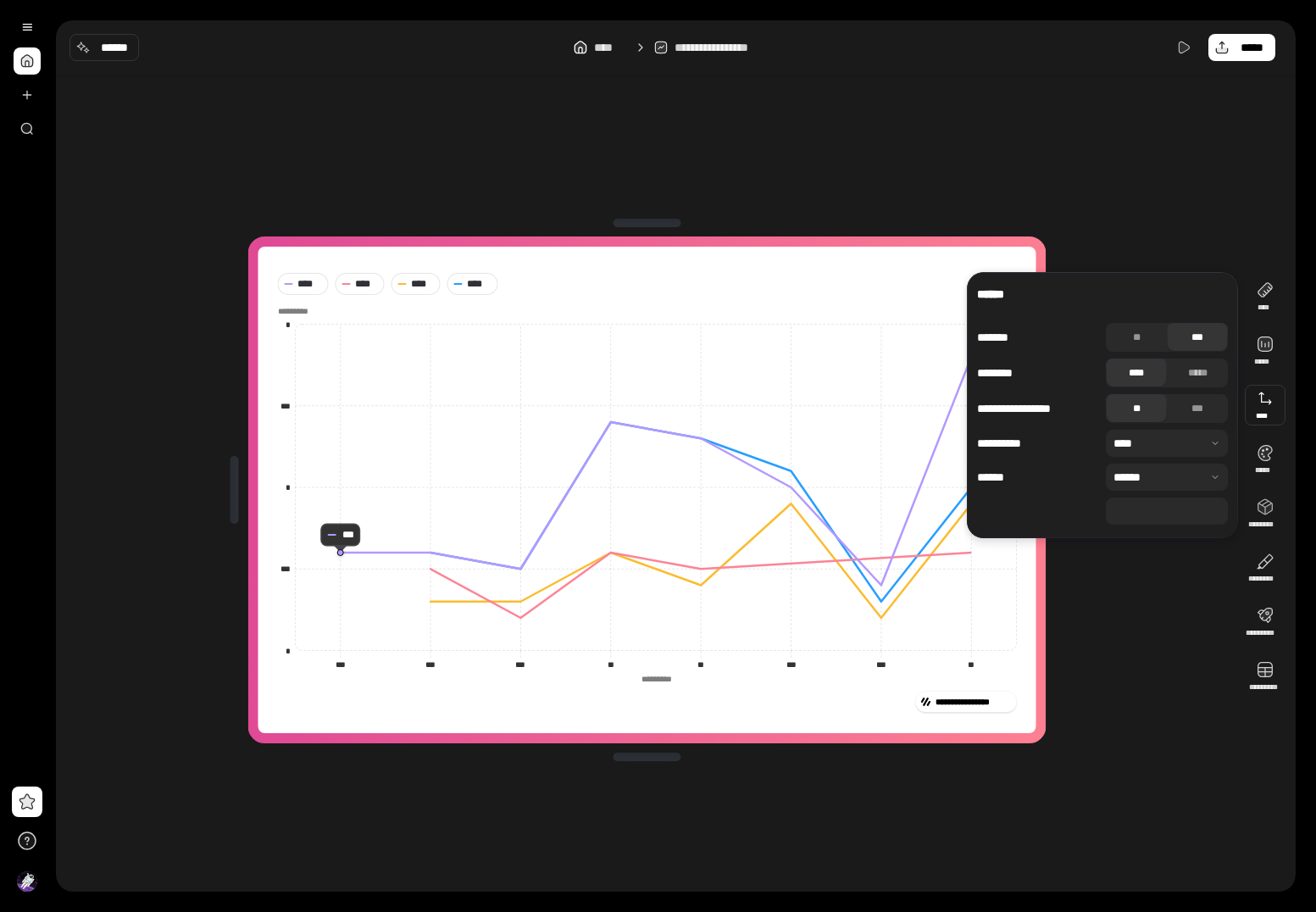 click at bounding box center [1265, 405] 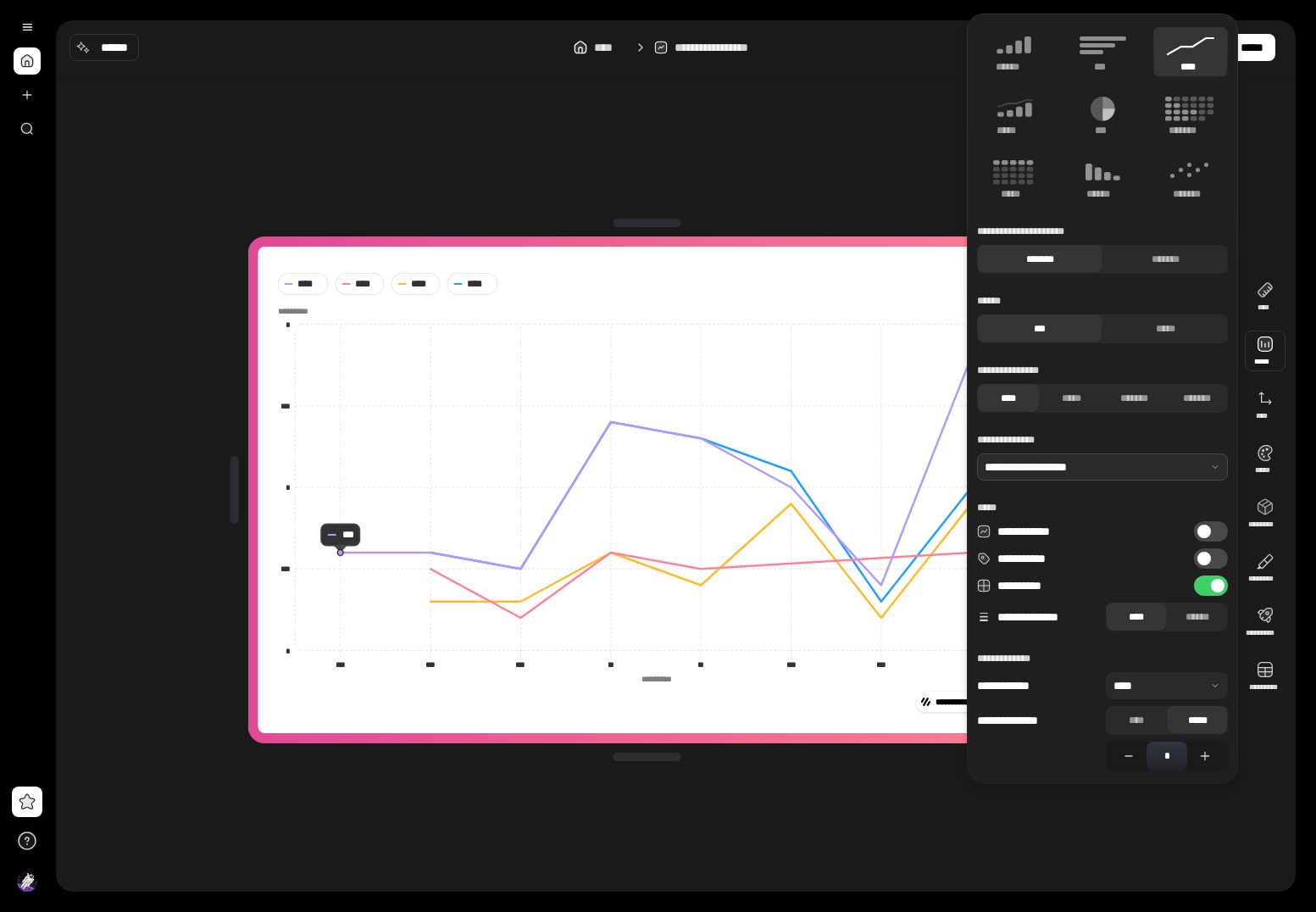 click at bounding box center [1102, 467] 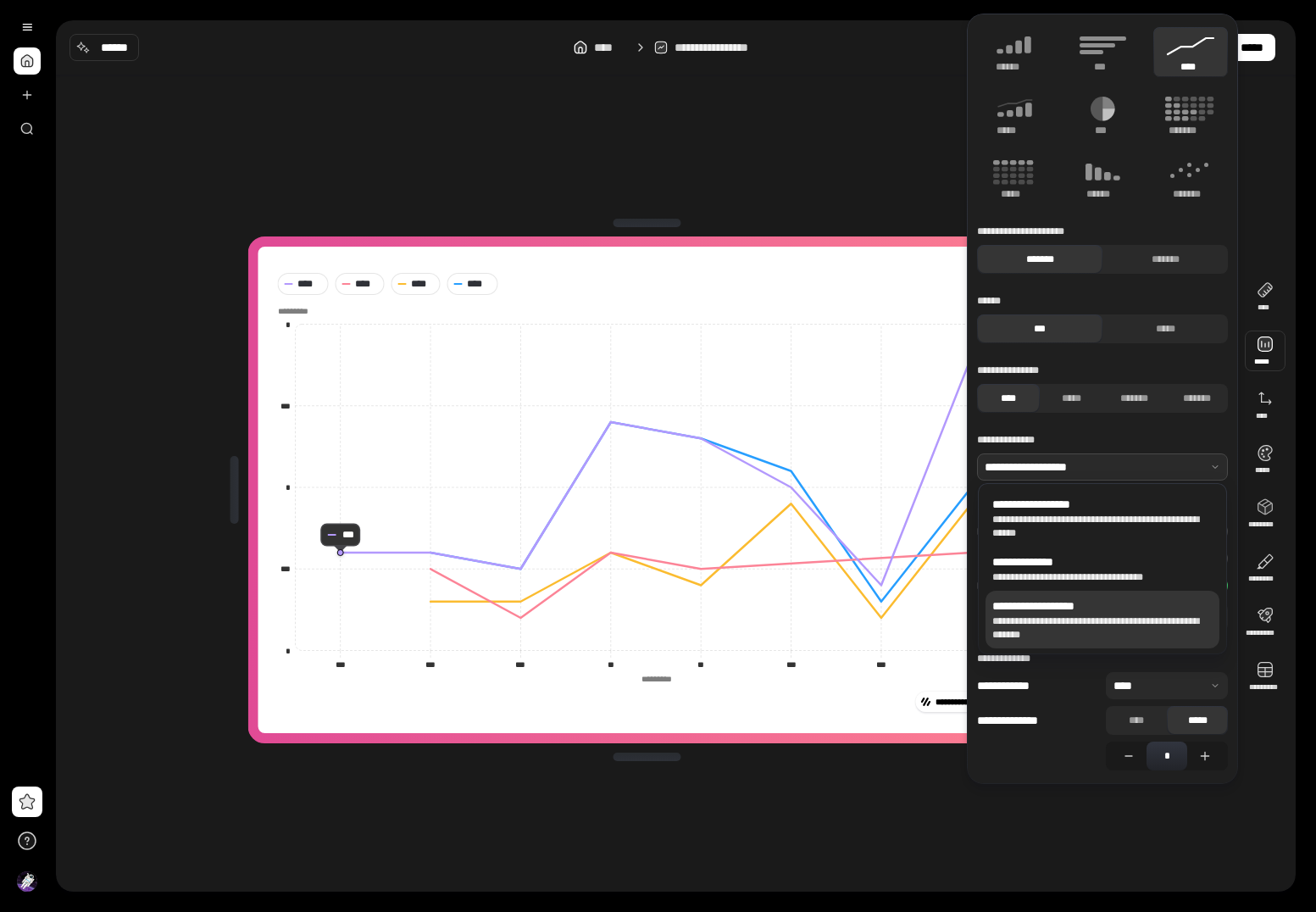 click at bounding box center [1102, 467] 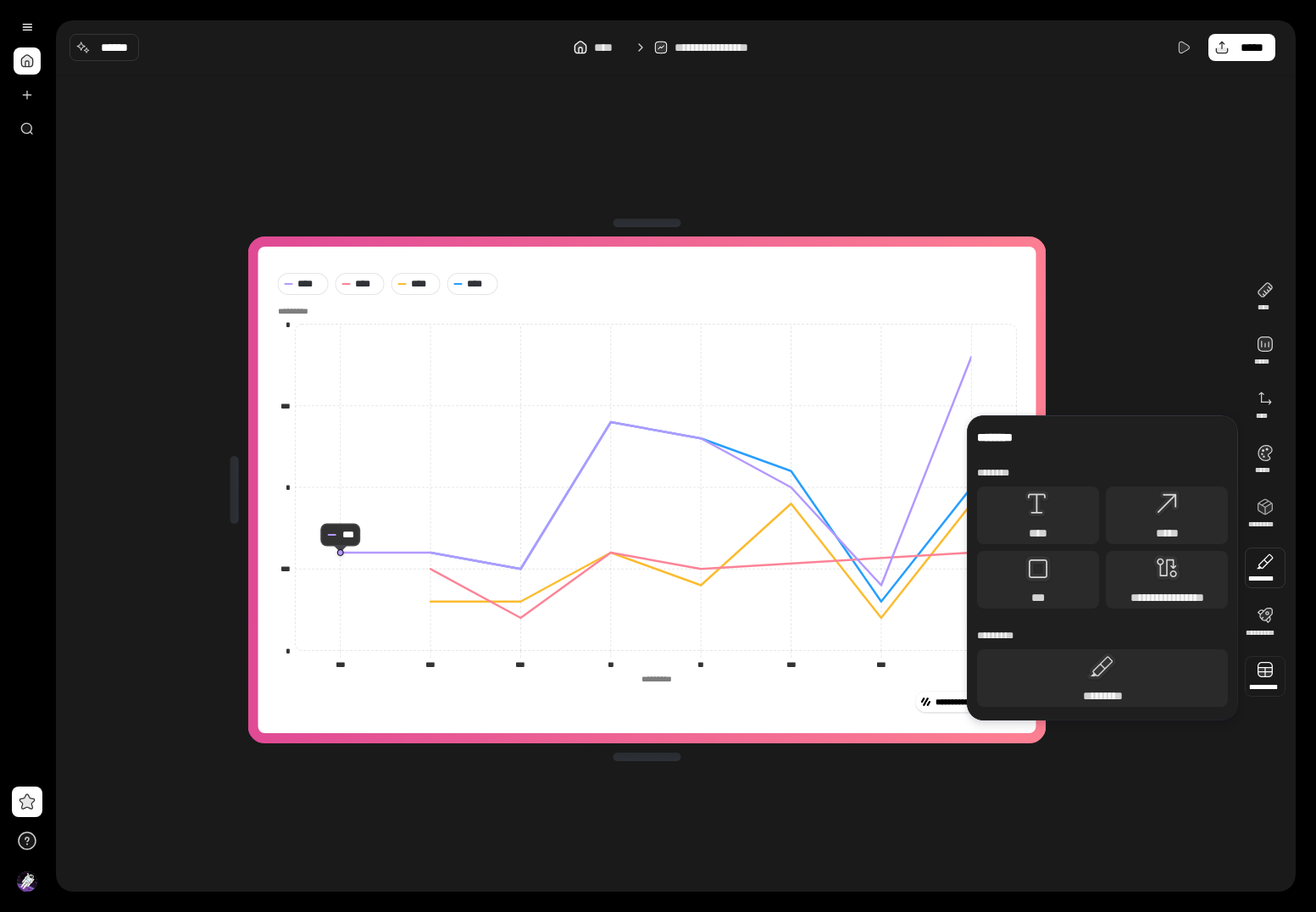 click at bounding box center [1265, 676] 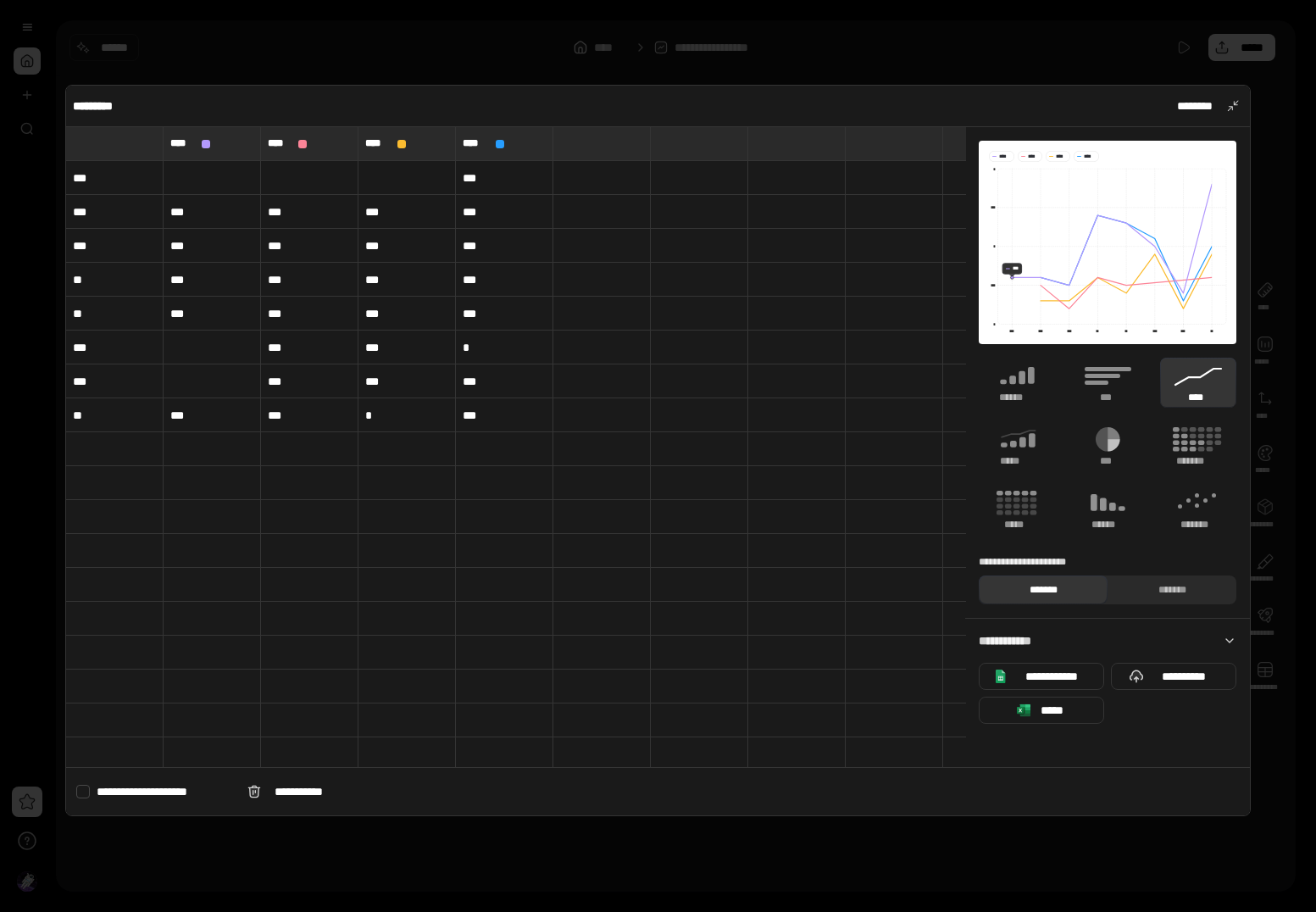 click at bounding box center (83, 792) 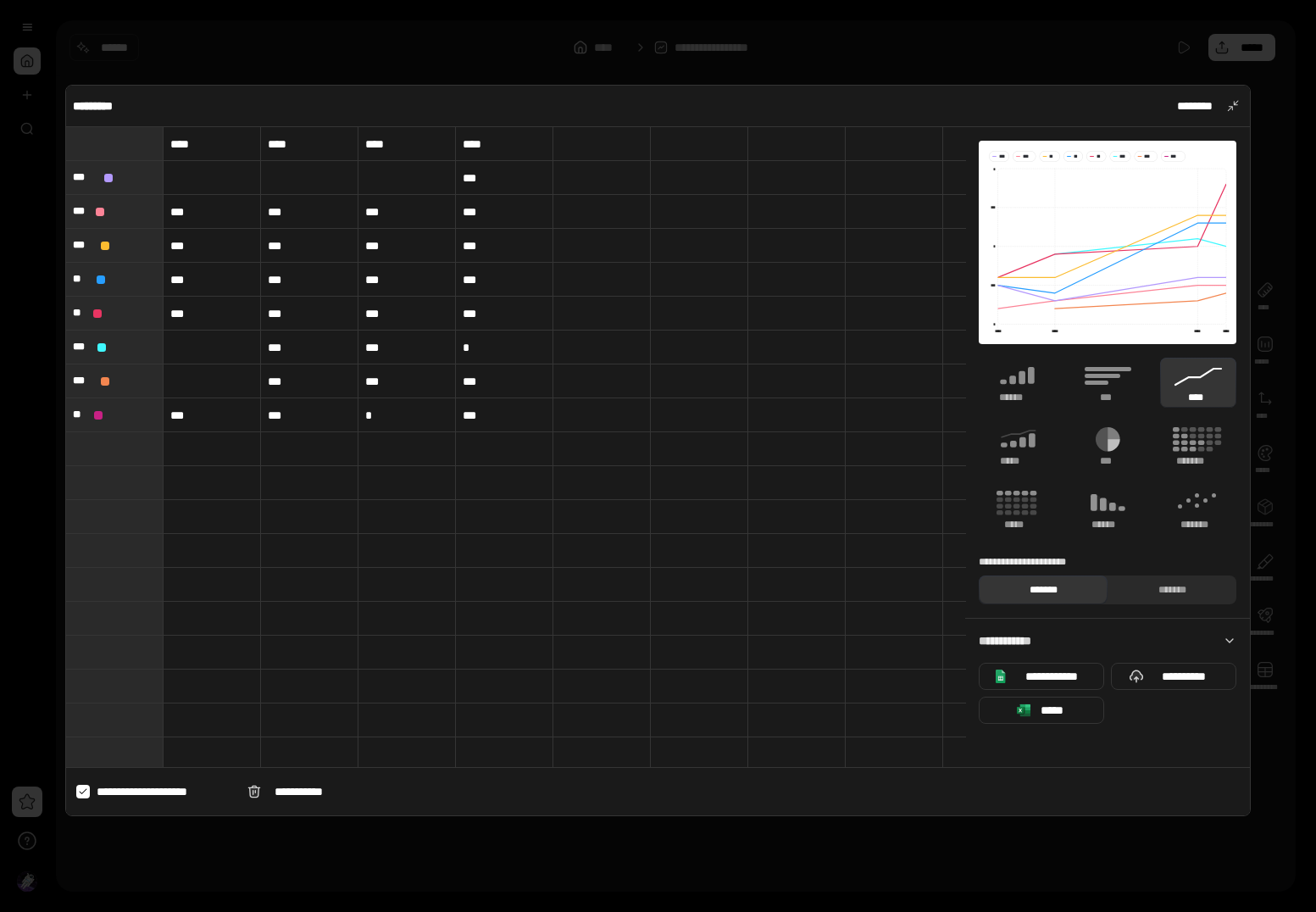 click at bounding box center (212, 178) 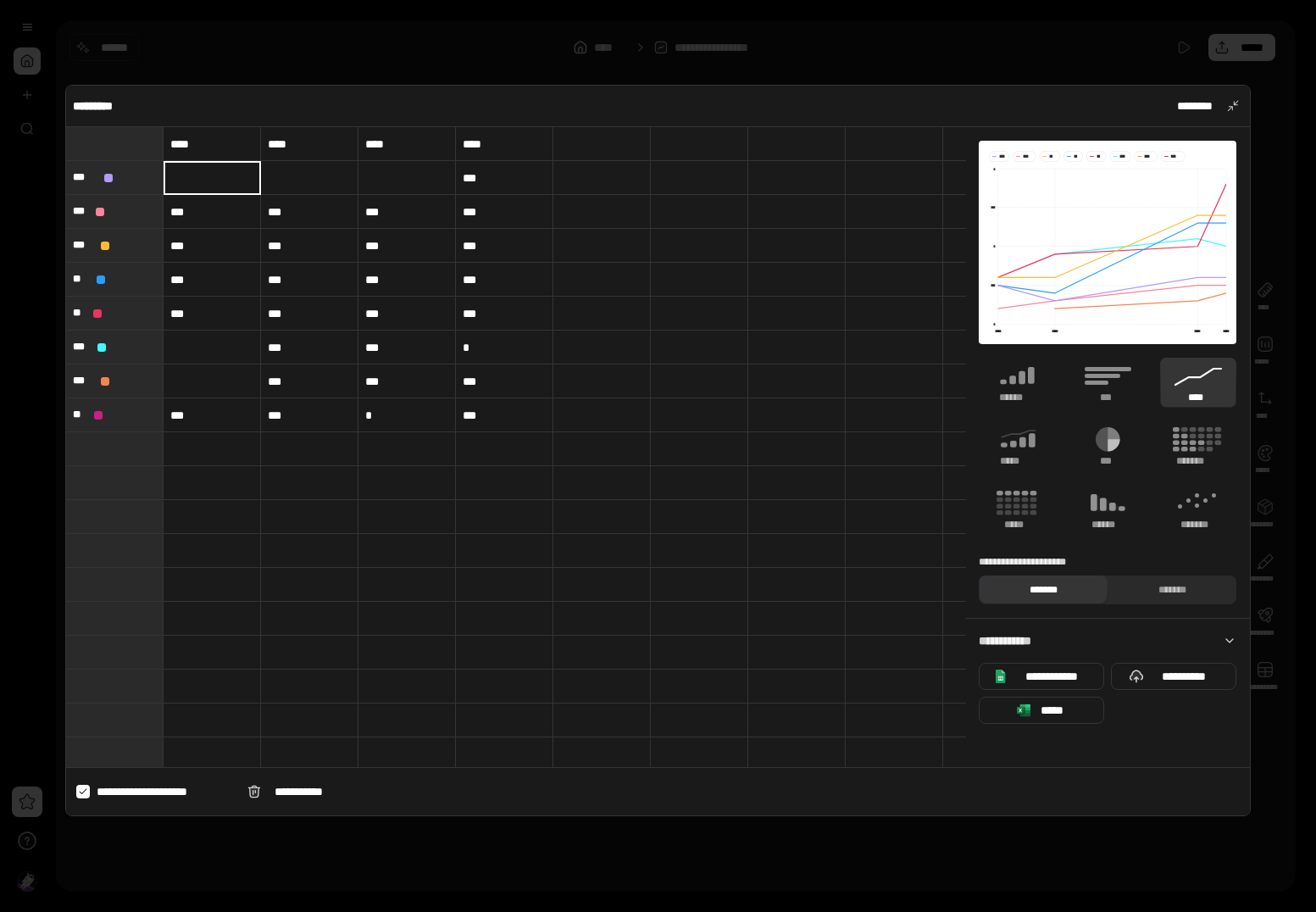 click at bounding box center [212, 178] 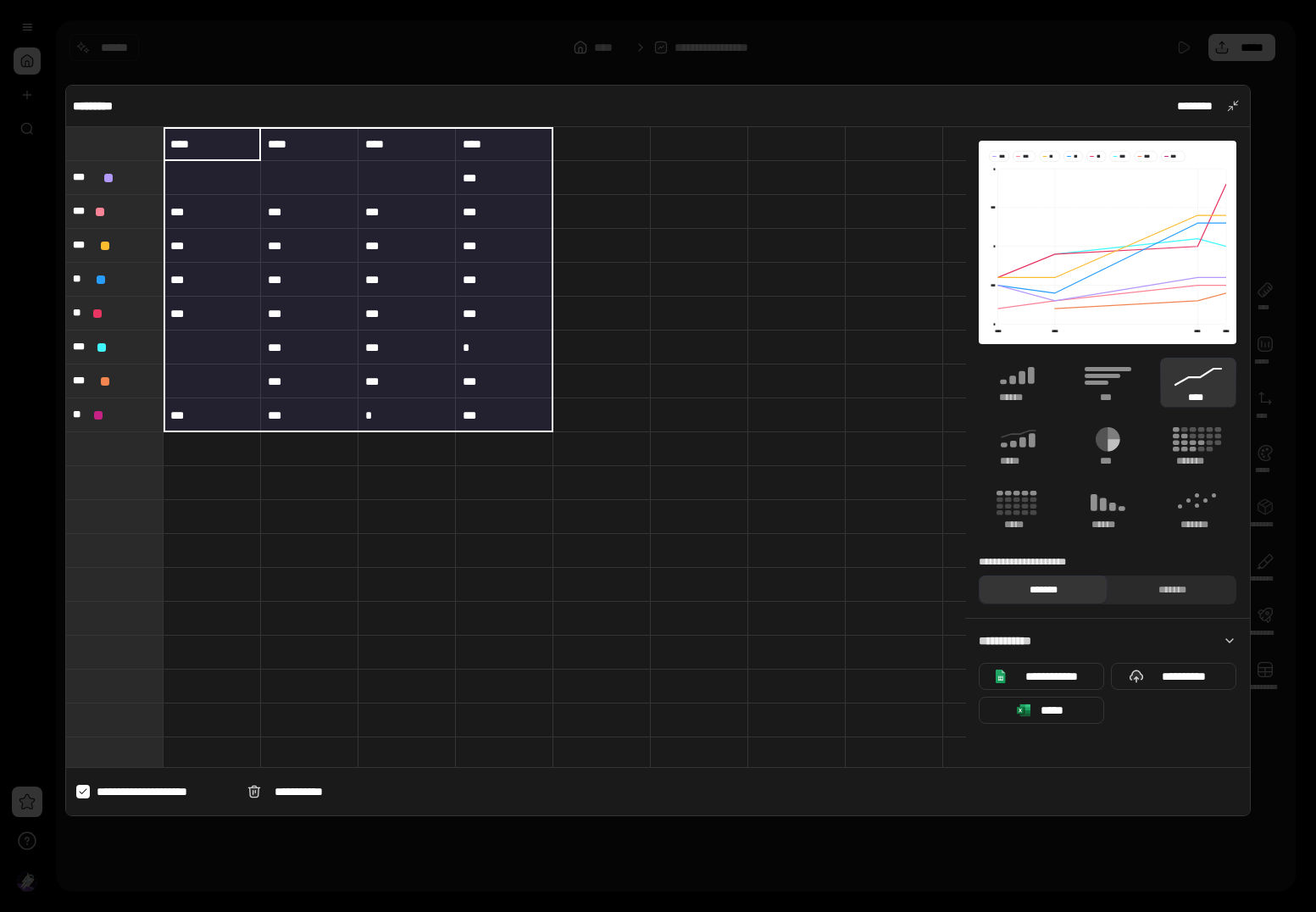 drag, startPoint x: 193, startPoint y: 151, endPoint x: 475, endPoint y: 412, distance: 384.24601 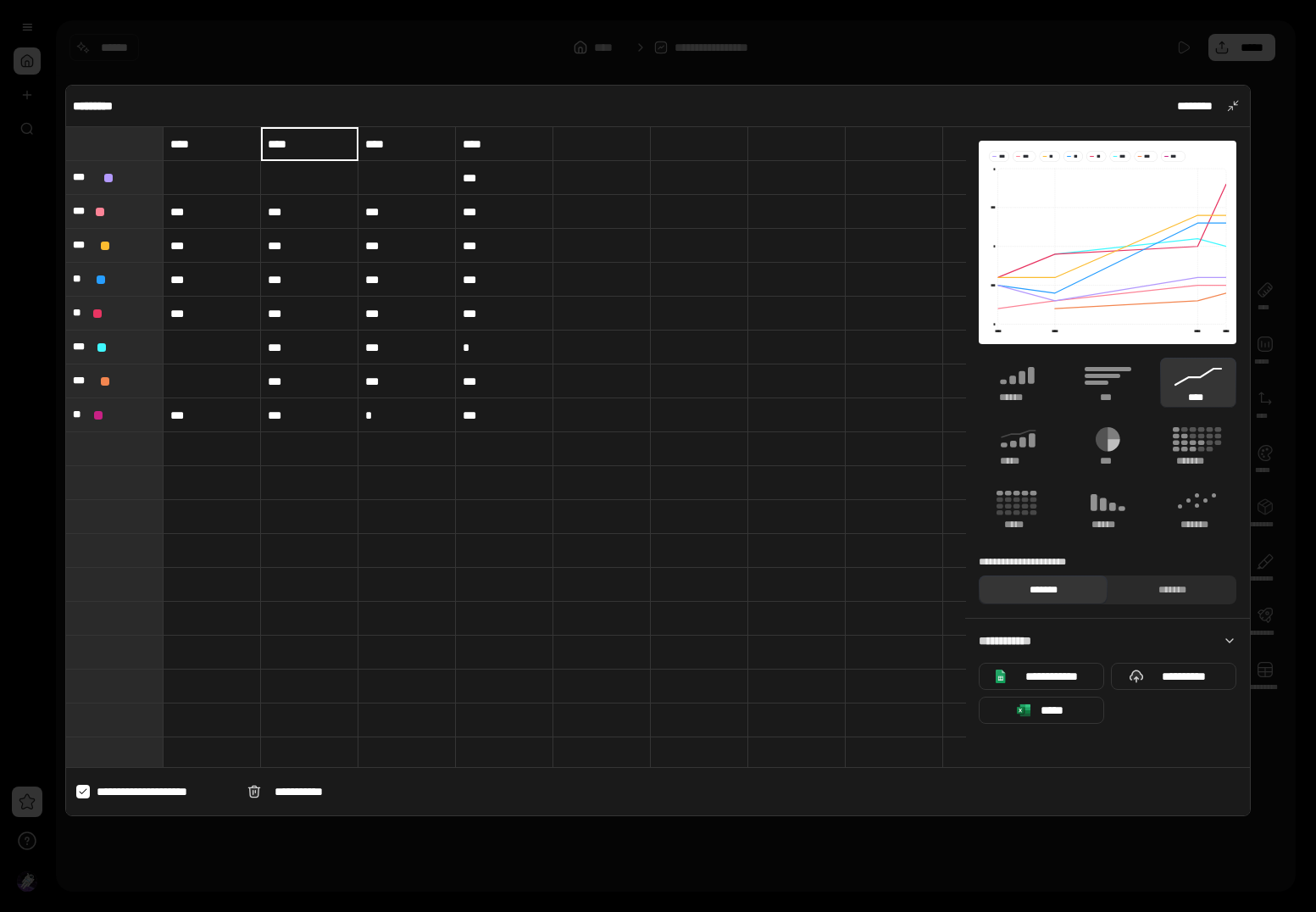click on "***" at bounding box center [309, 348] 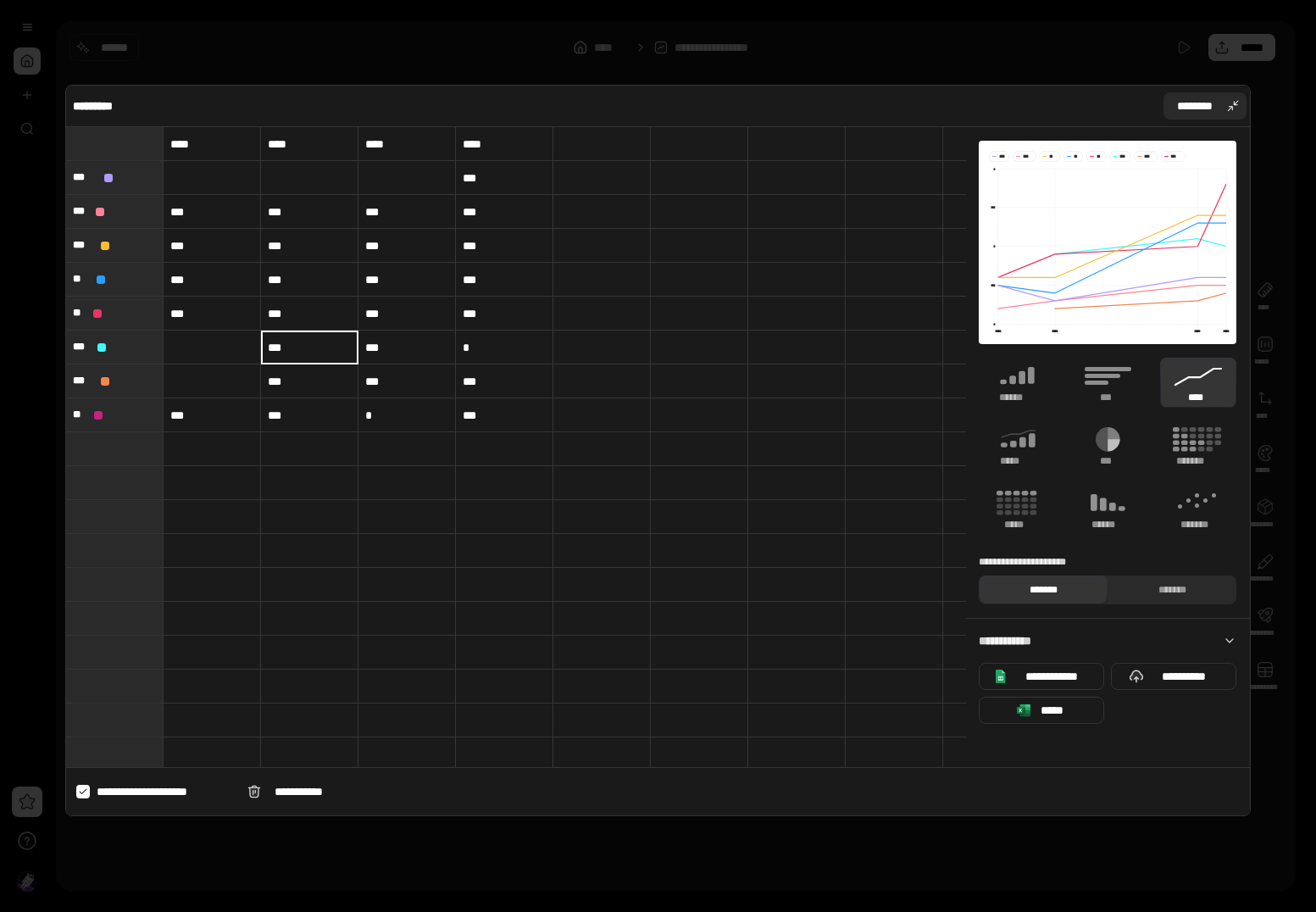 click on "********" at bounding box center (1205, 106) 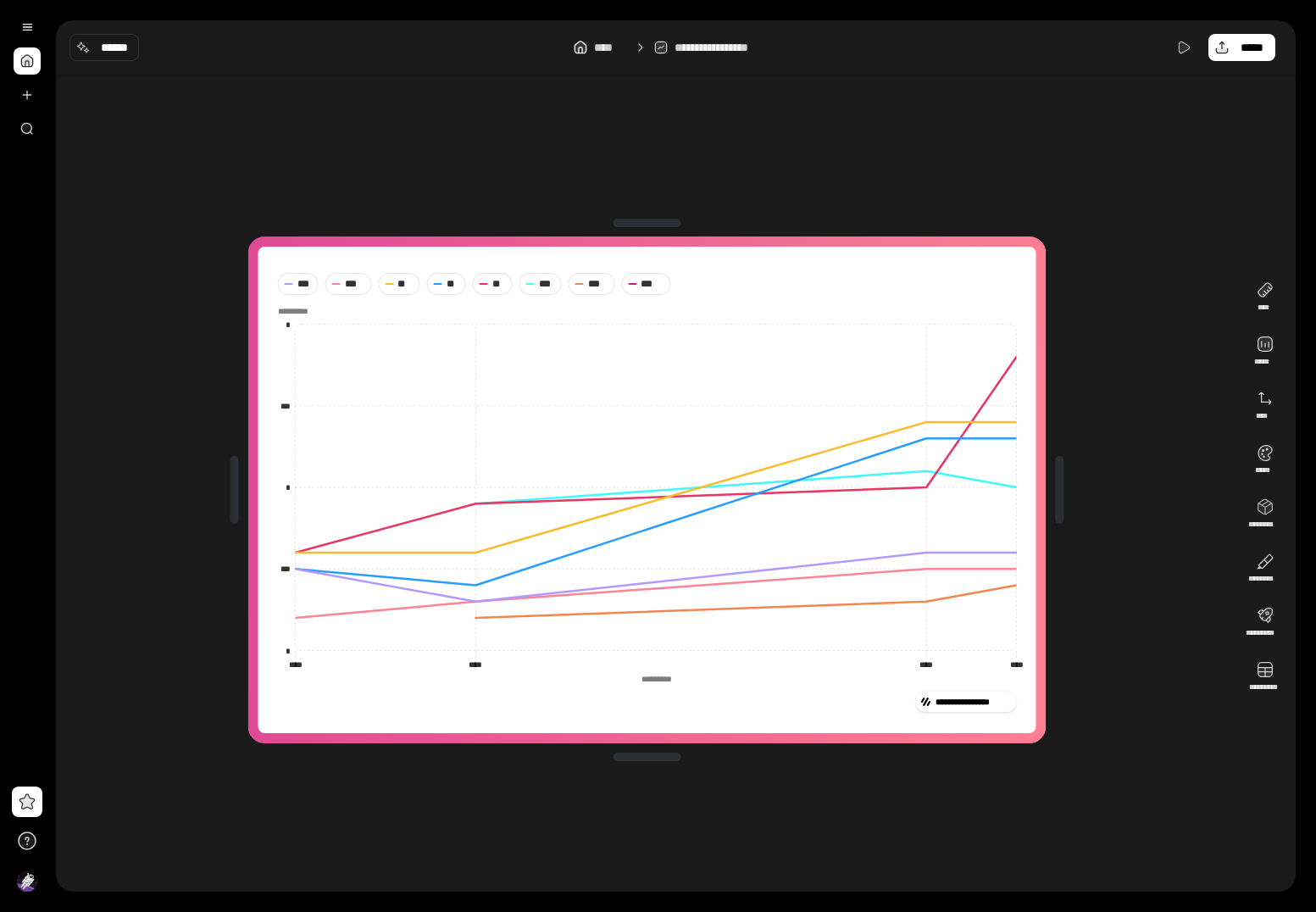 click at bounding box center (297, 312) 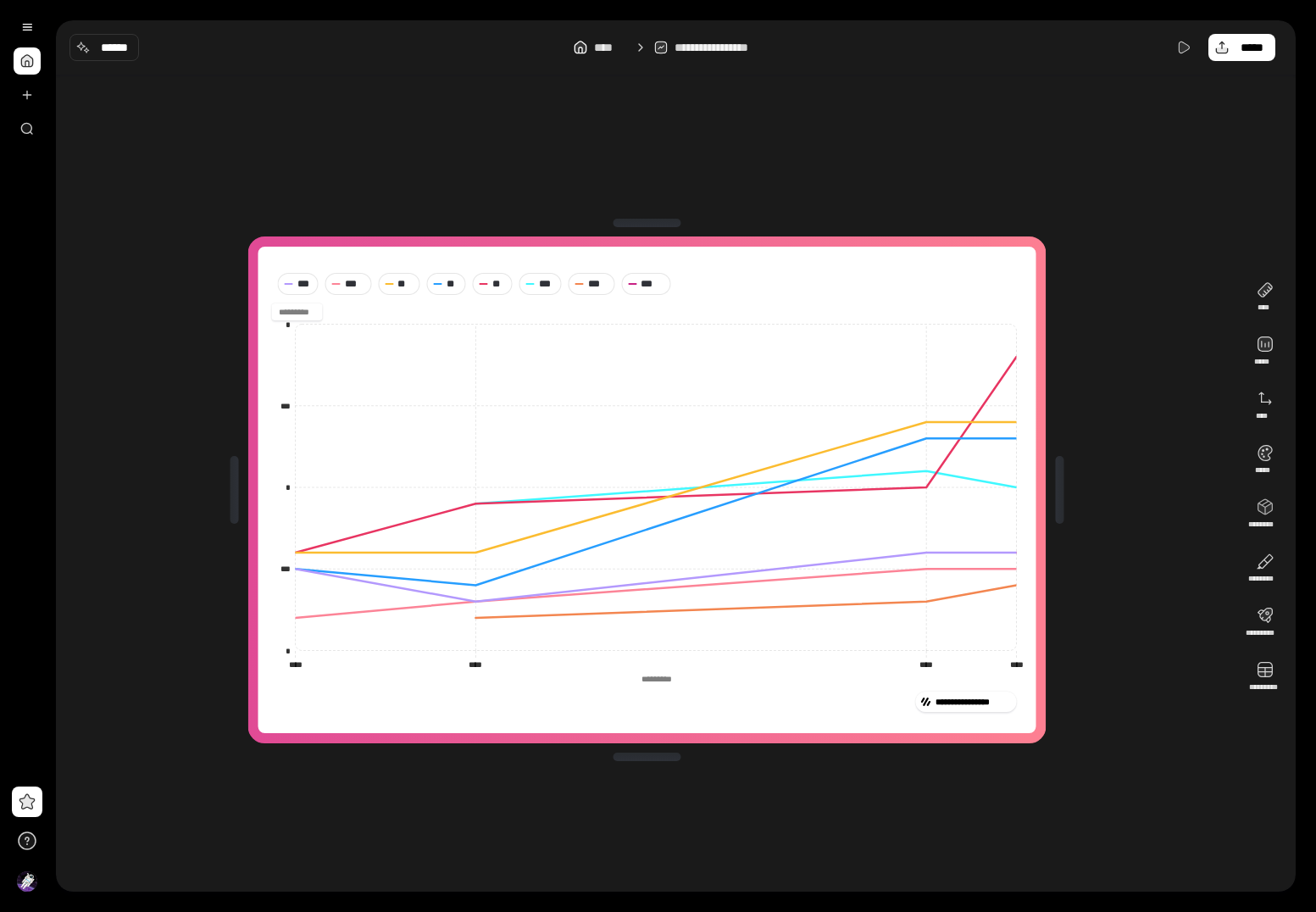 click at bounding box center (297, 312) 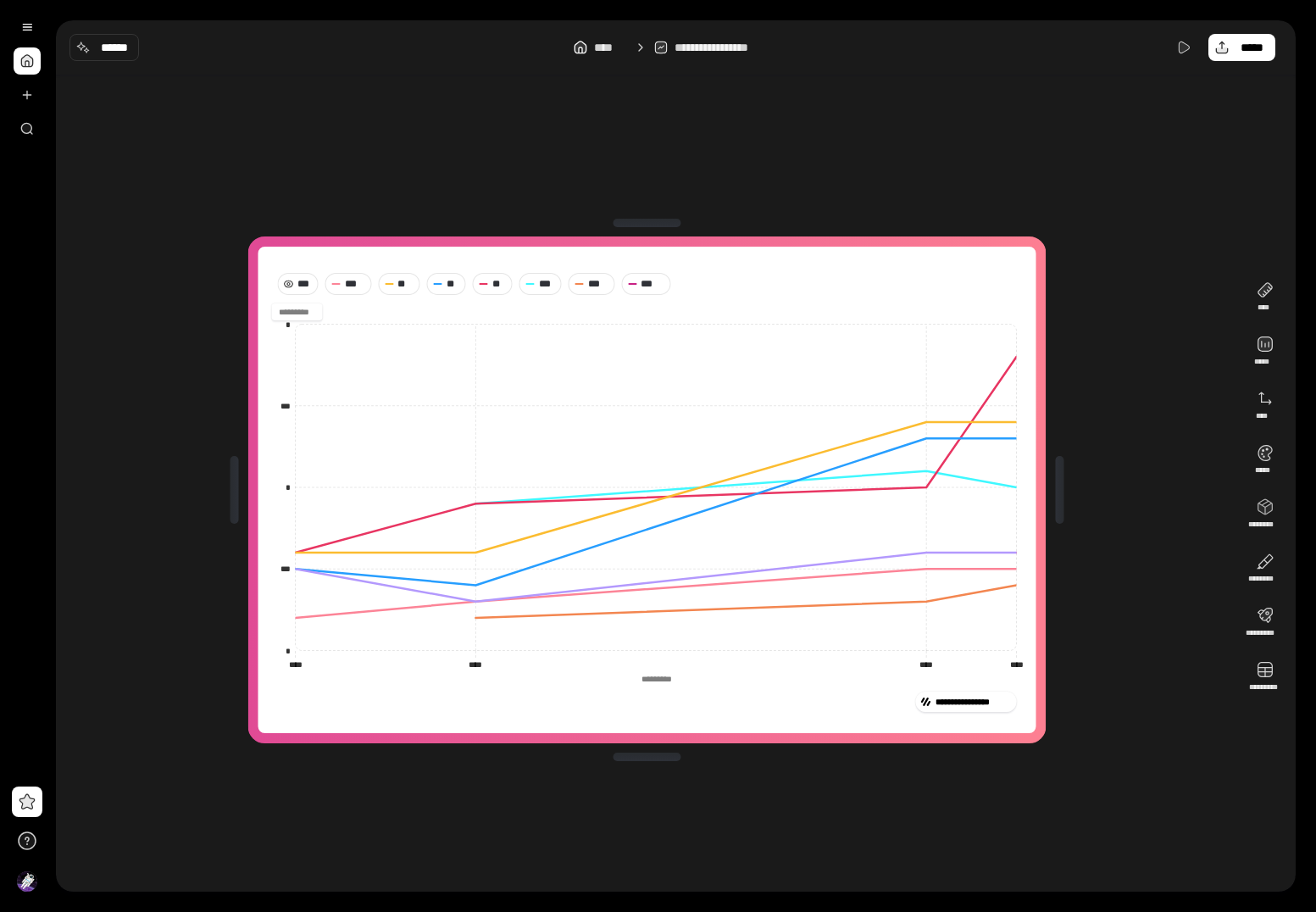 click on "***" at bounding box center [305, 284] 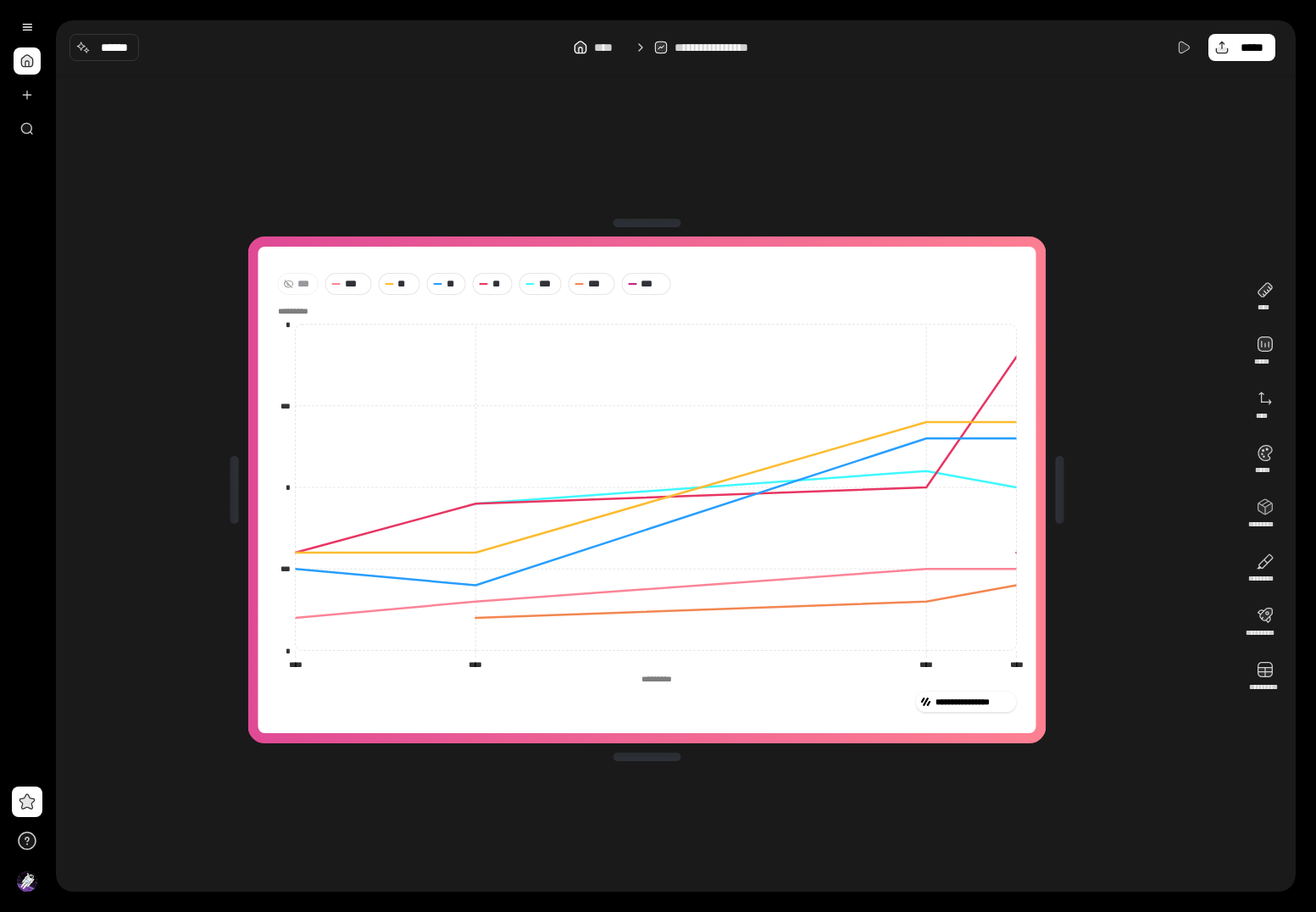 click on "***" at bounding box center (305, 284) 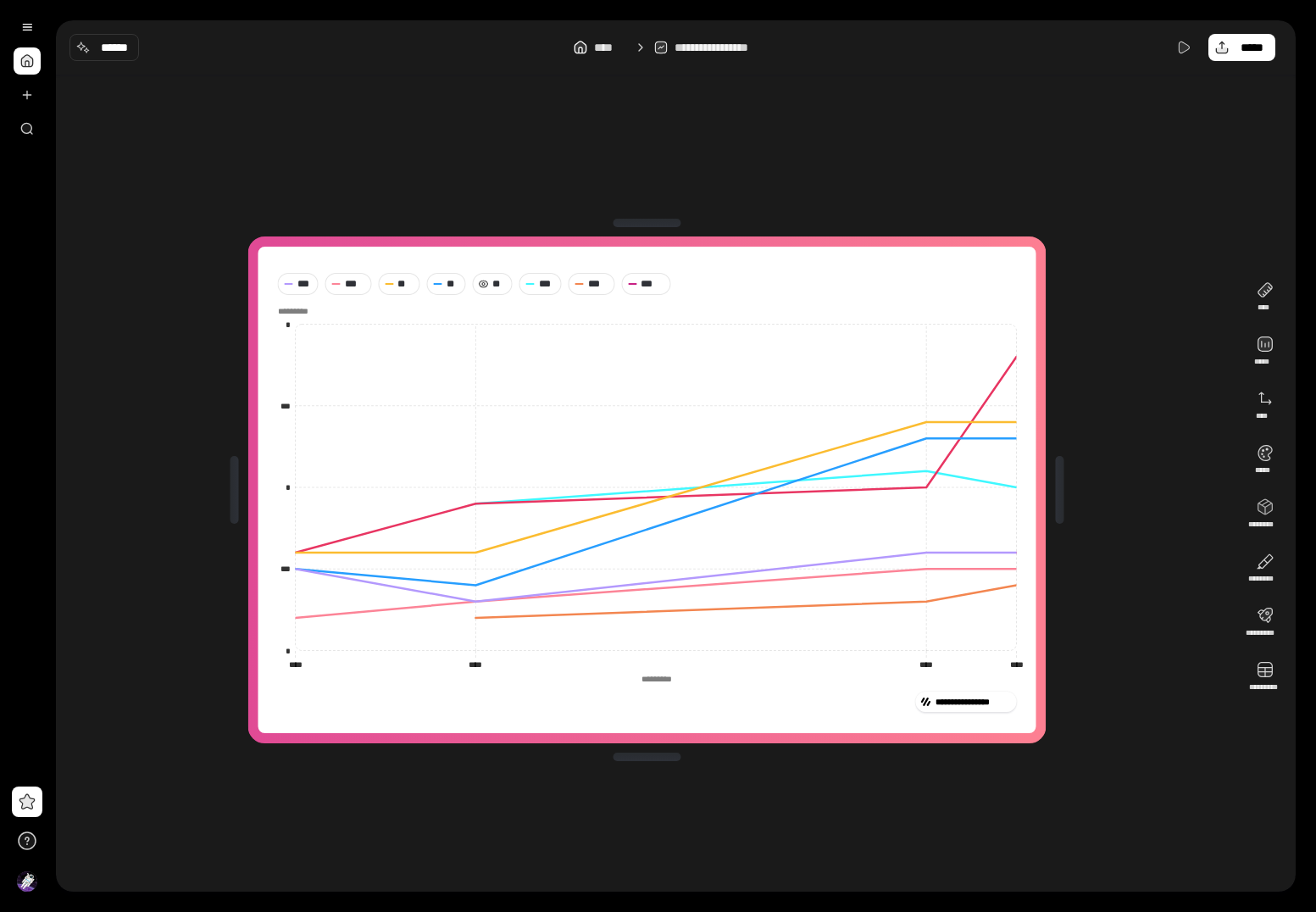 click at bounding box center [656, 679] 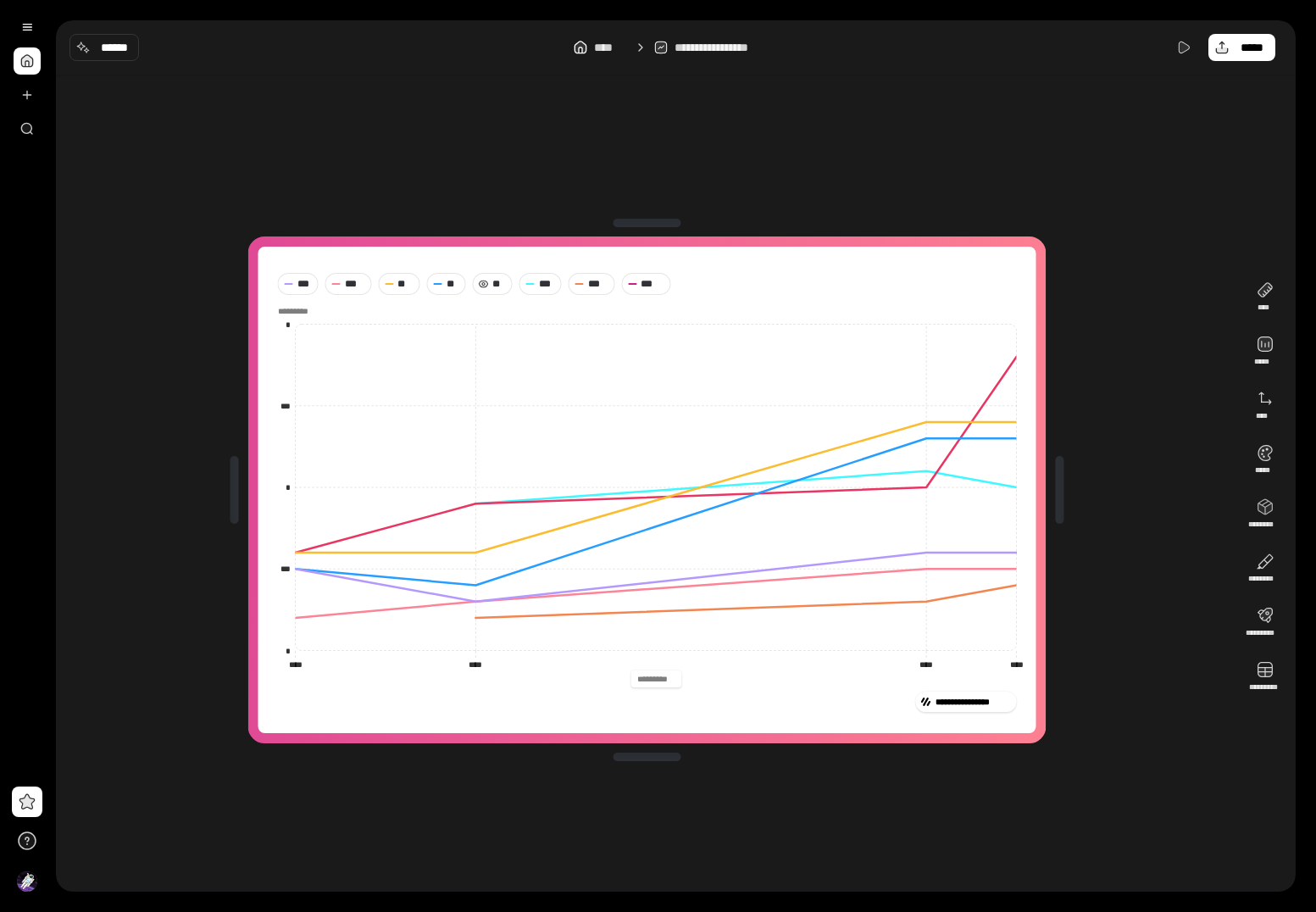 click on "[PHONE] [EMAIL] [DOB] [GENDER] [AGE] [MARITAL_STATUS] [OCCUPATION] [EMPLOYER] [SALARY] [CREDIT_SCORE] [ACCOUNT_NUMBER] [ROUTING_NUMBER] [CARD_NUMBER] [EXPIRY_DATE] [CVV] [SSN]" 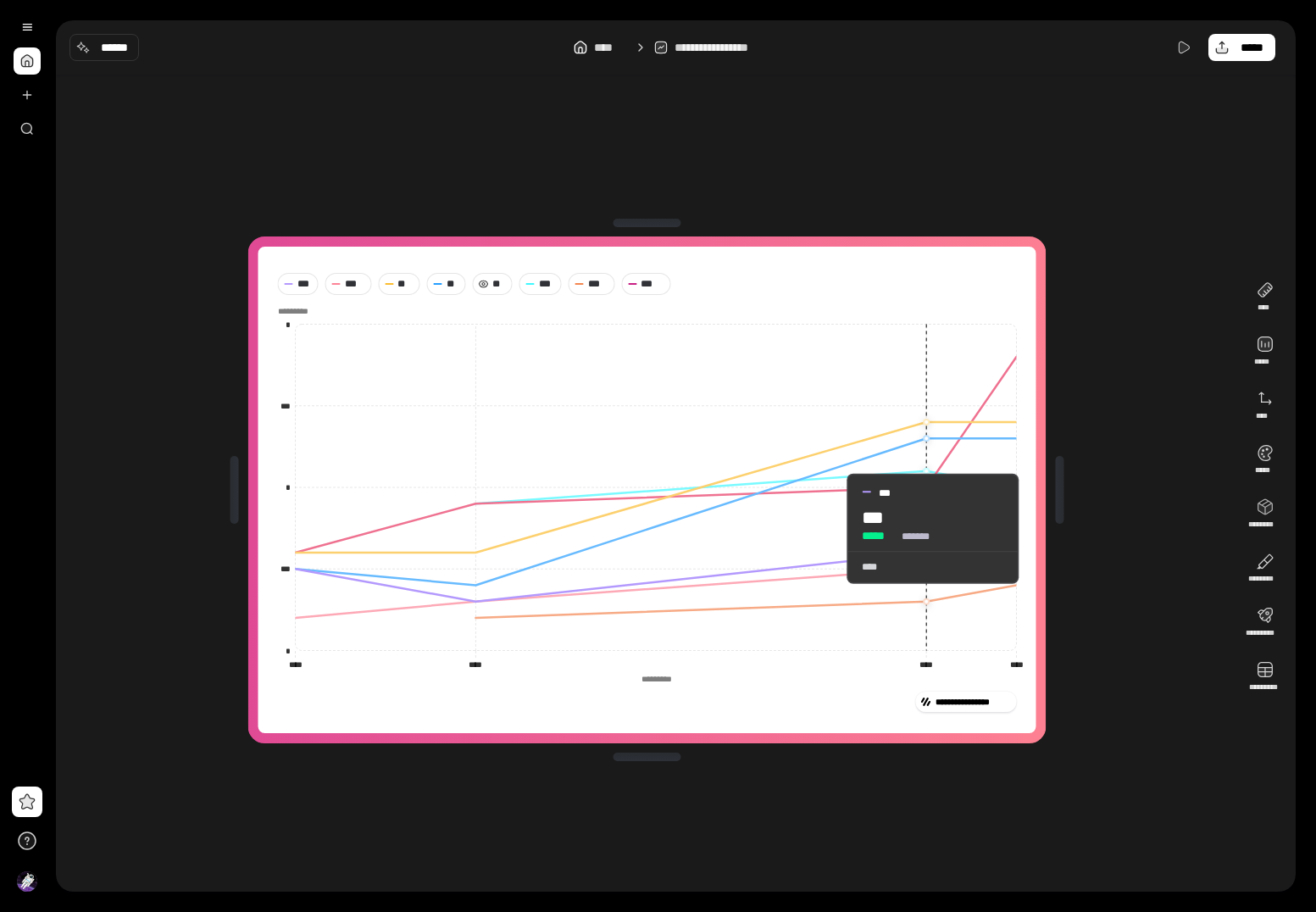 drag, startPoint x: 925, startPoint y: 526, endPoint x: 808, endPoint y: 529, distance: 117.03846 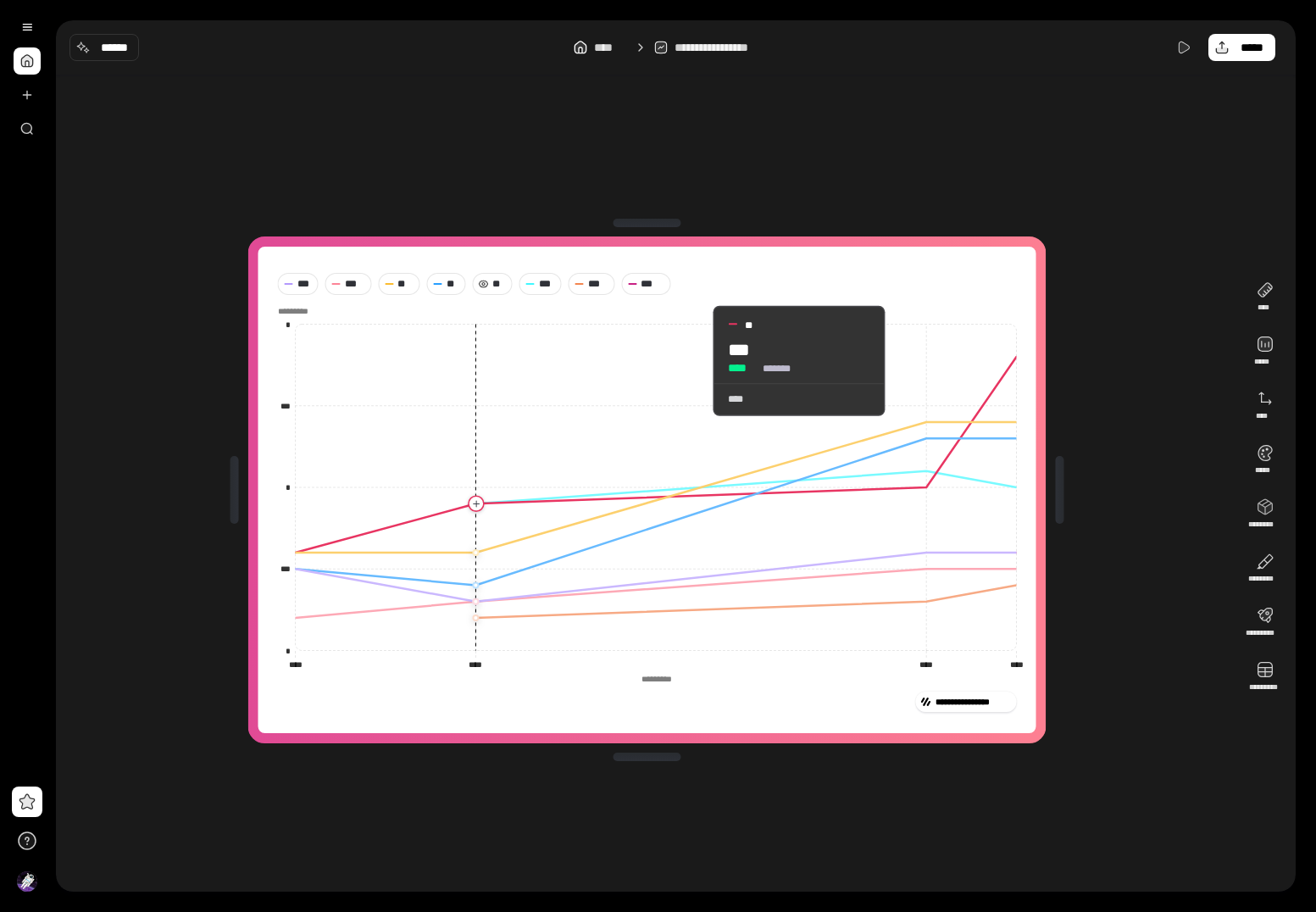 click 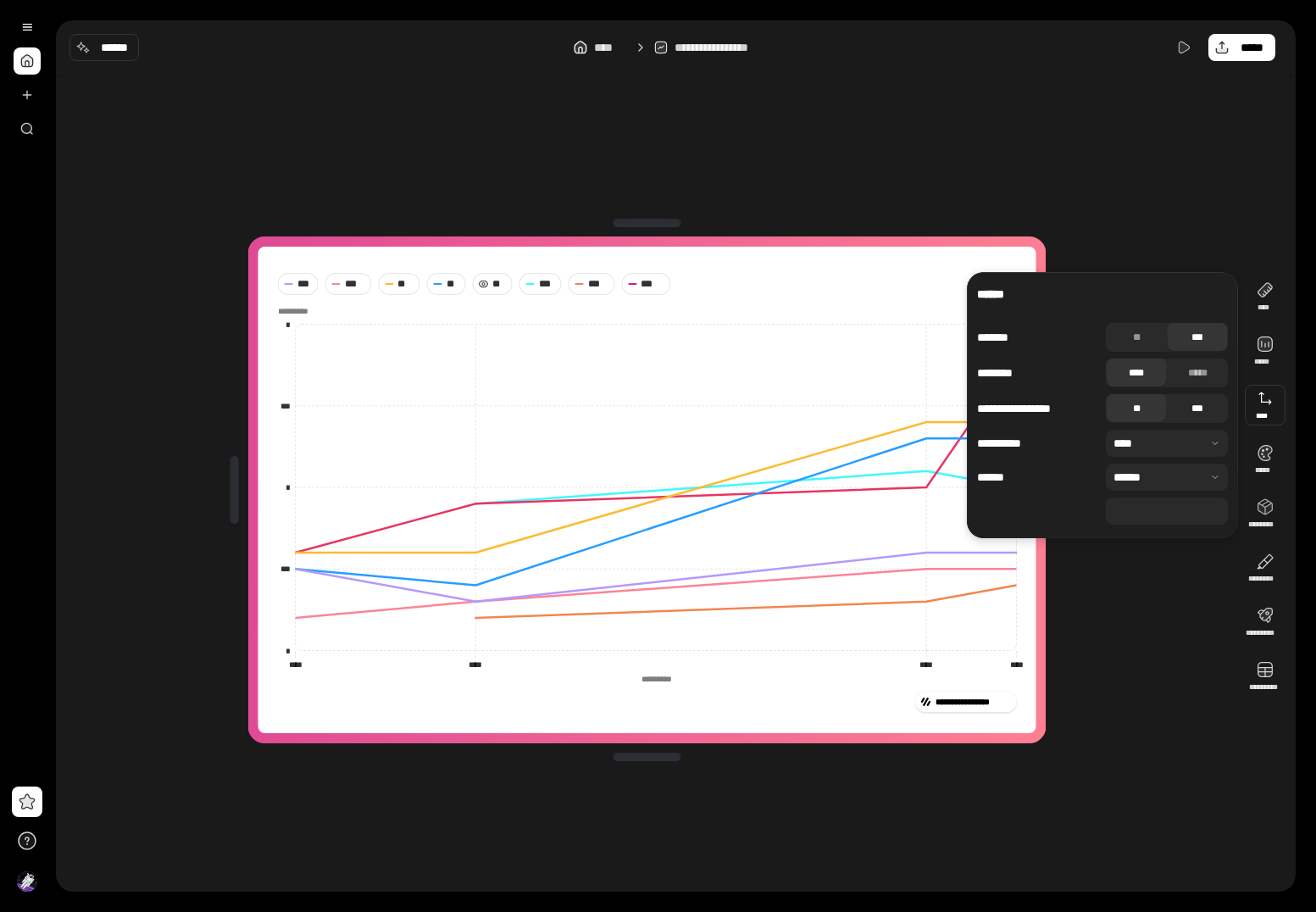click on "***" at bounding box center [1197, 409] 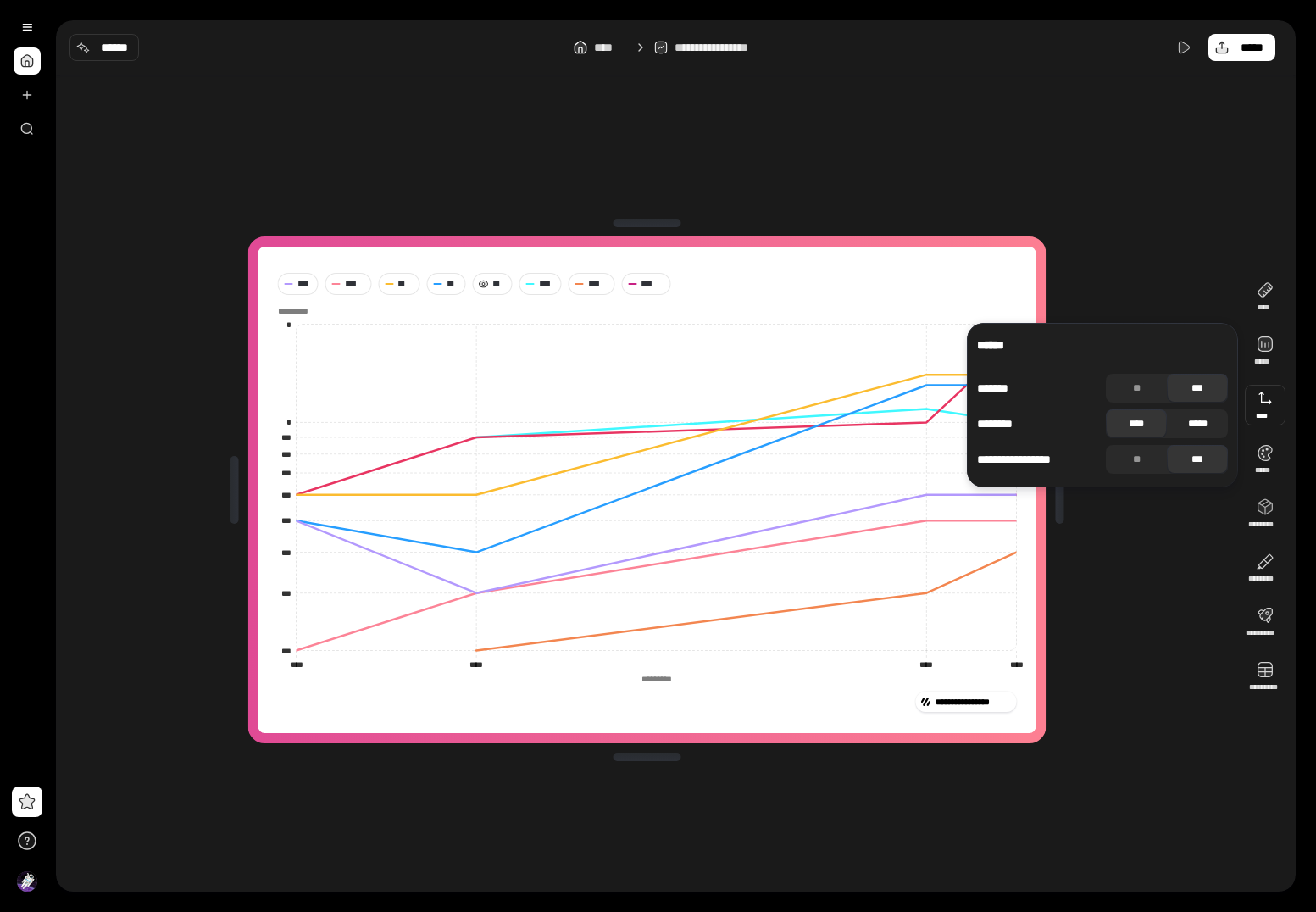 click on "*****" at bounding box center [1197, 424] 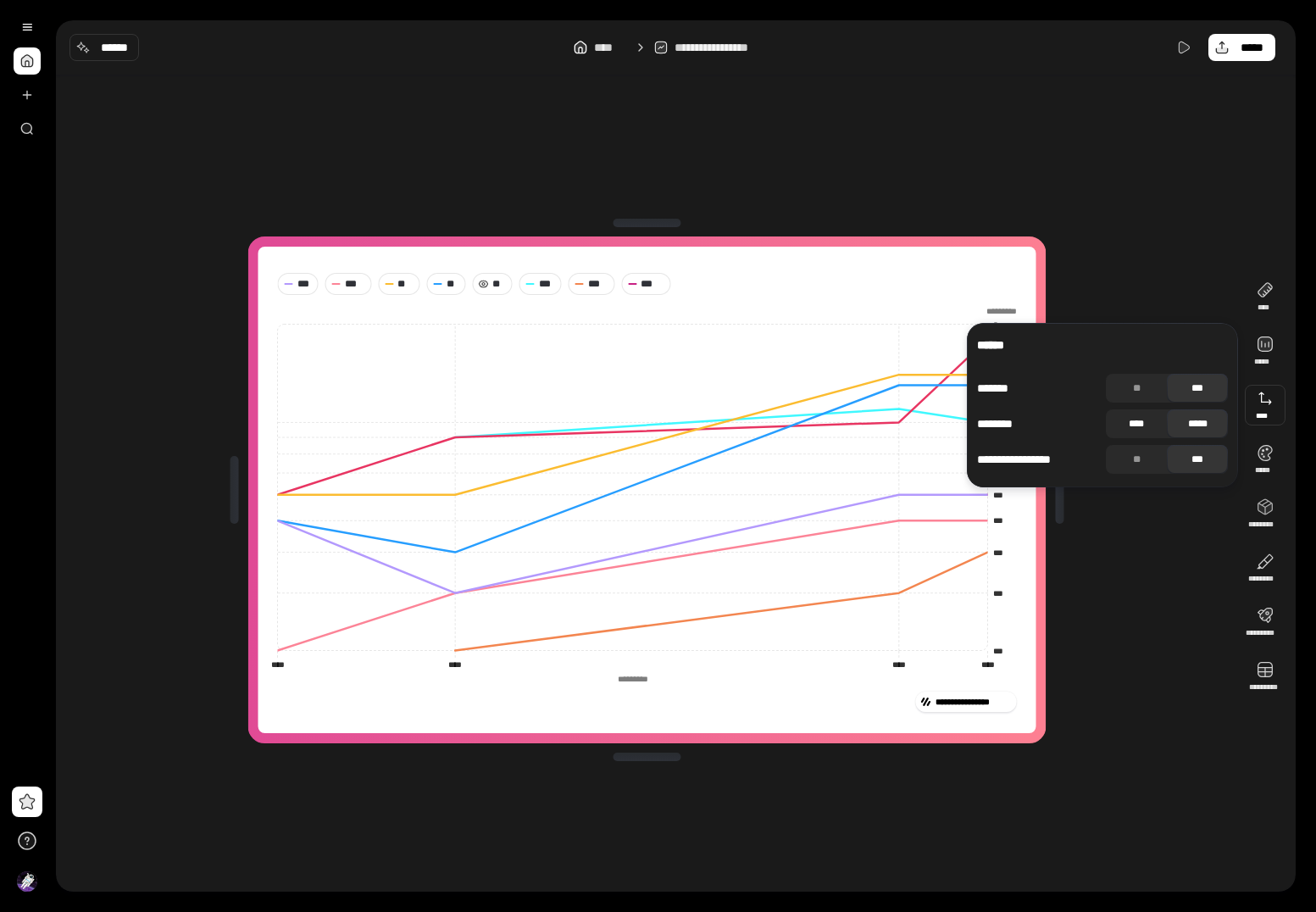 click on "****" at bounding box center (1136, 424) 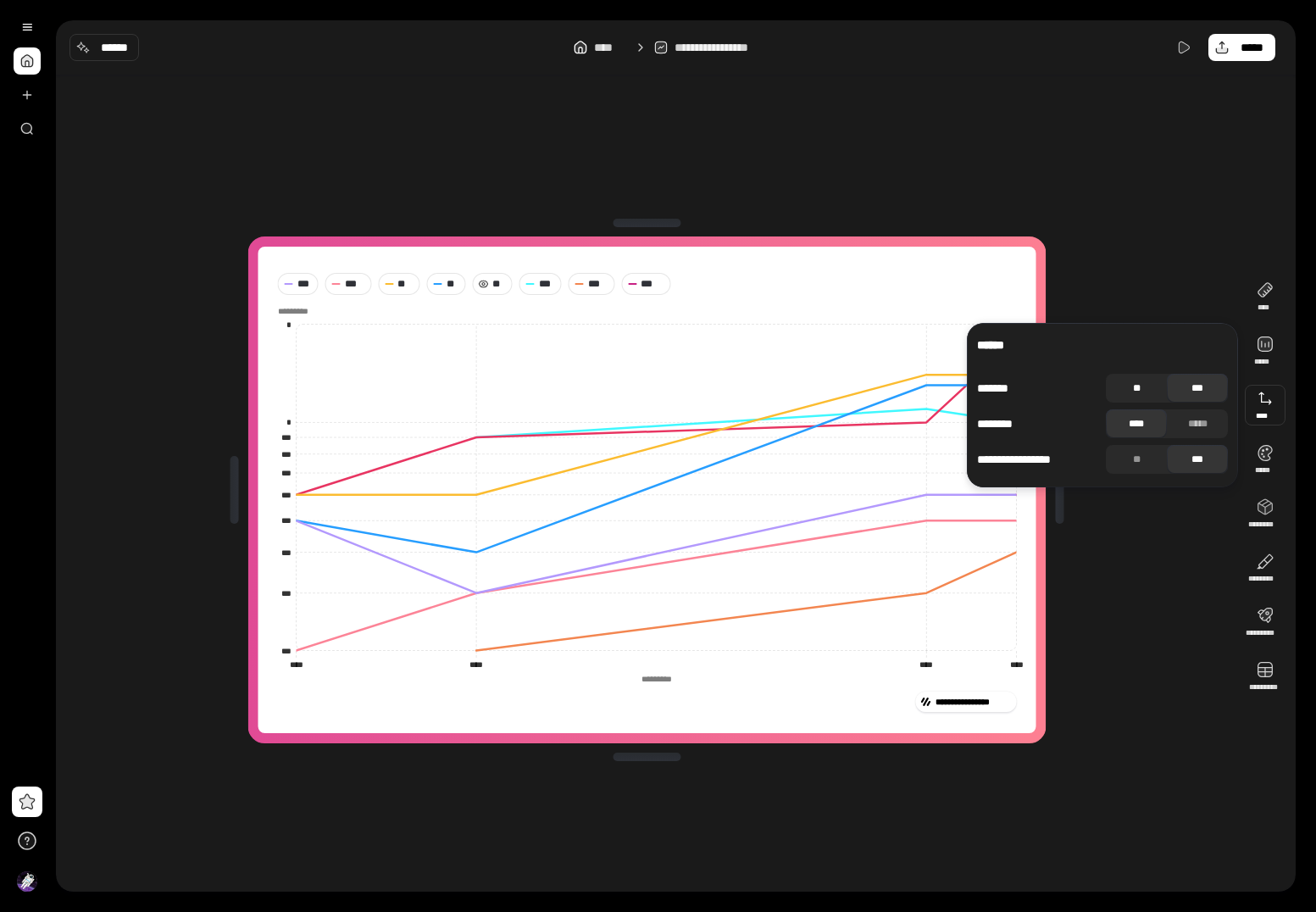 click on "**" at bounding box center [1136, 388] 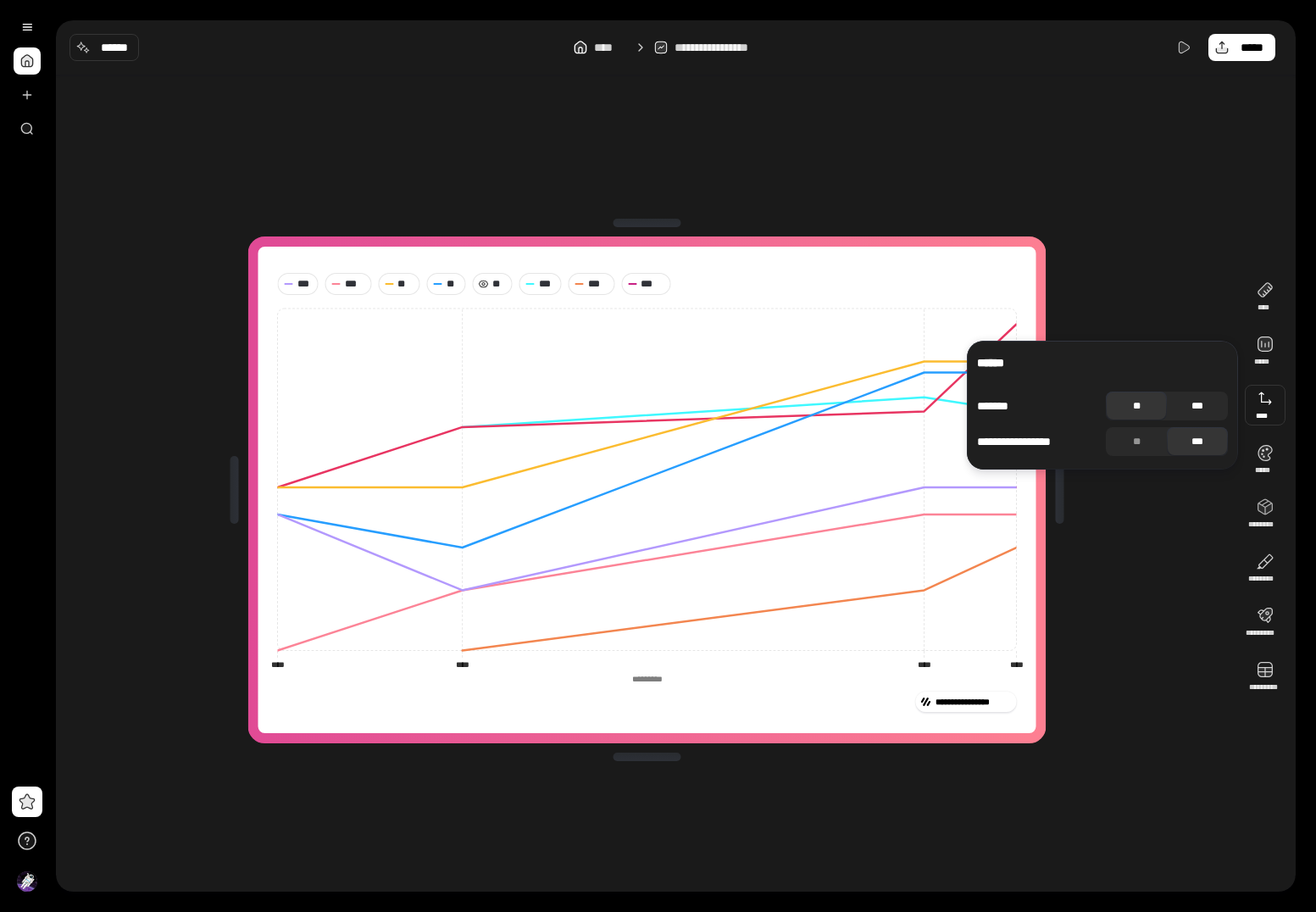 click on "***" at bounding box center (1197, 406) 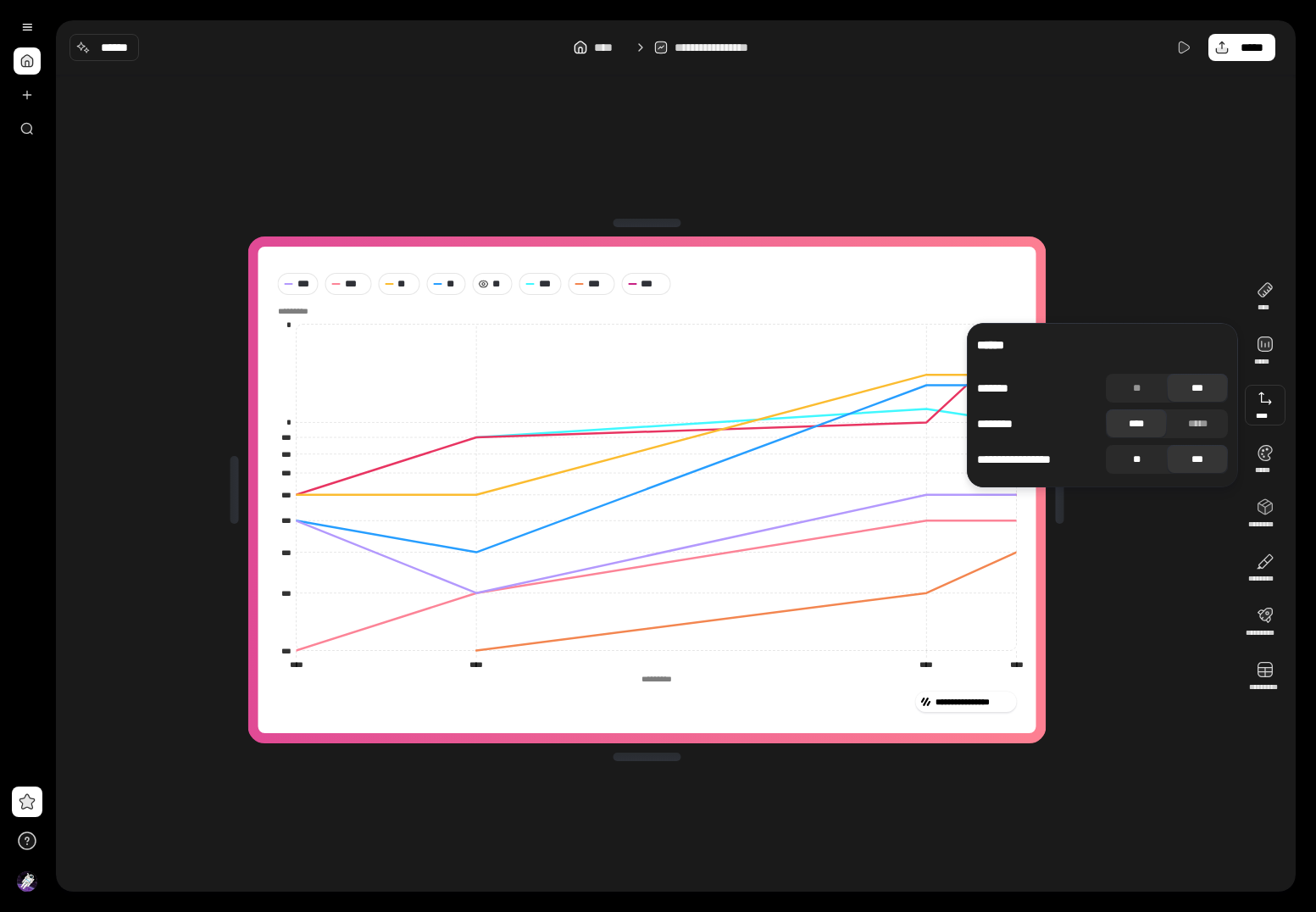 click on "**" at bounding box center (1136, 459) 